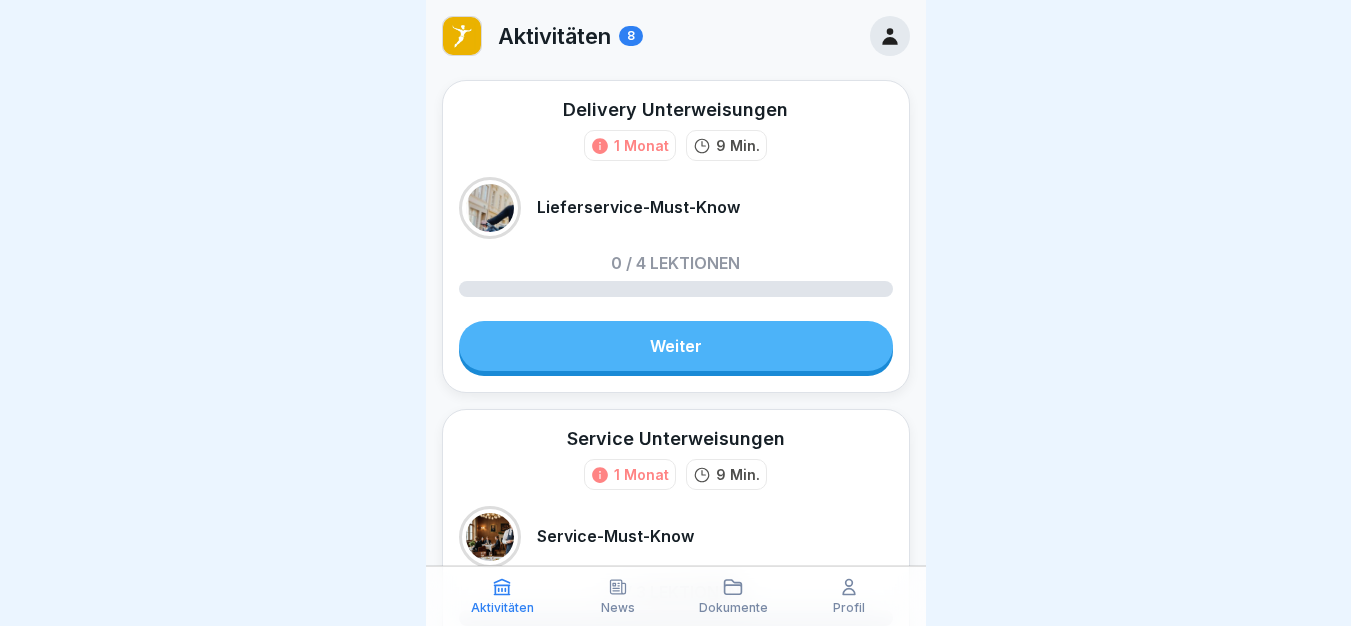 scroll, scrollTop: 0, scrollLeft: 0, axis: both 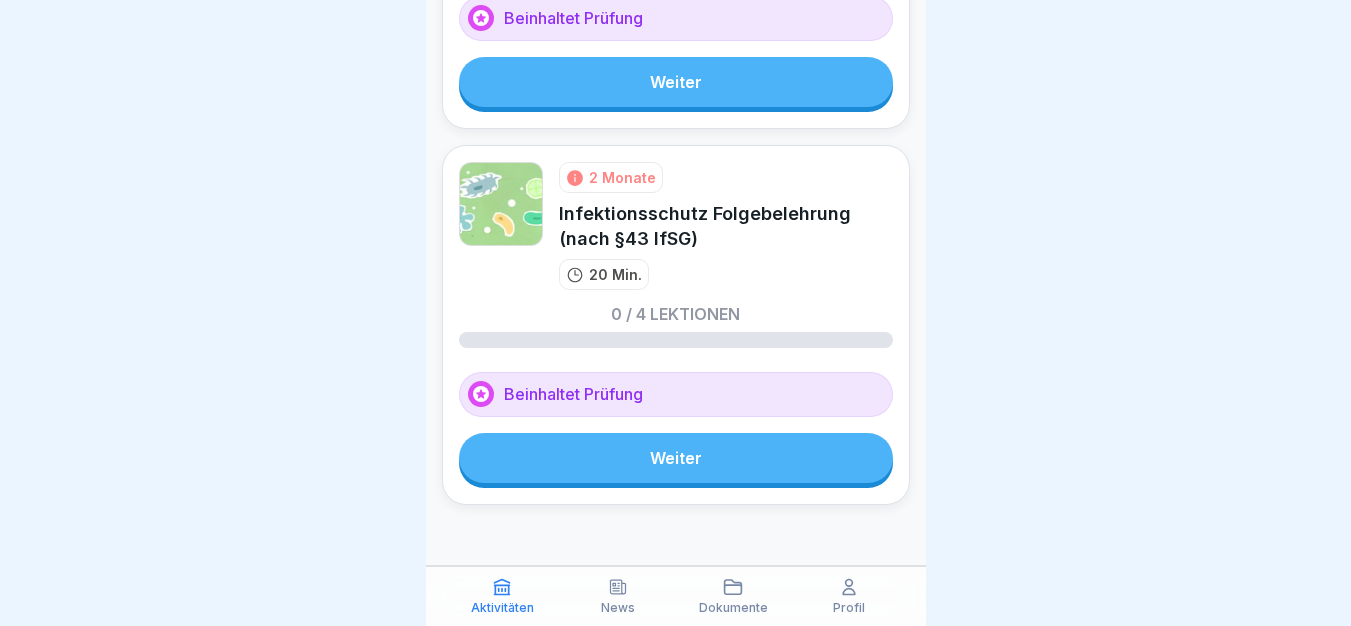 click on "Weiter" at bounding box center [676, 458] 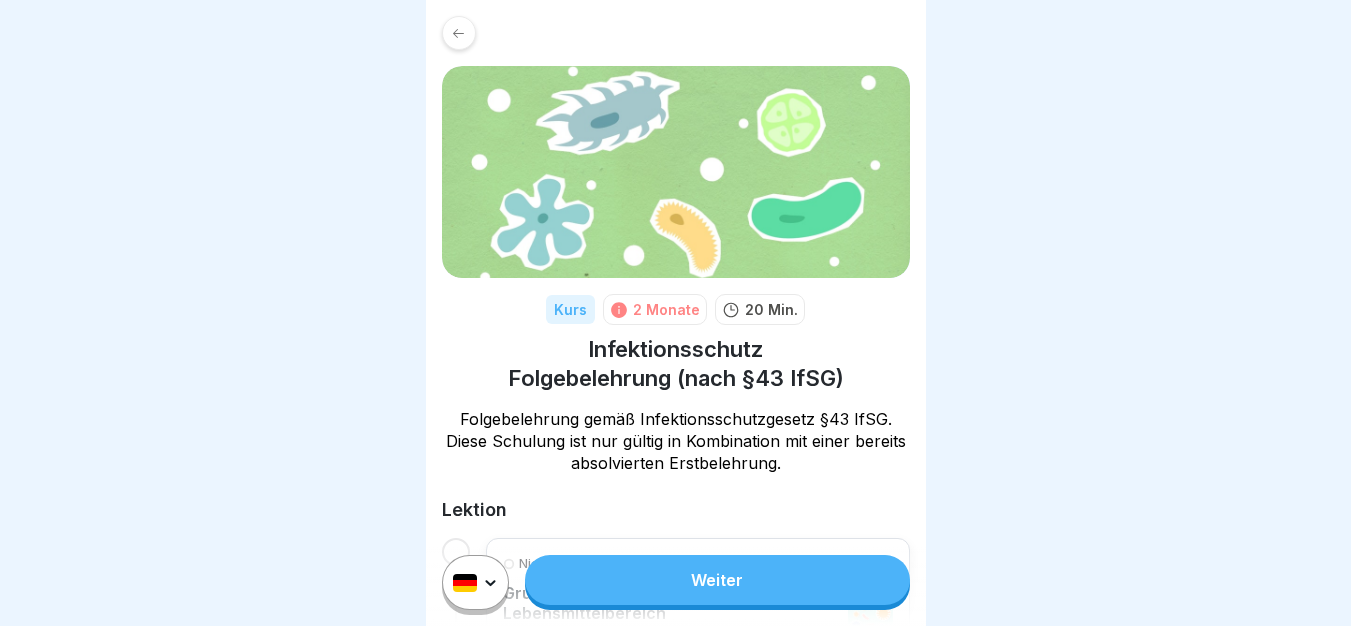 click on "Weiter" at bounding box center [717, 580] 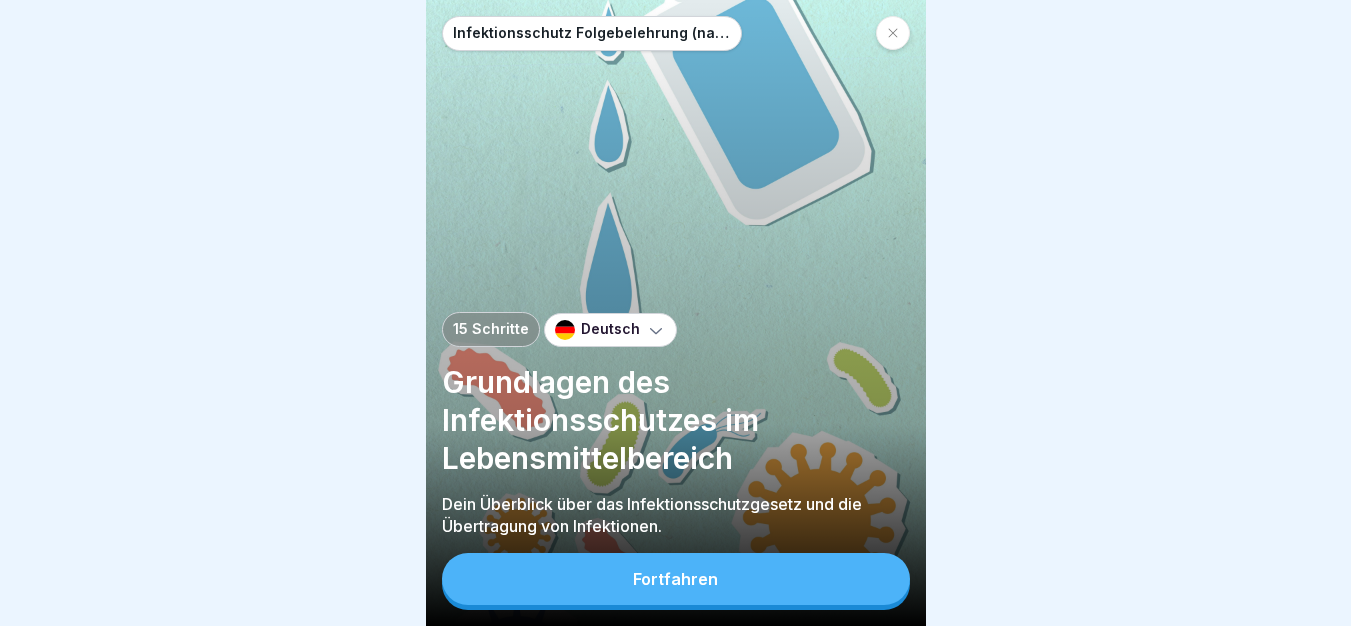 scroll, scrollTop: 15, scrollLeft: 0, axis: vertical 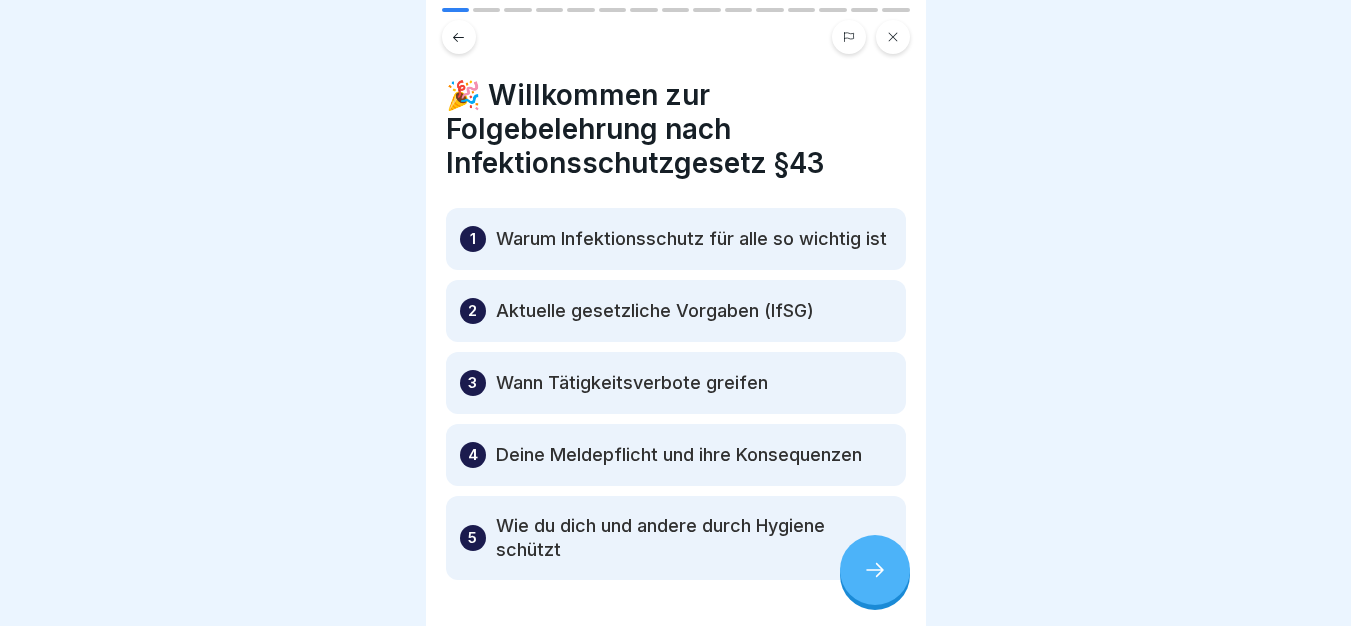 click at bounding box center [875, 570] 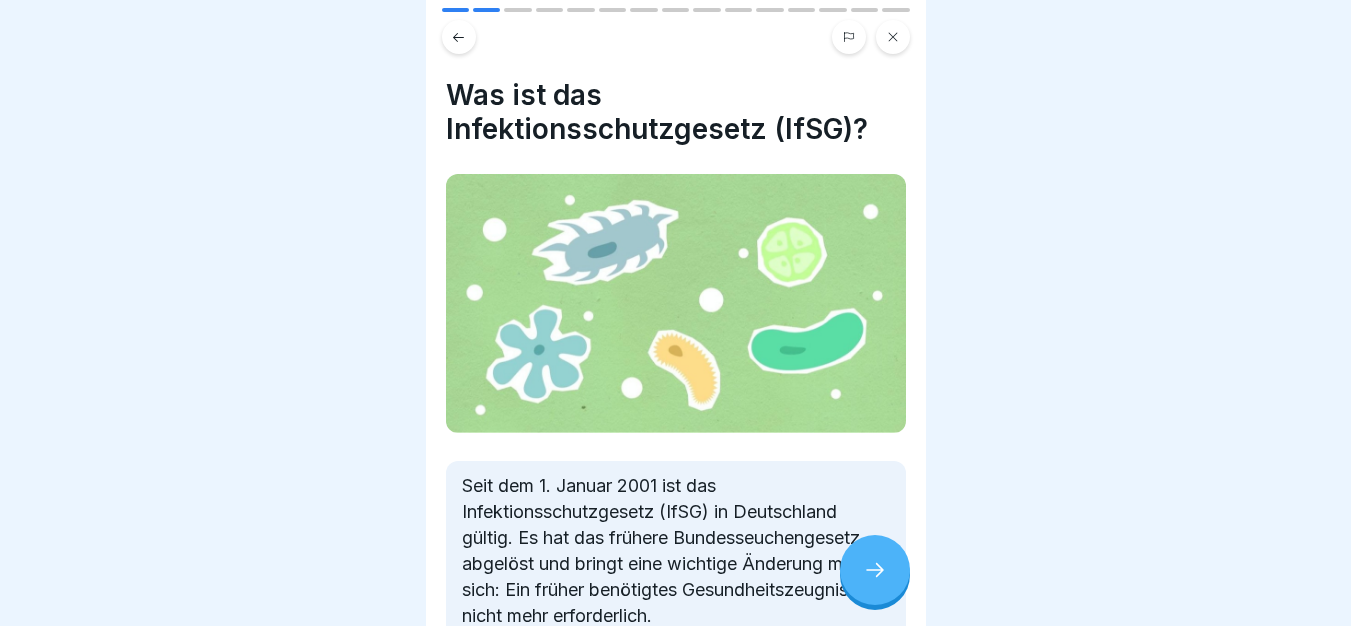 click at bounding box center (875, 570) 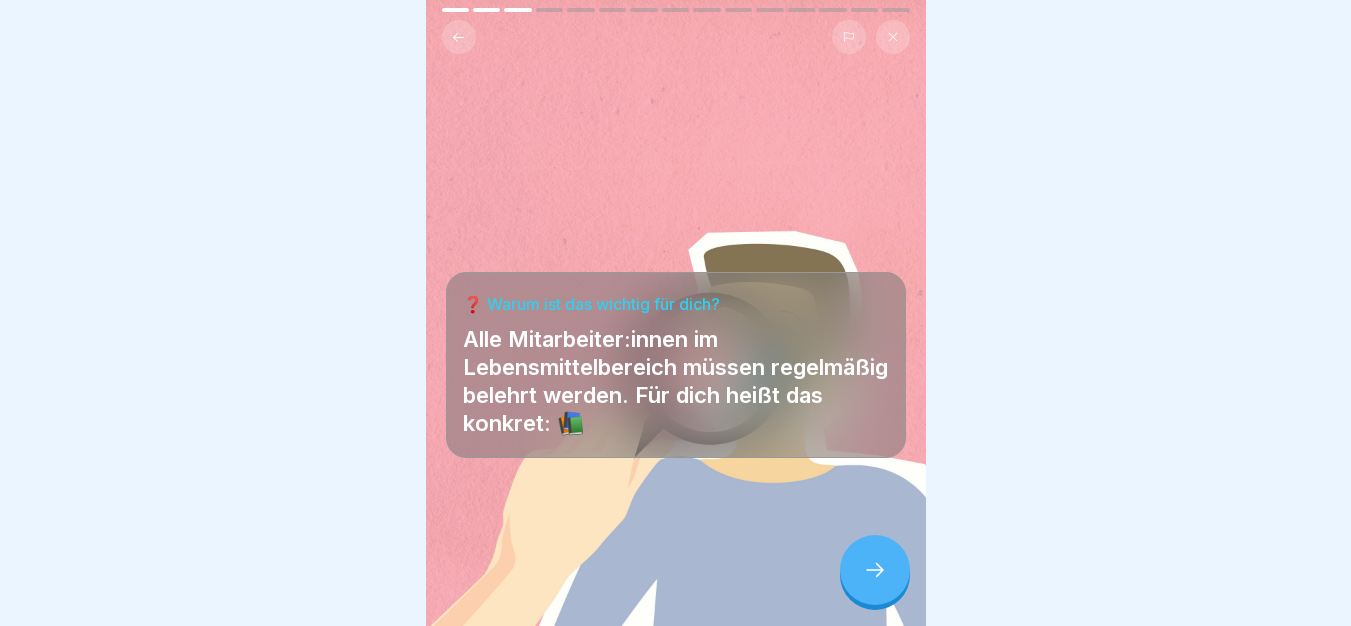 click at bounding box center (875, 570) 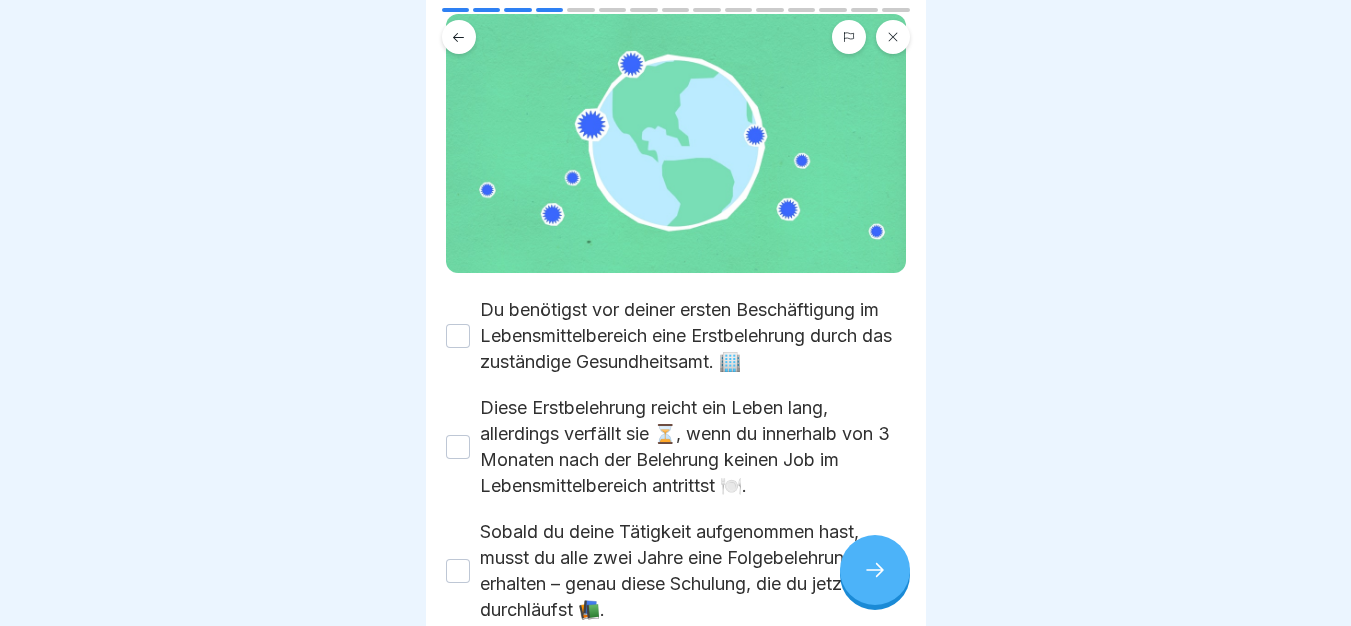 scroll, scrollTop: 269, scrollLeft: 0, axis: vertical 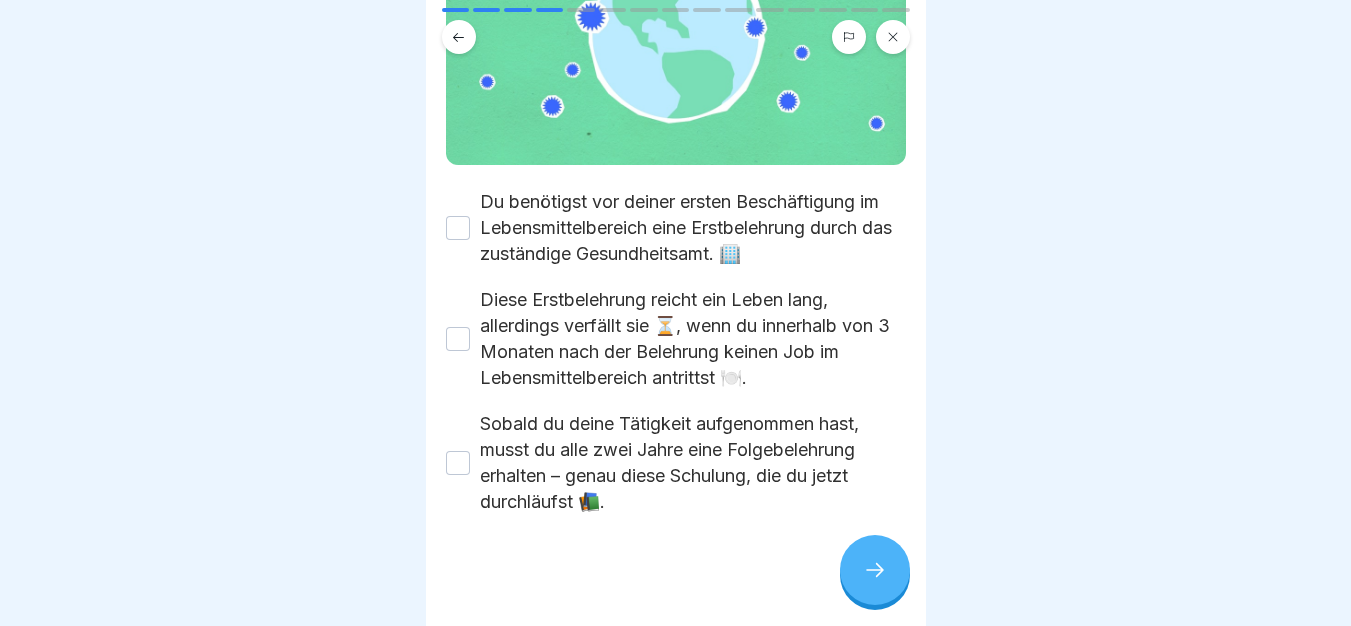 click on "Du benötigst vor deiner ersten Beschäftigung im Lebensmittelbereich eine Erstbelehrung durch das zuständige Gesundheitsamt. 🏢" at bounding box center (693, 228) 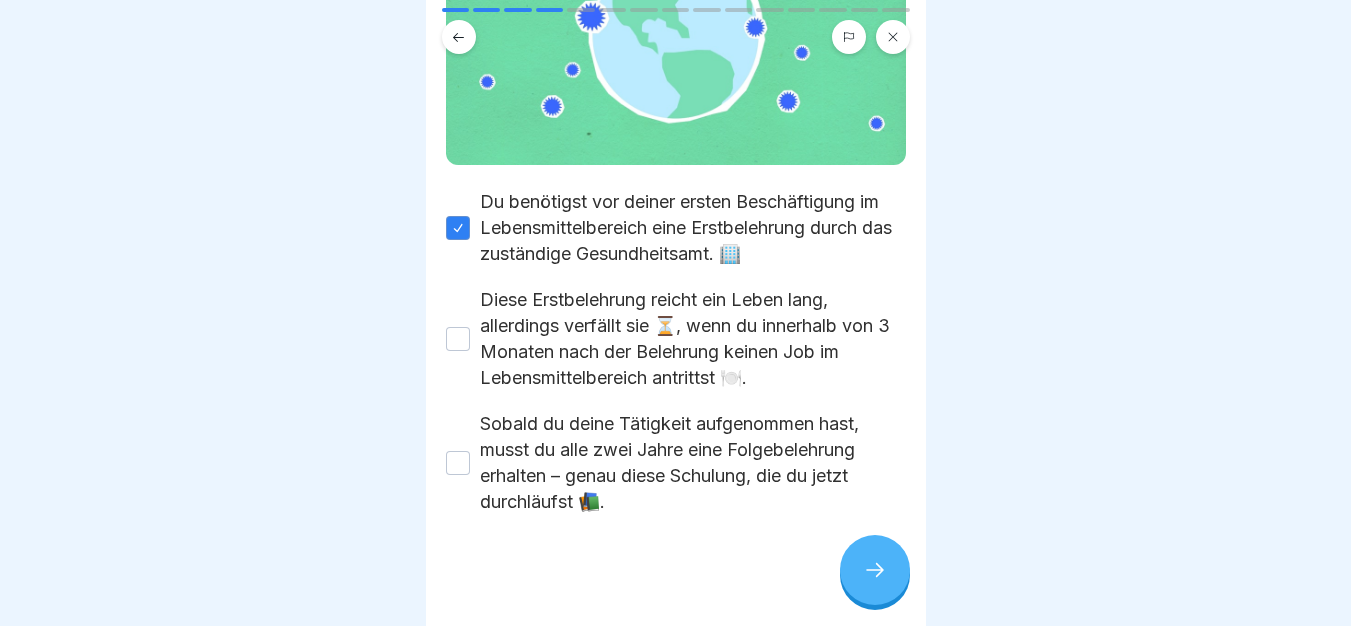 click on "Diese Erstbelehrung reicht ein Leben lang, allerdings verfällt sie ⏳, wenn du innerhalb von 3 Monaten nach der Belehrung keinen Job im Lebensmittelbereich antrittst 🍽️." at bounding box center [693, 339] 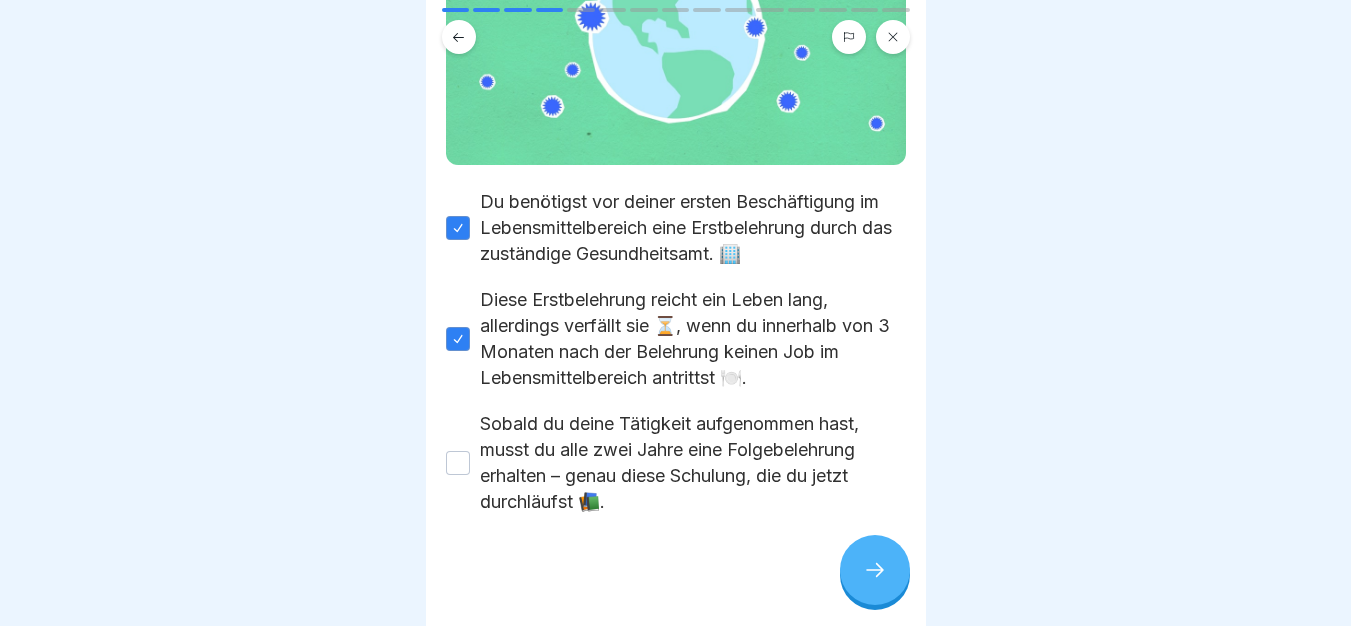click on "Sobald du deine Tätigkeit aufgenommen hast, musst du alle zwei Jahre eine Folgebelehrung erhalten – genau diese Schulung, die du jetzt durchläufst 📚." at bounding box center [693, 463] 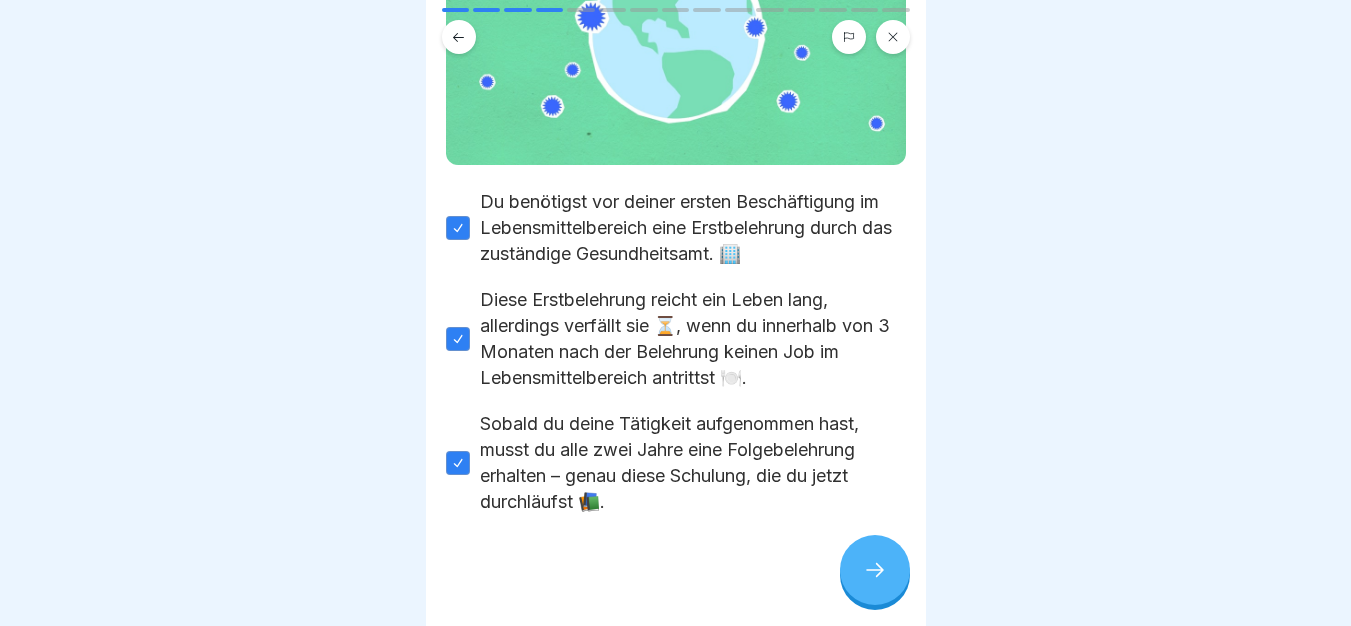 click 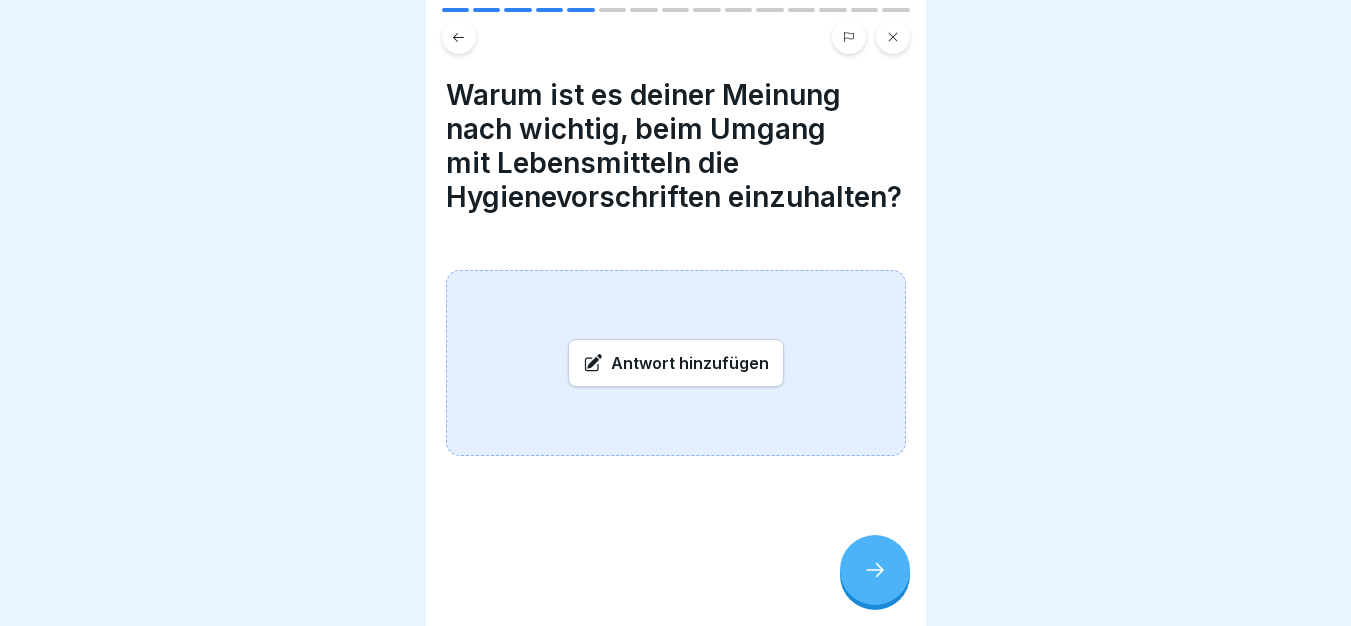 click on "Antwort hinzufügen" at bounding box center [676, 363] 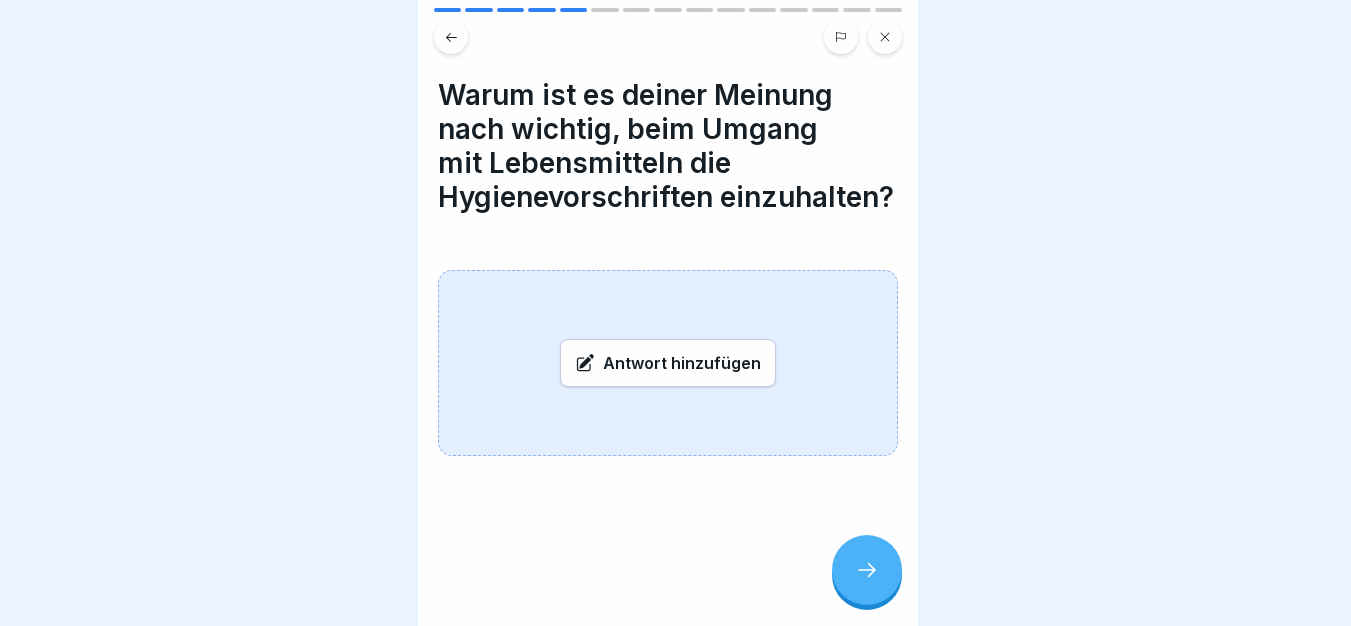 scroll, scrollTop: 0, scrollLeft: 0, axis: both 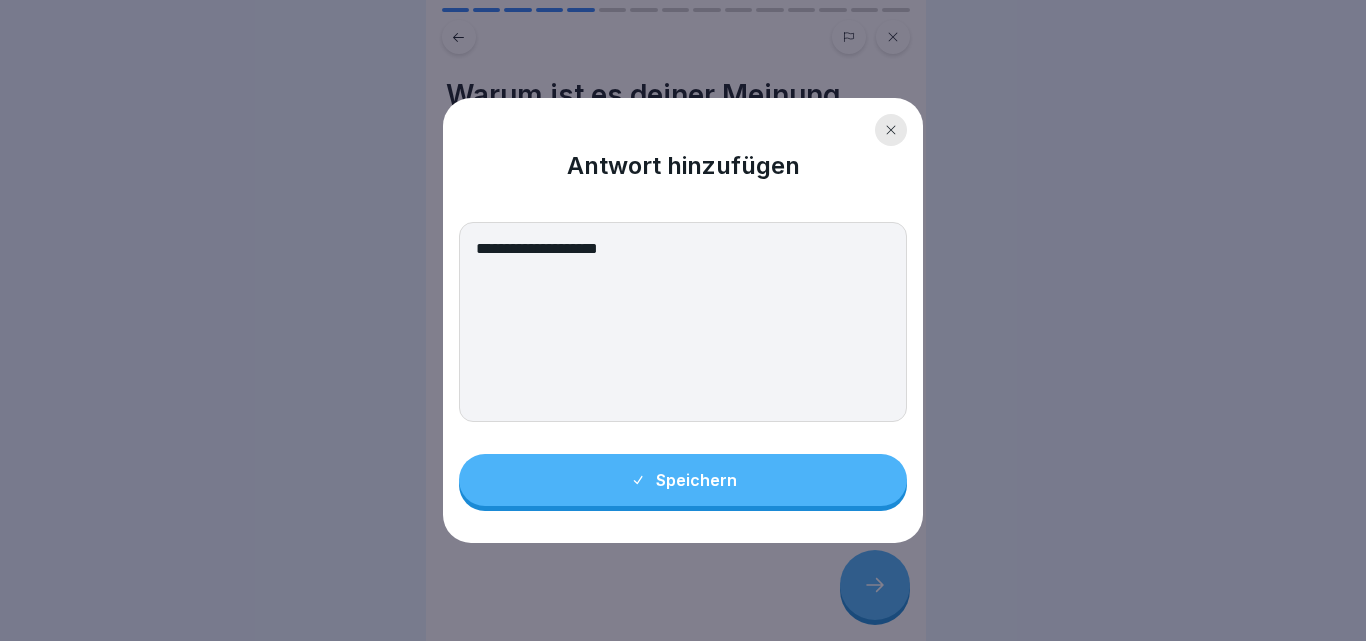 type on "**********" 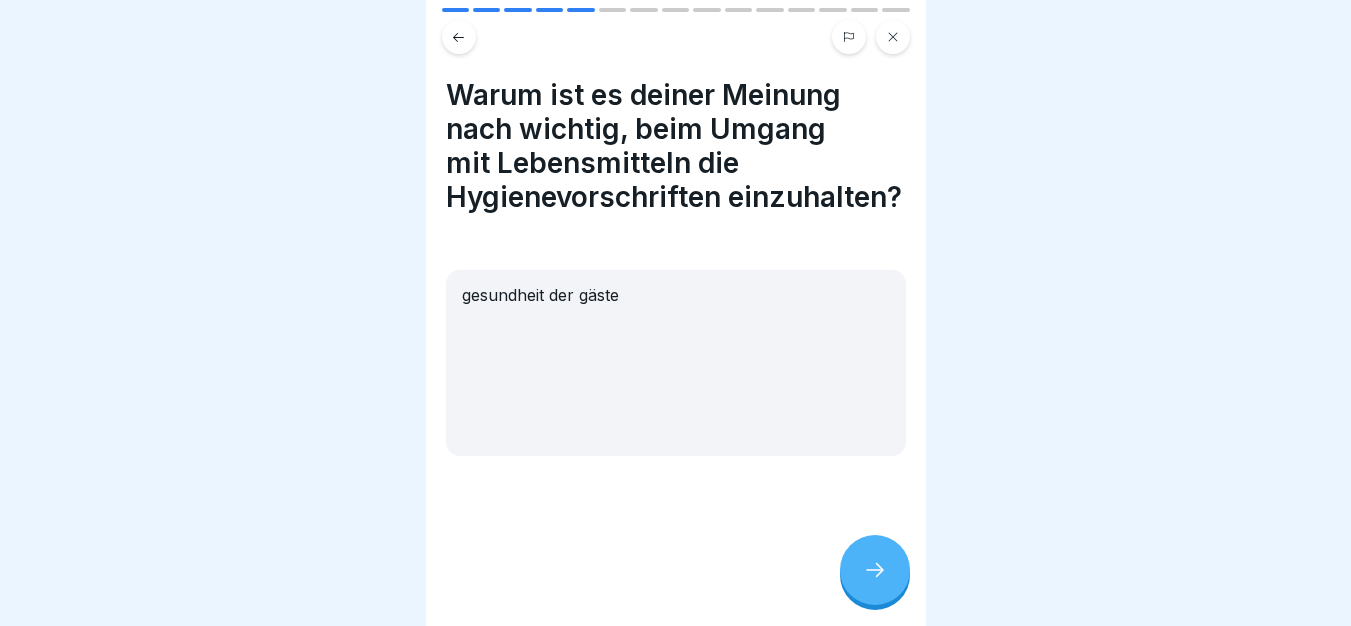 click at bounding box center (875, 570) 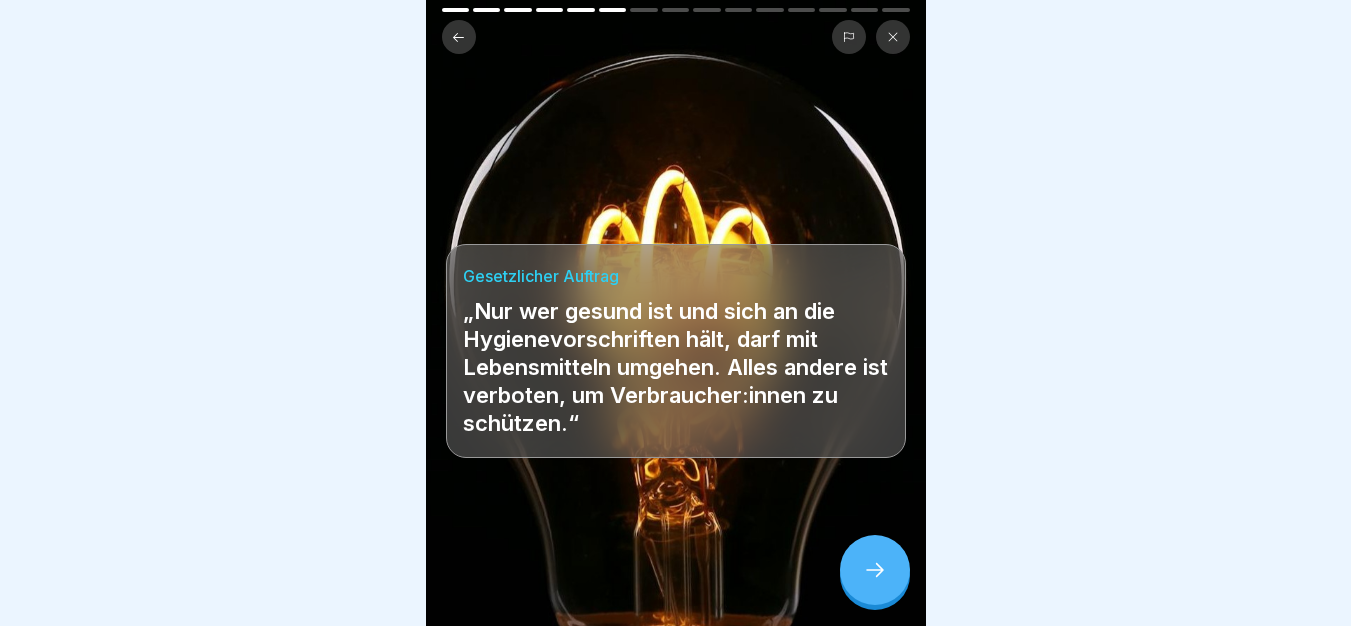click 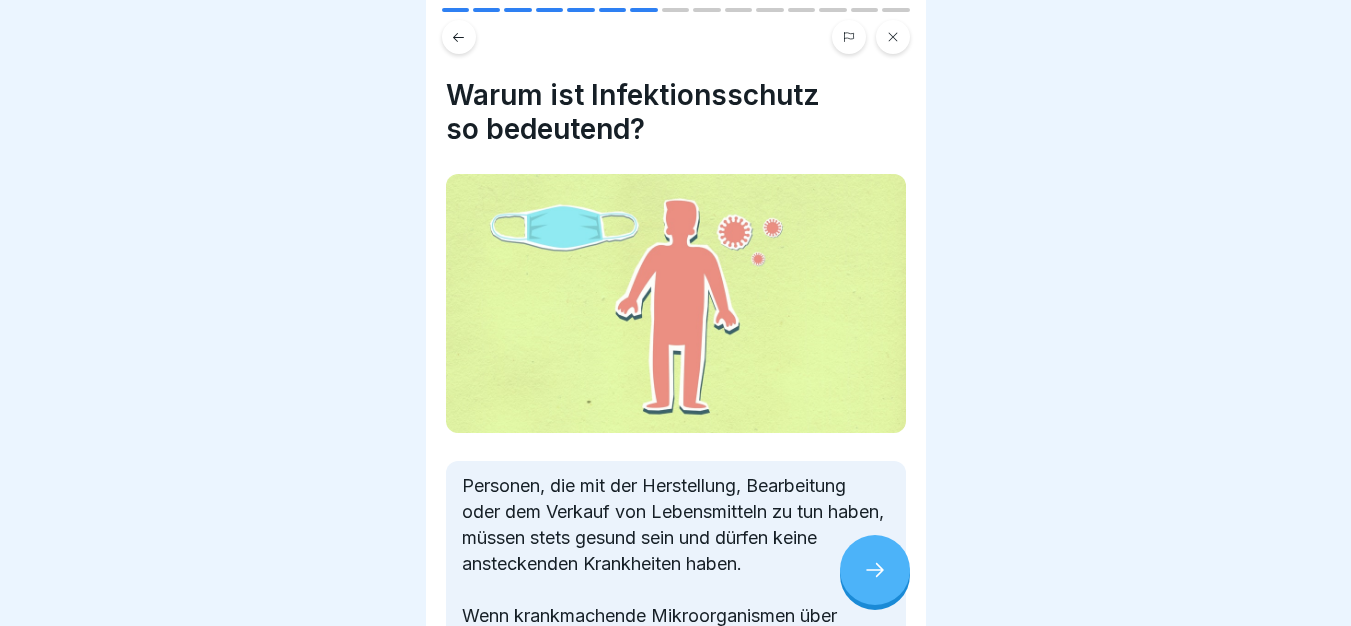 click 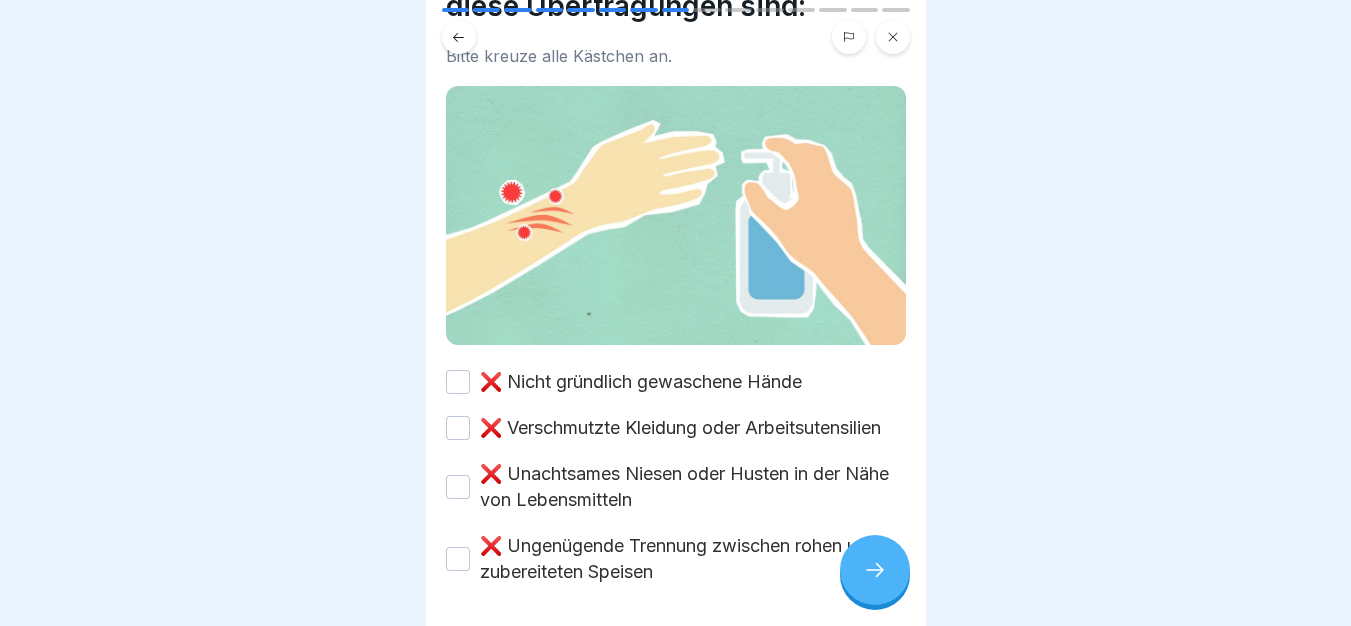 scroll, scrollTop: 219, scrollLeft: 0, axis: vertical 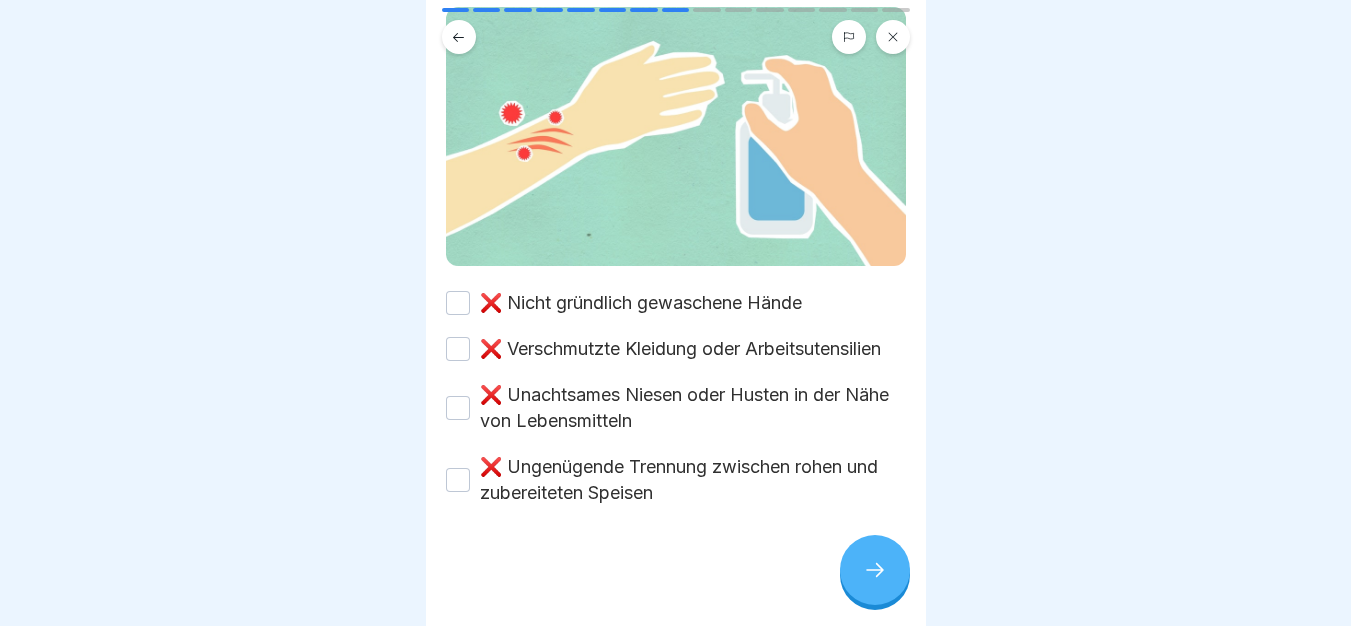 click on "❌ Nicht gründlich gewaschene Hände" at bounding box center [641, 303] 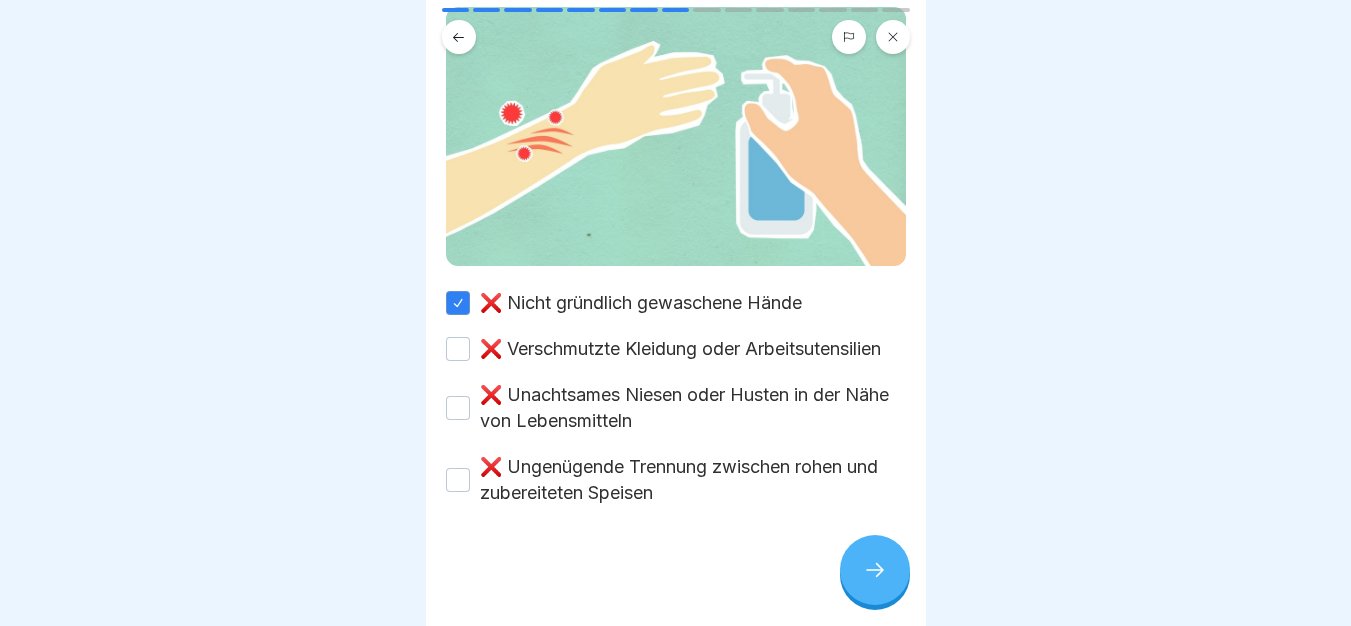 click on "❌ Verschmutzte Kleidung oder Arbeitsutensilien" at bounding box center (680, 349) 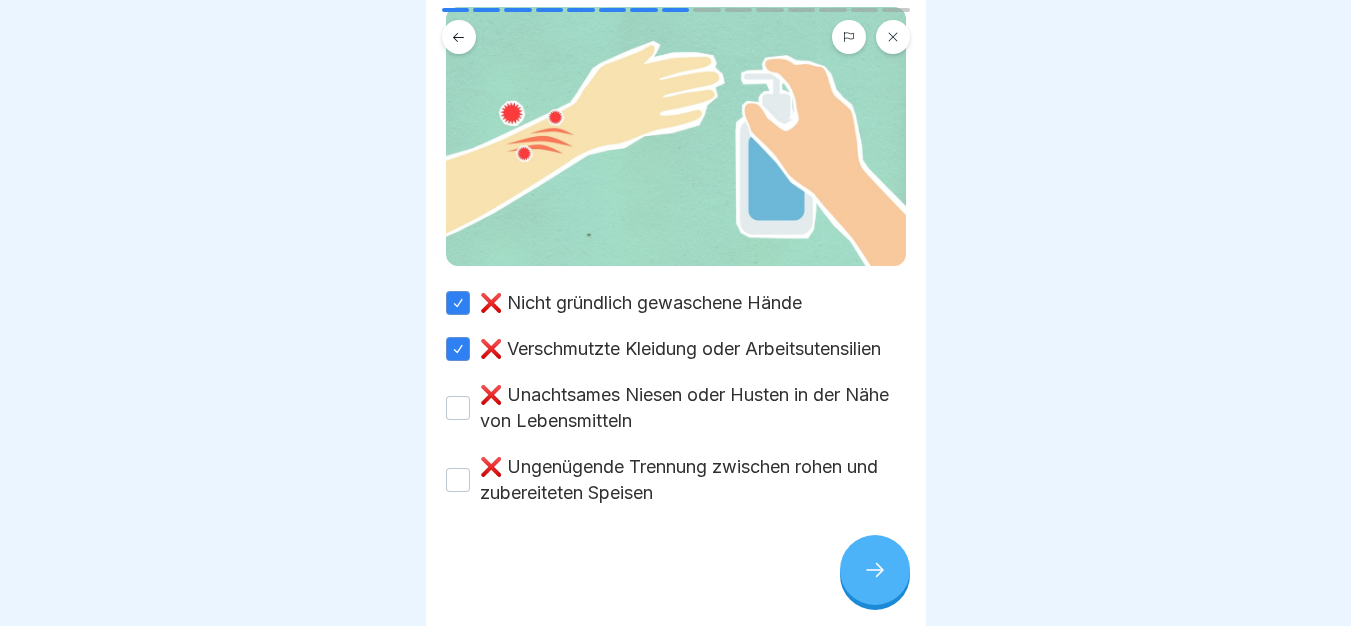 click on "❌ Unachtsames Niesen oder Husten in der Nähe von Lebensmitteln" at bounding box center [693, 408] 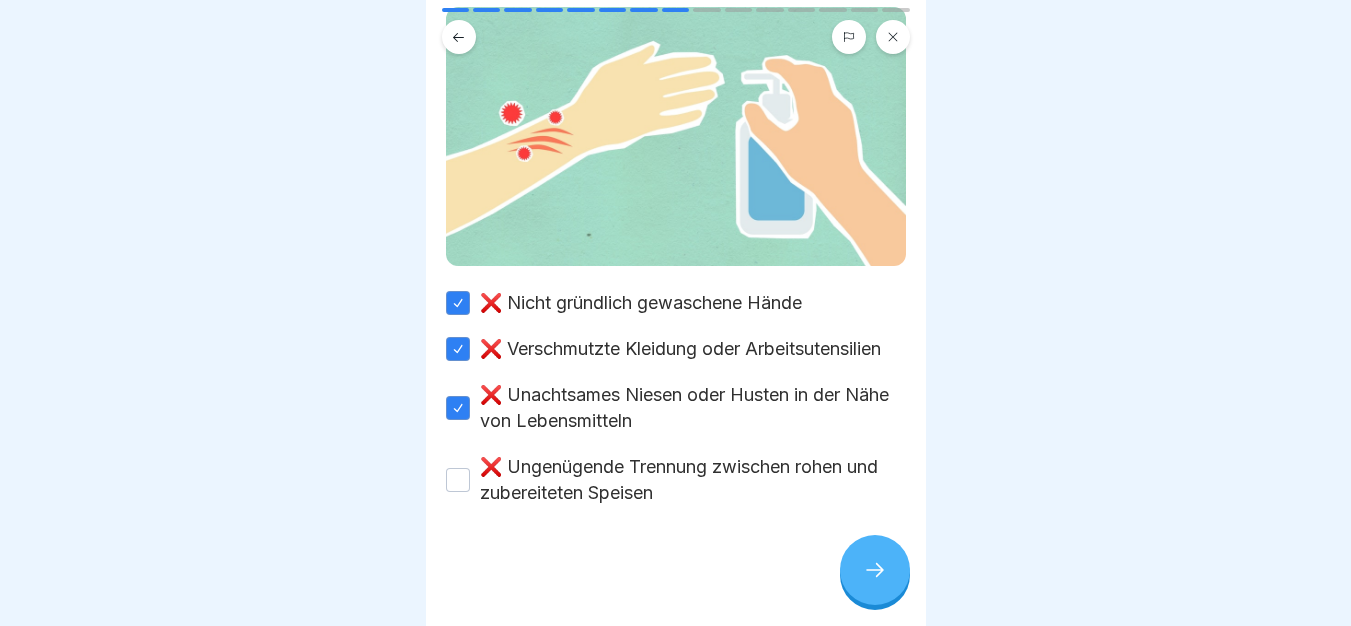 click on "❌ Ungenügende Trennung zwischen rohen und zubereiteten Speisen" at bounding box center [693, 480] 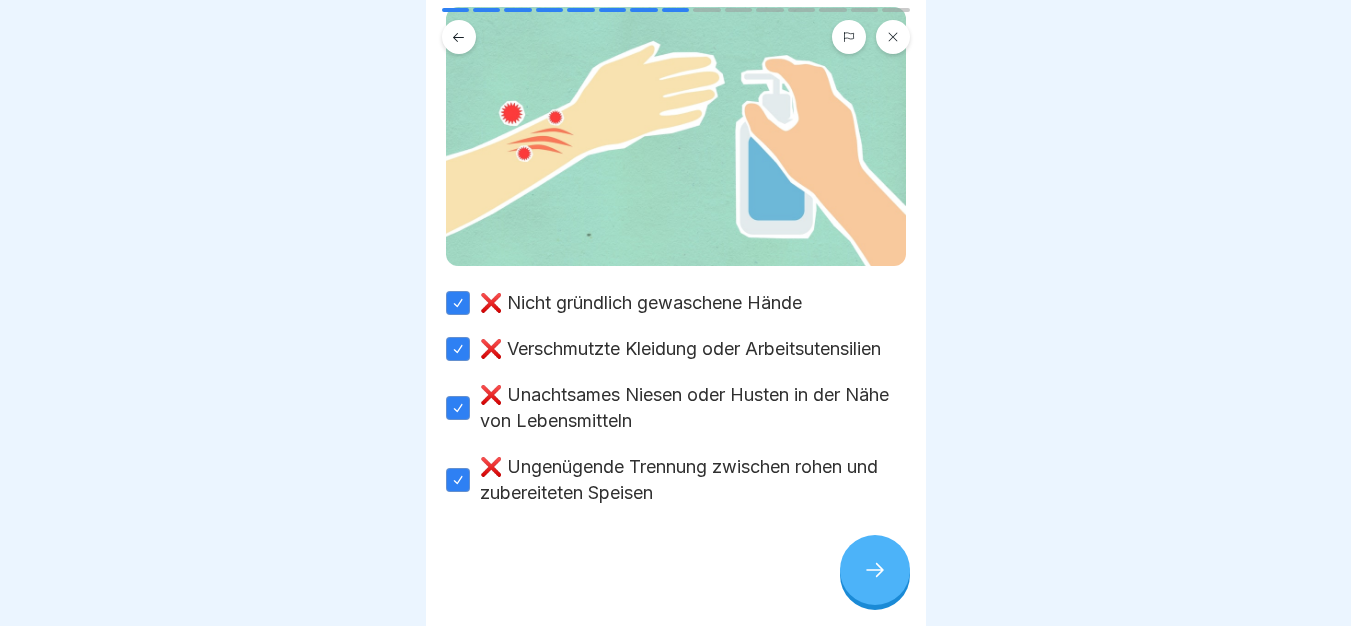click 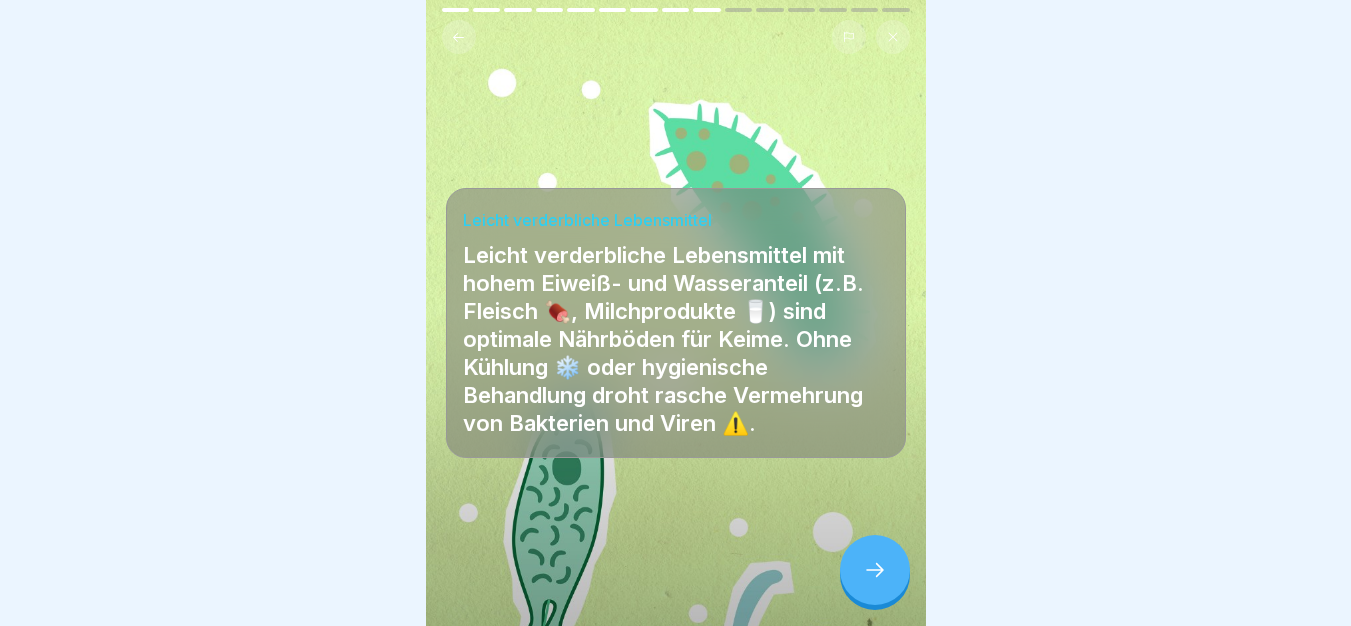 click 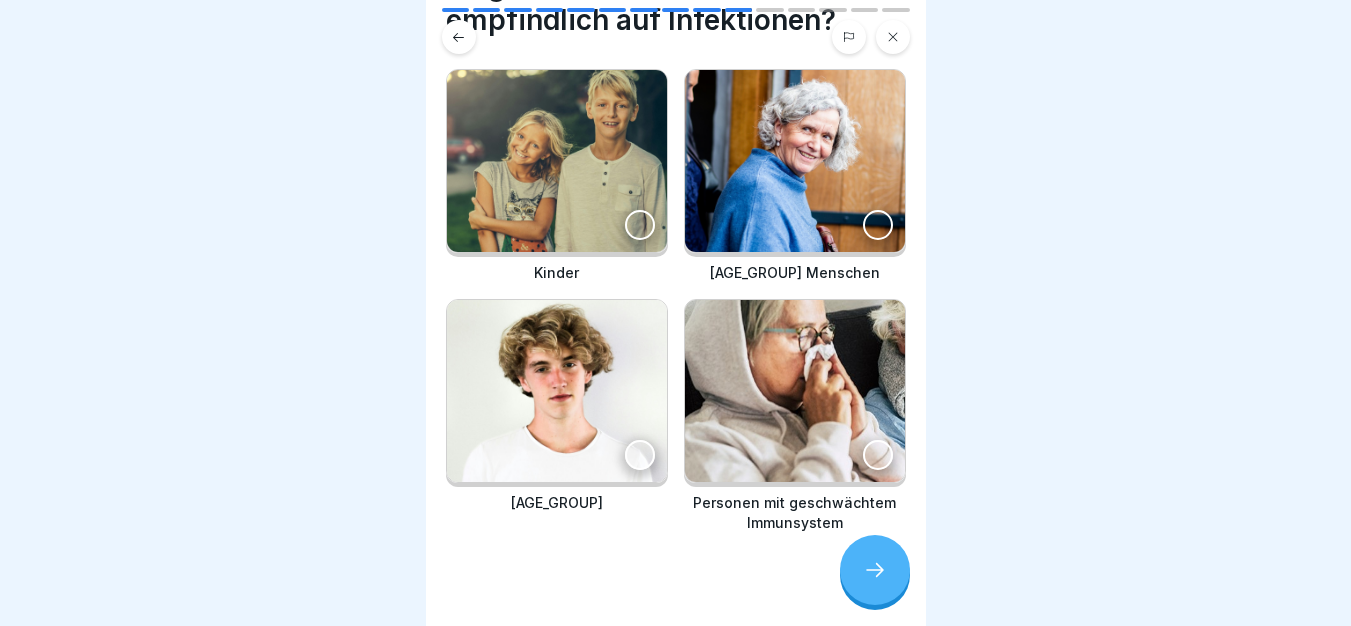 scroll, scrollTop: 160, scrollLeft: 0, axis: vertical 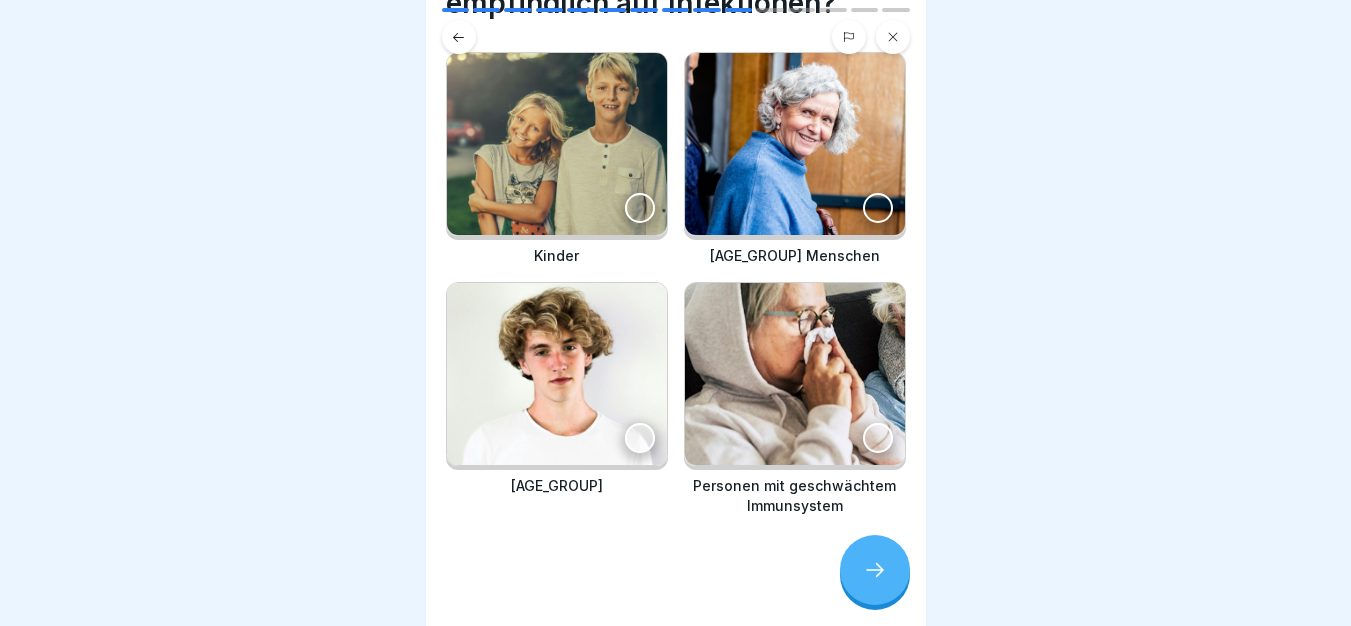 click at bounding box center [557, 144] 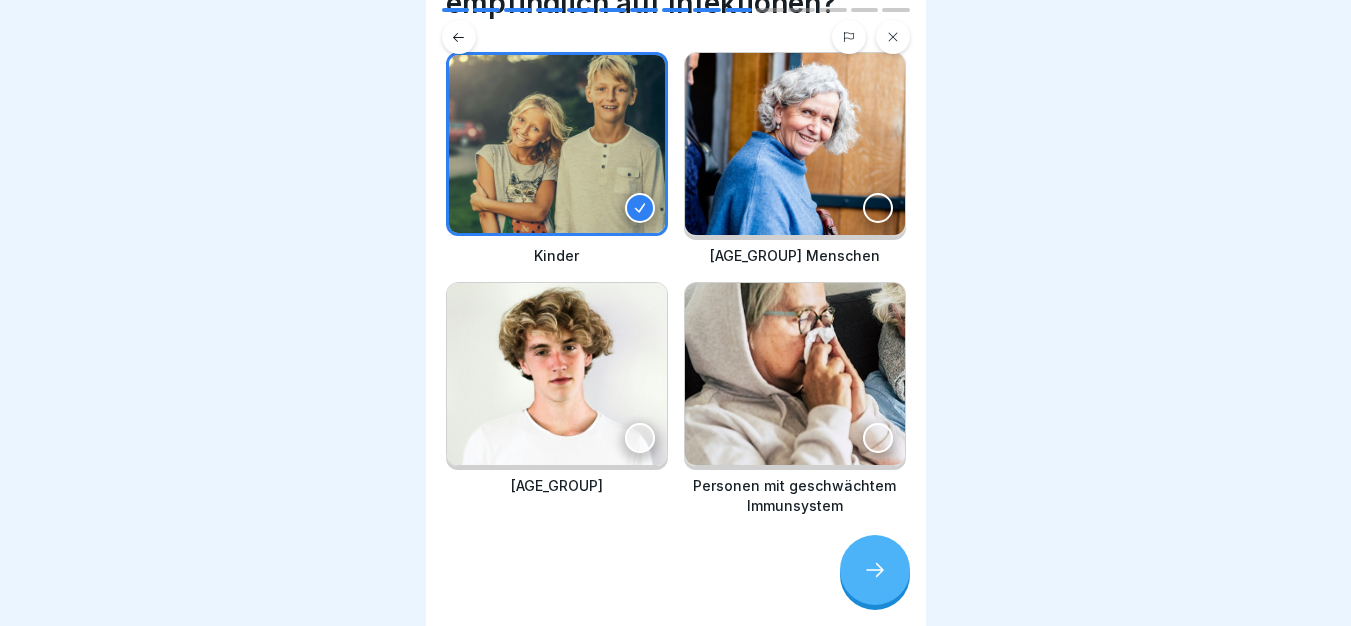 click at bounding box center [795, 144] 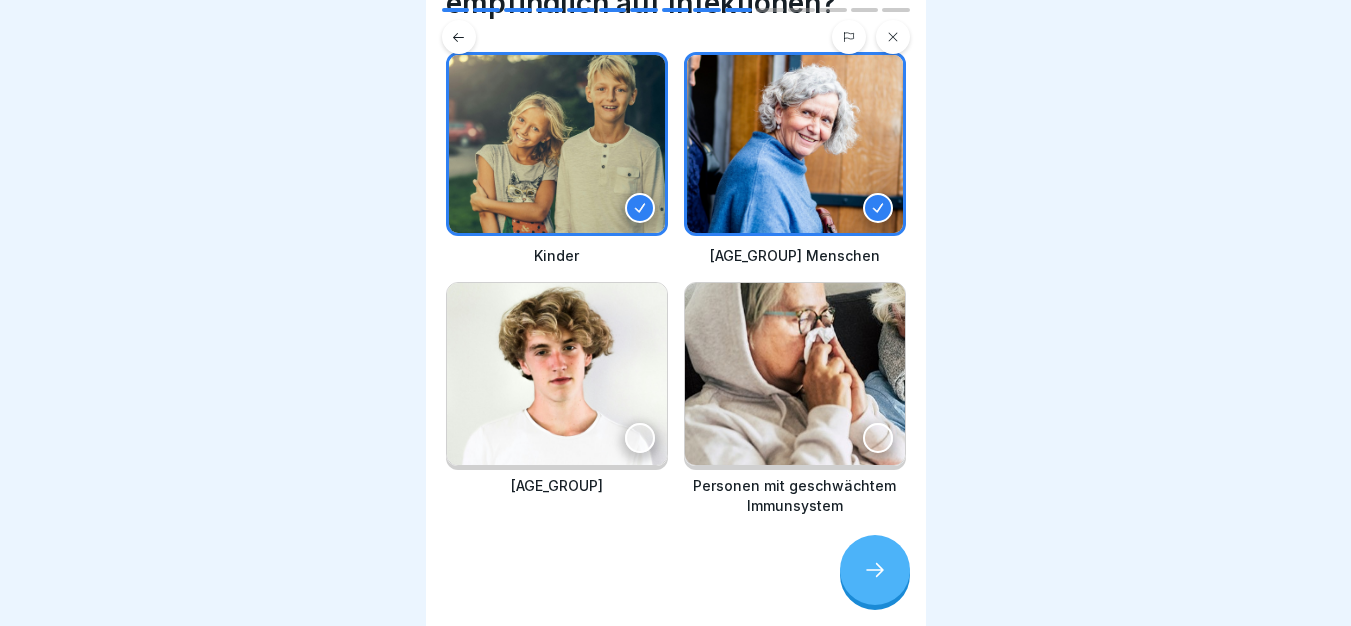 click at bounding box center [795, 374] 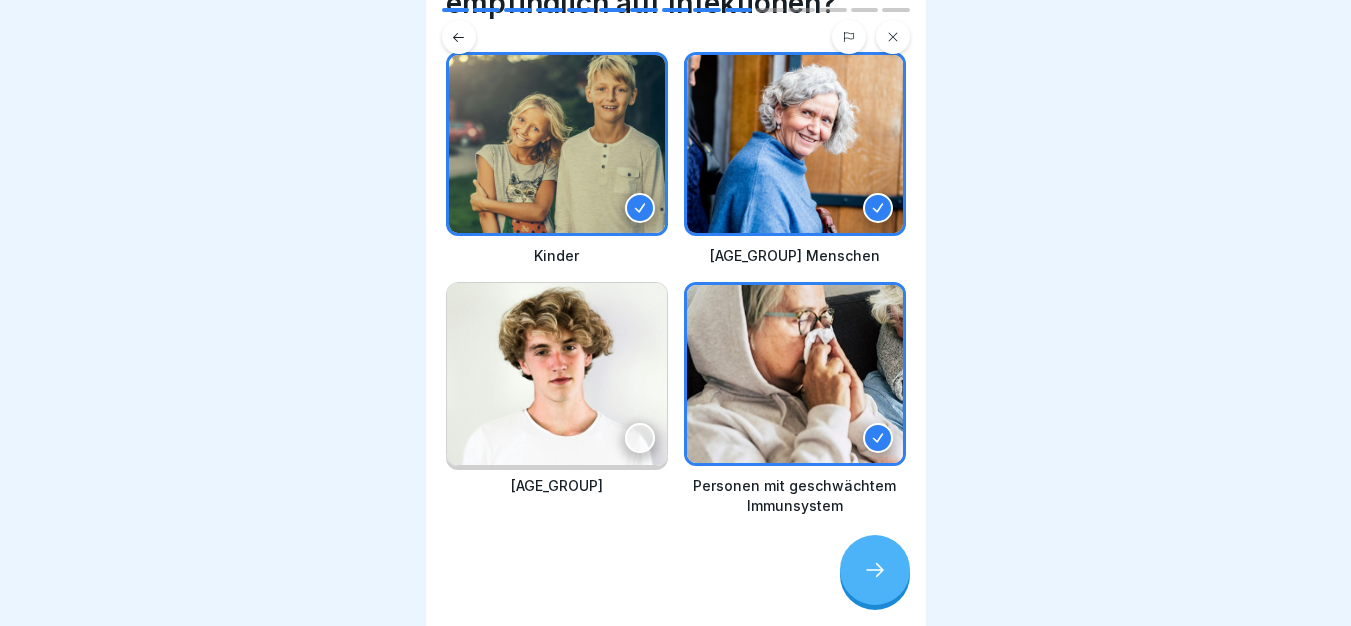 click at bounding box center (875, 570) 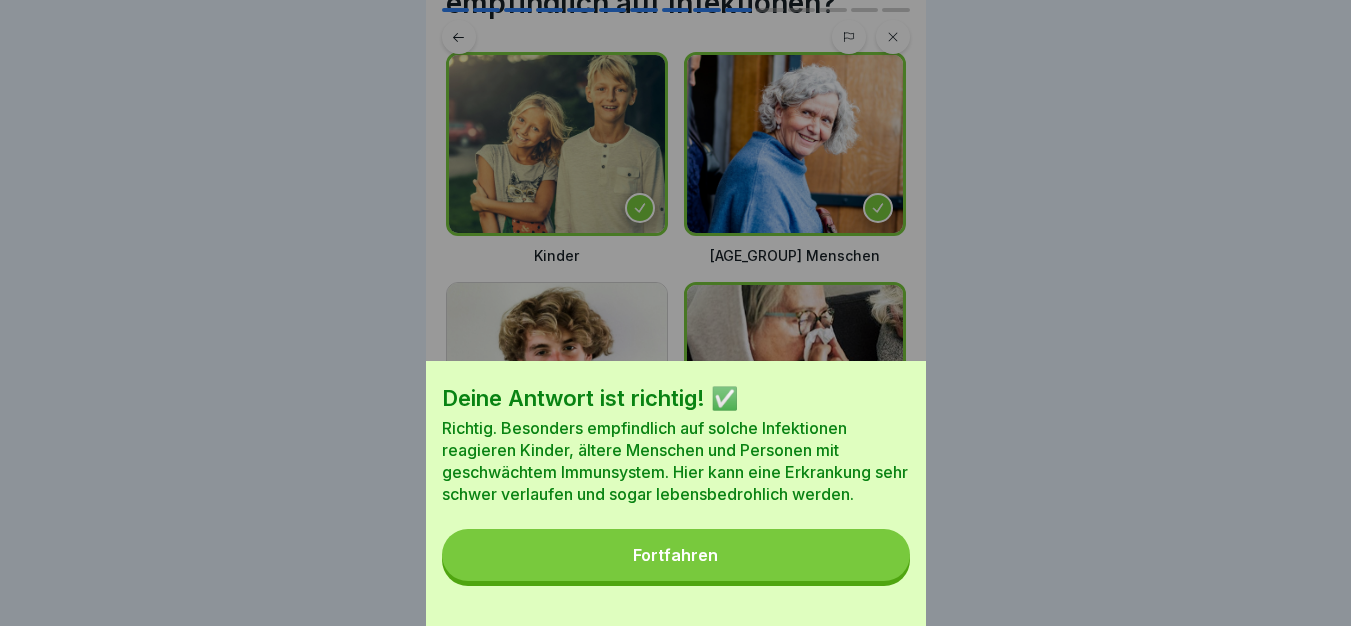 click on "Fortfahren" at bounding box center [676, 555] 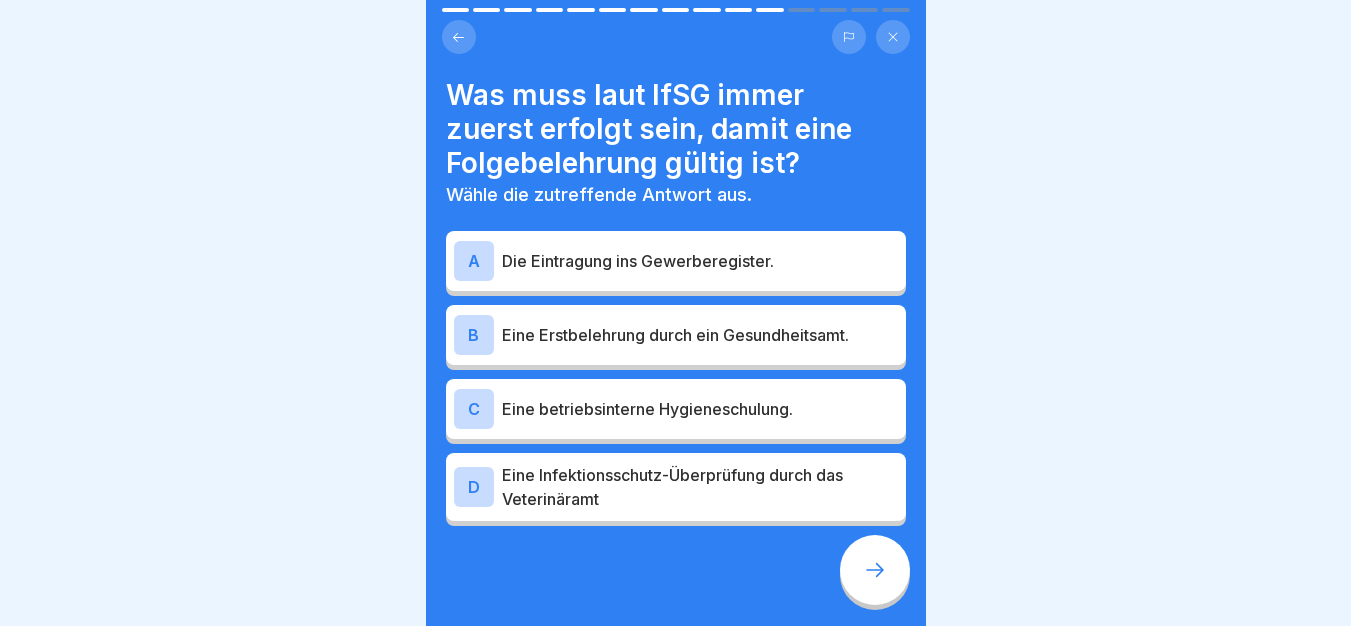click on "Eine Erstbelehrung durch ein Gesundheitsamt." at bounding box center (700, 335) 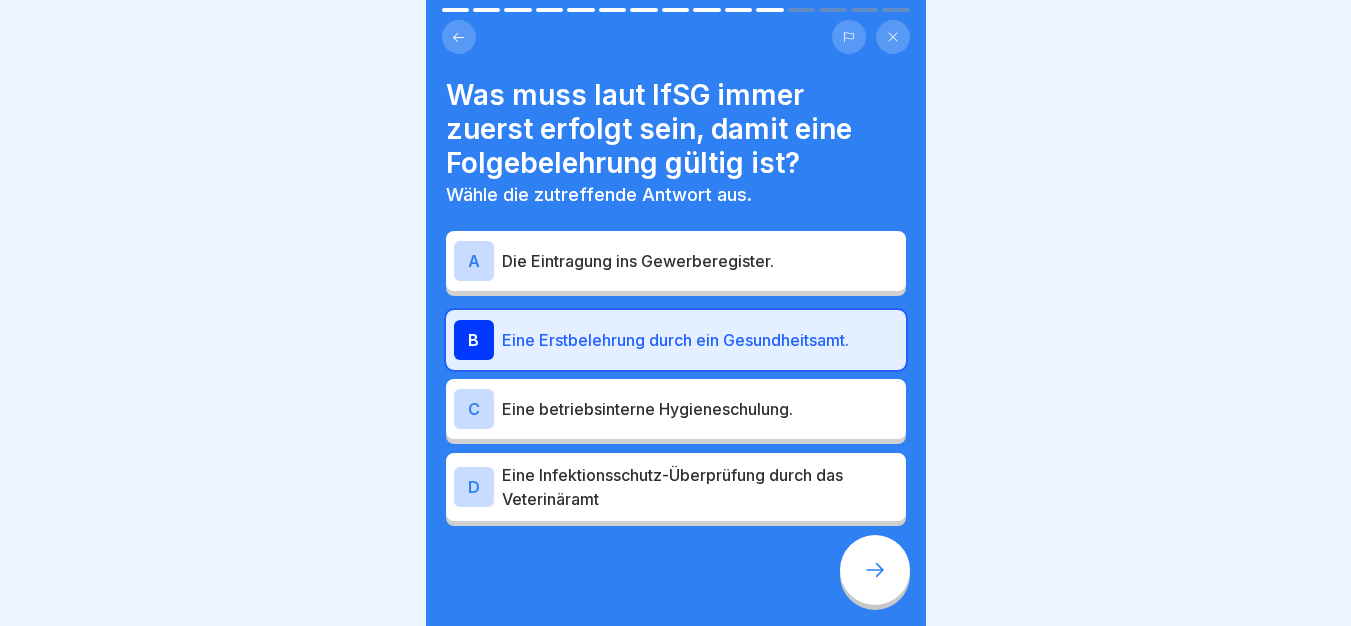 click at bounding box center [875, 570] 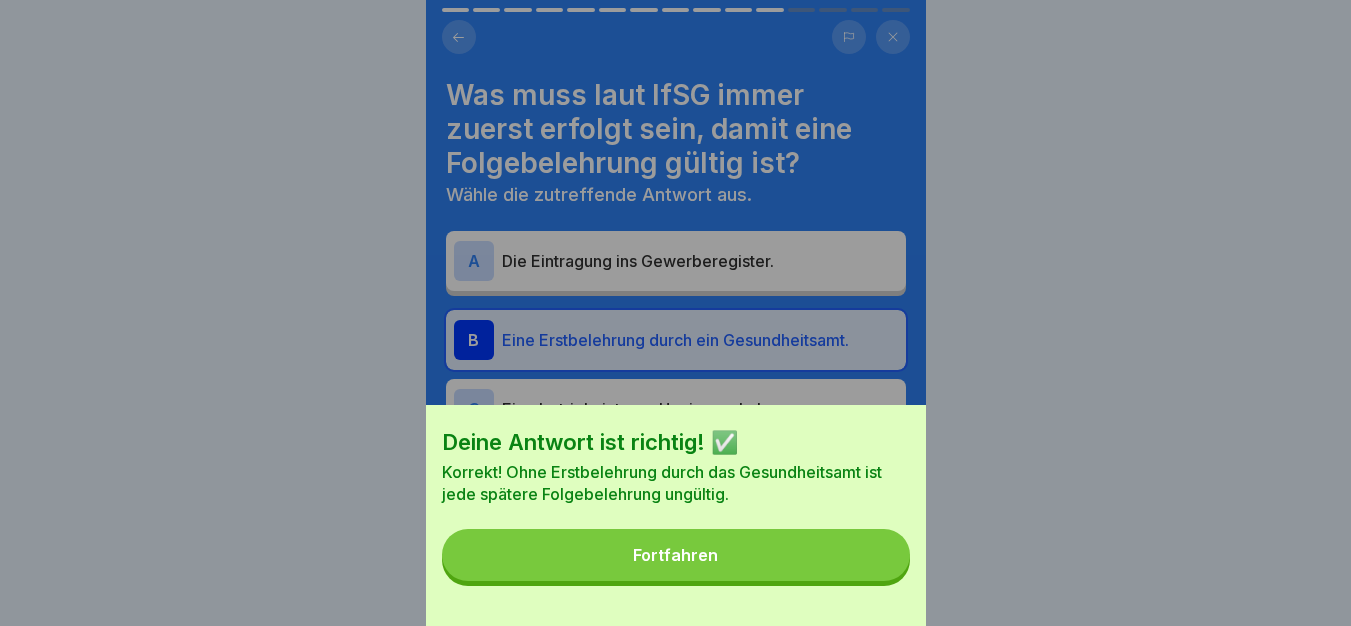 click on "Fortfahren" at bounding box center [676, 555] 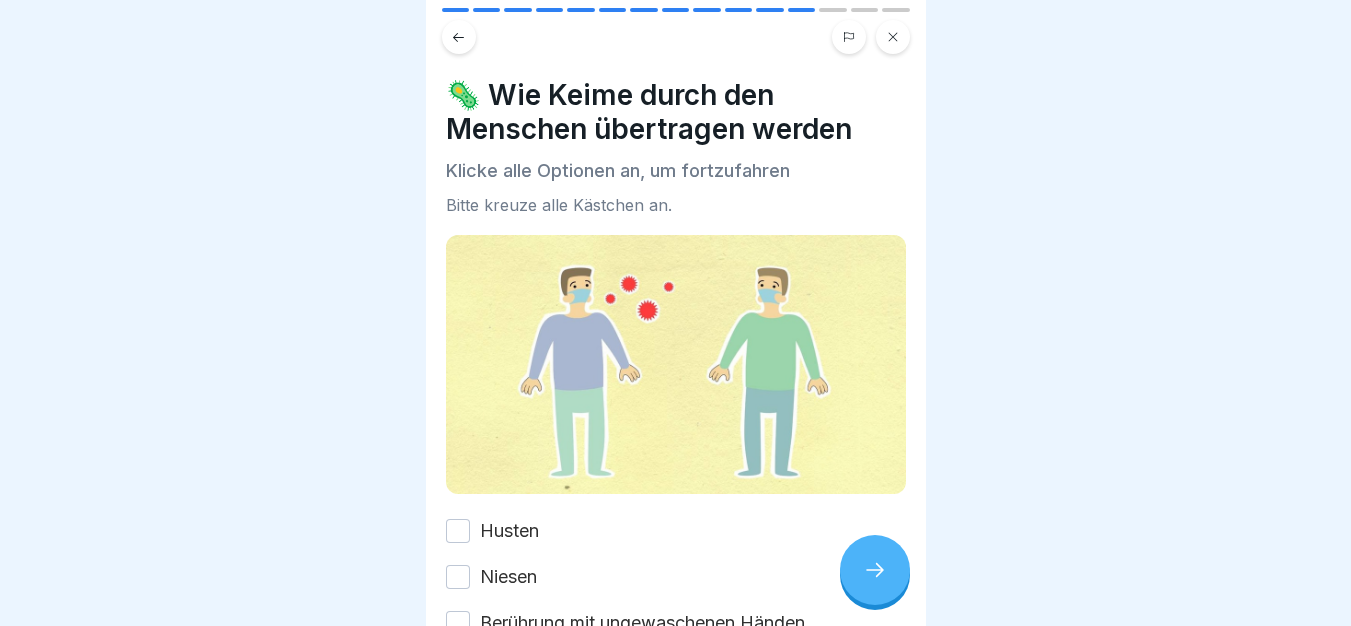 scroll, scrollTop: 213, scrollLeft: 0, axis: vertical 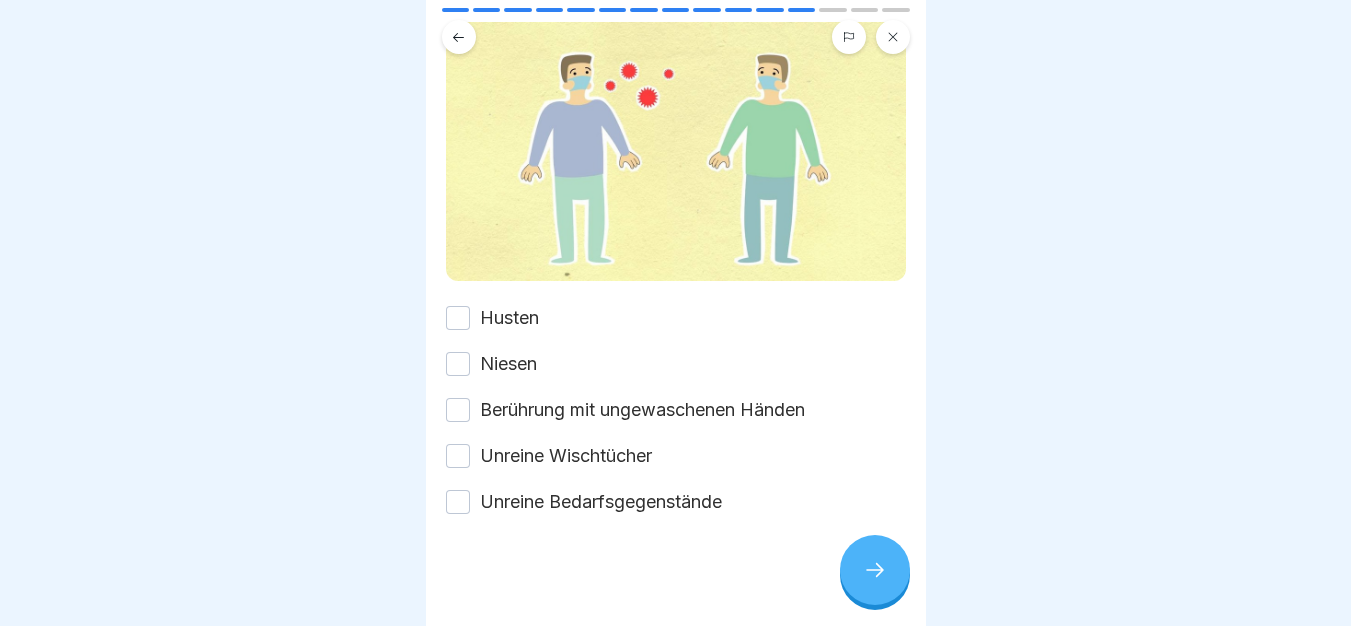 click on "Husten" at bounding box center (509, 318) 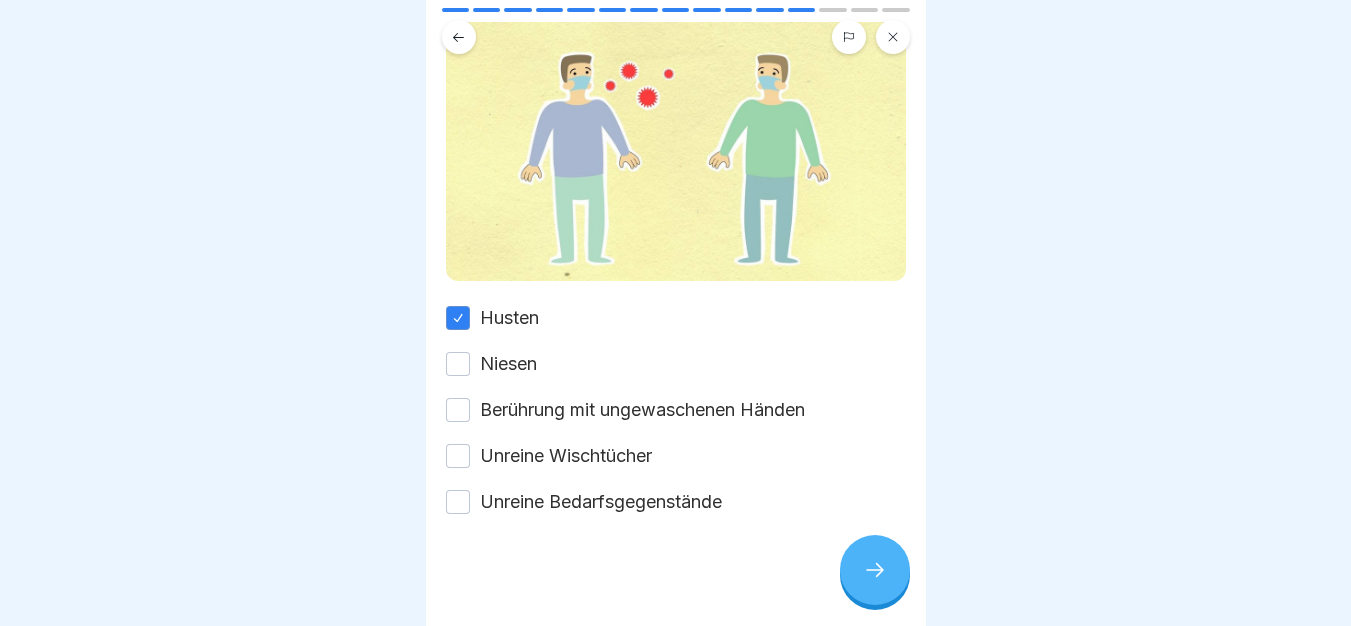 click on "Niesen" at bounding box center [508, 364] 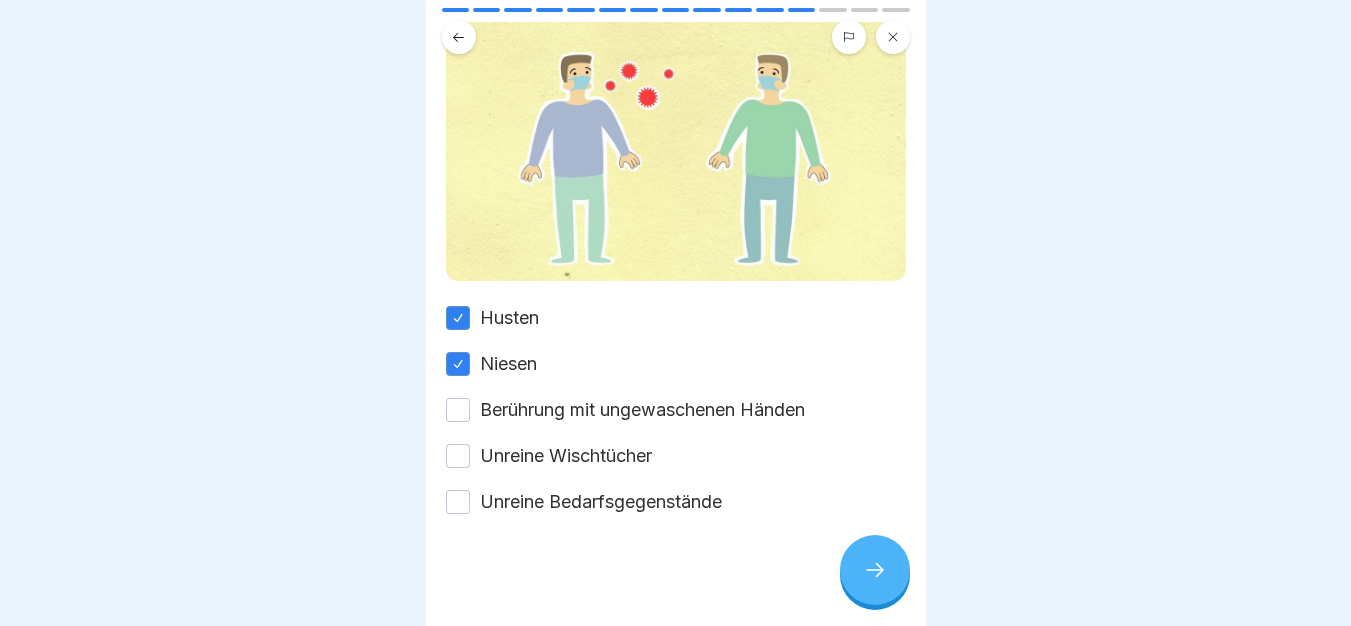 click on "Berührung mit ungewaschenen Händen" at bounding box center (642, 410) 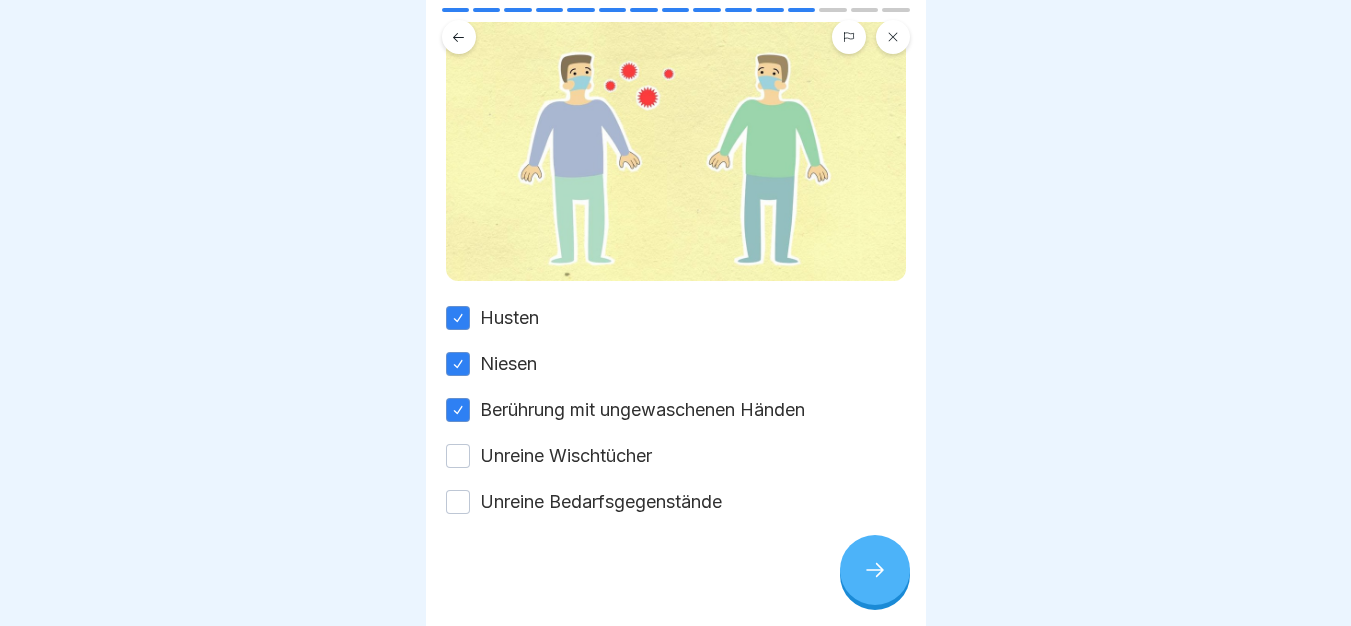 click on "Unreine Wischtücher" at bounding box center [566, 456] 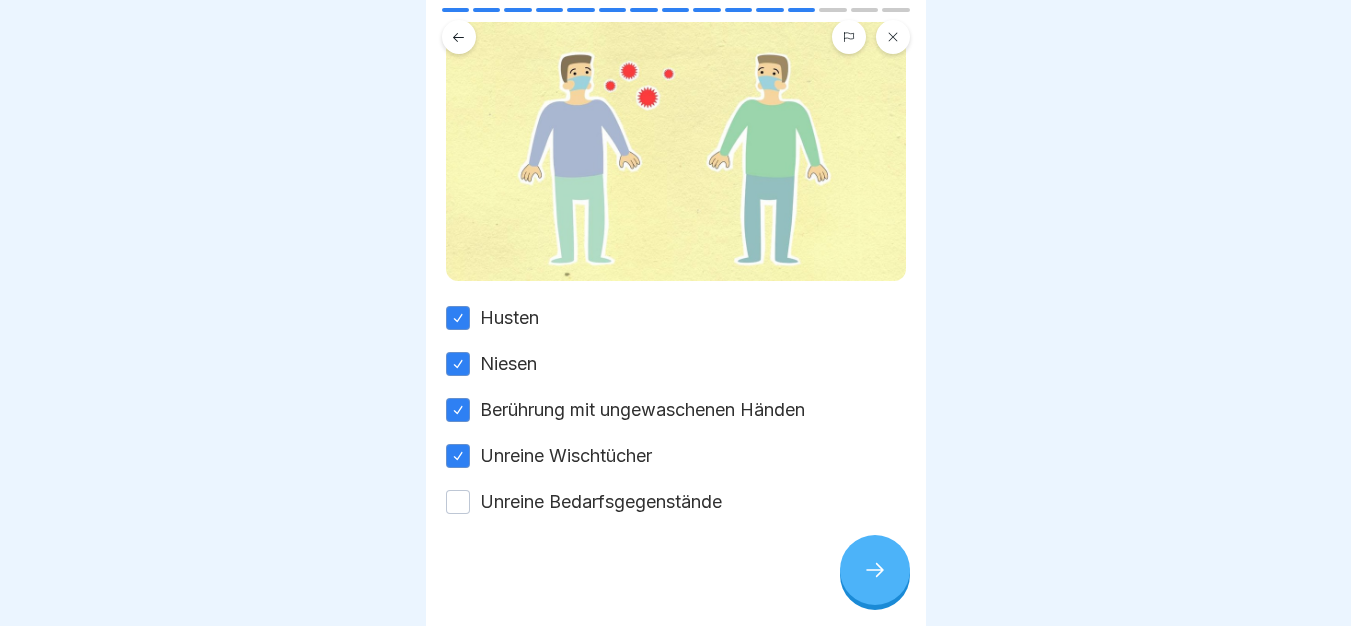 click on "Unreine Bedarfsgegenstände" at bounding box center [601, 502] 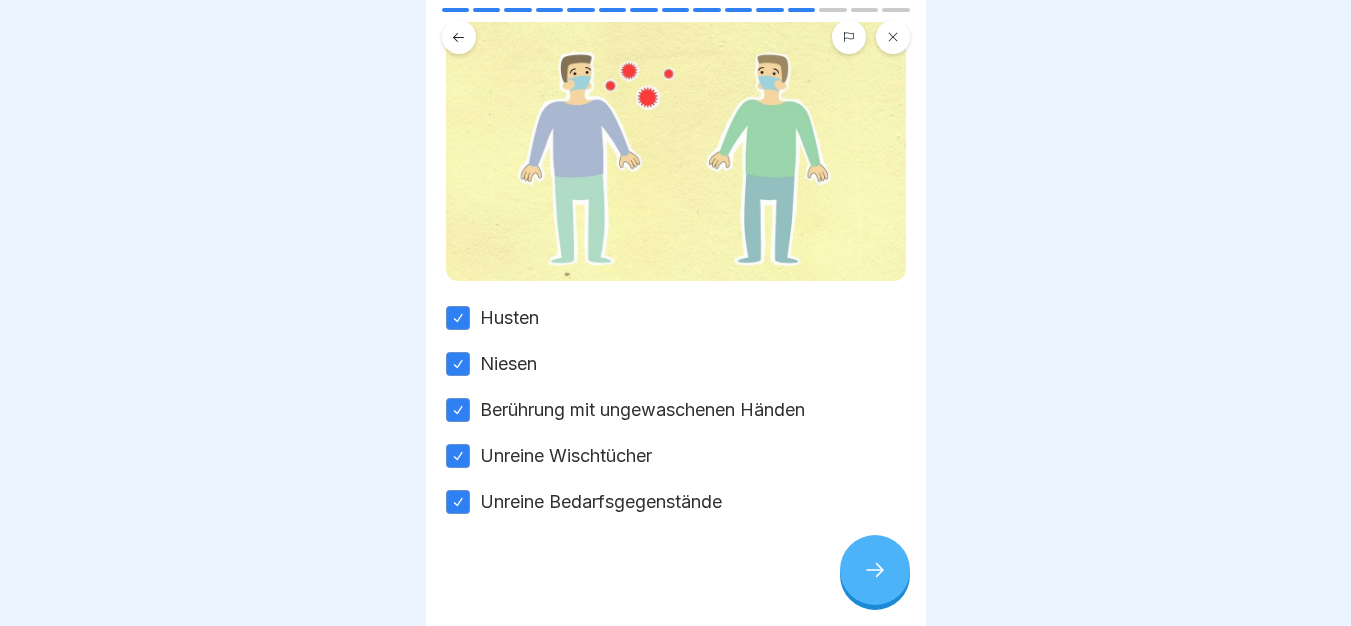 click at bounding box center [875, 570] 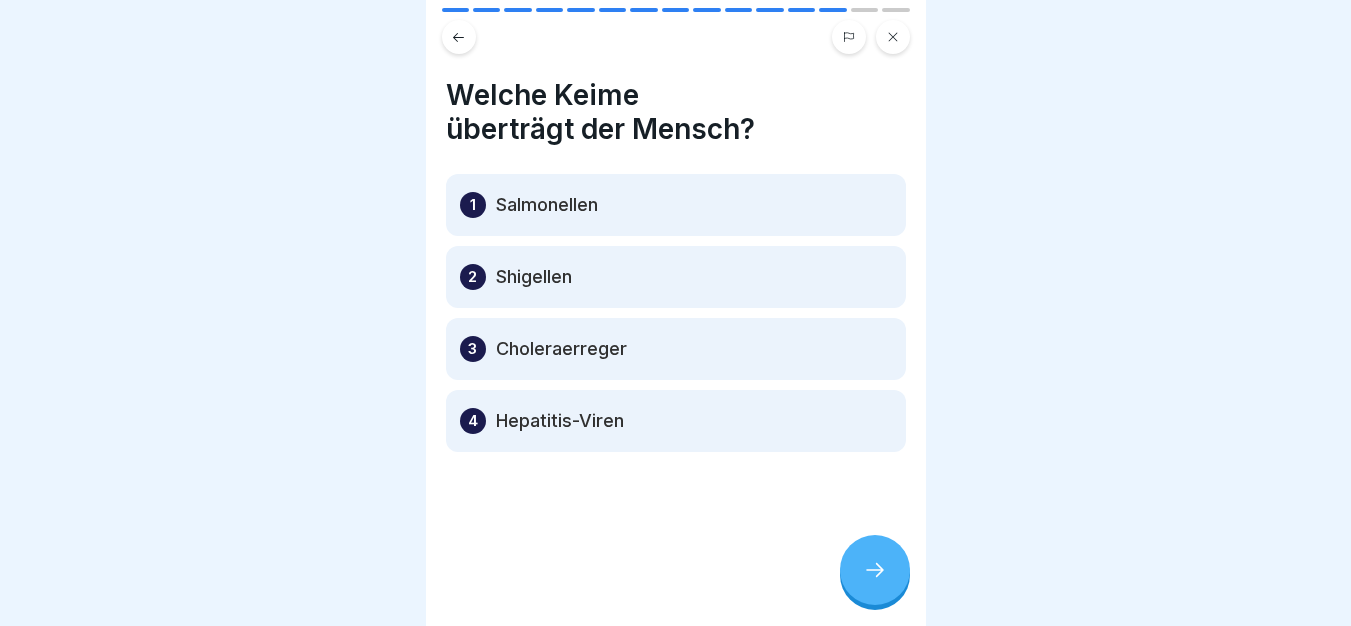 click at bounding box center (875, 570) 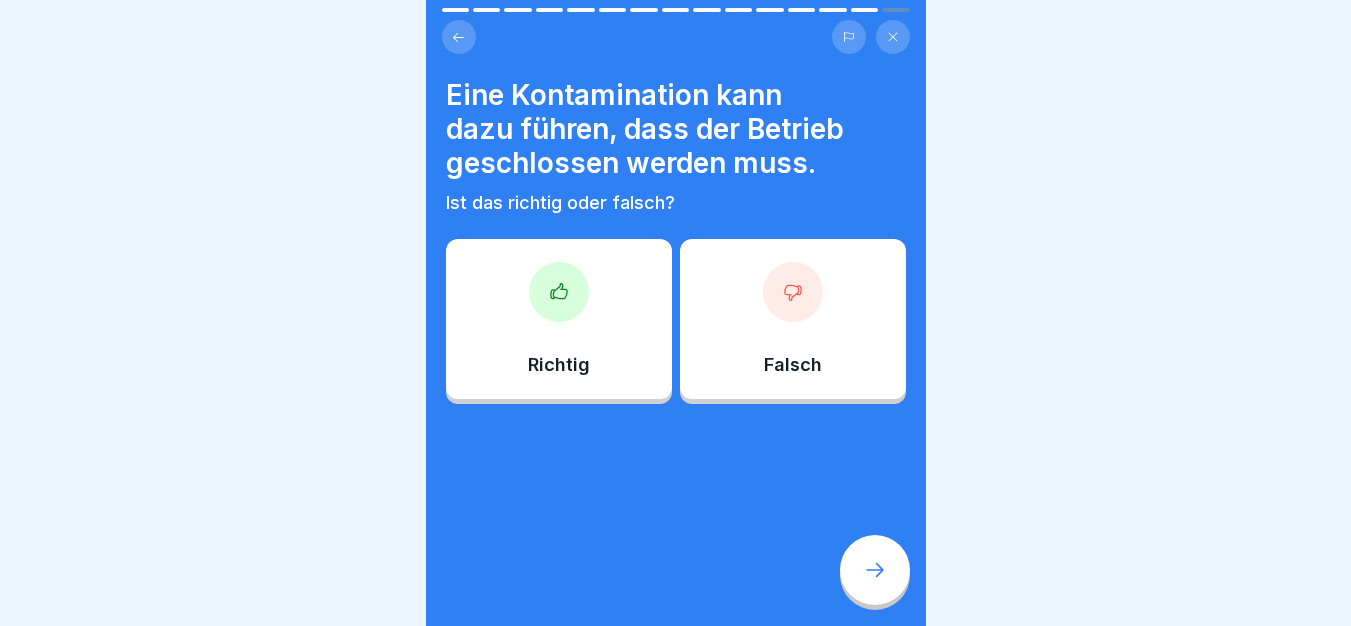 click on "Richtig" at bounding box center [559, 319] 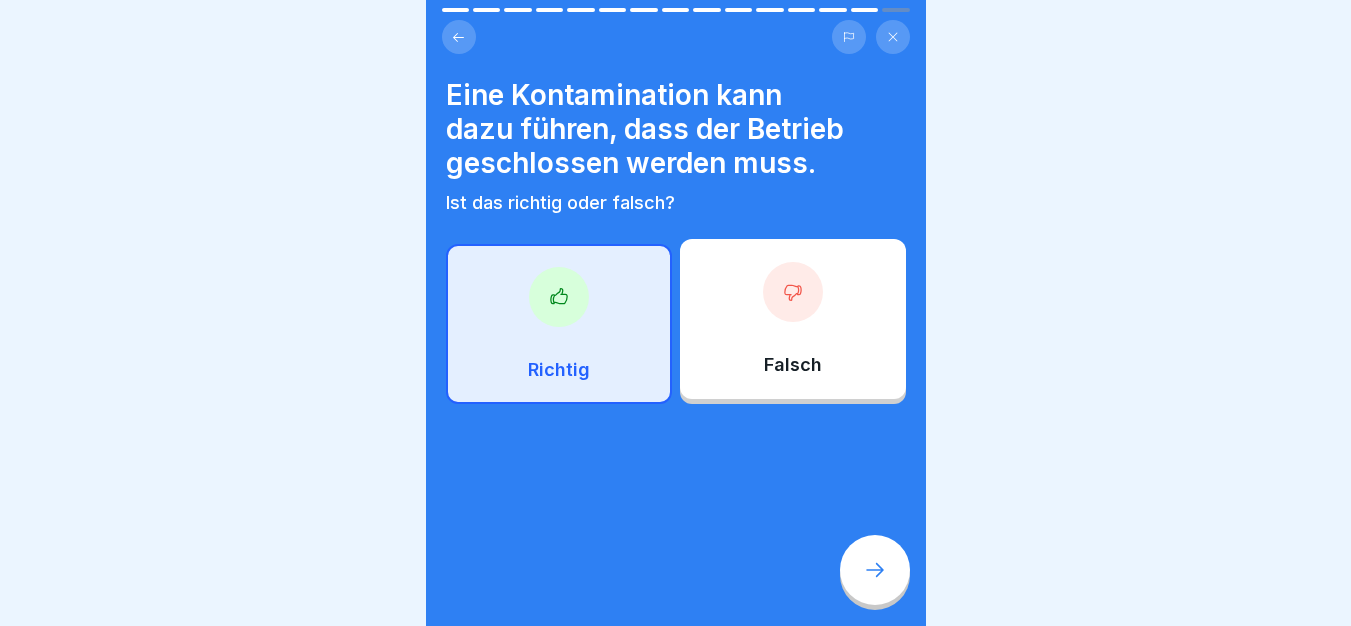 click 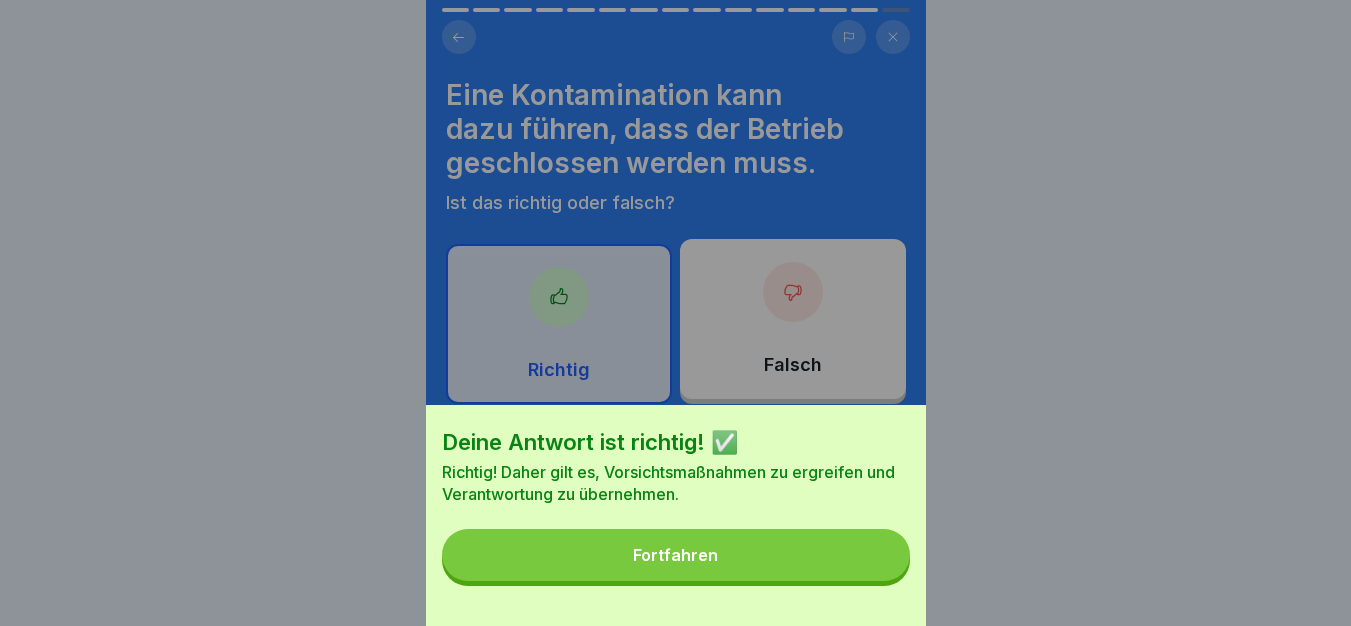 click on "Fortfahren" at bounding box center (676, 555) 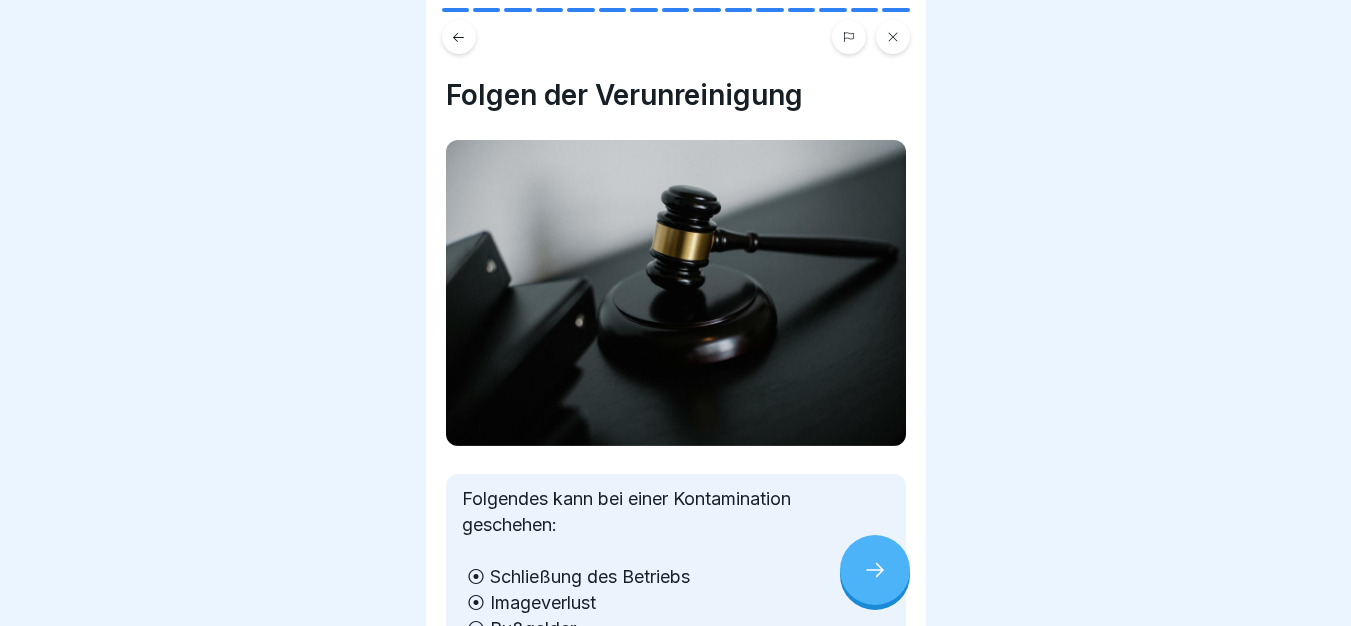 scroll, scrollTop: 164, scrollLeft: 0, axis: vertical 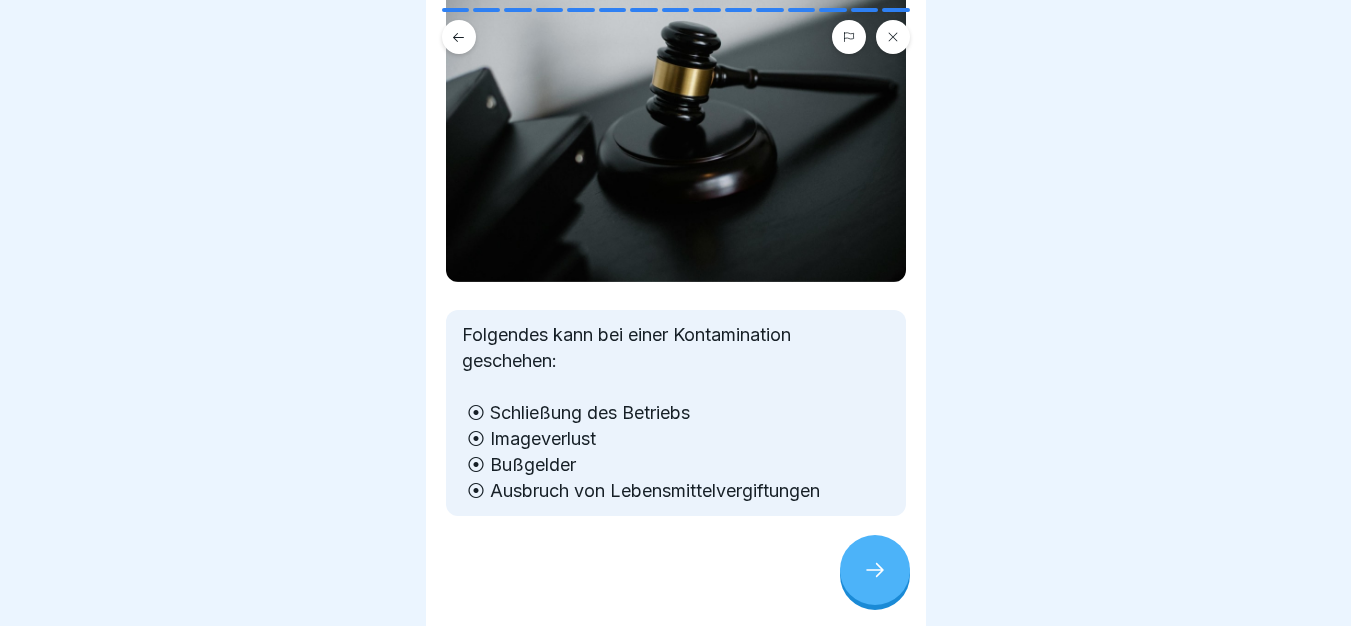 click at bounding box center (875, 570) 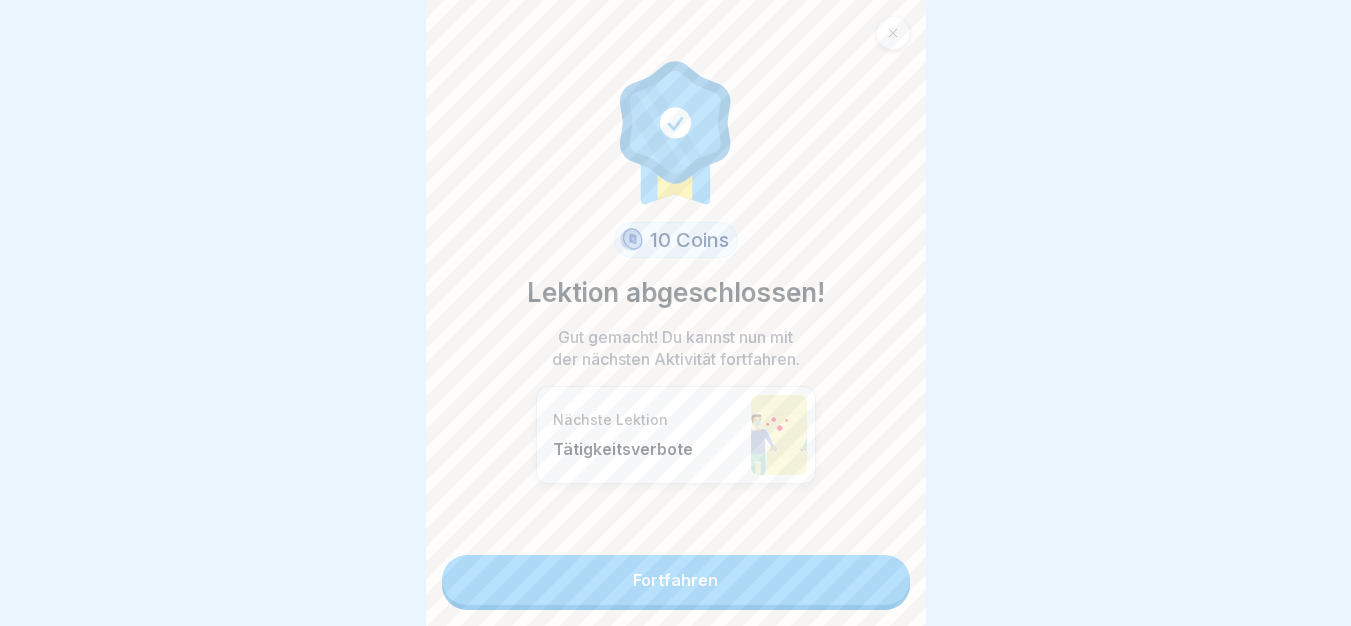 click on "Fortfahren" at bounding box center (676, 580) 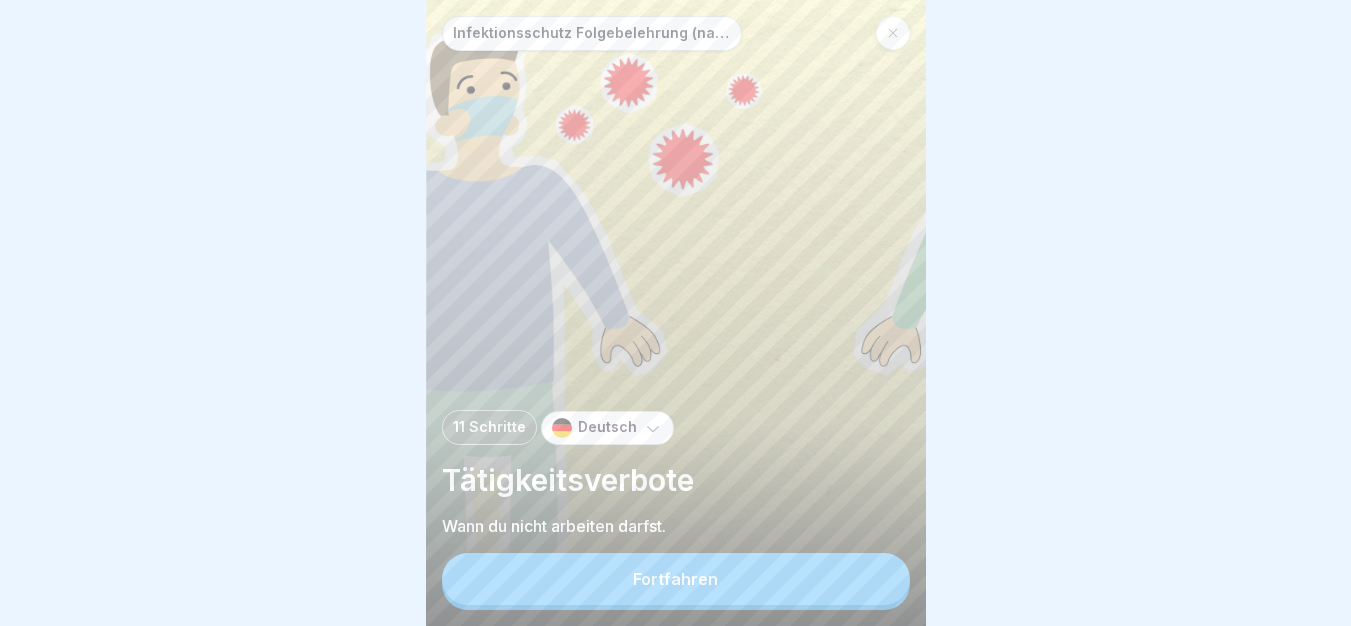 scroll, scrollTop: 15, scrollLeft: 0, axis: vertical 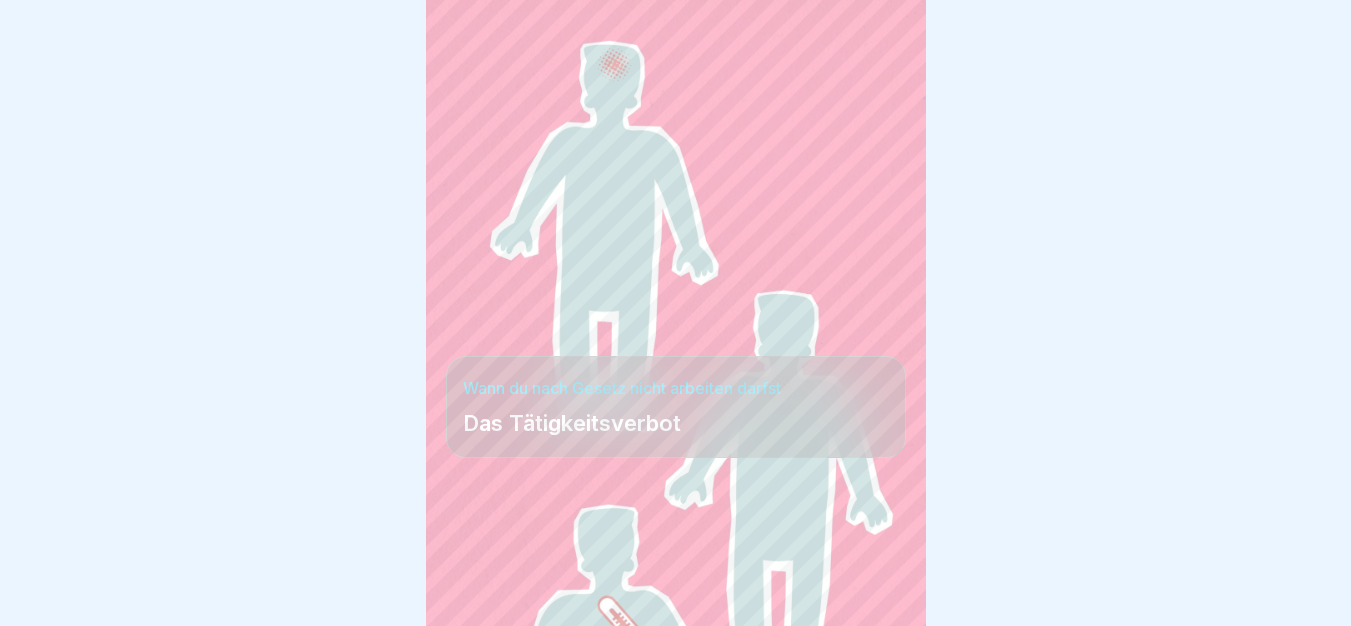 click on "Infektionsschutz Folgebelehrung (nach §43 IfSG) 11 Schritte Deutsch Tätigkeitsverbote Wann du nicht arbeiten darfst. Fortfahren Wann du nach Gesetz nicht arbeiten darfst Das Tätigkeitsverbot 🚨 Wann du NICHT arbeiten darfst! Laut Gesetz darfst du nicht arbeiten, Bitte kreuze alle Kästchen an. wenn du krank oder Ausscheider bist. wenn du Wunden, Hautinfektionen oder Geschwüre hast. Dies gilt in folgenden Fällen:  1️⃣ Du arbeitest mit offenen Lebensmitteln
2️⃣ Du arbeitest mit leicht verderblichen Lebensmitteln
3️⃣ Du arbeitest mit Bedarfsgegenständen, welche direkten Kontakt mit Lebensmitteln haben Als Ausscheider weißt du häufig nicht, dass Du ein solcher bist. Ist das richtig oder falsch? Richtig Falsch Krankheitsanzeichen Woran erkennst du, dass du eine der genannten Krankheiten hast? Bei diesen Symptomen darfst du NICHT arbeiten: 1 Shigellenruhr: Blutiger Durchfall, Fieber, Erbrechen 2 Gastroenteritis: Übelkeit/Erbrechen, Fieber, Durchfall, Bauchschmerzen 3 4 WICHTIG 1 Cholera 2 3" at bounding box center [176, 313] 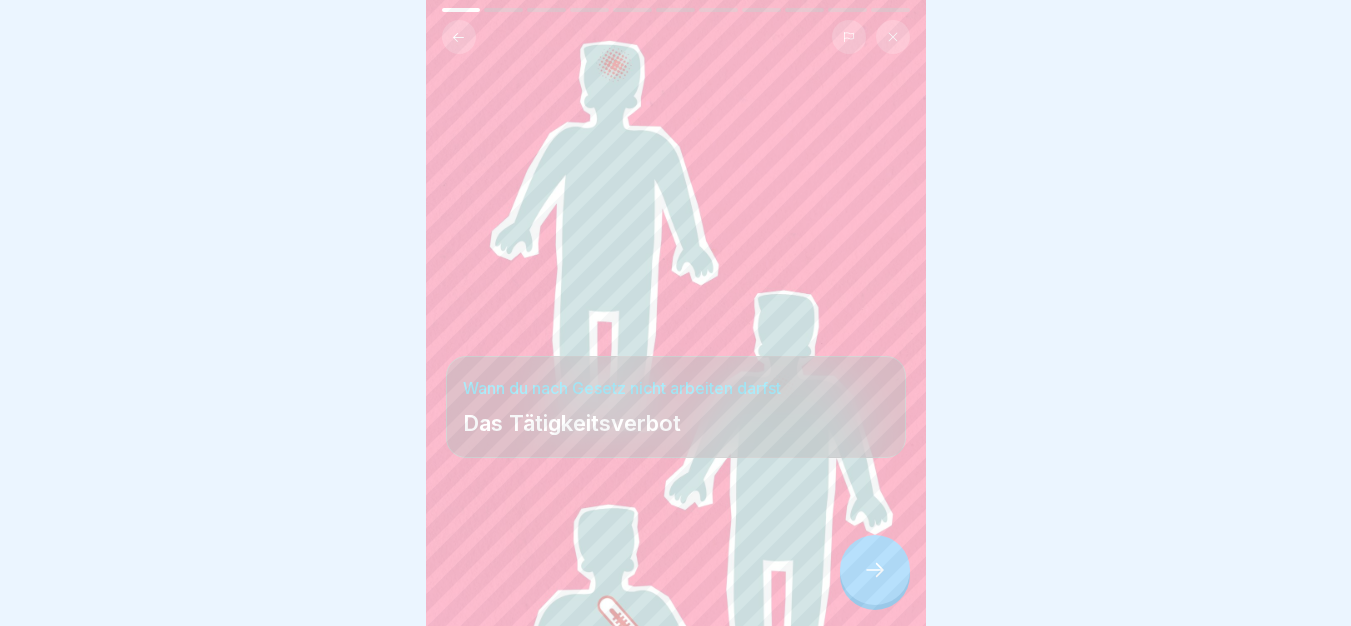 click on "Infektionsschutz Folgebelehrung (nach §43 IfSG) 11 Schritte Deutsch Tätigkeitsverbote Wann du nicht arbeiten darfst. Fortfahren Wann du nach Gesetz nicht arbeiten darfst Das Tätigkeitsverbot 🚨 Wann du NICHT arbeiten darfst! Laut Gesetz darfst du nicht arbeiten, Bitte kreuze alle Kästchen an. wenn du krank oder Ausscheider bist. wenn du Wunden, Hautinfektionen oder Geschwüre hast. Dies gilt in folgenden Fällen:  1️⃣ Du arbeitest mit offenen Lebensmitteln
2️⃣ Du arbeitest mit leicht verderblichen Lebensmitteln
3️⃣ Du arbeitest mit Bedarfsgegenständen, welche direkten Kontakt mit Lebensmitteln haben Als Ausscheider weißt du häufig nicht, dass Du ein solcher bist. Ist das richtig oder falsch? Richtig Falsch Krankheitsanzeichen Woran erkennst du, dass du eine der genannten Krankheiten hast? Bei diesen Symptomen darfst du NICHT arbeiten: 1 Shigellenruhr: Blutiger Durchfall, Fieber, Erbrechen 2 Gastroenteritis: Übelkeit/Erbrechen, Fieber, Durchfall, Bauchschmerzen 3 4 WICHTIG 1 Cholera 2 3" at bounding box center [676, 313] 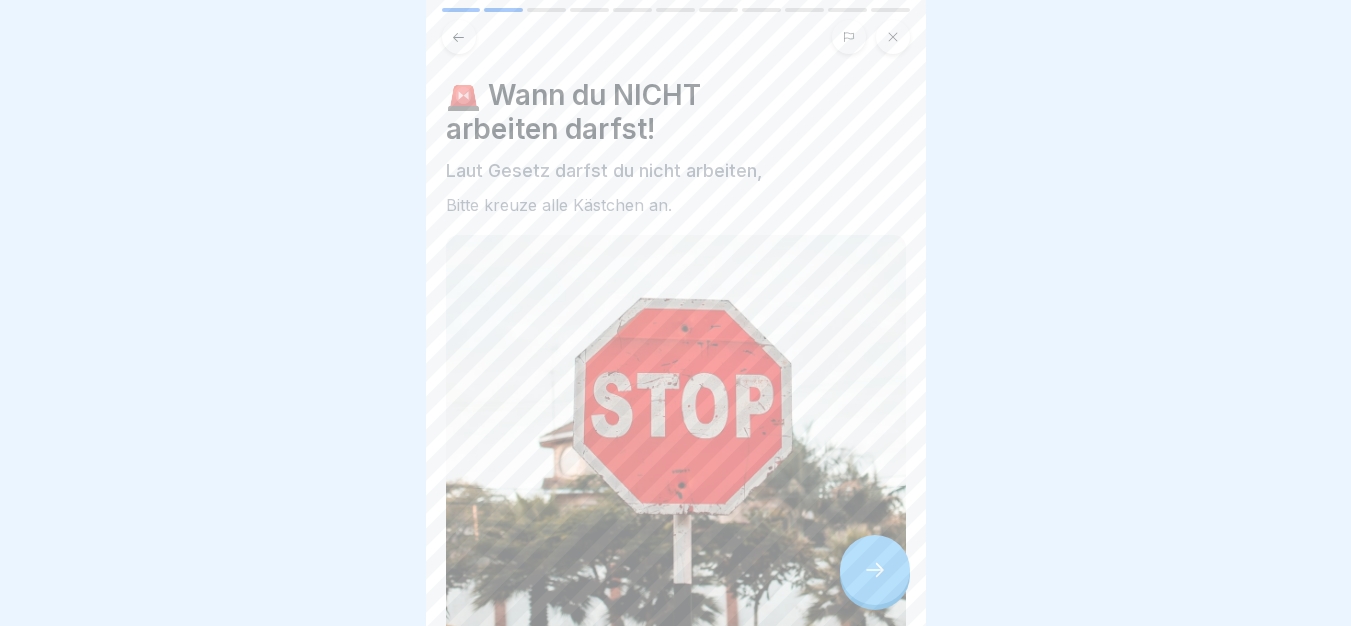 click at bounding box center (875, 570) 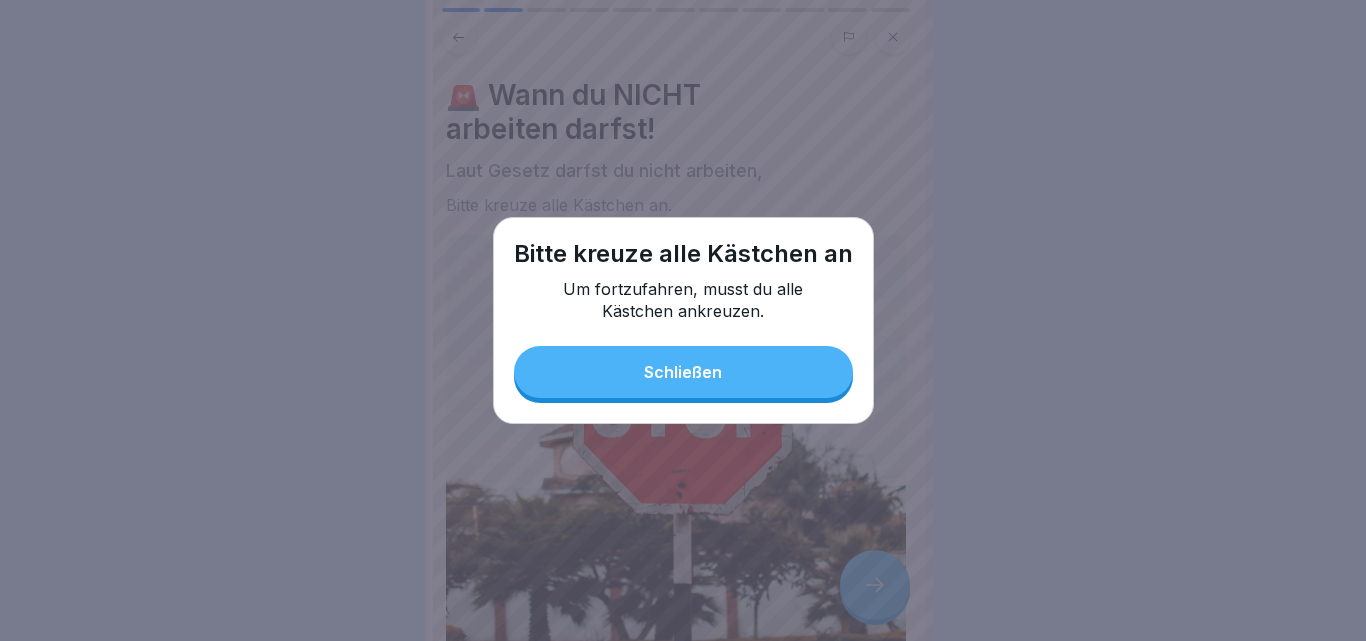 click on "Schließen" at bounding box center [683, 372] 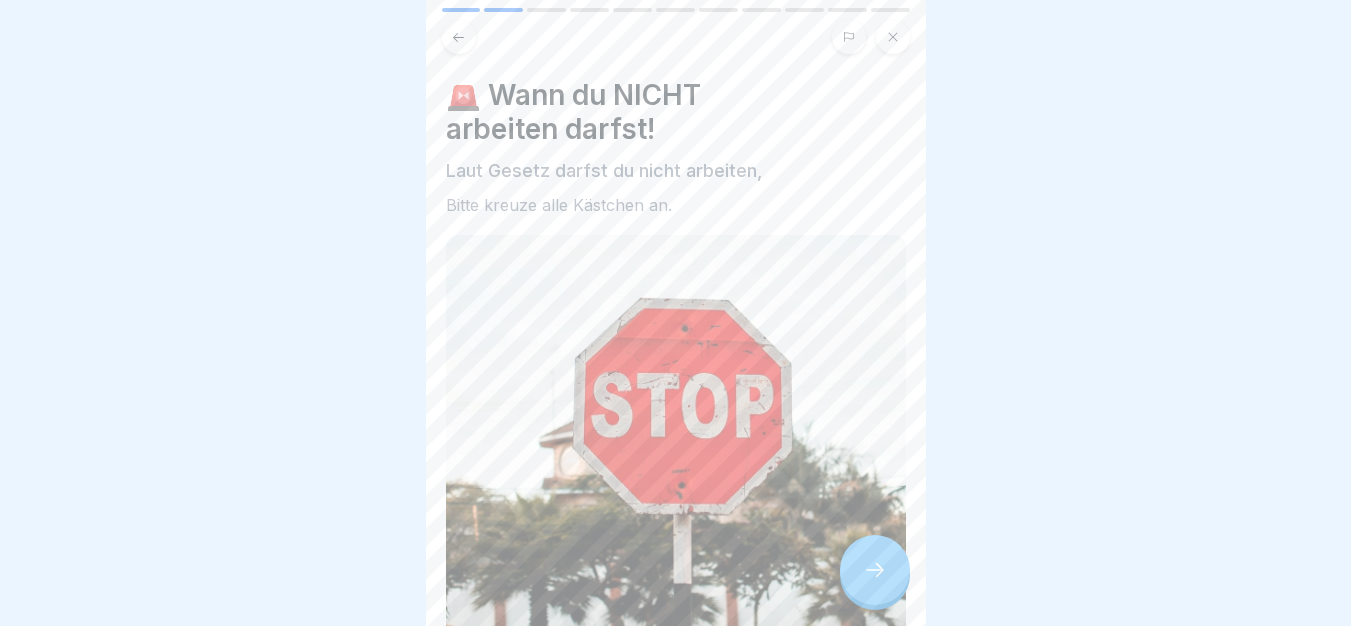 scroll, scrollTop: 262, scrollLeft: 0, axis: vertical 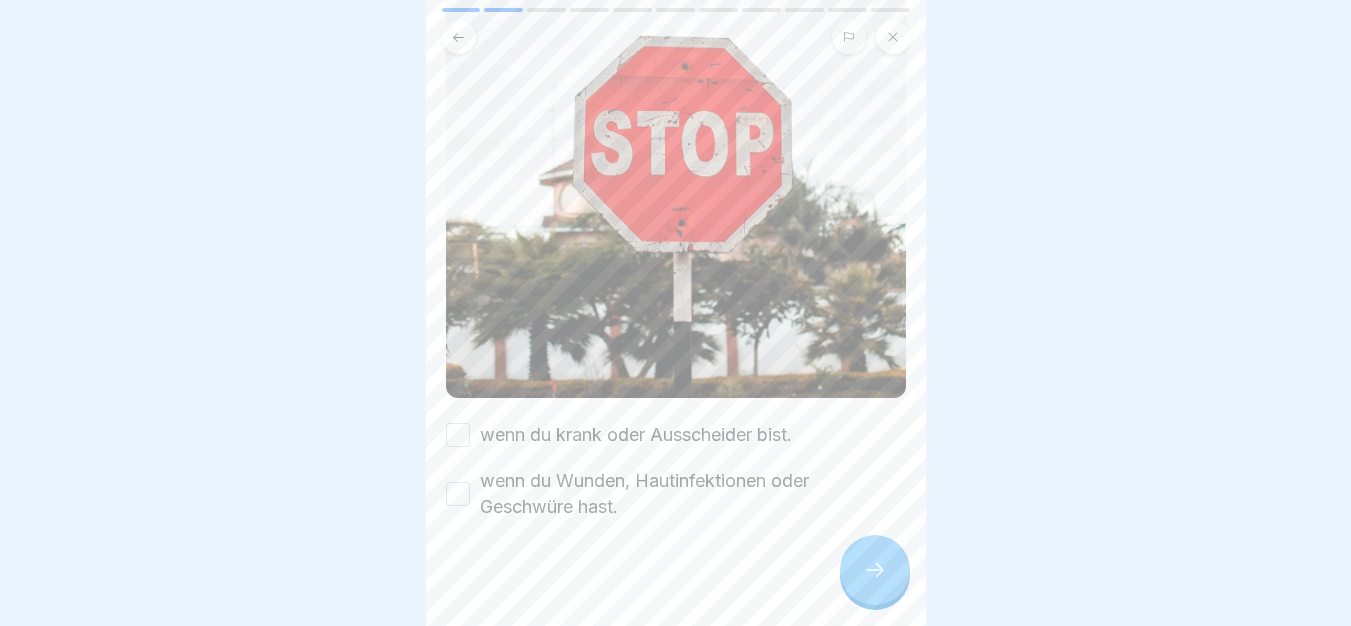 click on "wenn du krank oder Ausscheider bist." at bounding box center (636, 435) 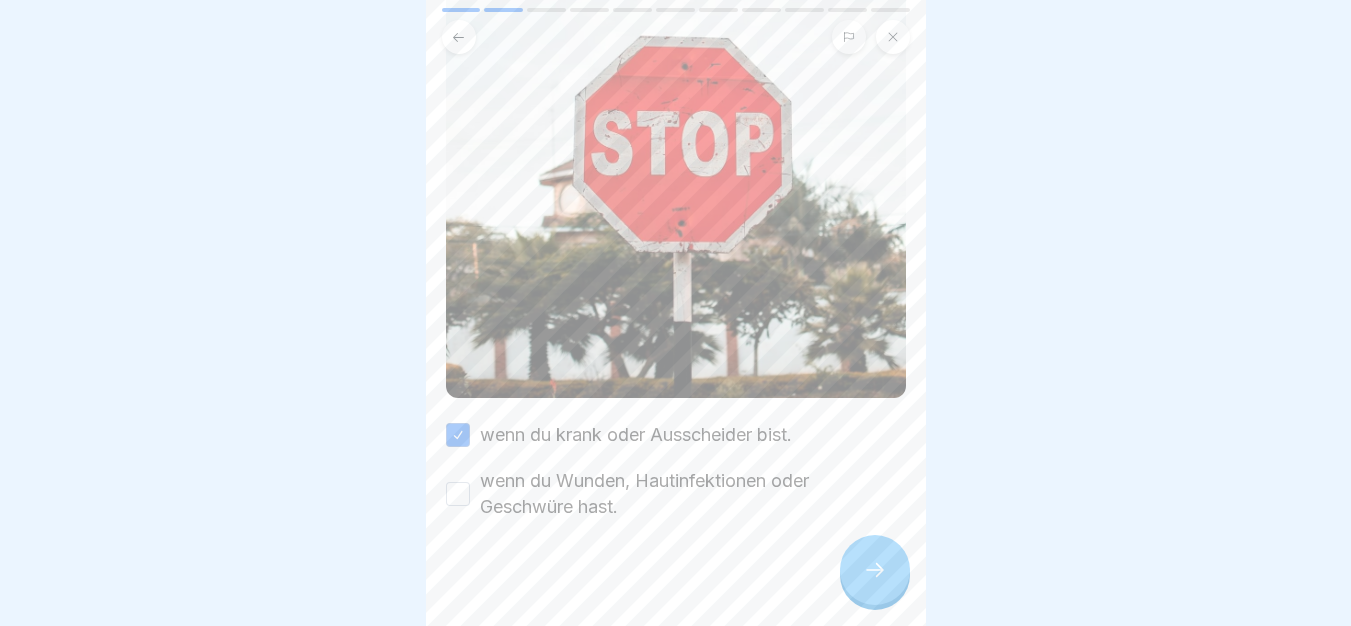 click on "wenn du Wunden, Hautinfektionen oder Geschwüre hast." at bounding box center (693, 494) 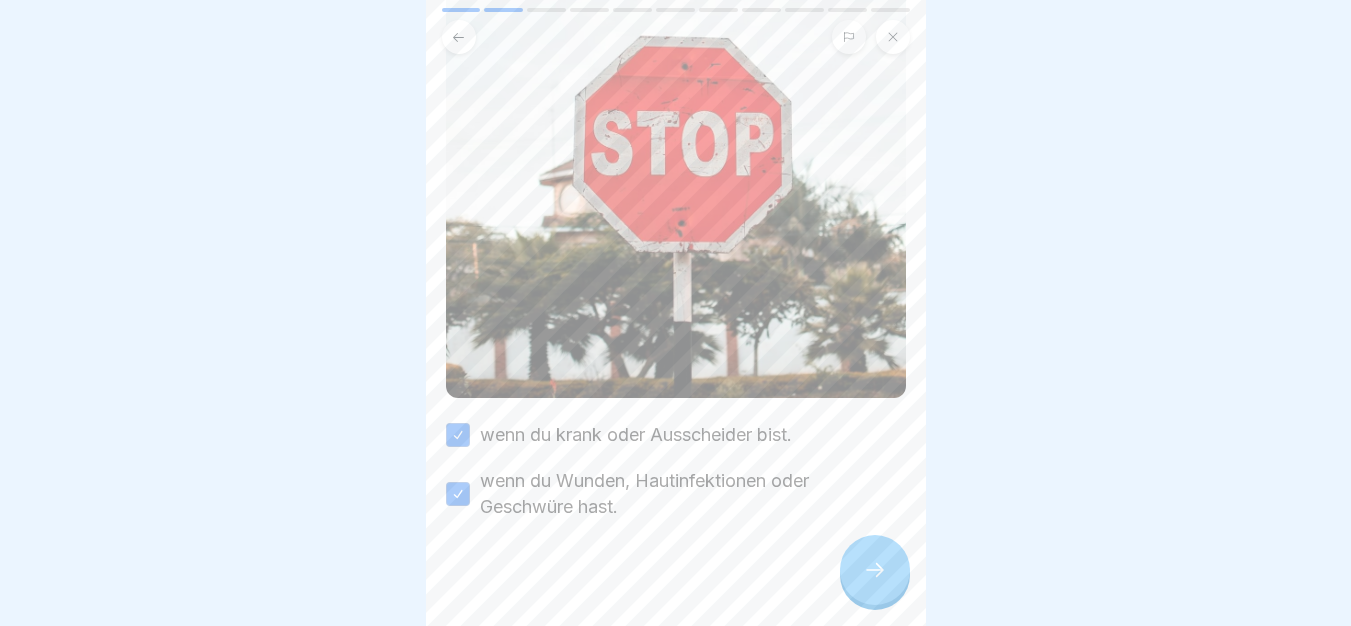 click at bounding box center [875, 570] 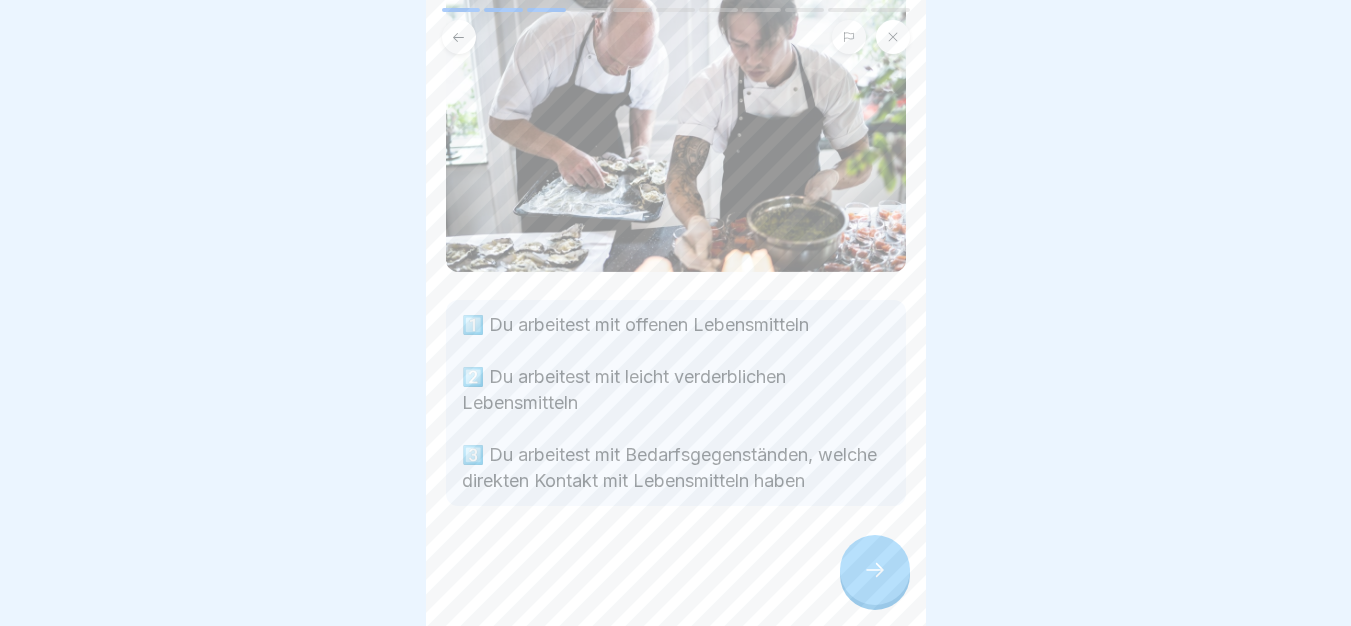 scroll, scrollTop: 190, scrollLeft: 0, axis: vertical 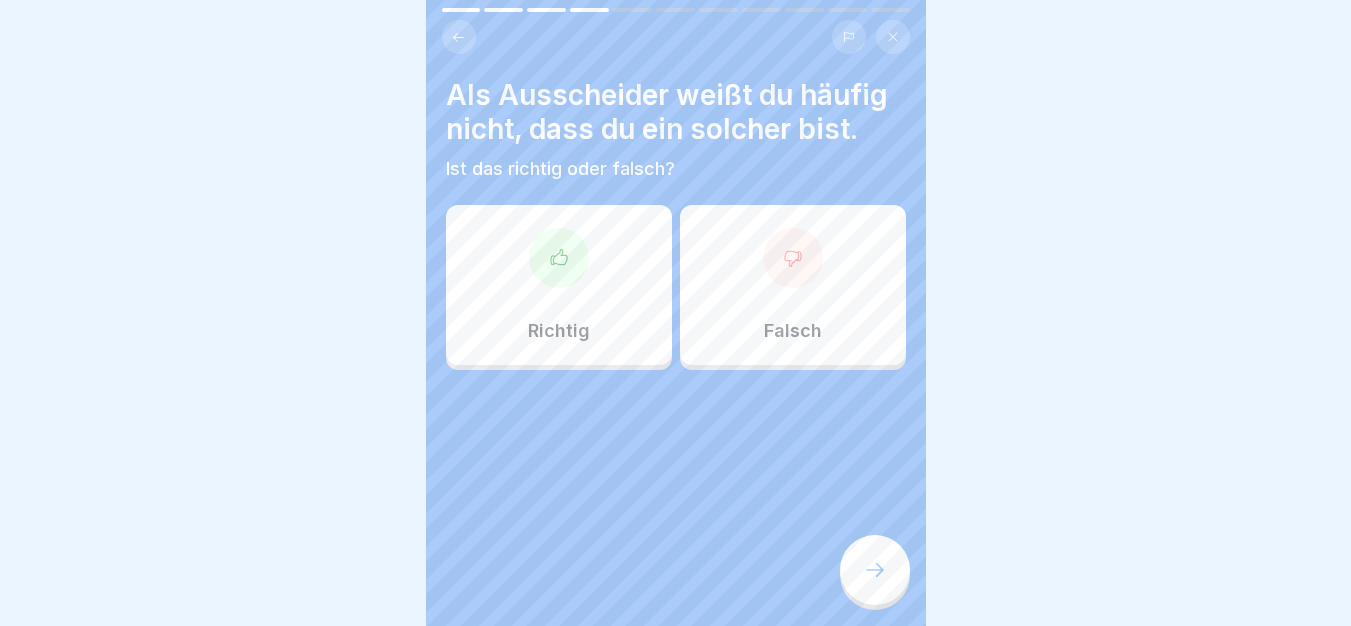 click at bounding box center (676, 430) 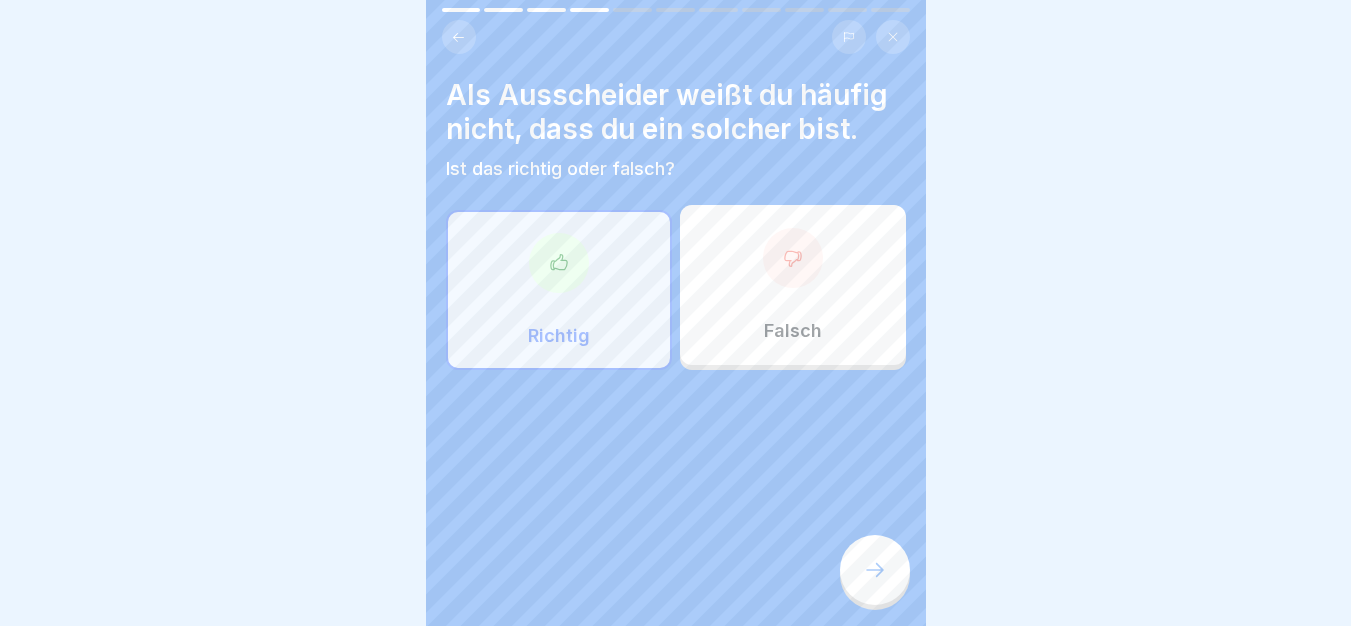 click at bounding box center [875, 570] 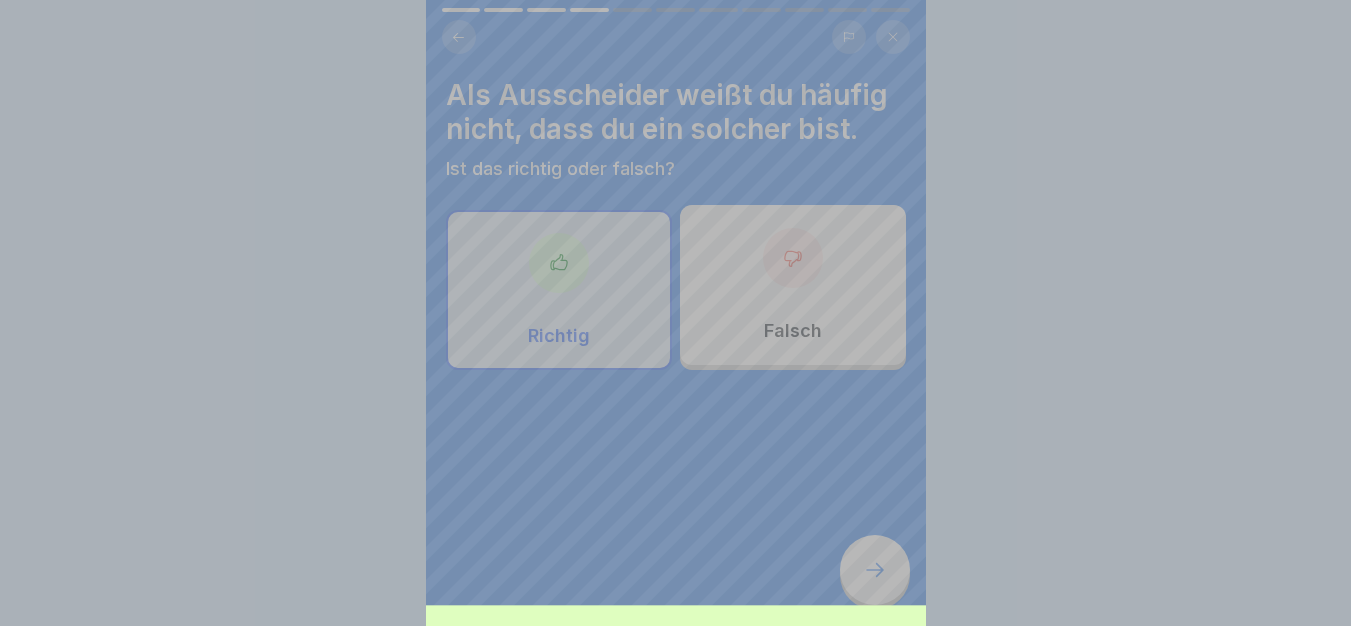 click on "Fortfahren" at bounding box center [676, 755] 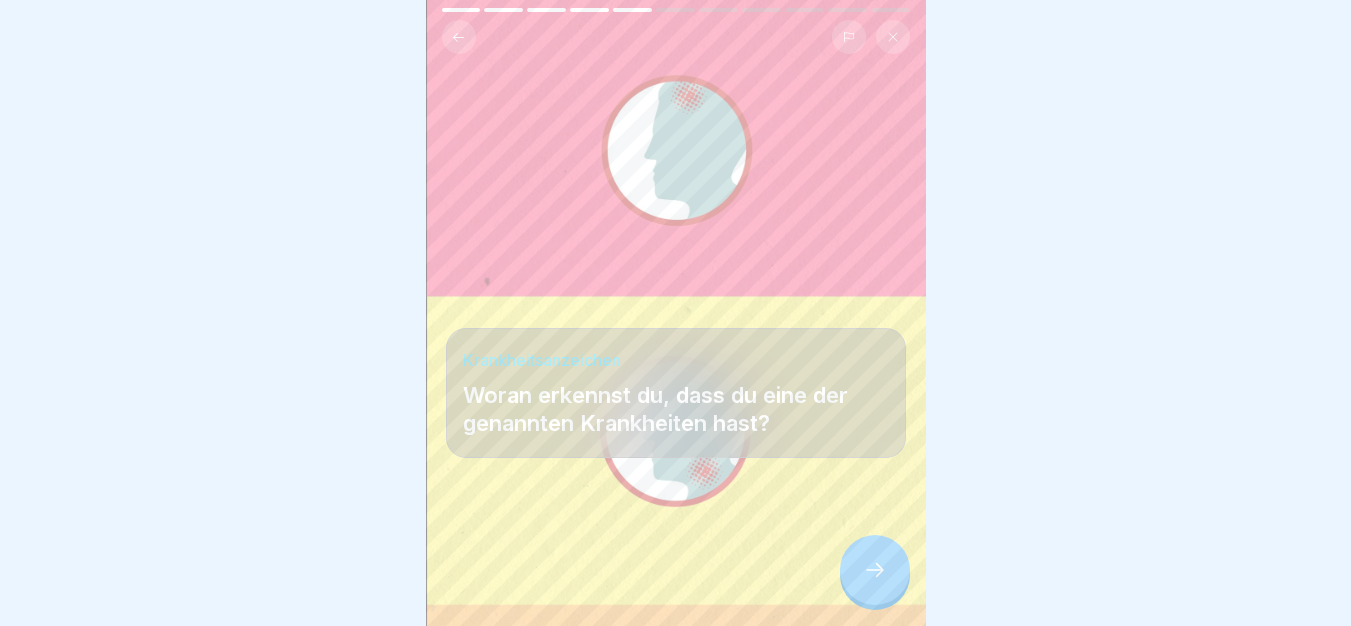 scroll, scrollTop: 15, scrollLeft: 0, axis: vertical 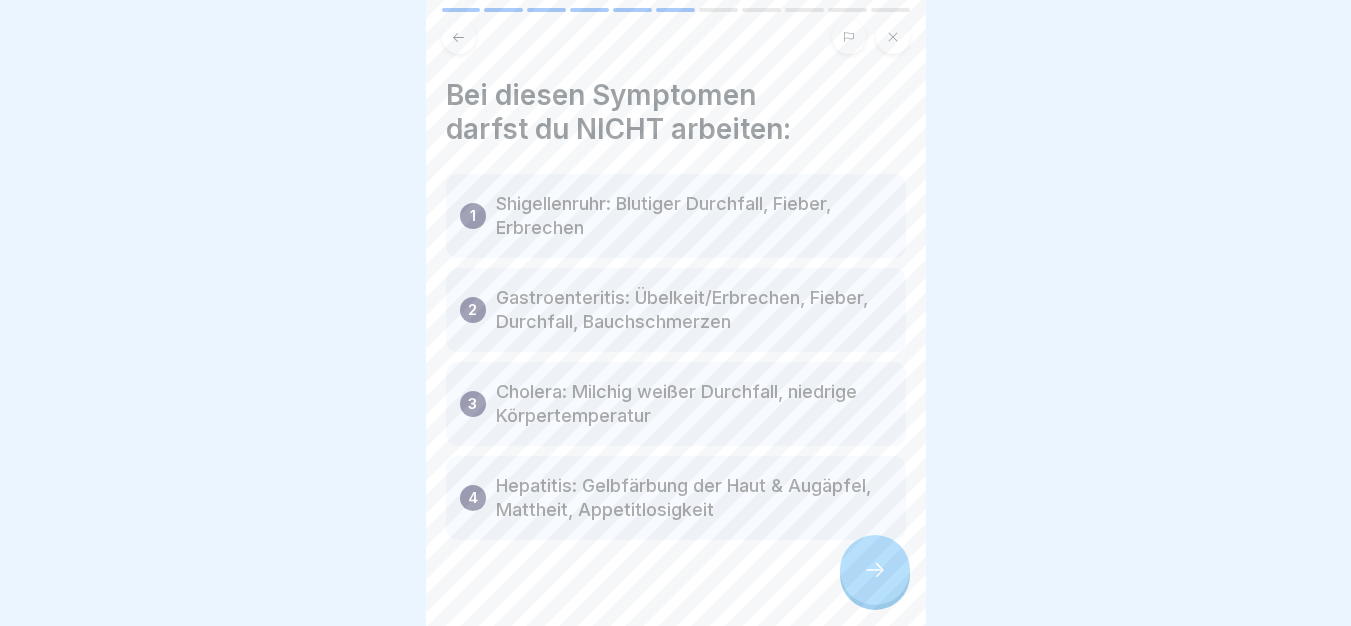 click at bounding box center (875, 570) 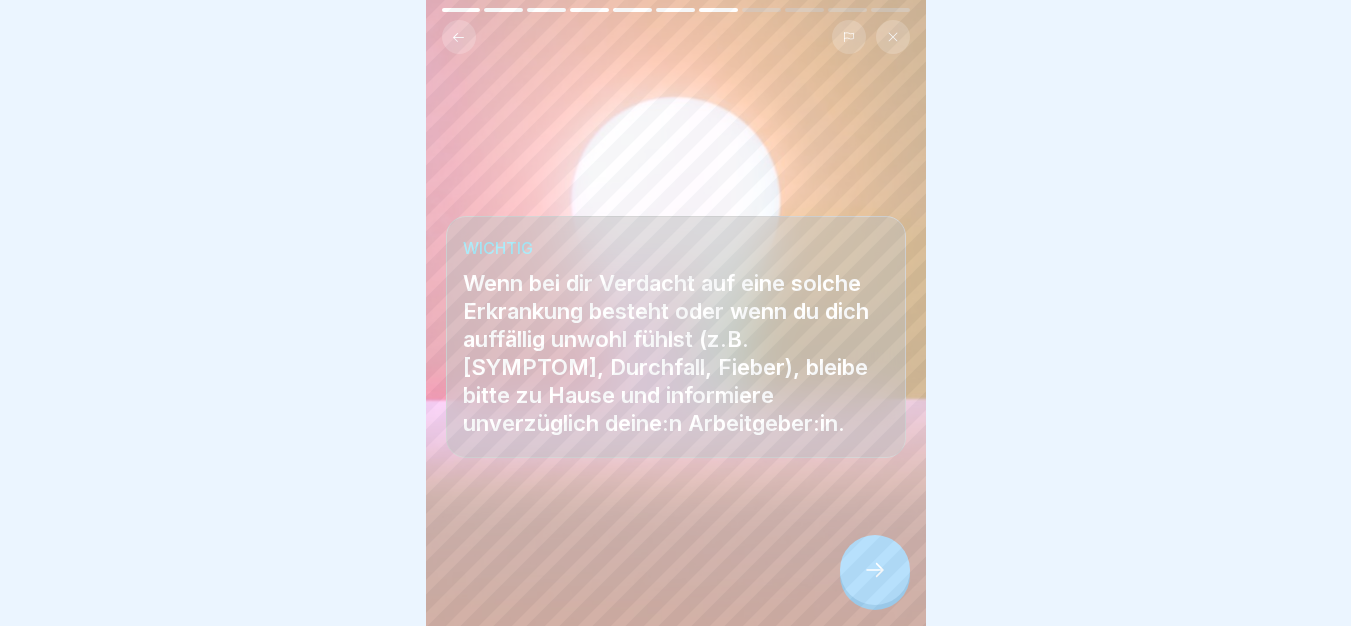 click at bounding box center [875, 570] 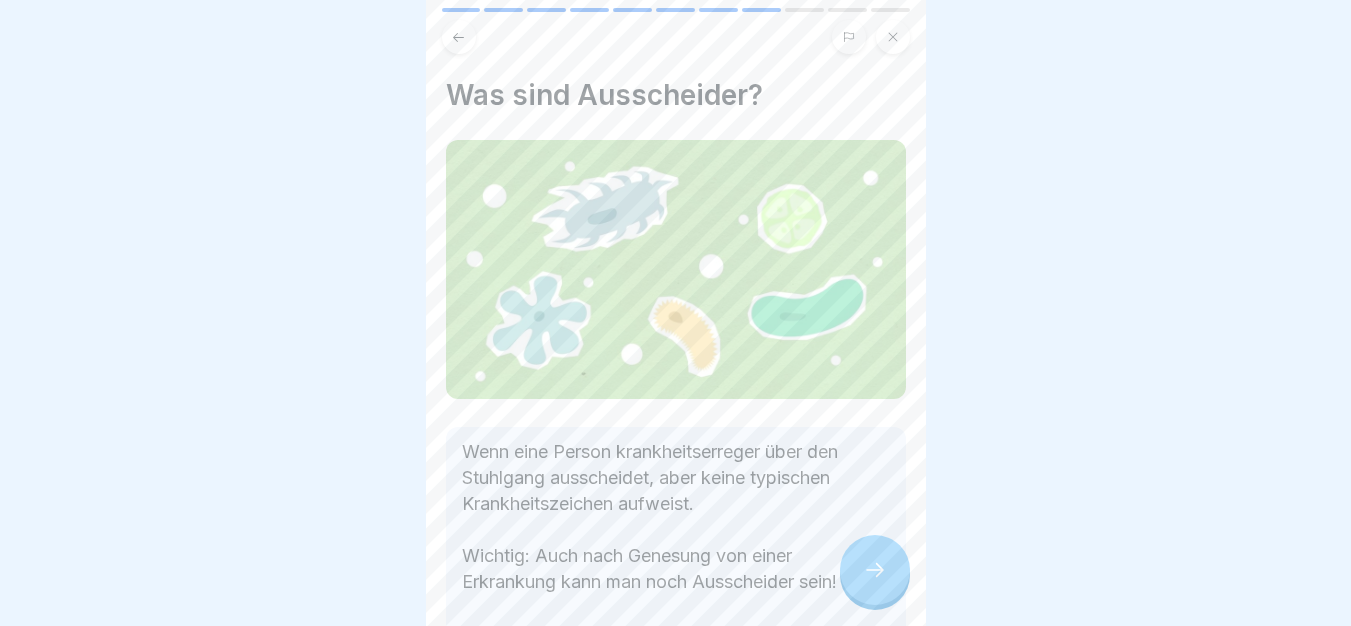 click at bounding box center [875, 570] 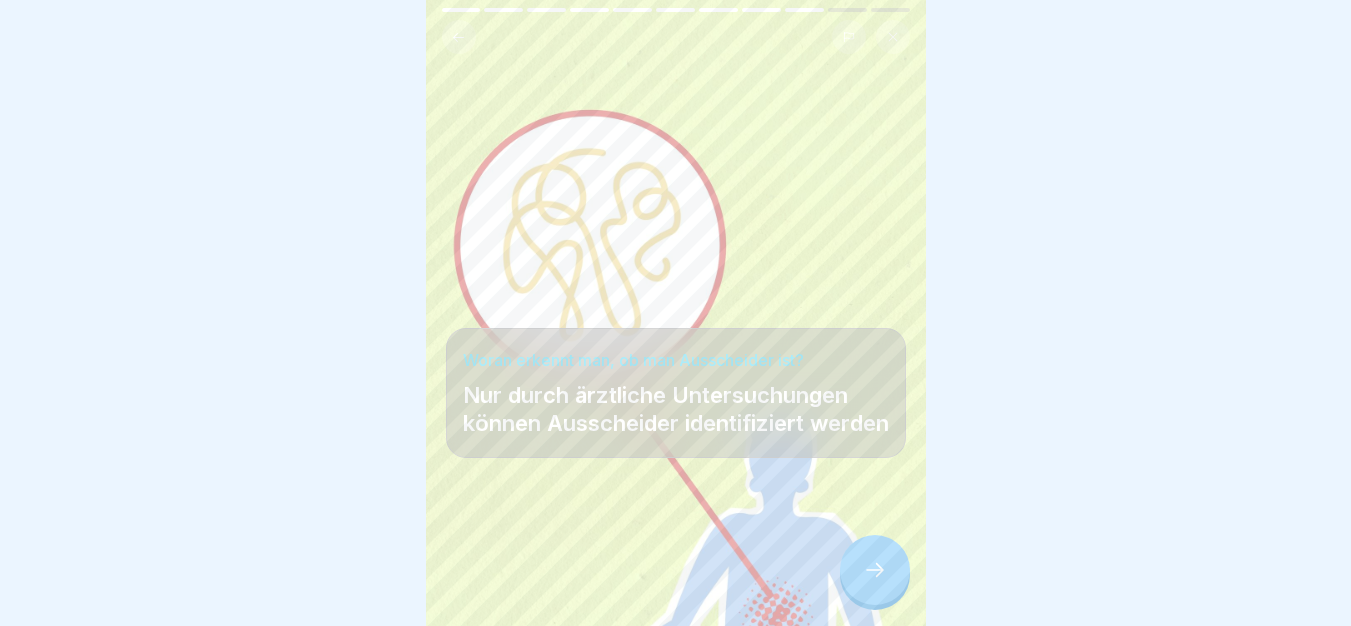 click 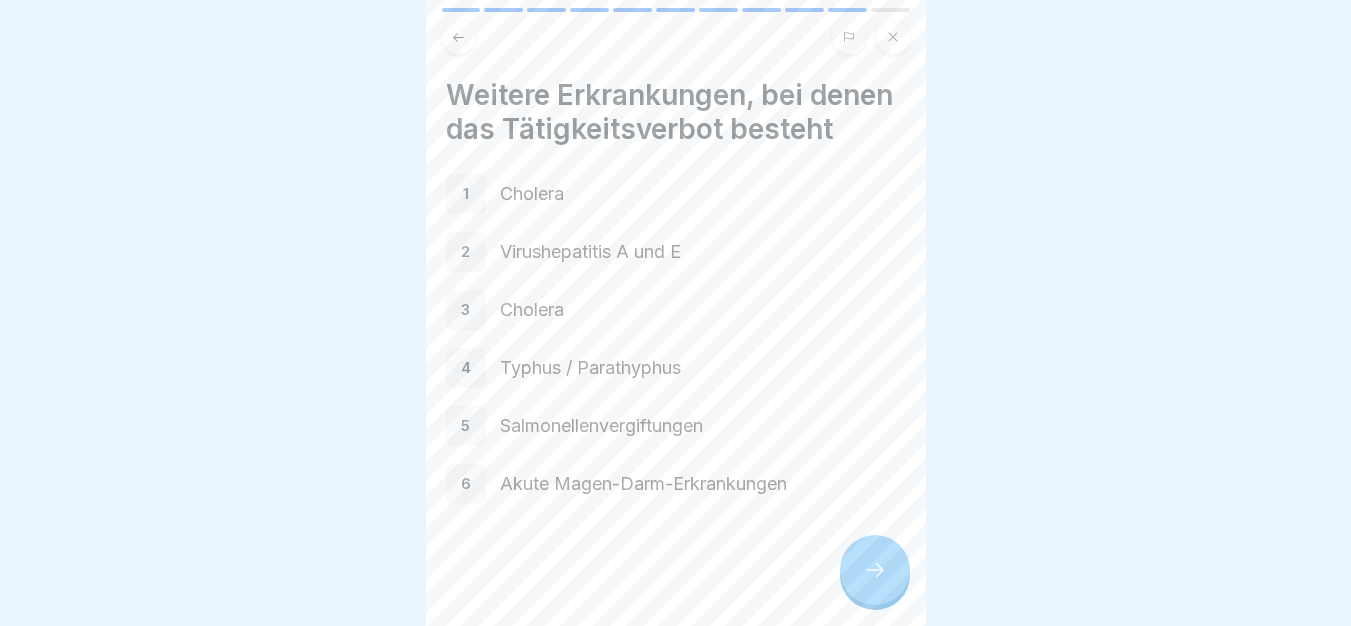 click at bounding box center [875, 570] 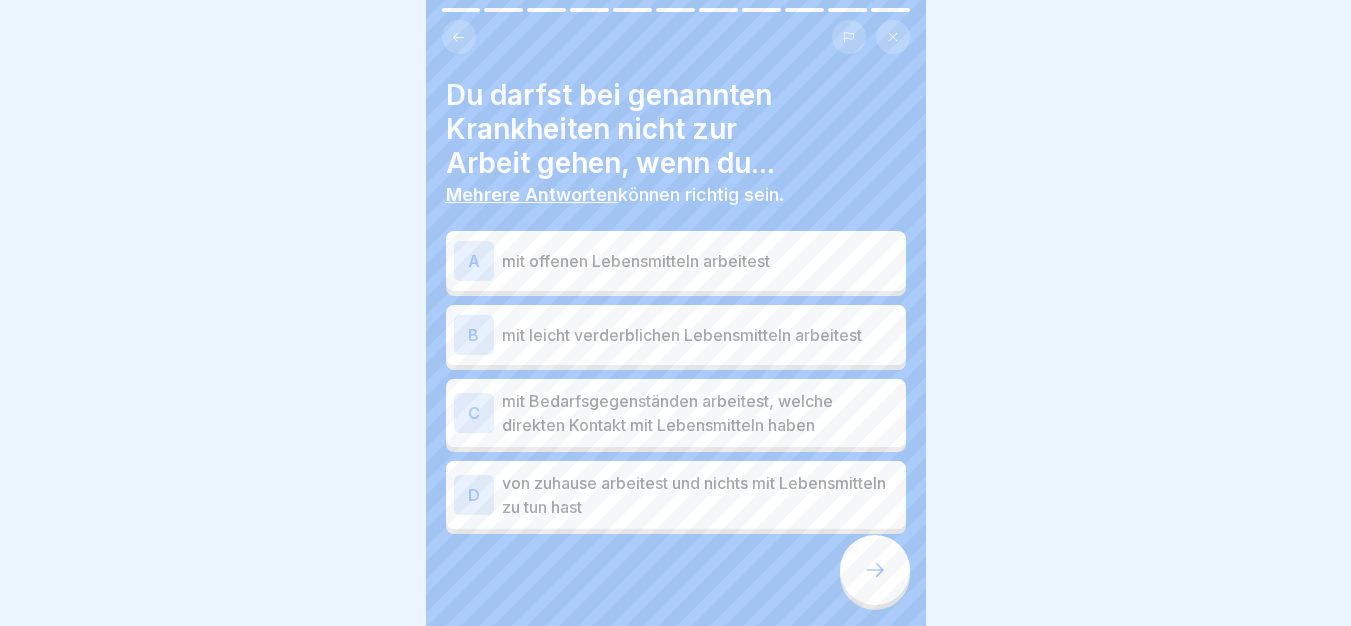 scroll, scrollTop: 28, scrollLeft: 0, axis: vertical 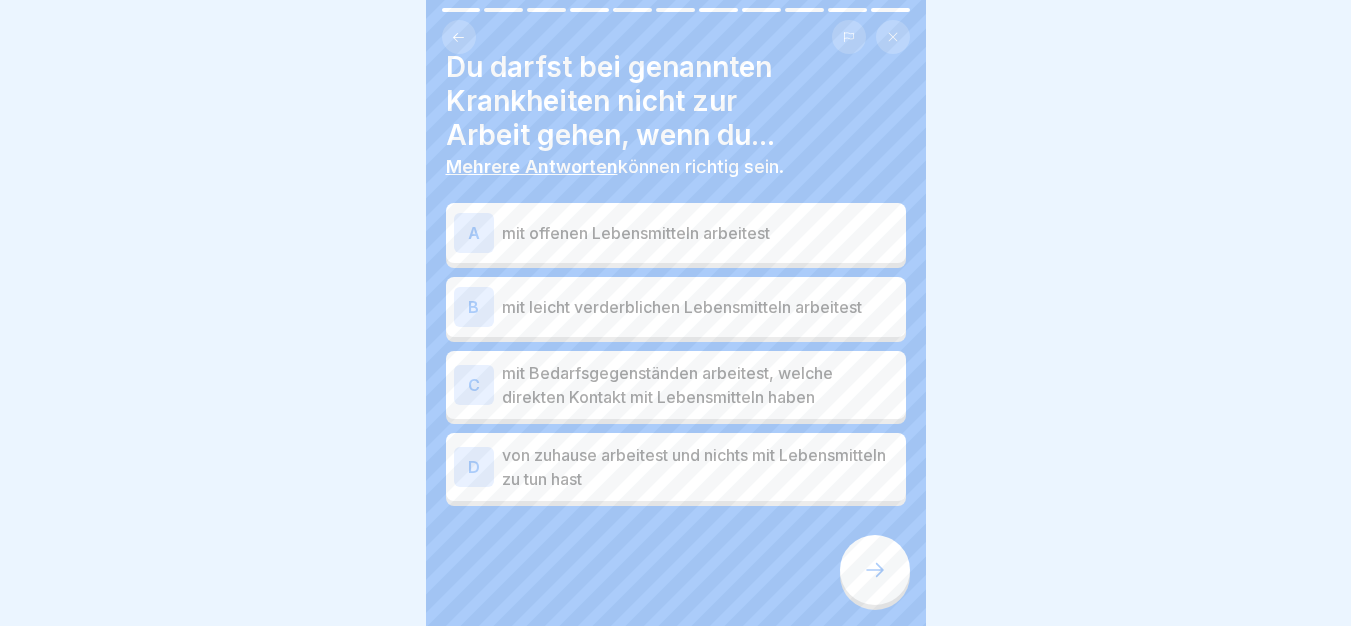 click on "mit offenen Lebensmitteln arbeitest" at bounding box center (700, 233) 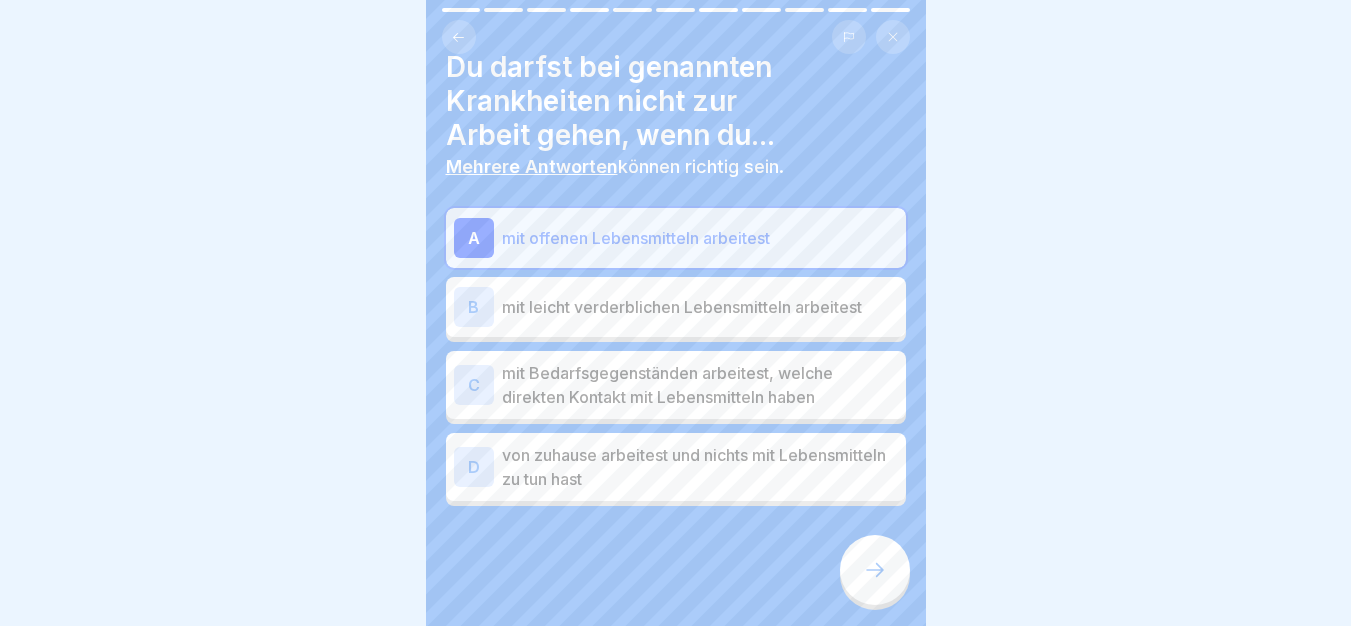 click on "mit leicht verderblichen Lebensmitteln arbeitest" at bounding box center [700, 307] 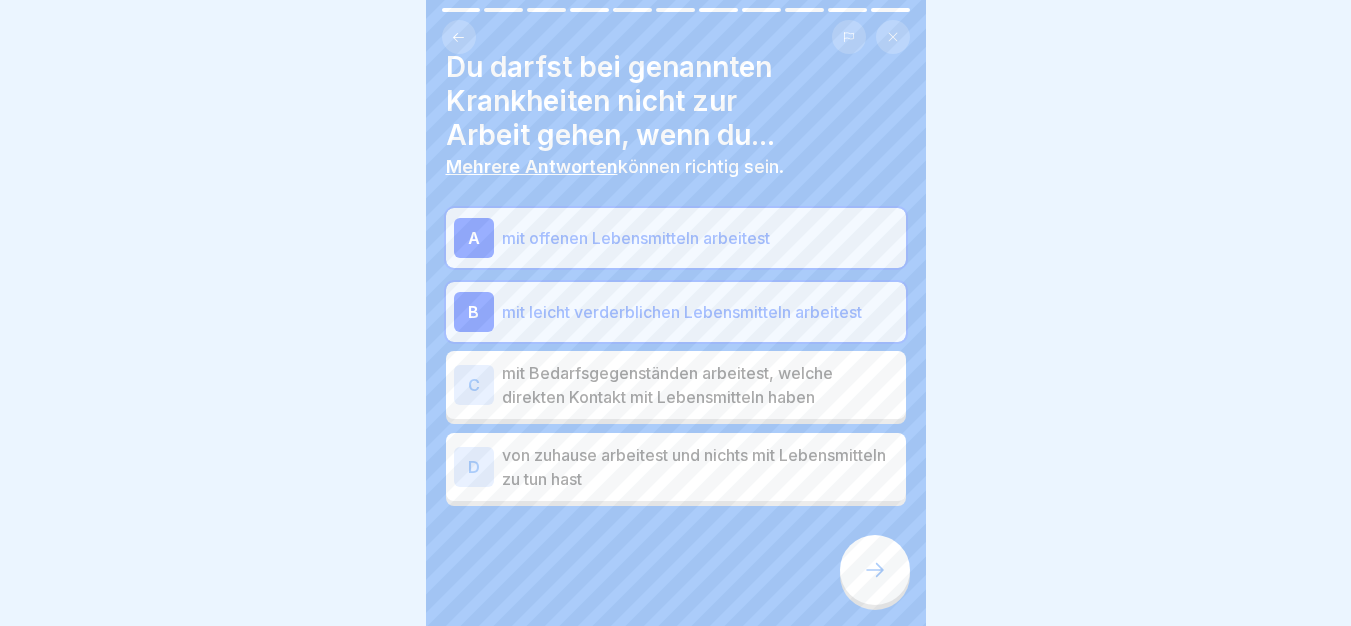 click at bounding box center [875, 570] 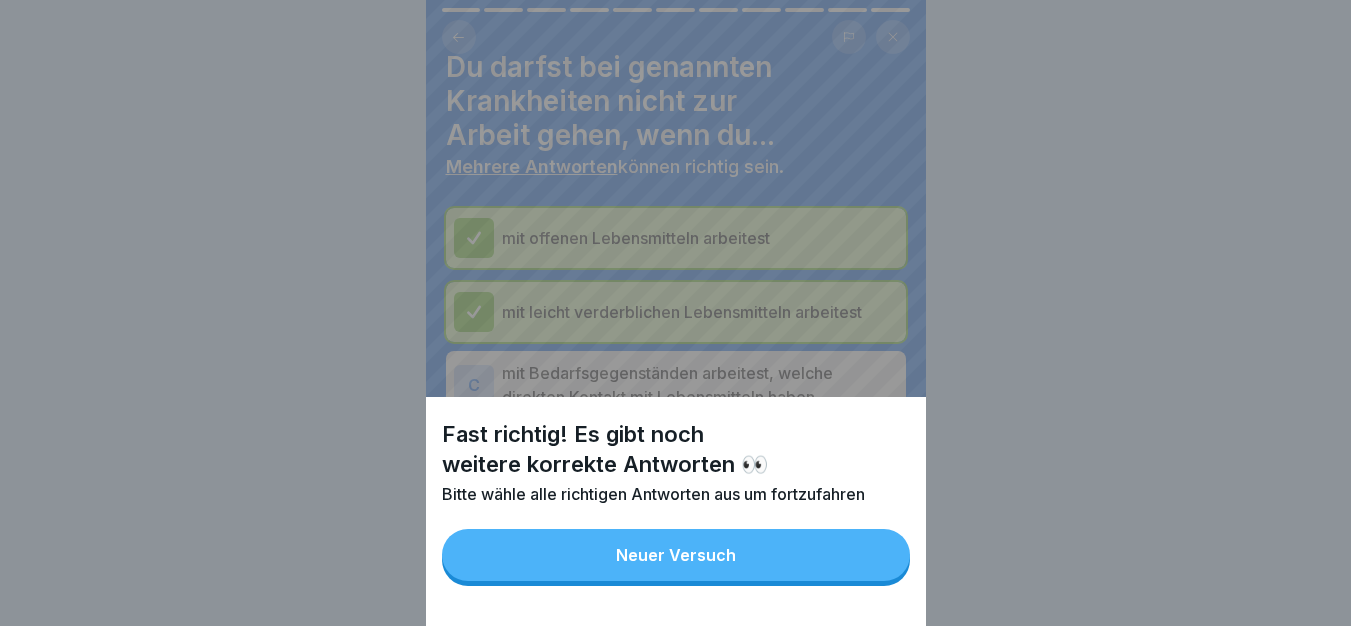 click on "Fast richtig! Es gibt noch weitere korrekte Antworten 👀 Bitte wähle alle richtigen Antworten aus um fortzufahren   Neuer Versuch" at bounding box center (676, 511) 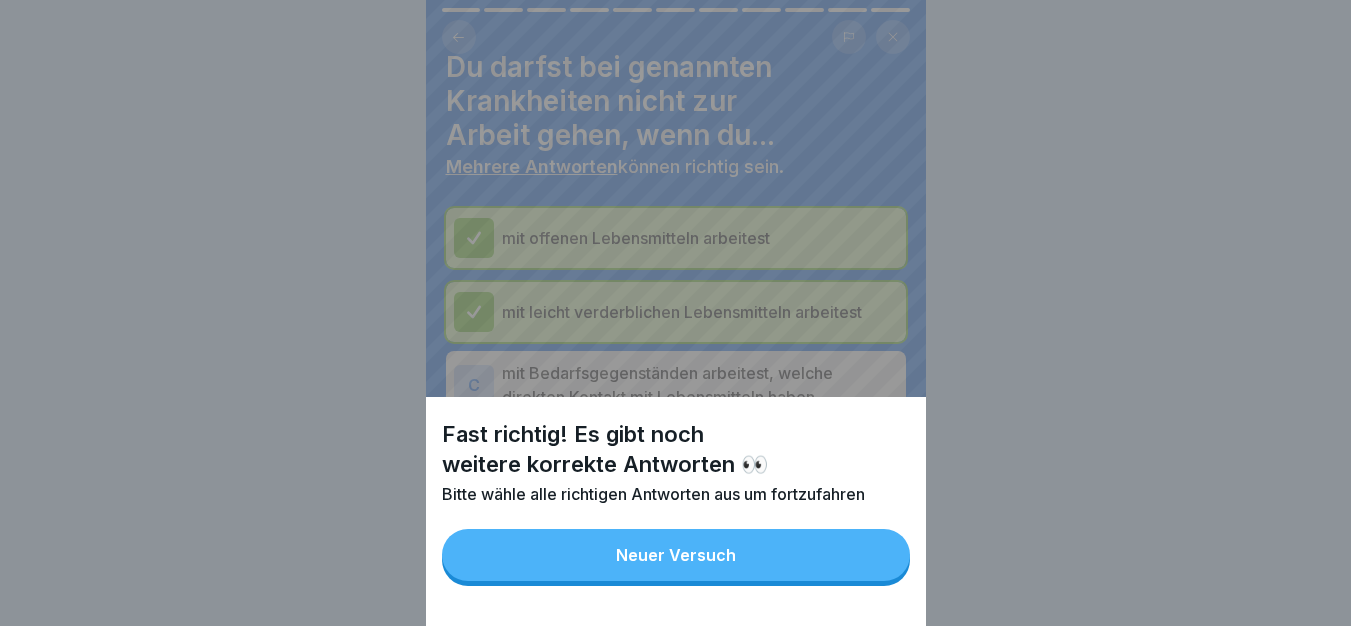 click on "Fast richtig! Es gibt noch weitere korrekte Antworten 👀 Bitte wähle alle richtigen Antworten aus um fortzufahren   Neuer Versuch" at bounding box center [676, 511] 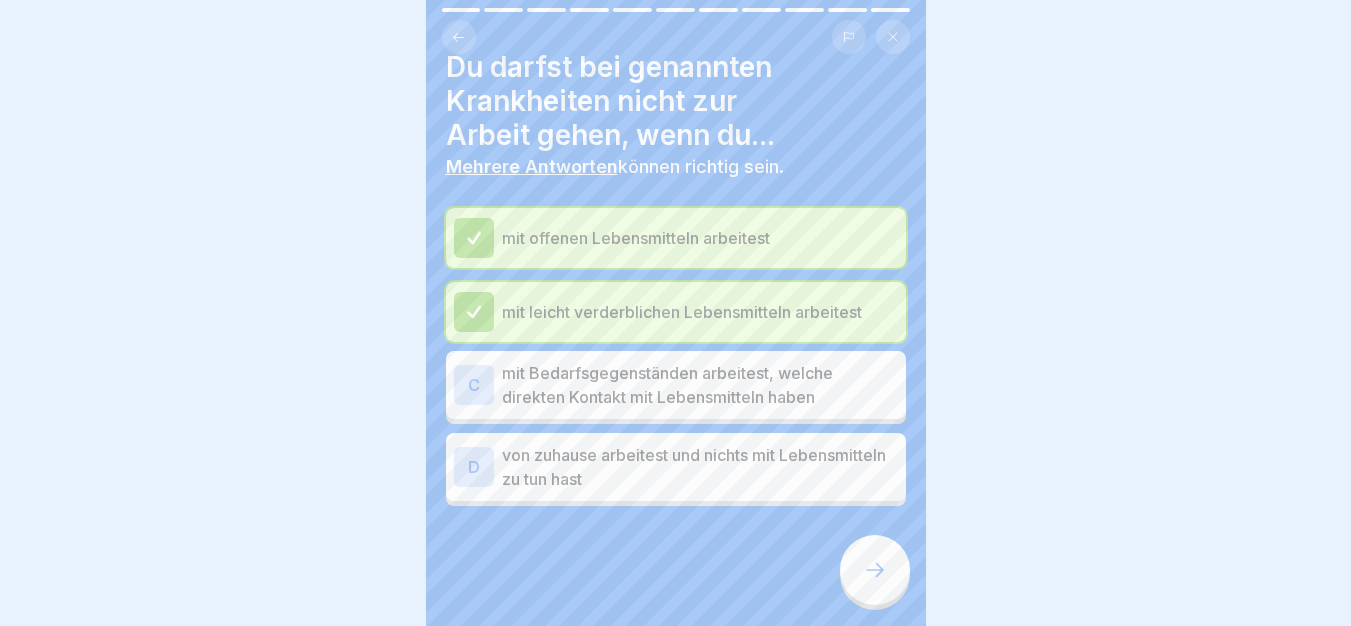 click on "Fast richtig! Es gibt noch weitere korrekte Antworten 👀 Bitte wähle alle richtigen Antworten aus um fortzufahren   Neuer Versuch" at bounding box center (675, 313) 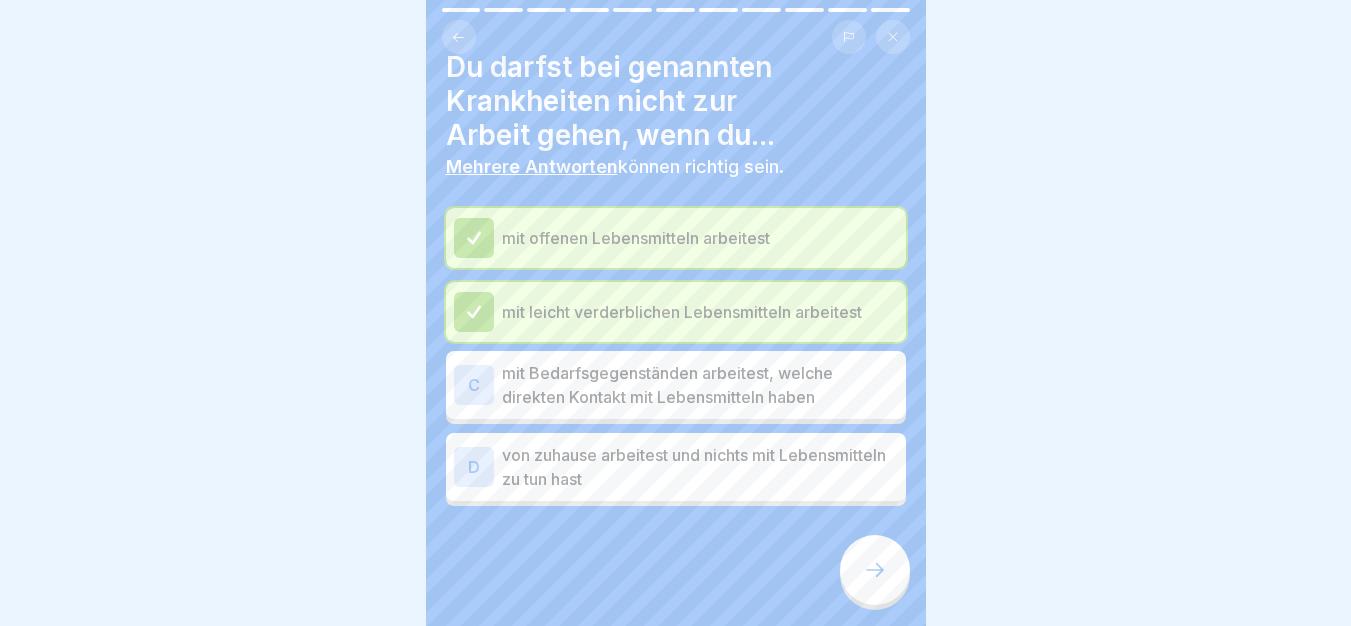 click on "mit Bedarfsgegenständen arbeitest, welche direkten Kontakt mit Lebensmitteln haben" at bounding box center [700, 385] 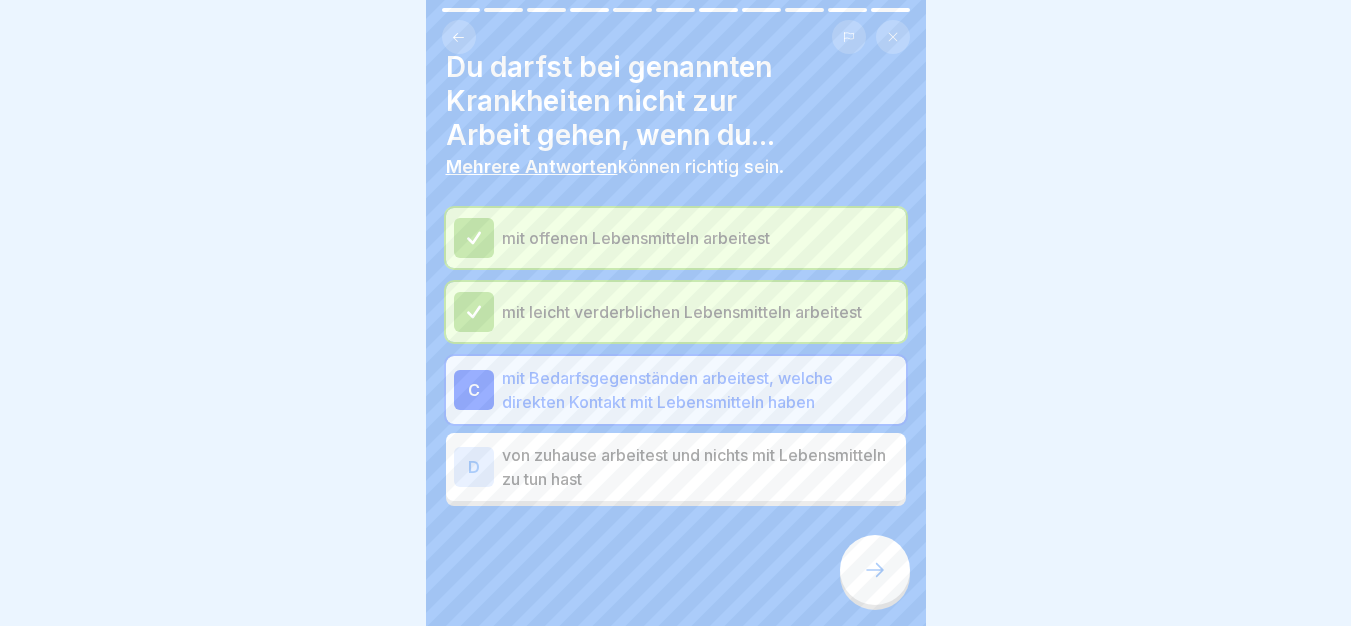 click 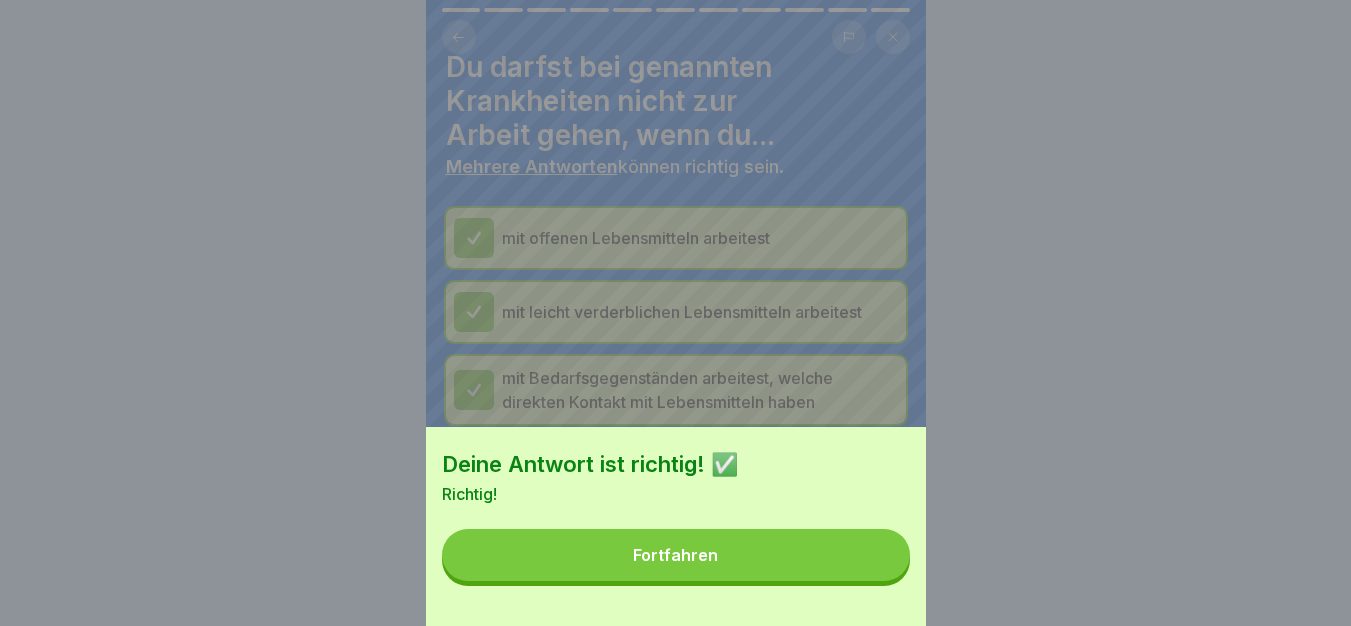 click on "Fortfahren" at bounding box center (676, 555) 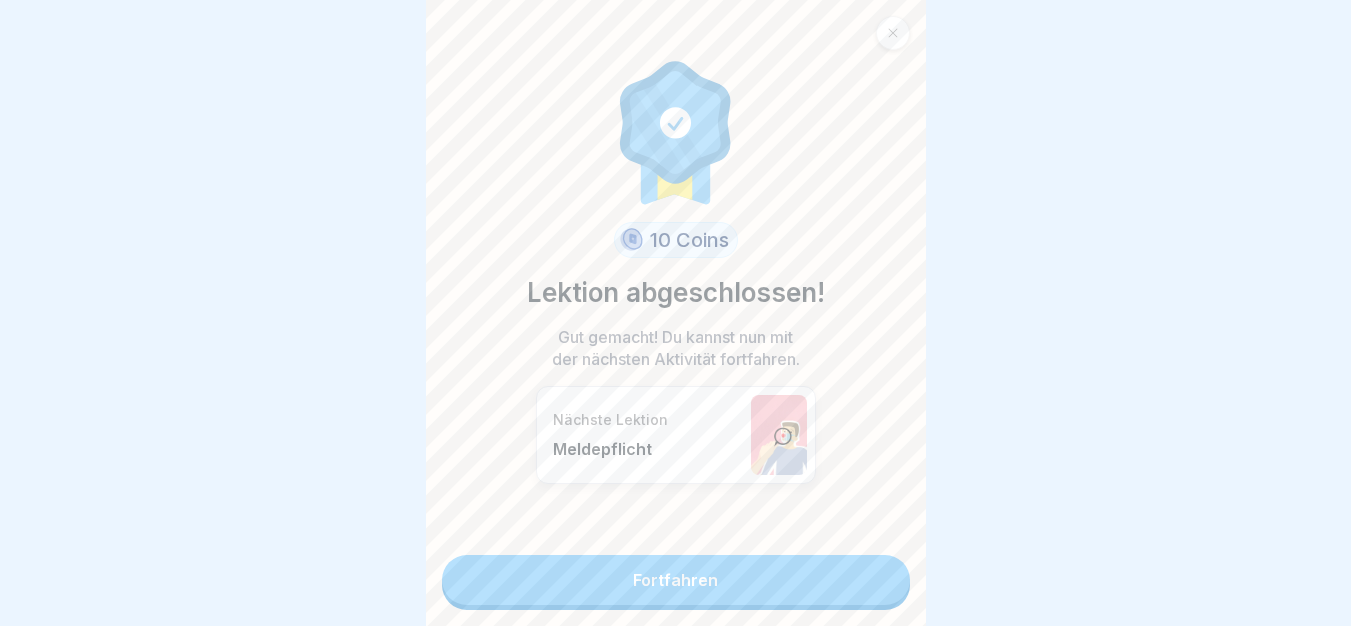 click on "Fortfahren" at bounding box center [676, 580] 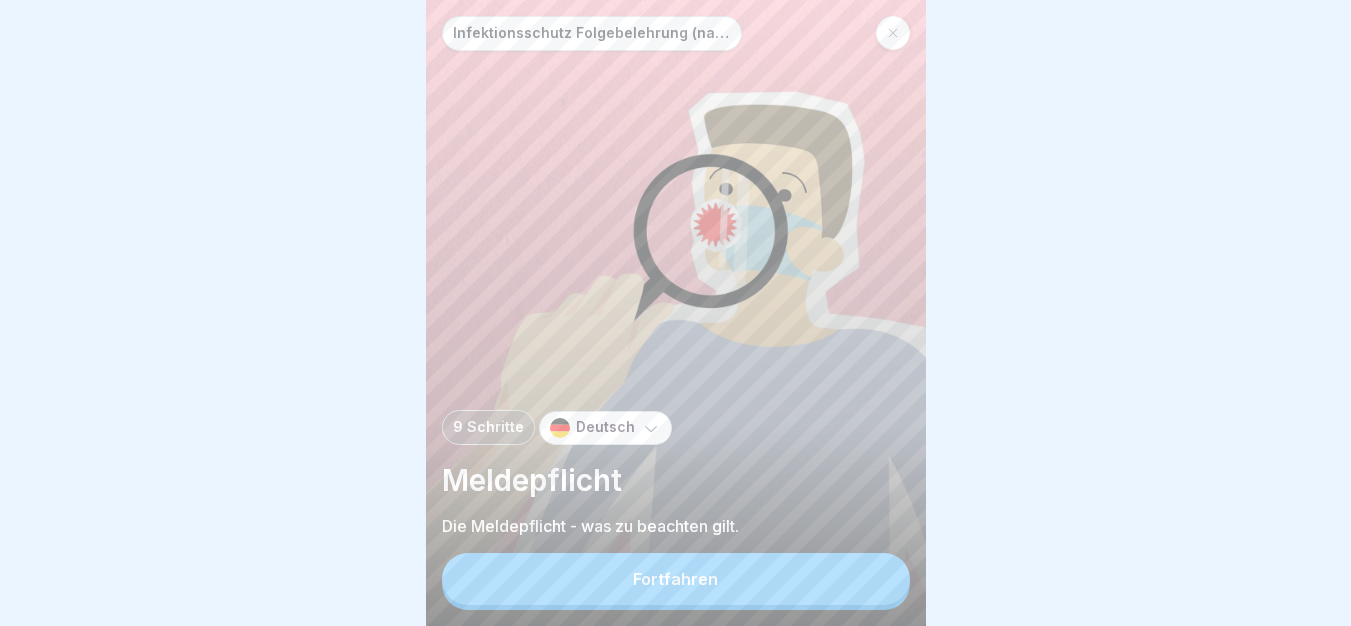 scroll, scrollTop: 0, scrollLeft: 0, axis: both 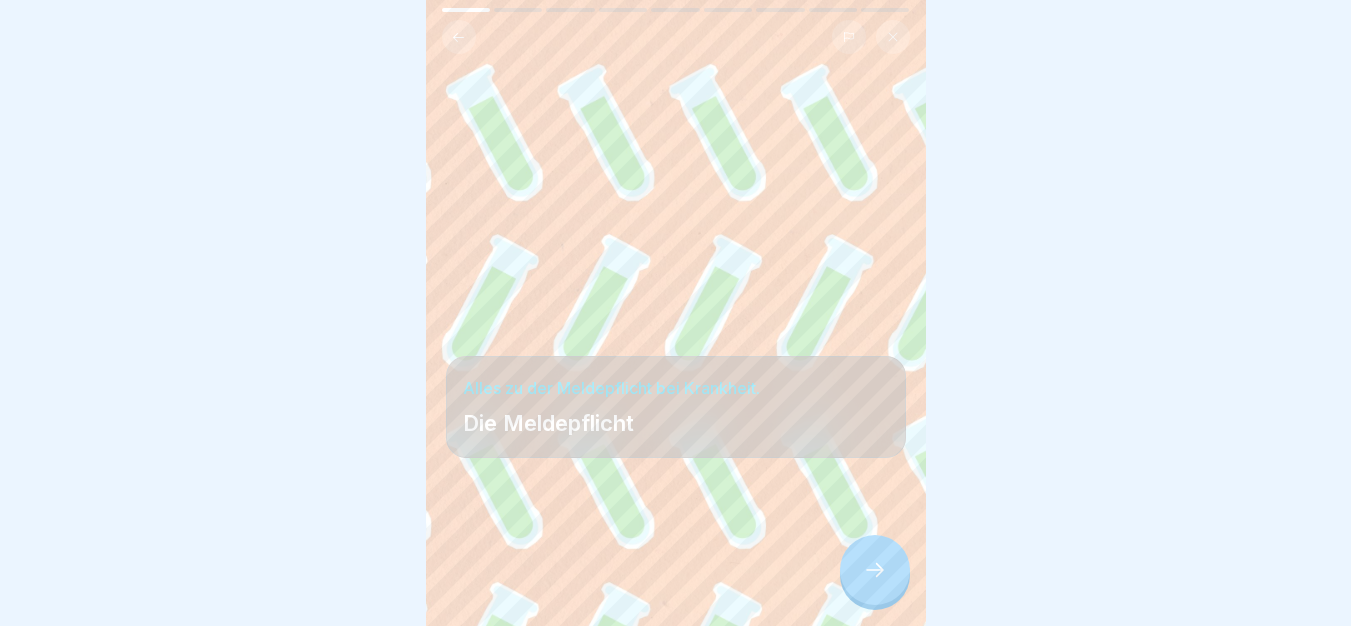 click 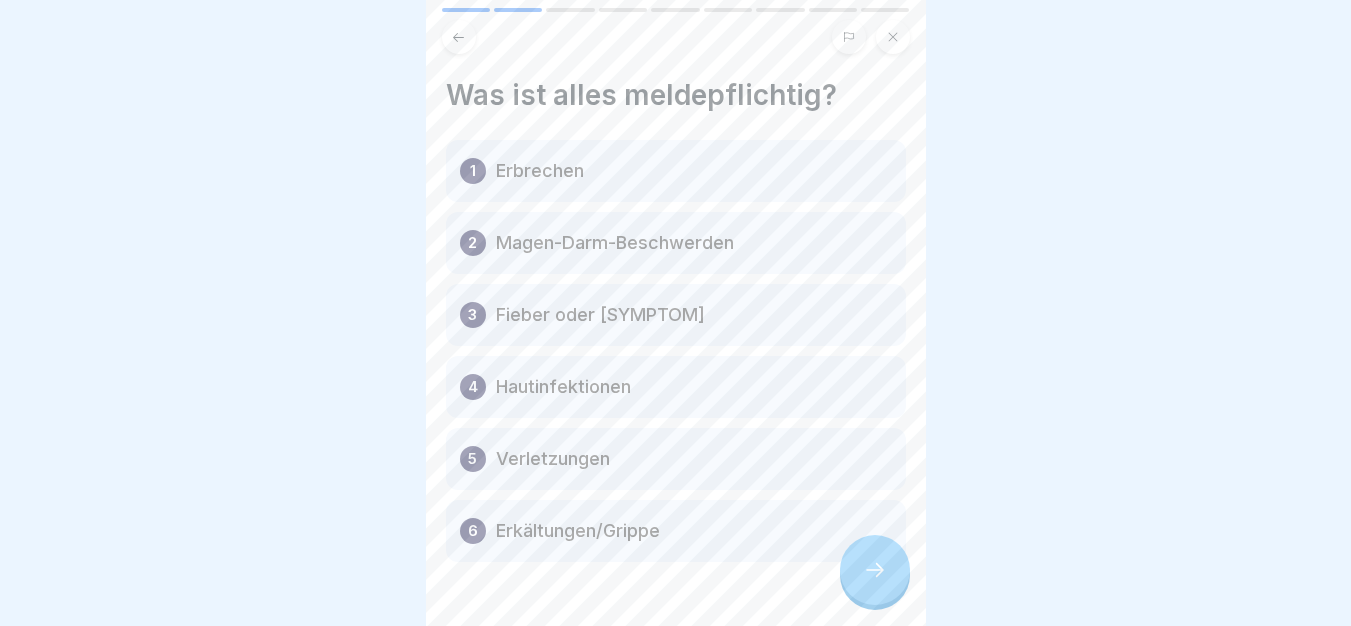 click 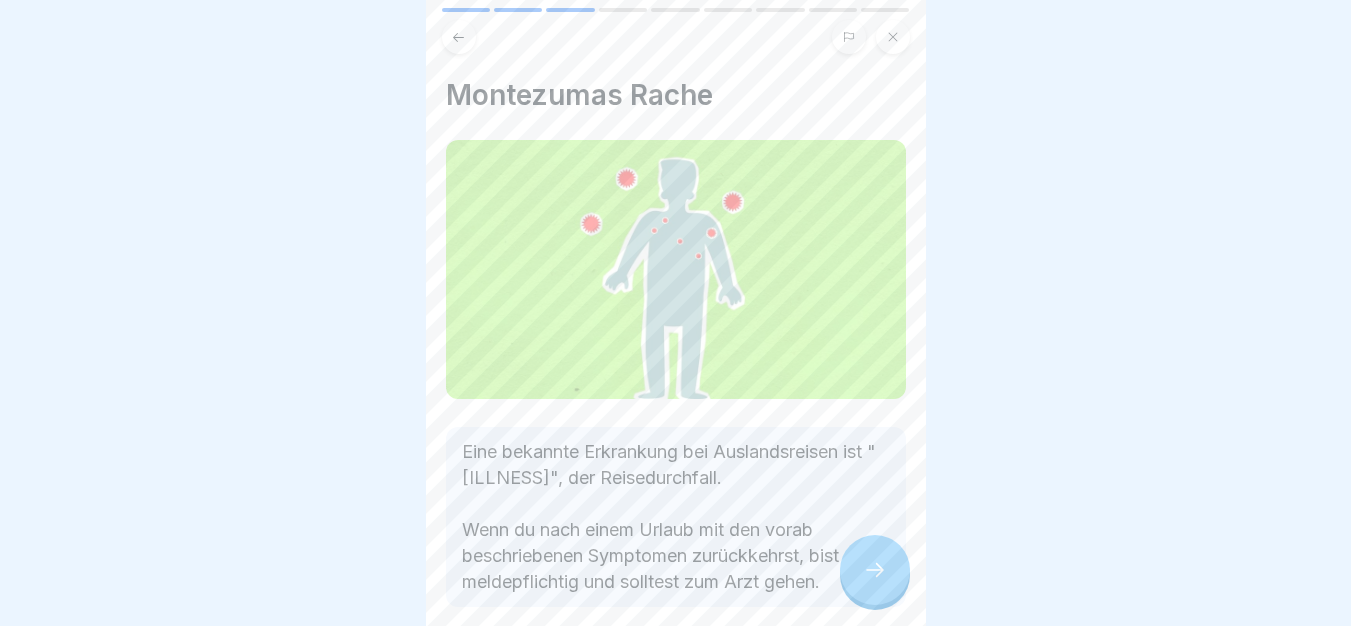 click 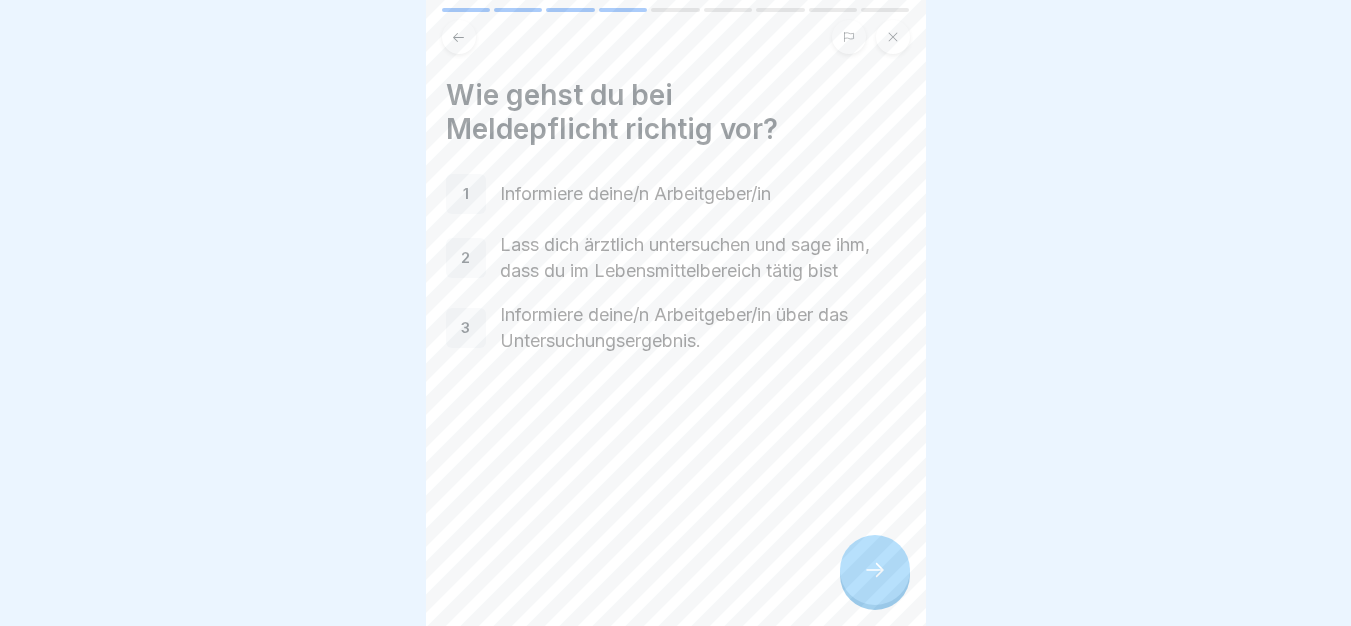 click 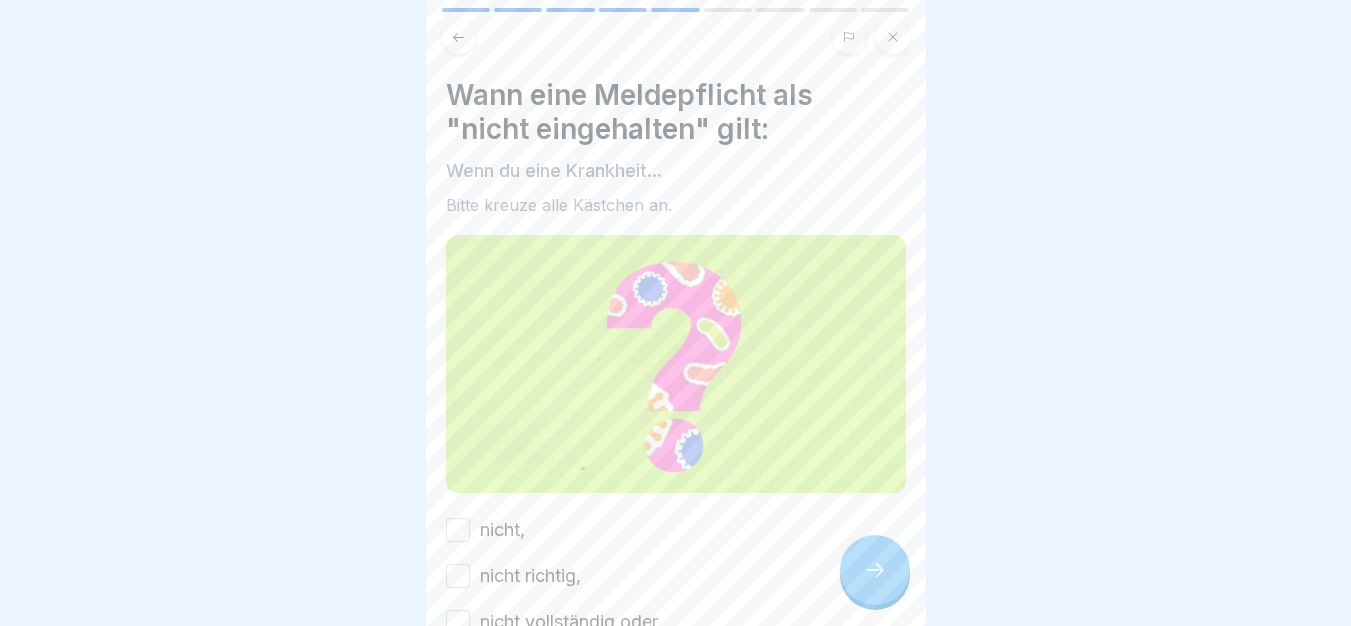 click 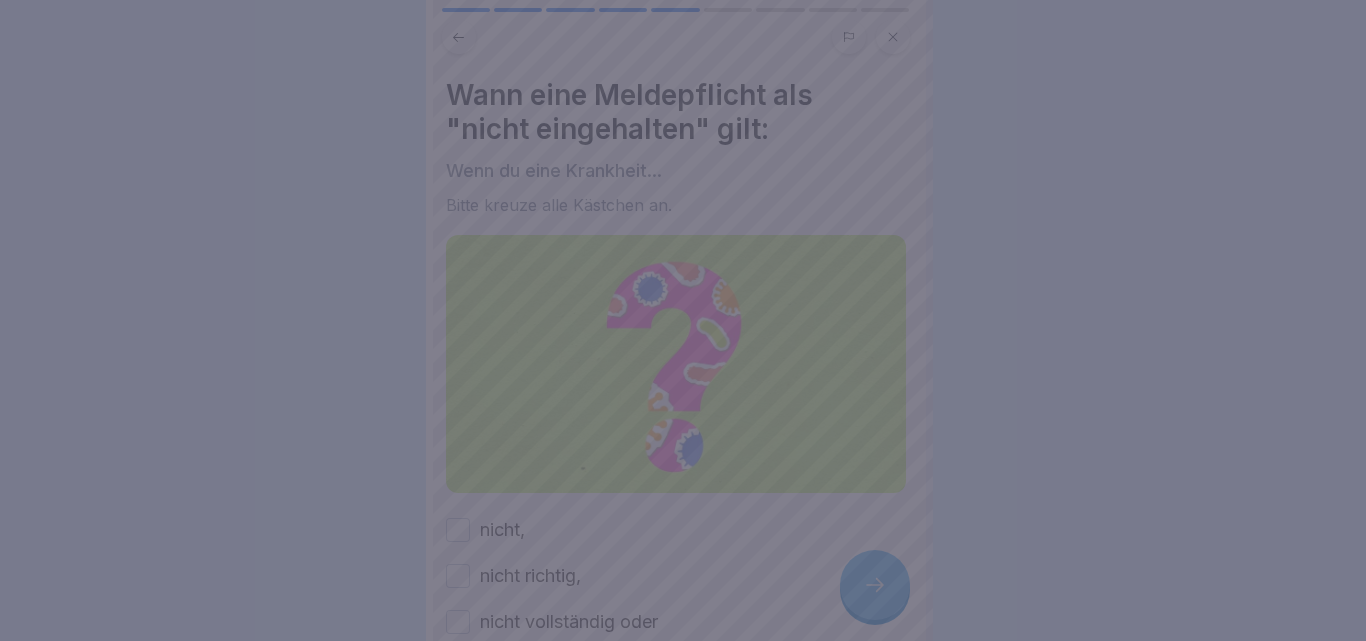 click at bounding box center (683, 320) 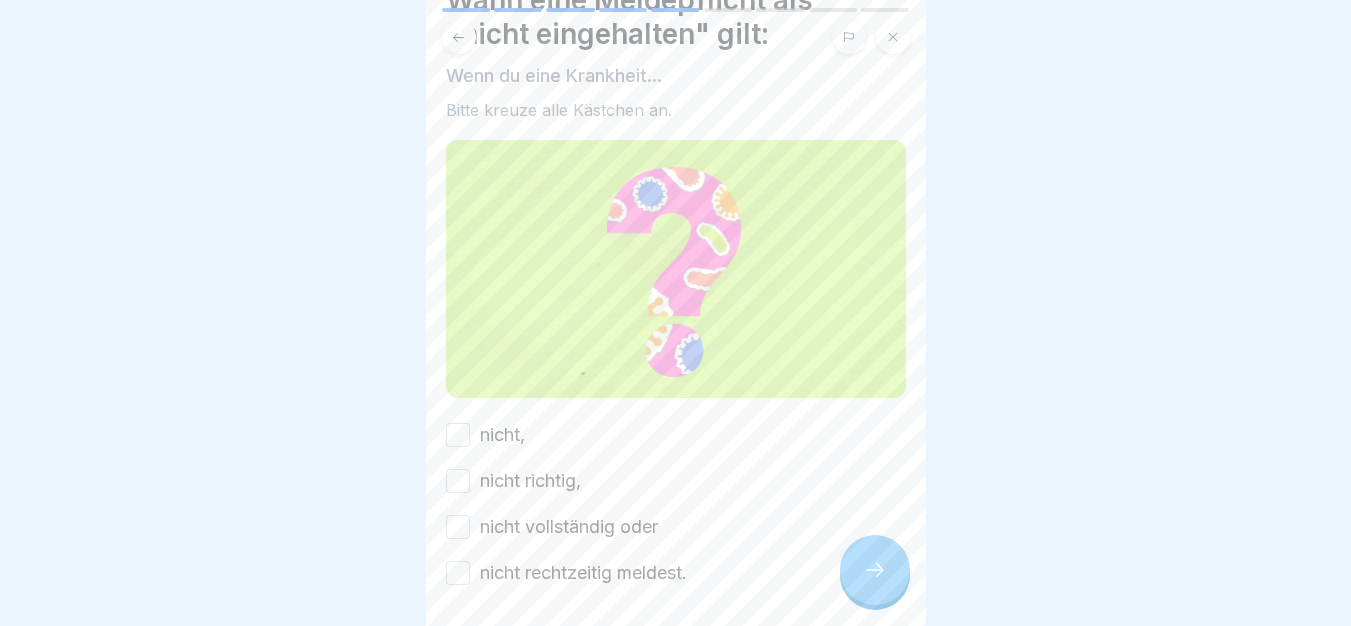 scroll, scrollTop: 133, scrollLeft: 0, axis: vertical 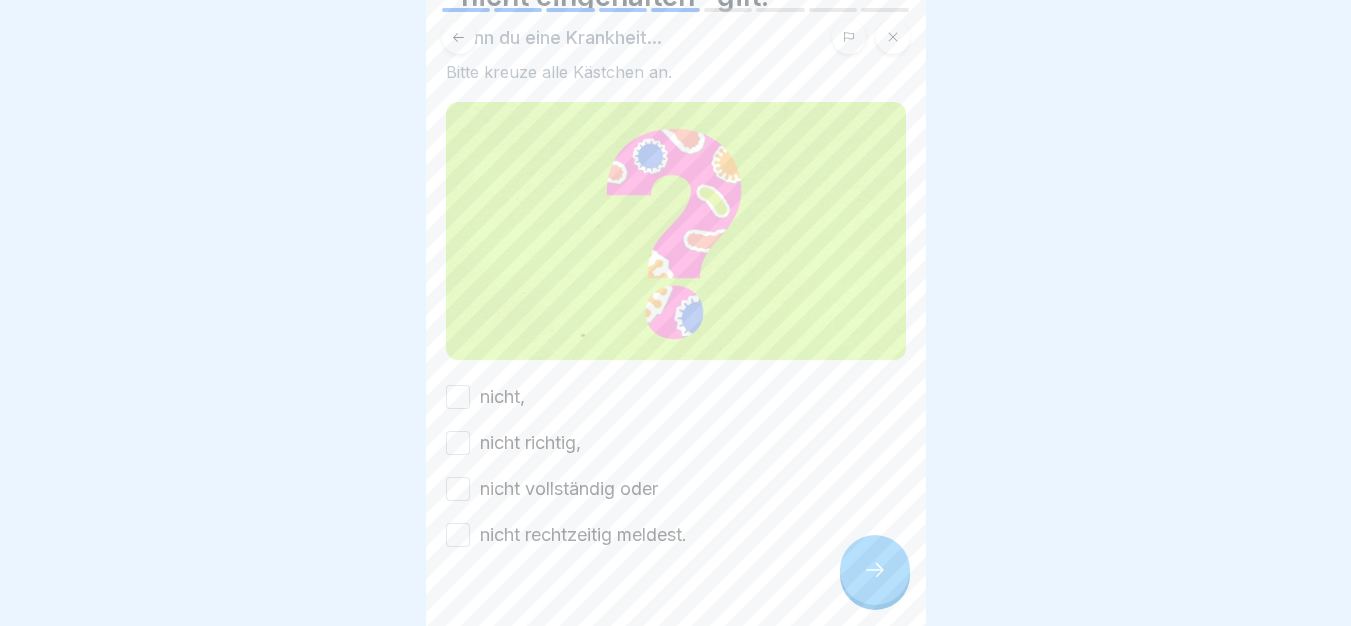 click on "nicht," at bounding box center (502, 397) 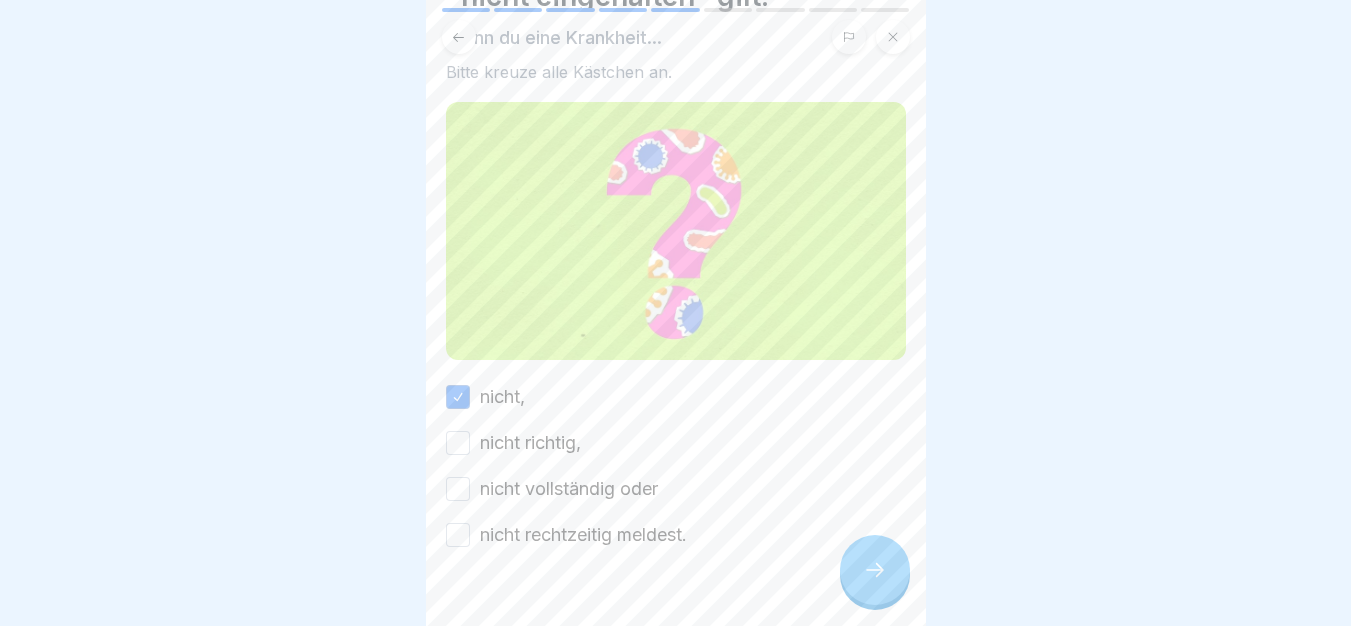 click on "nicht, nicht richtig,  nicht vollständig oder nicht rechtzeitig meldest." at bounding box center [676, 466] 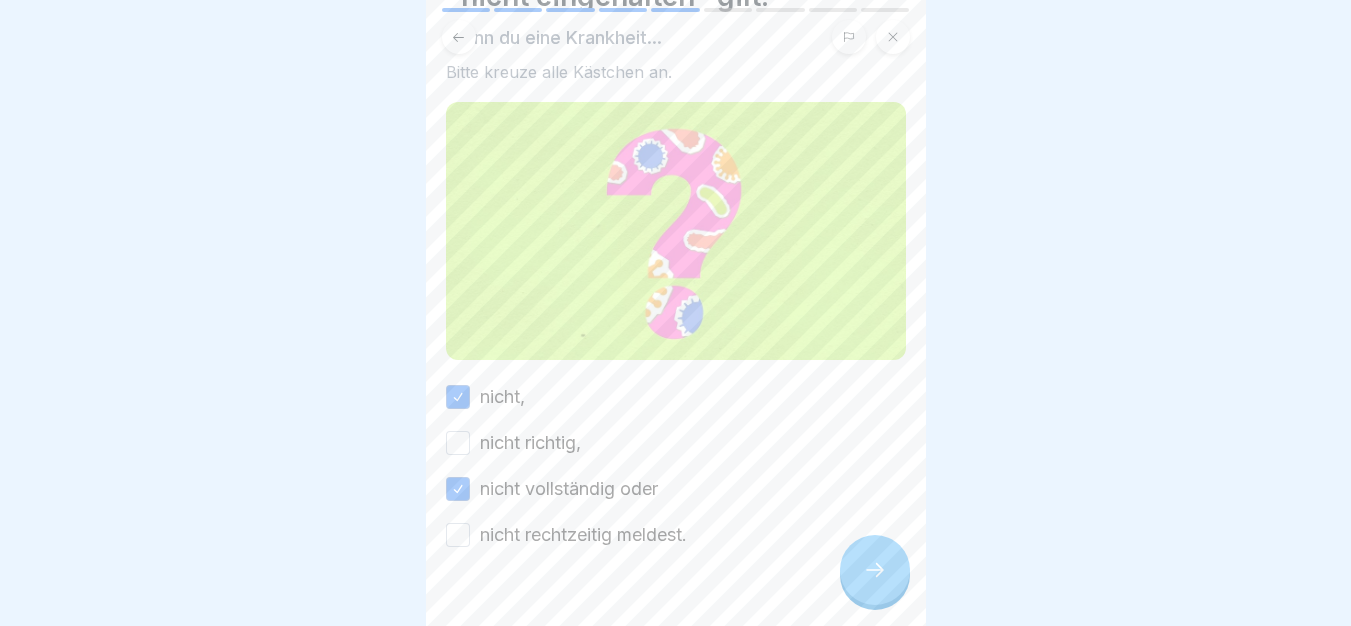 click on "nicht richtig," at bounding box center (530, 443) 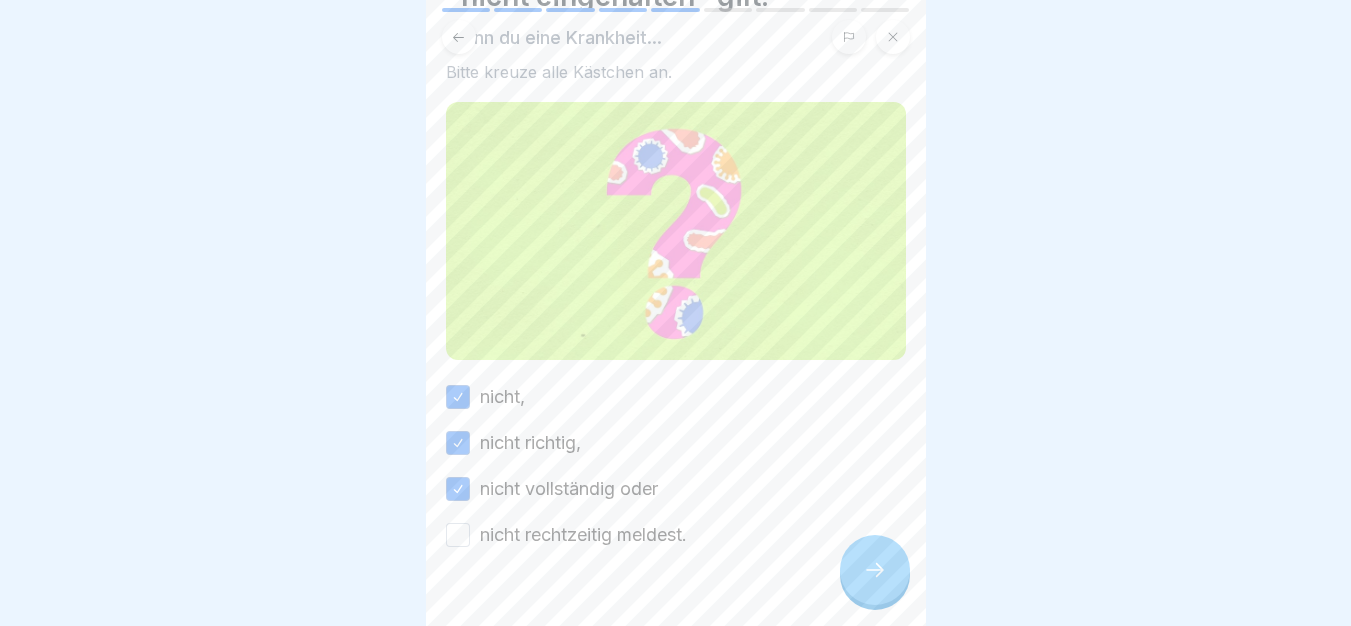 click on "nicht rechtzeitig meldest." at bounding box center (583, 535) 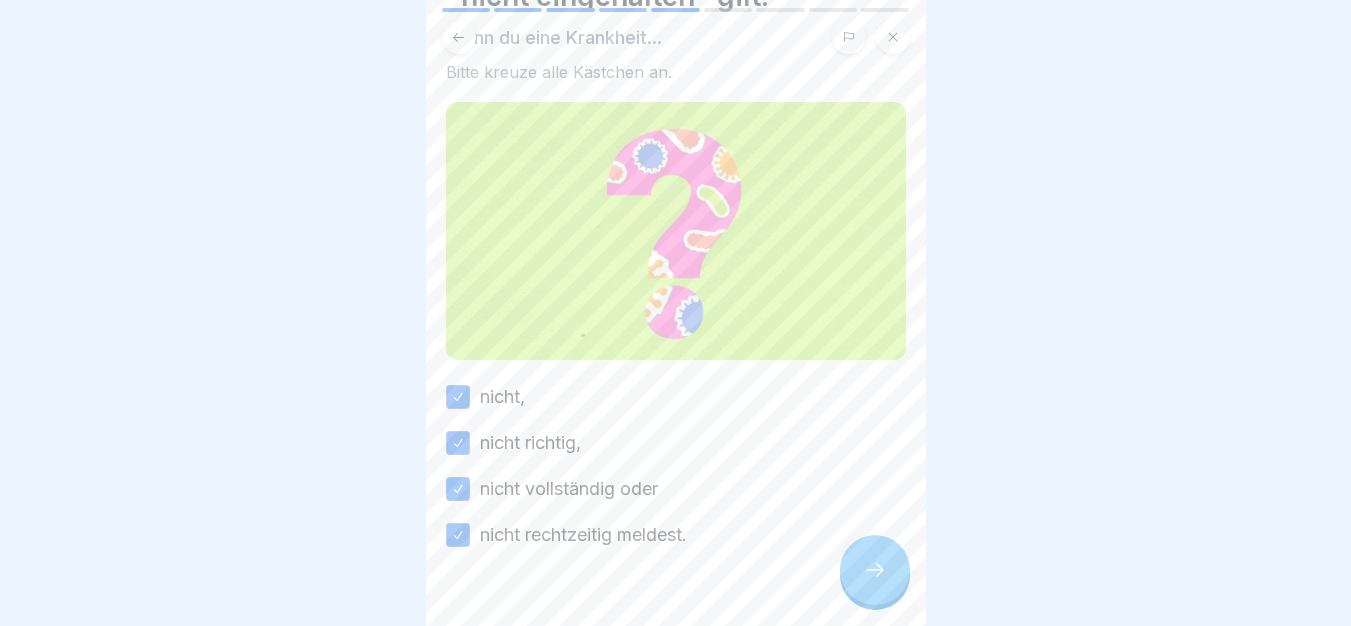 click at bounding box center (676, 608) 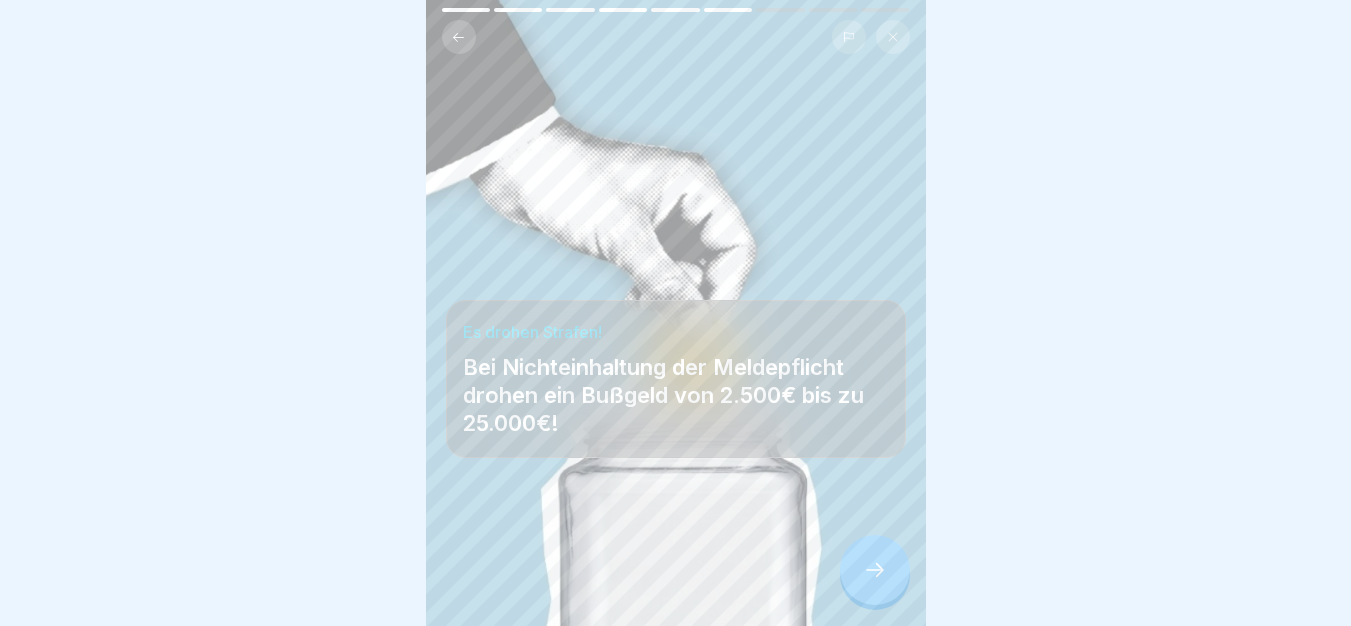 click at bounding box center [875, 570] 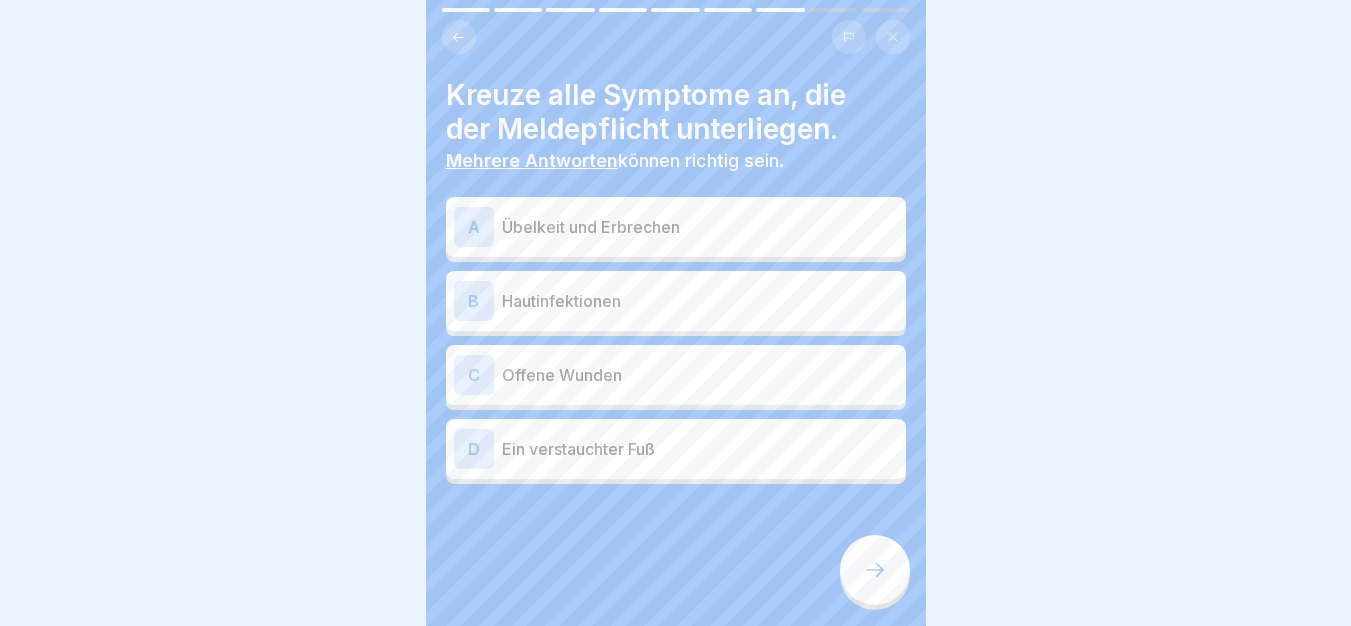 click on "A Übelkeit und Erbrechen" at bounding box center (676, 227) 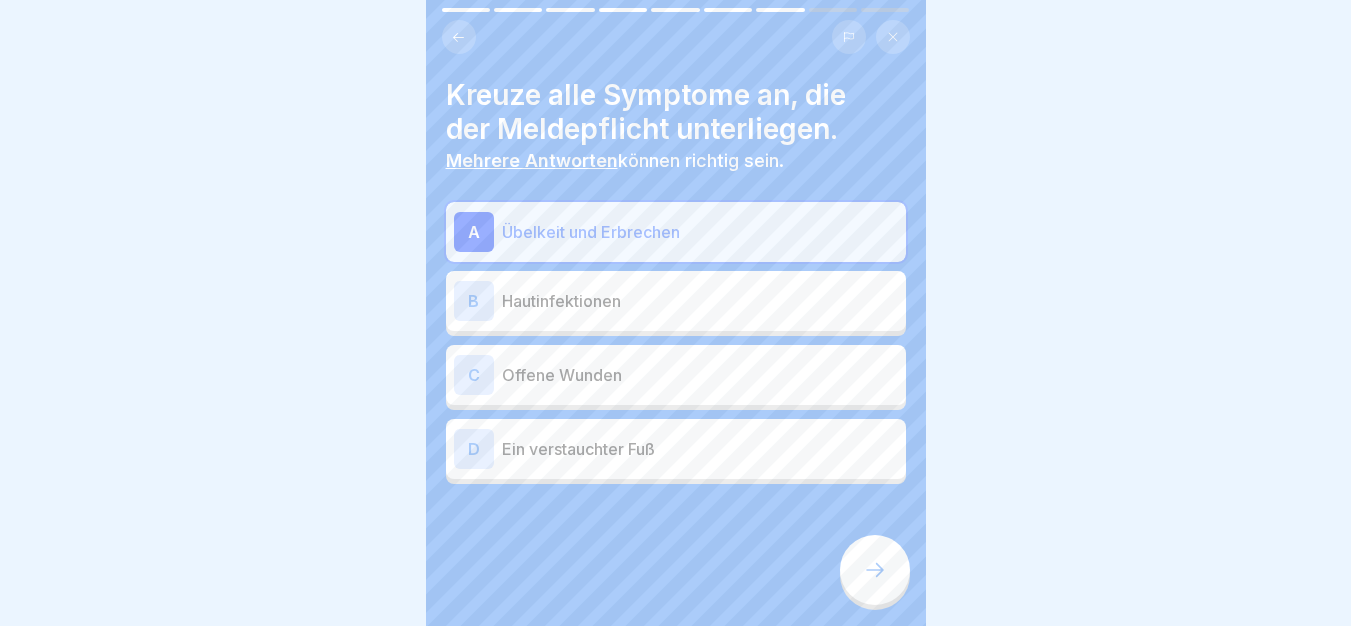 click on "B Hautinfektionen" at bounding box center [676, 301] 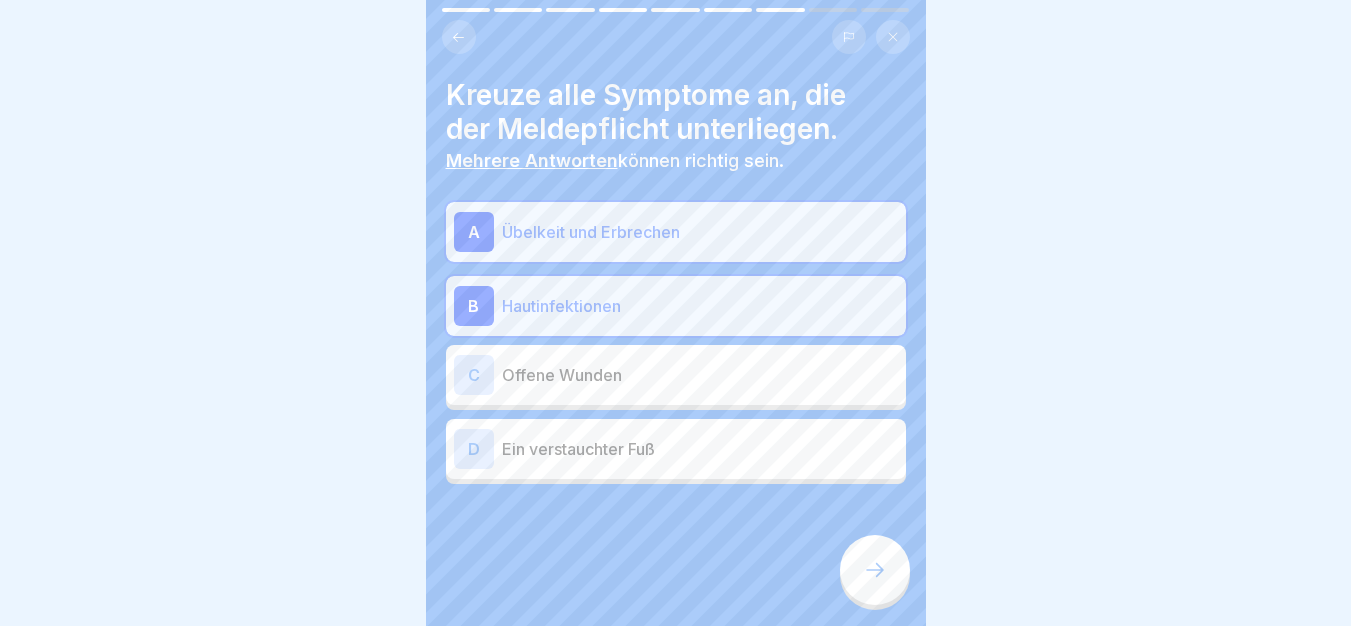 click on "Offene Wunden" at bounding box center [700, 375] 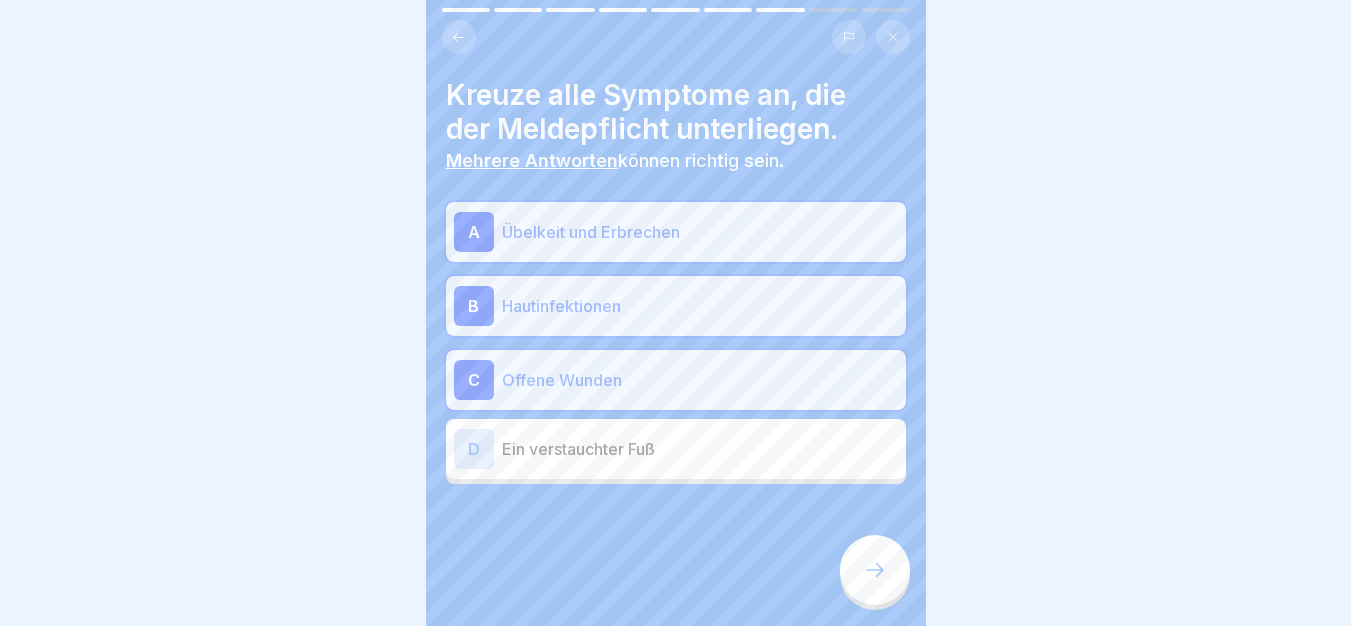 click 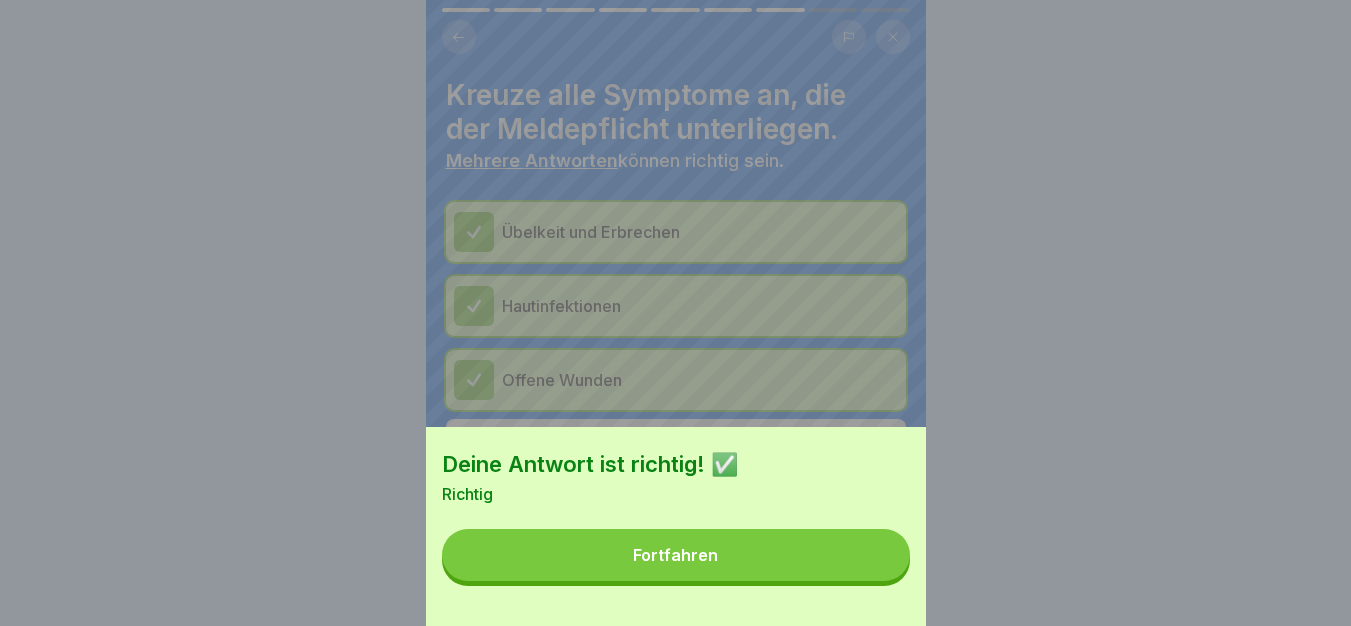 click on "Fortfahren" at bounding box center (676, 555) 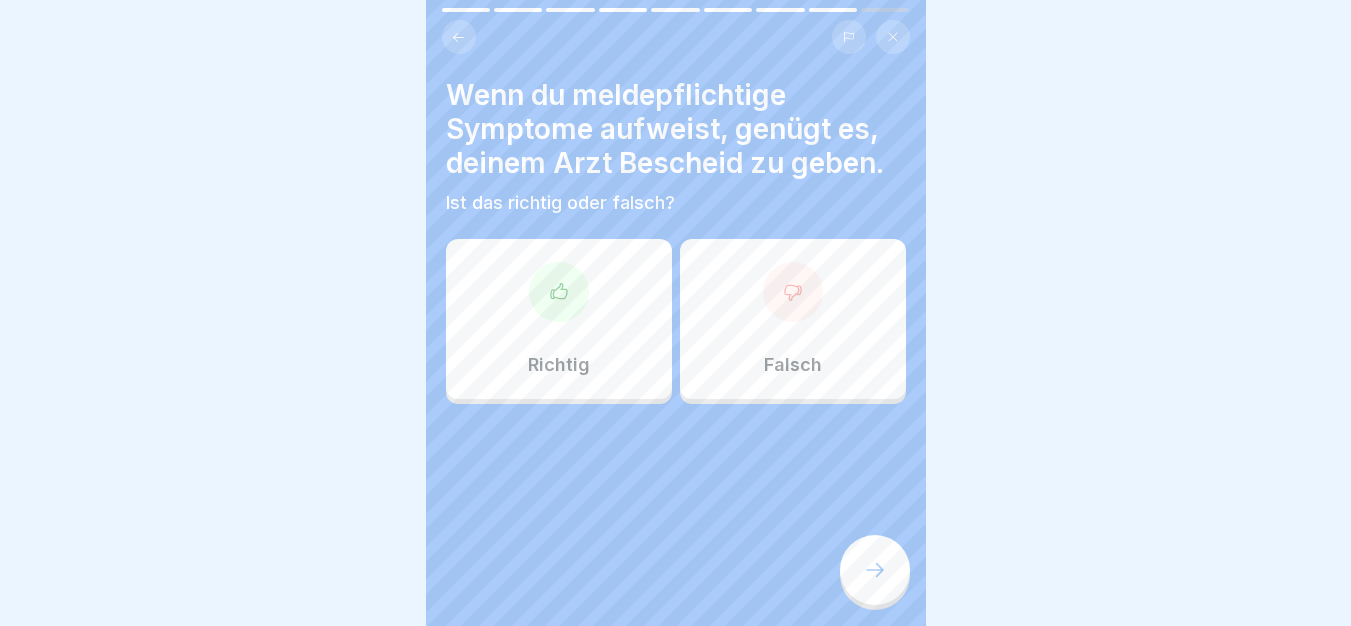 click on "Falsch" at bounding box center (793, 319) 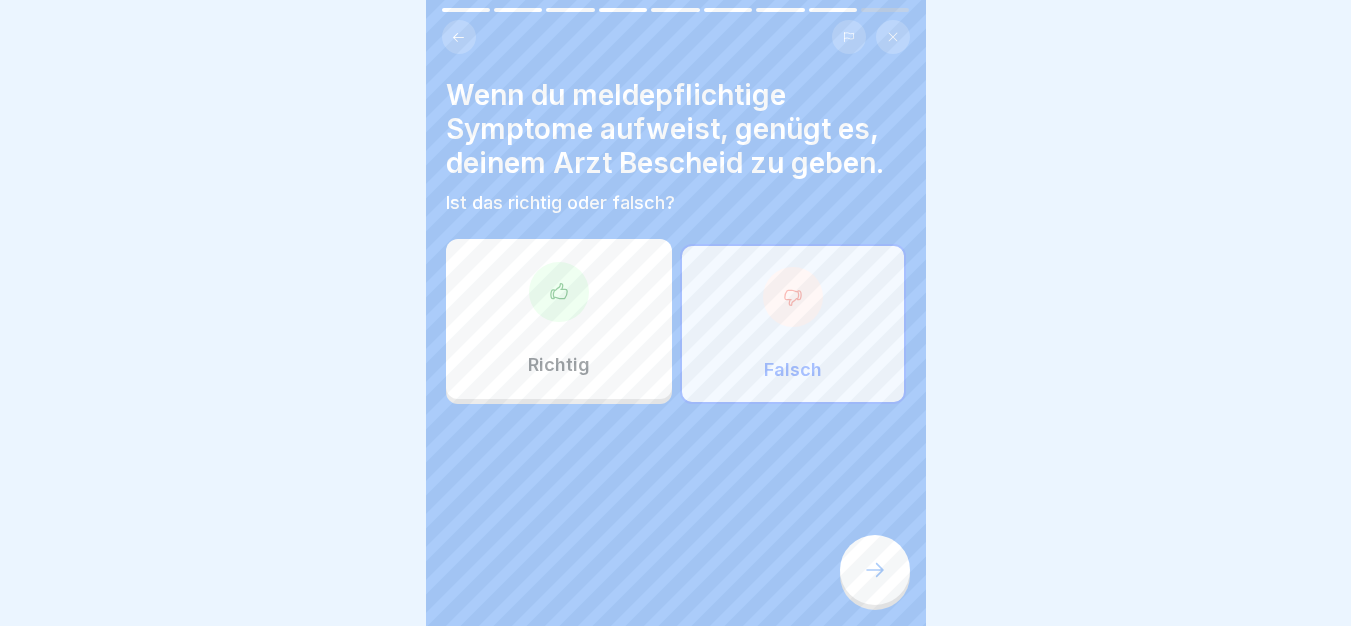 click at bounding box center [875, 570] 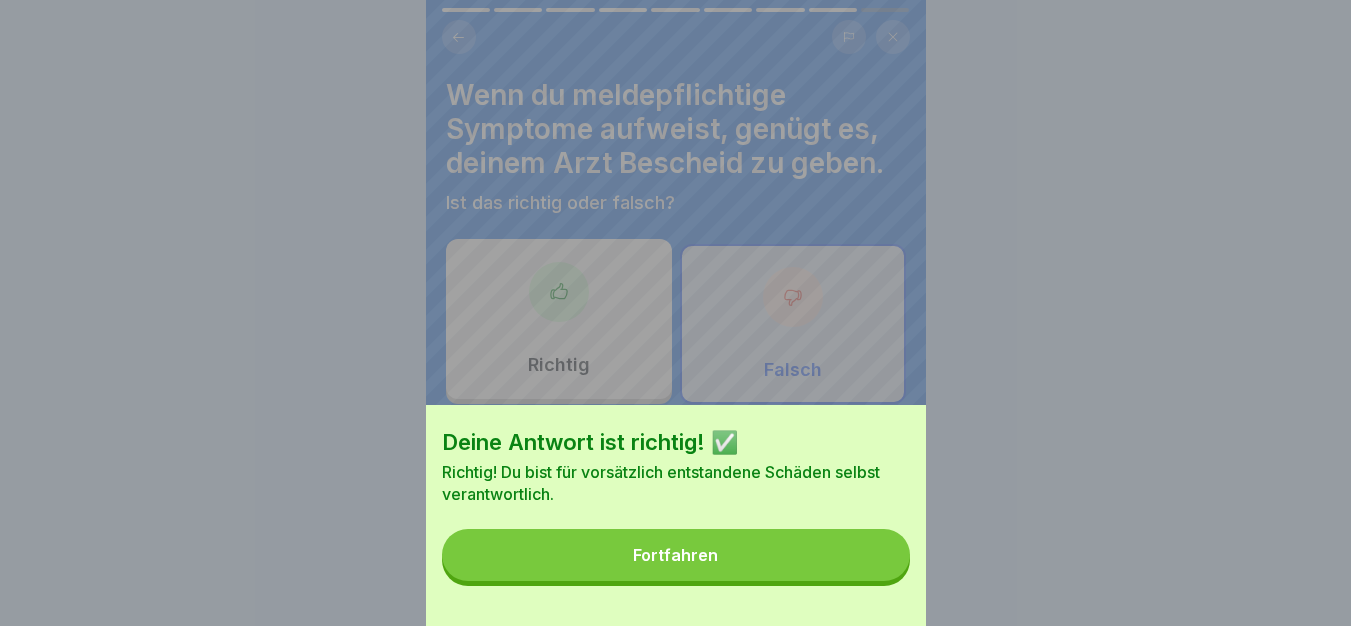 click on "Fortfahren" at bounding box center [676, 555] 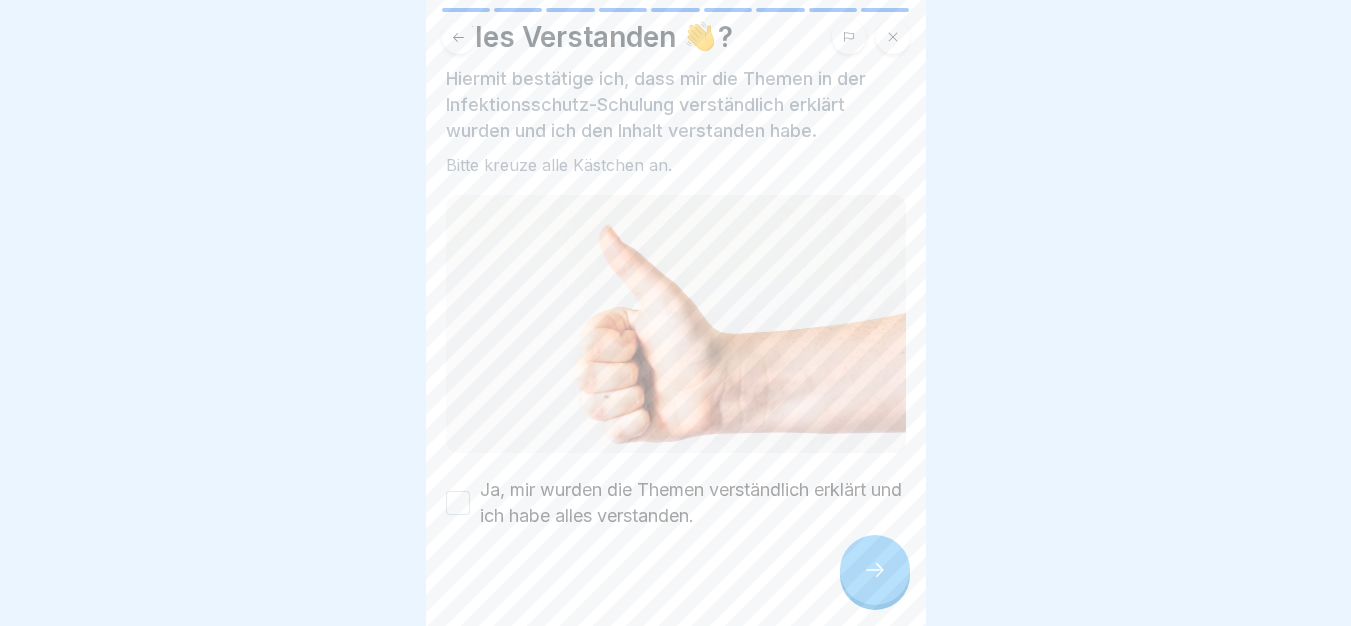 drag, startPoint x: 843, startPoint y: 505, endPoint x: 796, endPoint y: 497, distance: 47.67599 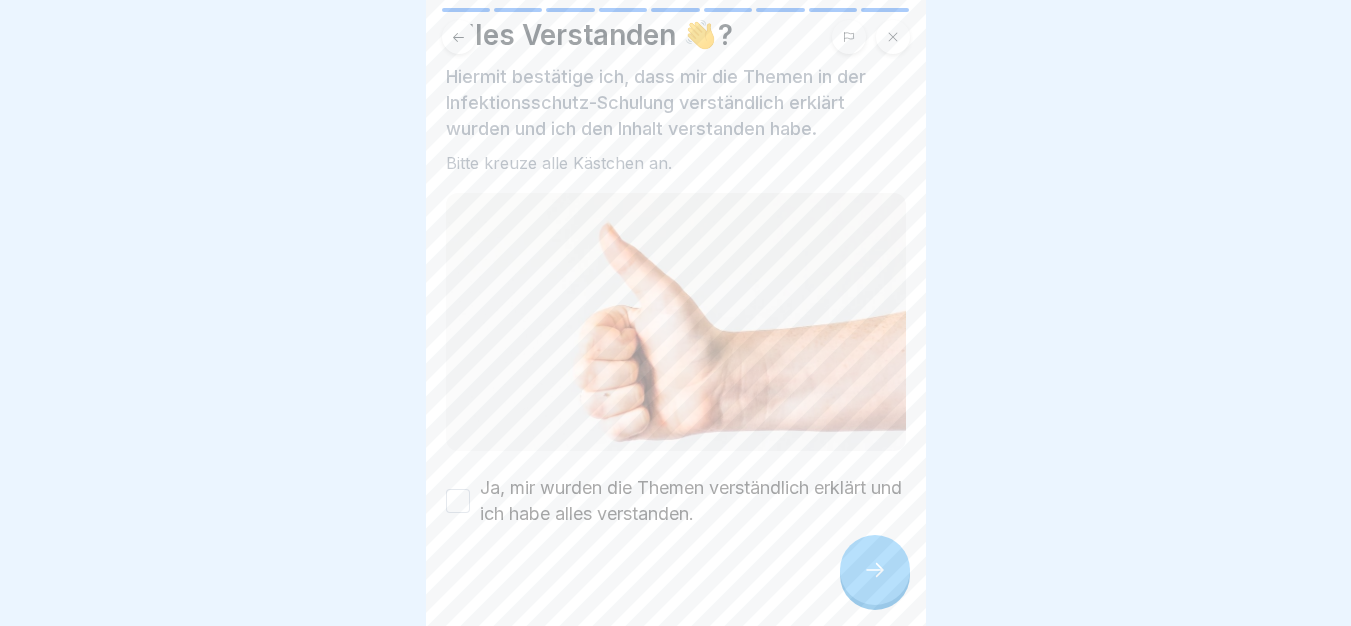 click on "Ja, mir wurden die Themen verständlich erklärt und ich habe alles verstanden." at bounding box center [693, 501] 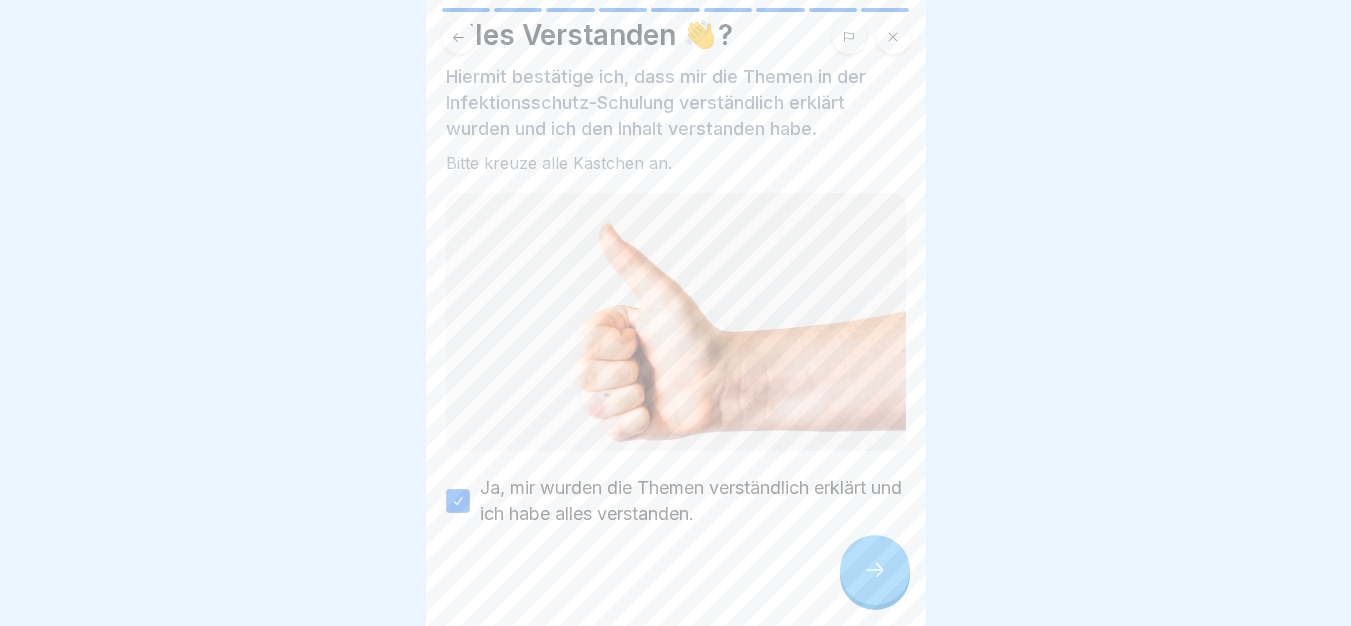 click at bounding box center [676, 587] 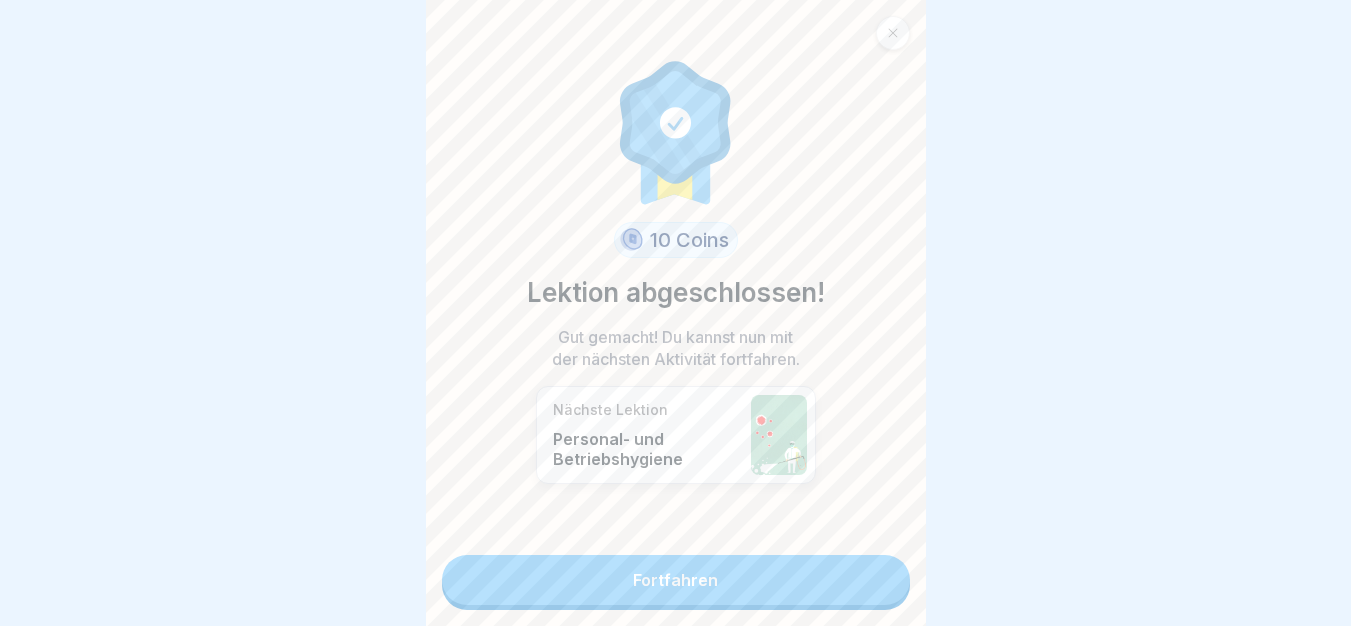 click on "Fortfahren" at bounding box center [676, 580] 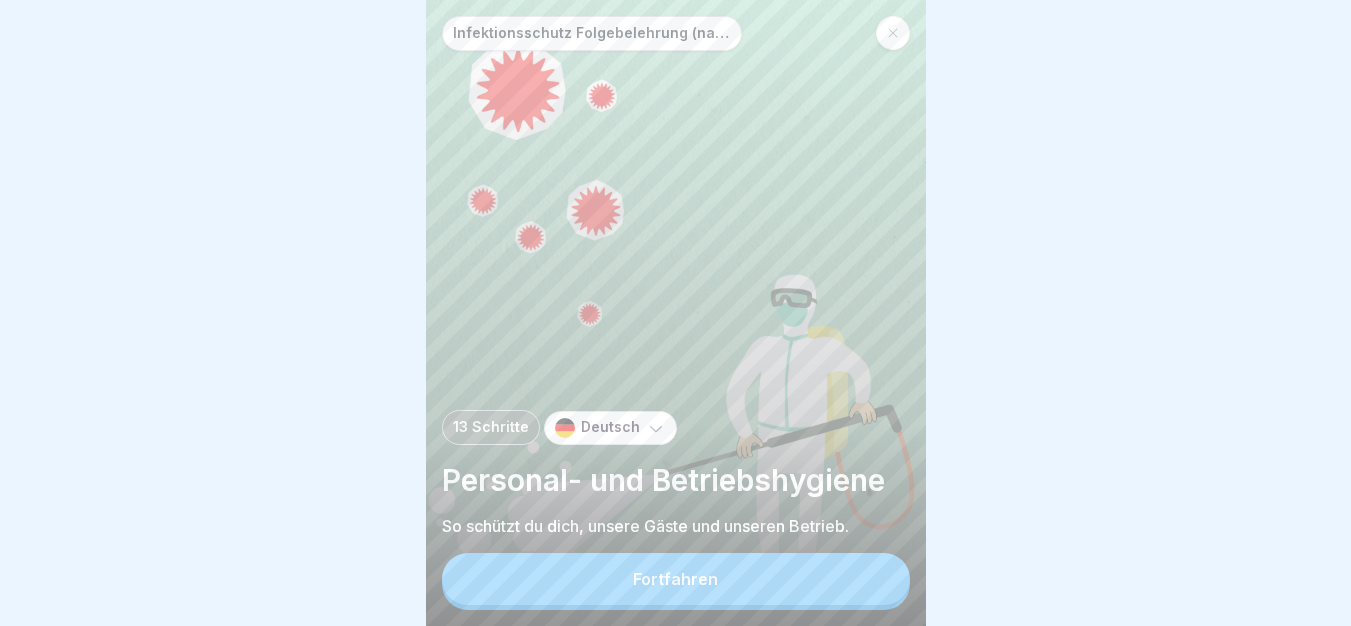 click on "Infektionsschutz Folgebelehrung (nach §43 IfSG) 13 Schritte Deutsch Personal- und Betriebshygiene So schützt du dich, unsere Gäste und unseren Betrieb. Fortfahren" at bounding box center (676, 313) 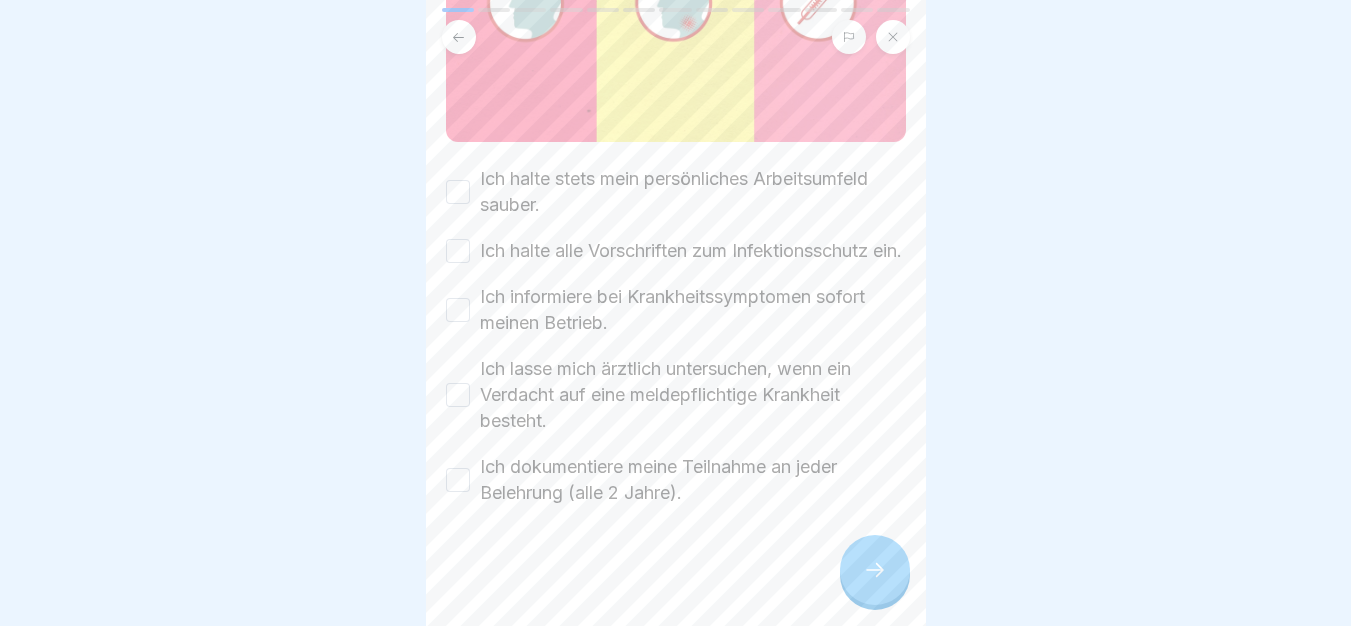 scroll, scrollTop: 343, scrollLeft: 0, axis: vertical 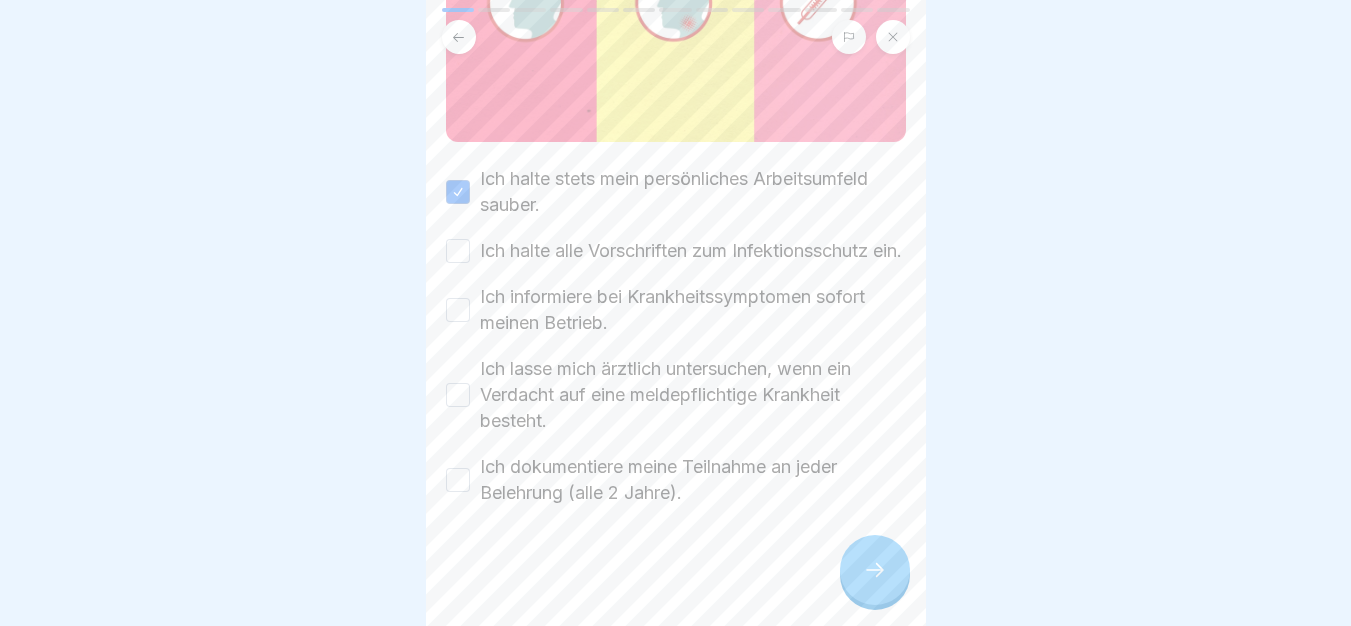 click on "Ich halte alle Vorschriften zum Infektionsschutz ein." at bounding box center [691, 251] 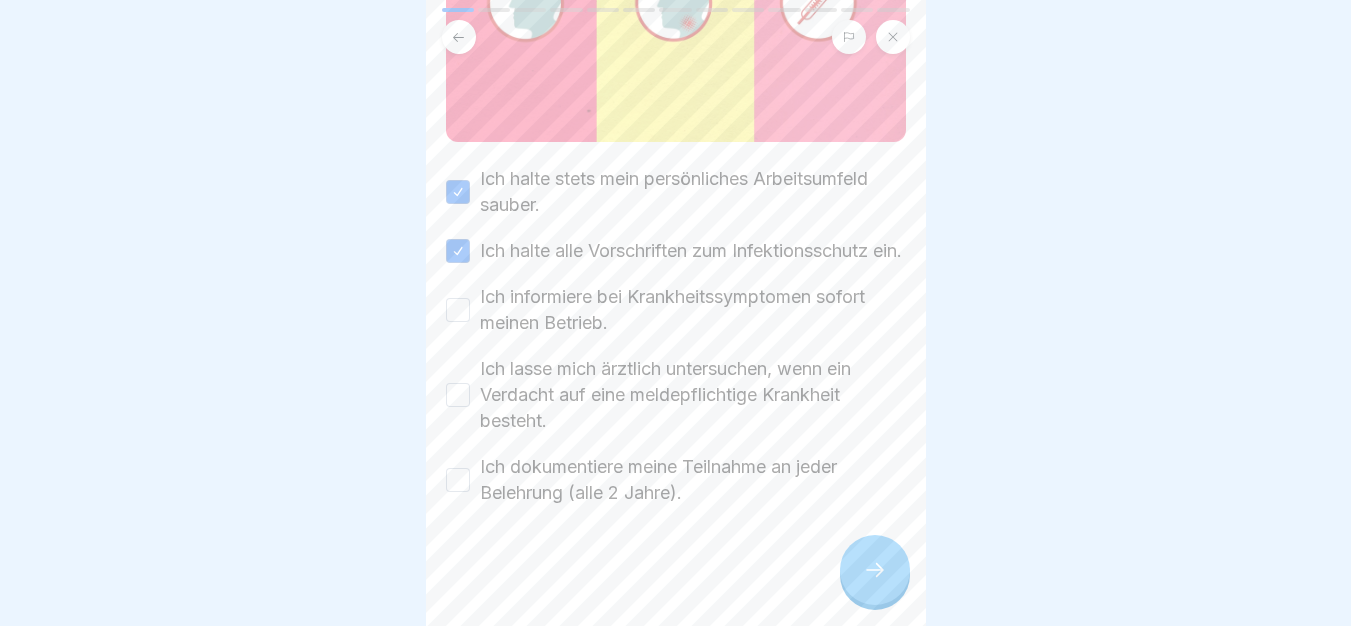 click on "Ich informiere bei Krankheitssymptomen sofort meinen Betrieb." at bounding box center [693, 310] 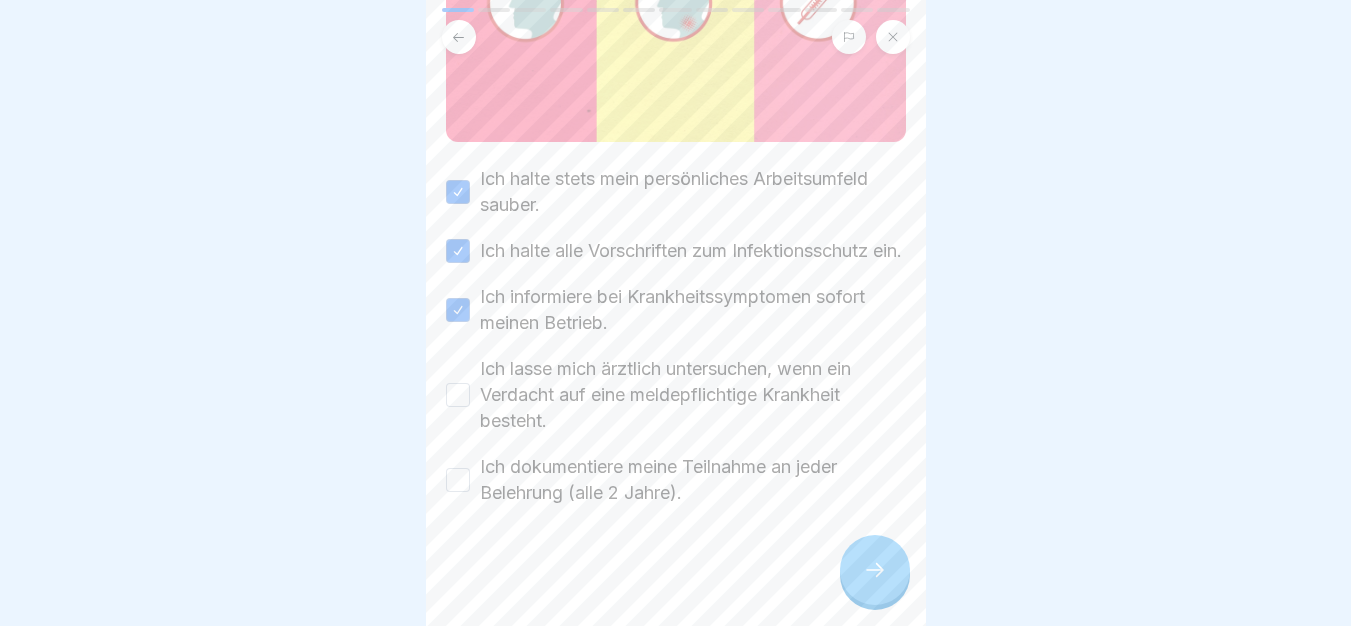 click on "Ich lasse mich ärztlich untersuchen, wenn ein Verdacht auf eine meldepflichtige Krankheit besteht." at bounding box center (693, 395) 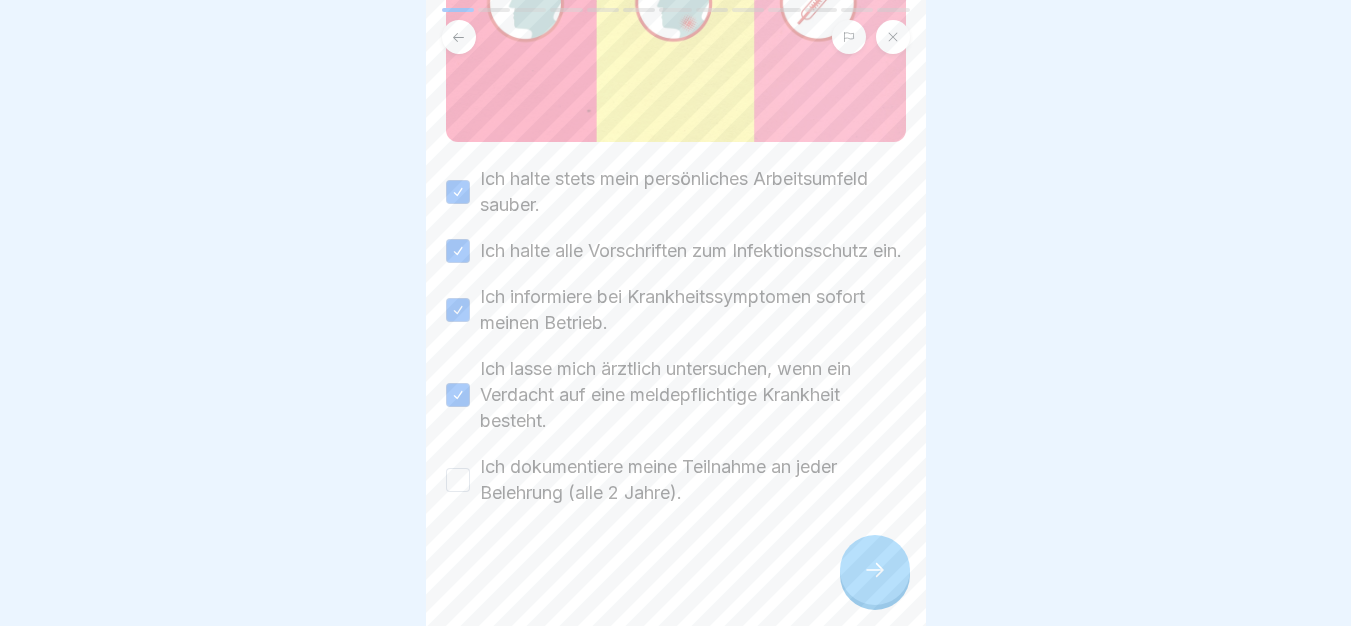 click on "Ich dokumentiere meine Teilnahme an jeder Belehrung (alle 2 Jahre)." at bounding box center (693, 480) 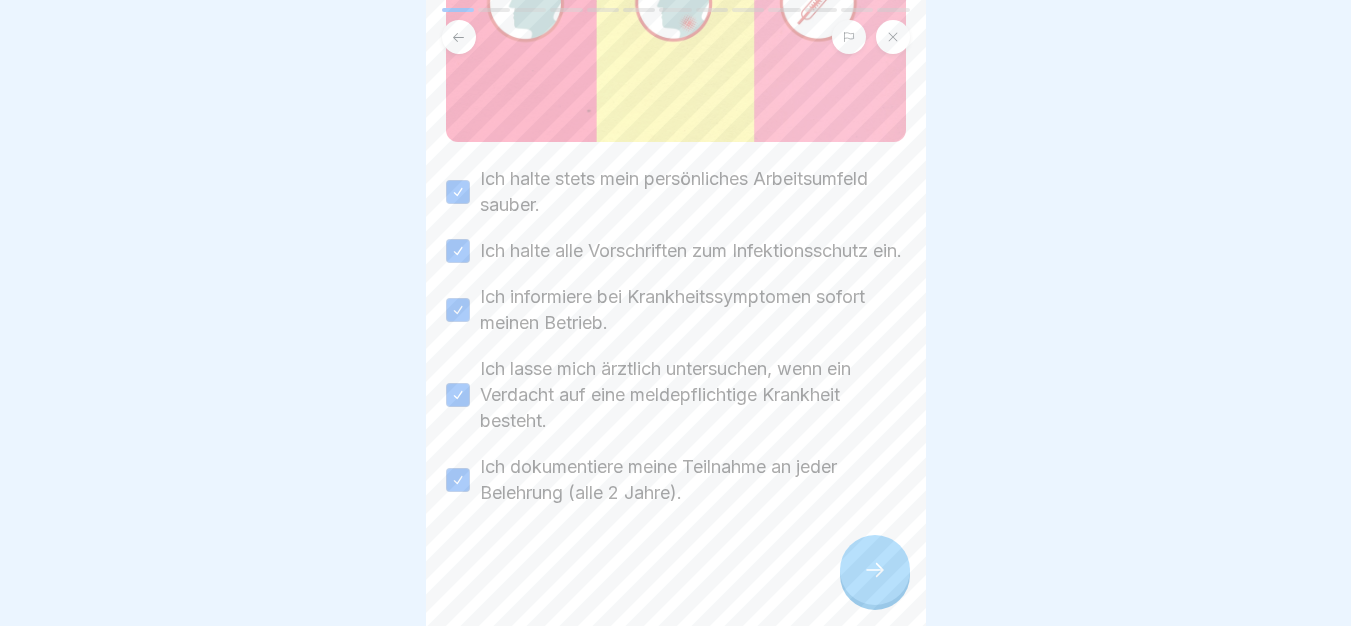 click at bounding box center [875, 570] 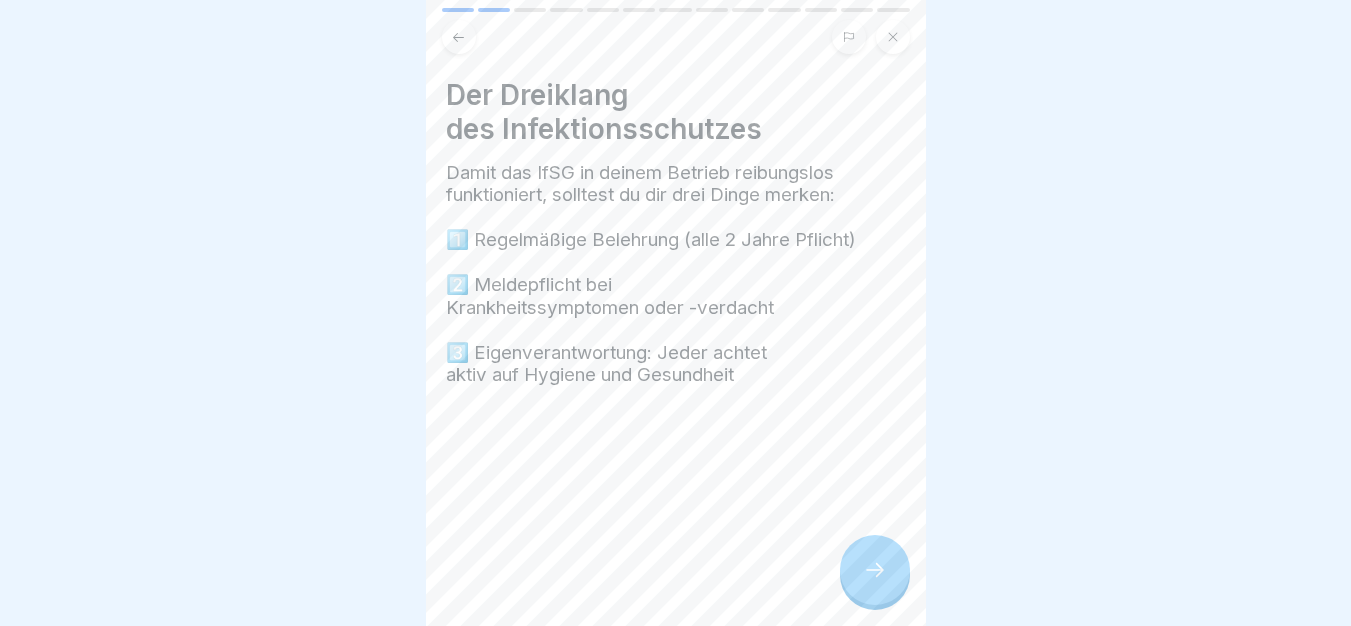click at bounding box center (875, 570) 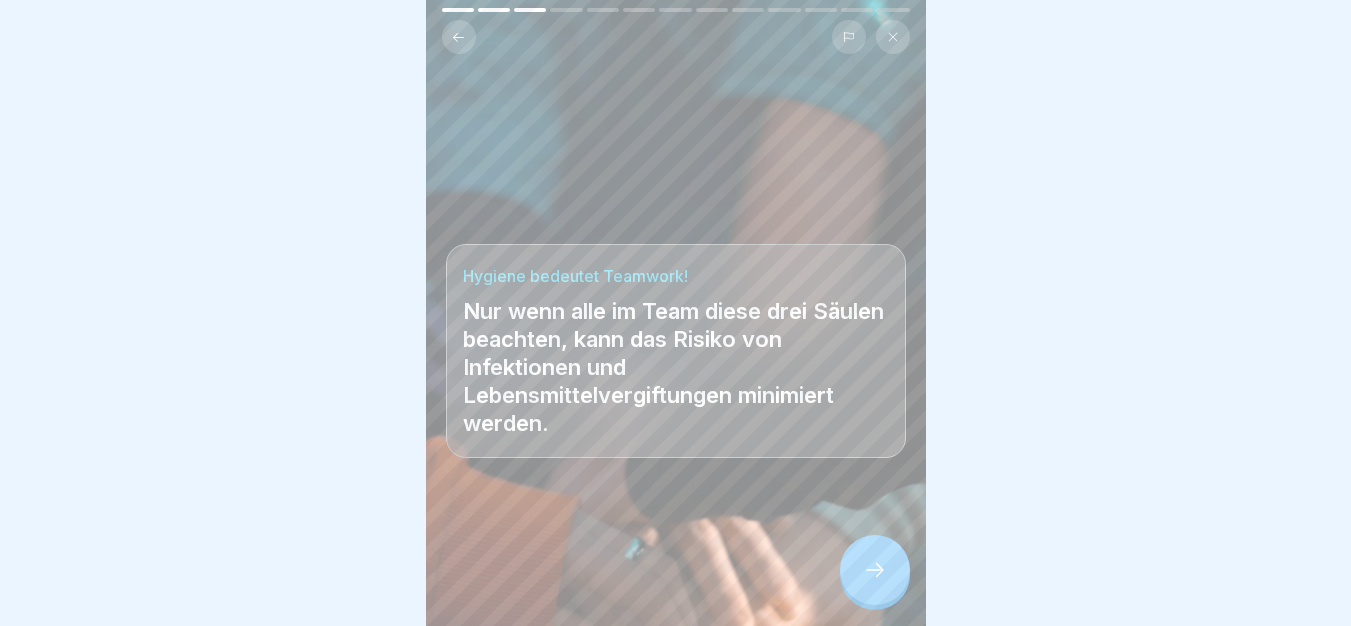 click at bounding box center [875, 570] 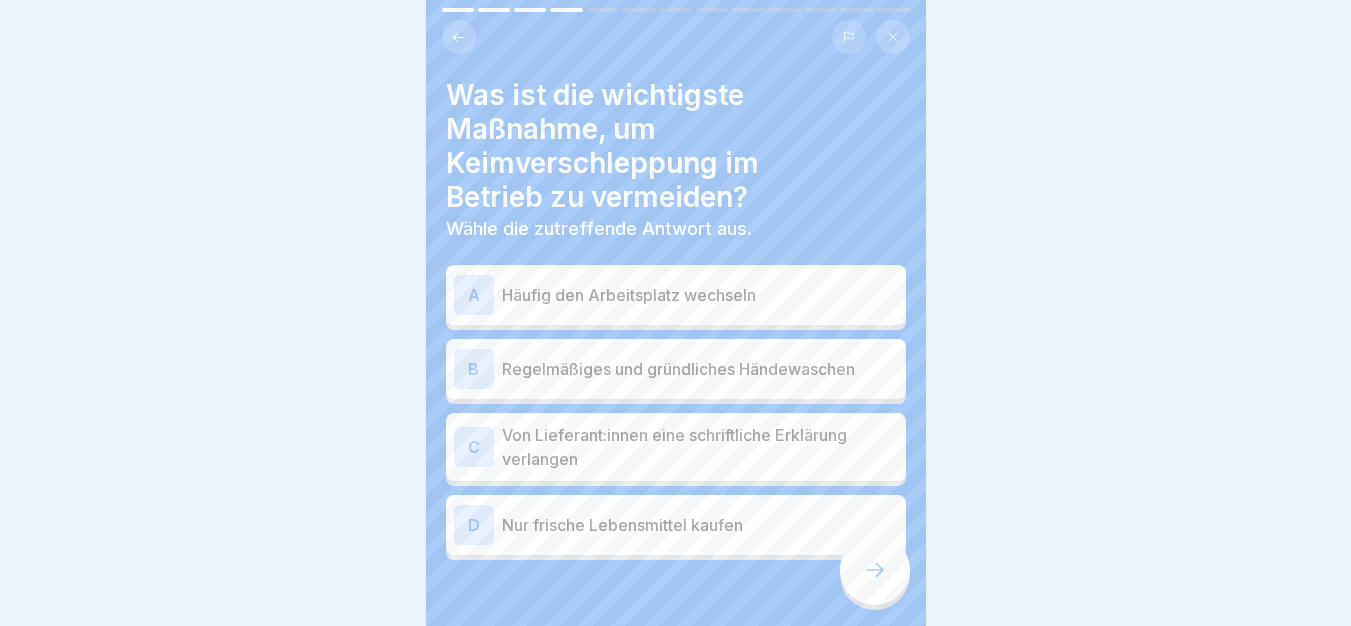 click on "A Häufig den Arbeitsplatz wechseln B Regelmäßiges und gründliches Händewaschen C Von Lieferant:innen eine schriftliche Erklärung verlangen D Nur frische Lebensmittel kaufen" at bounding box center (676, 415) 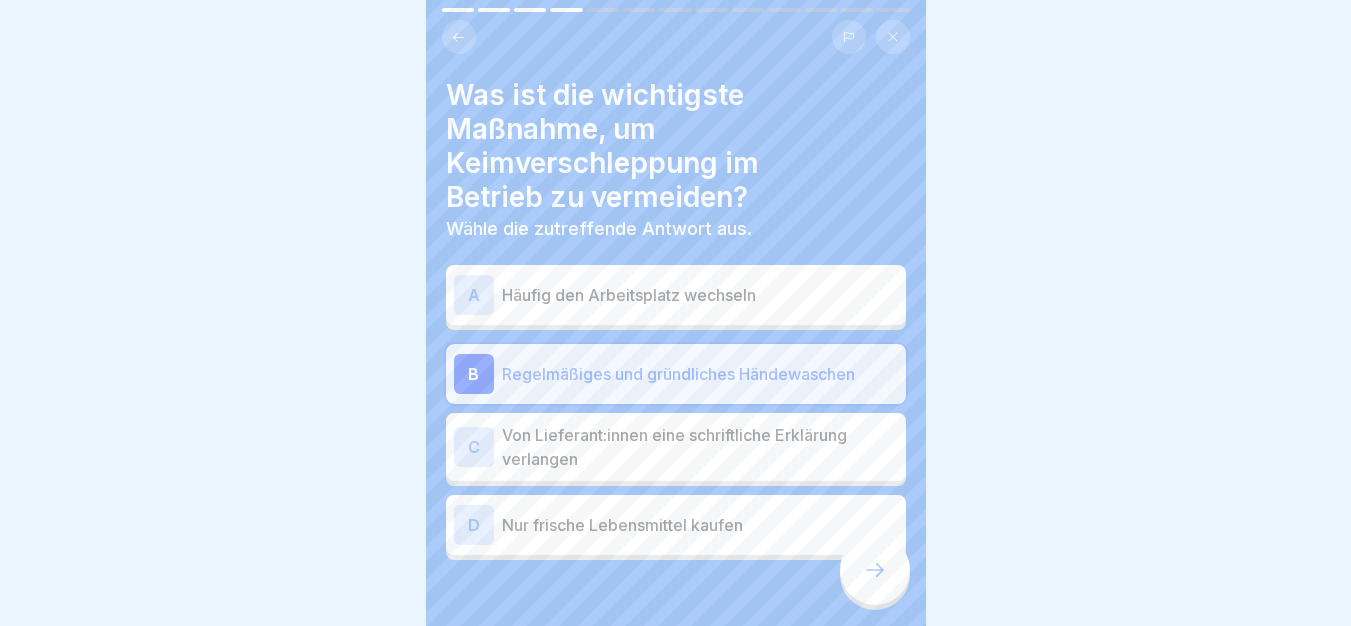 click at bounding box center [875, 570] 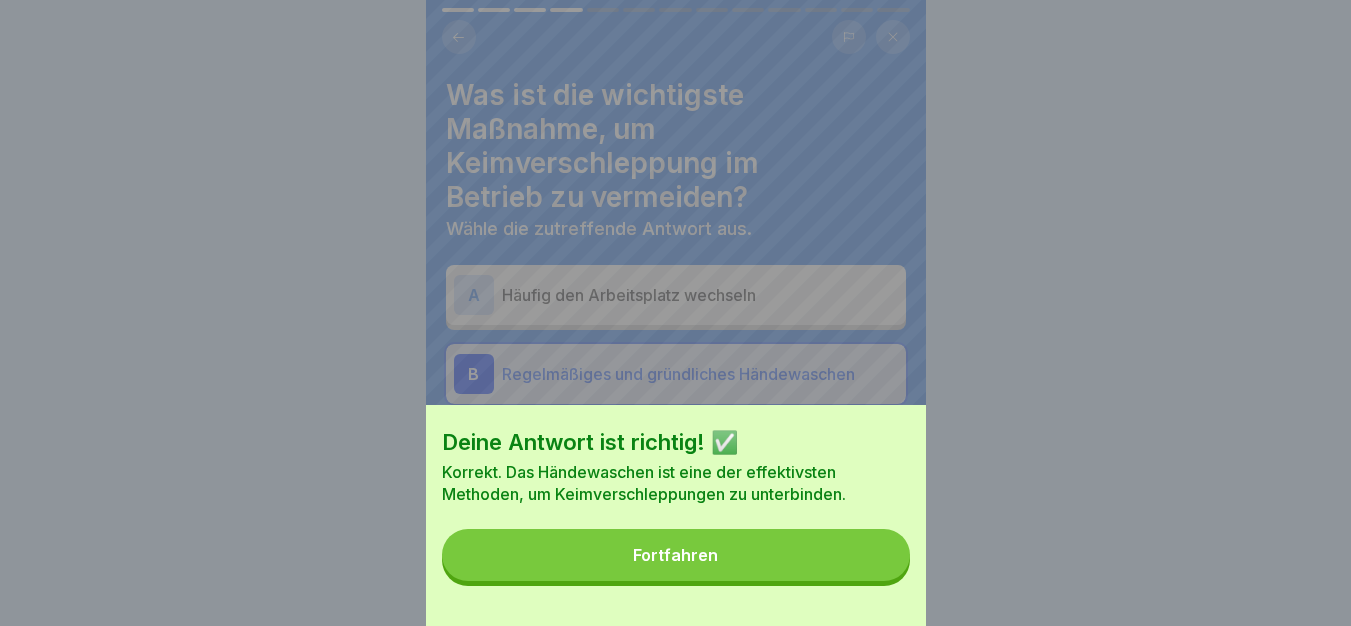 click on "Fortfahren" at bounding box center (676, 555) 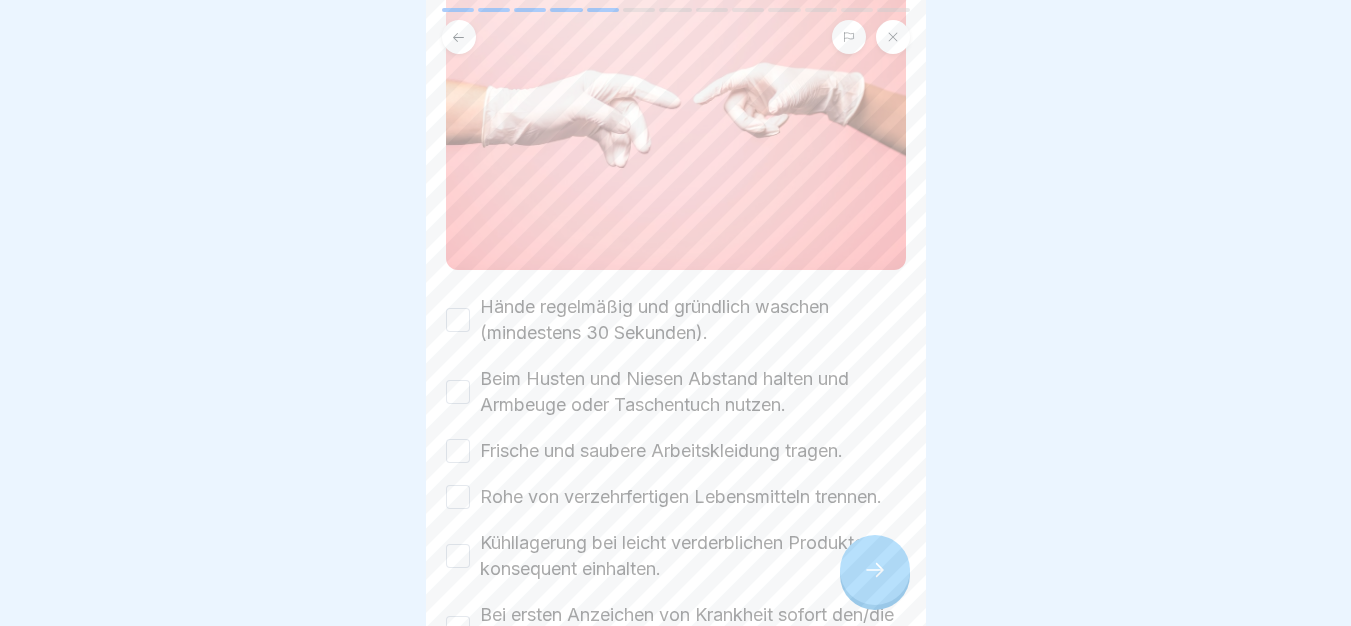 scroll, scrollTop: 267, scrollLeft: 0, axis: vertical 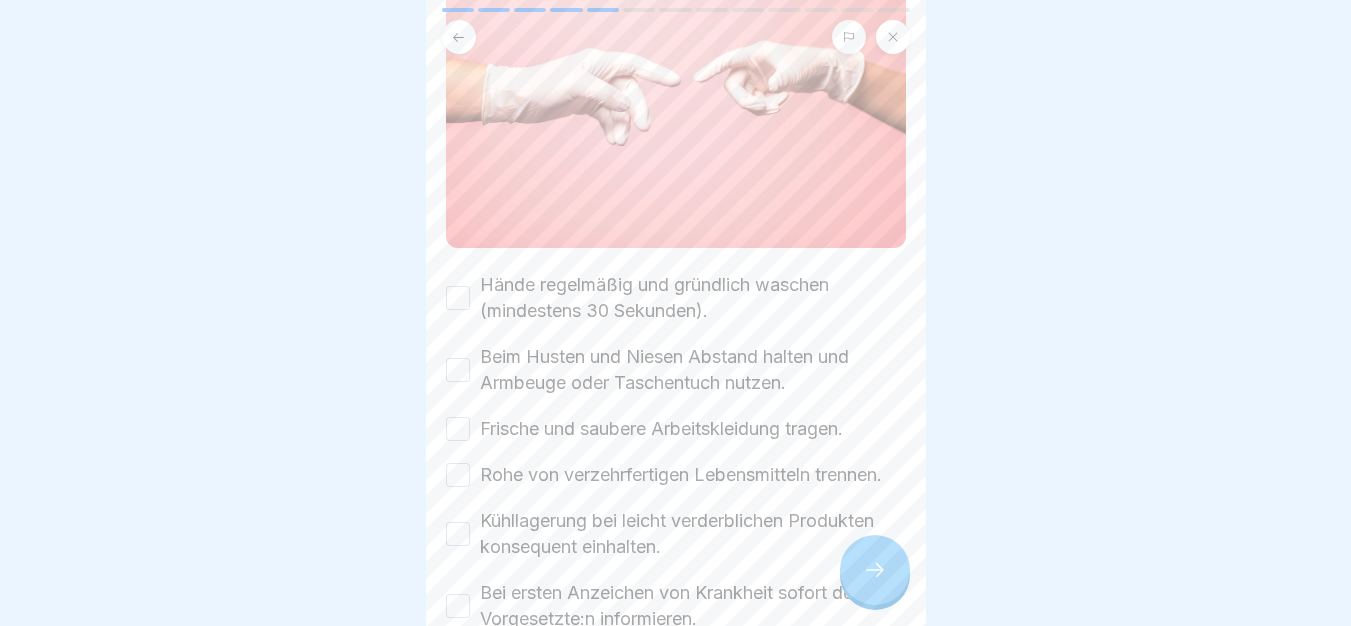 click on "Hände regelmäßig und gründlich waschen (mindestens 30 Sekunden)." at bounding box center (693, 298) 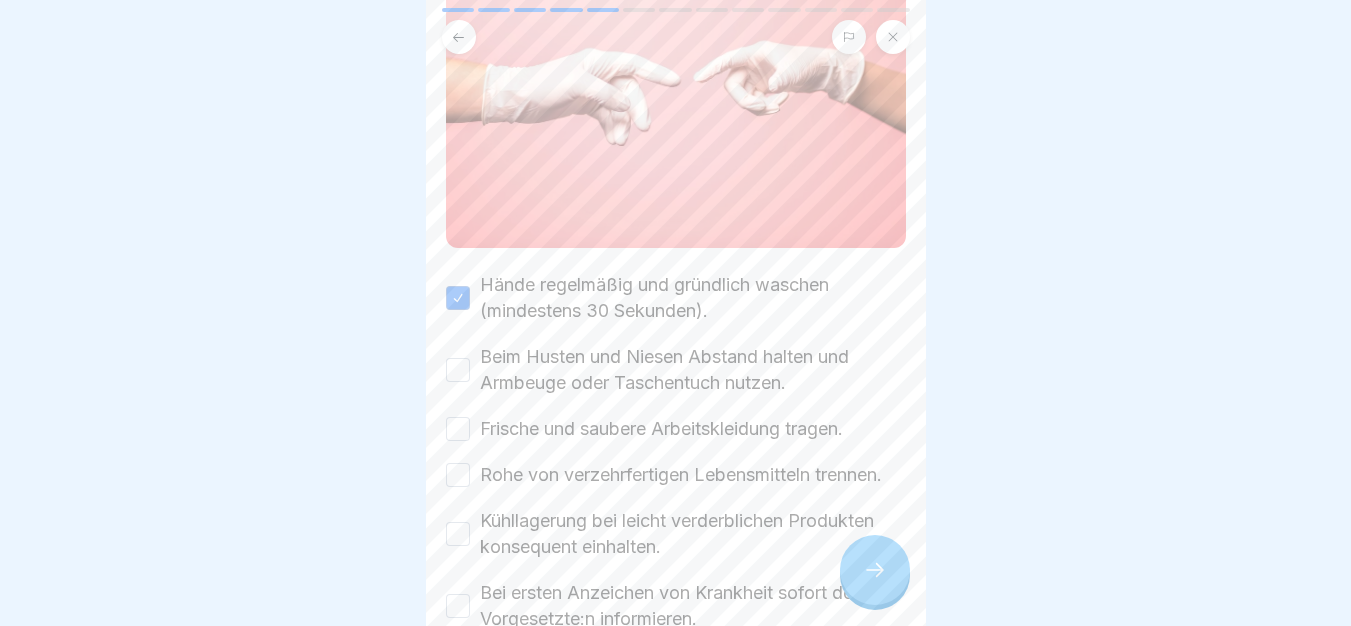 click on "Beim Husten und Niesen Abstand halten und Armbeuge oder Taschentuch nutzen." at bounding box center [693, 370] 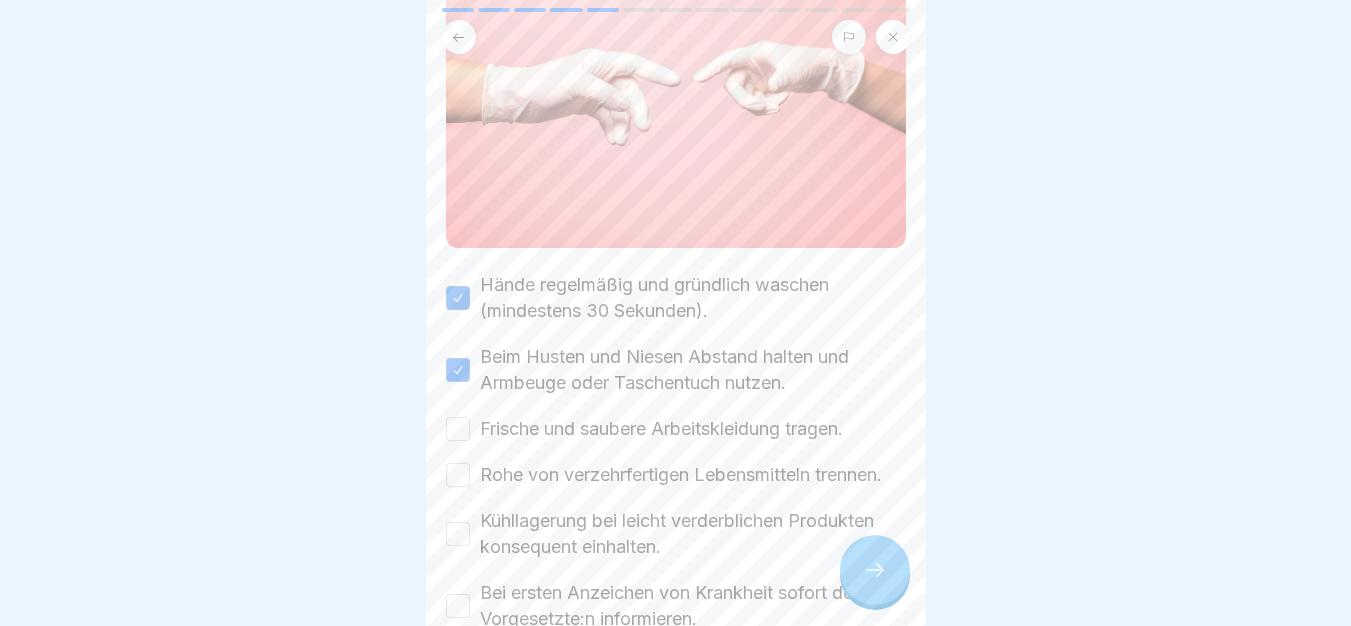 click on "Frische und saubere Arbeitskleidung tragen." at bounding box center [661, 429] 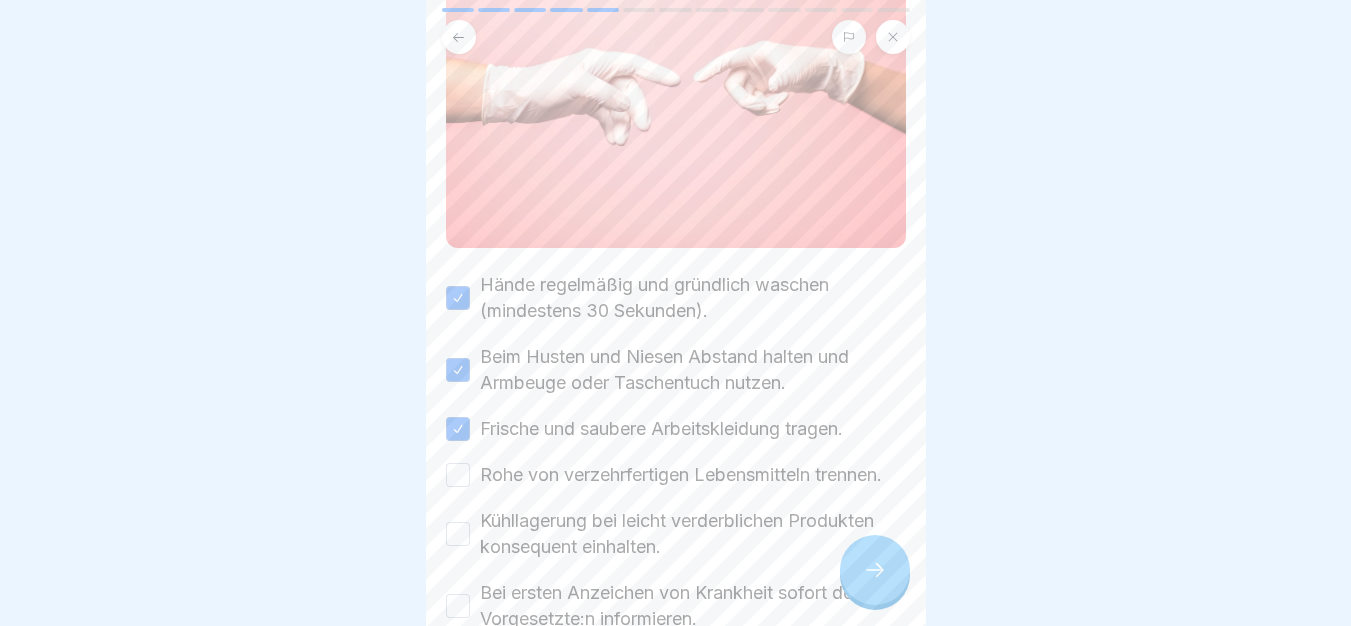 click on "Rohe von verzehrfertigen Lebensmitteln trennen." at bounding box center (681, 475) 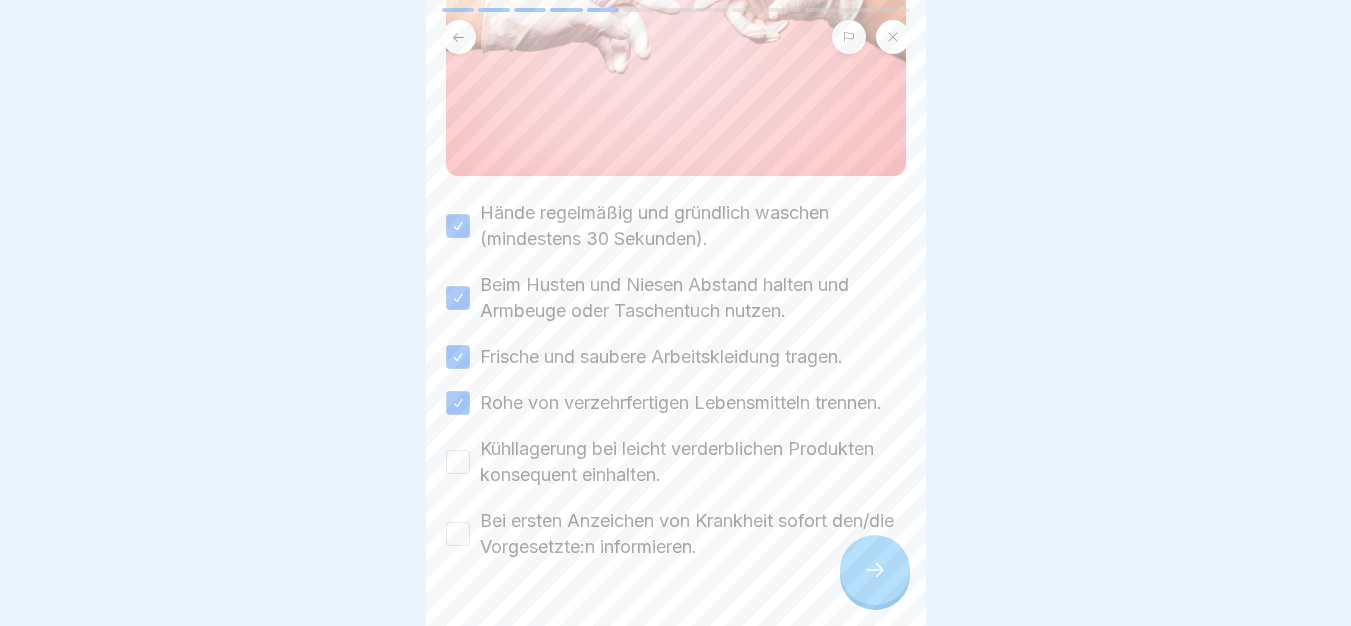 click on "Kühllagerung bei leicht verderblichen Produkten konsequent einhalten." at bounding box center (693, 462) 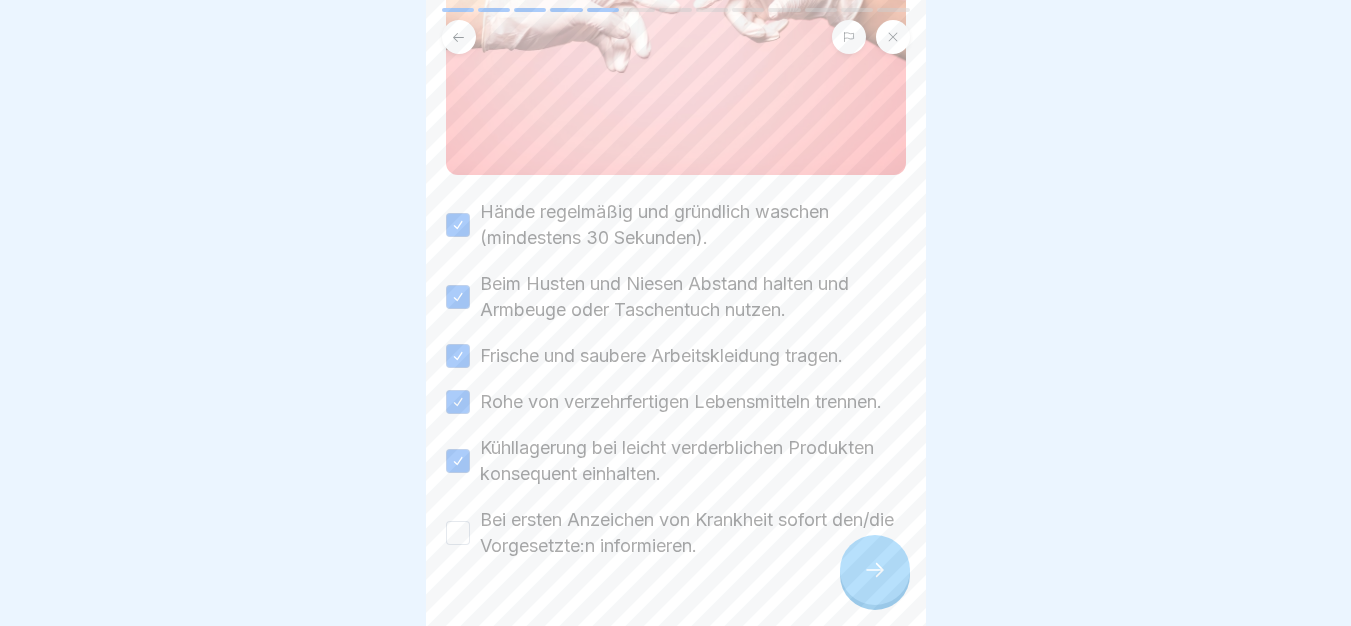 click on "Kühllagerung bei leicht verderblichen Produkten konsequent einhalten." at bounding box center [693, 461] 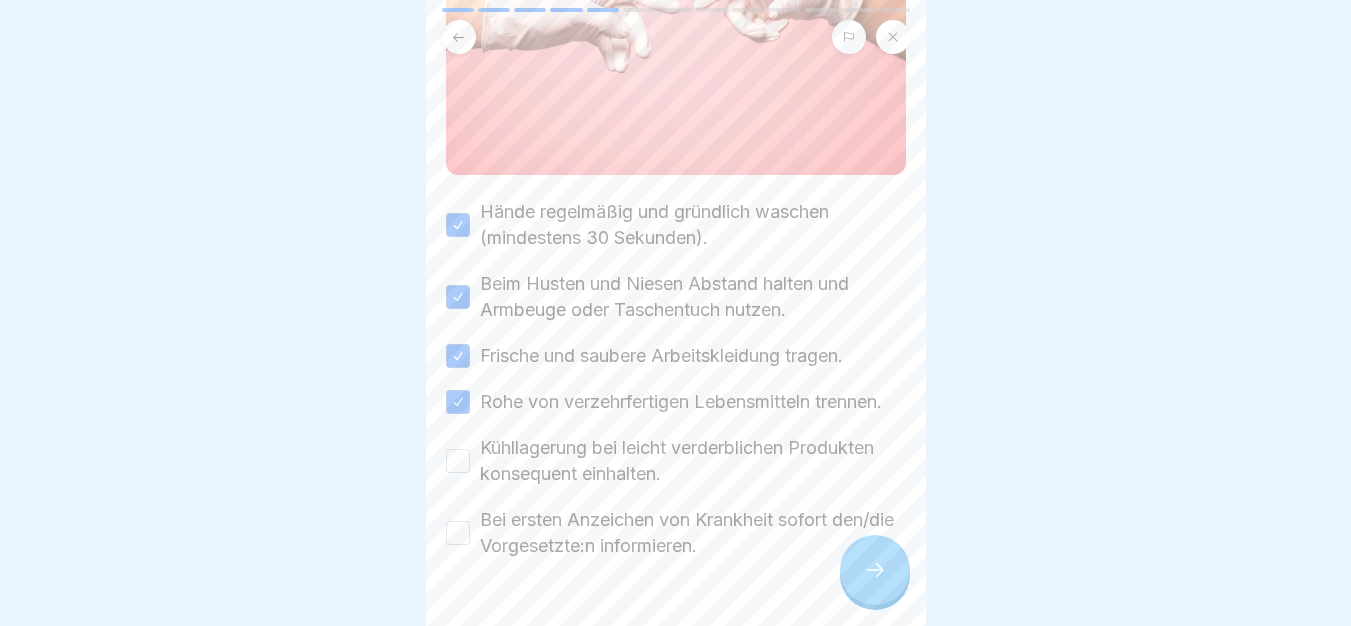 click on "Bei ersten Anzeichen von Krankheit sofort den/die Vorgesetzte:n informieren." at bounding box center [693, 533] 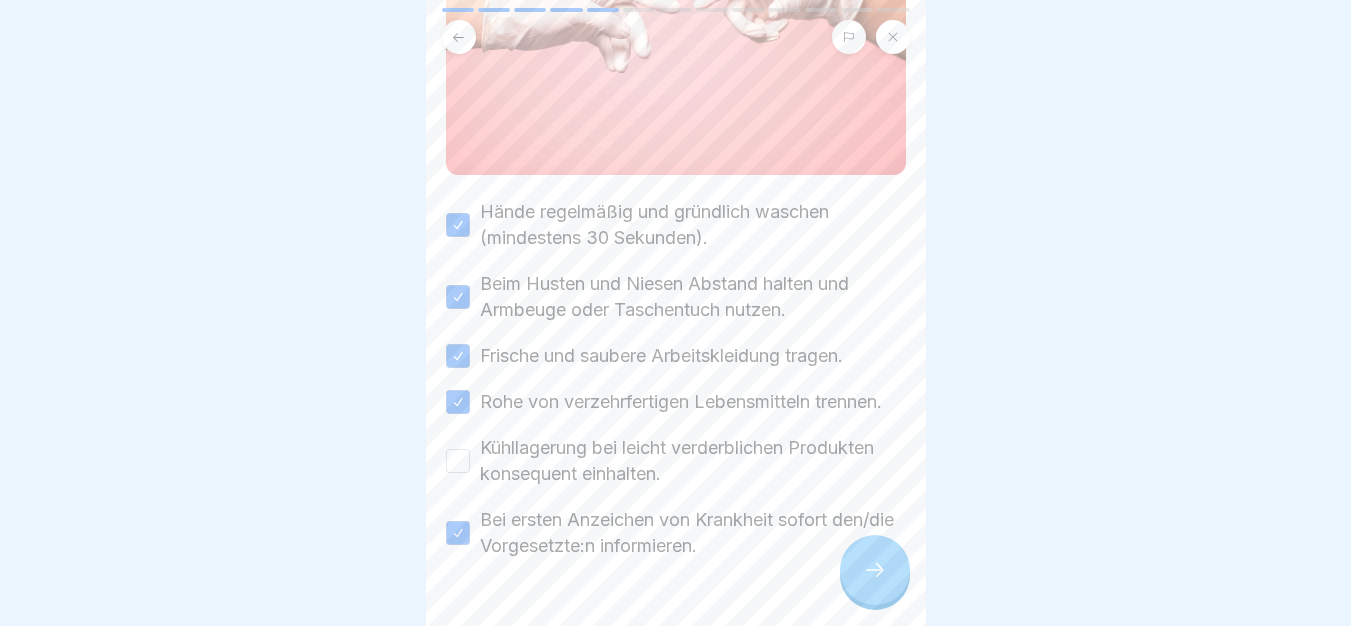click on "Kühllagerung bei leicht verderblichen Produkten konsequent einhalten." at bounding box center [693, 461] 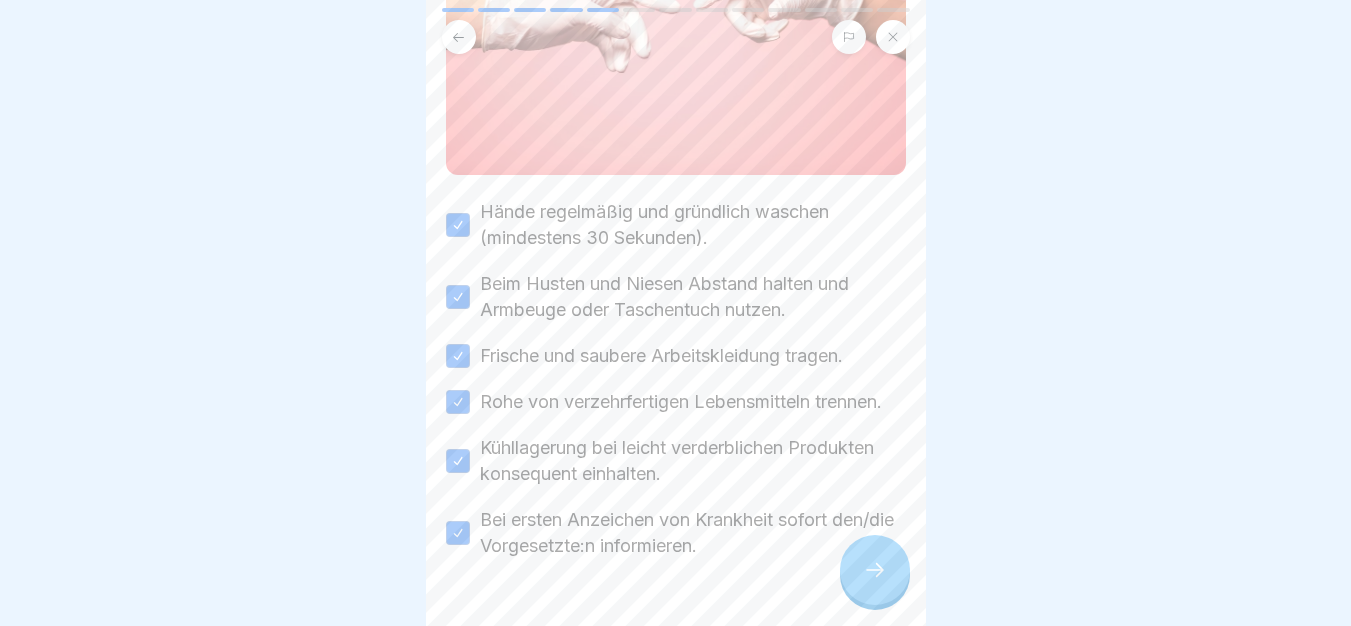 click 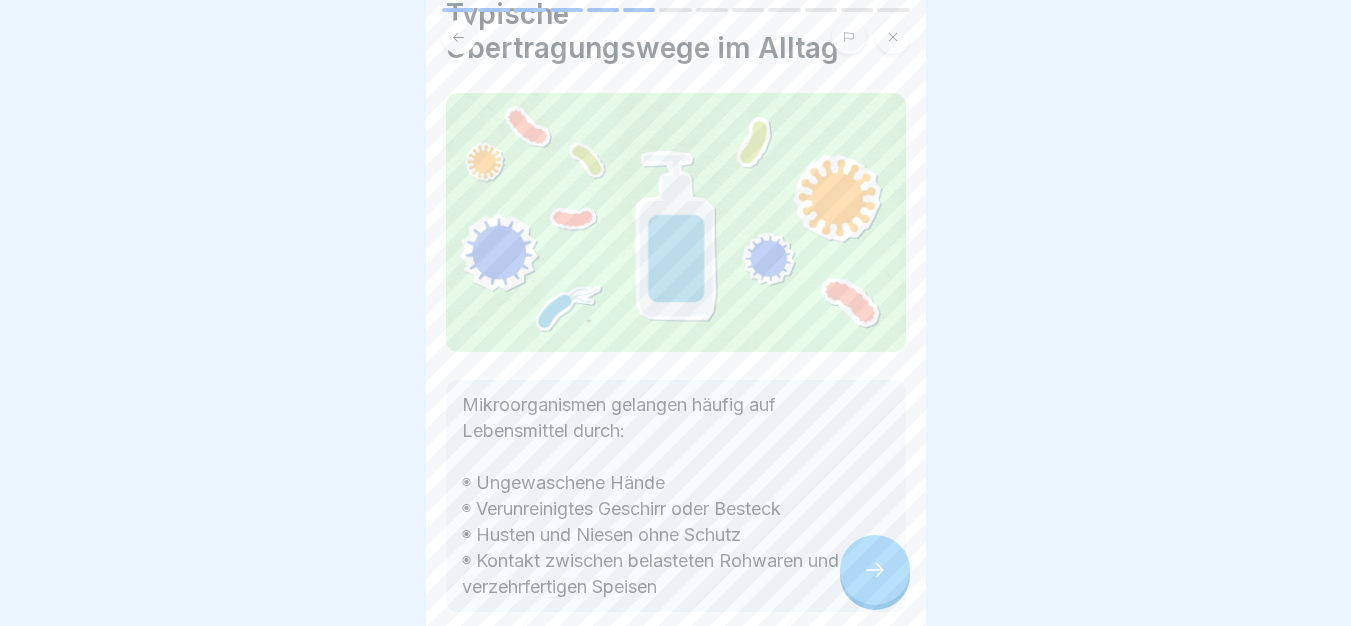 scroll, scrollTop: 178, scrollLeft: 0, axis: vertical 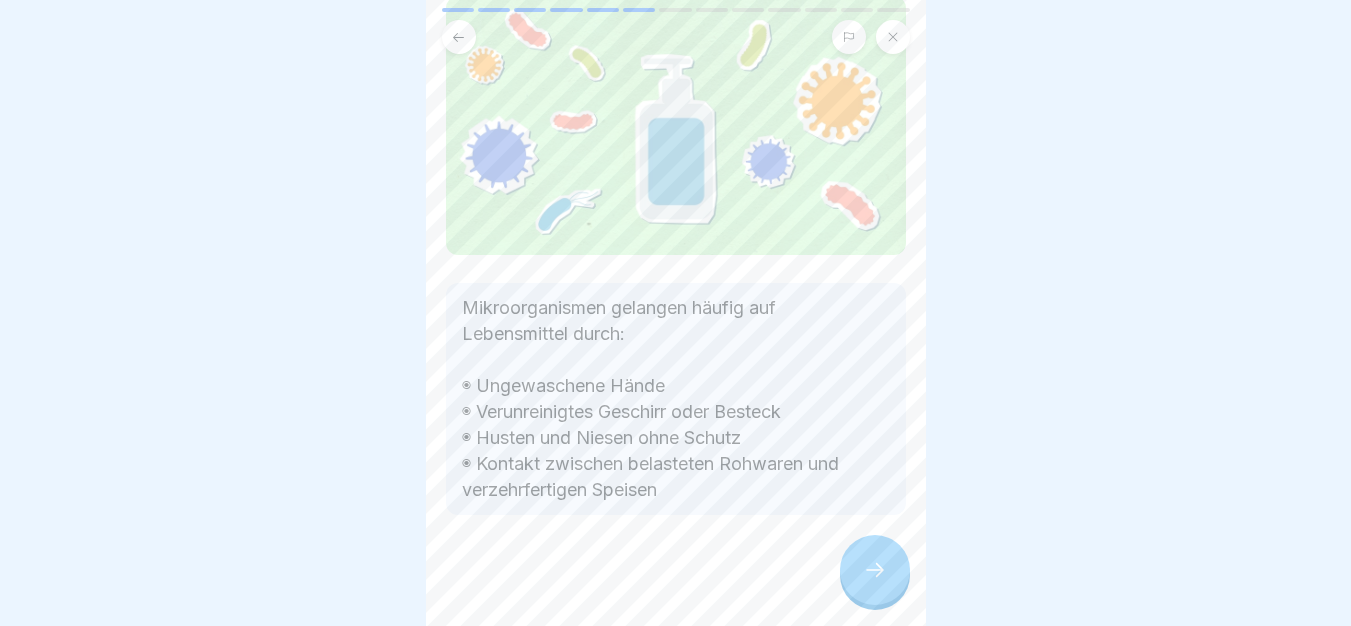 click 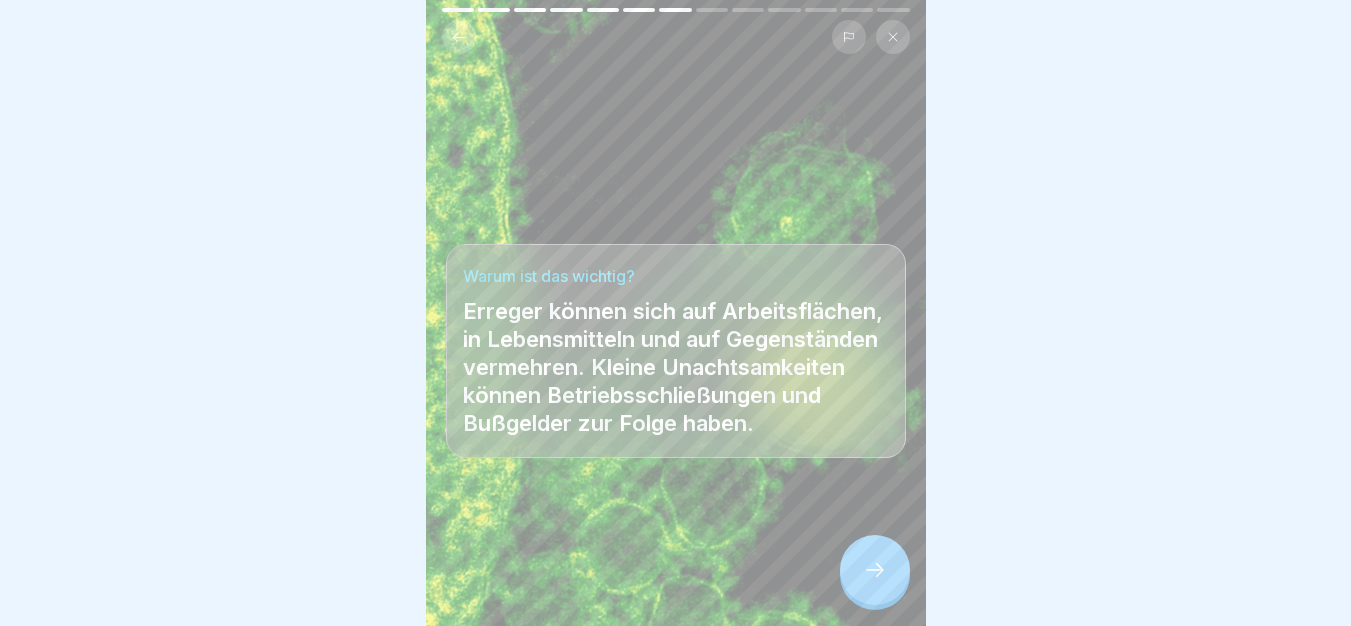 click 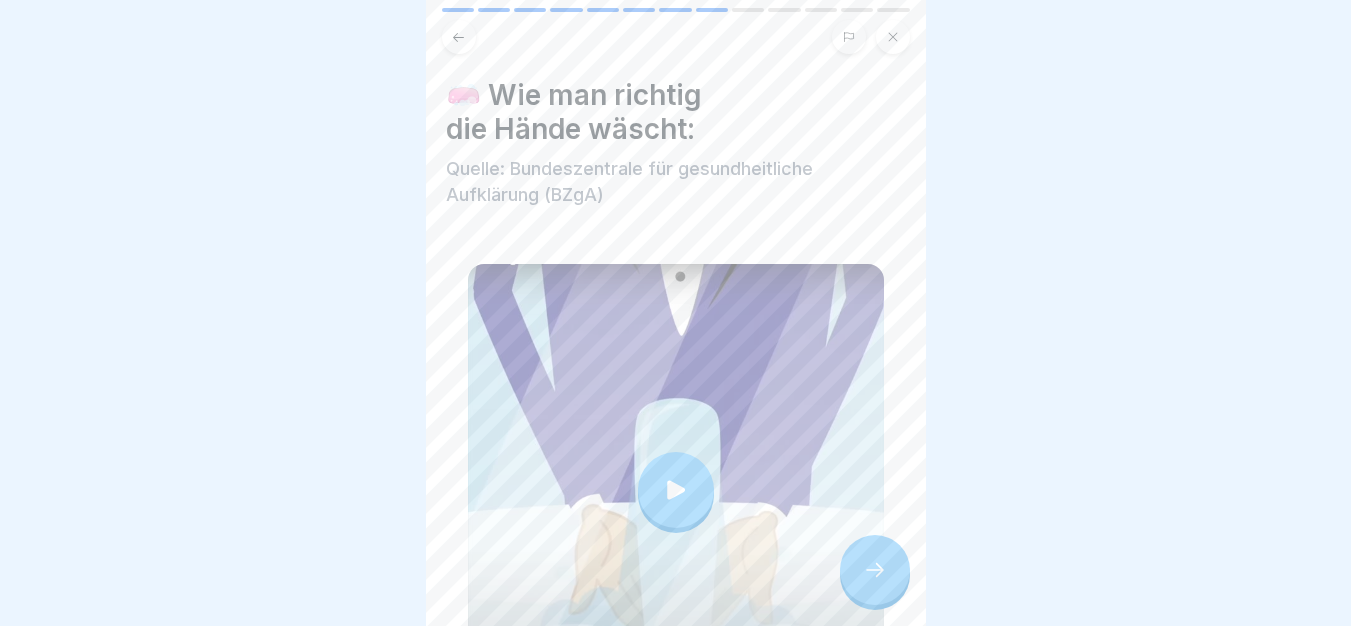 click at bounding box center [676, 490] 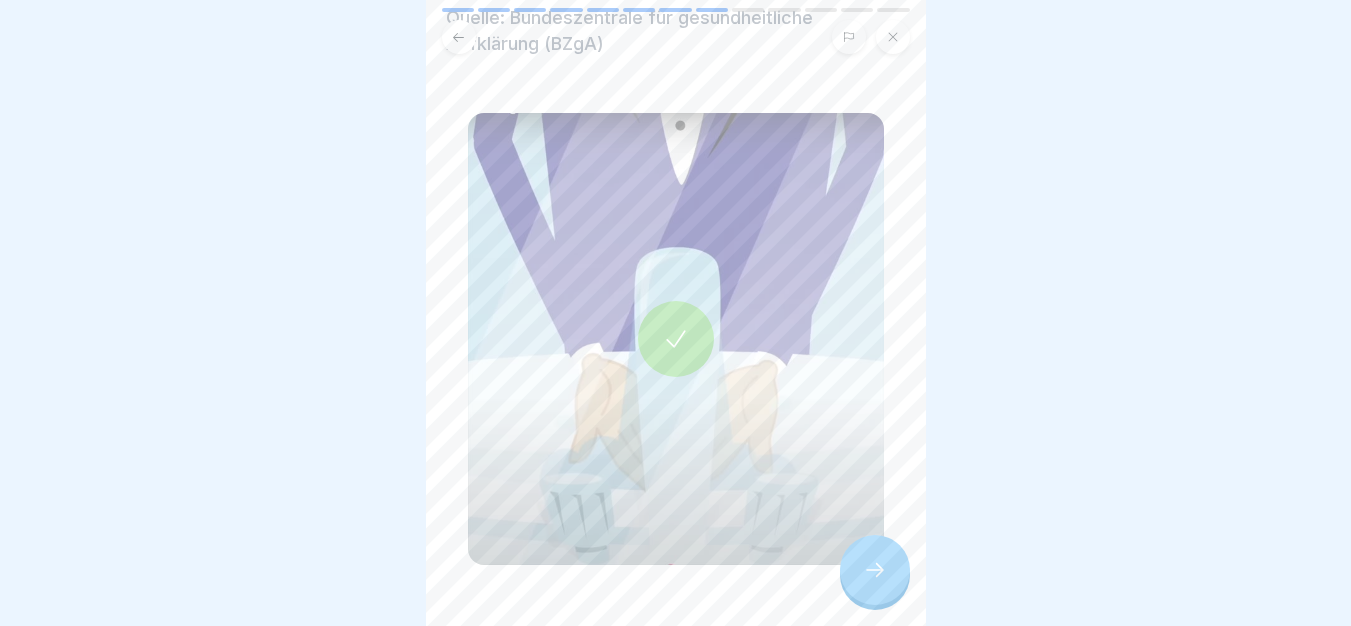 scroll, scrollTop: 194, scrollLeft: 0, axis: vertical 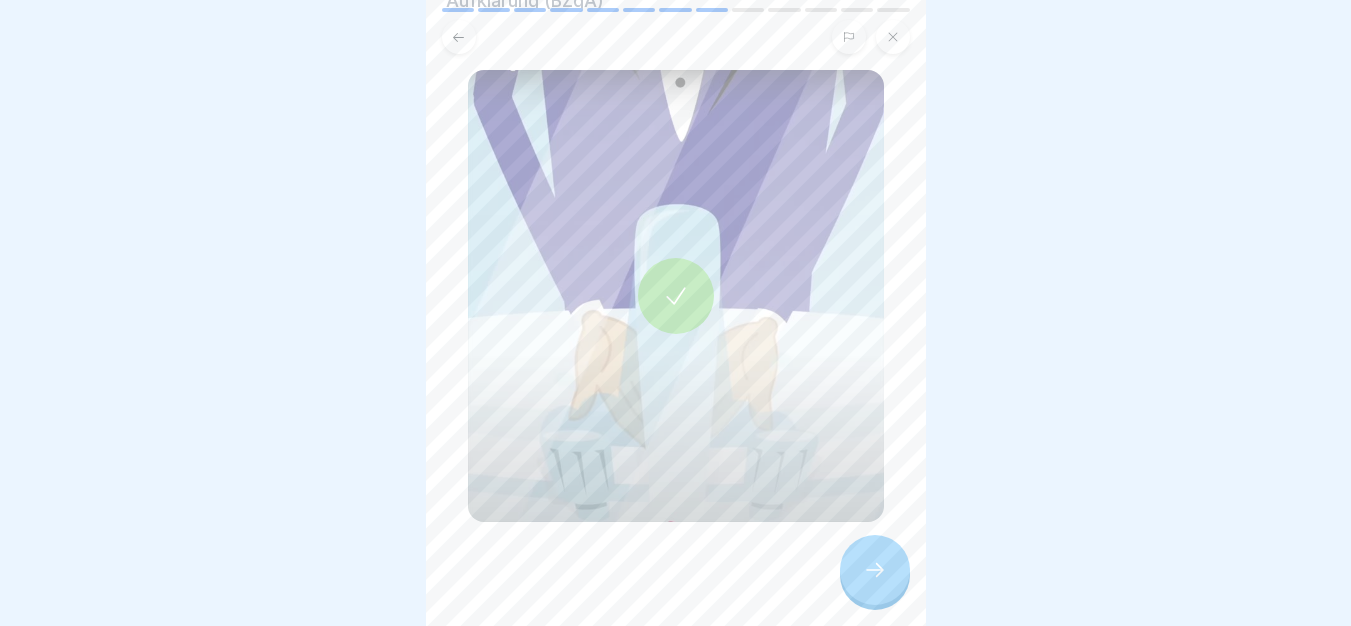 click at bounding box center [875, 570] 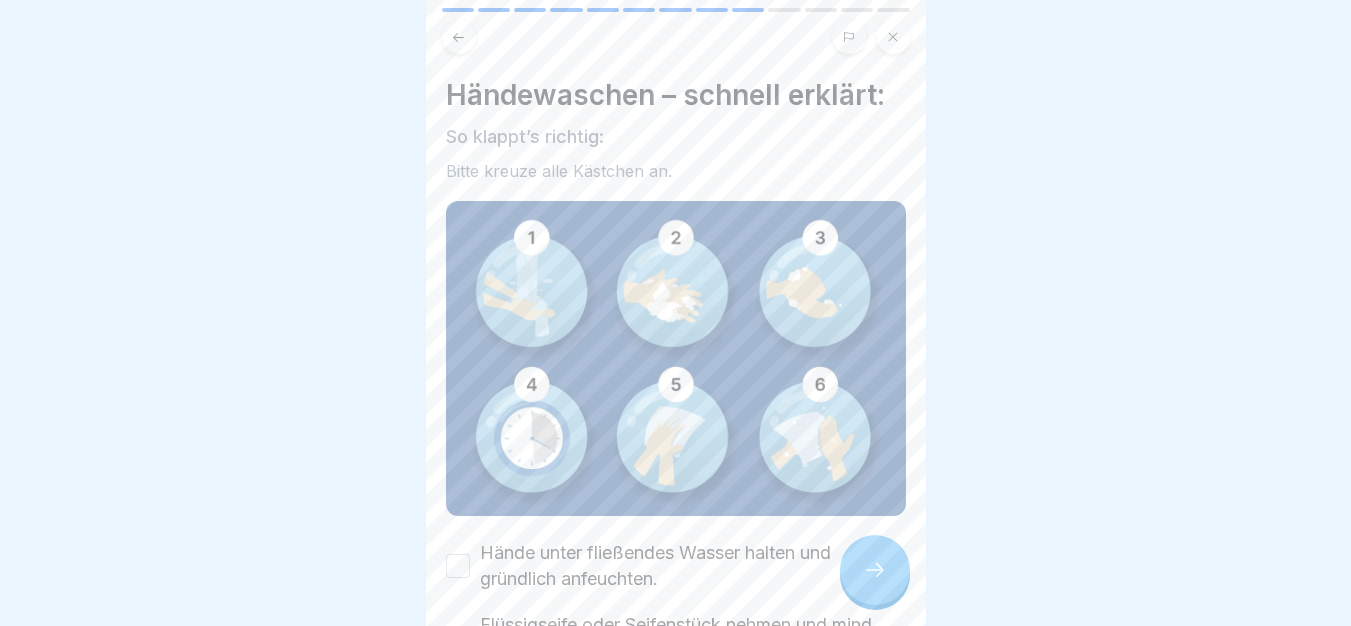 scroll, scrollTop: 390, scrollLeft: 0, axis: vertical 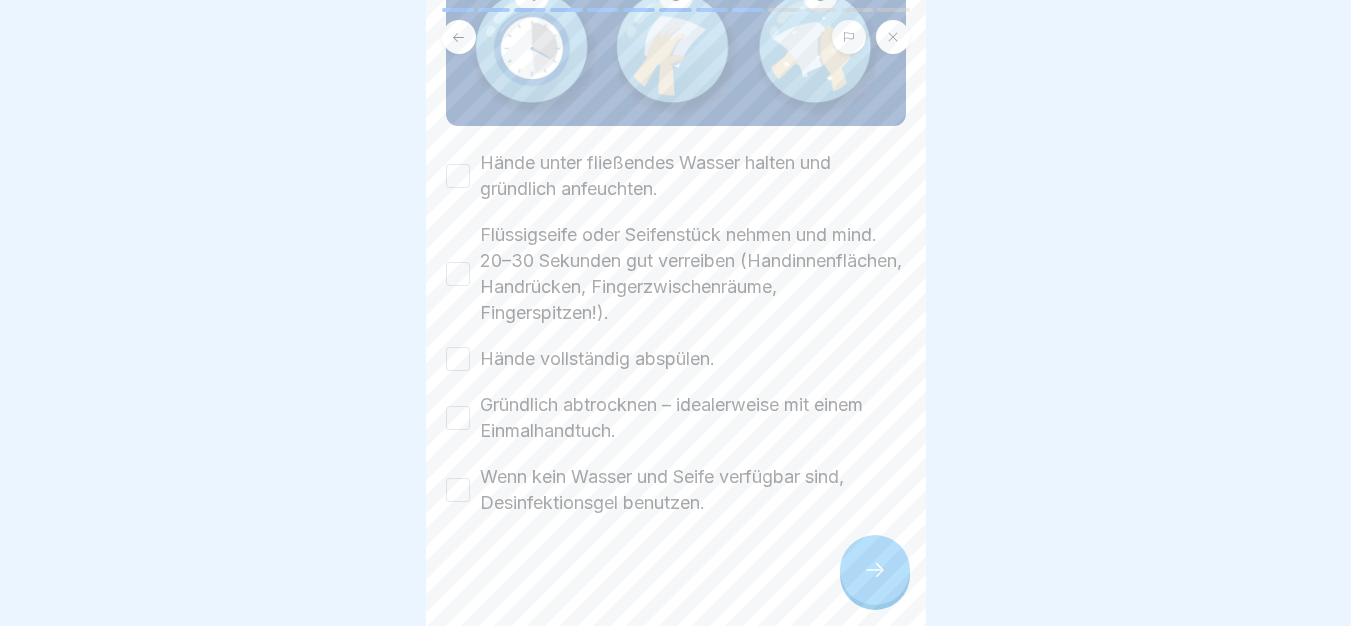 click on "Hände unter fließendes Wasser halten und gründlich anfeuchten." at bounding box center [693, 176] 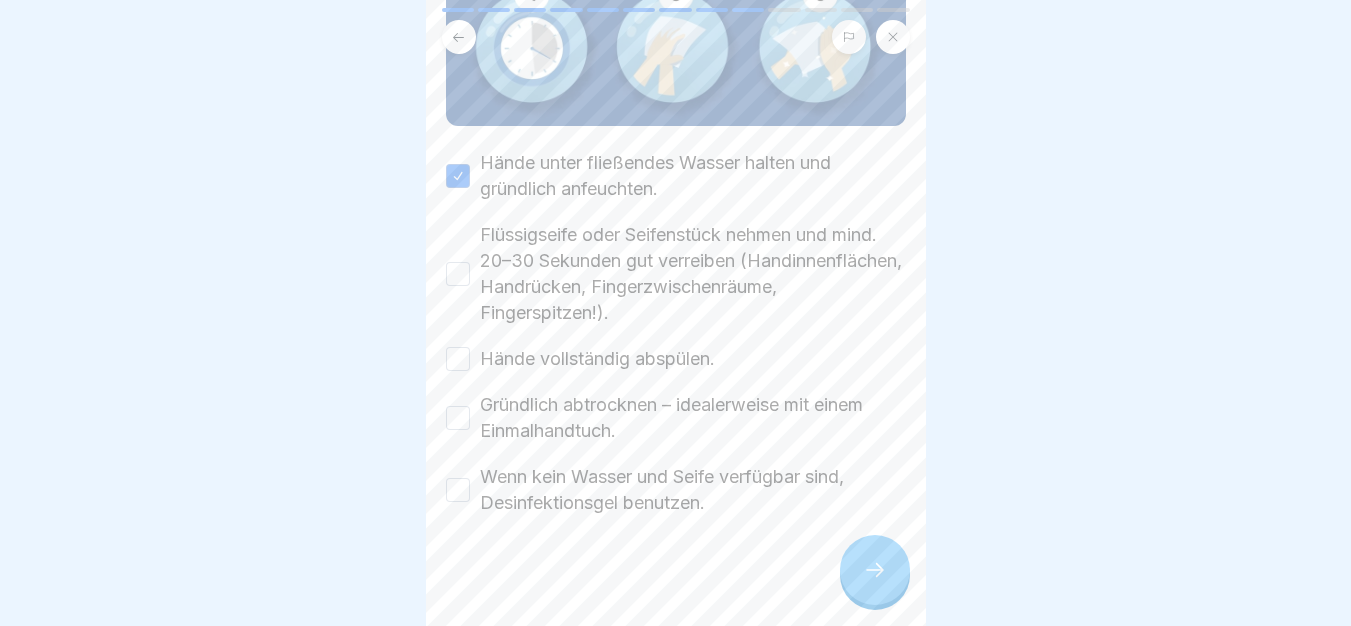 click on "Flüssigseife oder Seifenstück nehmen und mind. 20–30 Sekunden gut verreiben (Handinnenflächen, Handrücken, Fingerzwischenräume, Fingerspitzen!)." at bounding box center (693, 274) 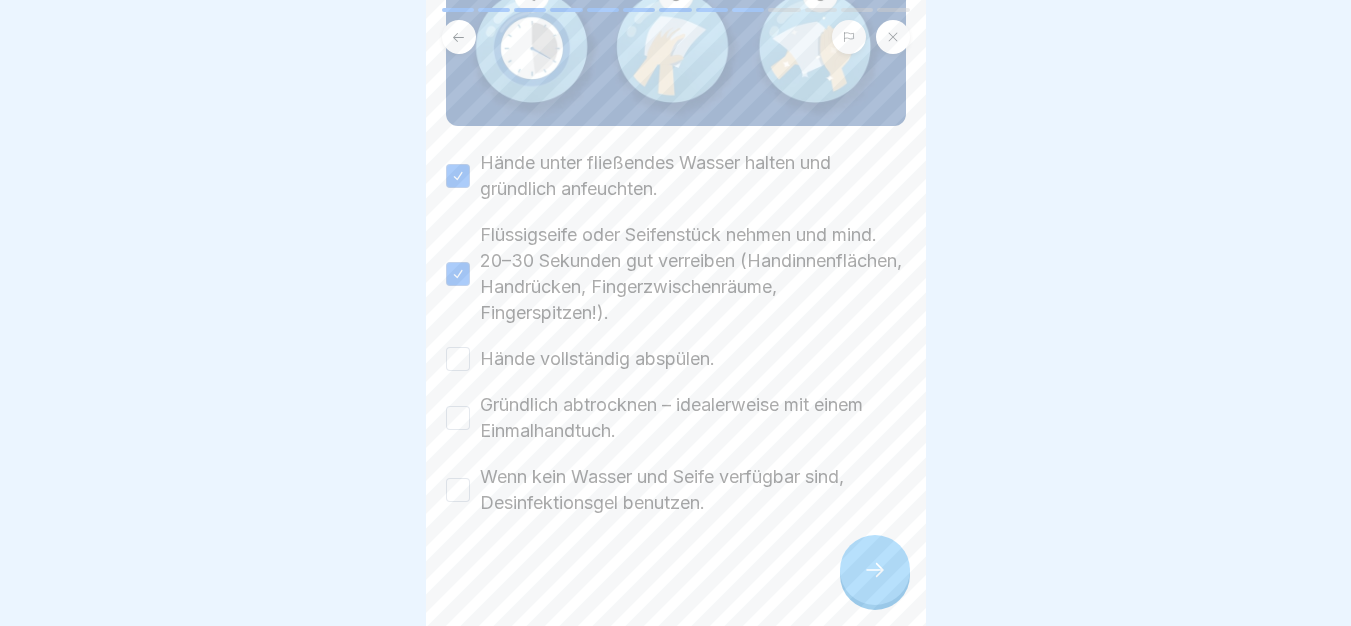 click on "Hände vollständig abspülen." at bounding box center [597, 359] 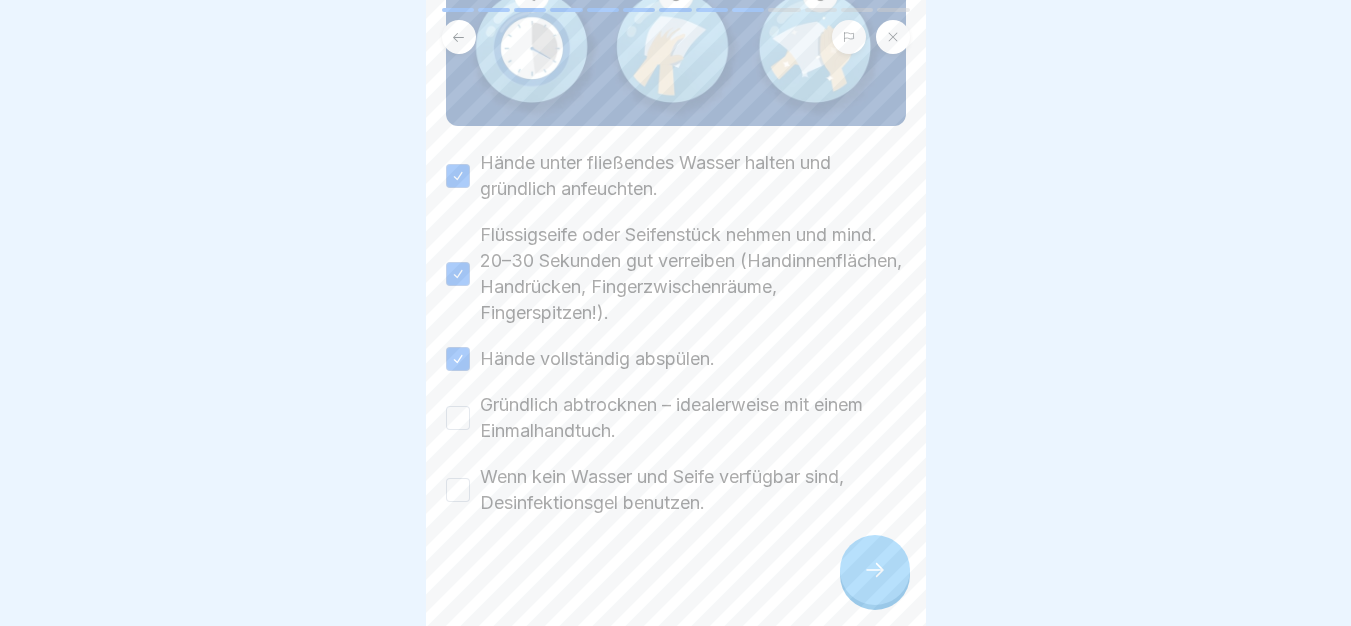 click on "Gründlich abtrocknen – idealerweise mit einem Einmalhandtuch." at bounding box center [693, 418] 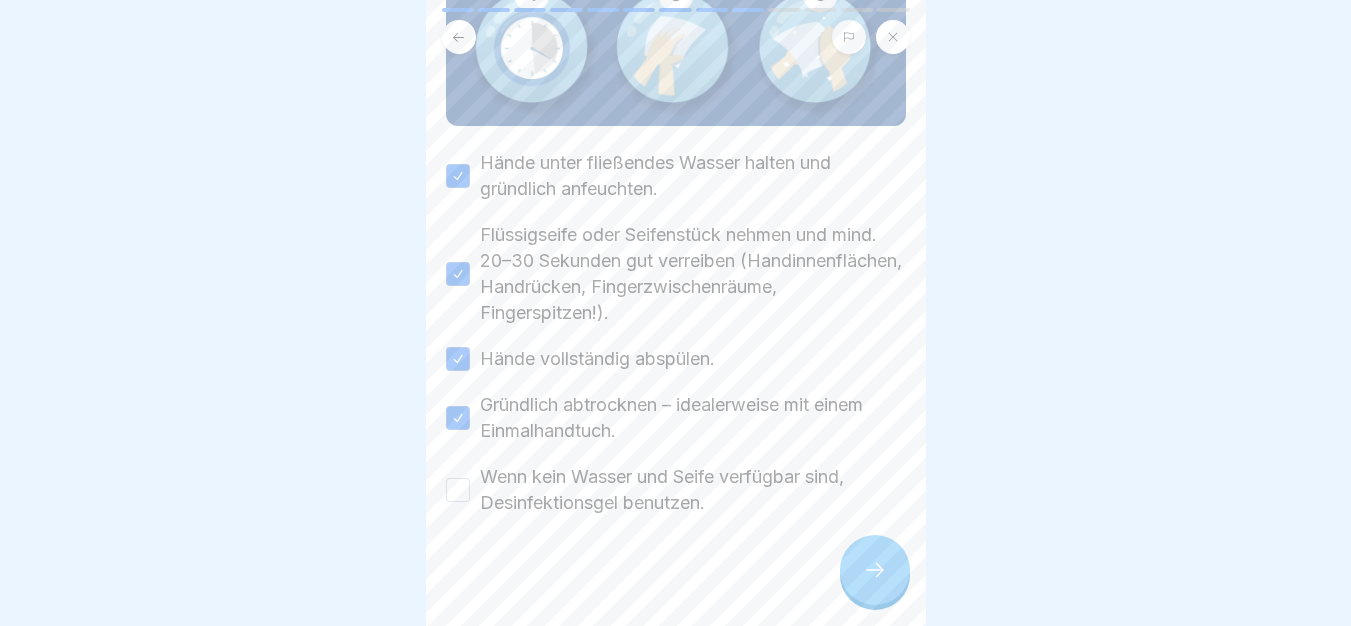 click on "Wenn kein Wasser und Seife verfügbar sind, Desinfektionsgel benutzen." at bounding box center (693, 490) 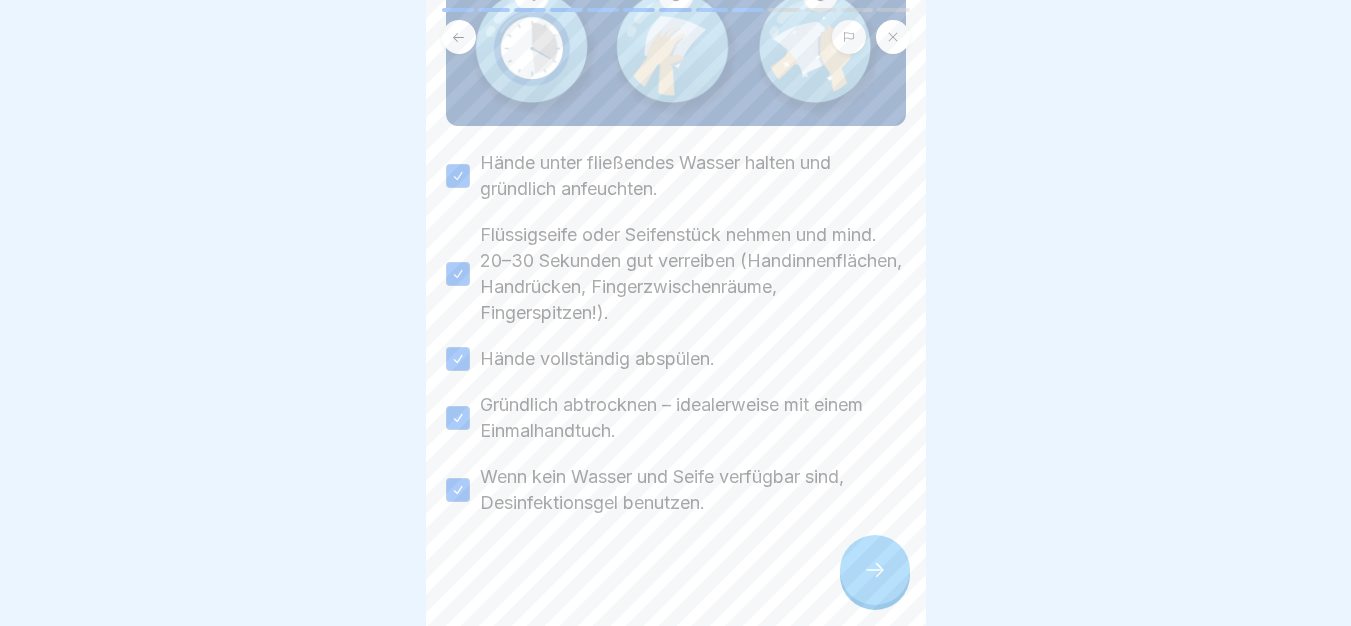 click at bounding box center [875, 570] 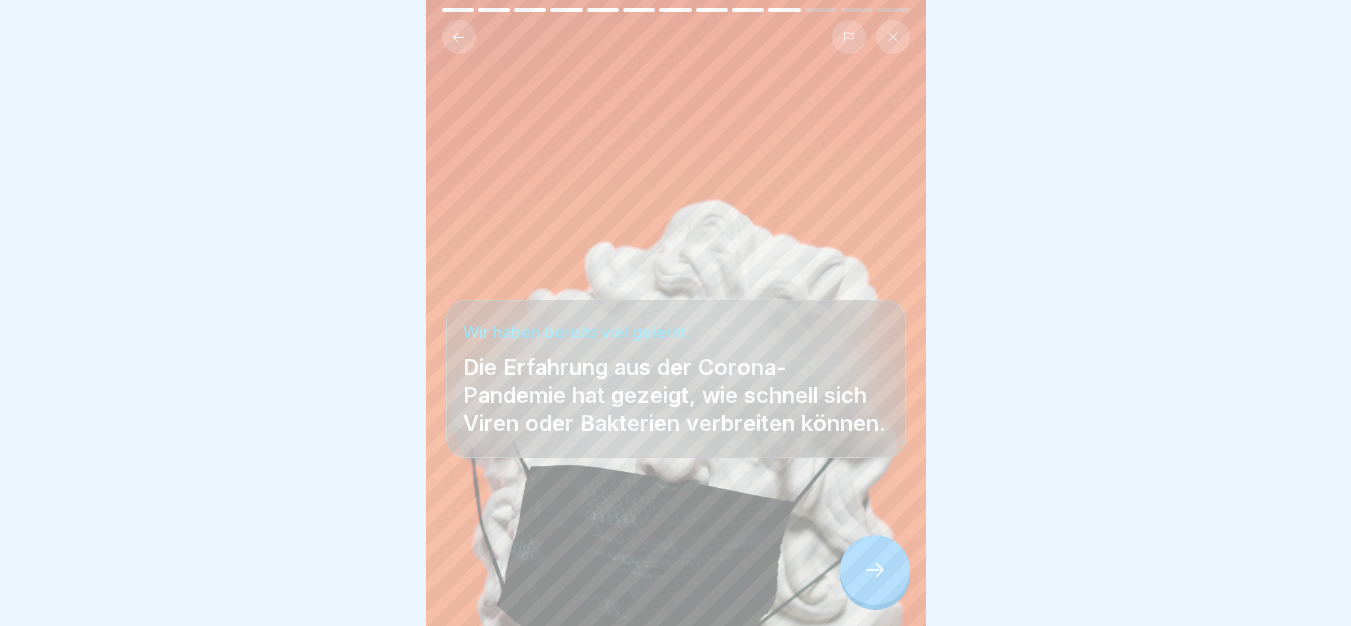 click at bounding box center (875, 570) 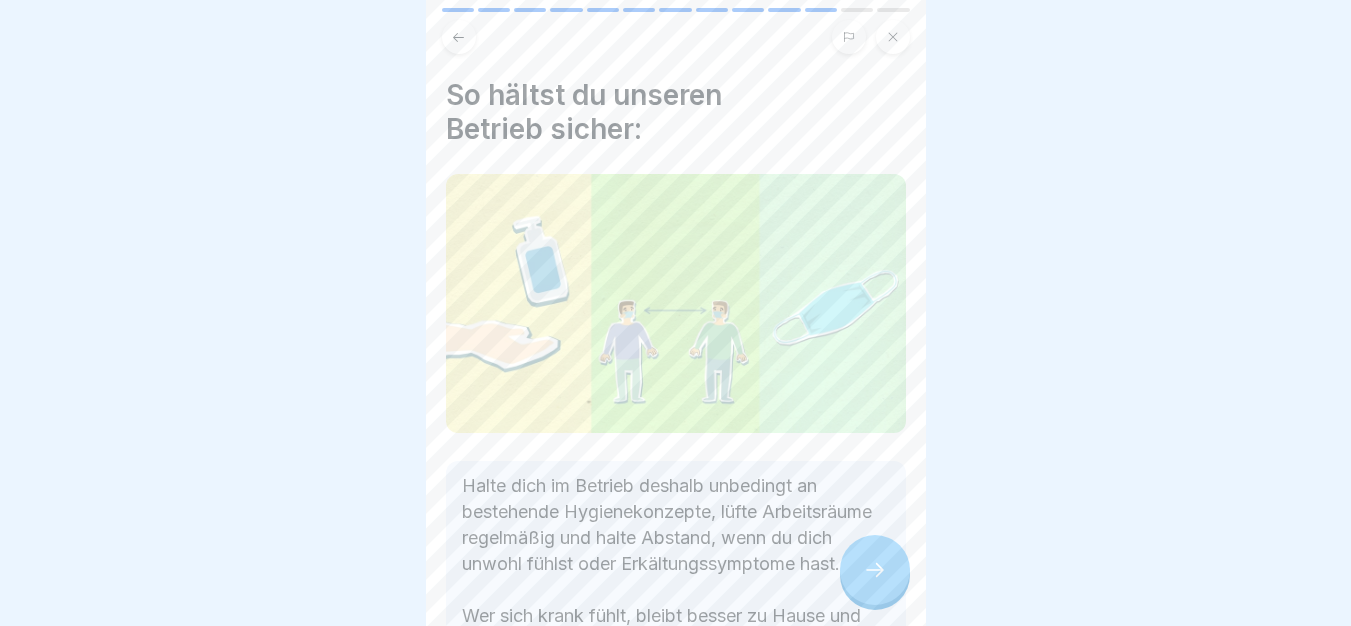 click at bounding box center (875, 570) 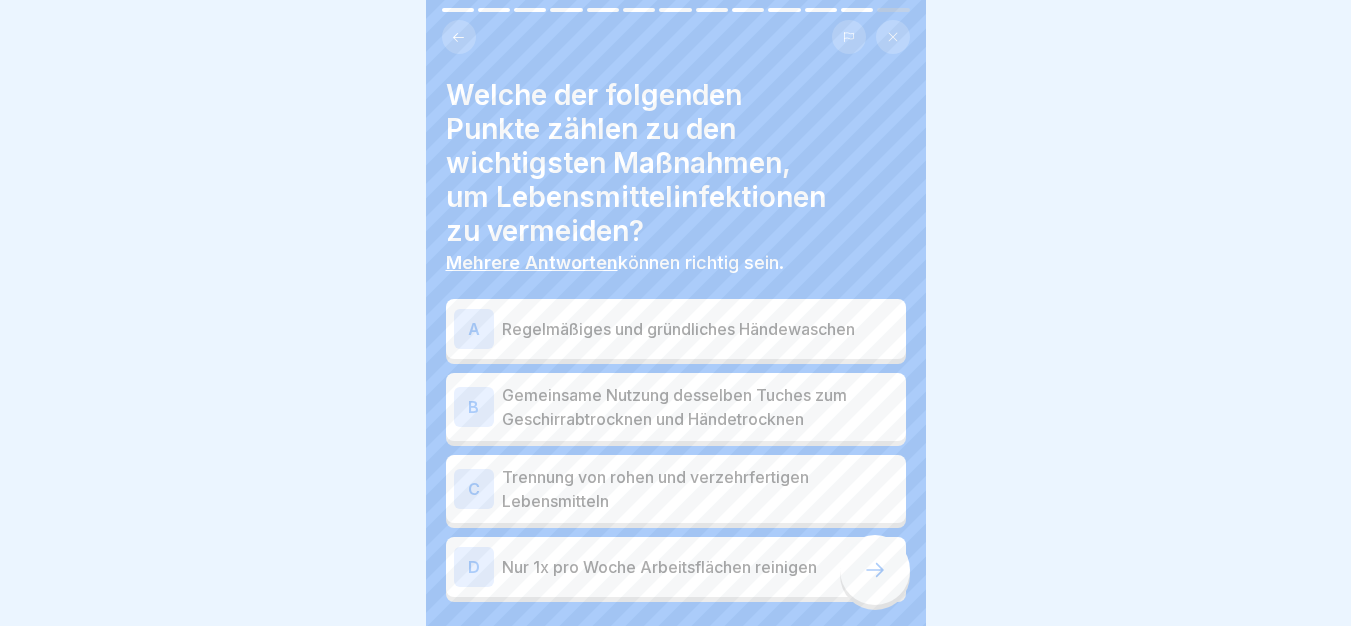 scroll, scrollTop: 15, scrollLeft: 0, axis: vertical 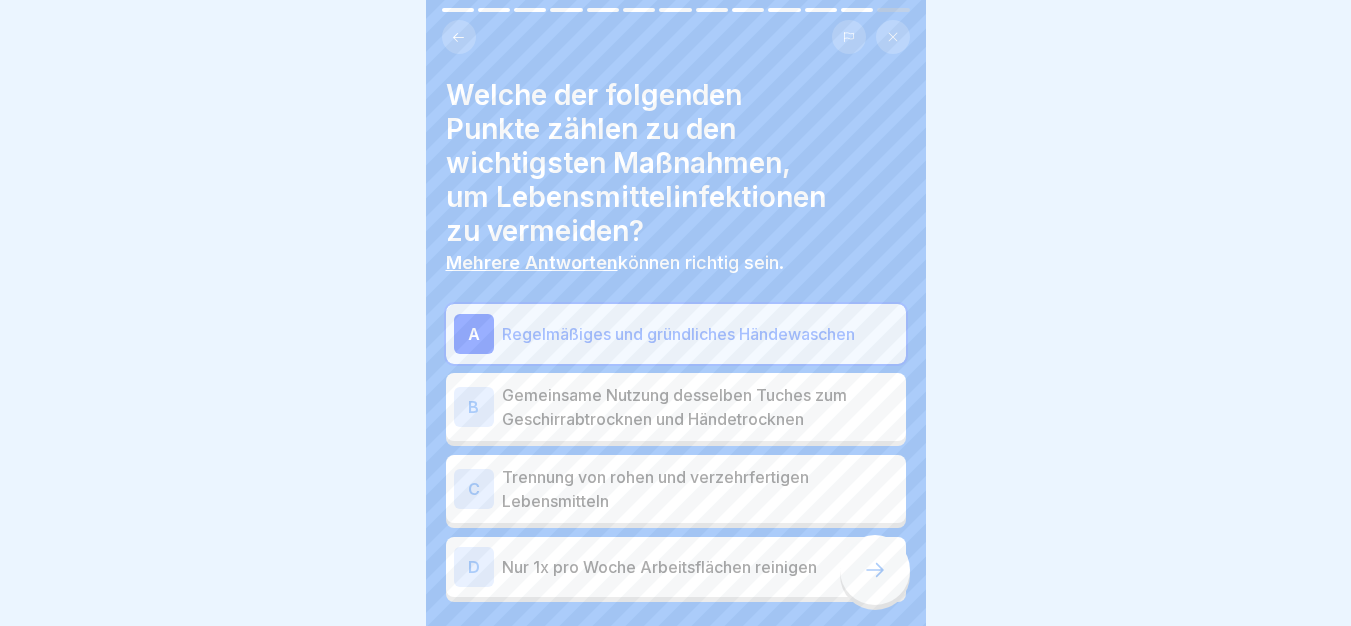 click on "Trennung von rohen und verzehrfertigen Lebensmitteln" at bounding box center [700, 489] 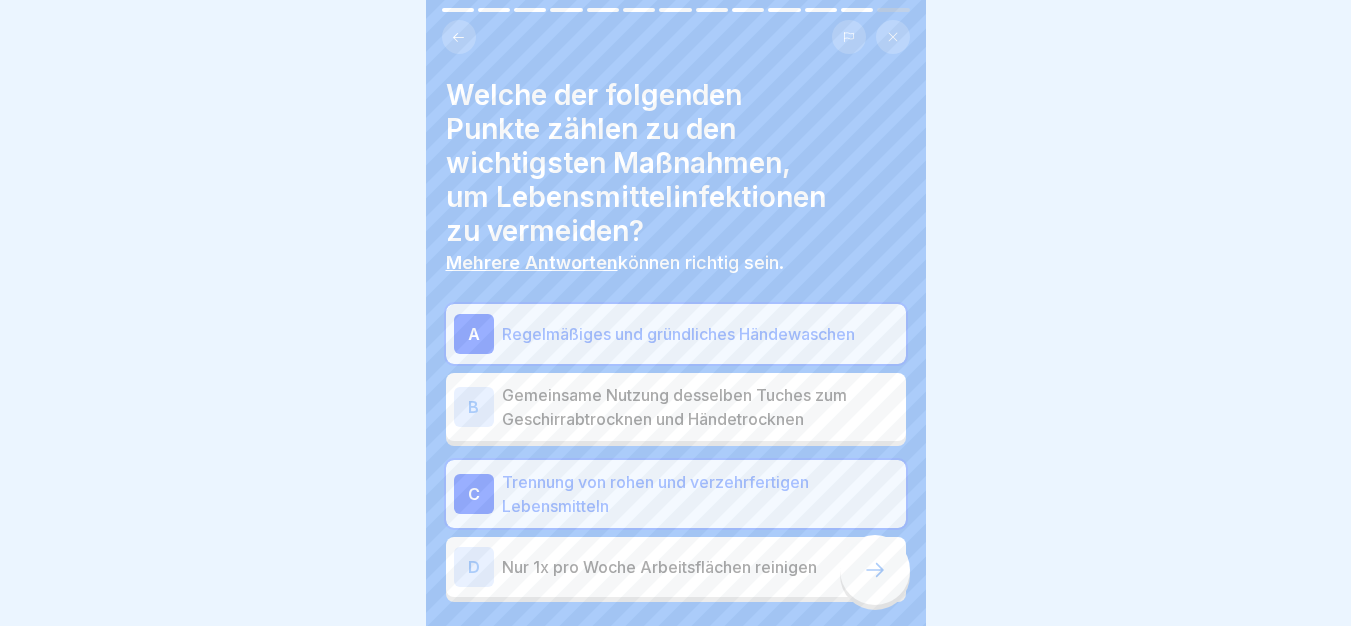 click at bounding box center (875, 570) 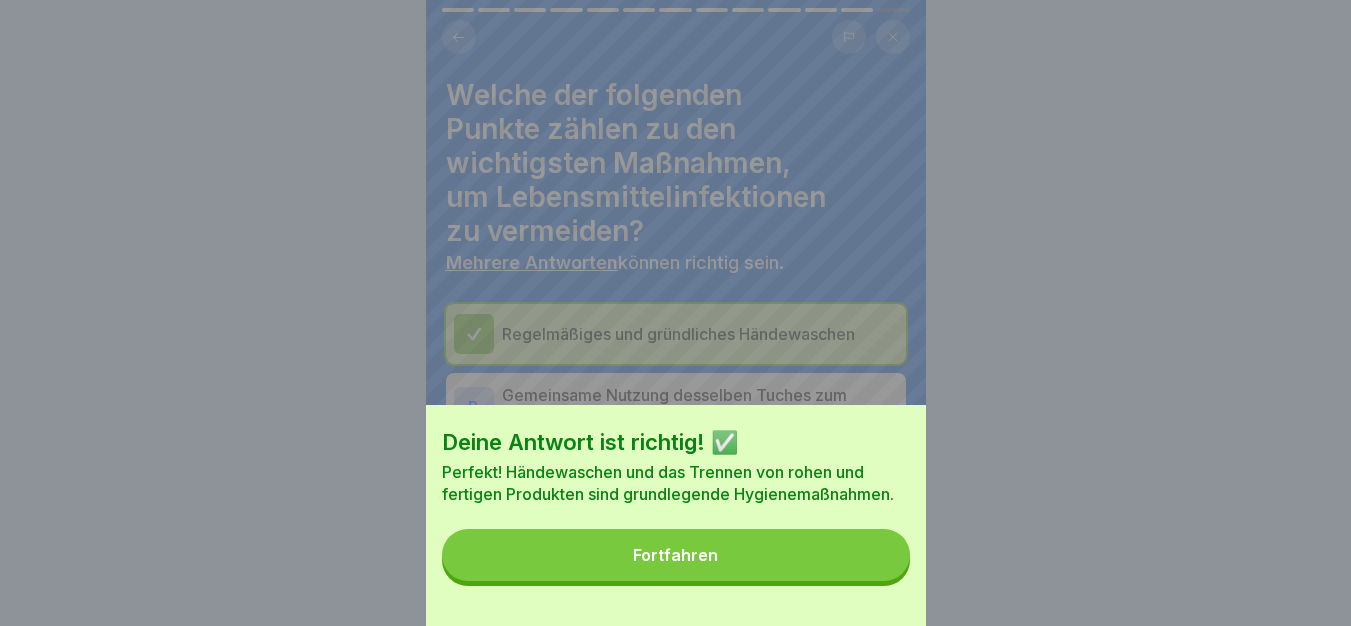 click on "Fortfahren" at bounding box center (676, 555) 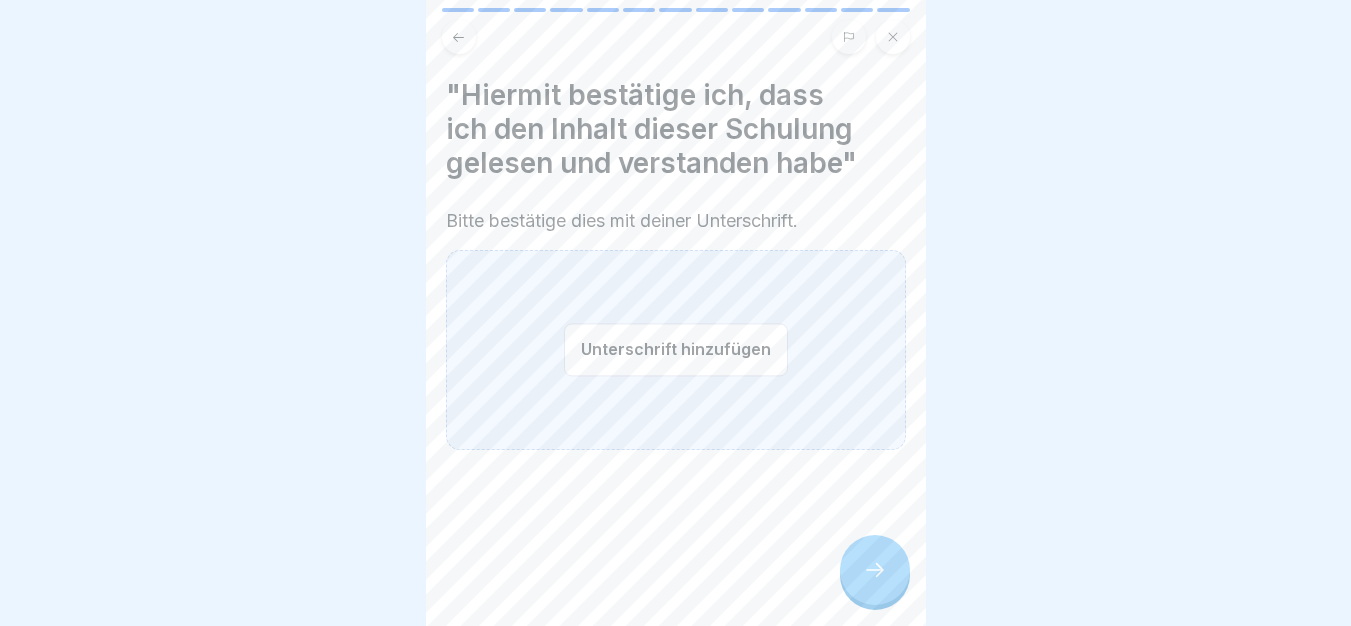click on "Unterschrift hinzufügen" at bounding box center (676, 349) 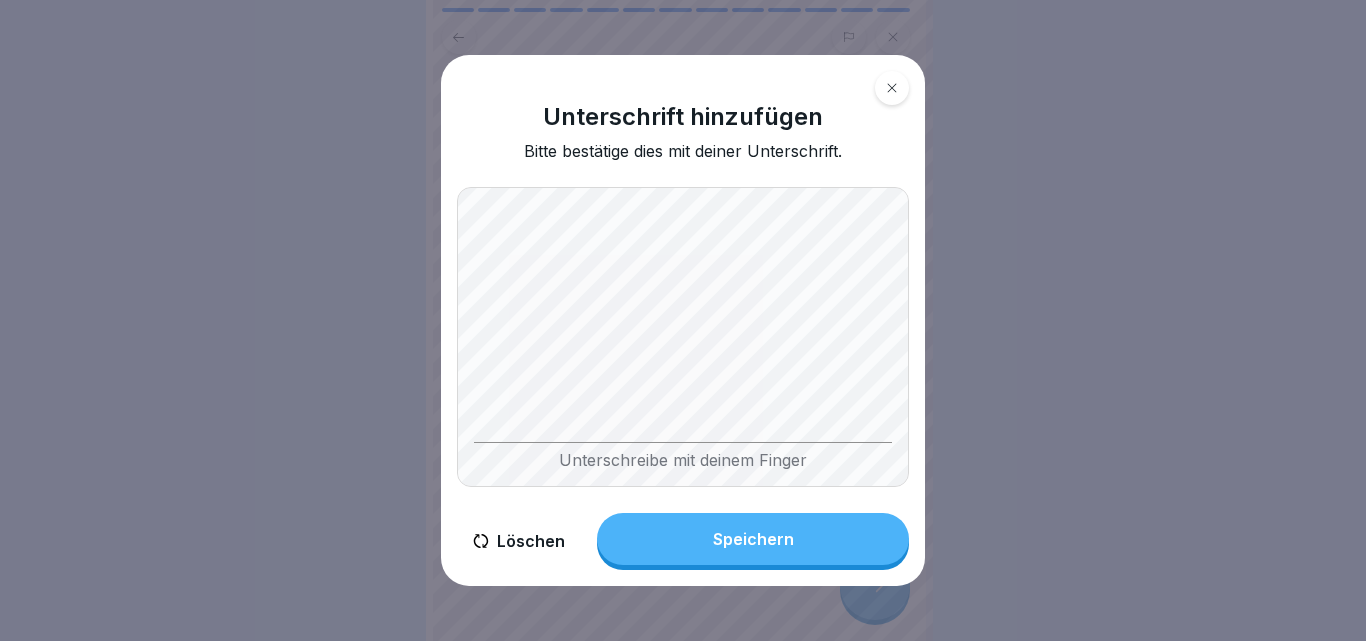 click on "Speichern" at bounding box center (753, 539) 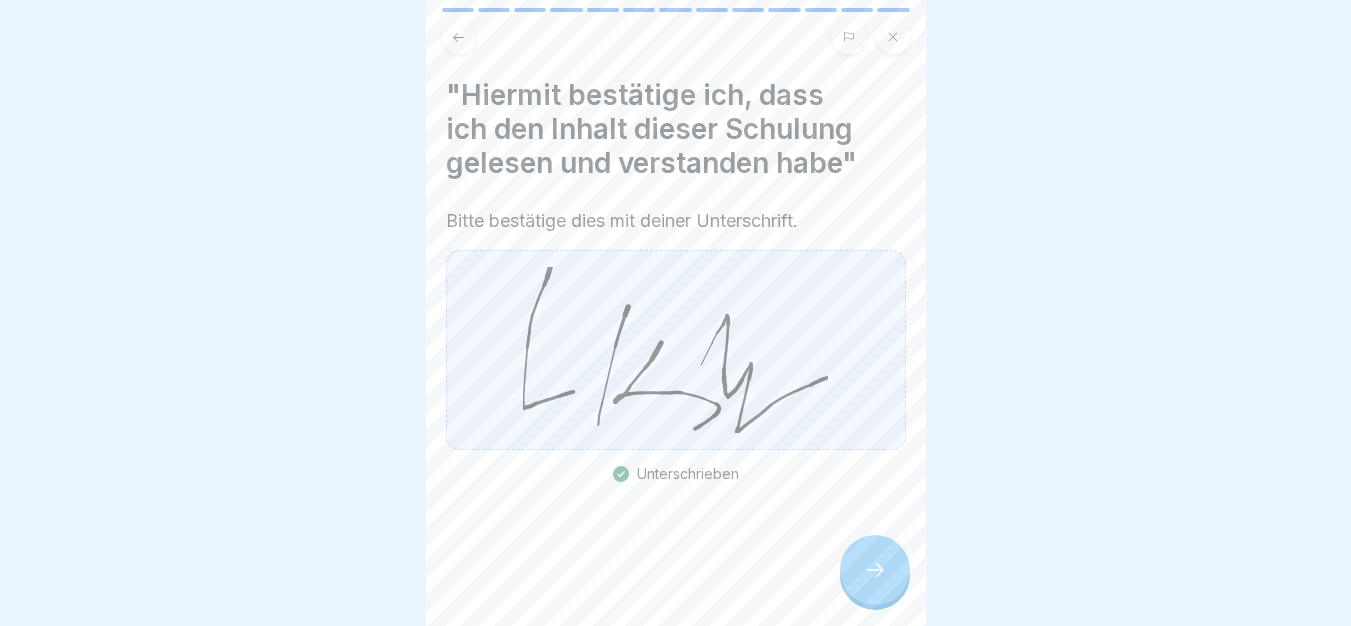 click at bounding box center [875, 570] 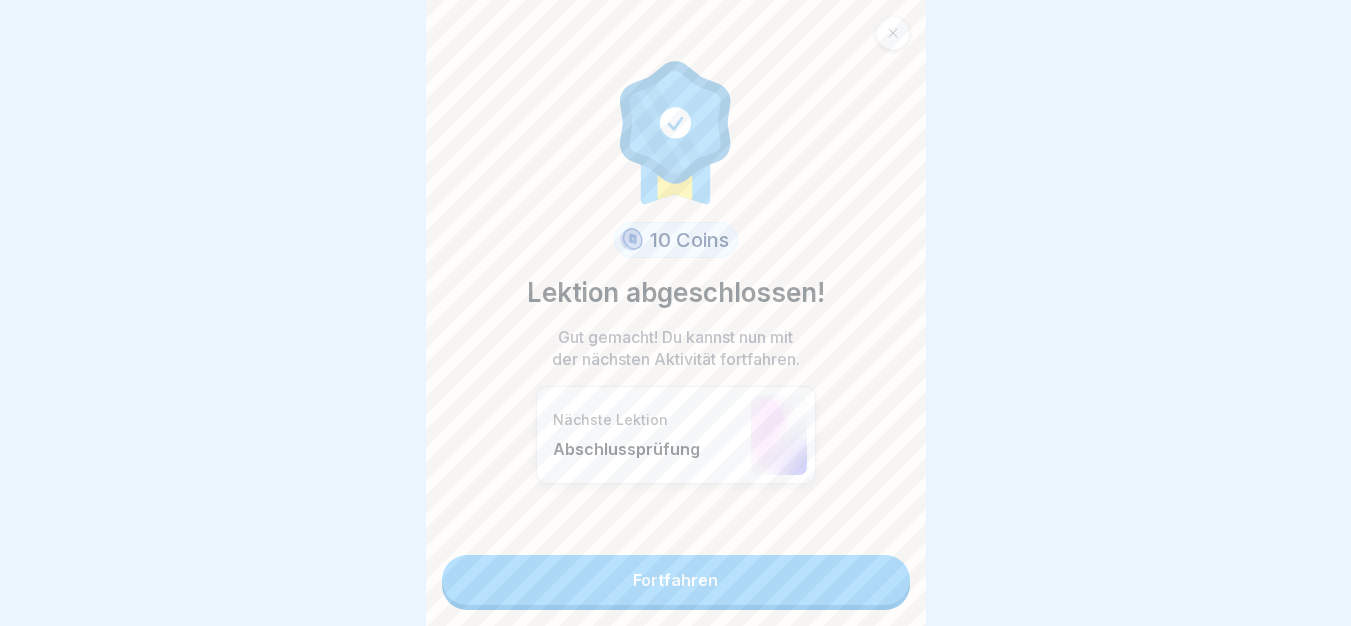 click on "Fortfahren" at bounding box center [676, 580] 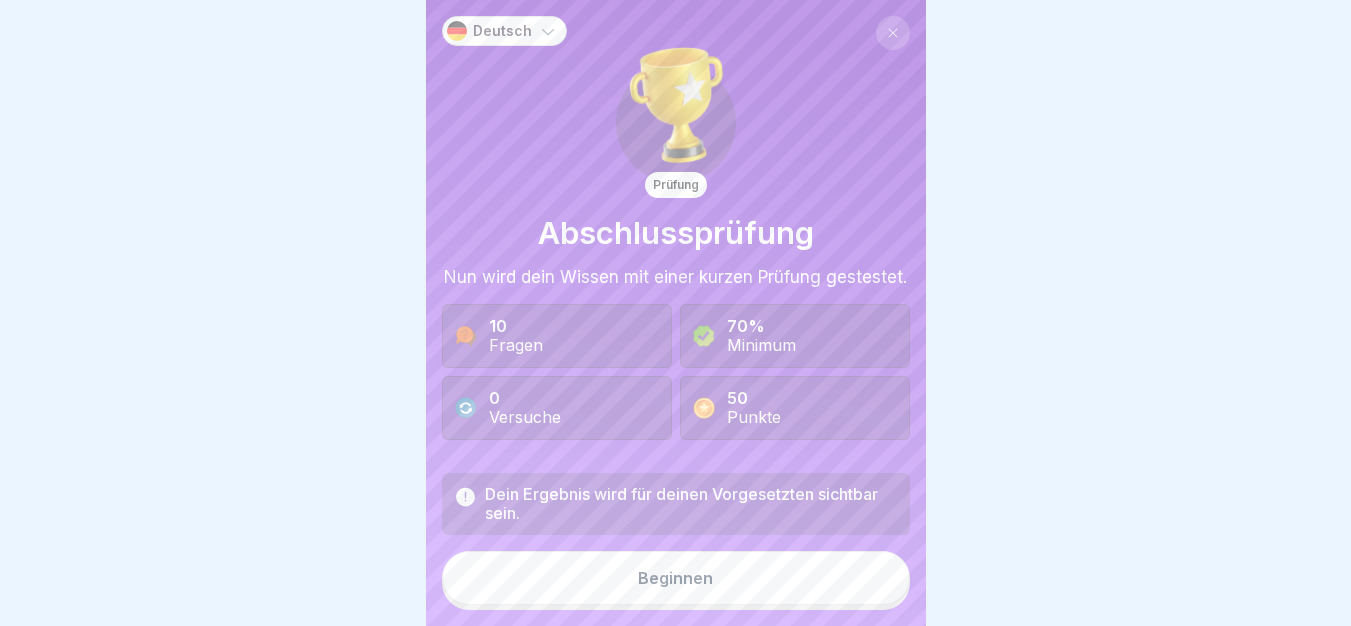 click on "Beginnen" at bounding box center (676, 578) 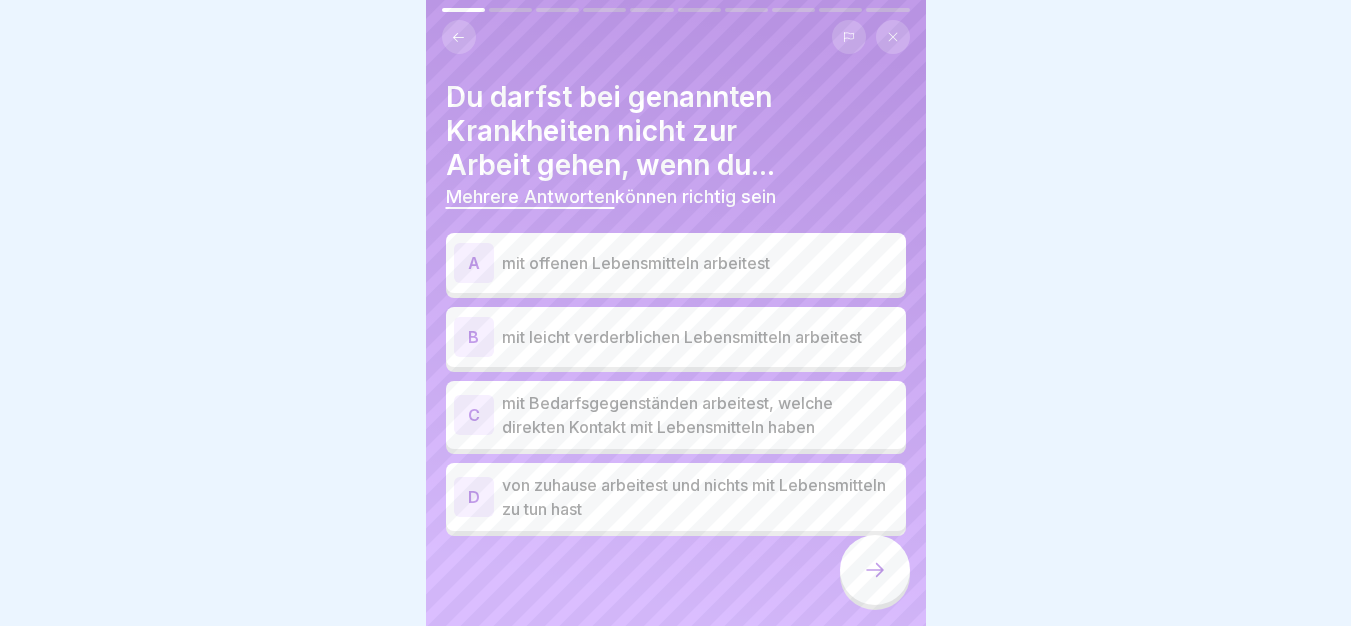 click on "mit offenen Lebensmitteln arbeitest" at bounding box center [700, 263] 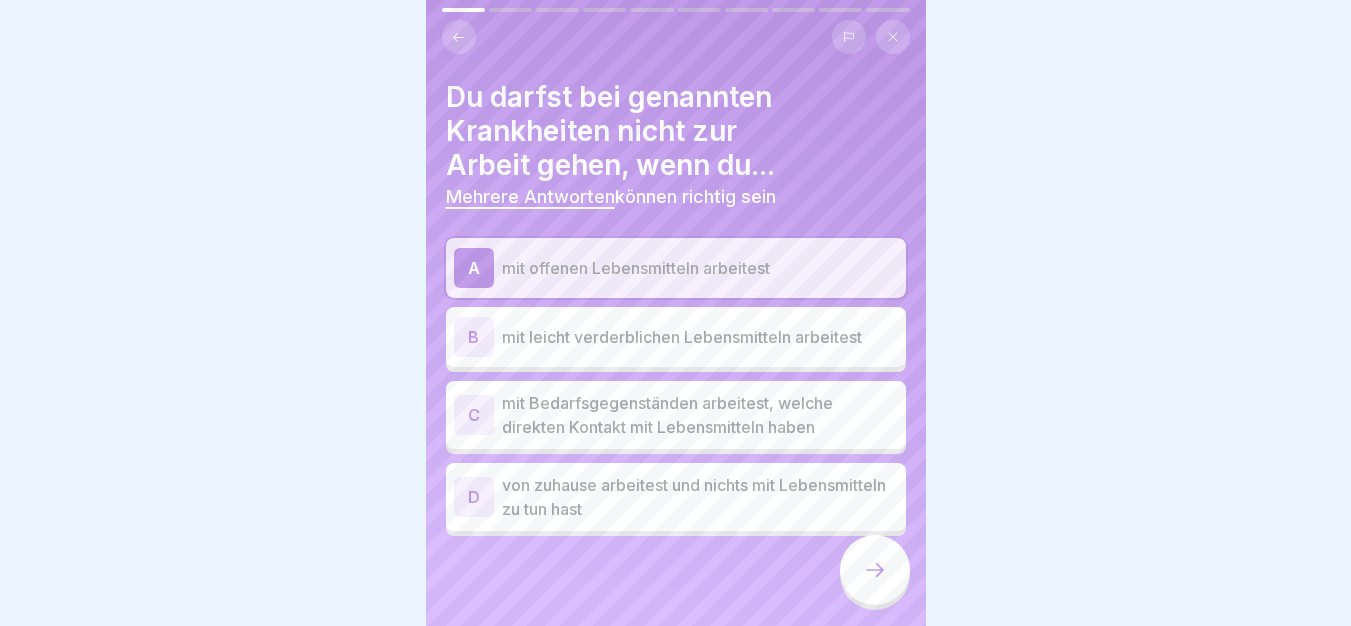click on "mit leicht verderblichen Lebensmitteln arbeitest" at bounding box center [700, 337] 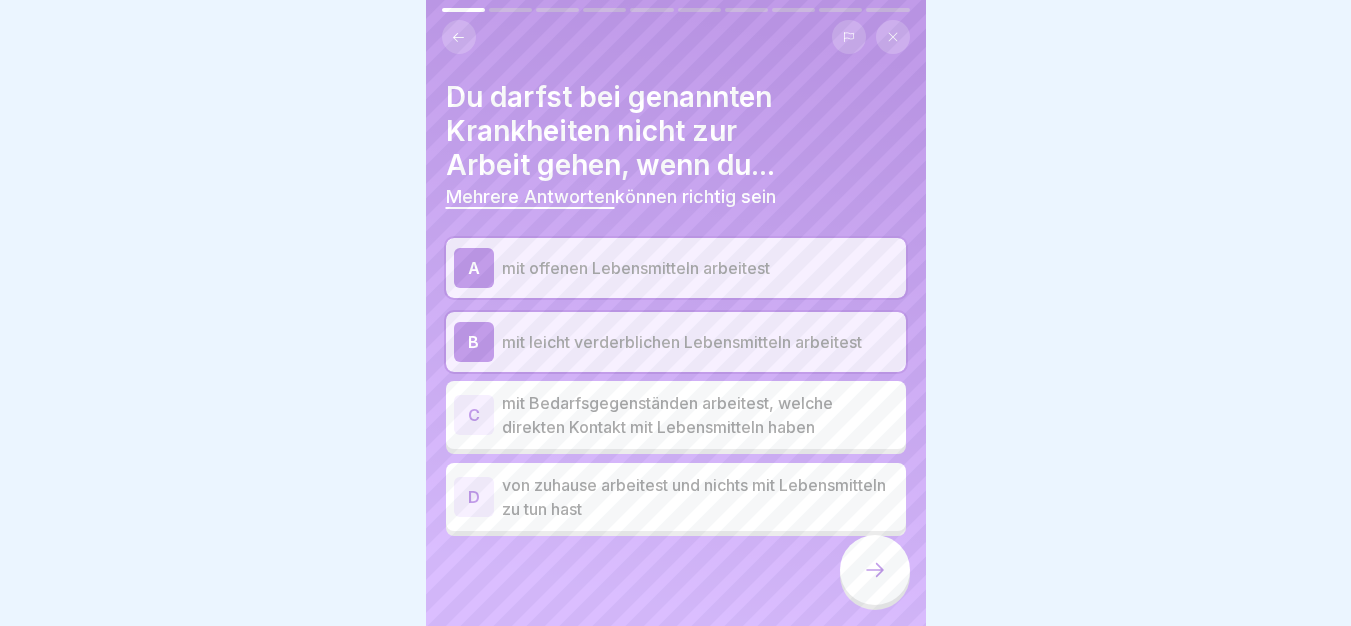 click on "mit Bedarfsgegenständen arbeitest, welche direkten Kontakt mit Lebensmitteln haben" at bounding box center [700, 415] 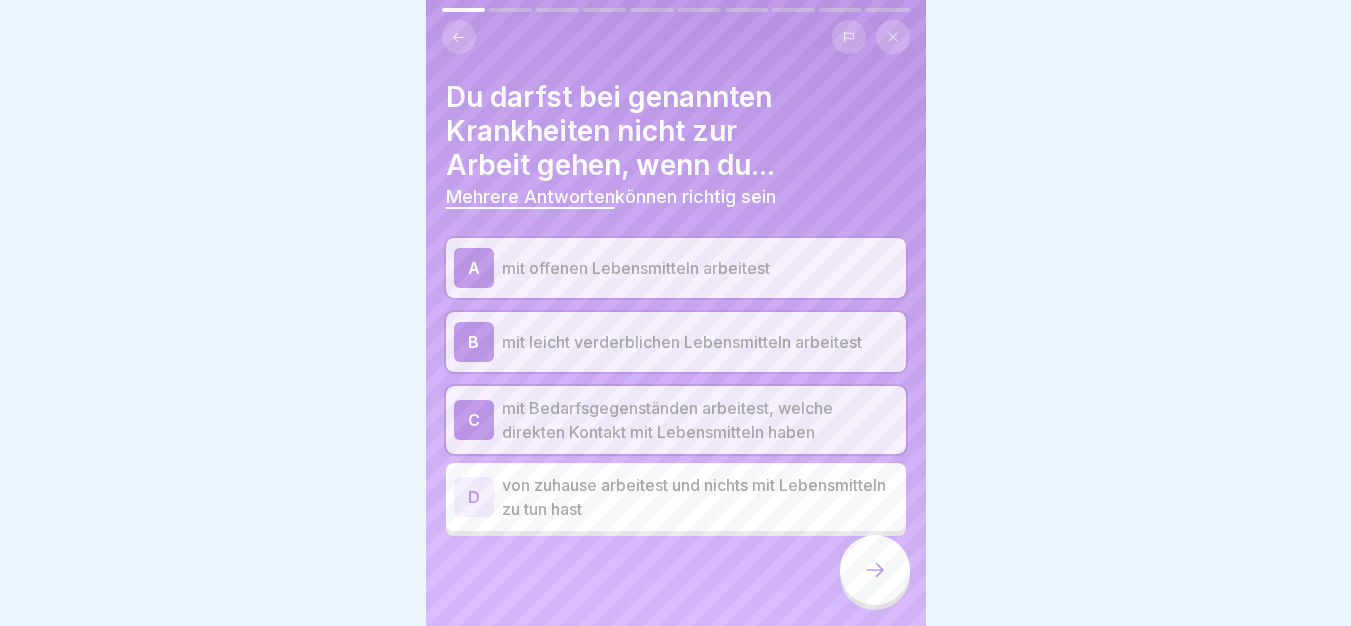 click at bounding box center (875, 570) 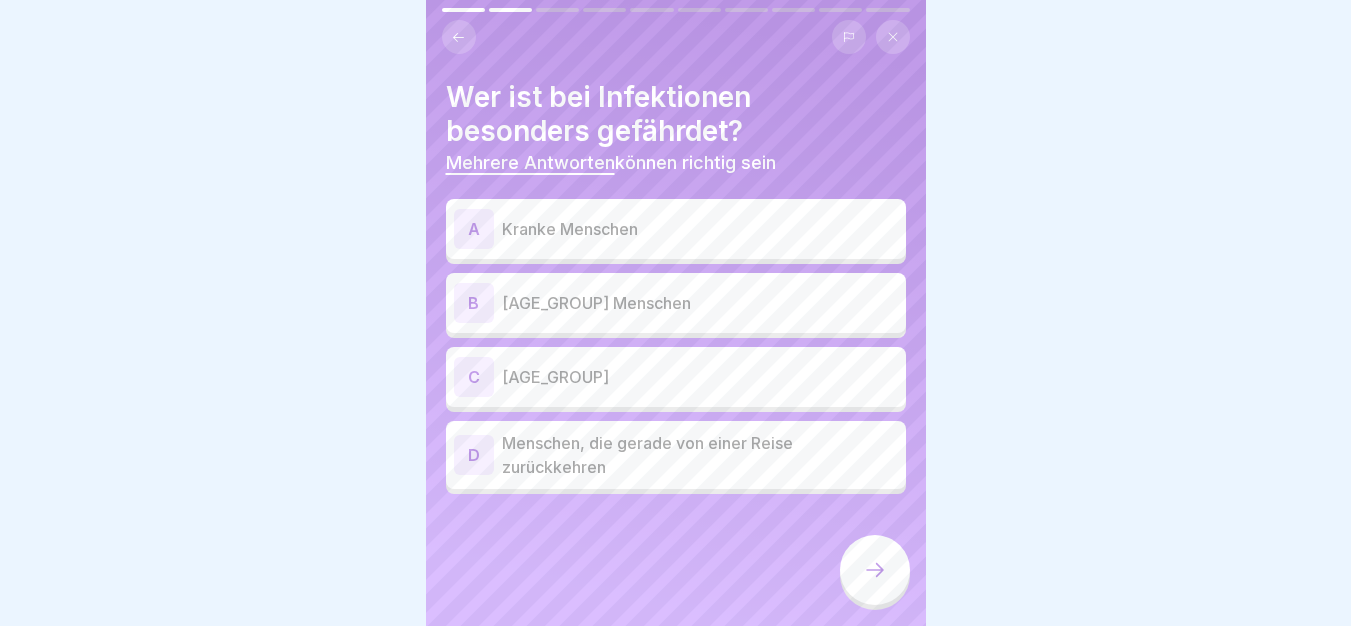 click at bounding box center [875, 570] 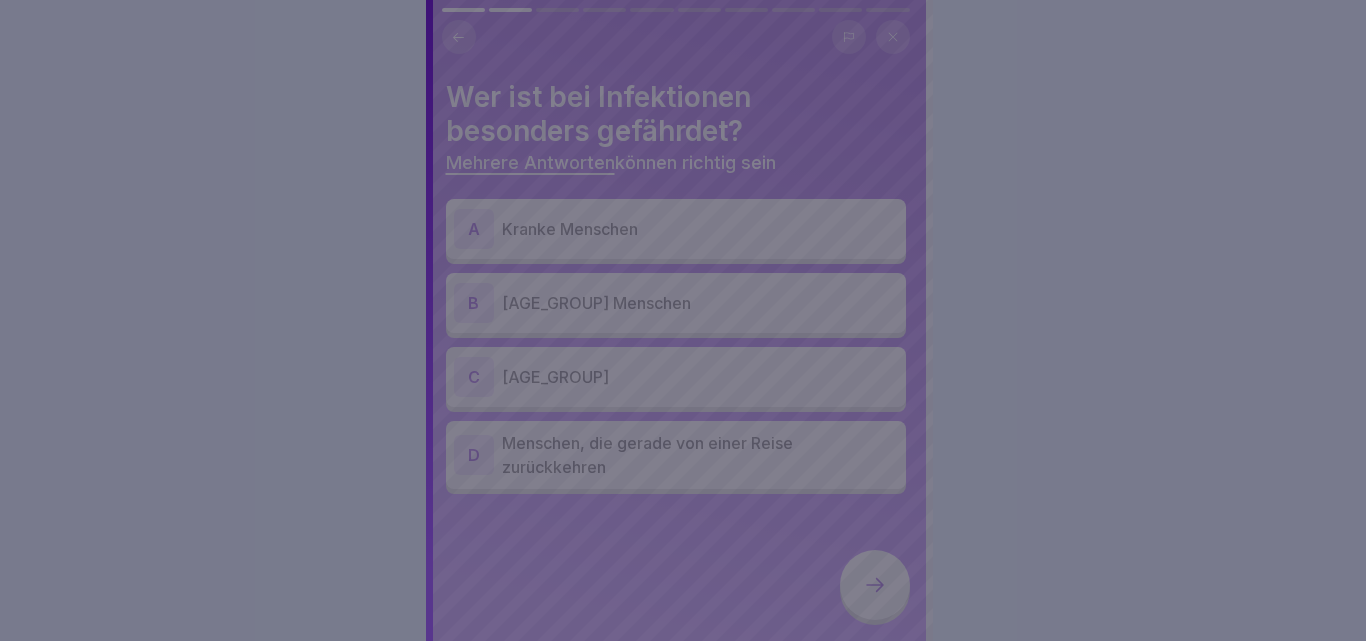 click at bounding box center [683, 320] 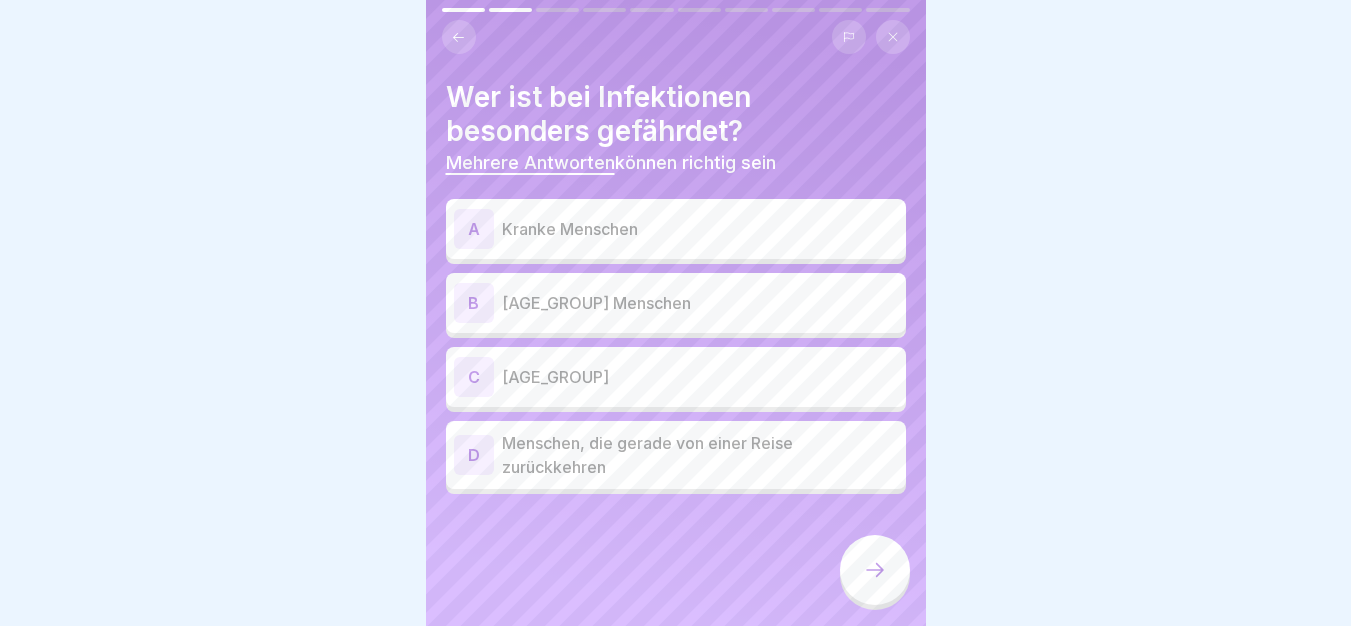 click on "Kranke Menschen" at bounding box center [700, 229] 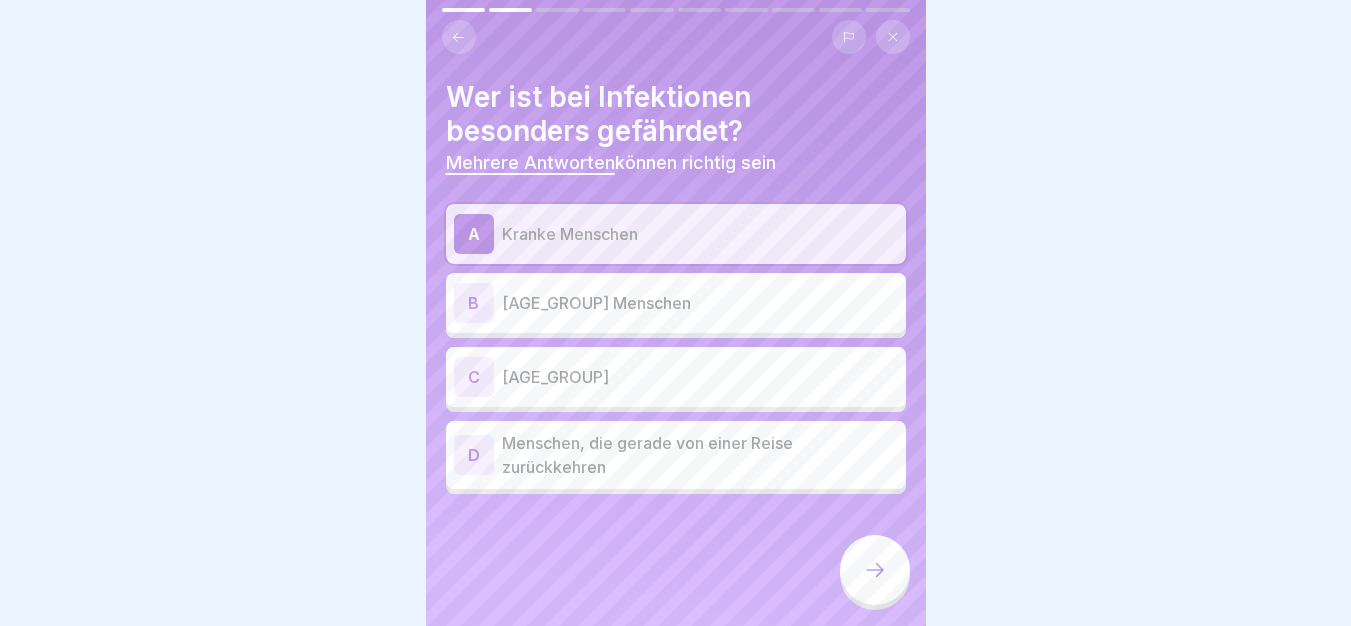 click on "[AGE_GROUP] Menschen" at bounding box center [700, 303] 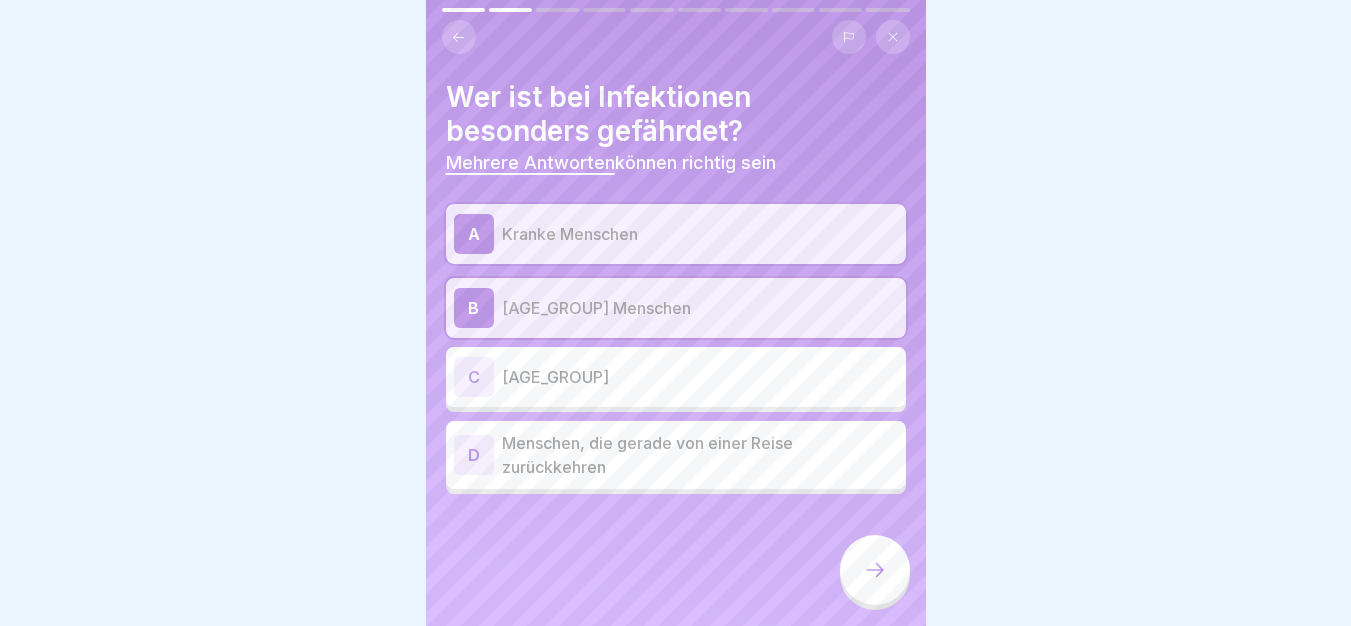 click at bounding box center [875, 570] 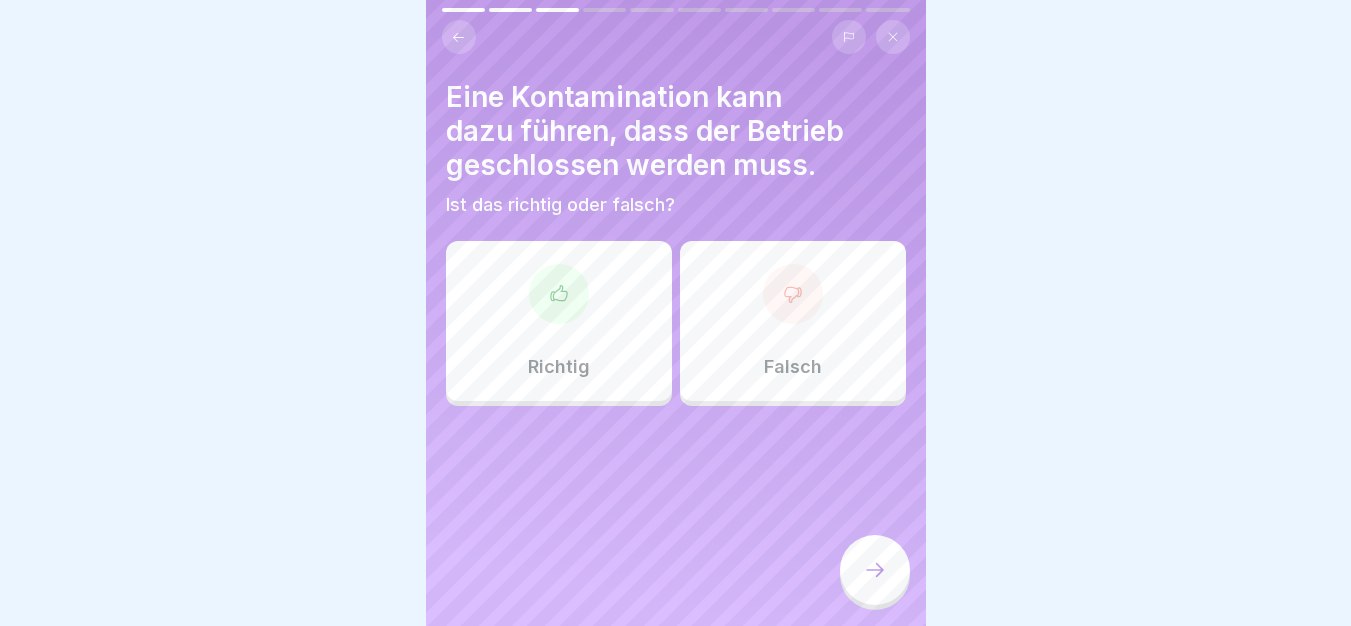 click on "Richtig" at bounding box center (559, 321) 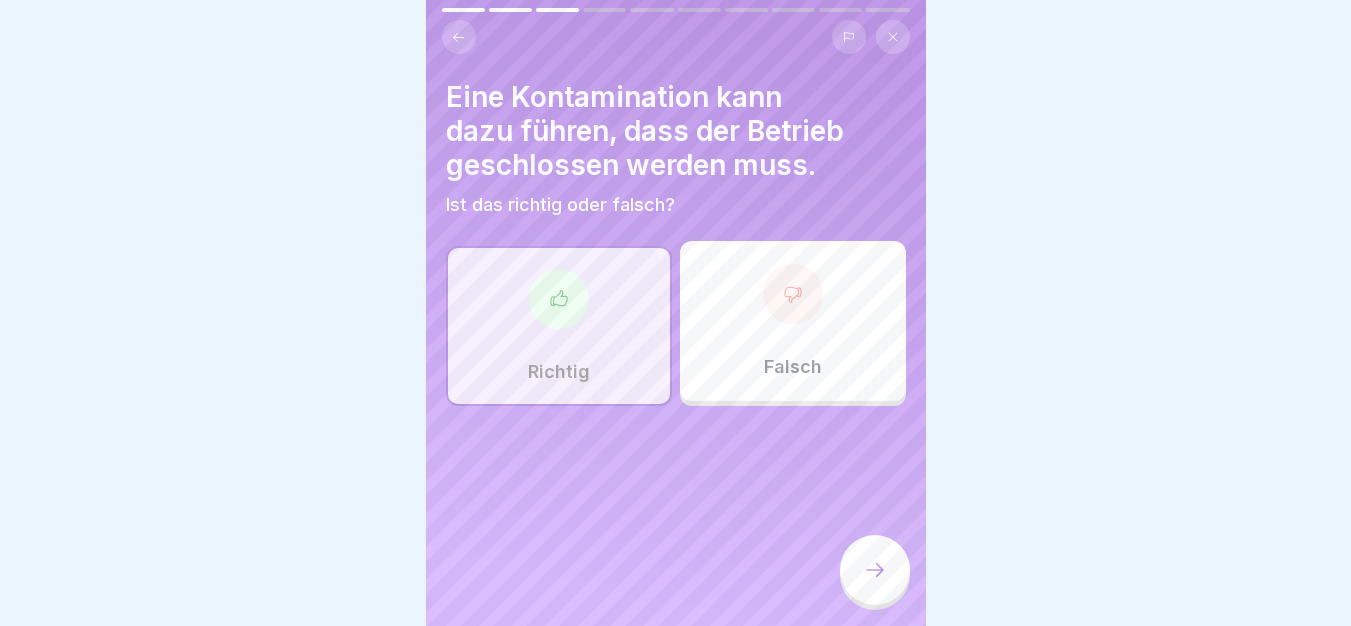 click at bounding box center (875, 570) 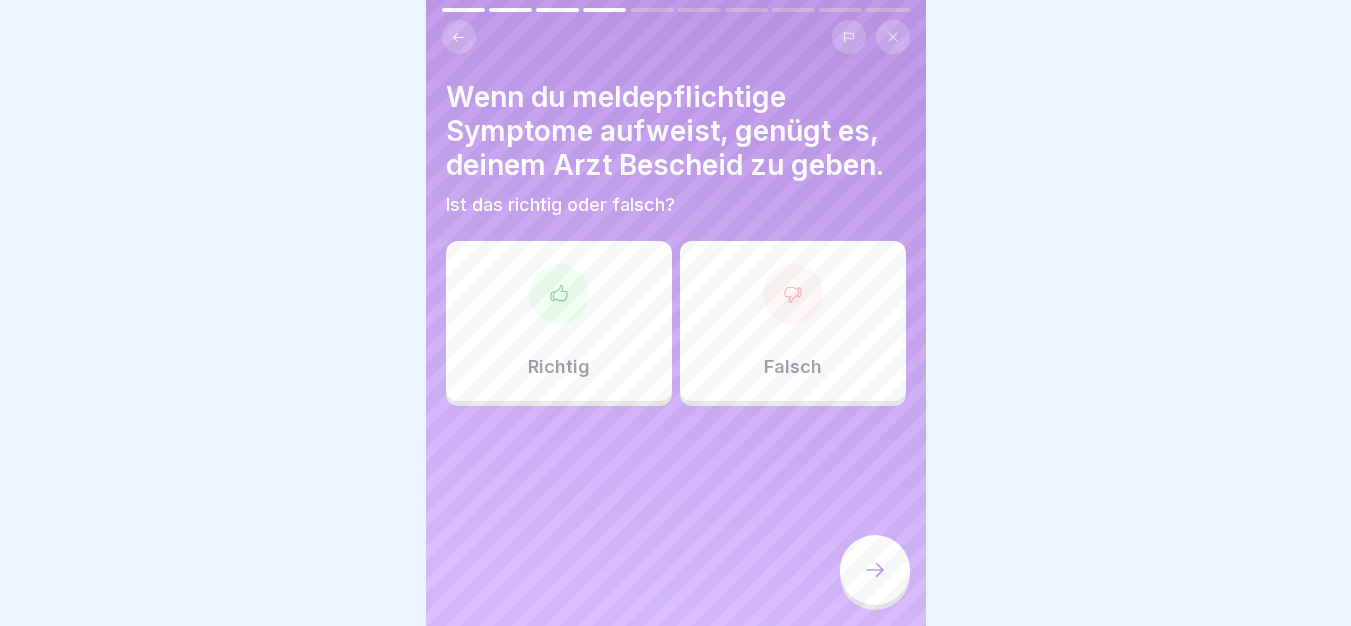 click on "Falsch" at bounding box center (793, 321) 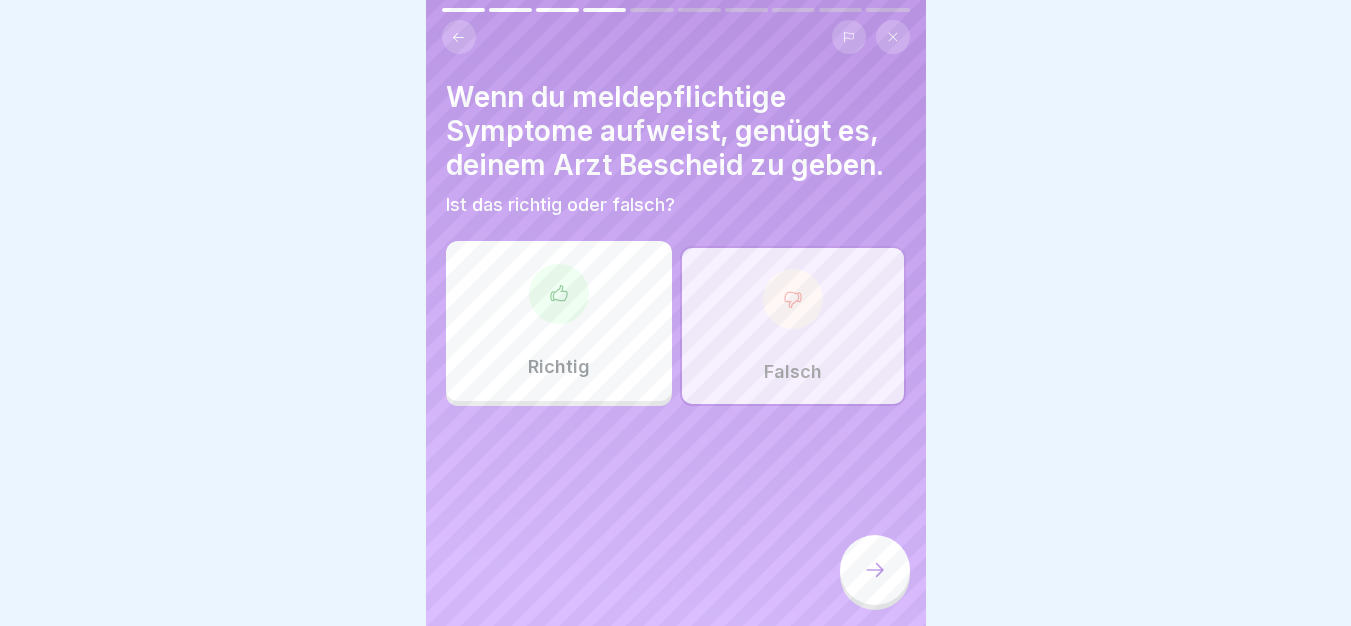 click 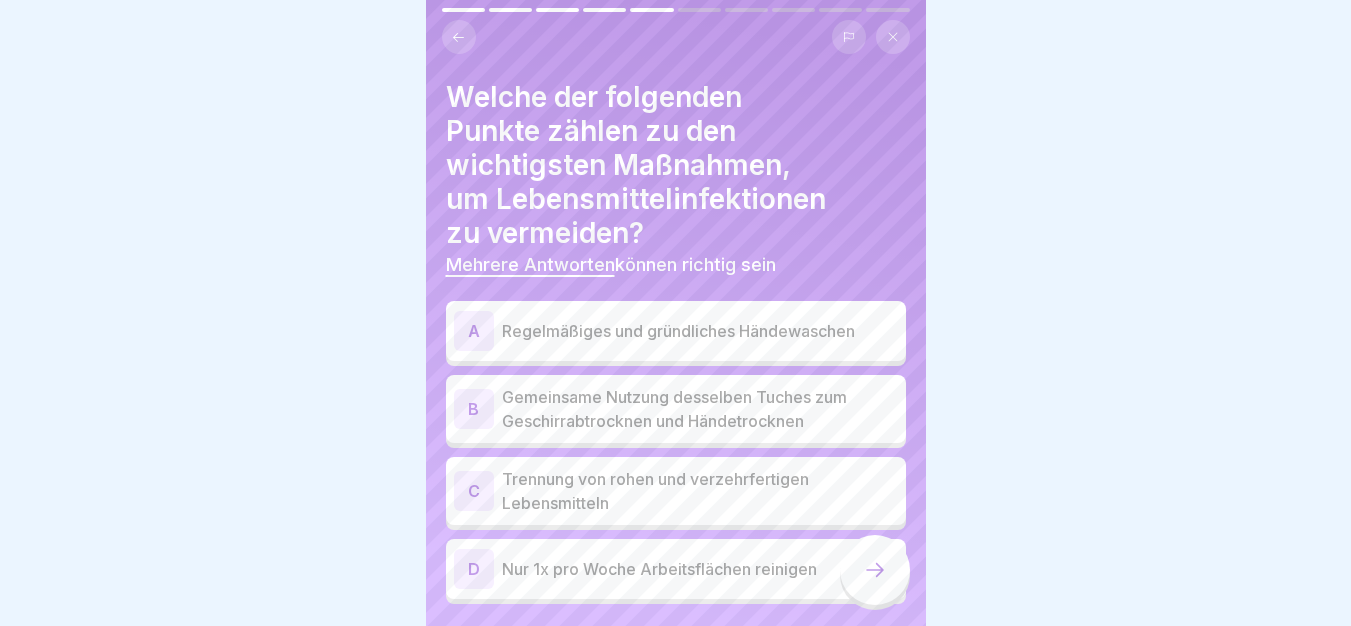 click on "Regelmäßiges und gründliches Händewaschen" at bounding box center (700, 331) 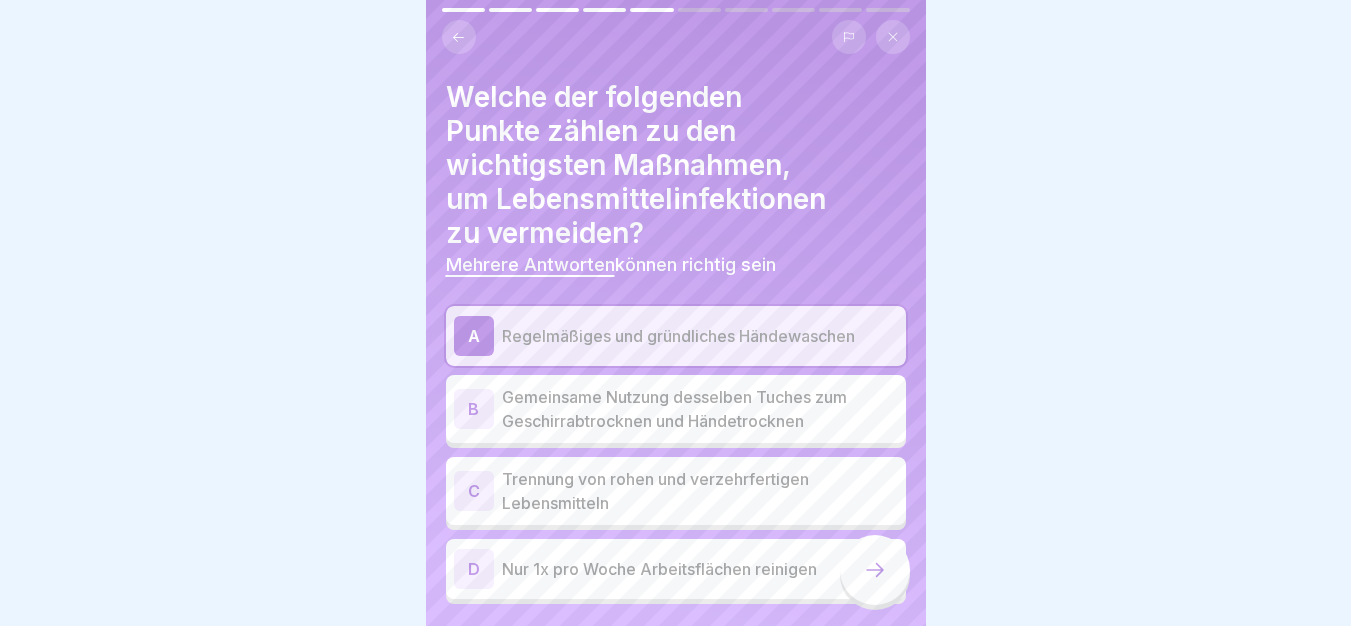 click on "Trennung von rohen und verzehrfertigen Lebensmitteln" at bounding box center (700, 491) 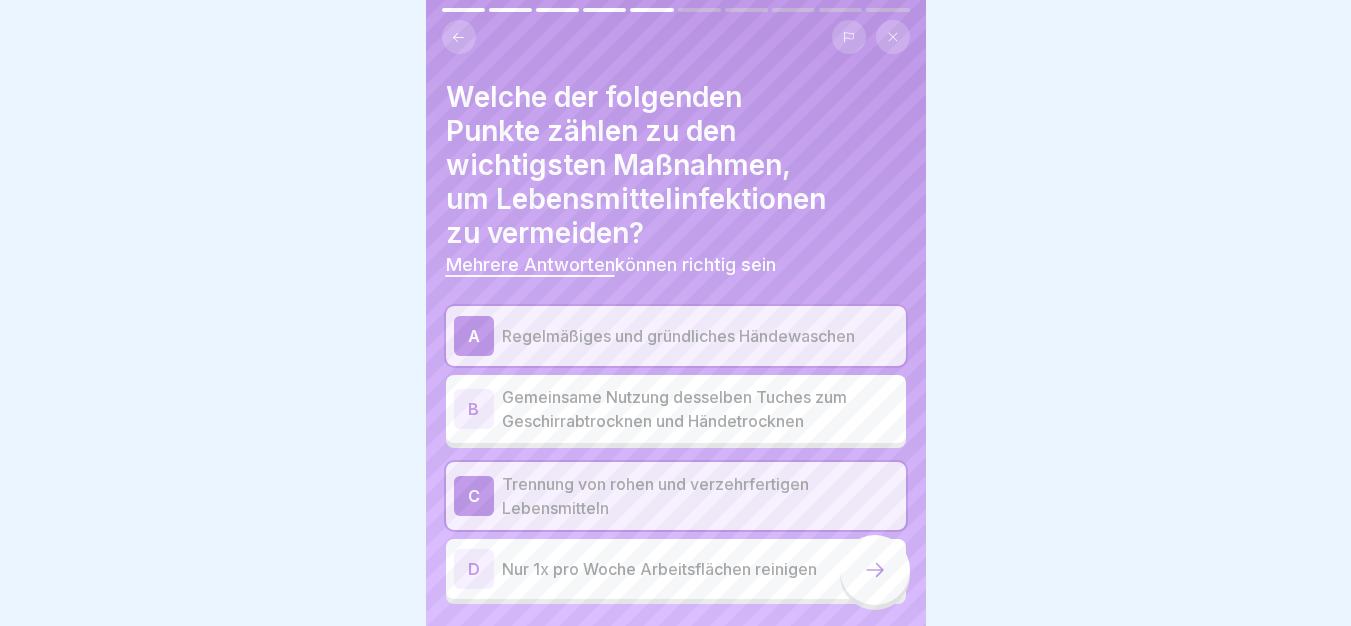 click at bounding box center (875, 570) 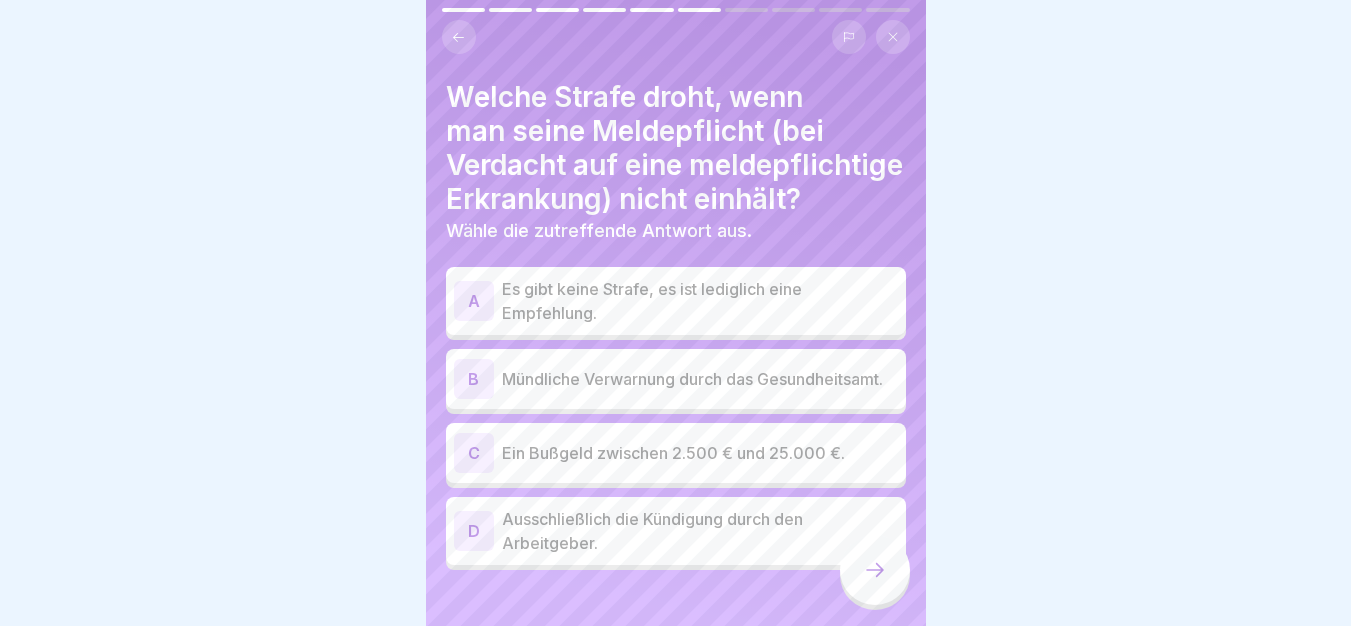 click on "Ein Bußgeld zwischen 2.500 € und 25.000 €." at bounding box center (700, 453) 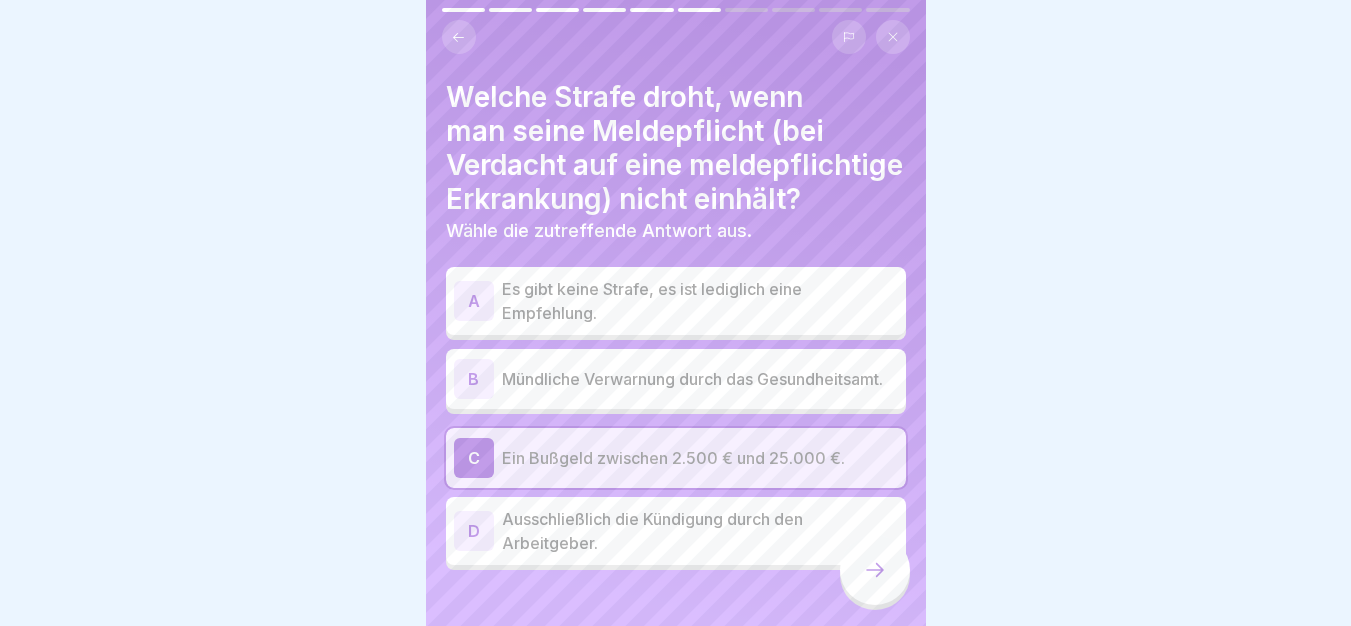 click at bounding box center (875, 570) 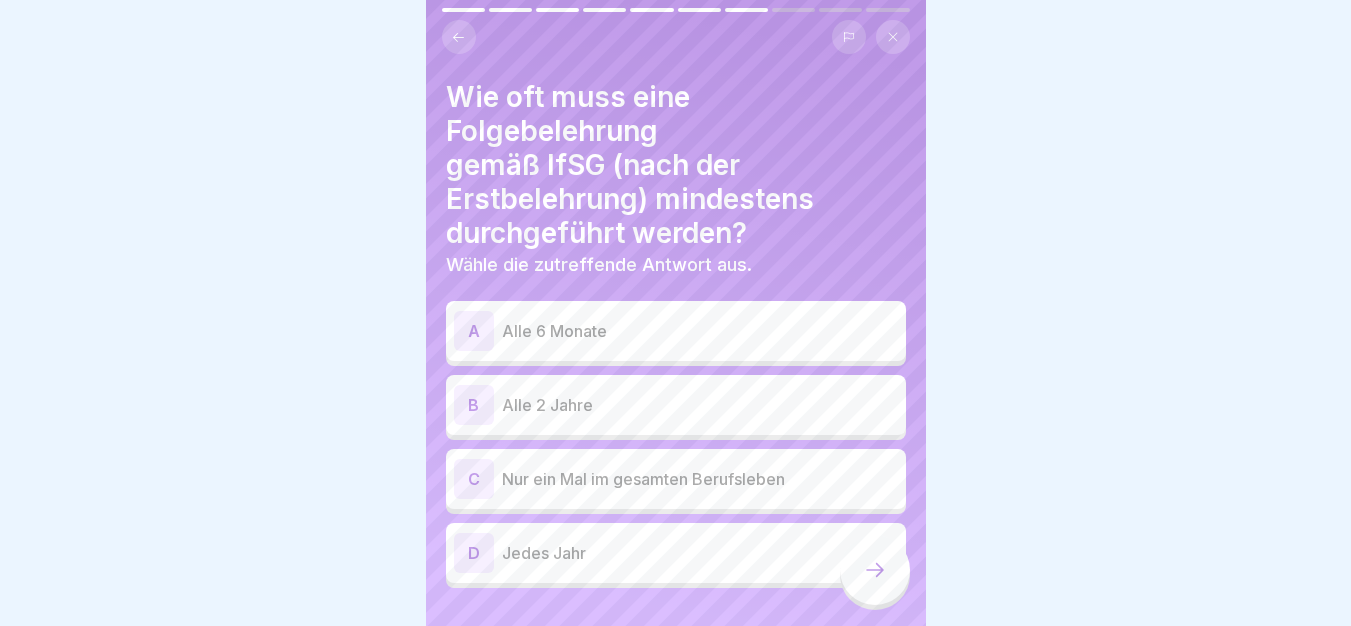 click on "Alle 2 Jahre" at bounding box center [700, 405] 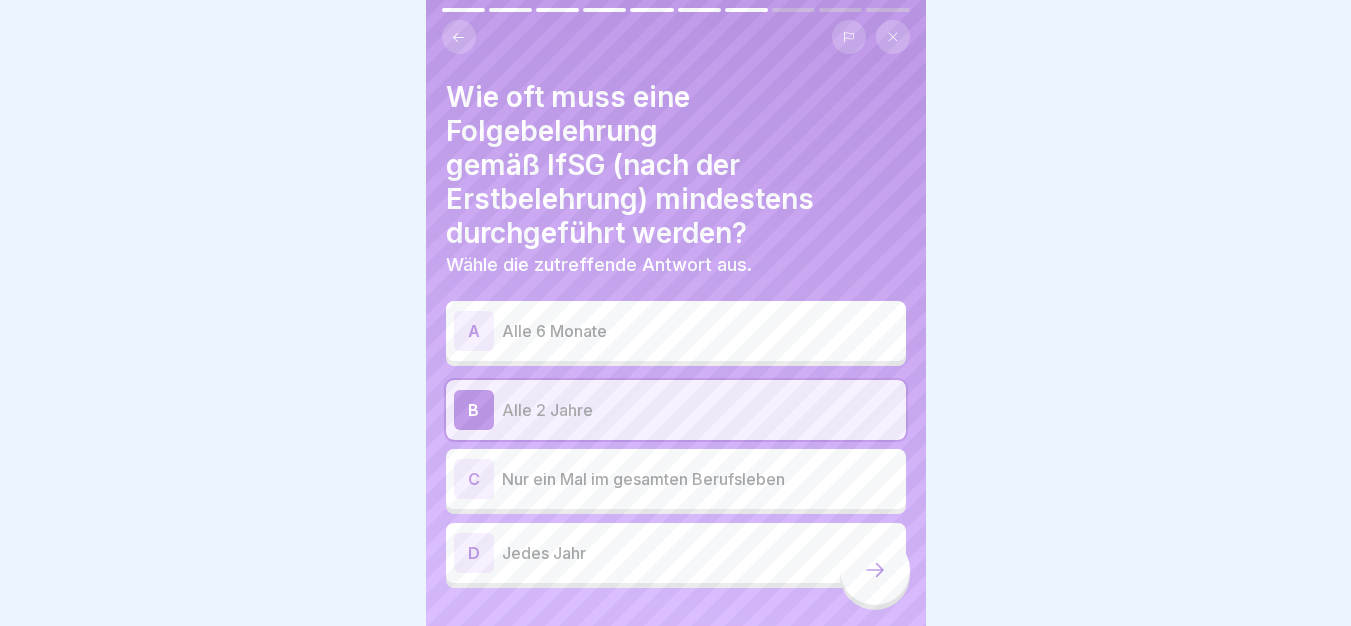 click 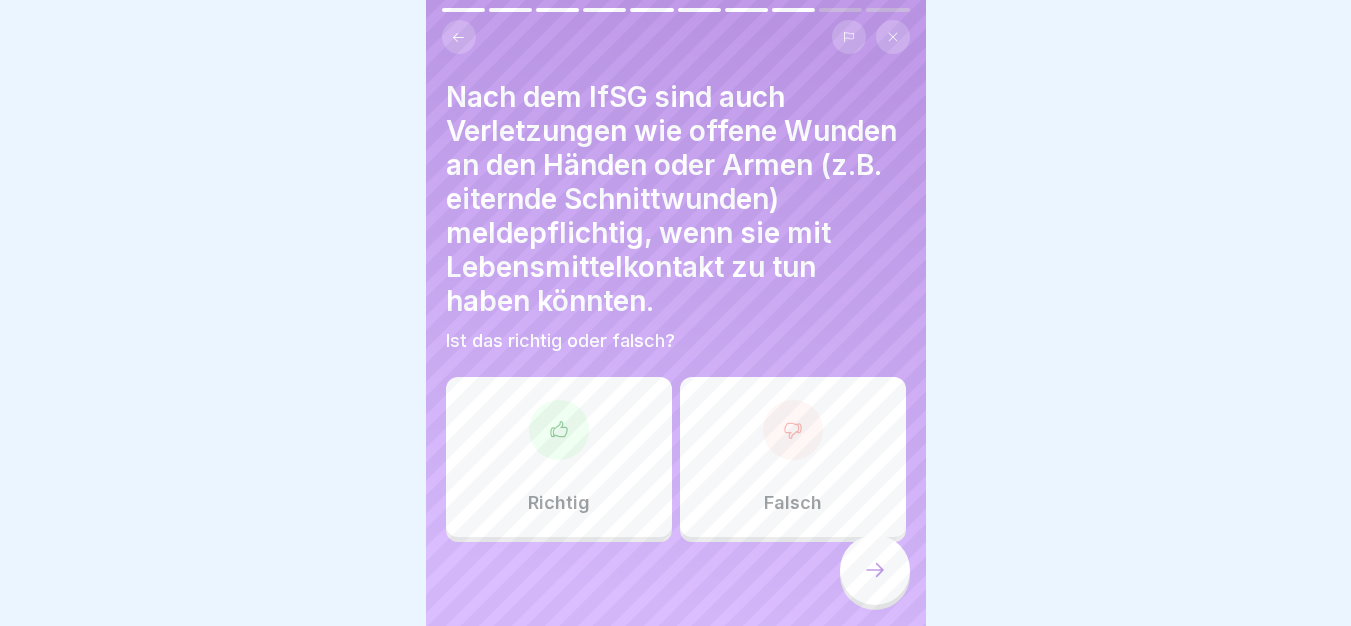 click at bounding box center [559, 430] 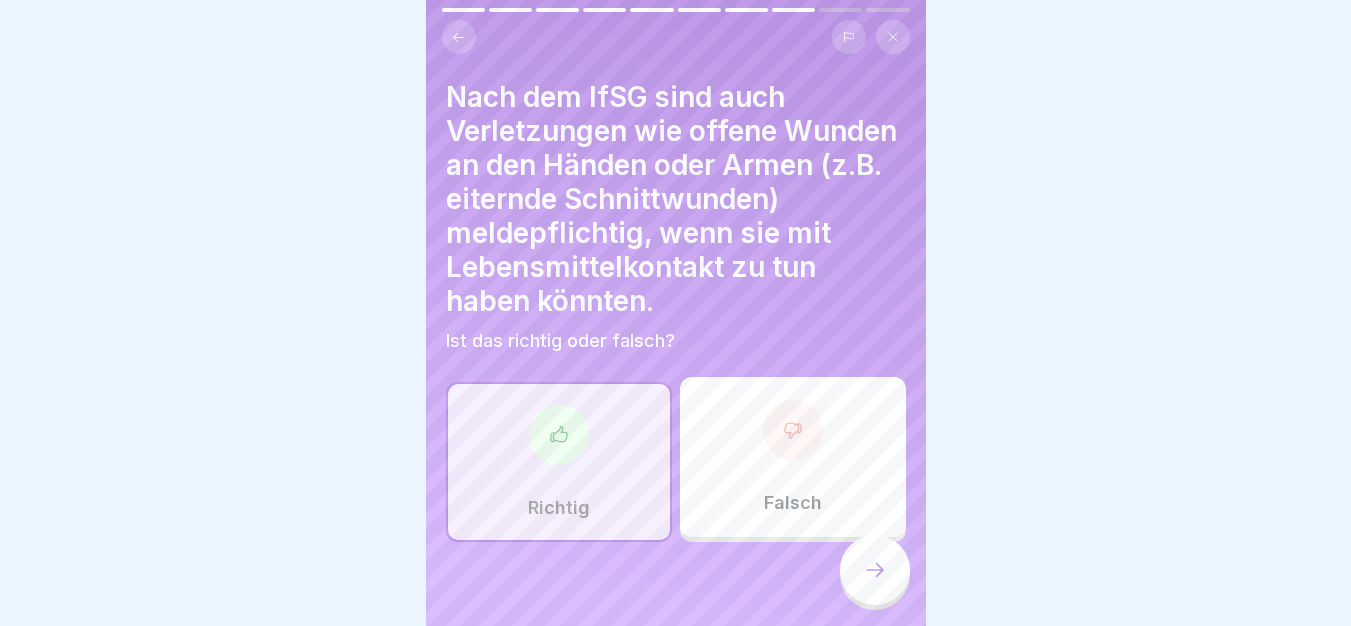 click at bounding box center (875, 570) 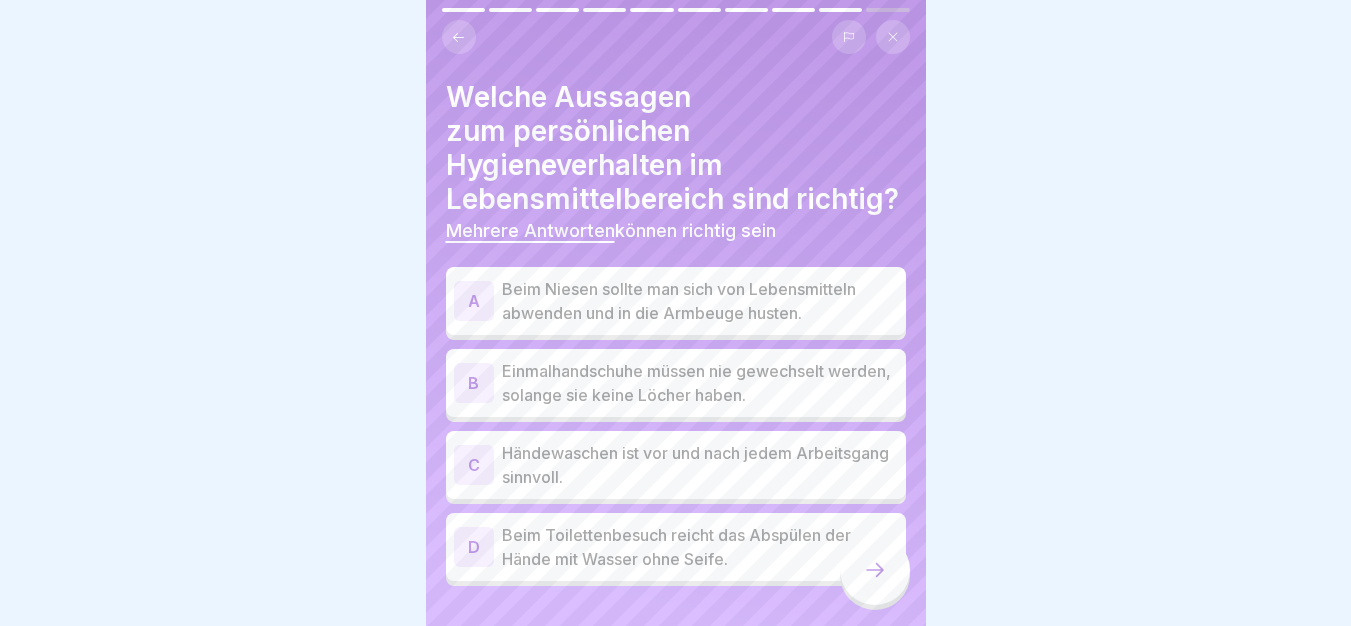 click on "Beim Niesen sollte man sich von Lebensmitteln abwenden und in die Armbeuge husten." at bounding box center (700, 301) 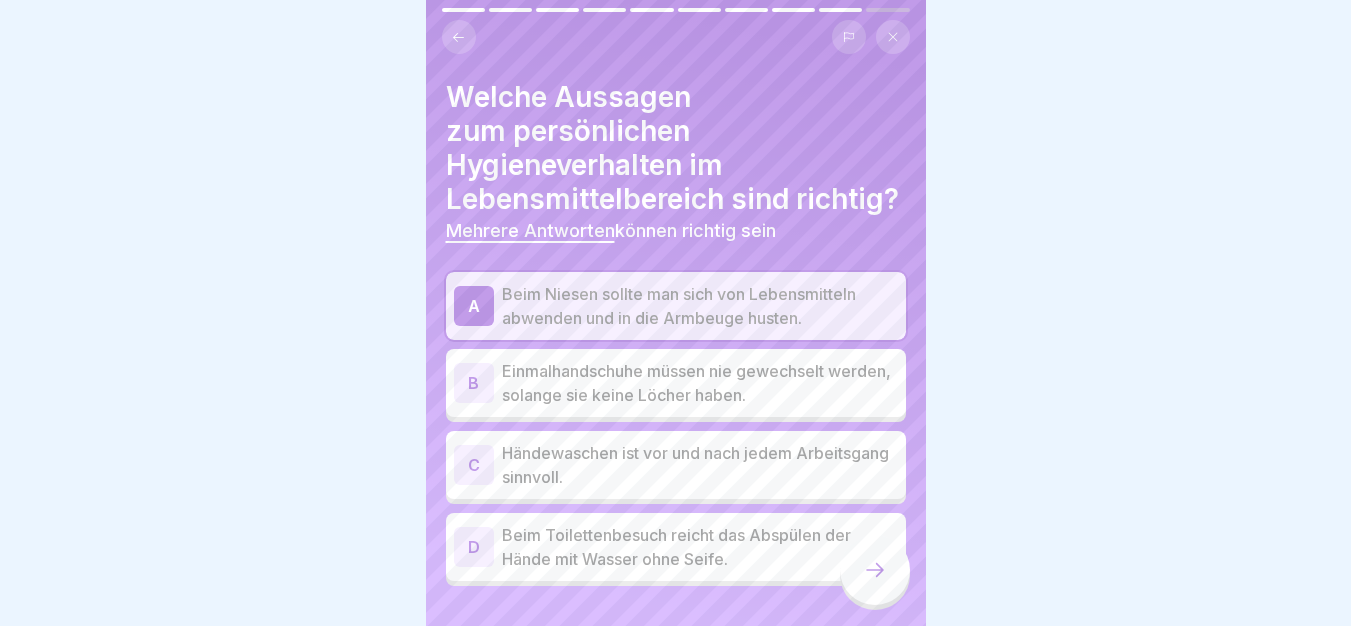 click on "Händewaschen ist vor und nach jedem Arbeitsgang sinnvoll." at bounding box center (700, 465) 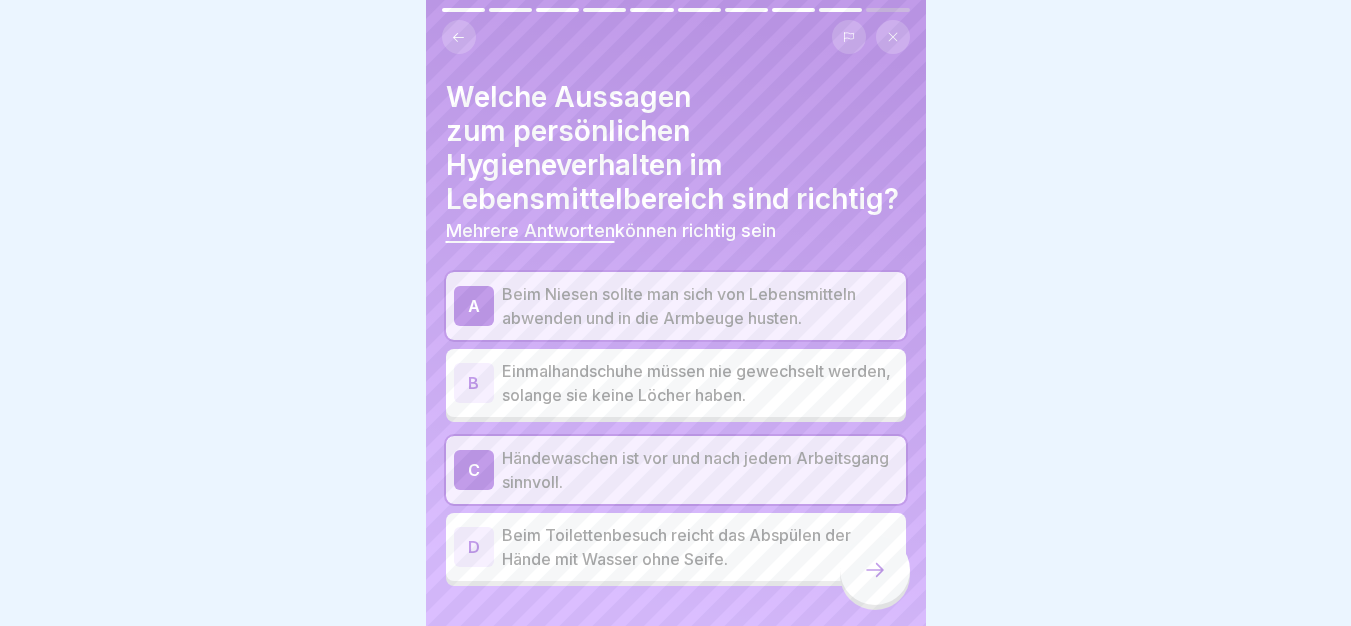 click at bounding box center (875, 570) 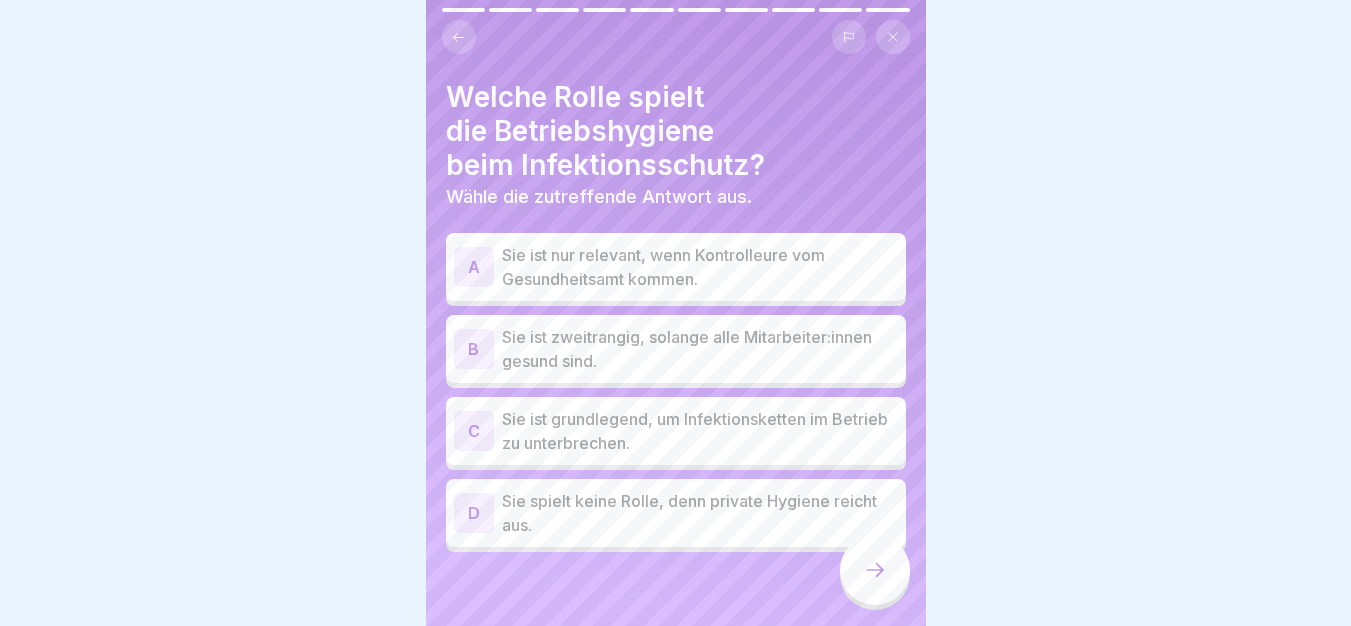 click on "Sie ist grundlegend, um Infektionsketten im Betrieb zu unterbrechen." at bounding box center (700, 431) 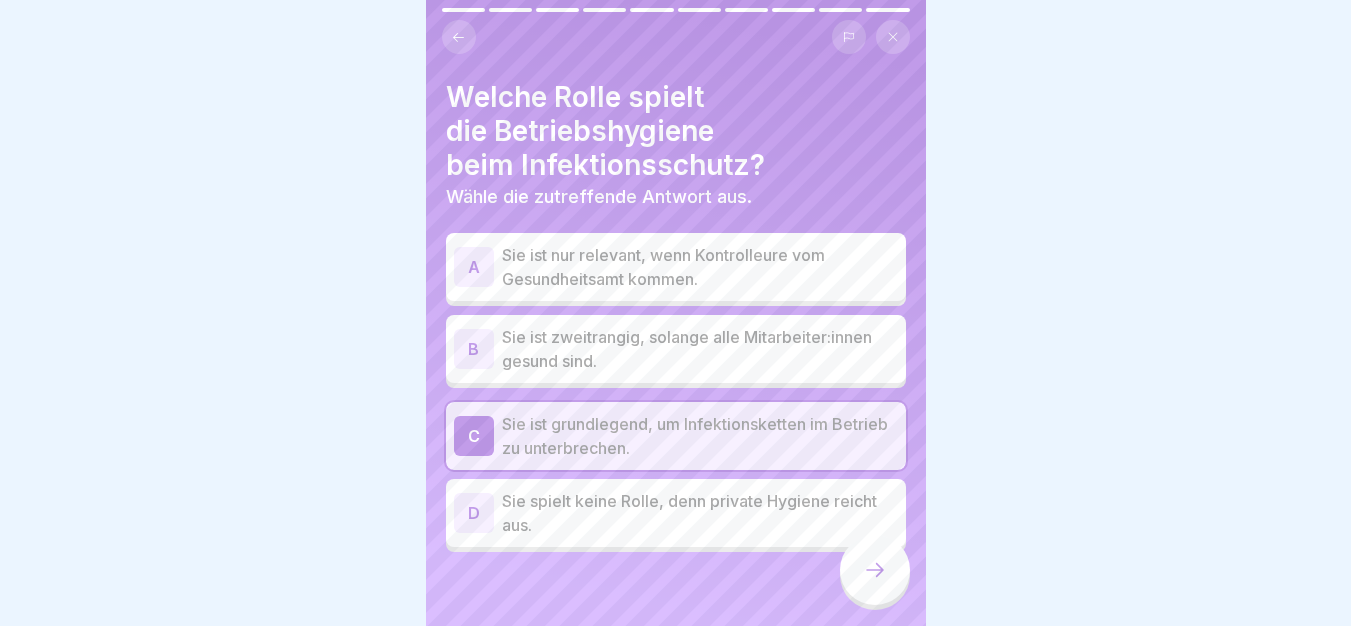 click 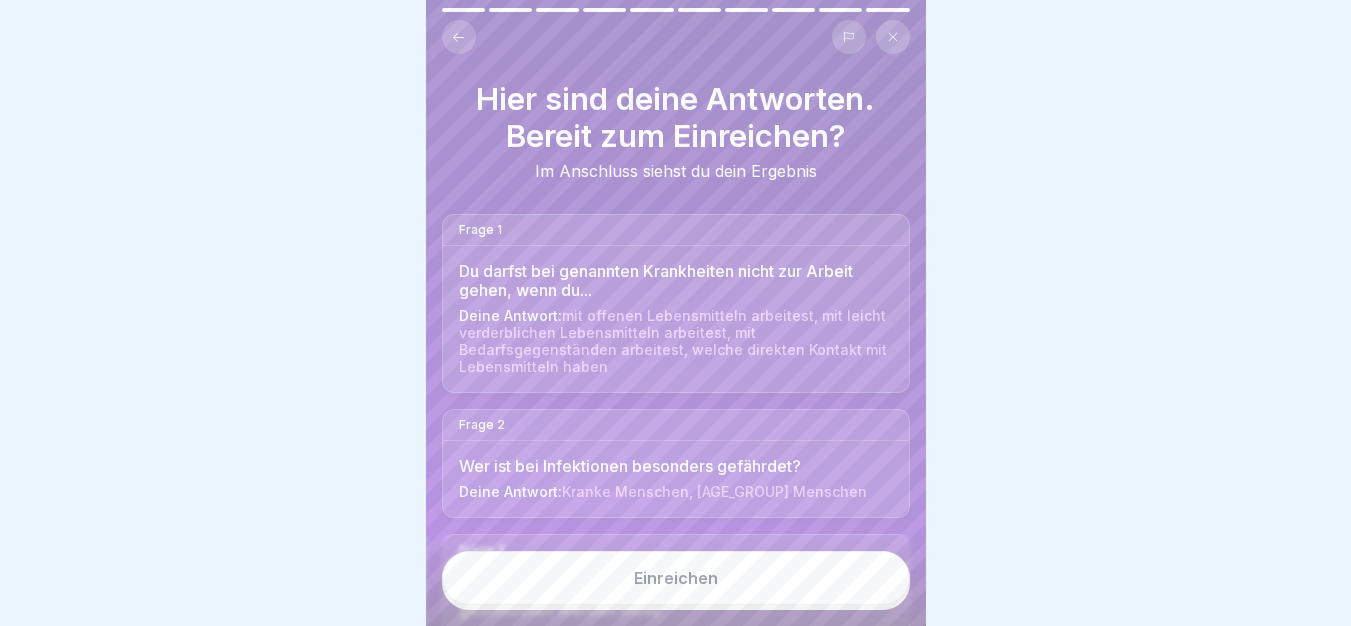 click on "Einreichen" at bounding box center [676, 578] 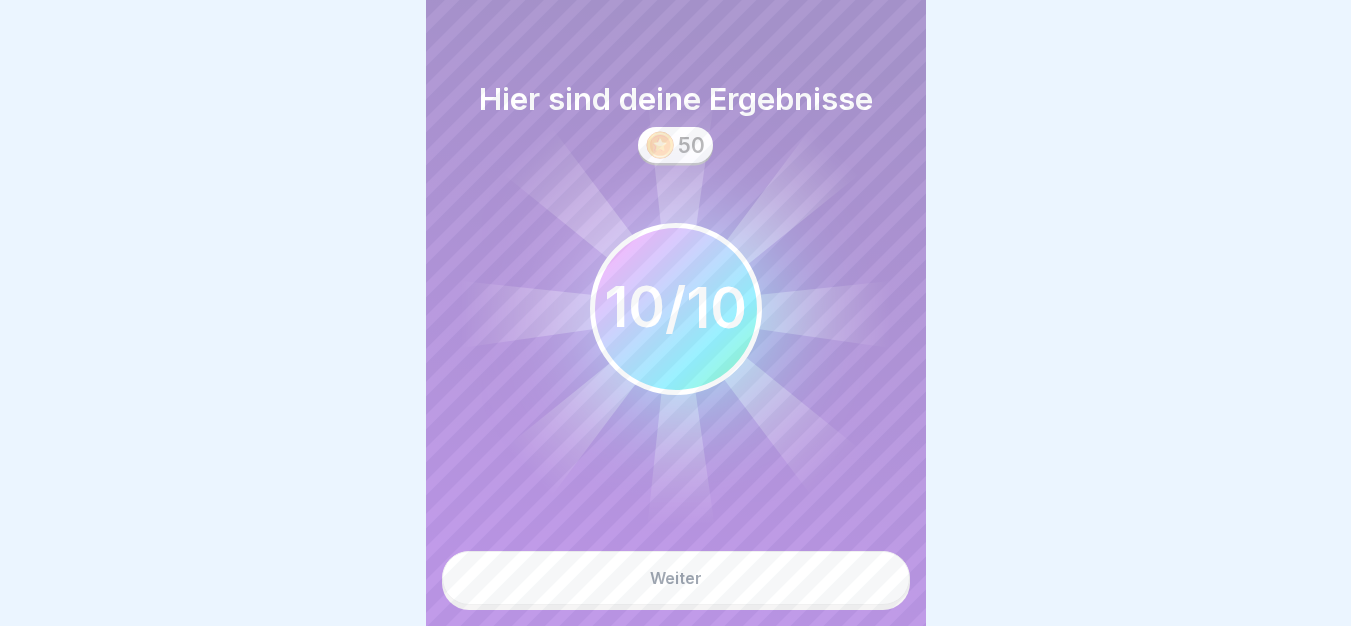 click on "Weiter" at bounding box center [676, 578] 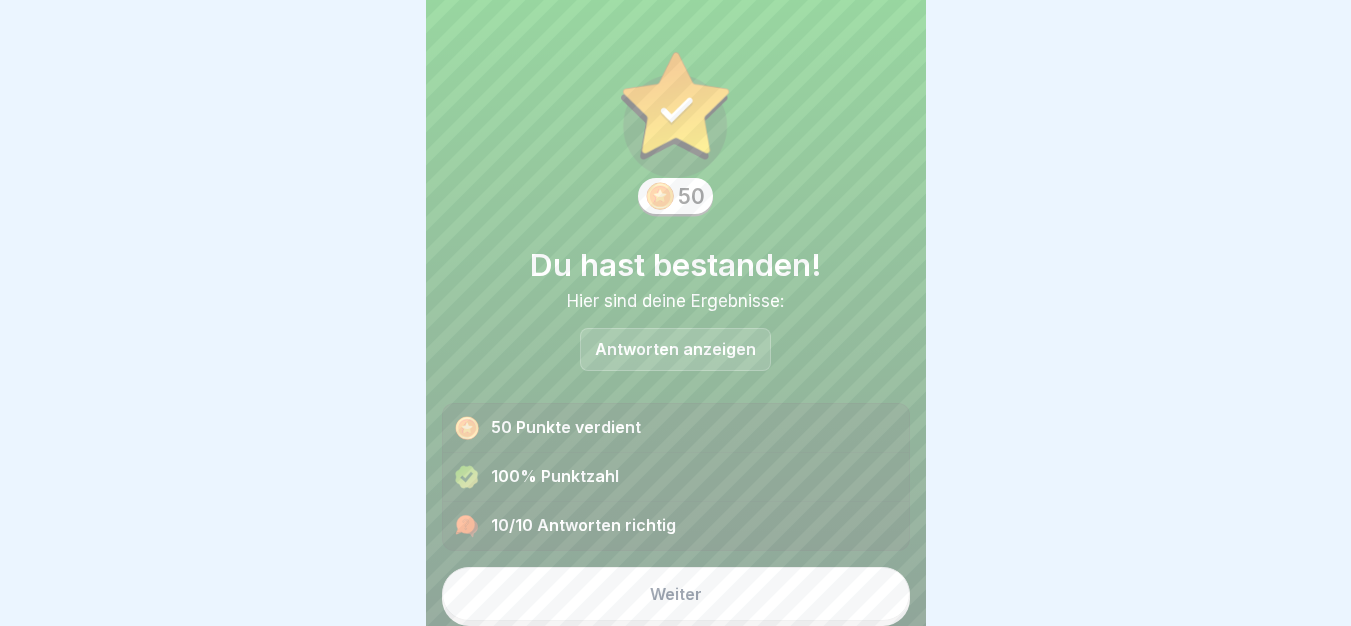 click on "Weiter" at bounding box center [676, 594] 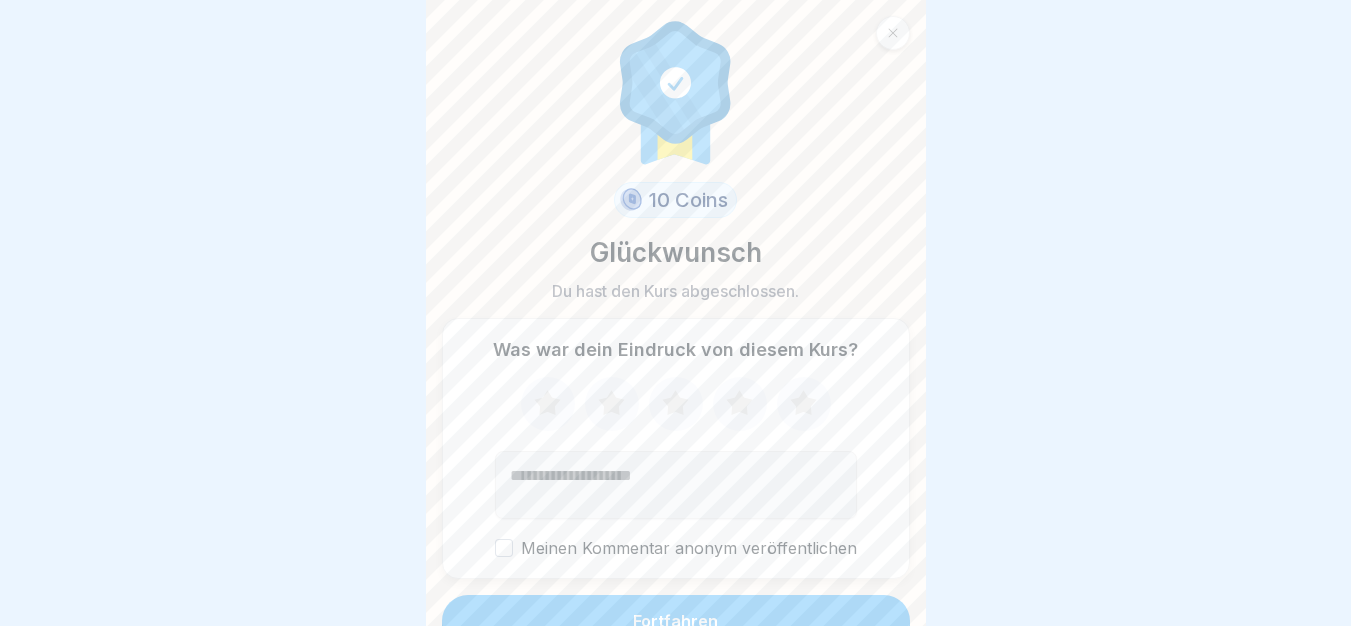 click on "Fortfahren" at bounding box center (676, 621) 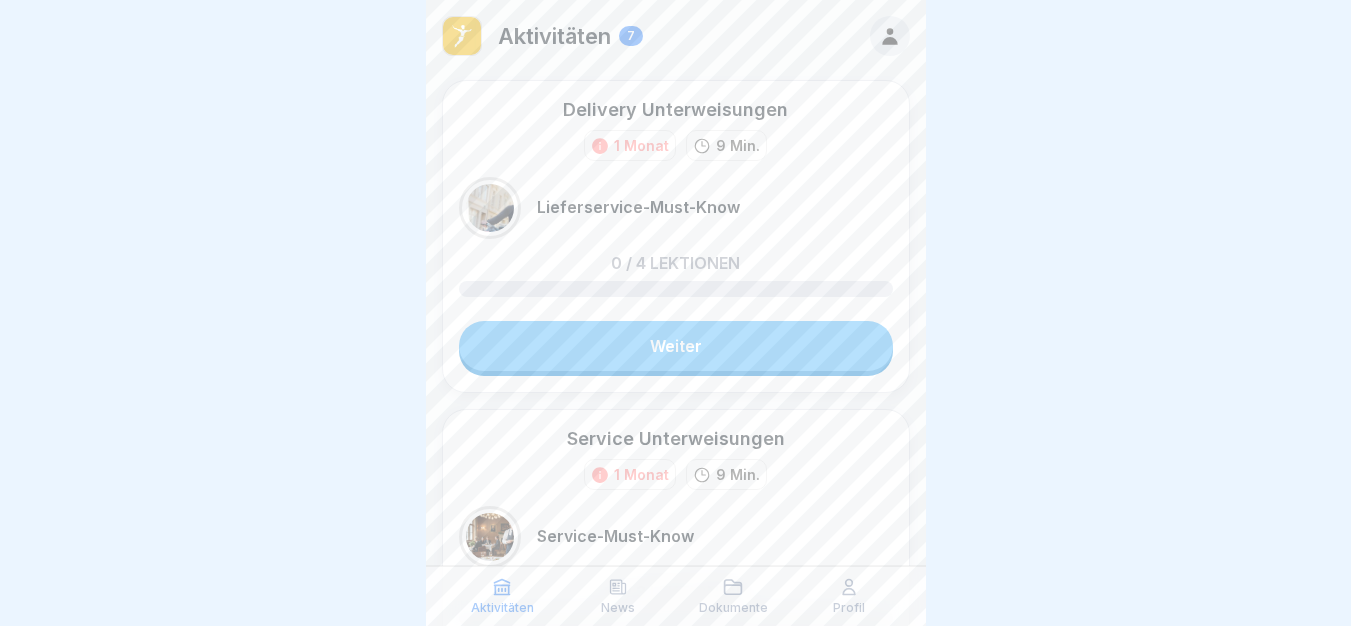 click on "Weiter" at bounding box center (676, 346) 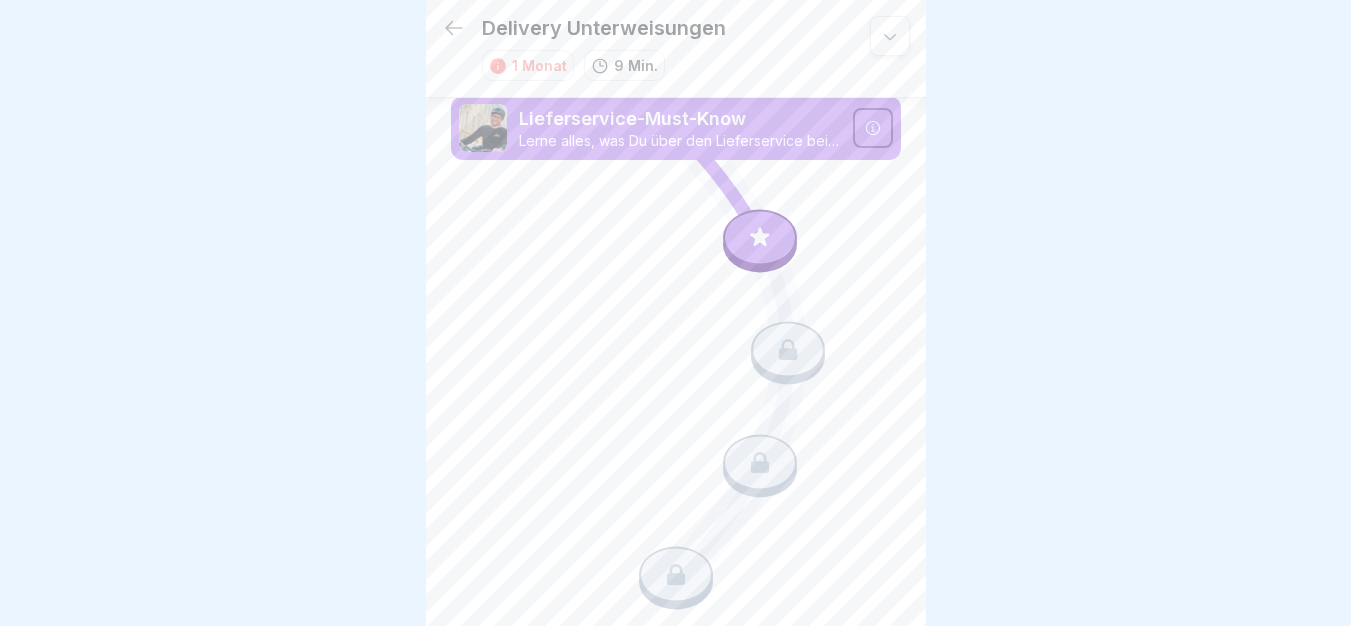 click 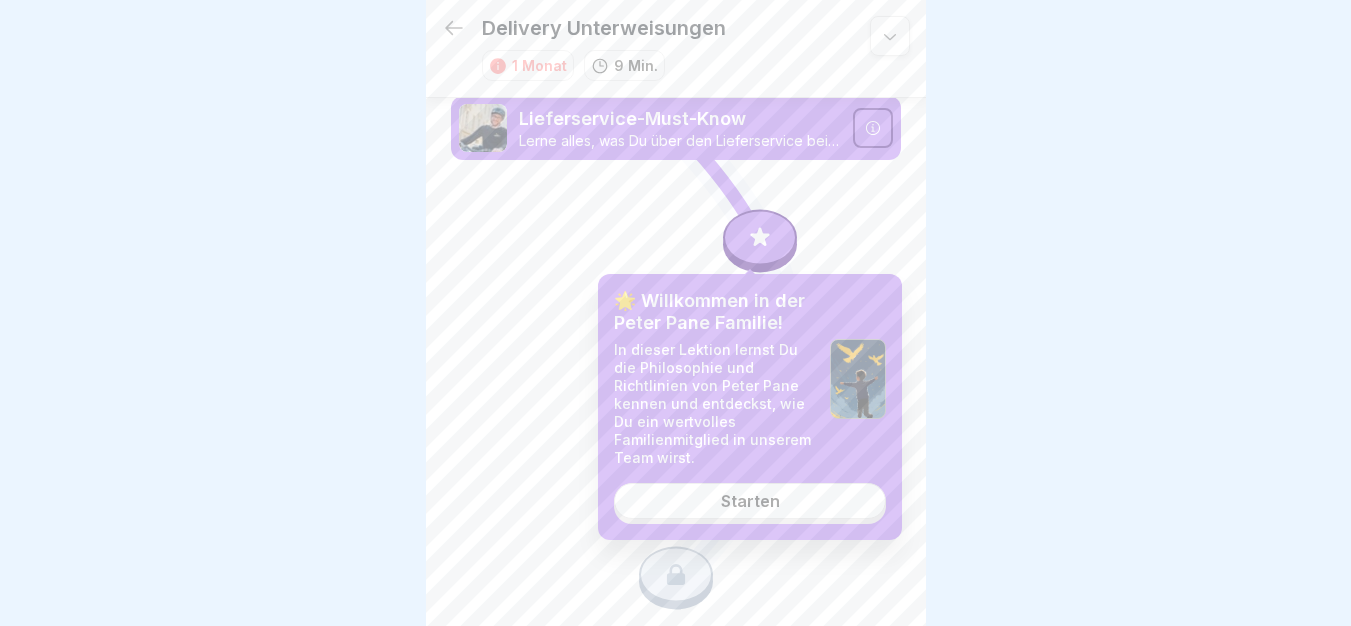 click on "Starten" at bounding box center (750, 501) 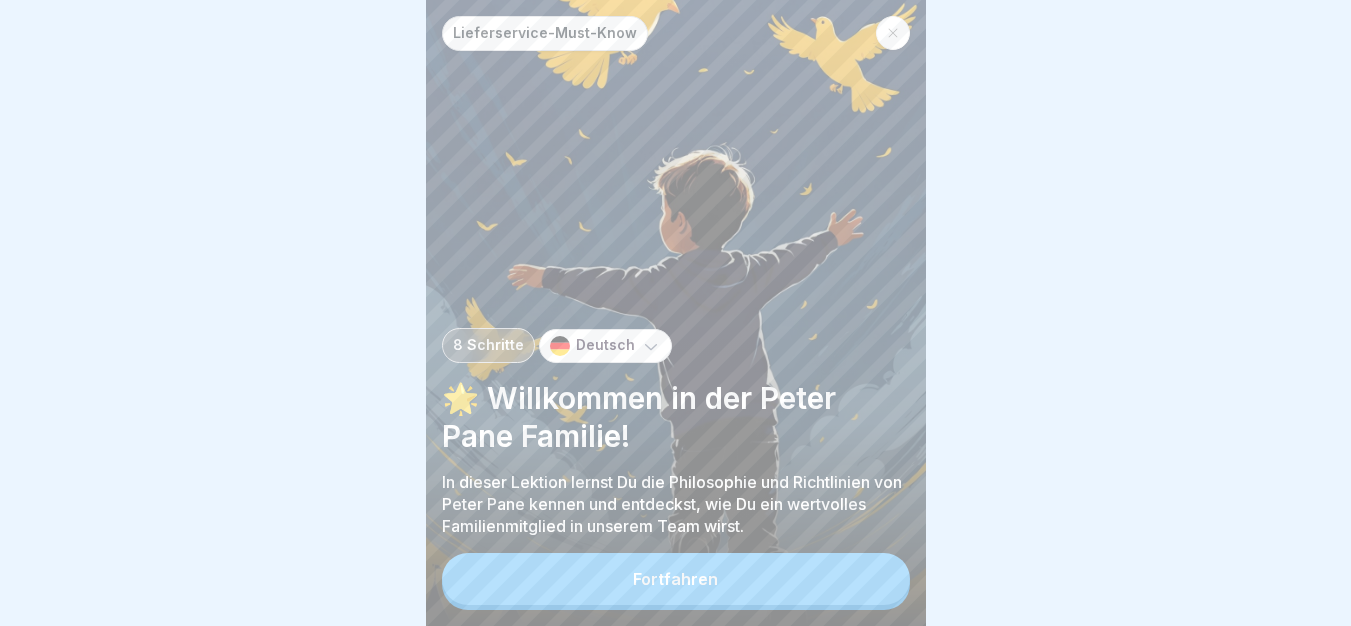 click on "Fortfahren" at bounding box center (676, 579) 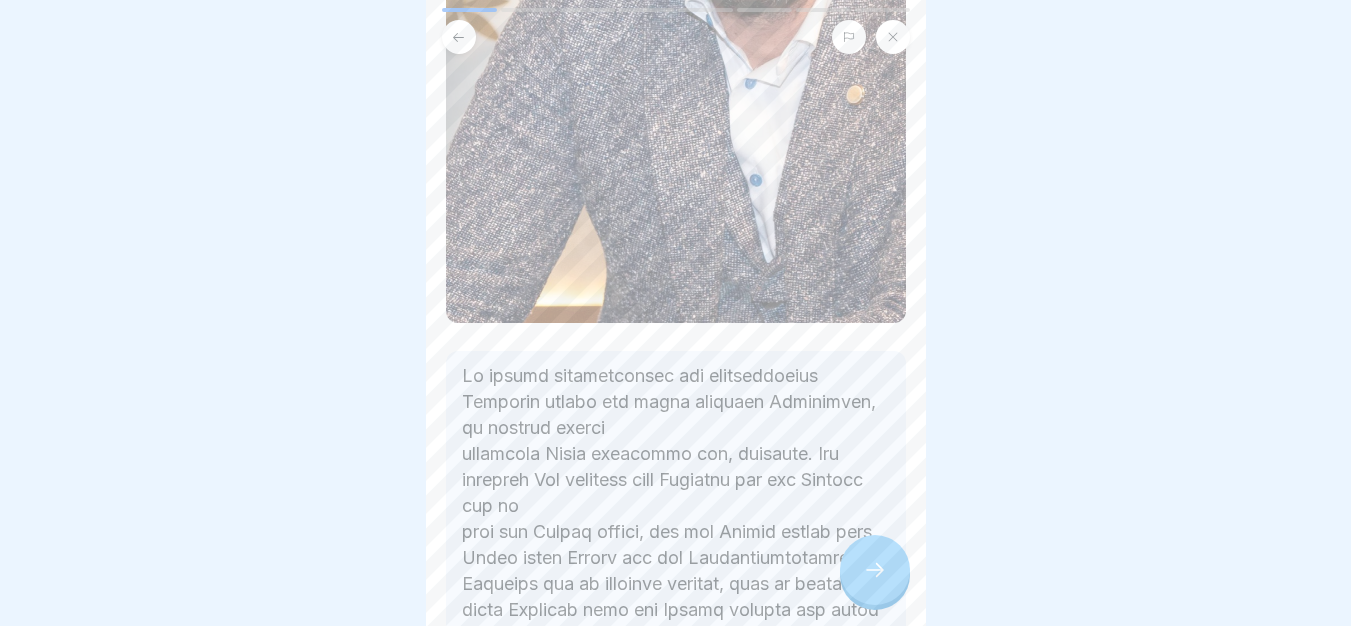 scroll, scrollTop: 513, scrollLeft: 0, axis: vertical 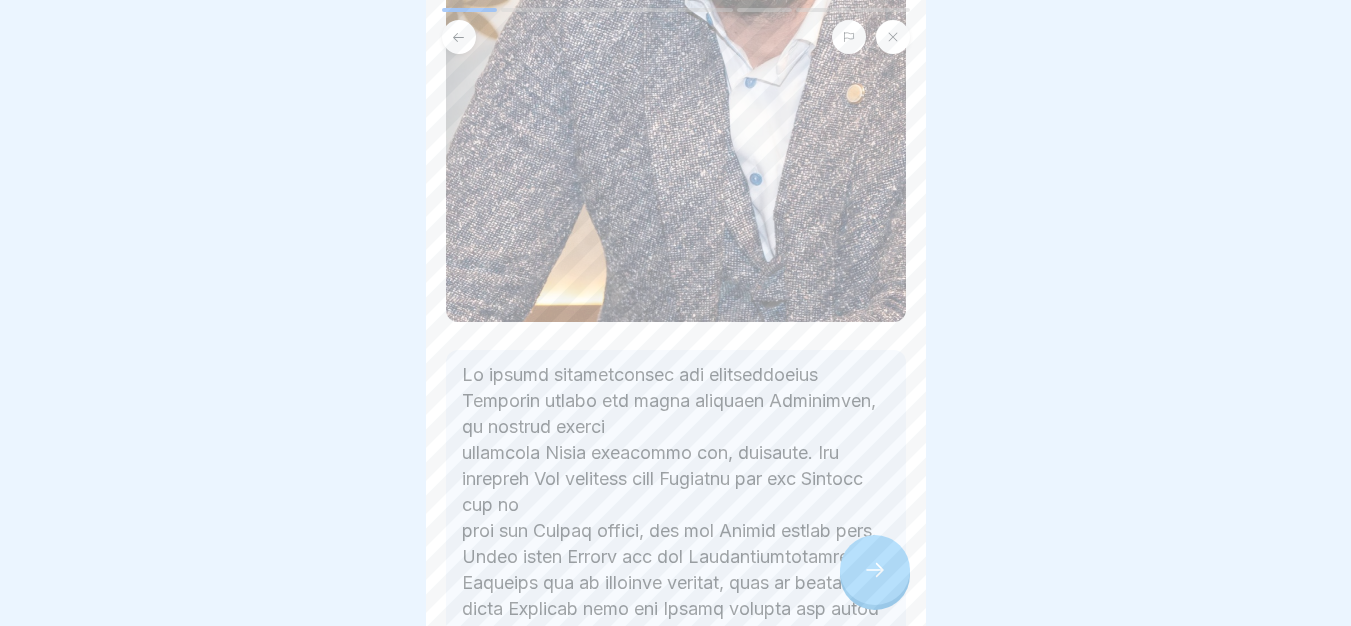 click 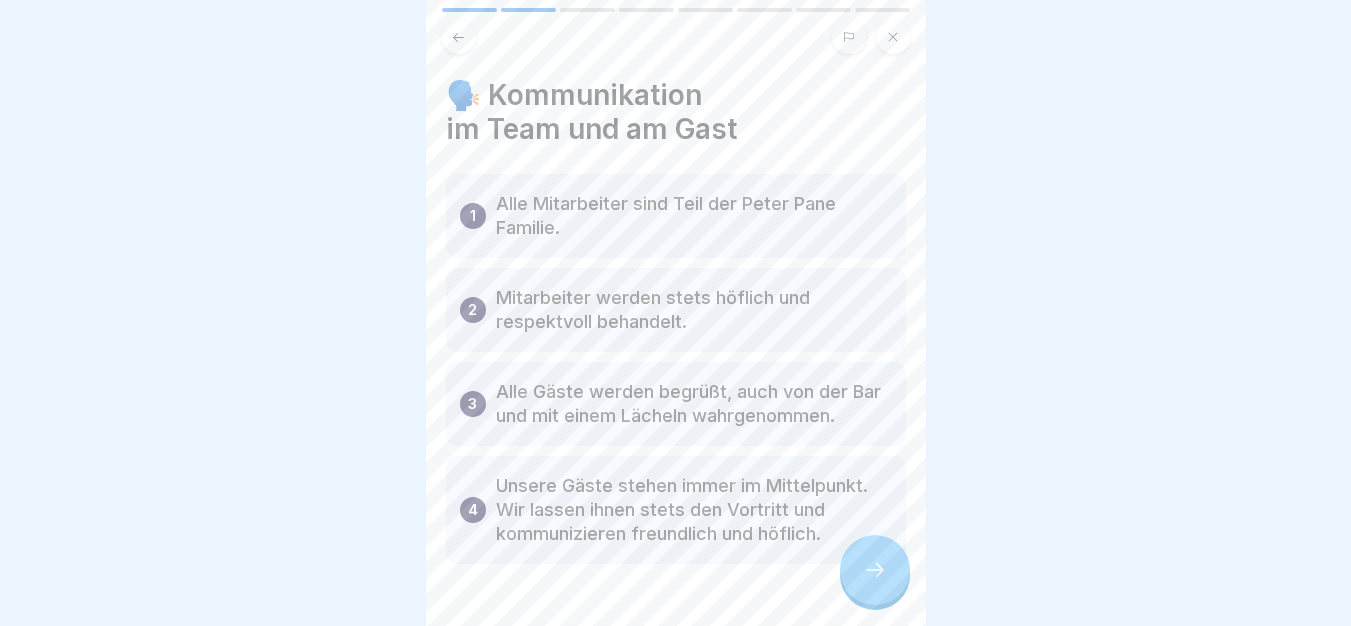 click 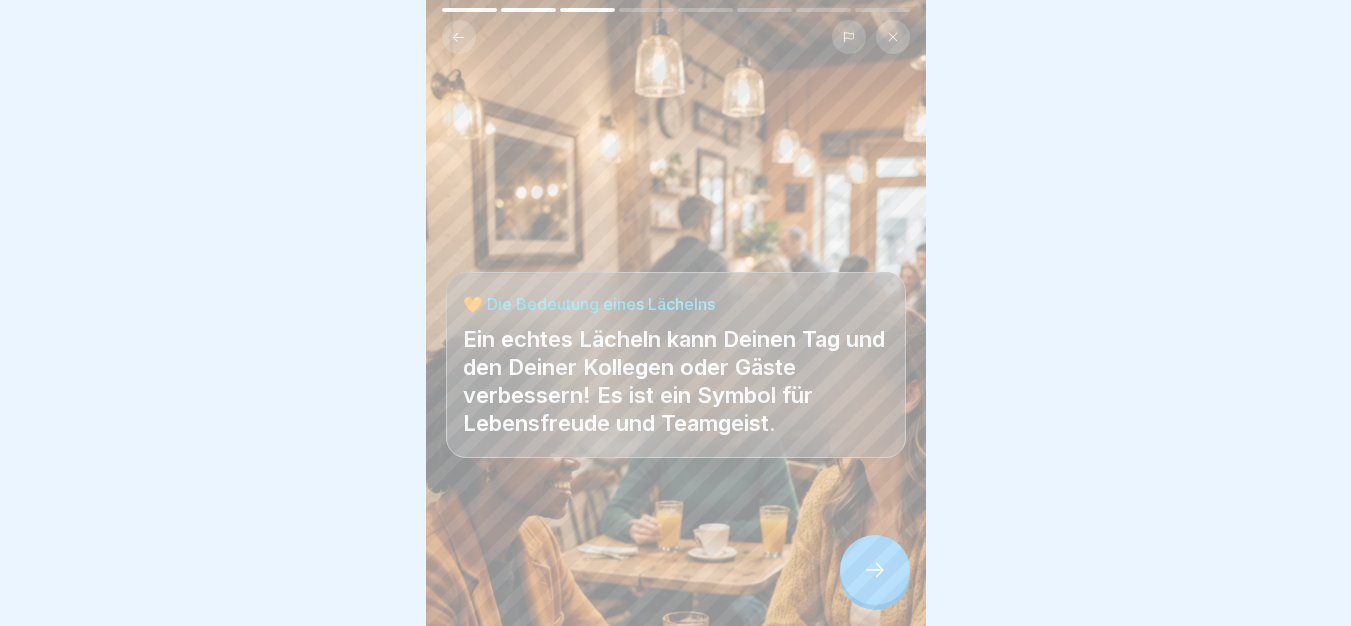 click 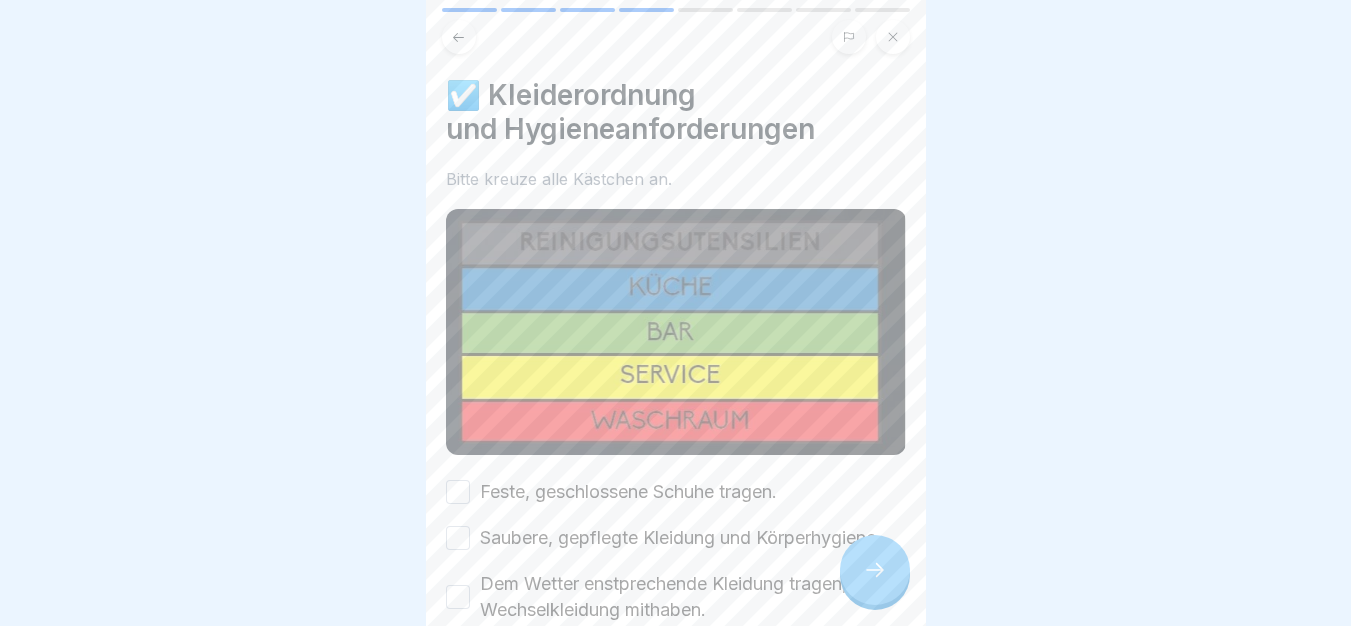 scroll, scrollTop: 447, scrollLeft: 0, axis: vertical 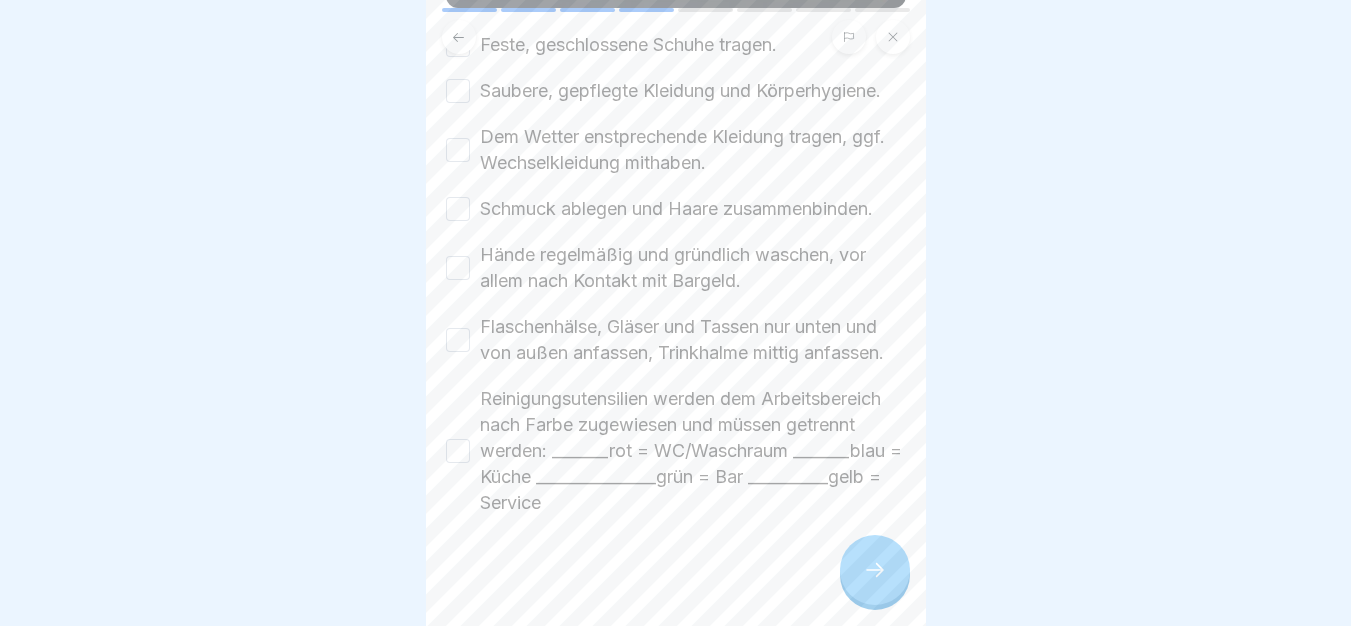 click at bounding box center [676, 37] 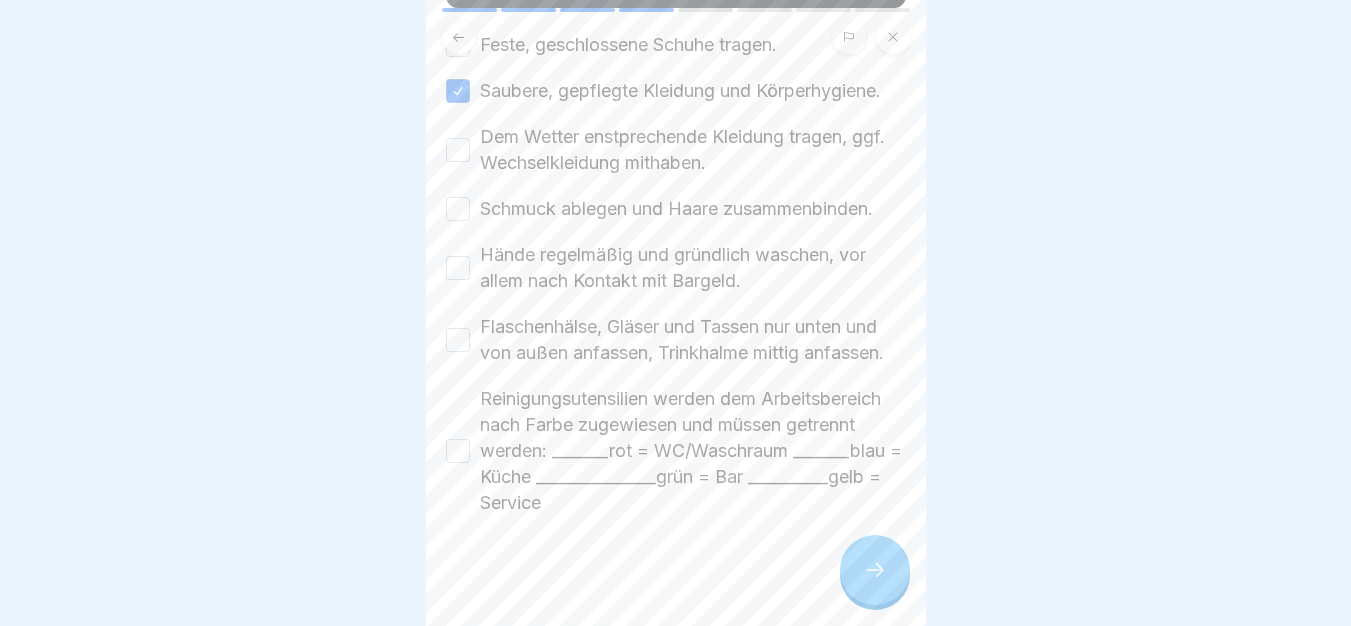 click at bounding box center [676, 37] 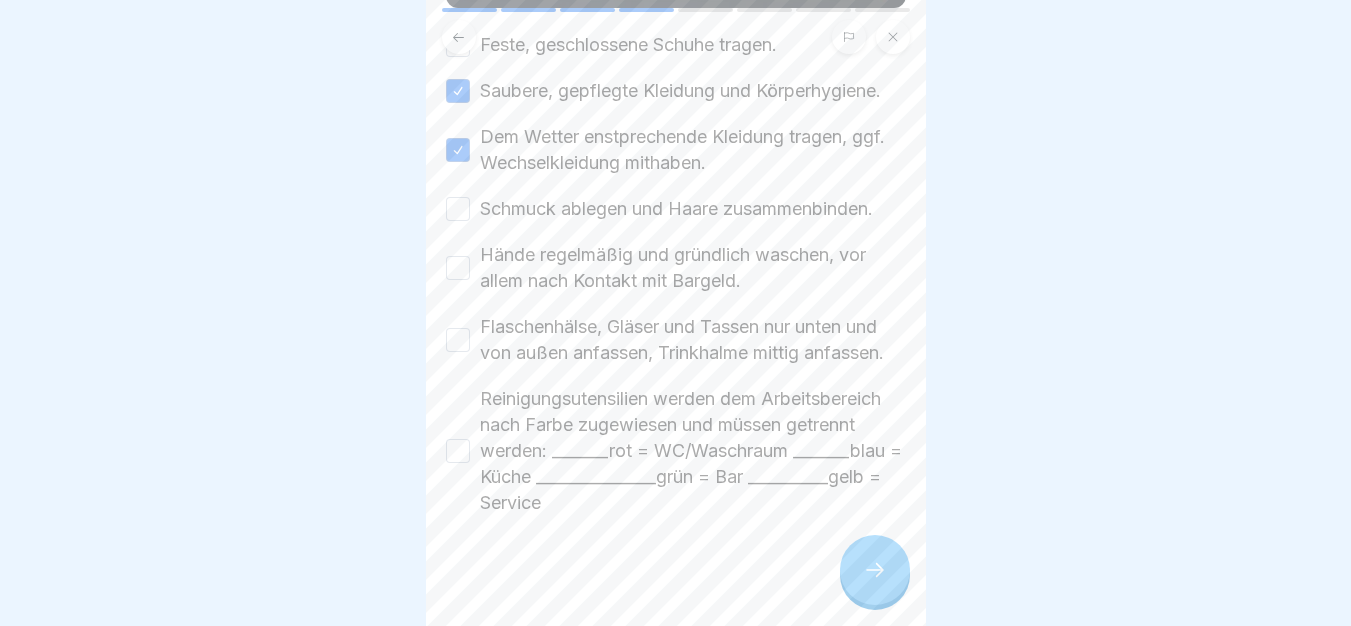 click on "Schmuck ablegen und Haare zusammenbinden." at bounding box center [676, 209] 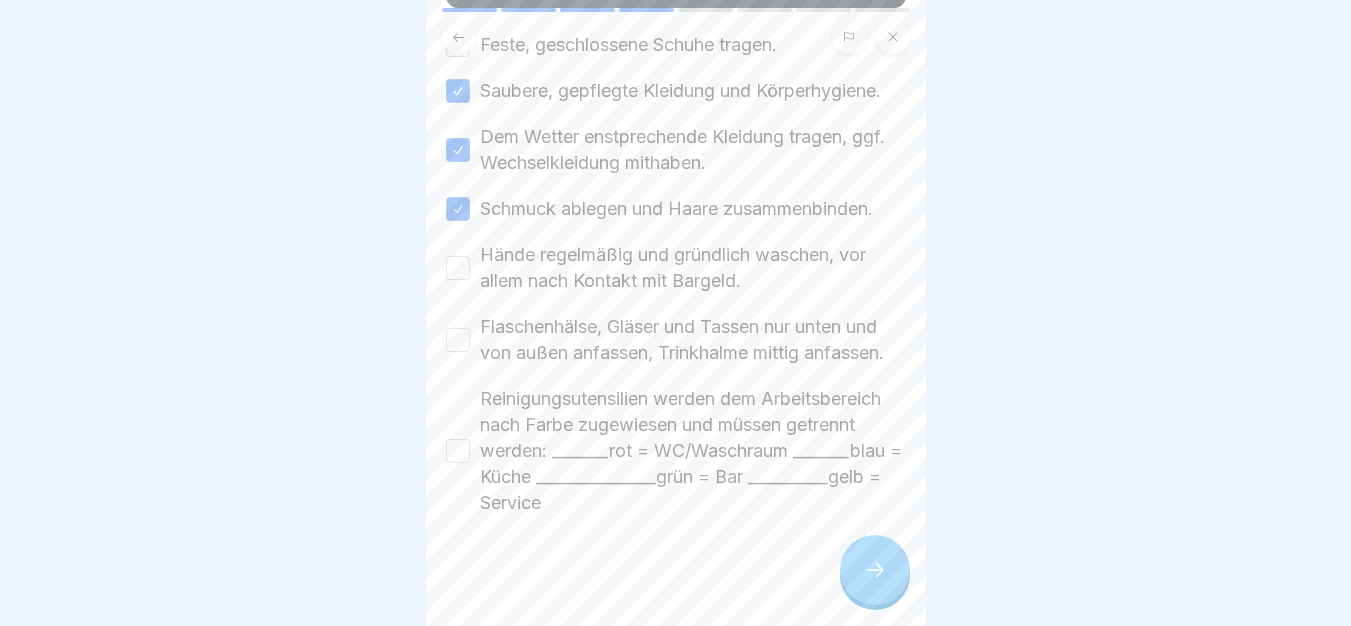 click on "Hände regelmäßig und gründlich waschen, vor allem nach Kontakt mit Bargeld." at bounding box center (693, 268) 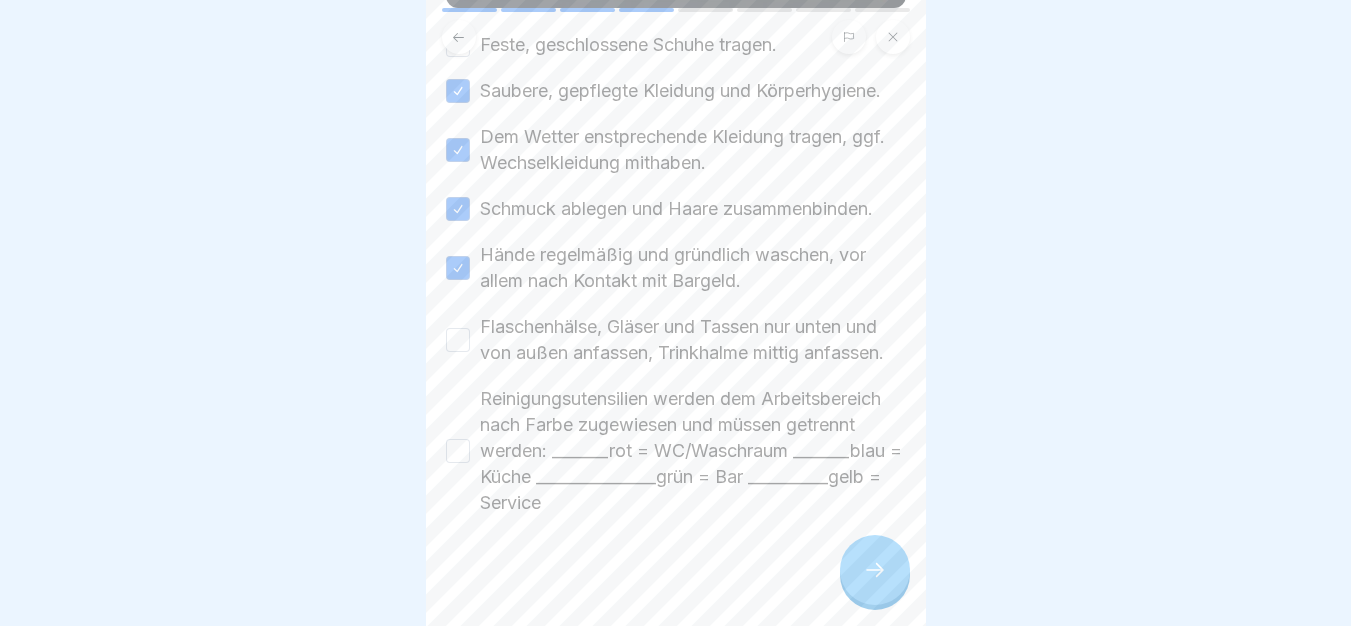 click on "Flaschenhälse, Gläser und Tassen nur unten und von außen anfassen, Trinkhalme mittig anfassen." at bounding box center (693, 340) 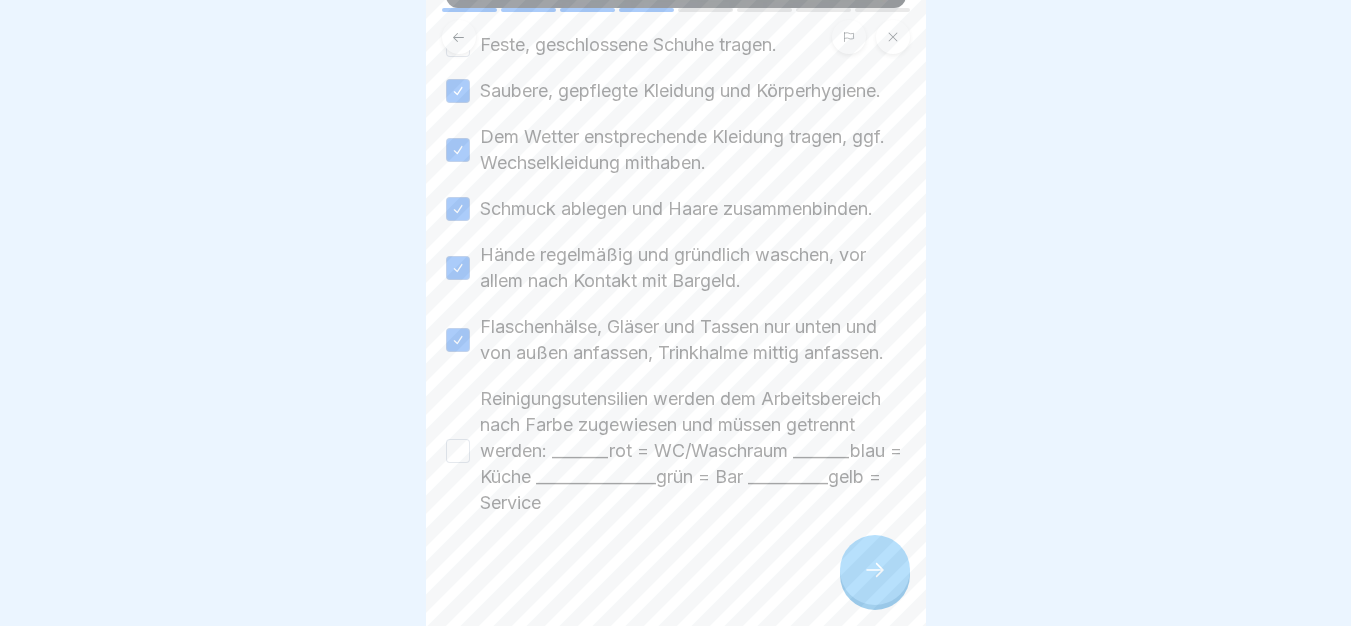 click on "Reinigungsutensilien werden dem Arbeitsbereich nach Farbe zugewiesen und müssen getrennt werden: _______rot = WC/Waschraum _______blau = Küche _______________grün = Bar __________gelb = Service" at bounding box center (693, 451) 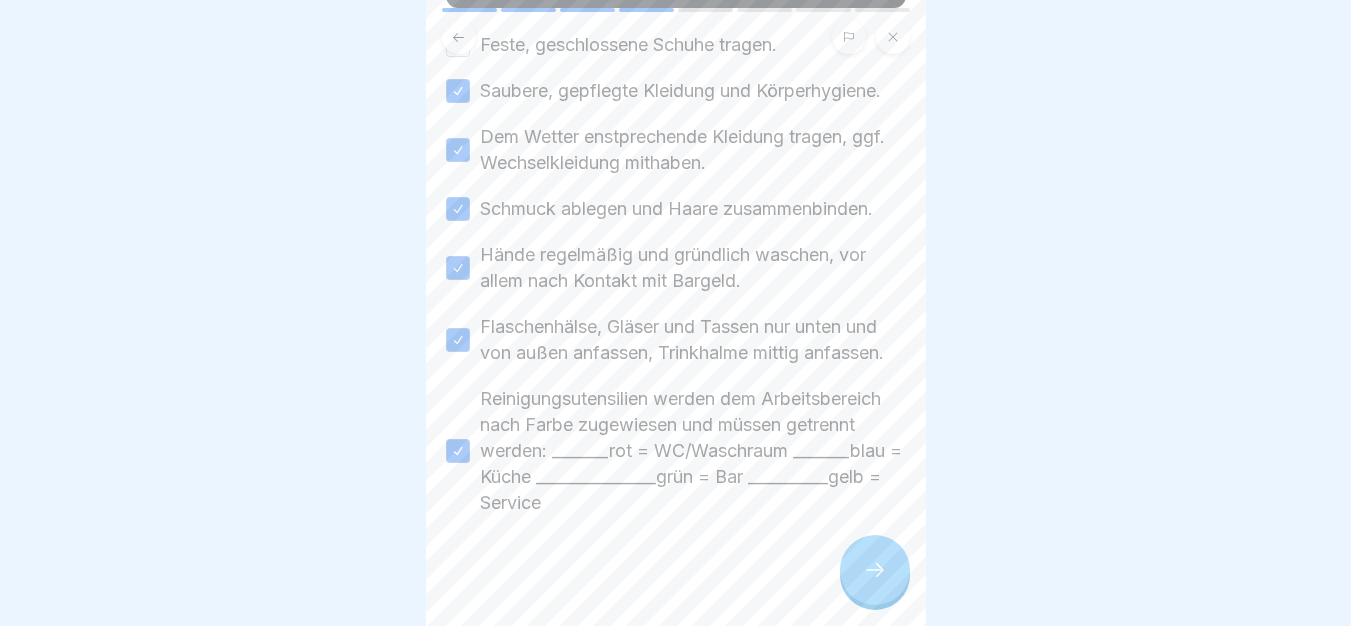 click at bounding box center (875, 570) 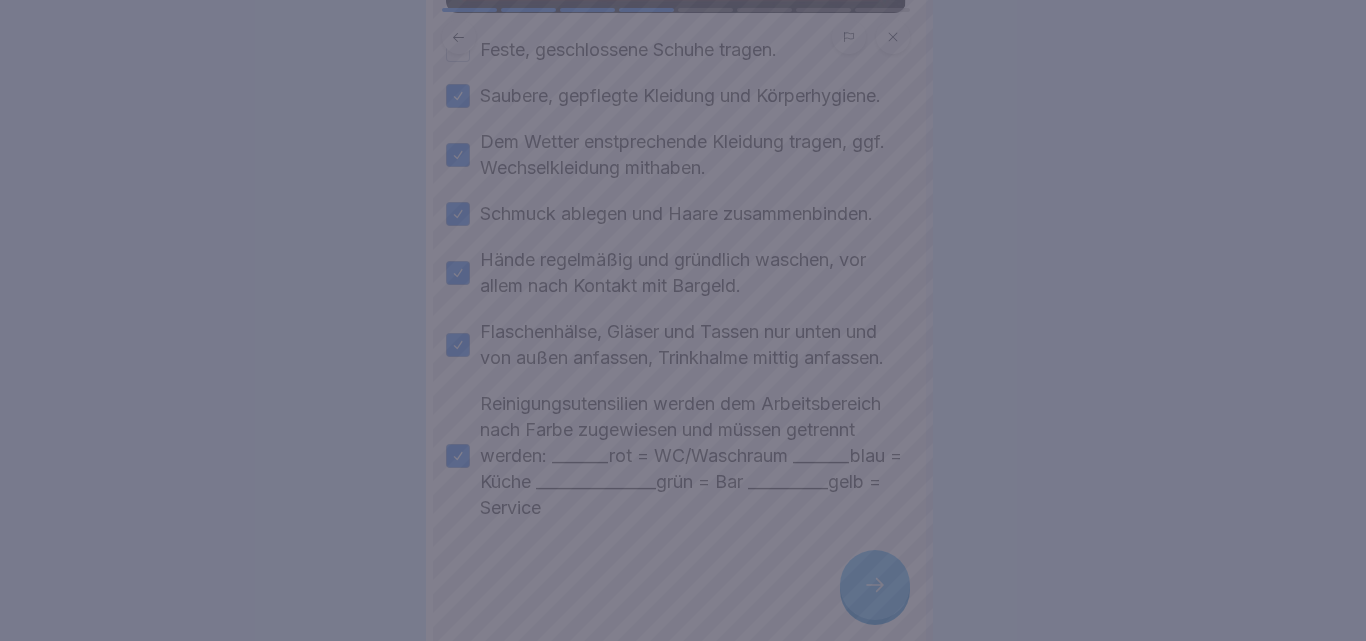 click at bounding box center (683, 320) 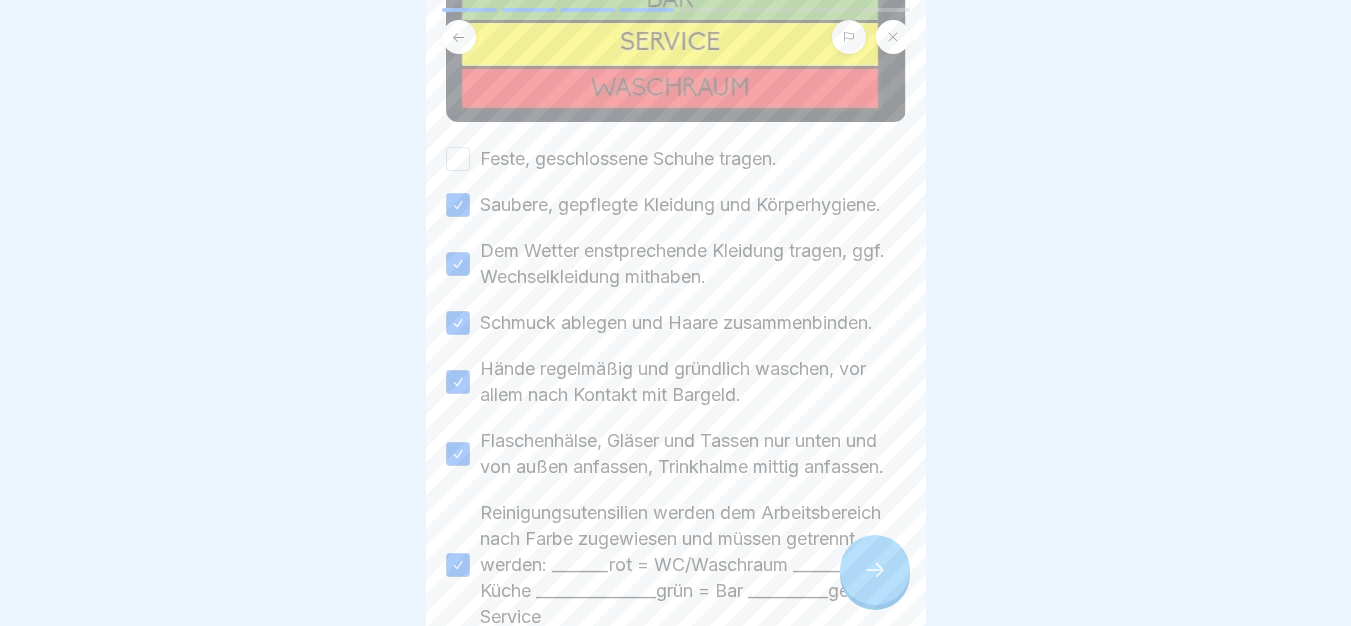 scroll, scrollTop: 327, scrollLeft: 0, axis: vertical 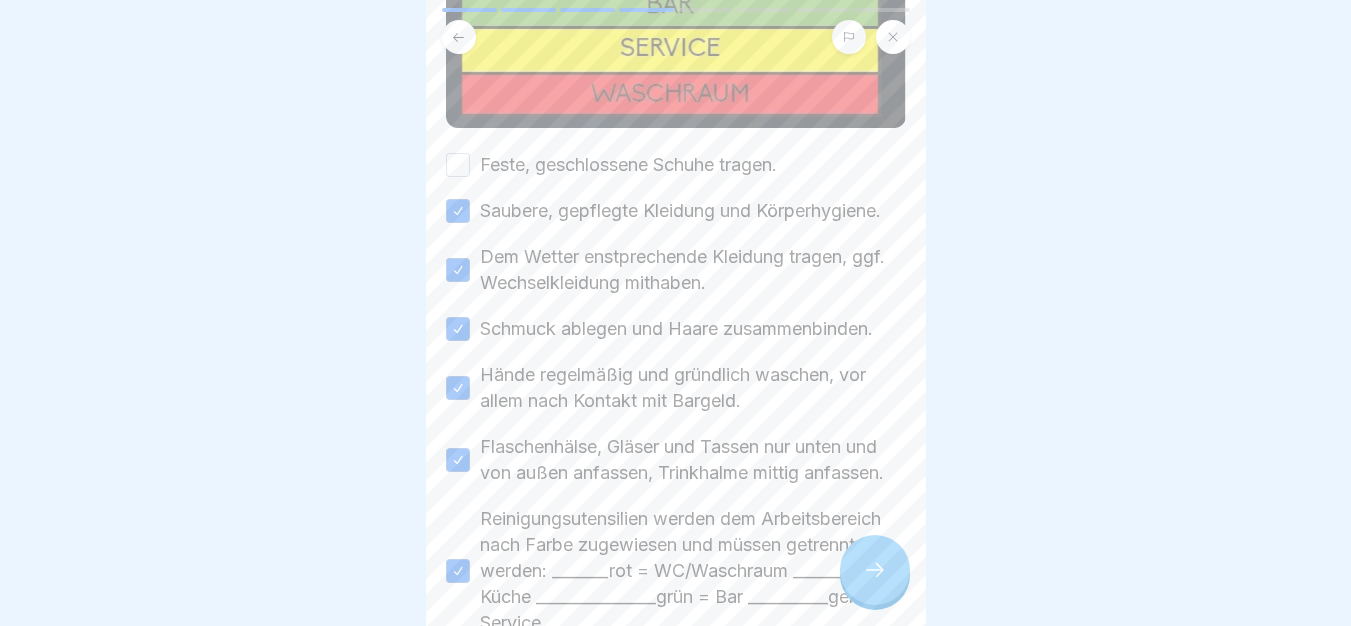 click on "Feste, geschlossene Schuhe tragen." at bounding box center [628, 165] 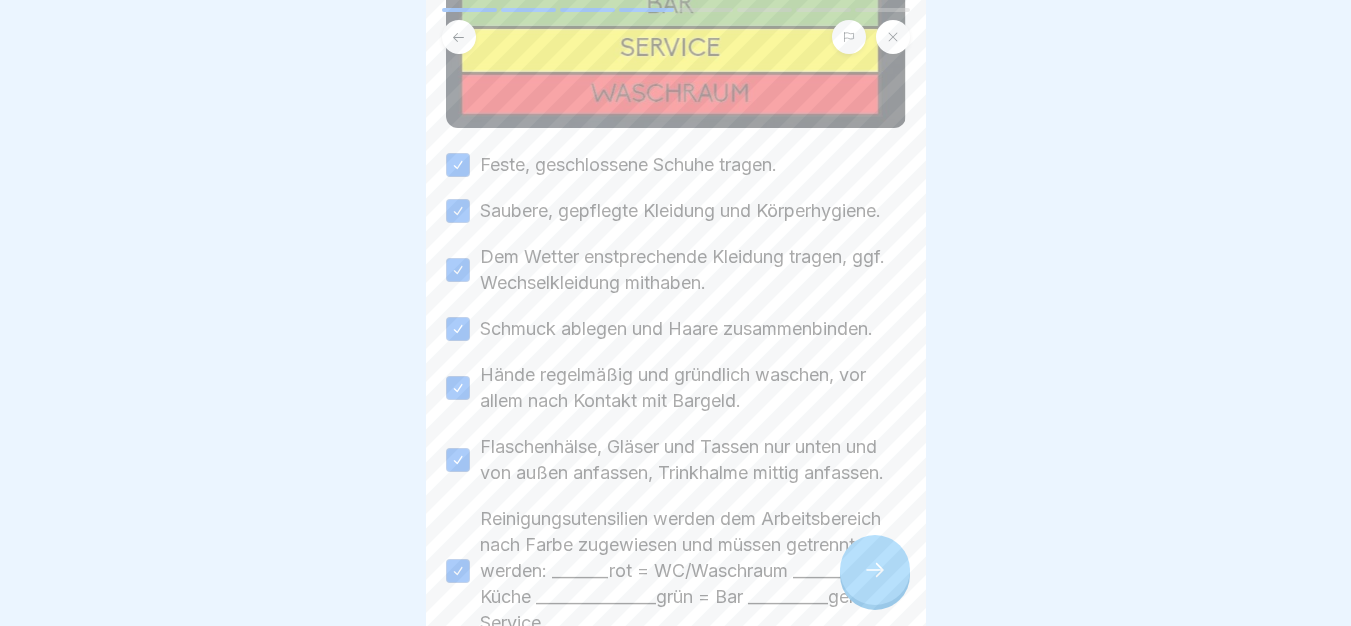 click at bounding box center [875, 570] 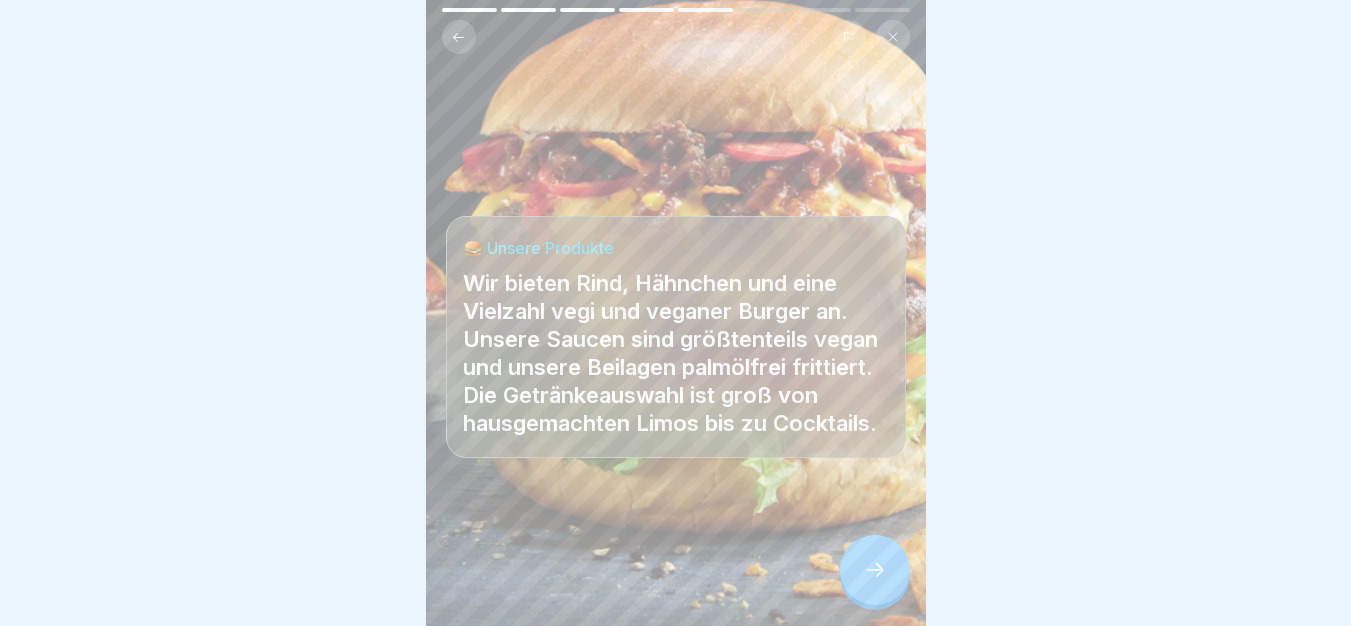 drag, startPoint x: 873, startPoint y: 554, endPoint x: 873, endPoint y: 571, distance: 17 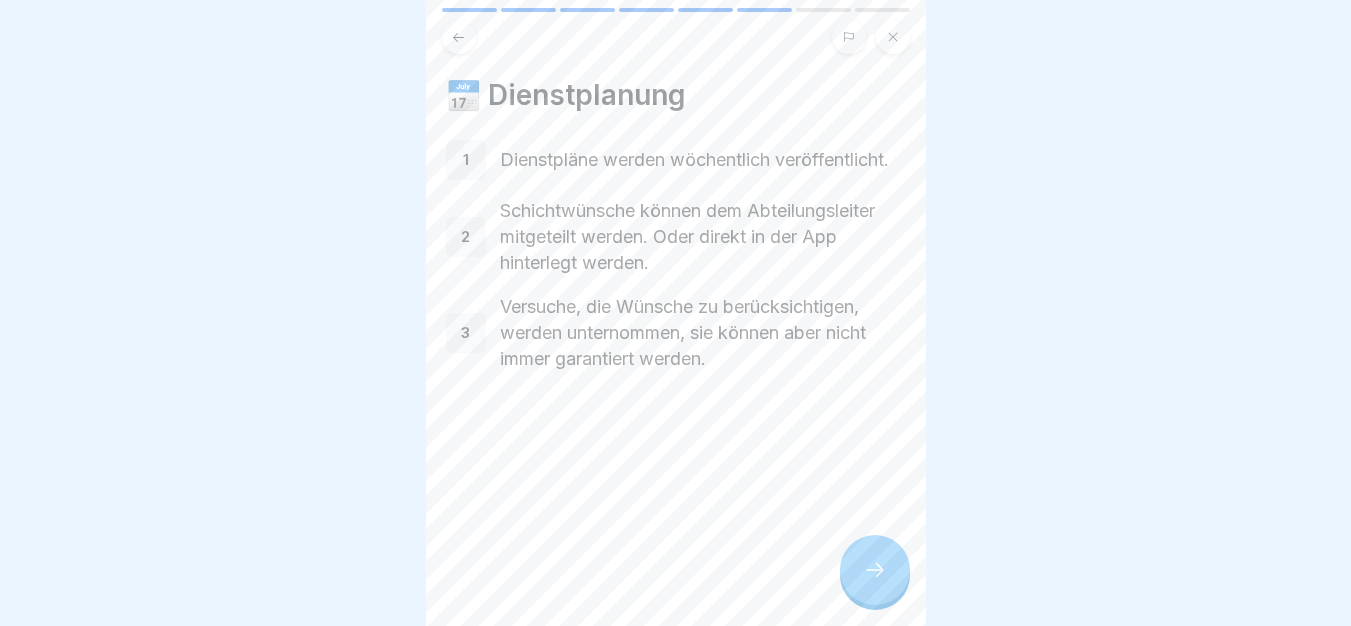 click at bounding box center [875, 570] 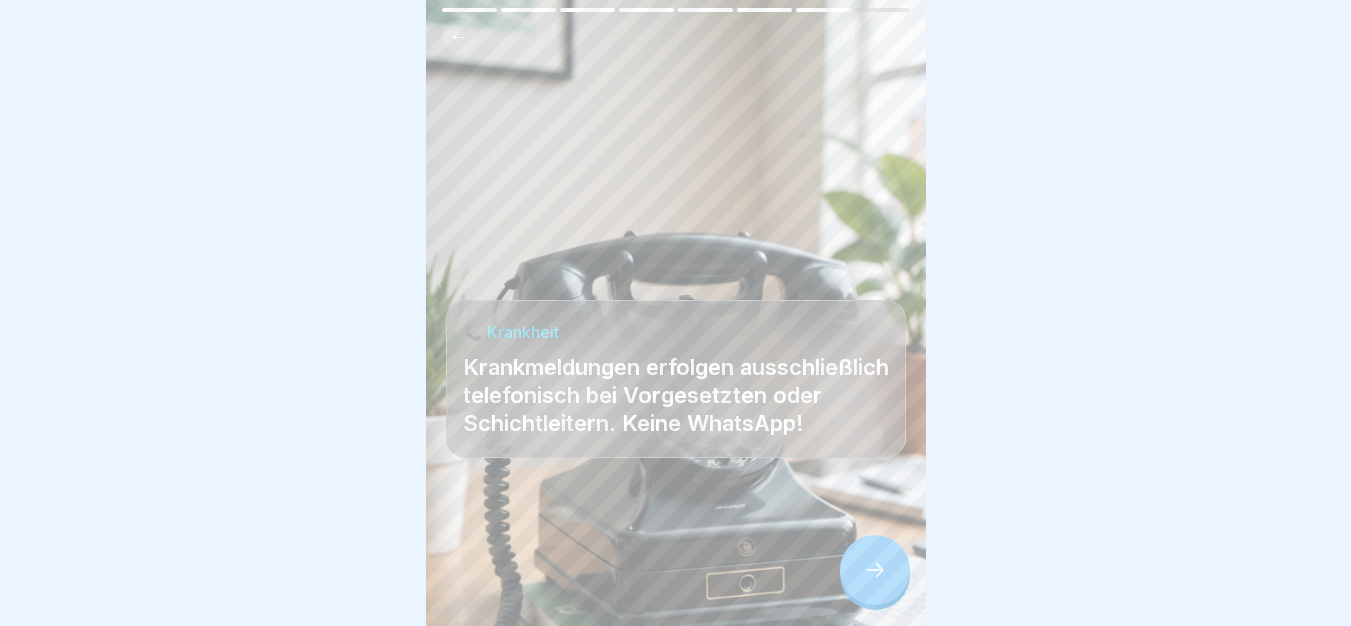 click at bounding box center (875, 570) 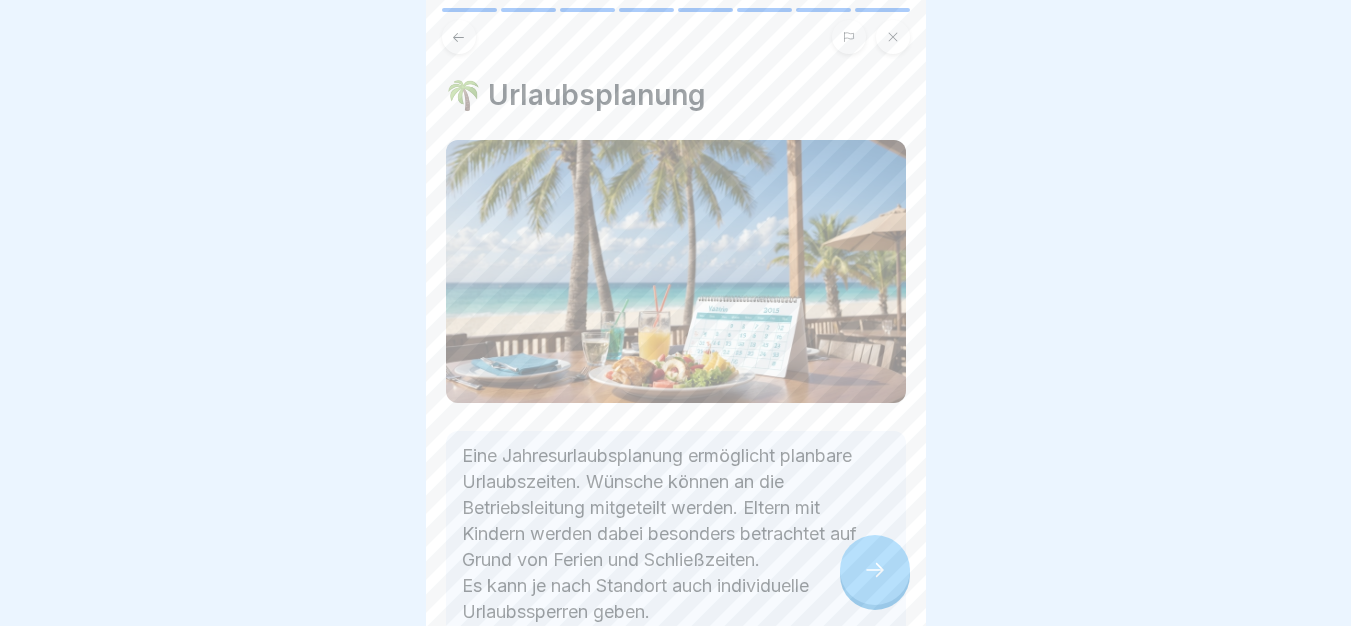 scroll, scrollTop: 15, scrollLeft: 0, axis: vertical 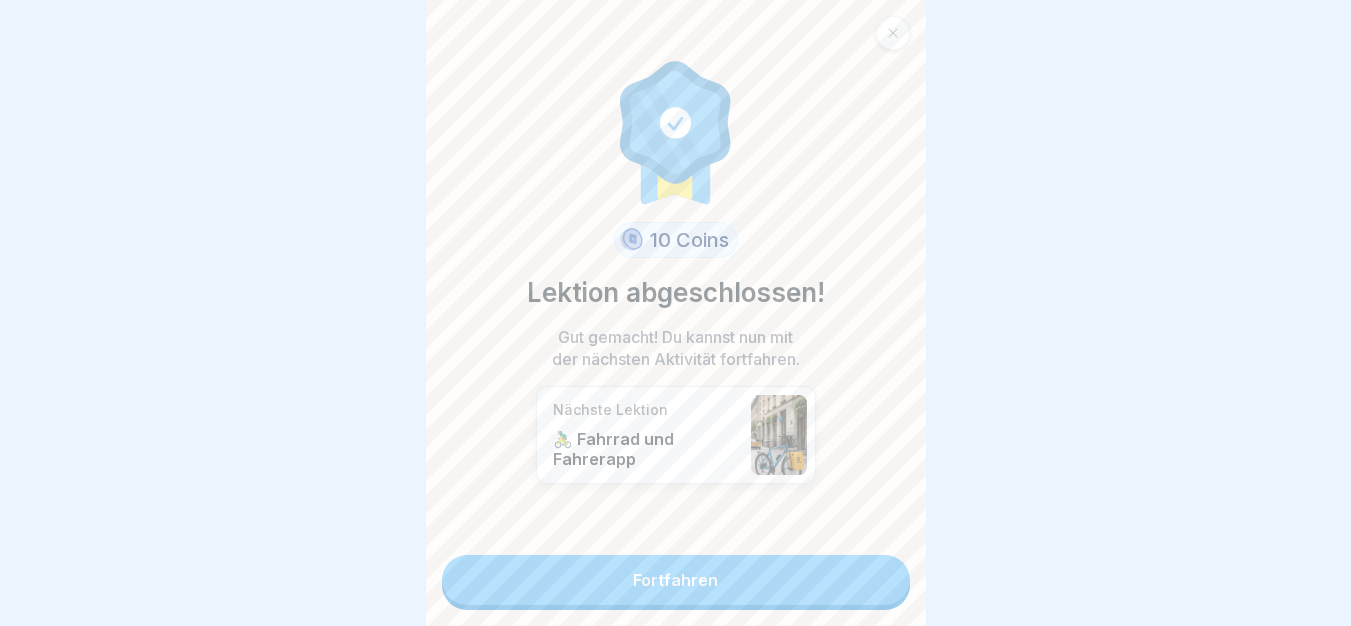 click on "Fortfahren" at bounding box center [676, 580] 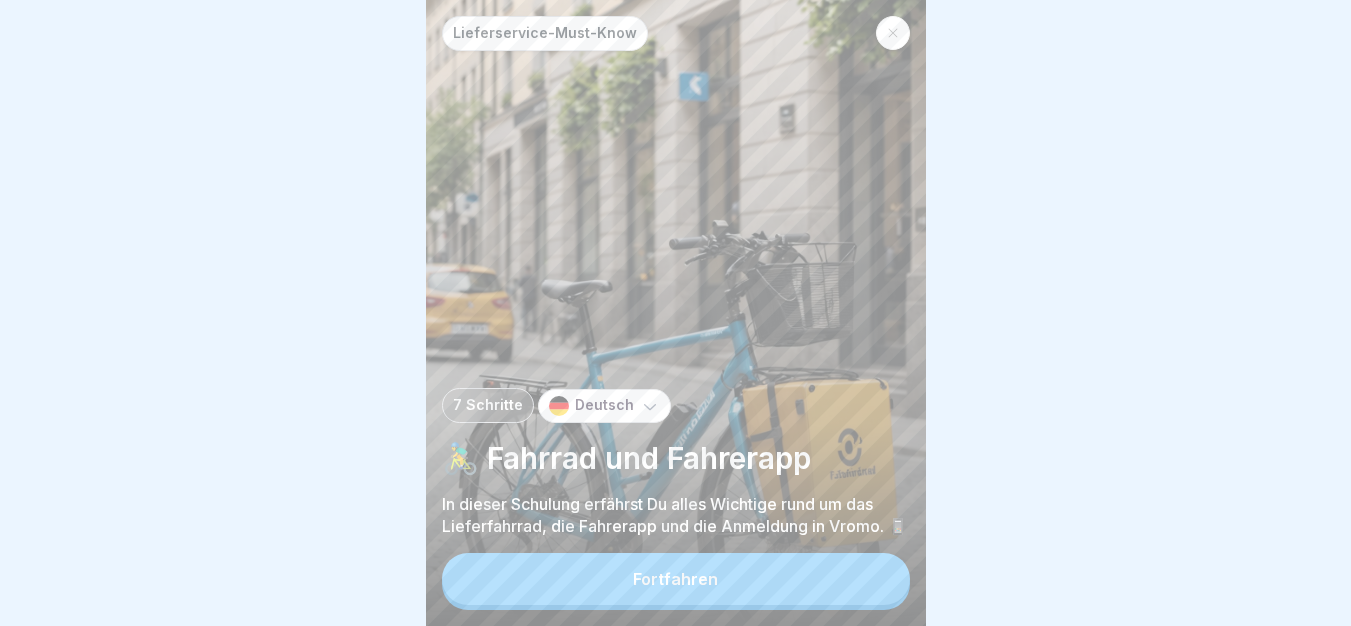 click on "Fortfahren" at bounding box center [676, 579] 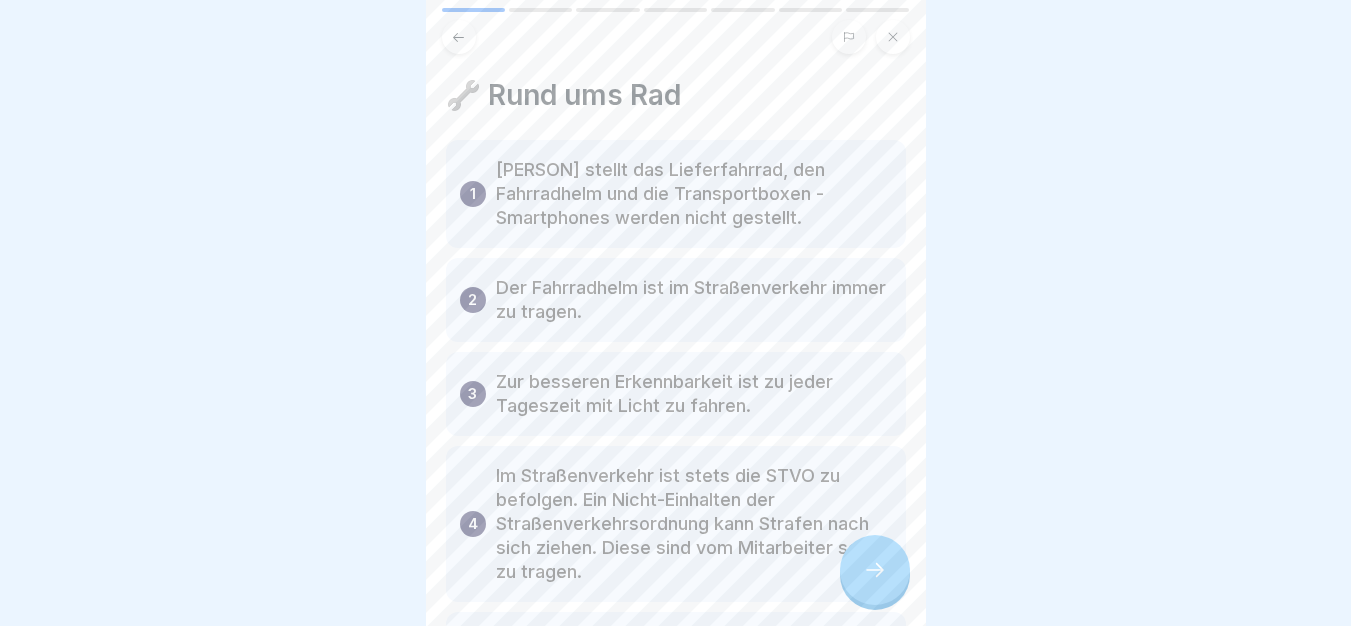 click 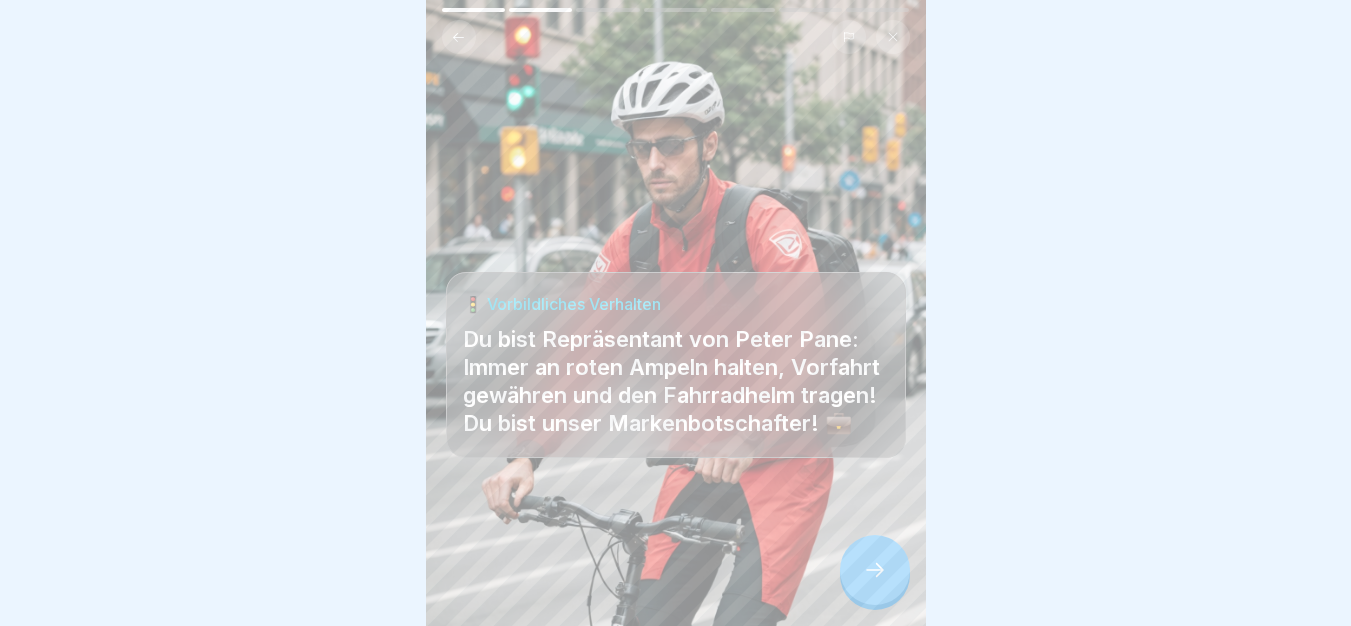 click 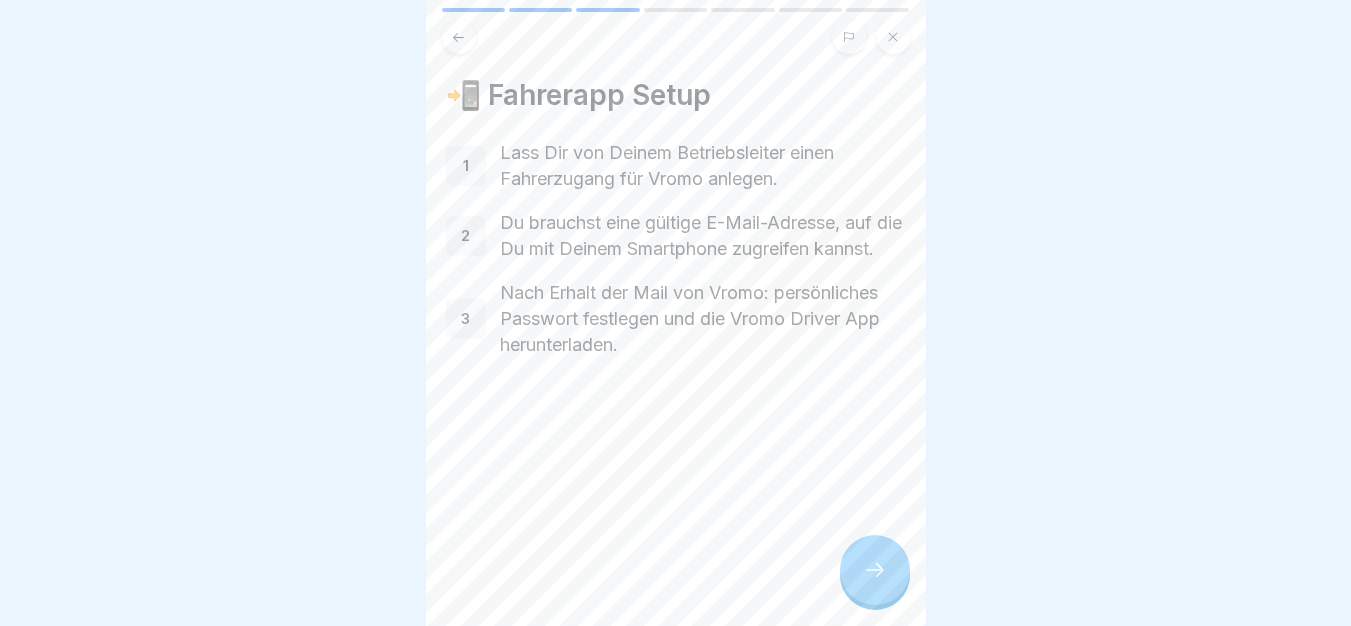 click 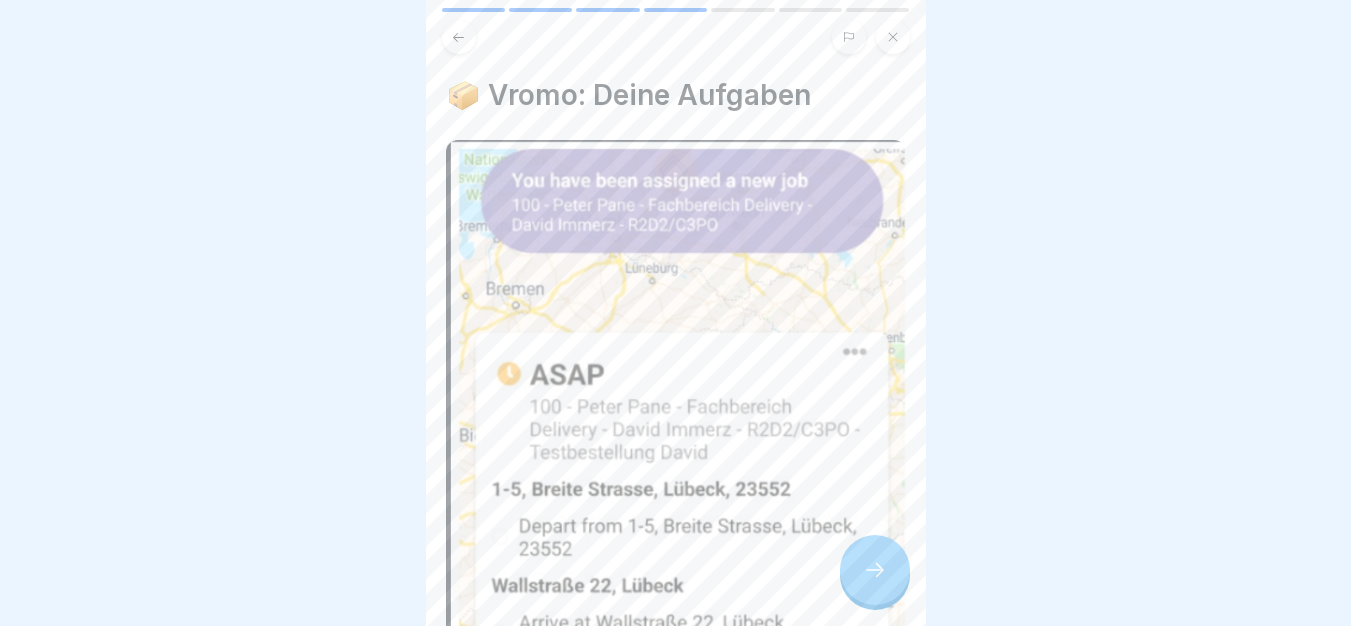 click 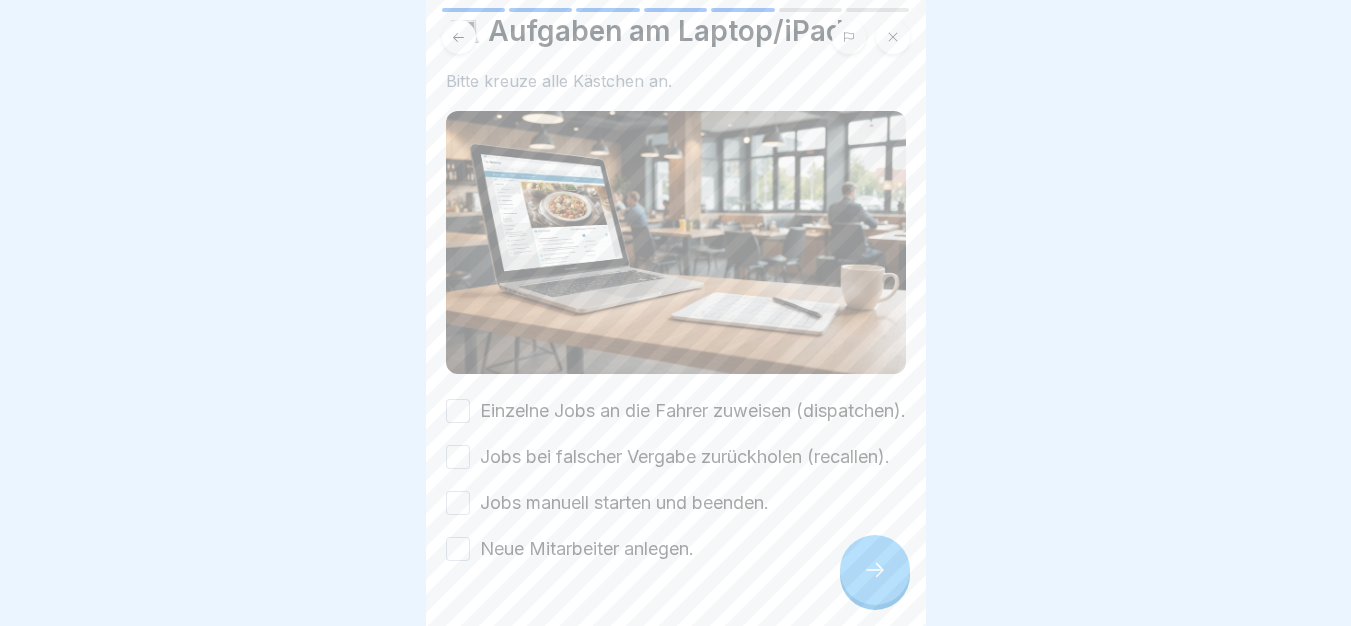 scroll, scrollTop: 189, scrollLeft: 0, axis: vertical 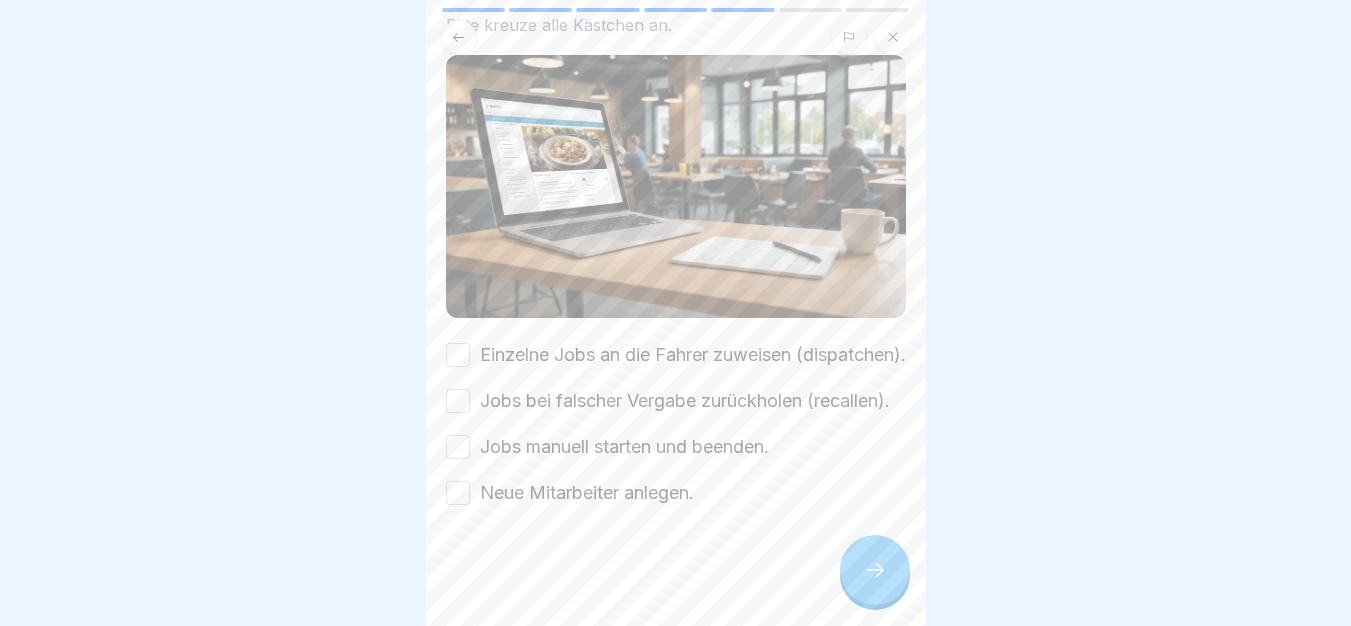 click on "Einzelne Jobs an die Fahrer zuweisen (dispatchen)." at bounding box center [693, 355] 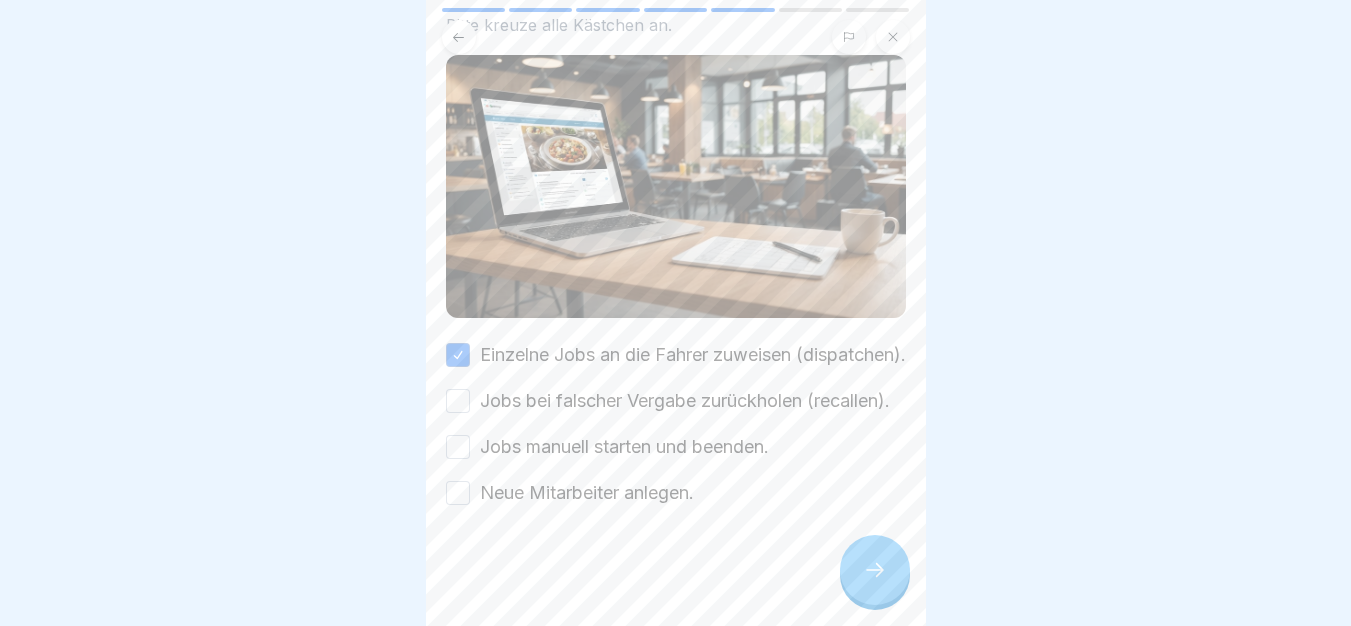 click on "Jobs bei falscher Vergabe zurückholen (recallen)." at bounding box center (685, 401) 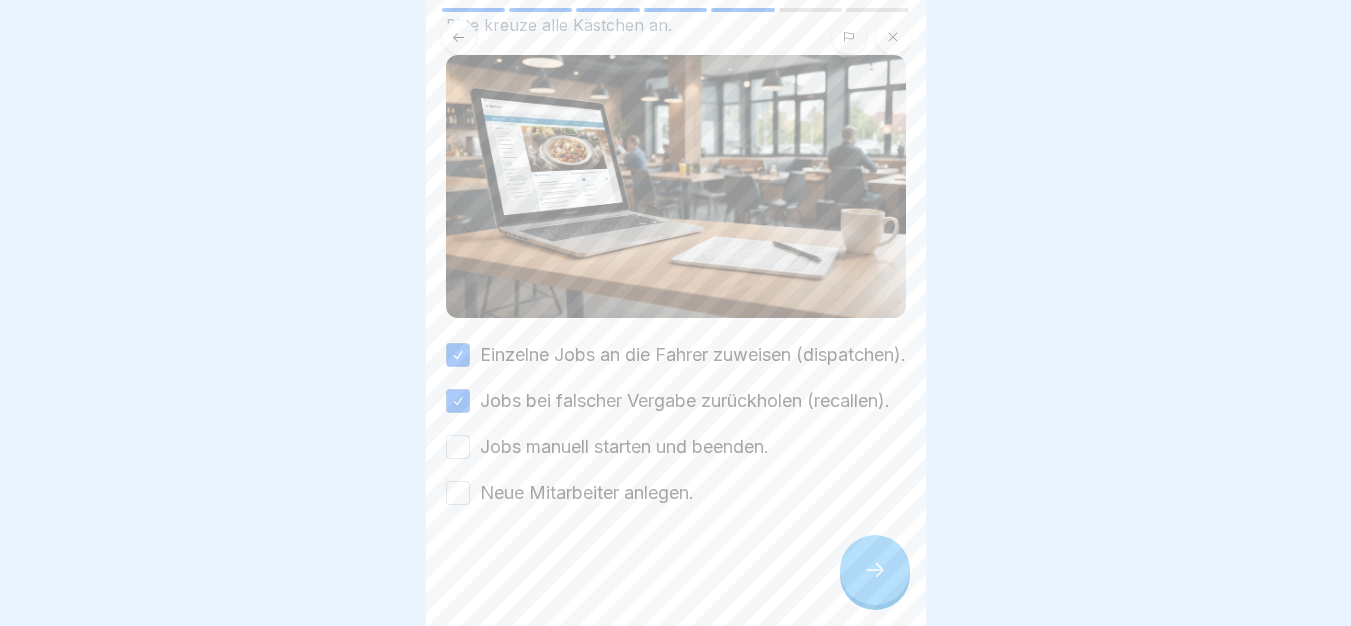 click on "Jobs manuell starten und beenden." at bounding box center [624, 447] 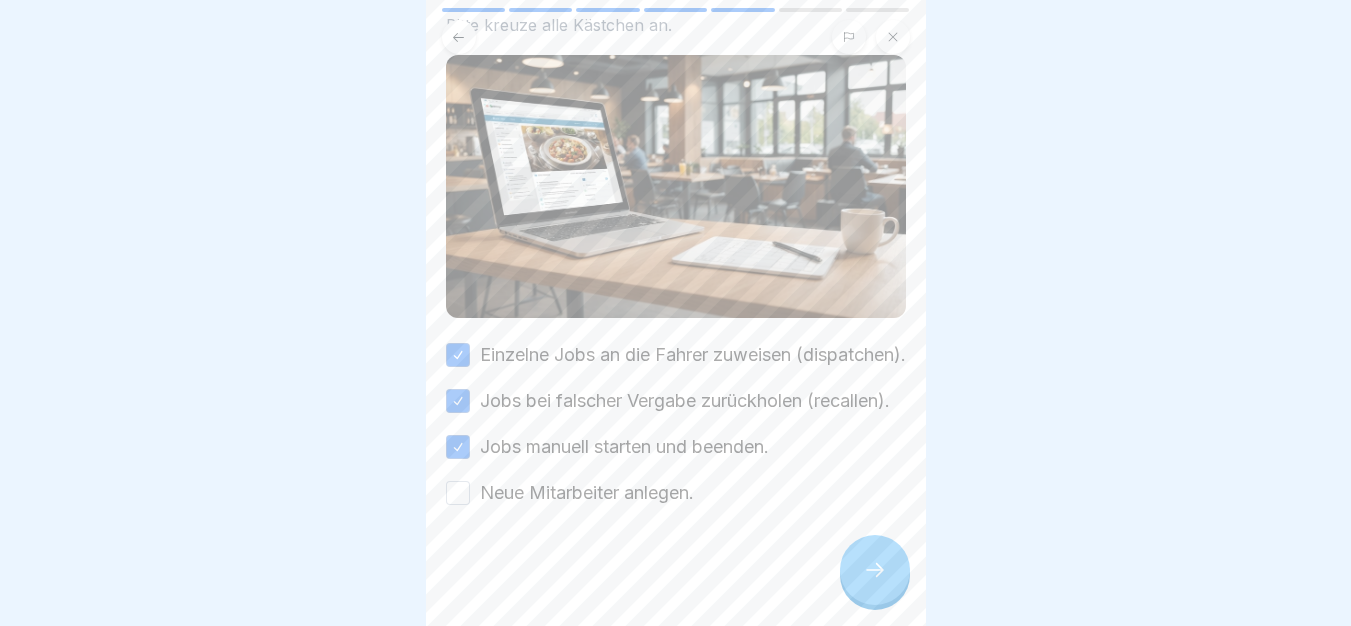 click on "Neue Mitarbeiter anlegen." at bounding box center (587, 493) 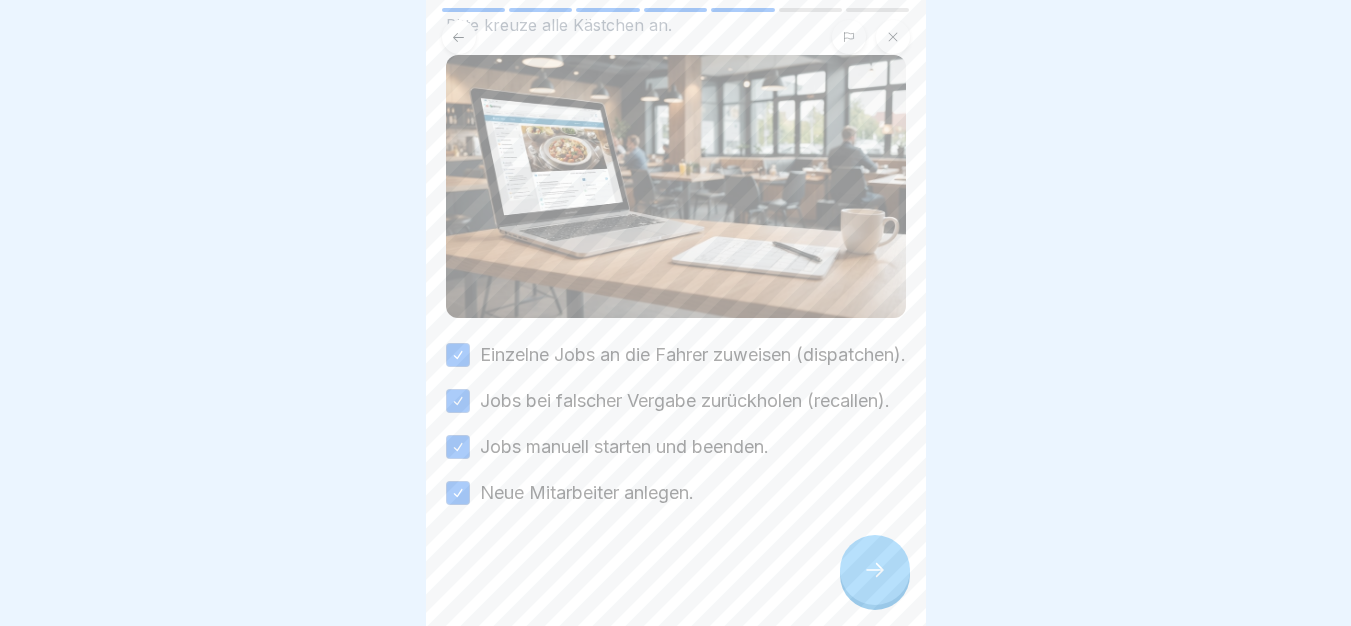 click at bounding box center (875, 570) 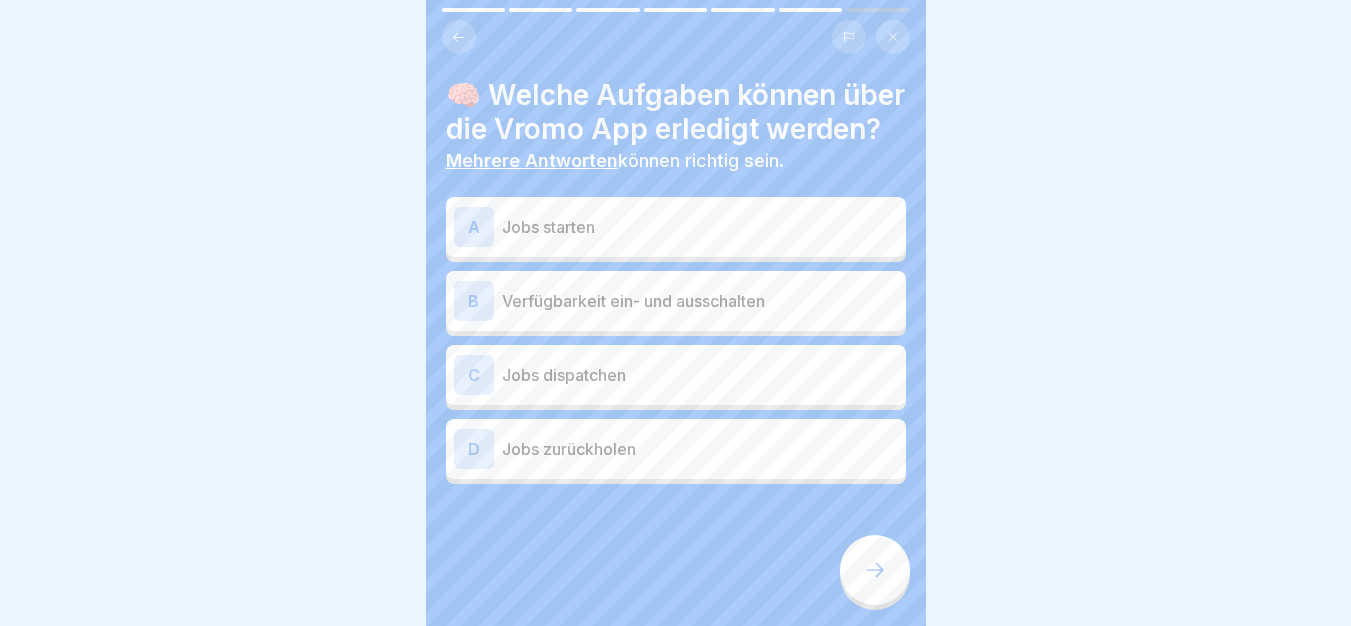 click on "Jobs starten" at bounding box center [700, 227] 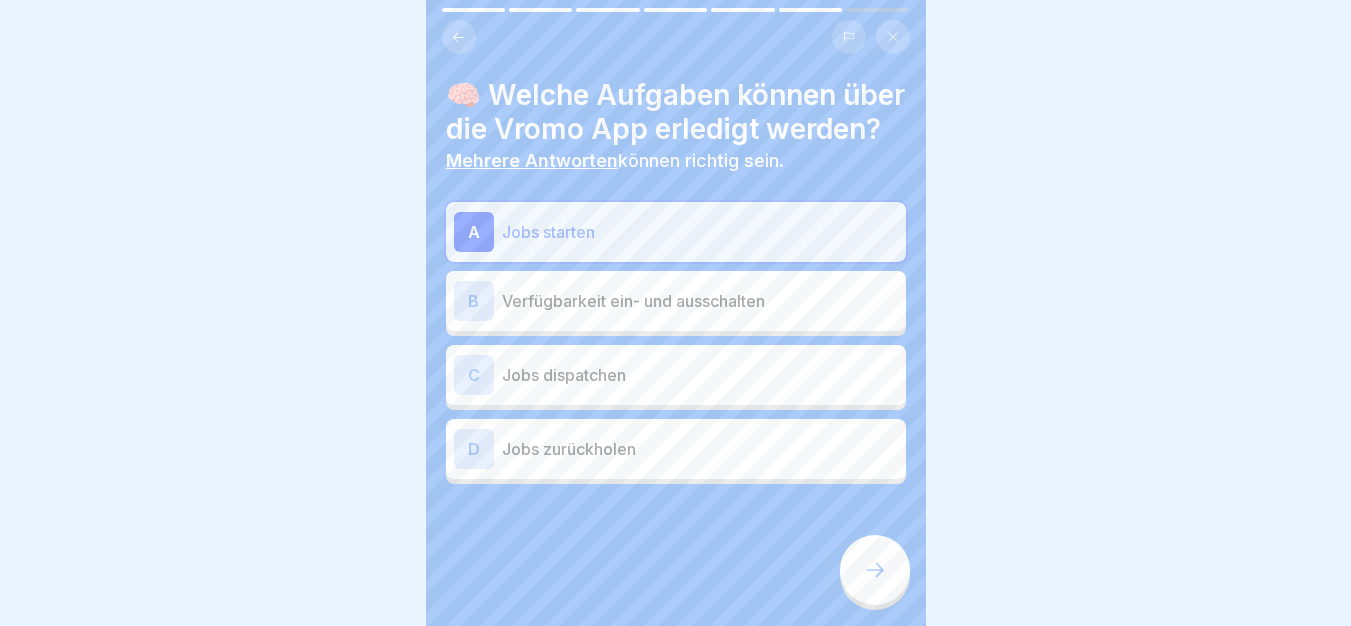 click on "Verfügbarkeit ein- und ausschalten" at bounding box center (700, 301) 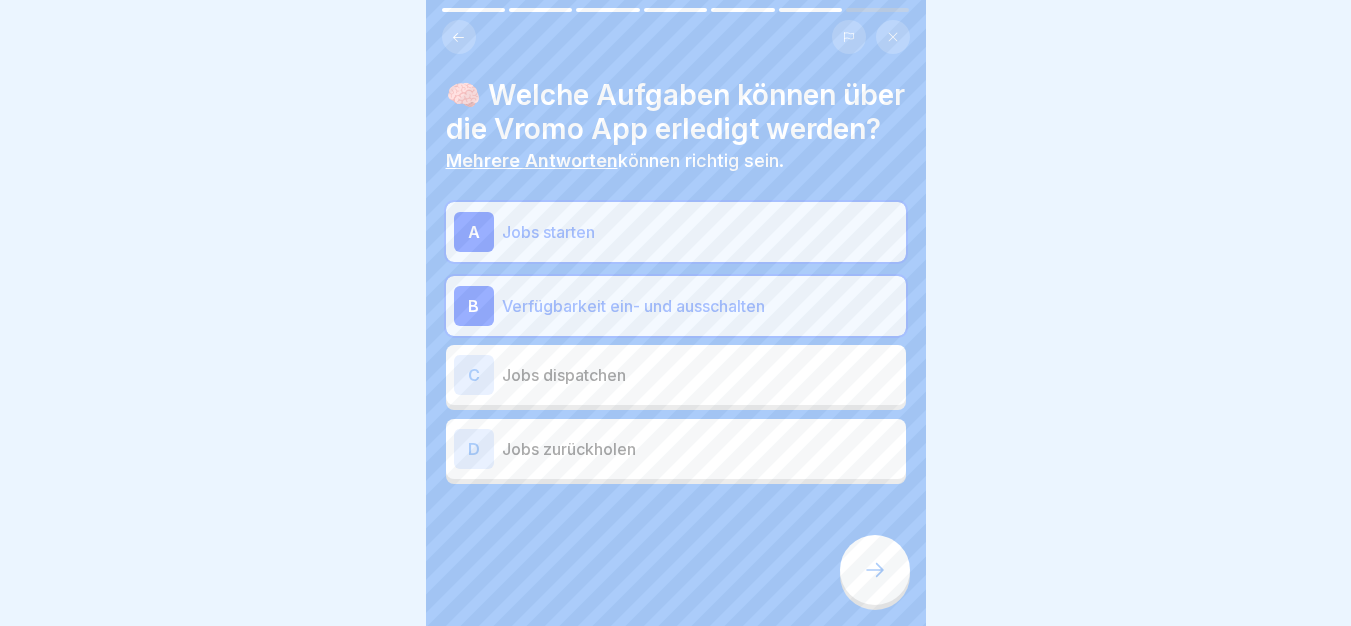 click on "Jobs dispatchen" at bounding box center [700, 375] 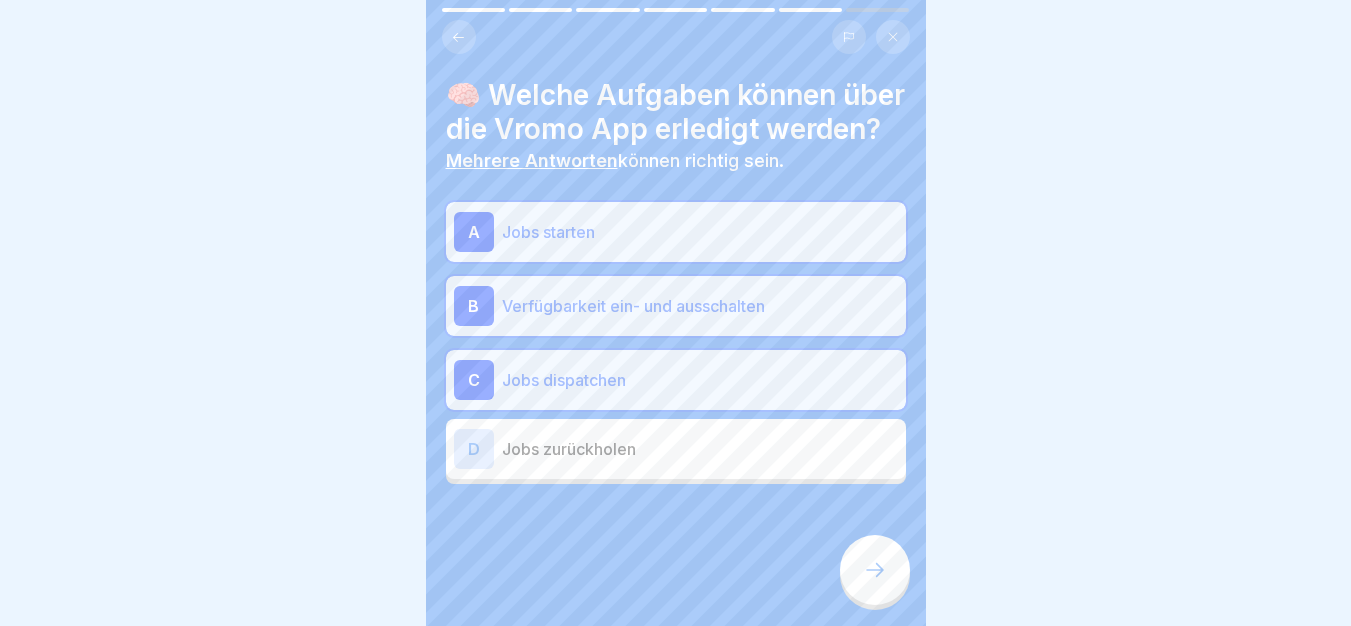 click on "Jobs zurückholen" at bounding box center (700, 449) 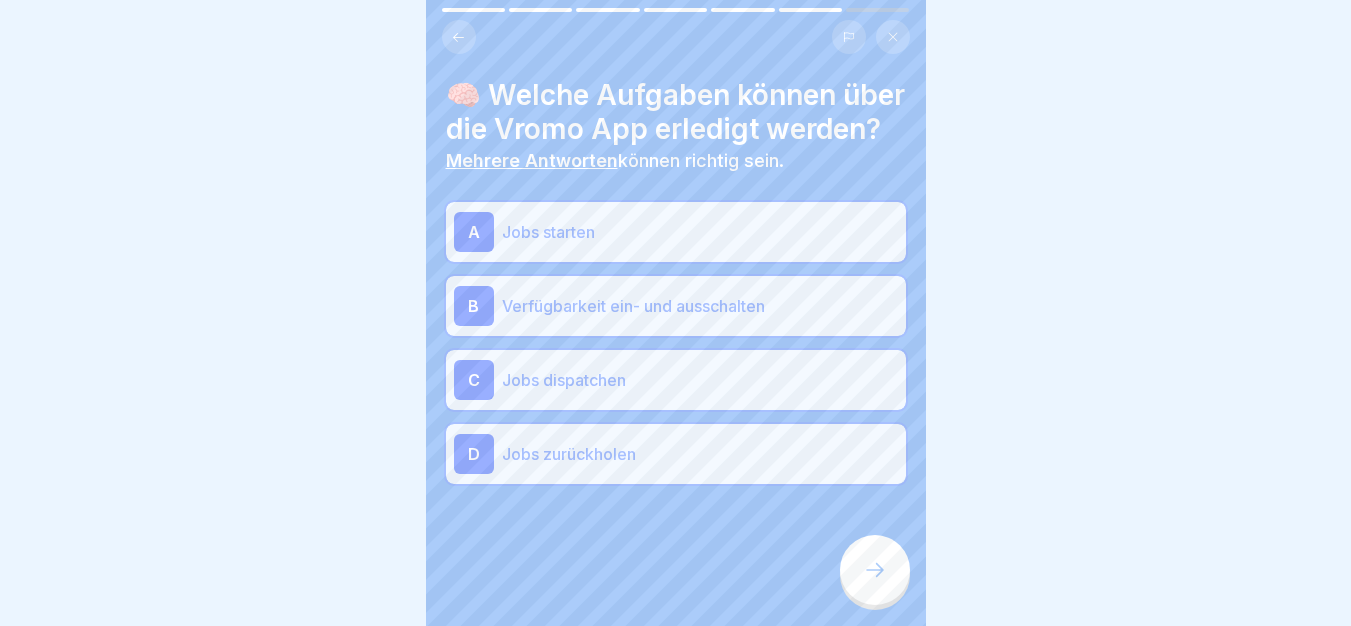 click at bounding box center (875, 570) 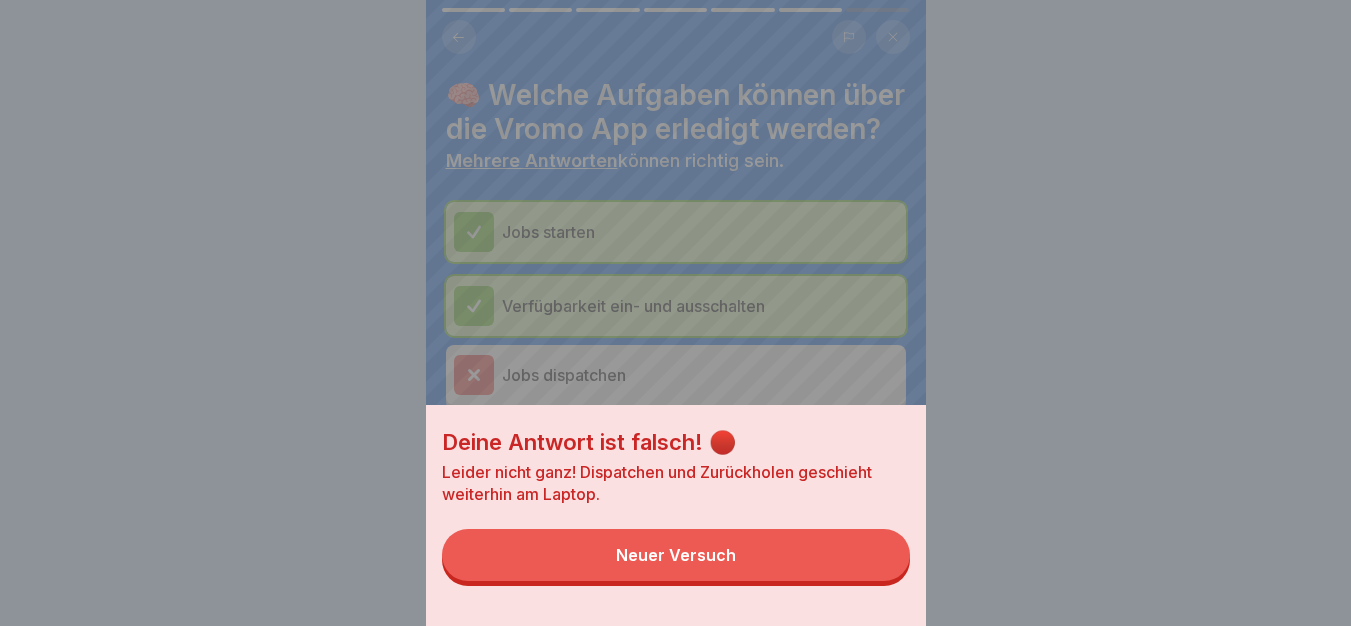 click on "Neuer Versuch" at bounding box center (676, 555) 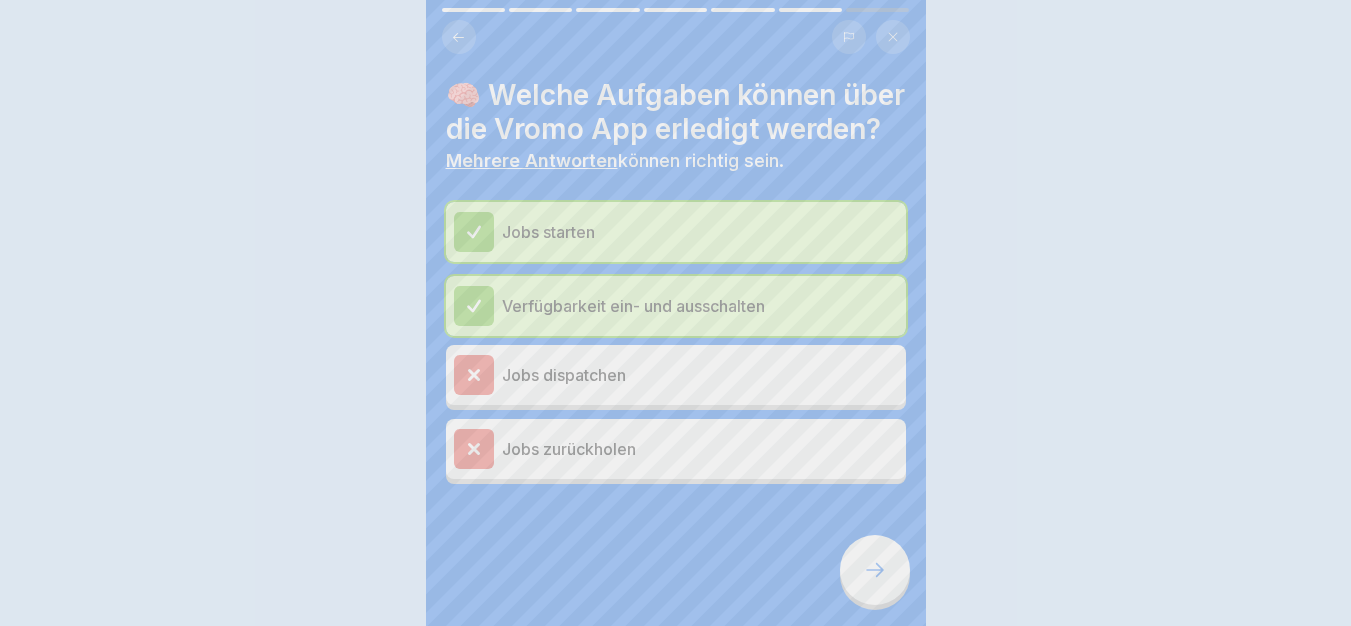 click at bounding box center [875, 570] 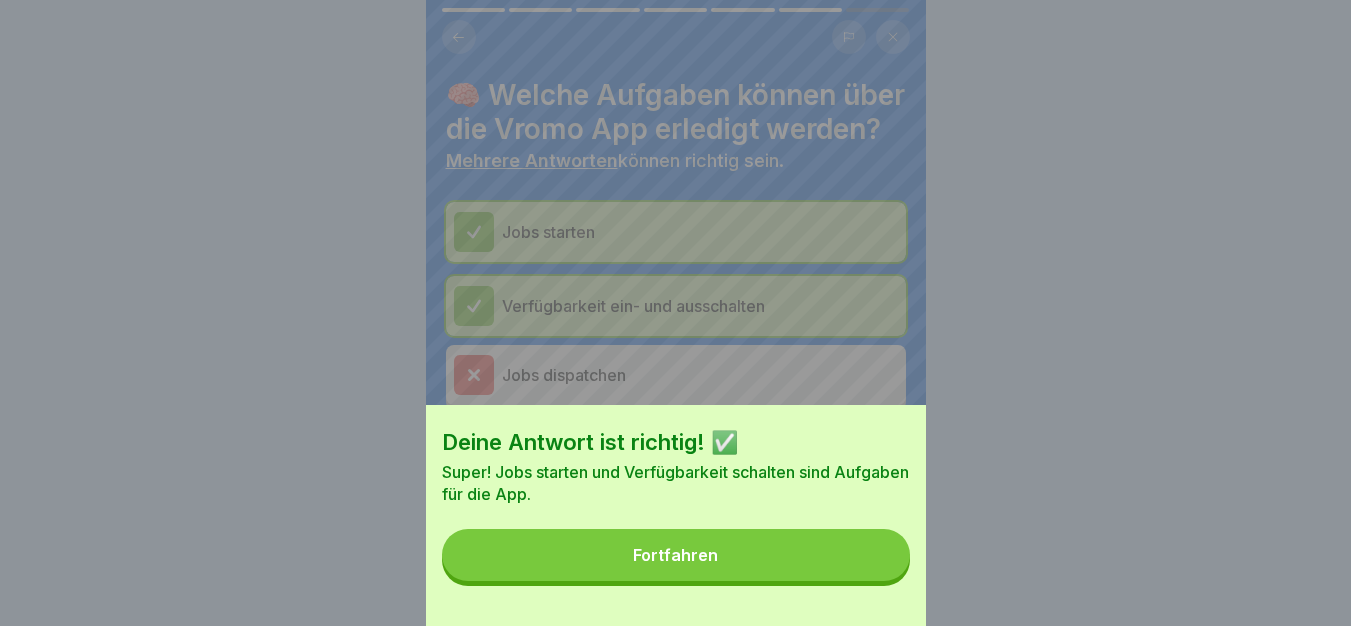 click on "Fortfahren" at bounding box center (676, 555) 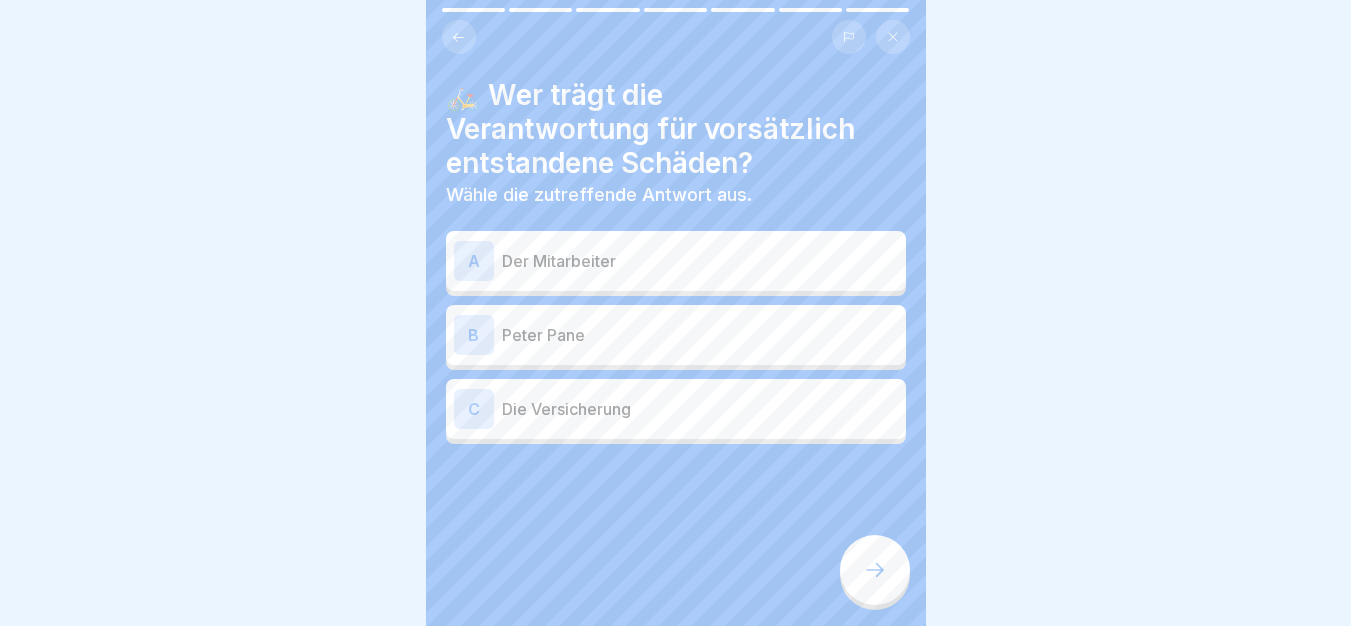 click on "Der Mitarbeiter" at bounding box center (700, 261) 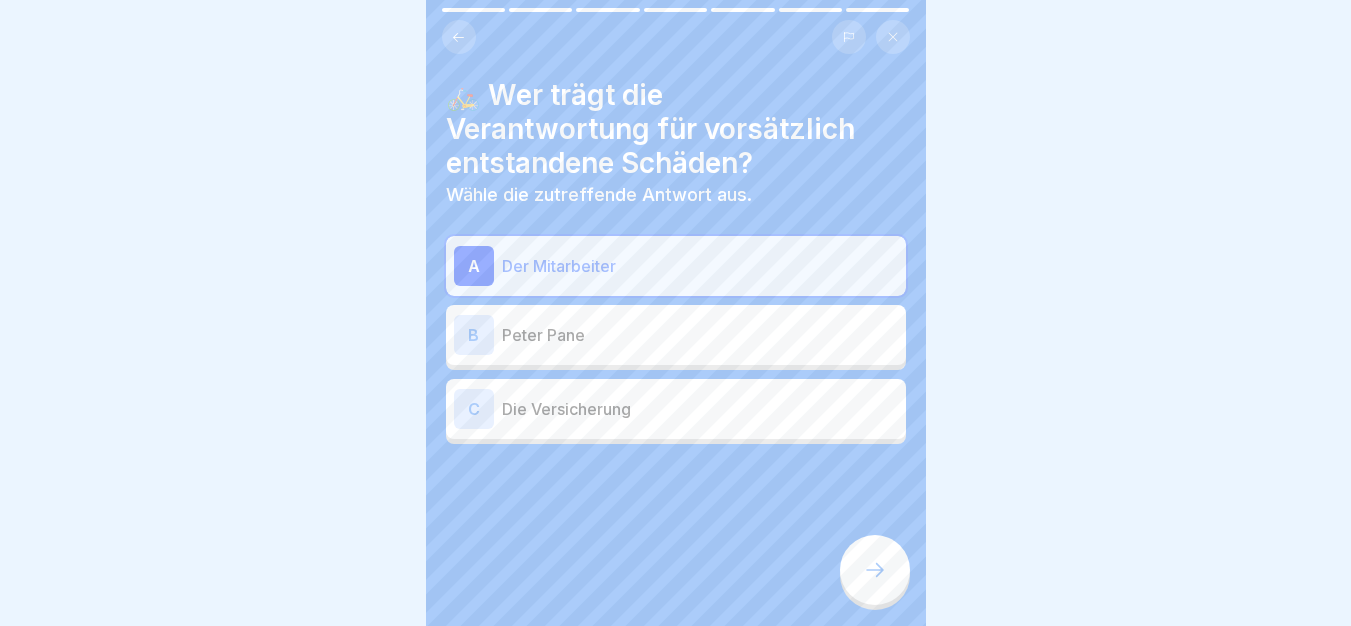 click at bounding box center [875, 570] 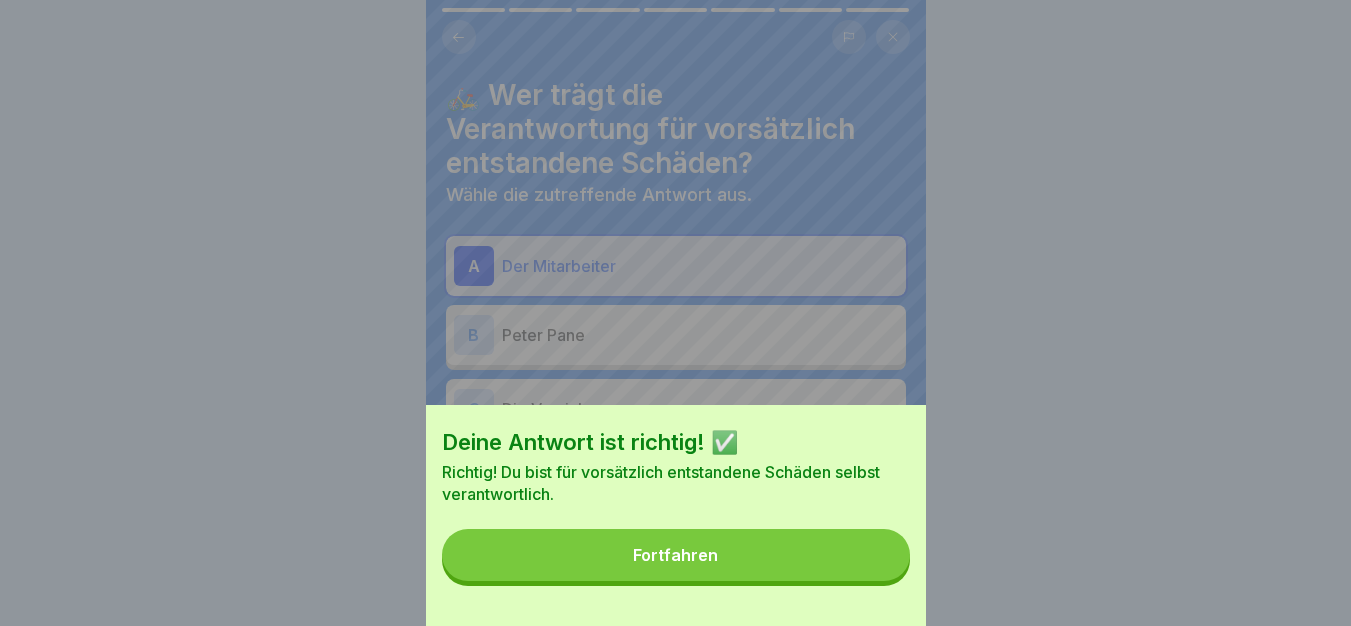 click on "Fortfahren" at bounding box center (676, 555) 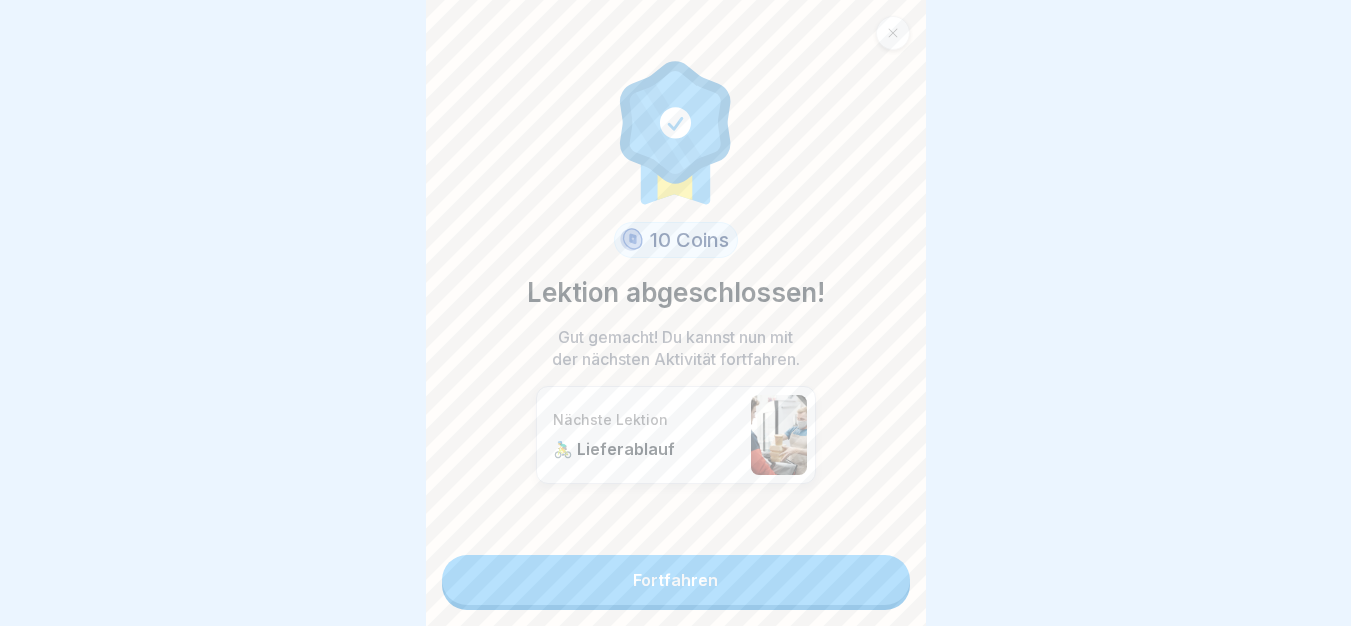 click on "Fortfahren" at bounding box center (676, 580) 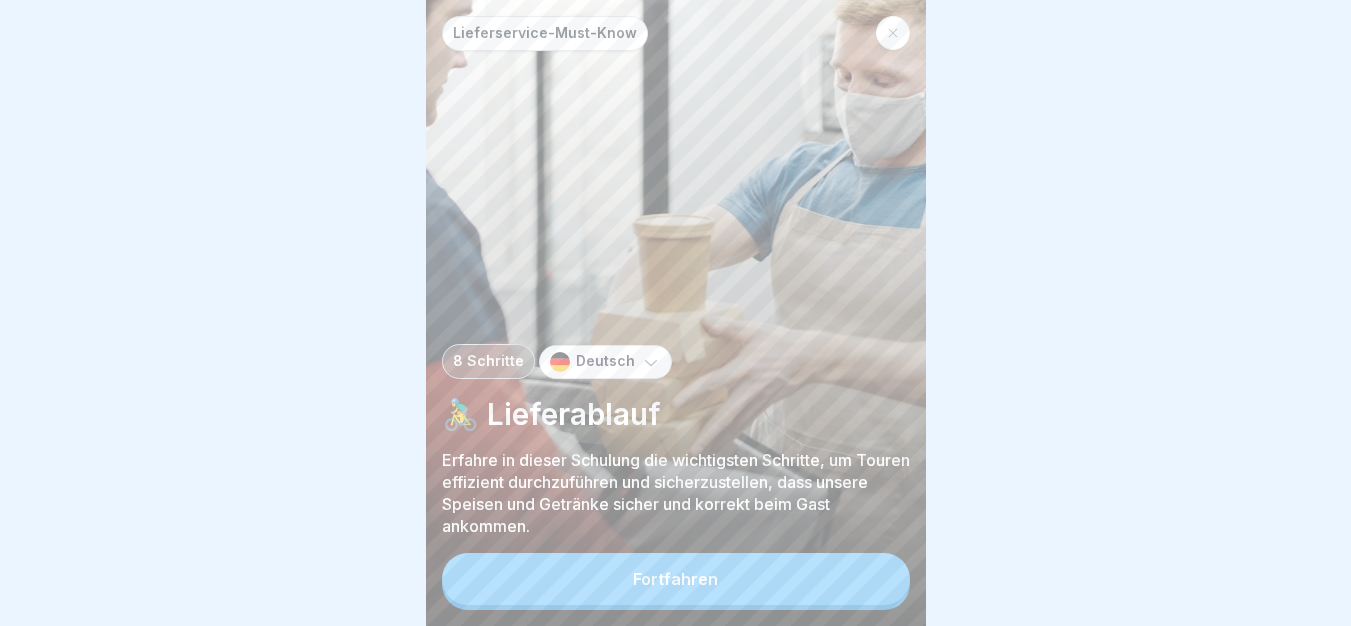click on "Fortfahren" at bounding box center [676, 579] 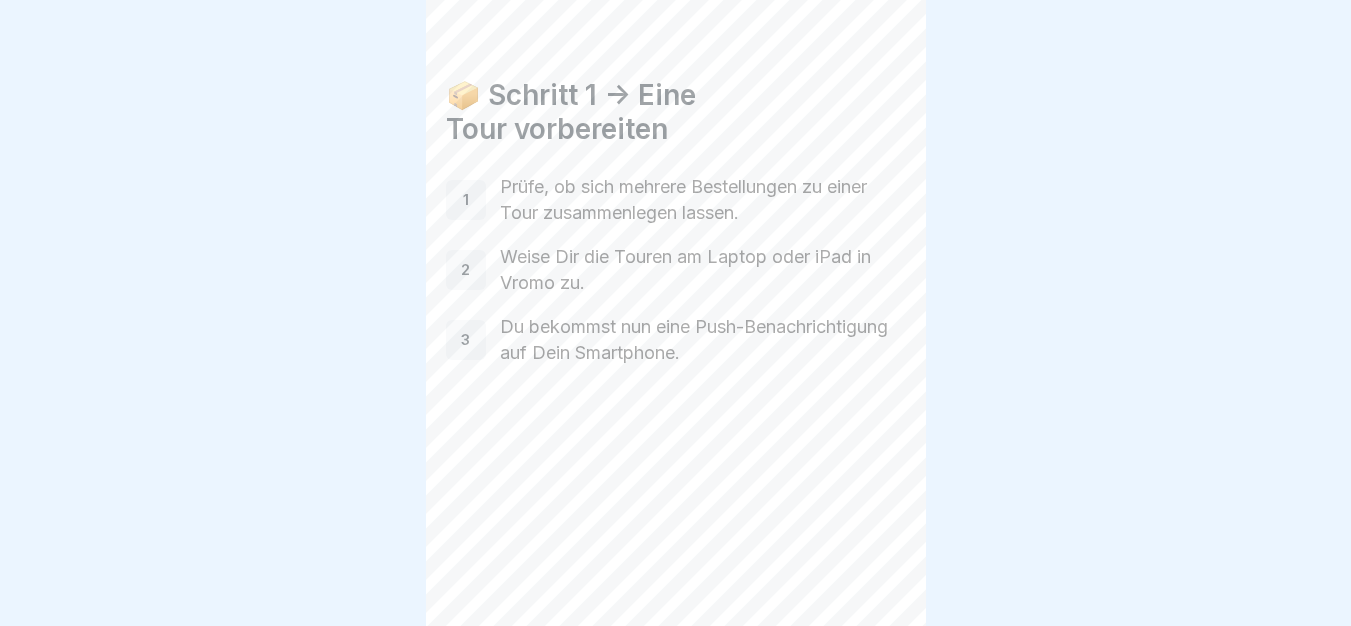 click on "📦 Schritt 1 -> Eine Tour vorbereiten 1 Prüfe, ob sich mehrere Bestellungen zu einer Tour zusammenlegen lassen. 2 Weise Dir die Touren am Laptop oder iPad in Vromo zu. 3 Du bekommst nun eine Push-Benachrichtigung auf Dein Smartphone." at bounding box center [676, 313] 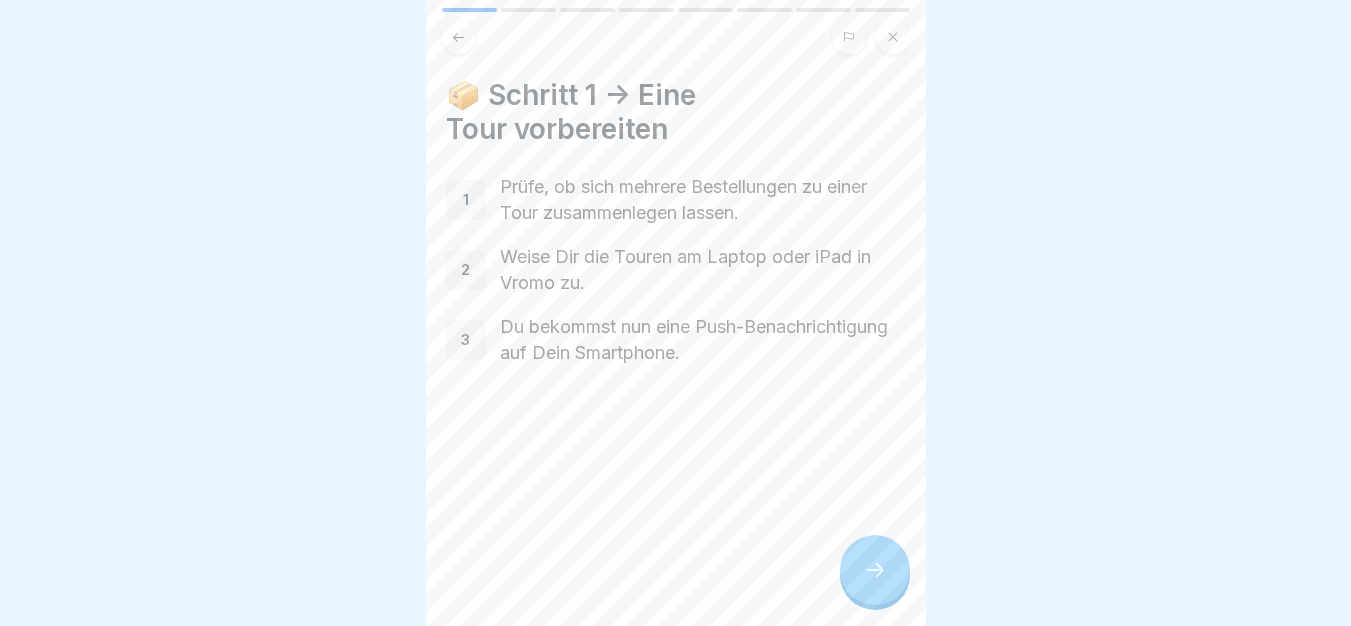 click at bounding box center (875, 570) 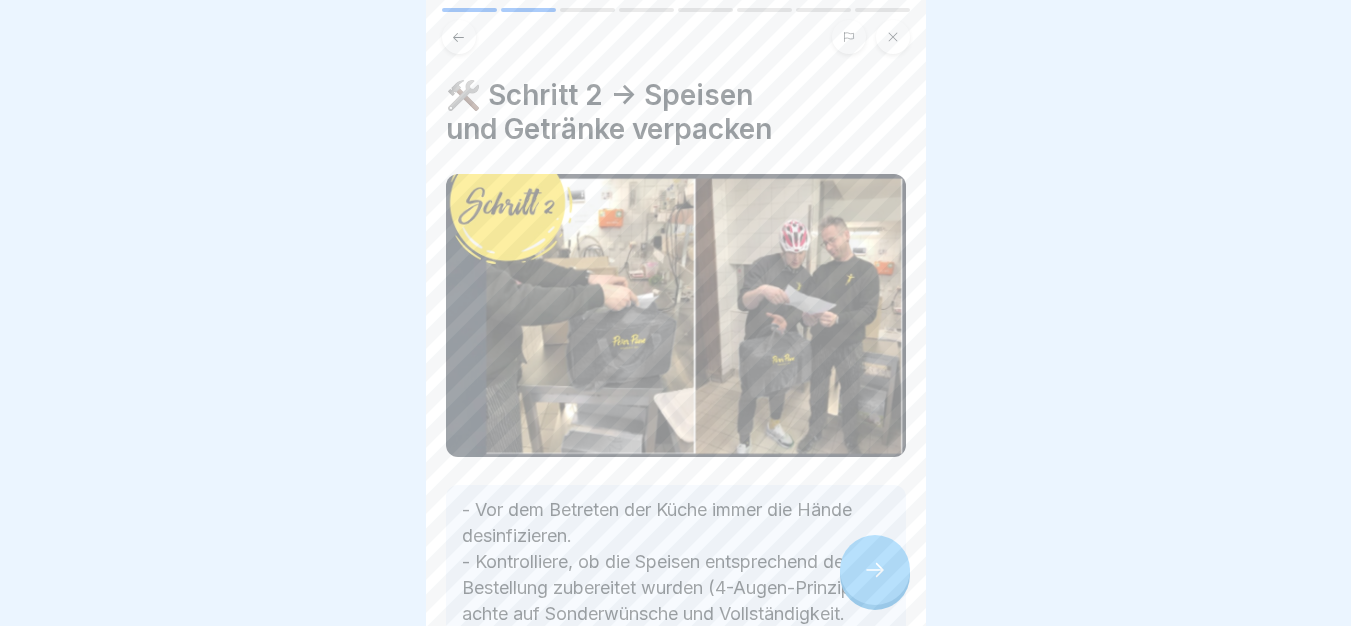 click at bounding box center (875, 570) 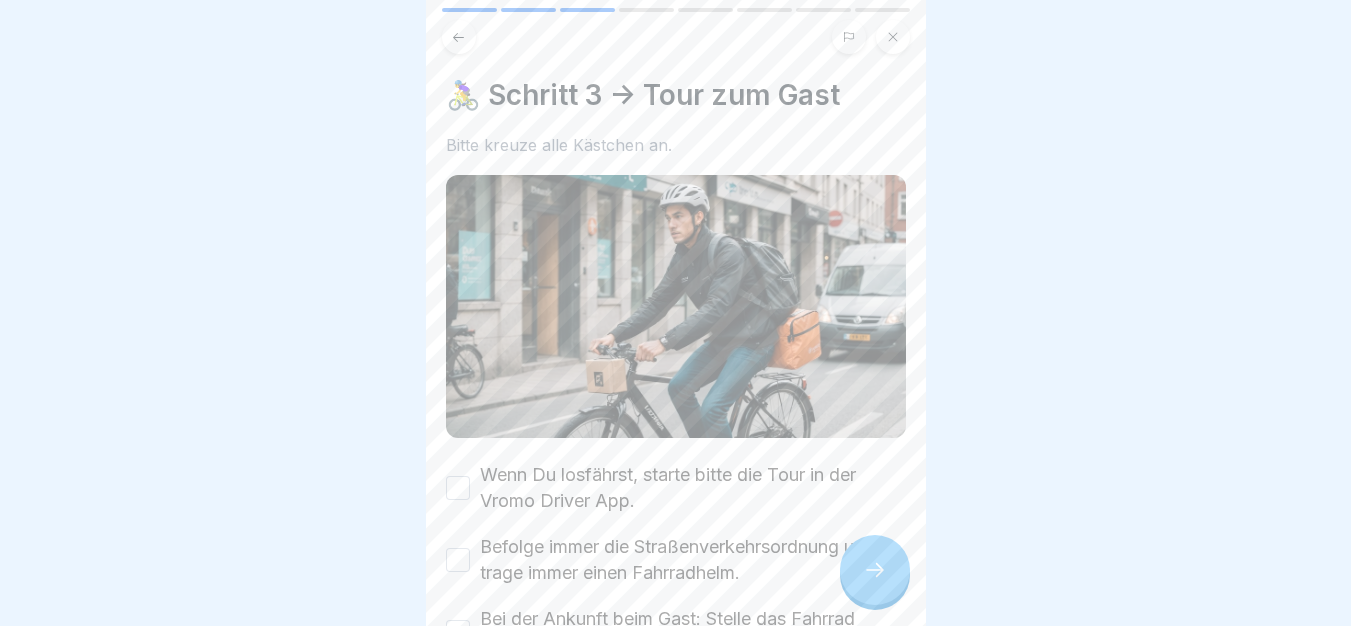 click at bounding box center [875, 570] 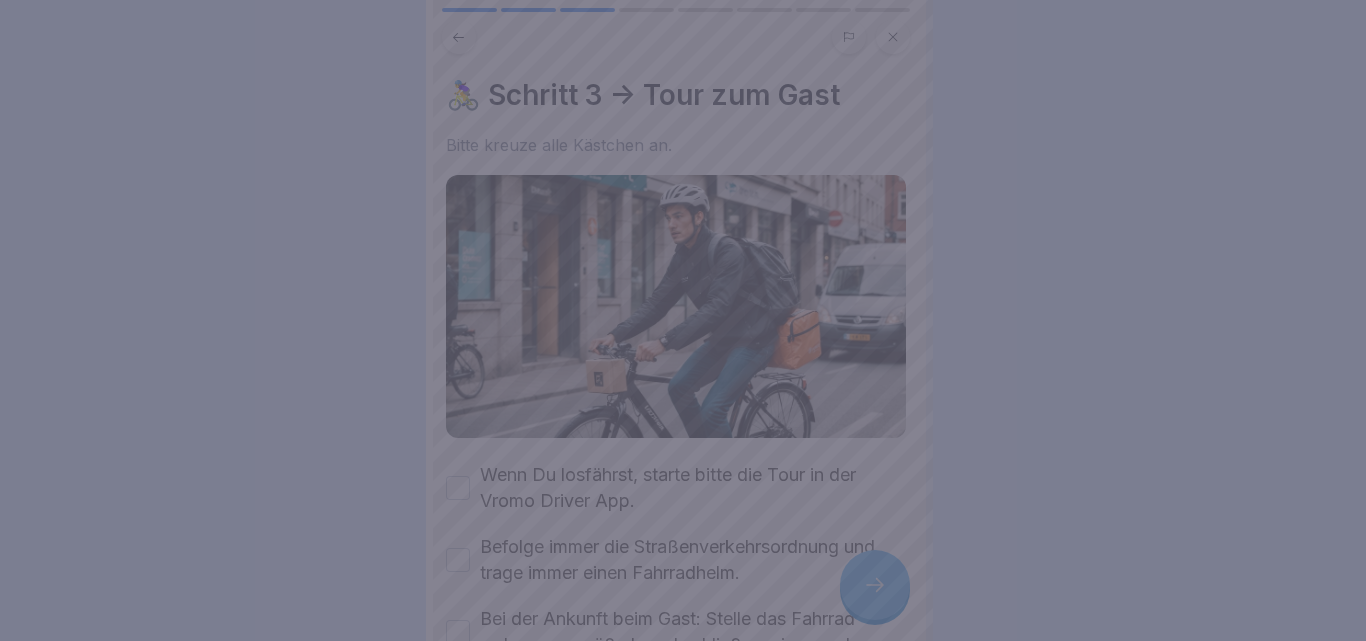 click at bounding box center (683, 320) 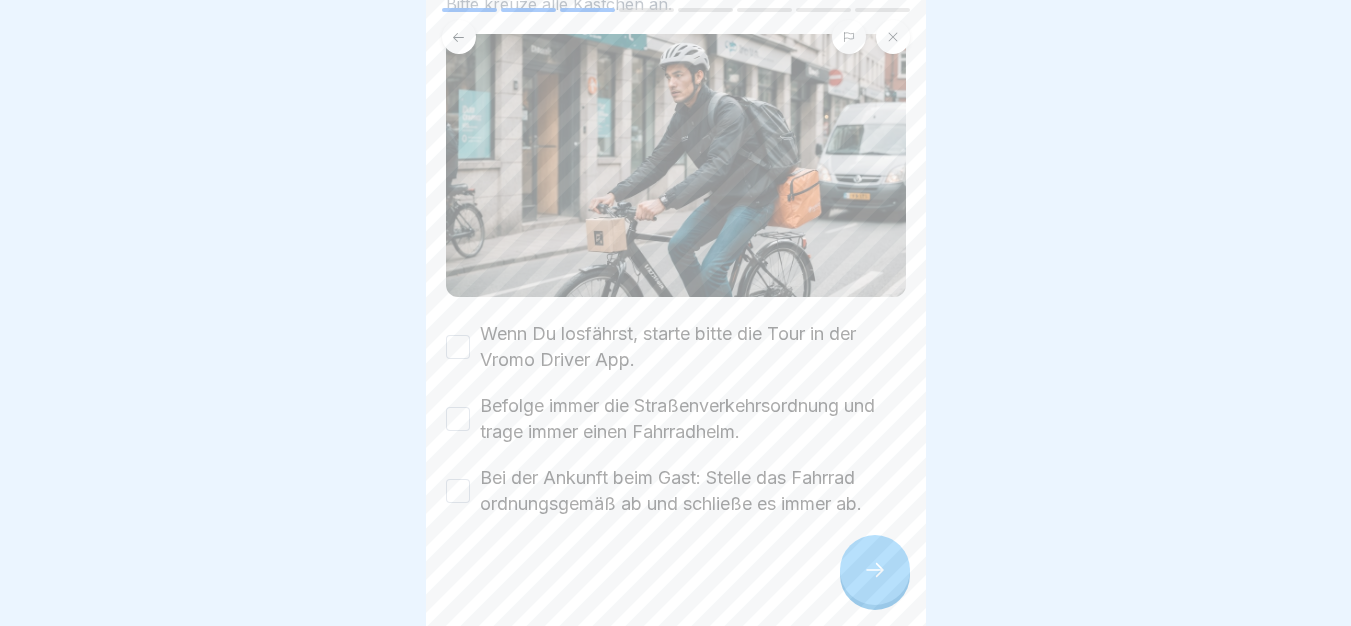 scroll, scrollTop: 143, scrollLeft: 0, axis: vertical 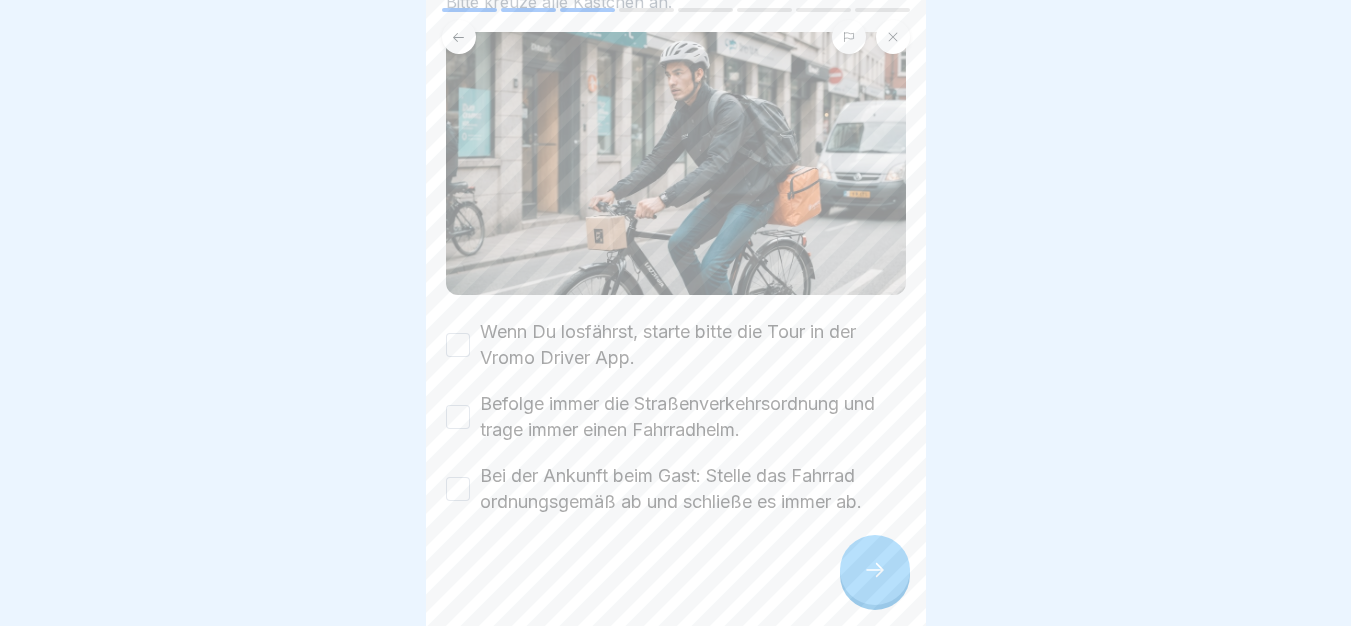 click on "Wenn Du losfährst, starte bitte die Tour in der Vromo Driver App." at bounding box center [693, 345] 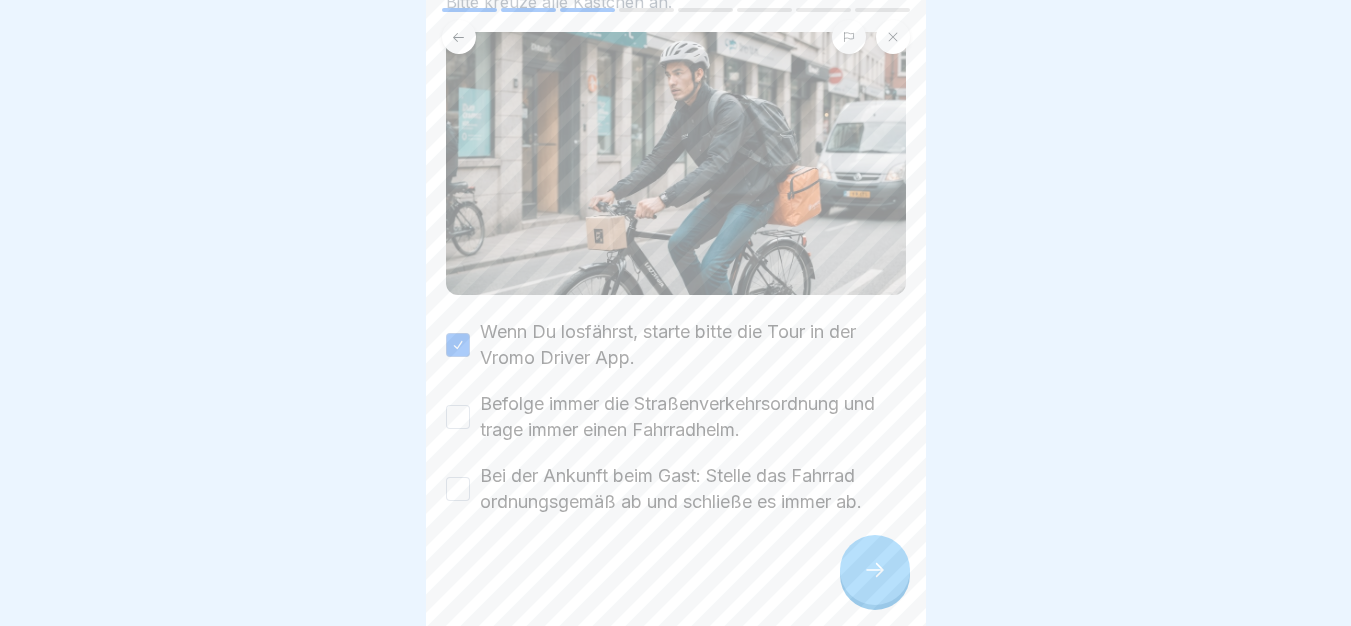 click on "Befolge immer die Straßenverkehrsordnung und trage immer einen Fahrradhelm." at bounding box center (693, 417) 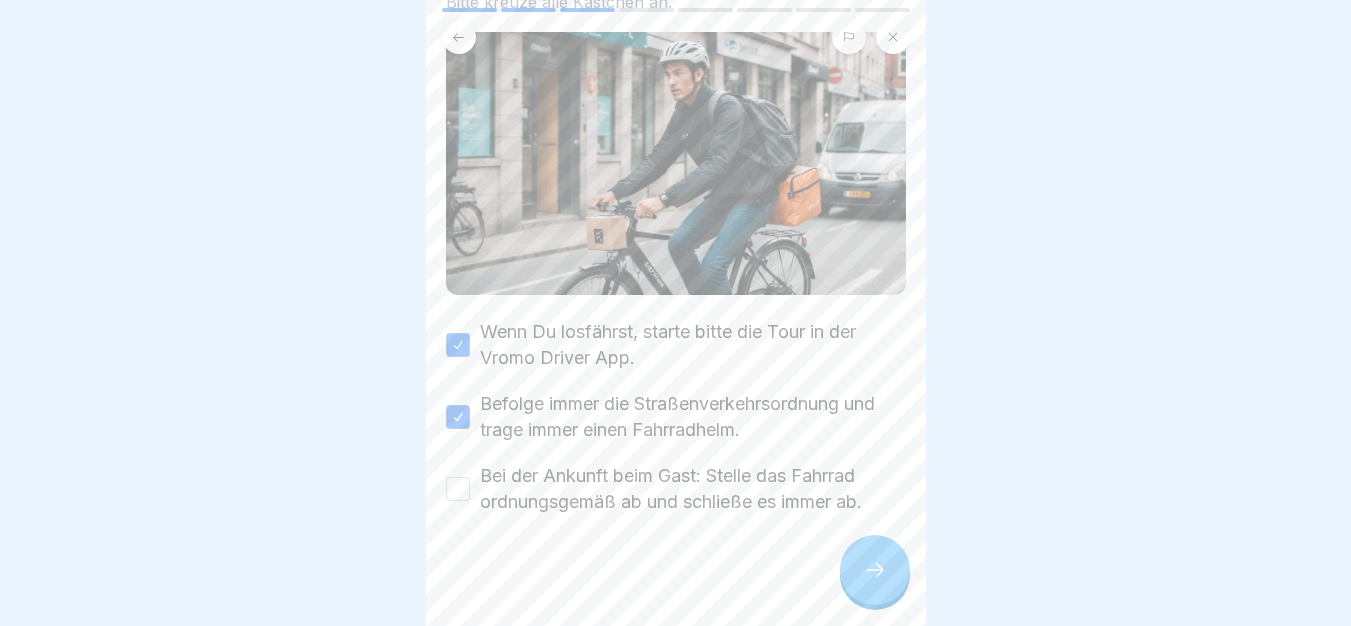 click on "Bei der Ankunft beim Gast: Stelle das Fahrrad ordnungsgemäß ab und schließe es immer ab." at bounding box center [693, 489] 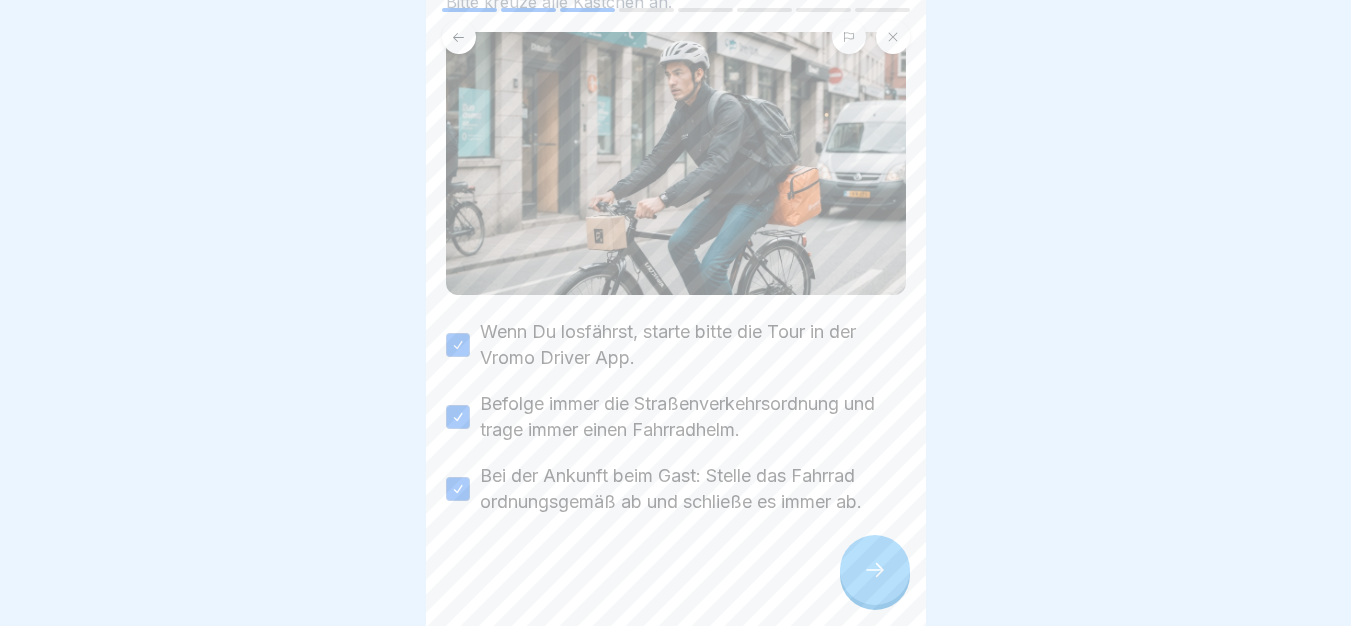 click at bounding box center [675, 313] 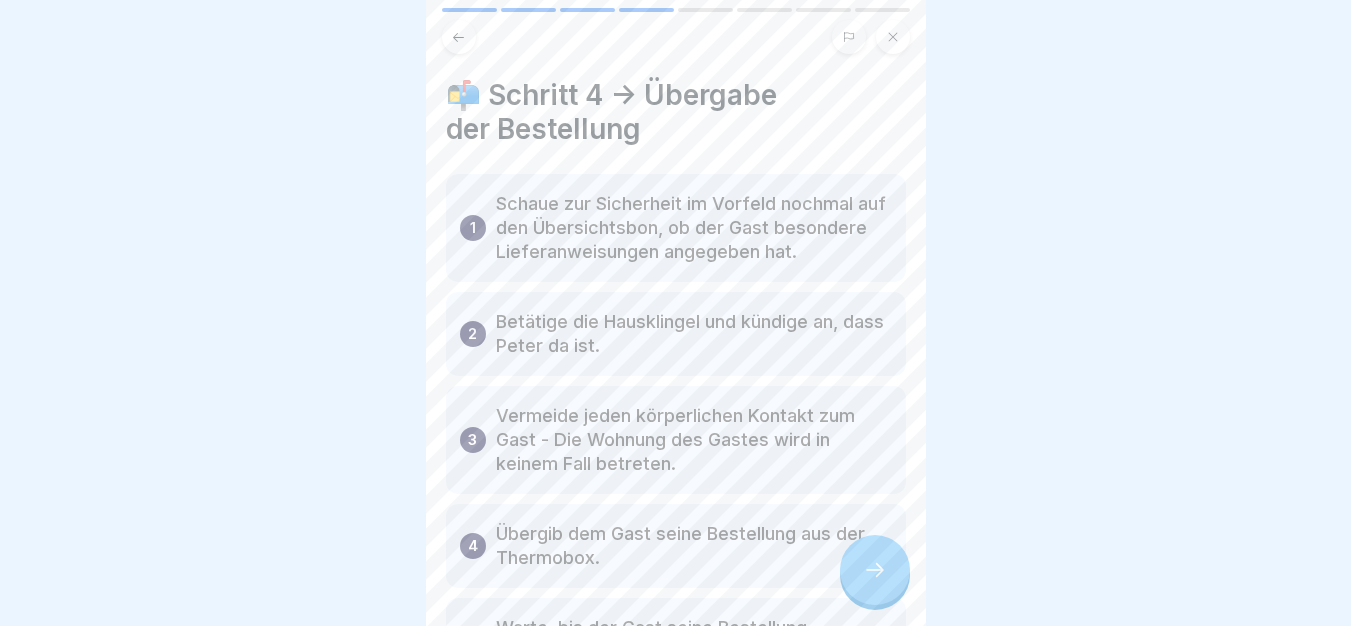 click at bounding box center (875, 570) 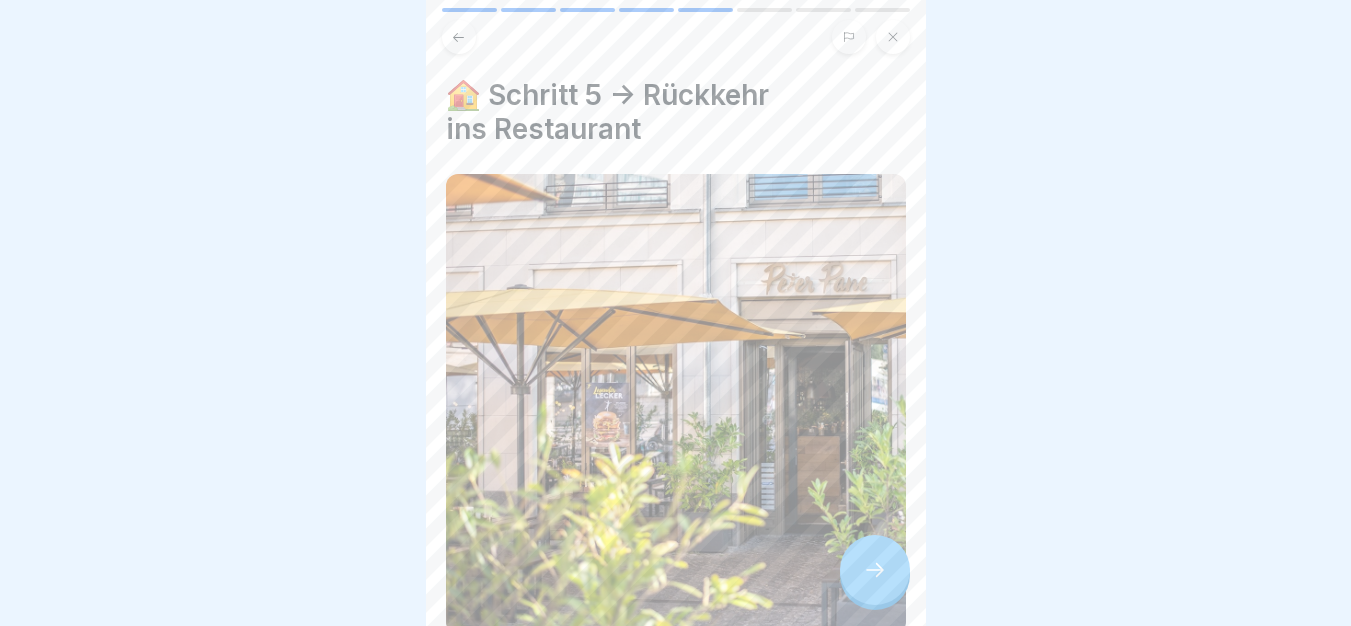 click at bounding box center (875, 570) 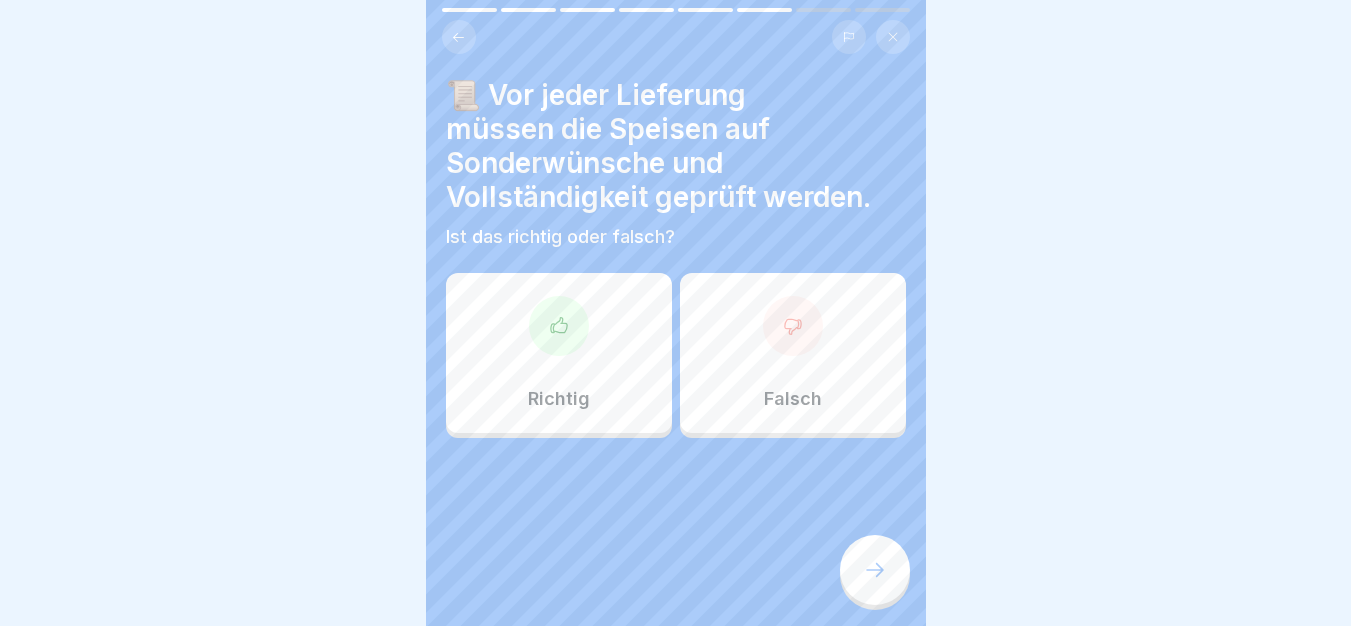 click on "Richtig" at bounding box center [559, 353] 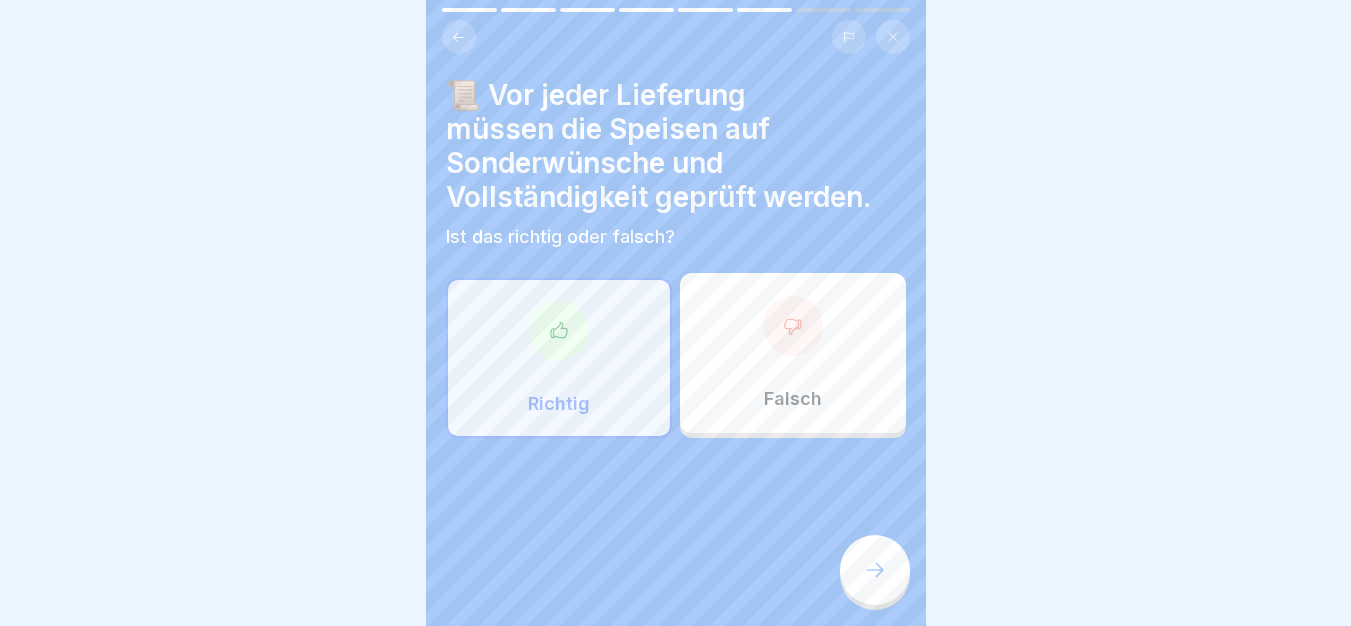 click at bounding box center (875, 570) 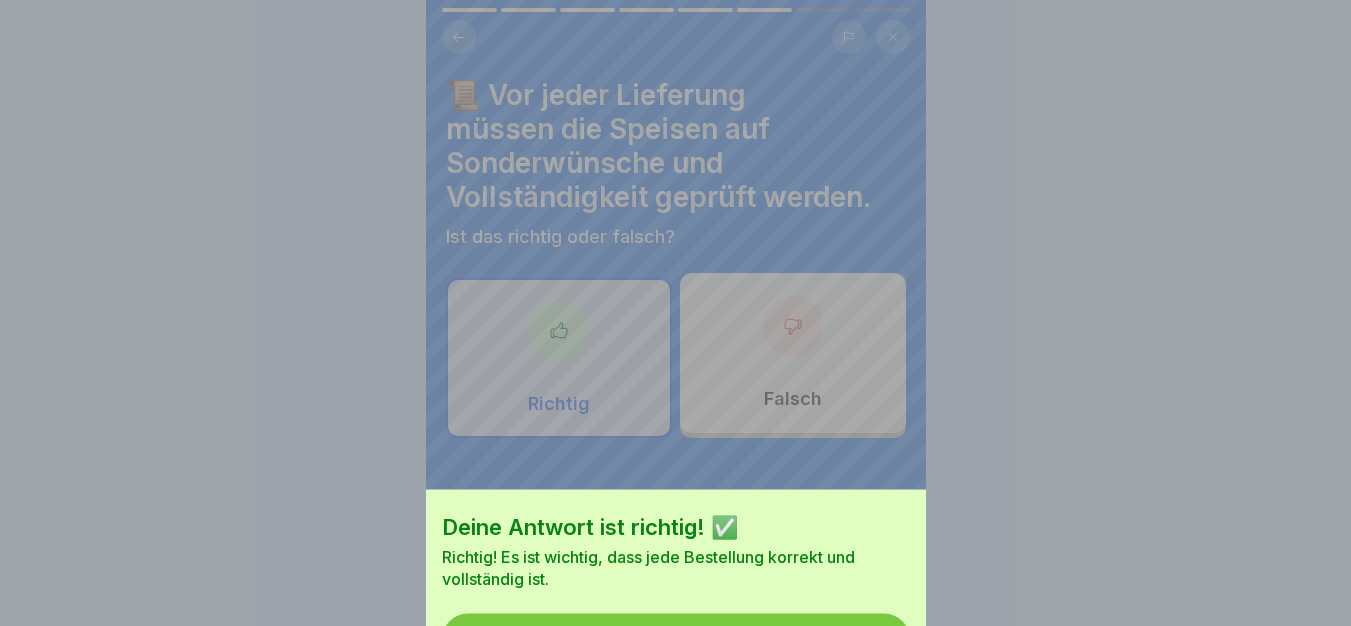 click on "Fortfahren" at bounding box center [676, 640] 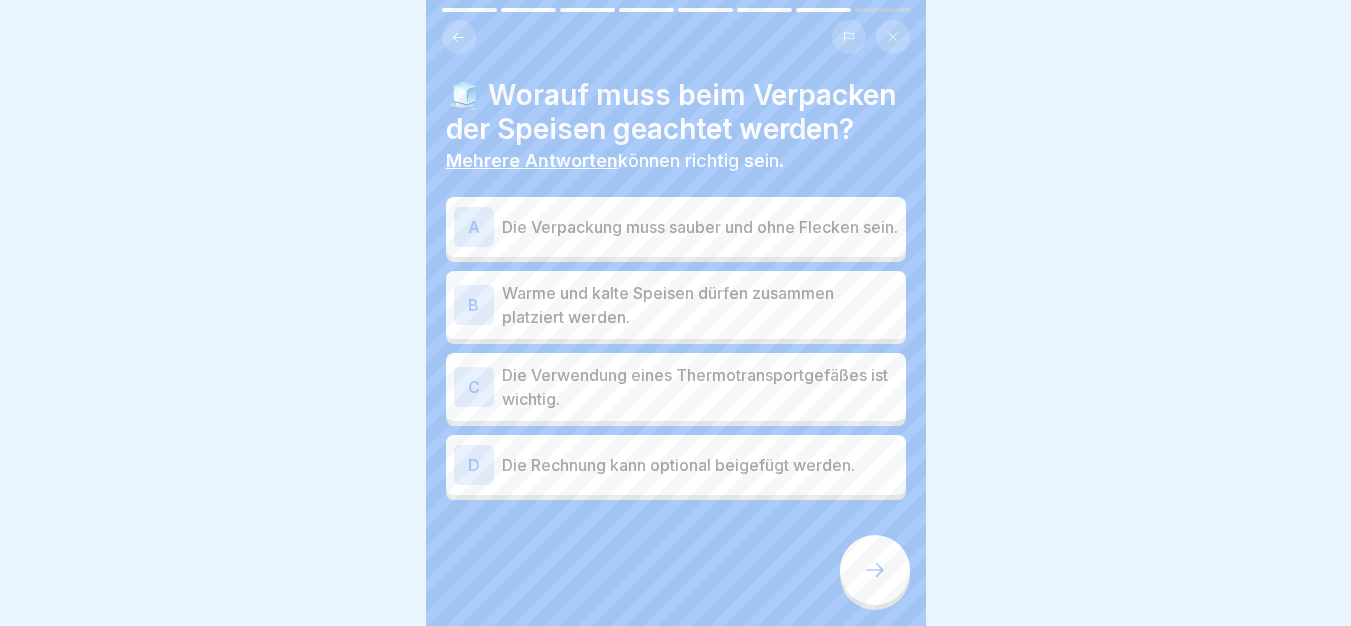 click on "A Die Verpackung muss sauber und ohne Flecken sein." at bounding box center [676, 227] 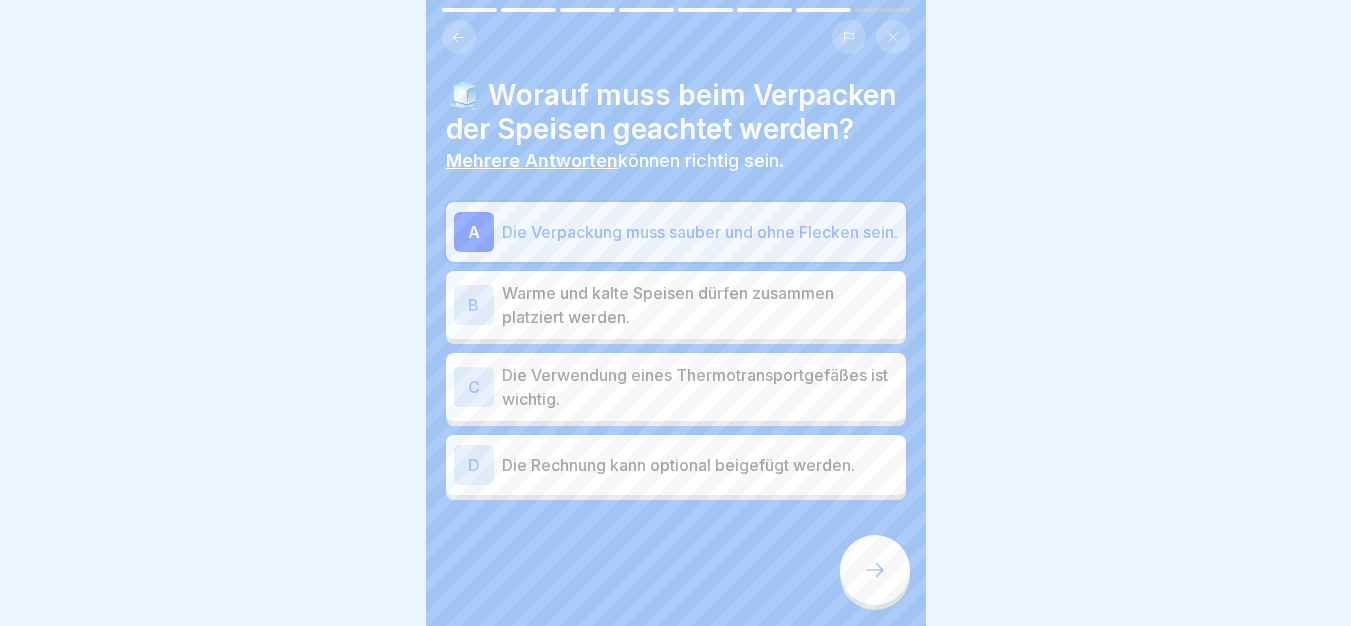 click on "Die Verwendung eines Thermotransportgefäßes ist wichtig." at bounding box center (700, 387) 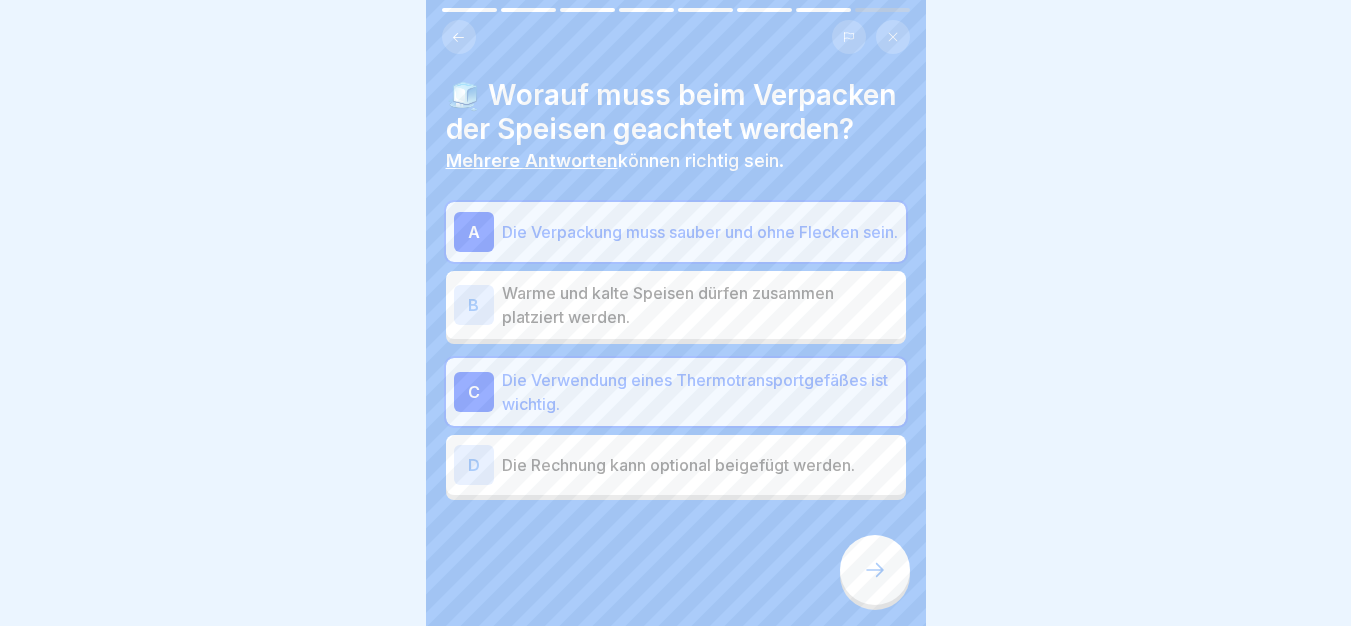 click at bounding box center (875, 570) 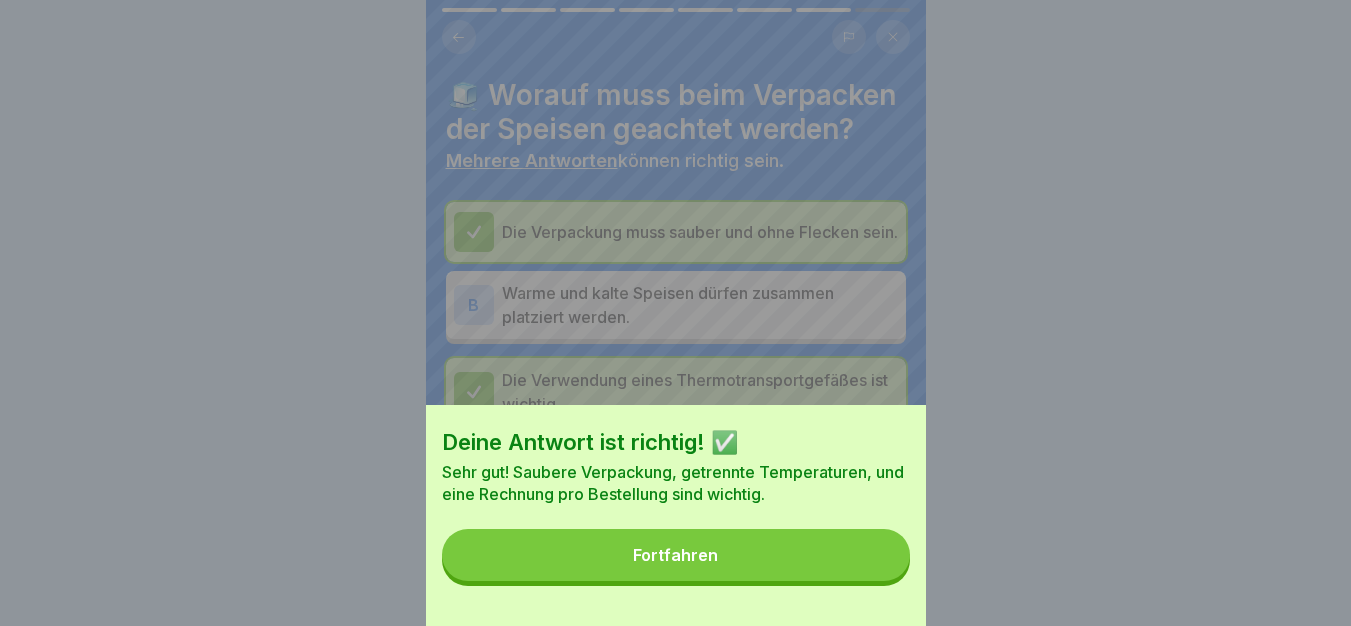 click on "Fortfahren" at bounding box center [676, 555] 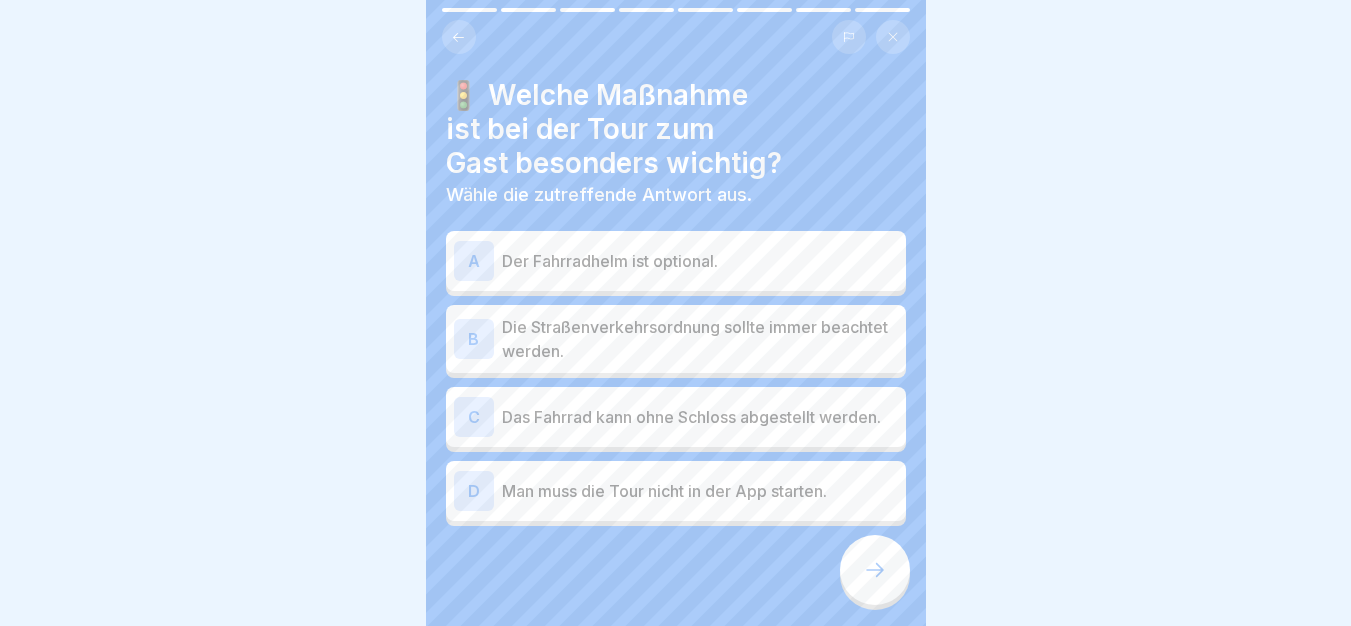 click on "Die Straßenverkehrsordnung sollte immer beachtet werden." at bounding box center [700, 339] 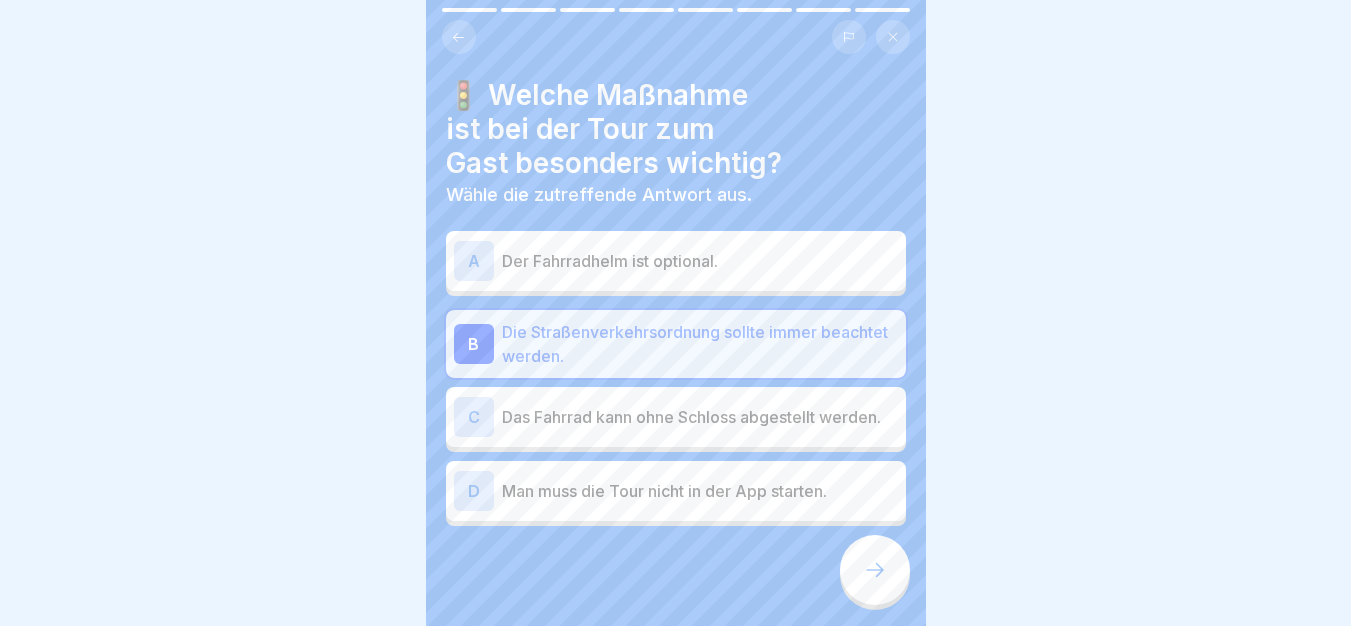 click 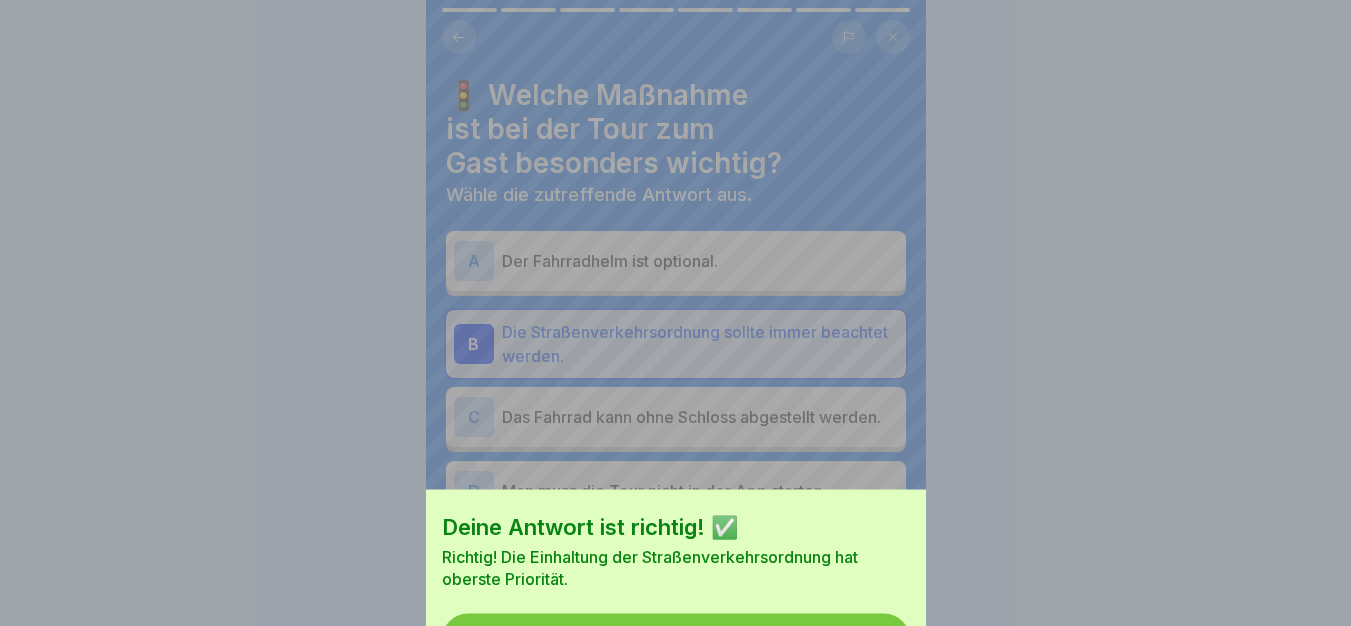 click on "Fortfahren" at bounding box center [676, 640] 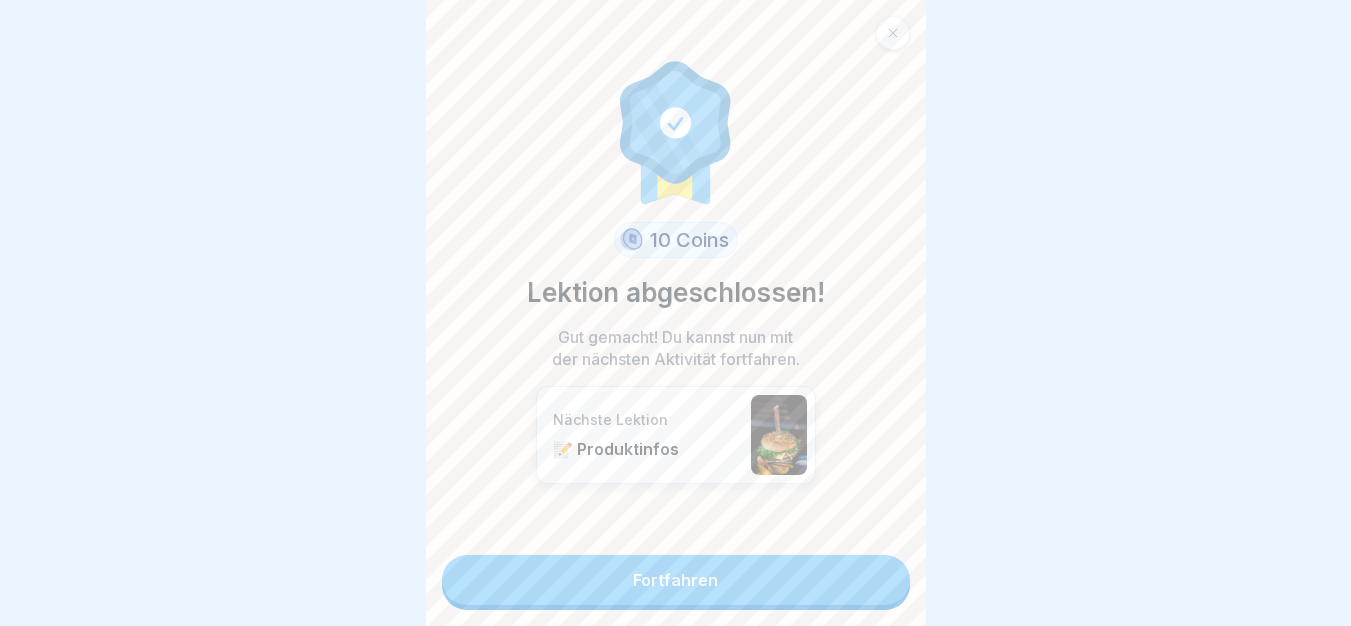 click on "Fortfahren" at bounding box center (676, 580) 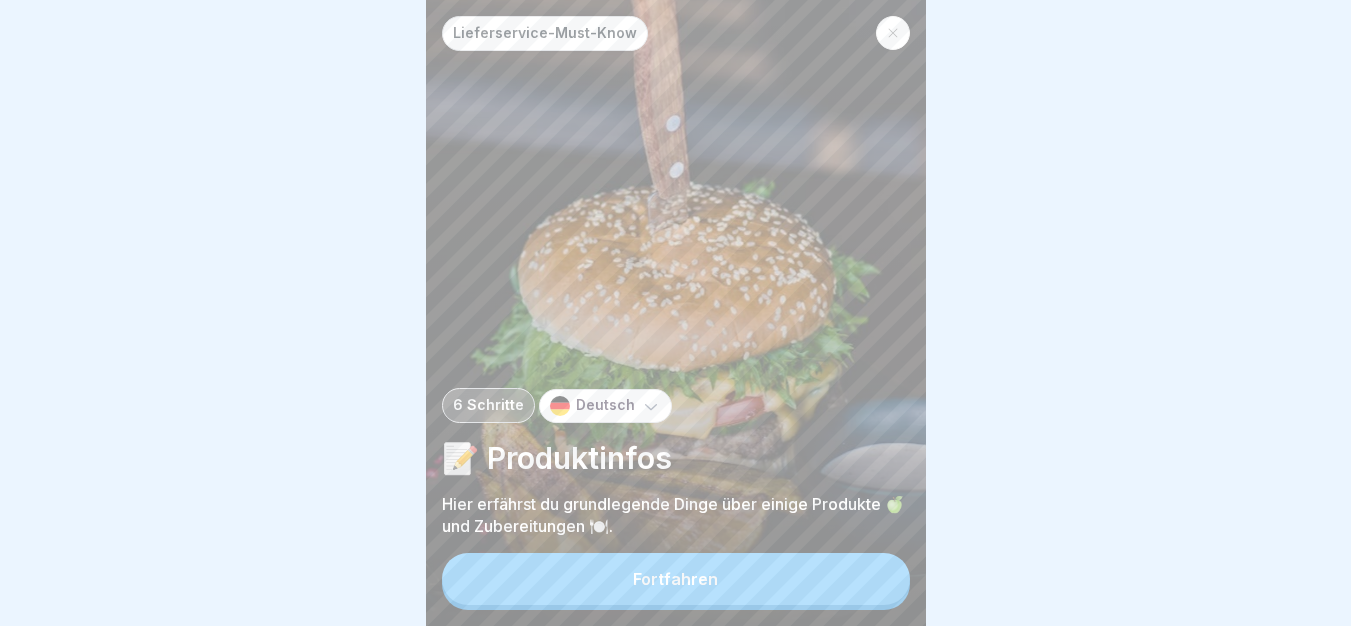 click on "Fortfahren" at bounding box center (676, 579) 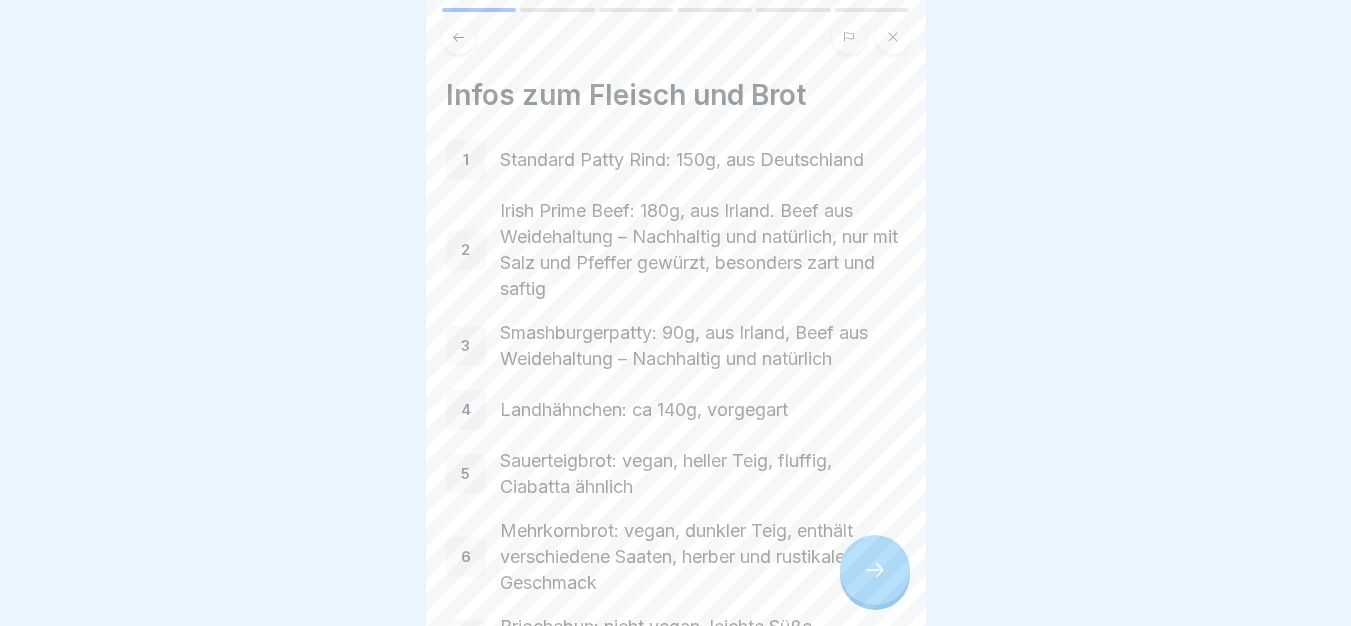 click 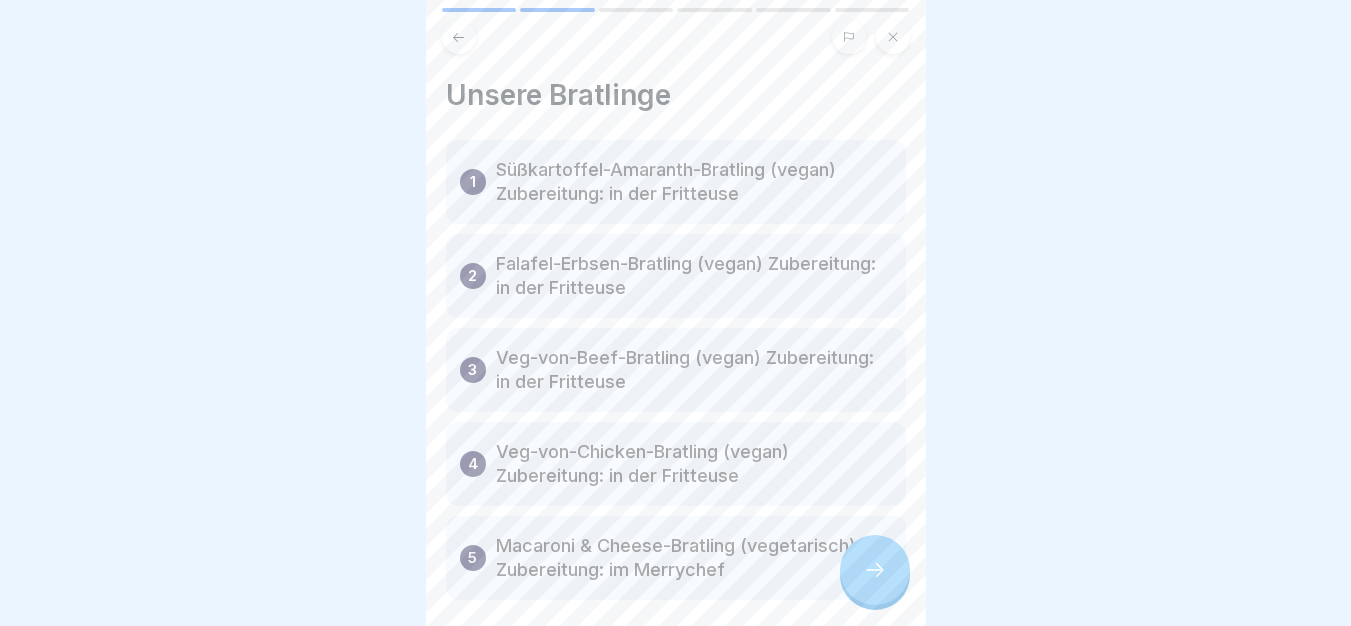 click 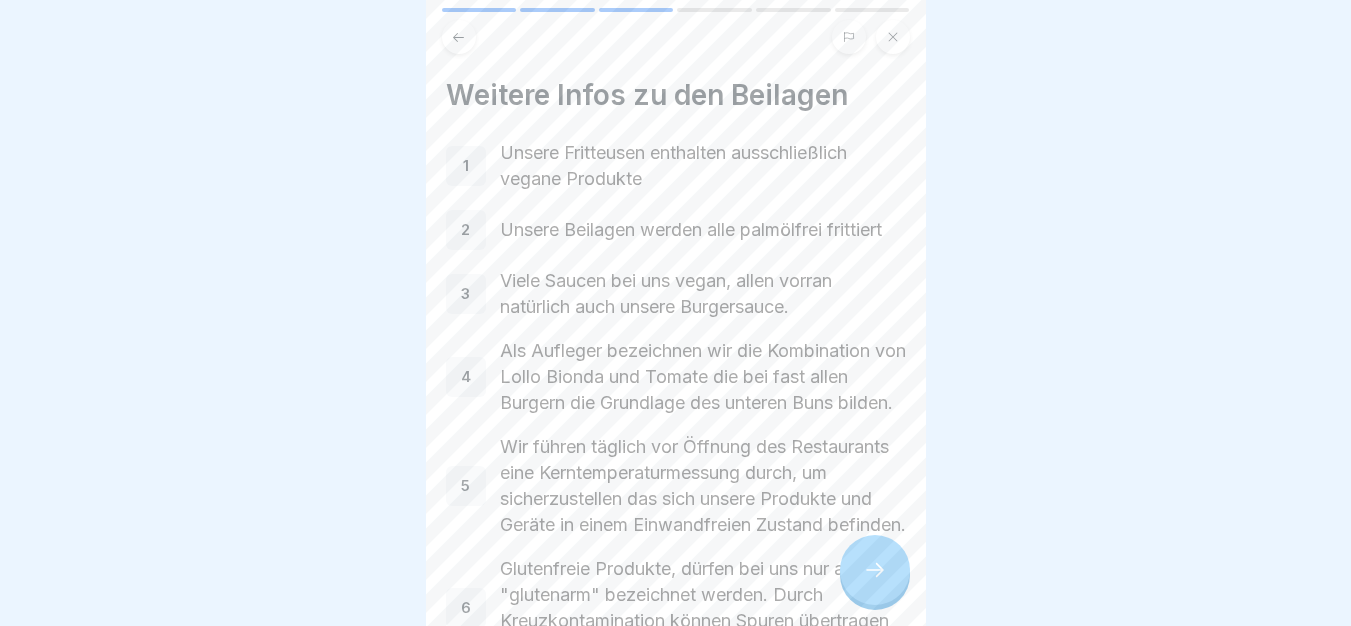click 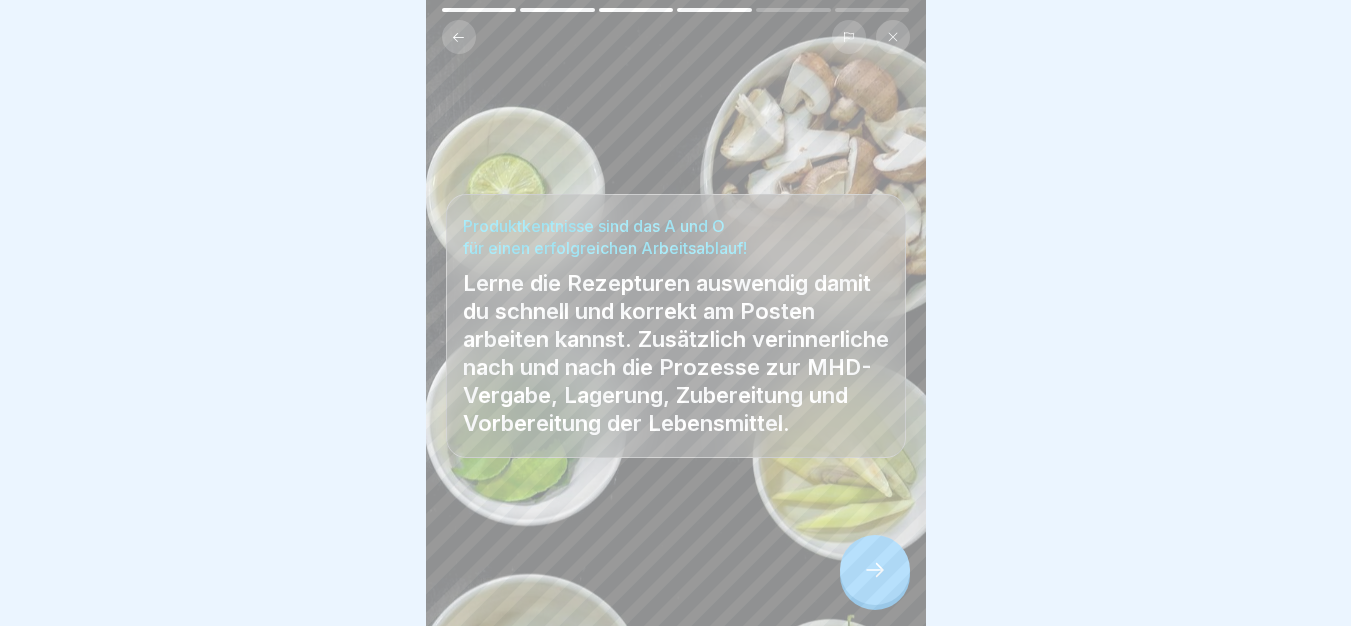 click 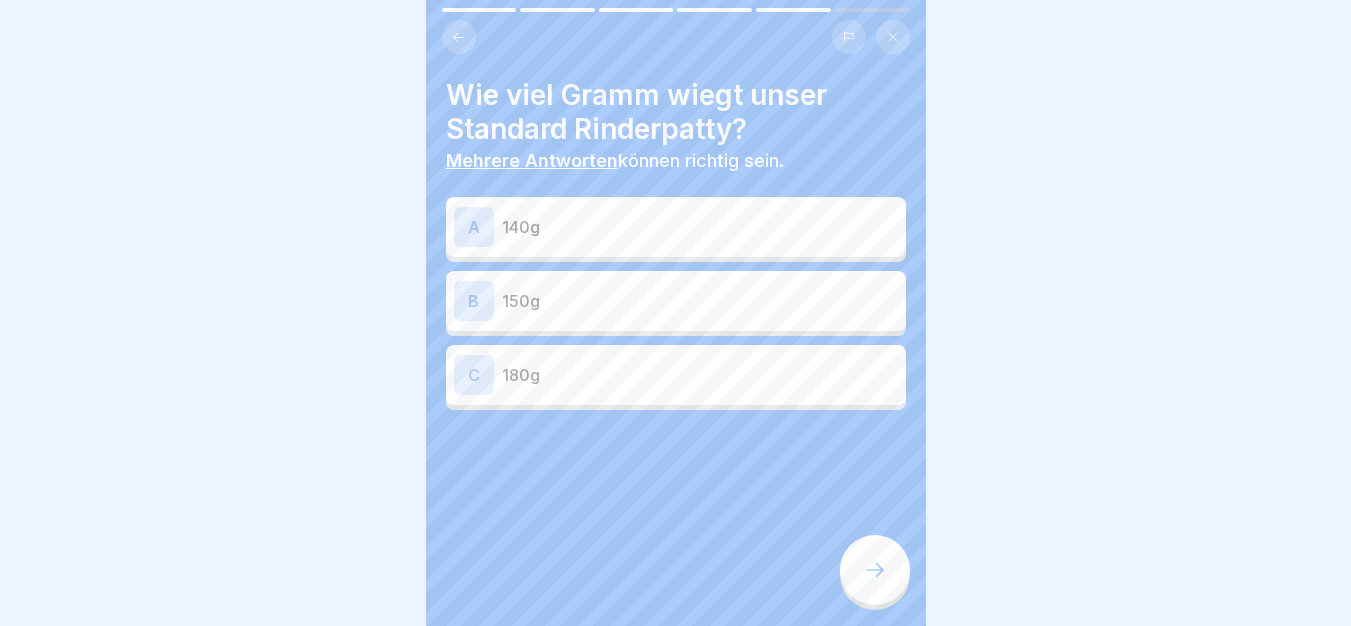 click on "150g" at bounding box center [700, 301] 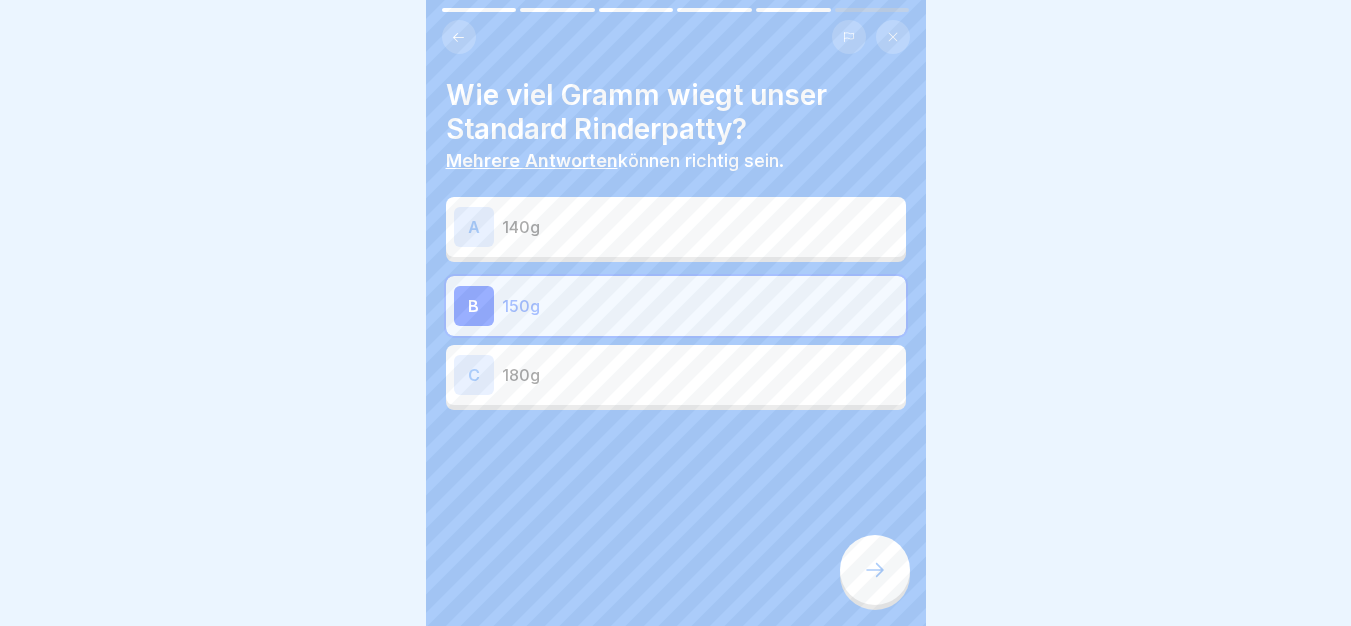 click 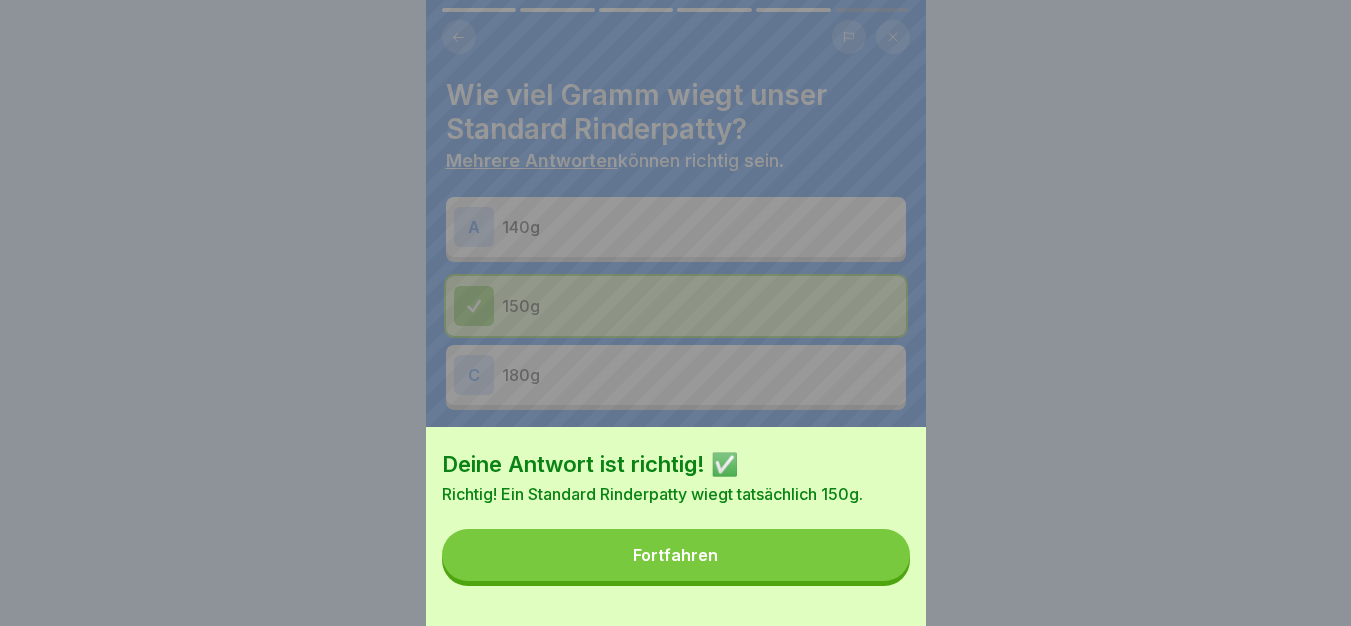 click on "Fortfahren" at bounding box center (676, 555) 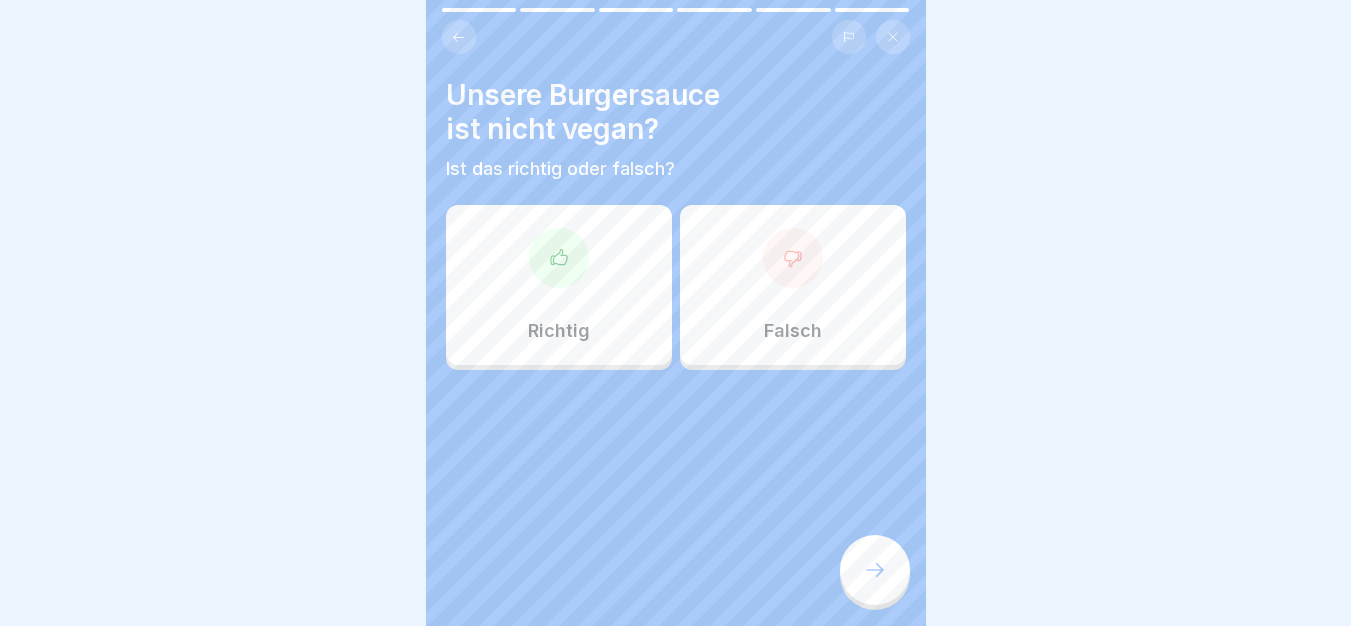 click on "Falsch" at bounding box center [793, 285] 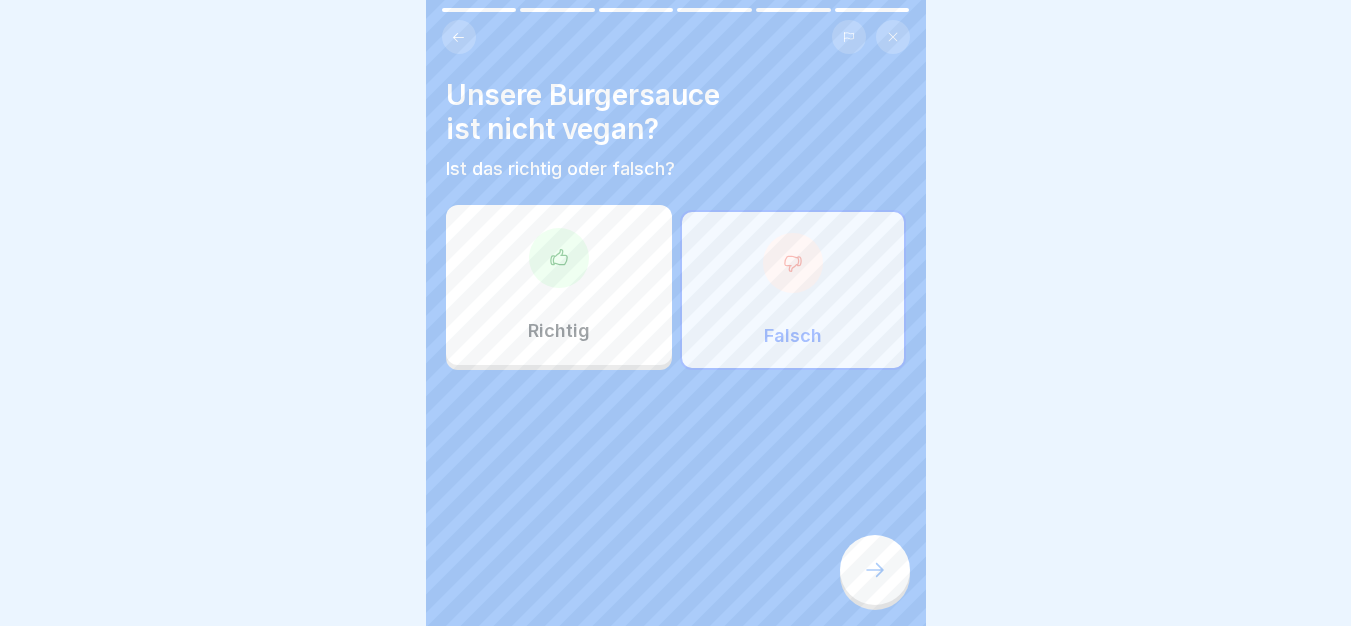 click 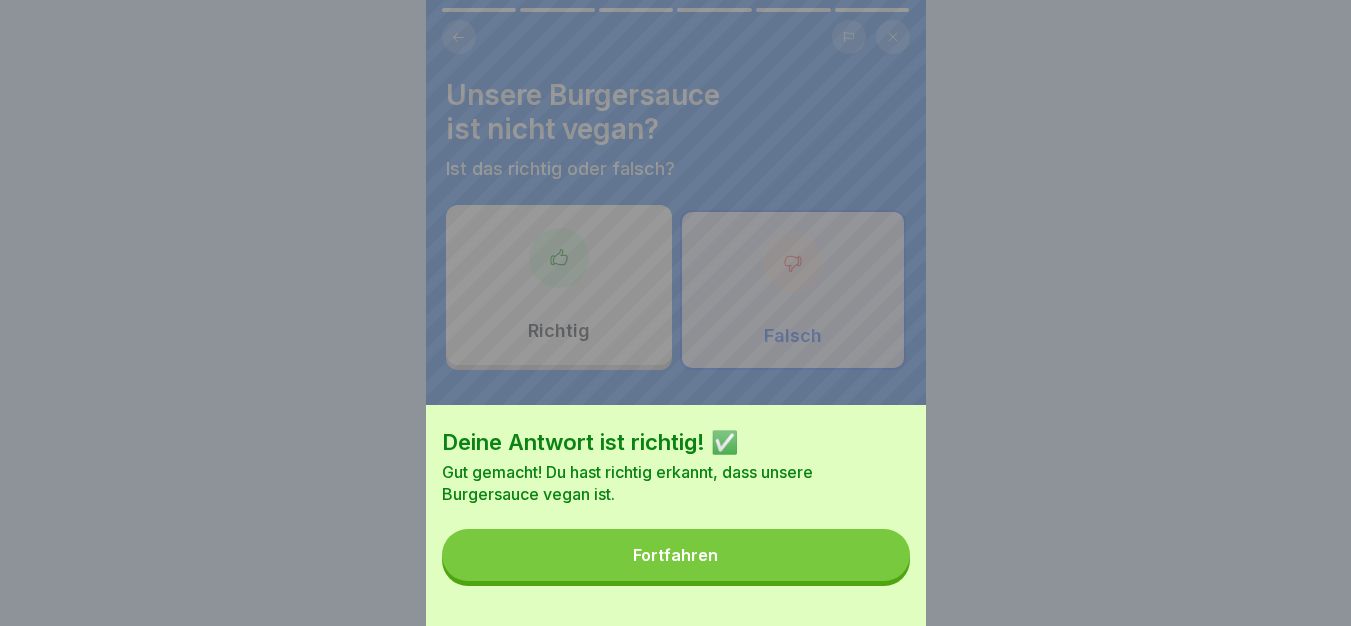 click on "Fortfahren" at bounding box center (676, 555) 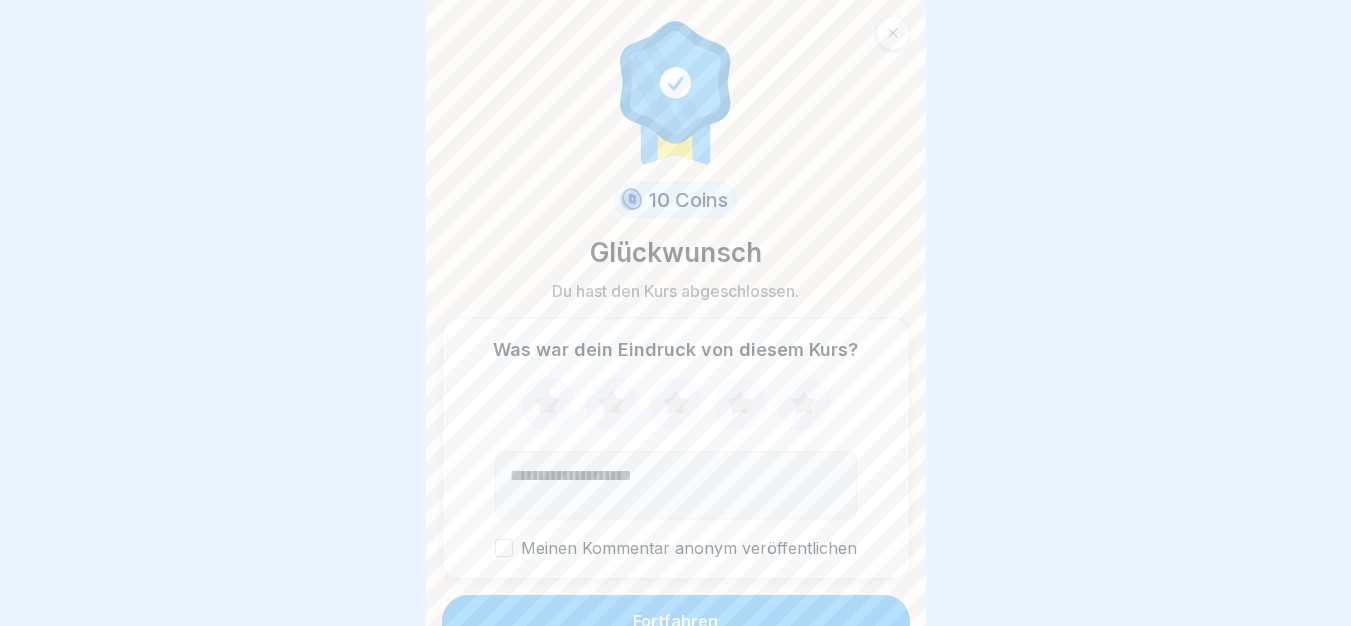 click on "Fortfahren" at bounding box center [676, 621] 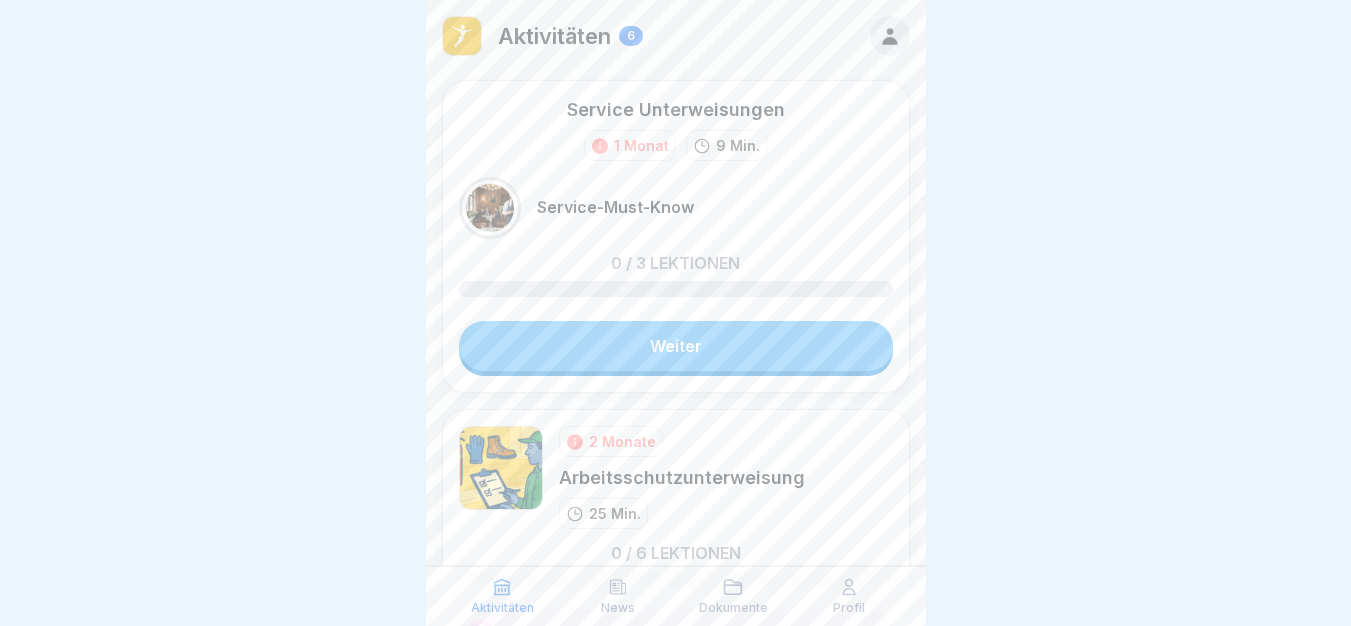 click on "Service Unterweisungen  1 Monat 9 Min. Service-Must-Know 0 / 3 Lektionen Weiter" at bounding box center (676, 236) 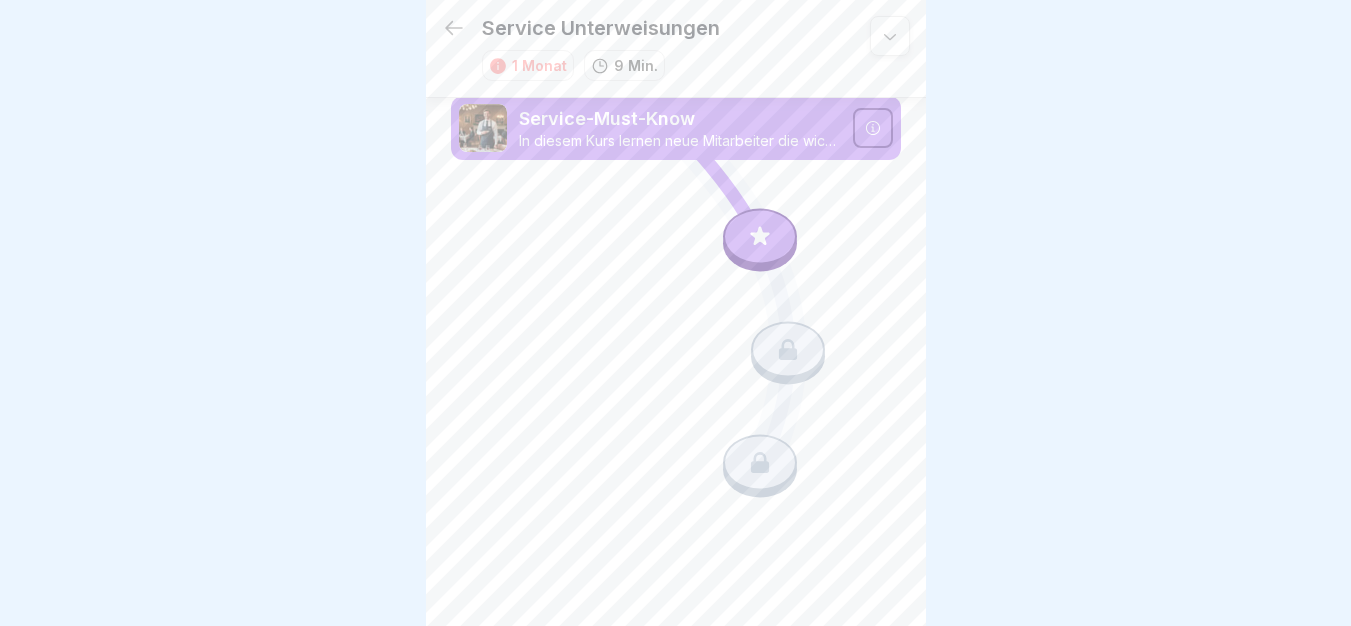 click 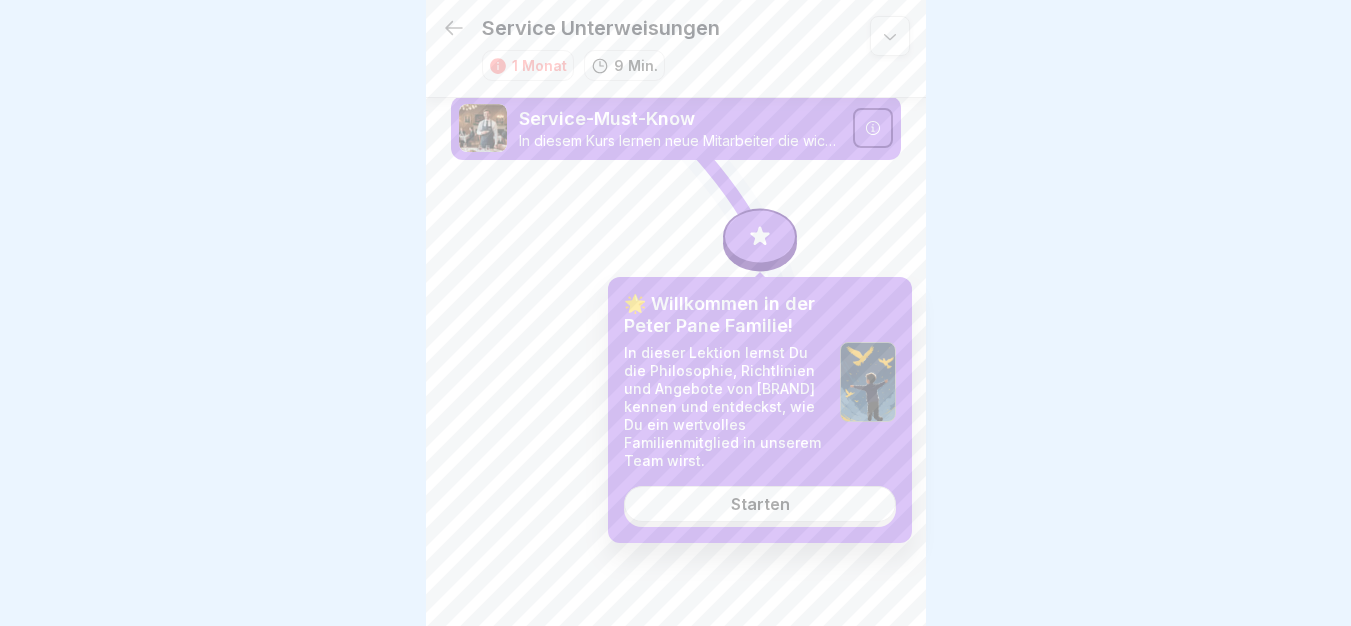 click at bounding box center (760, 237) 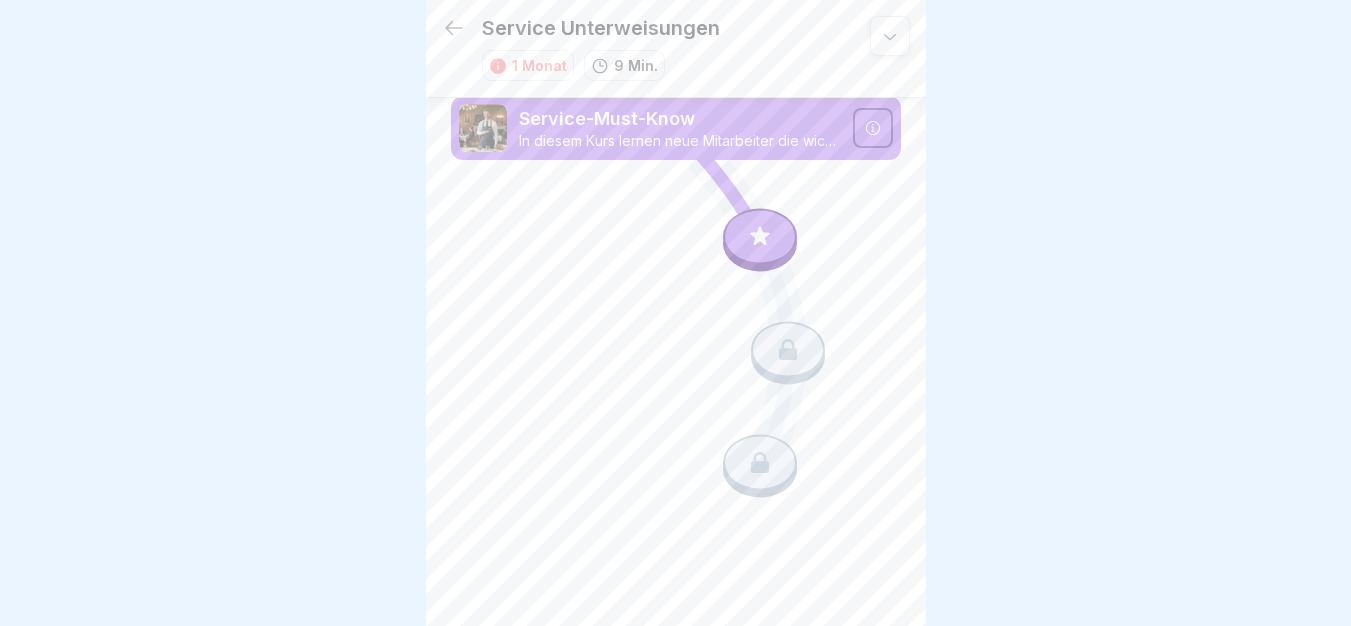 click 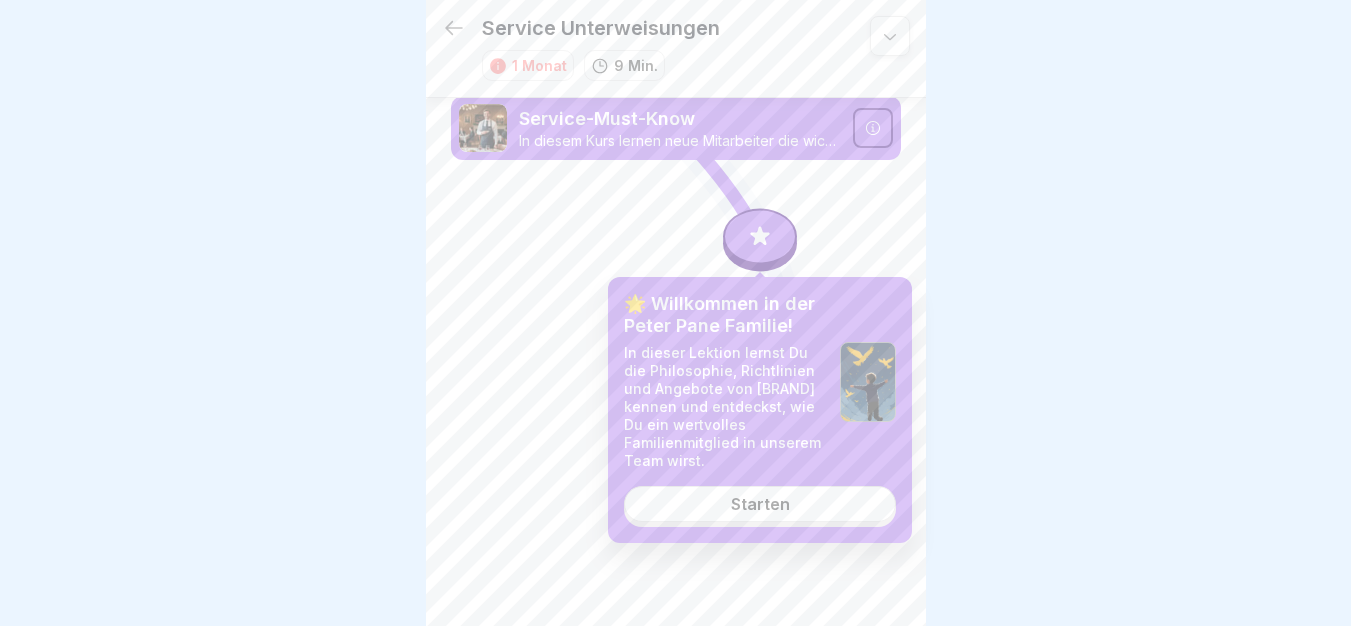 click on "Starten" at bounding box center [760, 504] 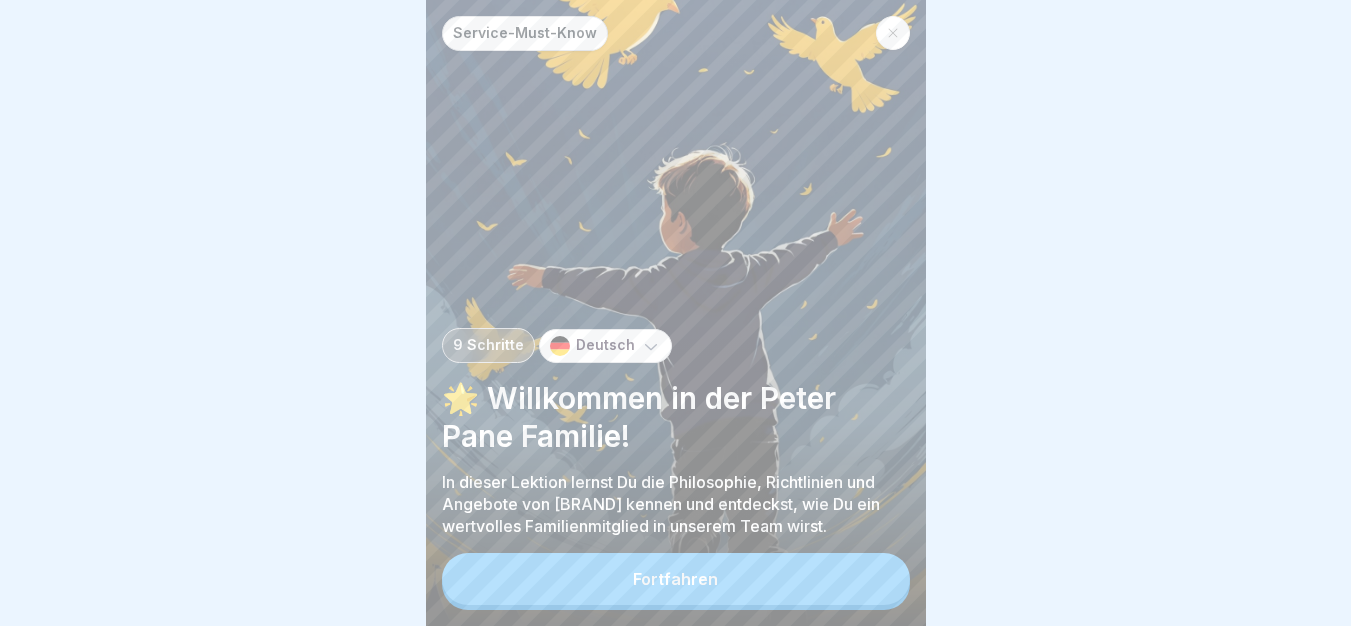 scroll, scrollTop: 15, scrollLeft: 0, axis: vertical 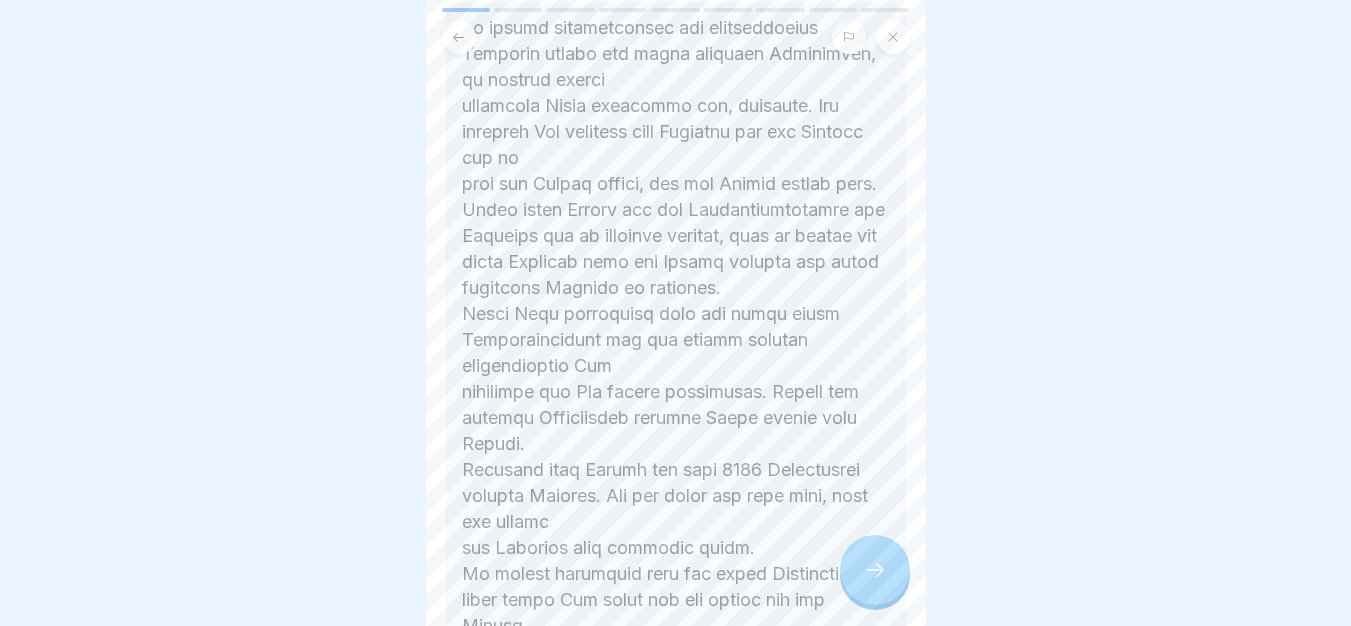 click at bounding box center (875, 570) 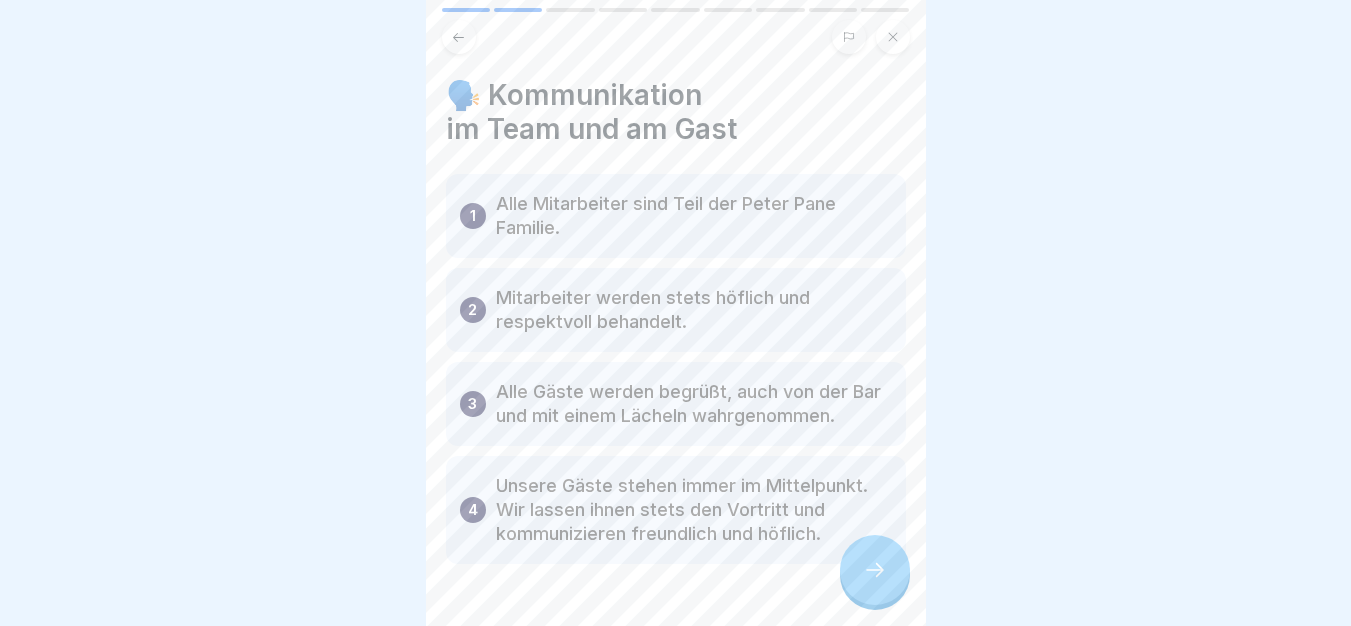 click at bounding box center [875, 570] 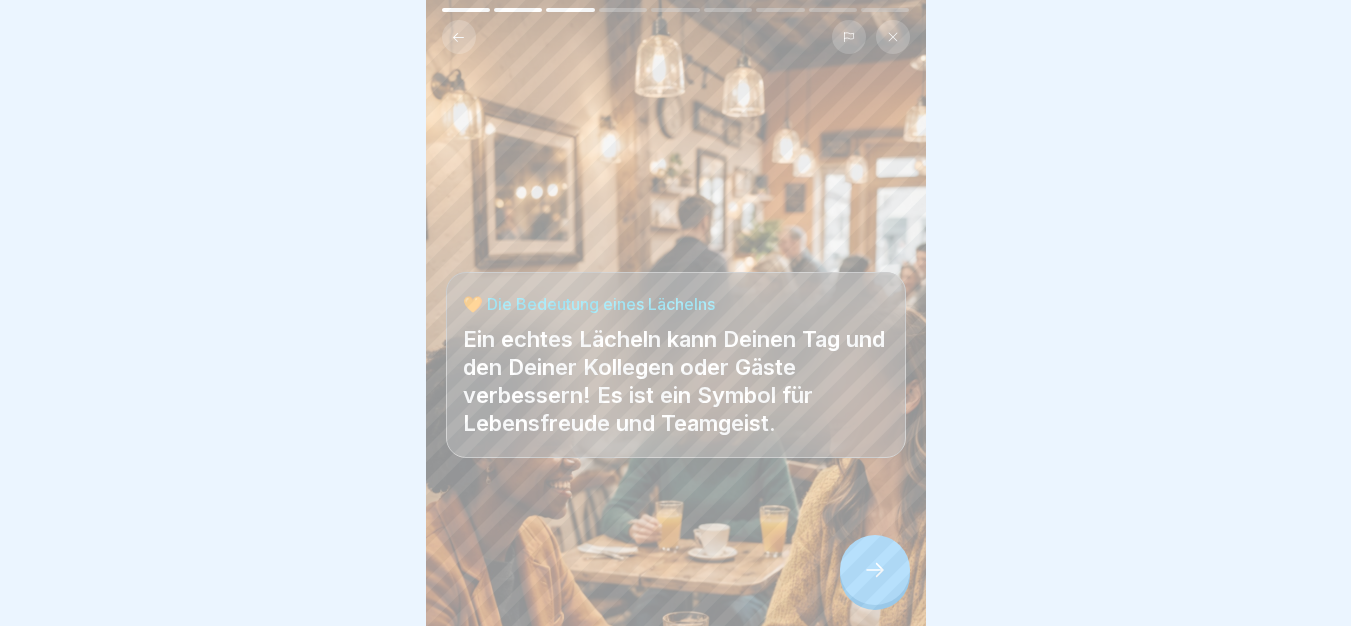 click at bounding box center (875, 570) 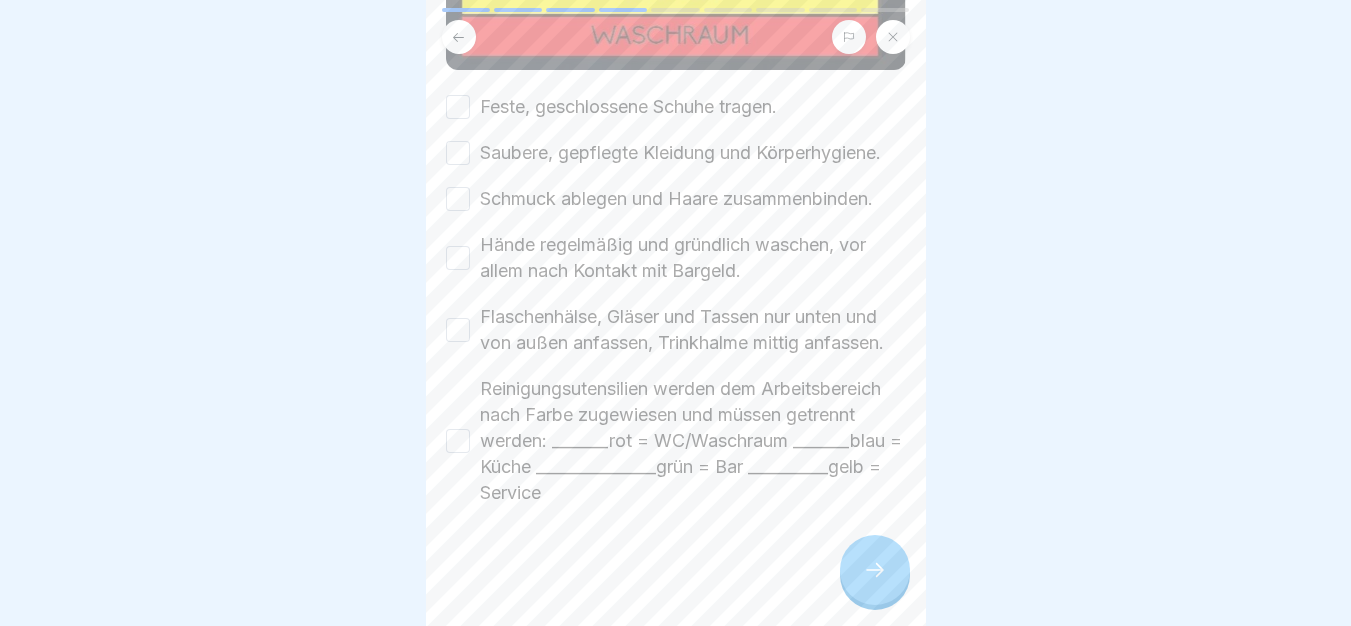 scroll, scrollTop: 447, scrollLeft: 0, axis: vertical 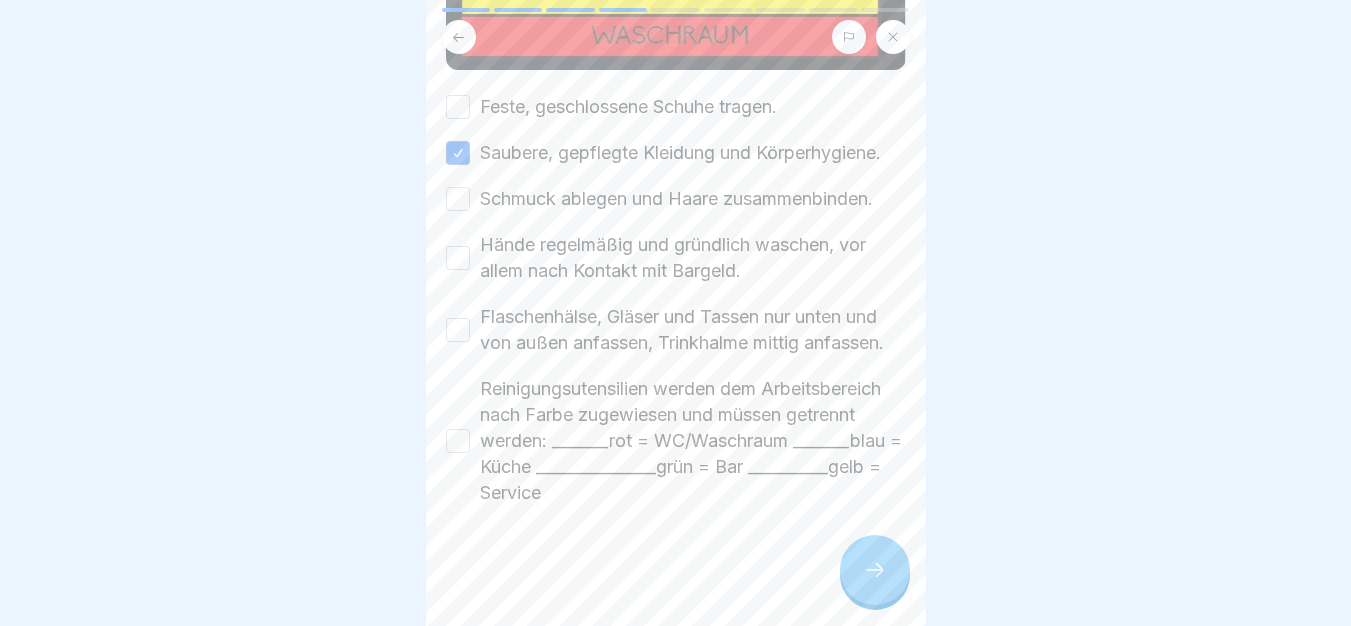 click at bounding box center [676, 37] 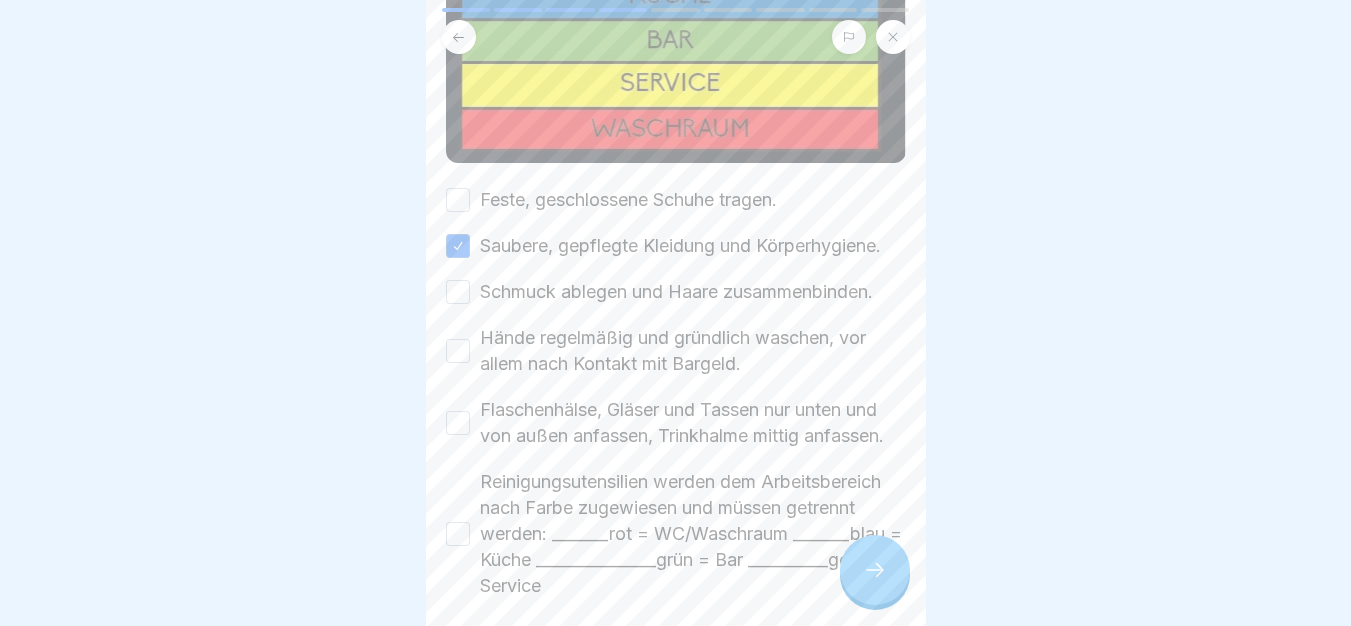 scroll, scrollTop: 280, scrollLeft: 0, axis: vertical 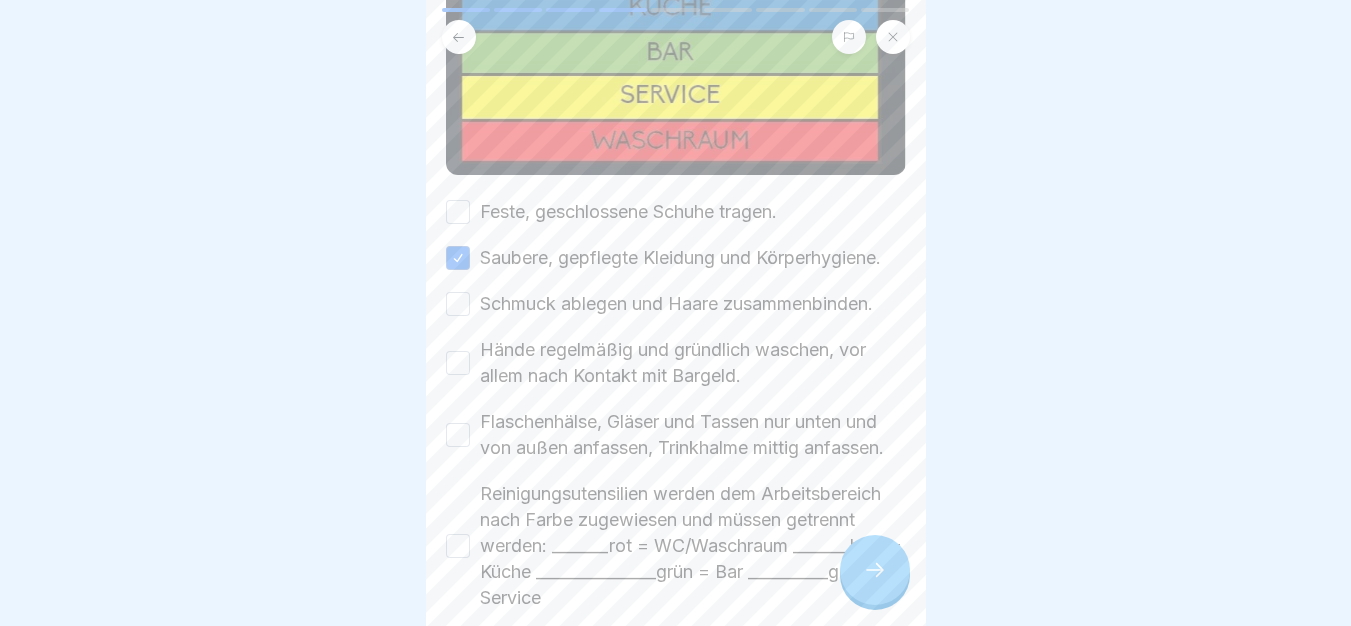 click on "Feste, geschlossene Schuhe tragen." at bounding box center [628, 212] 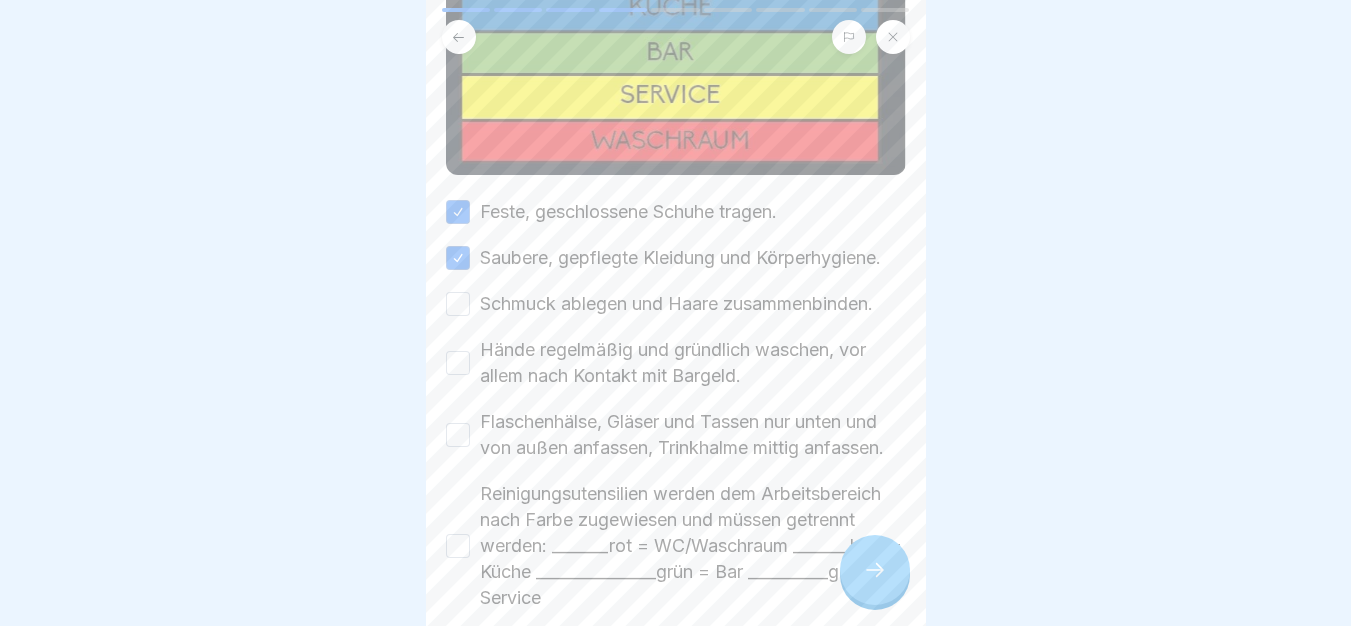 click on "Schmuck ablegen und Haare zusammenbinden." at bounding box center [676, 304] 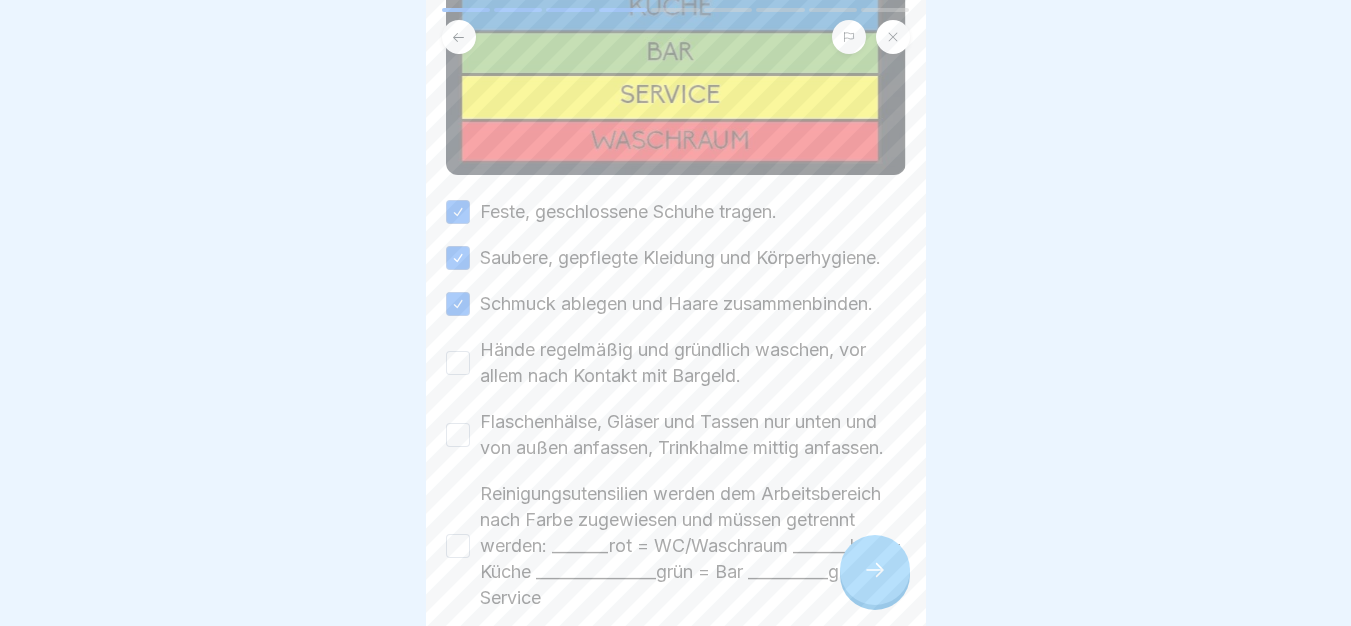 click on "Hände regelmäßig und gründlich waschen, vor allem nach Kontakt mit Bargeld." at bounding box center (693, 363) 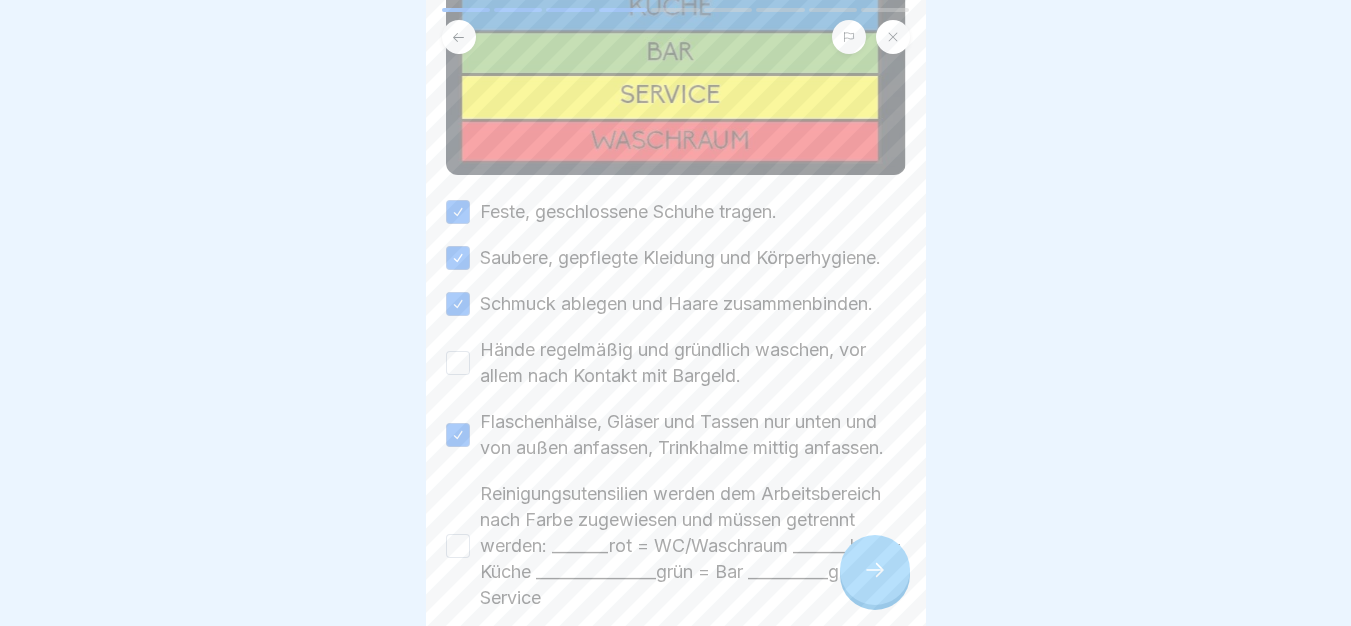 click on "Hände regelmäßig und gründlich waschen, vor allem nach Kontakt mit Bargeld." at bounding box center (693, 363) 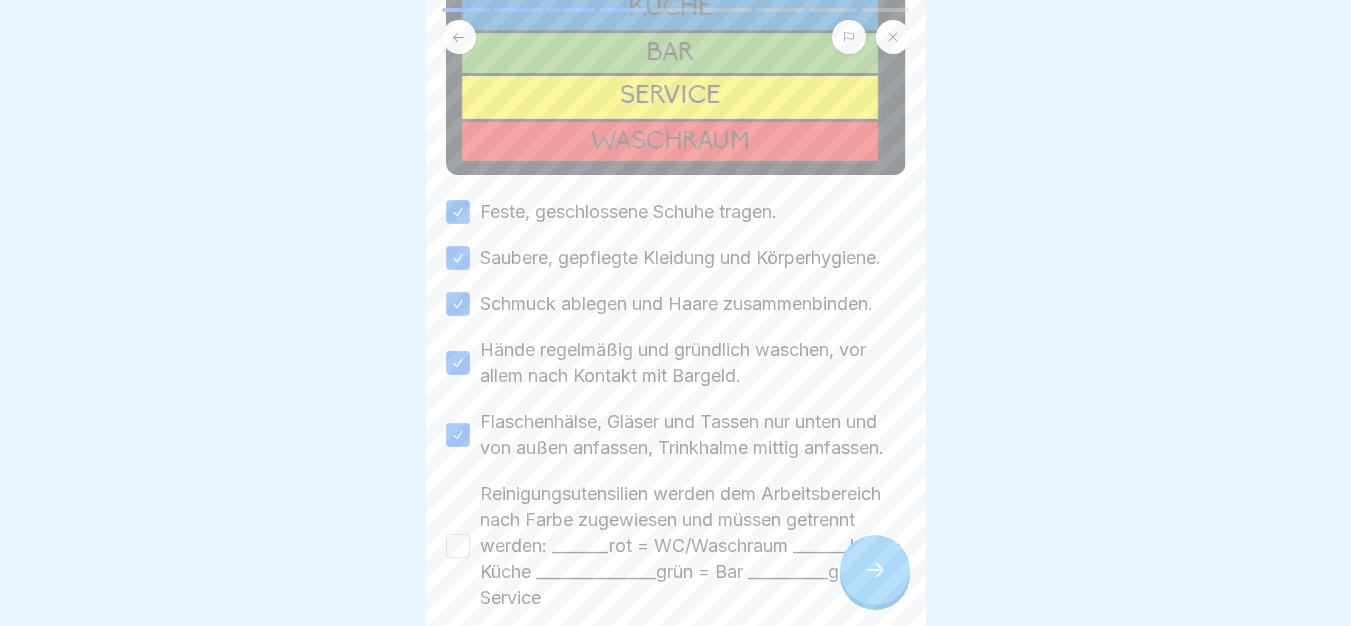 click on "Reinigungsutensilien werden dem Arbeitsbereich nach Farbe zugewiesen und müssen getrennt werden: _______rot = WC/Waschraum _______blau = Küche _______________grün = Bar __________gelb = Service" at bounding box center [693, 546] 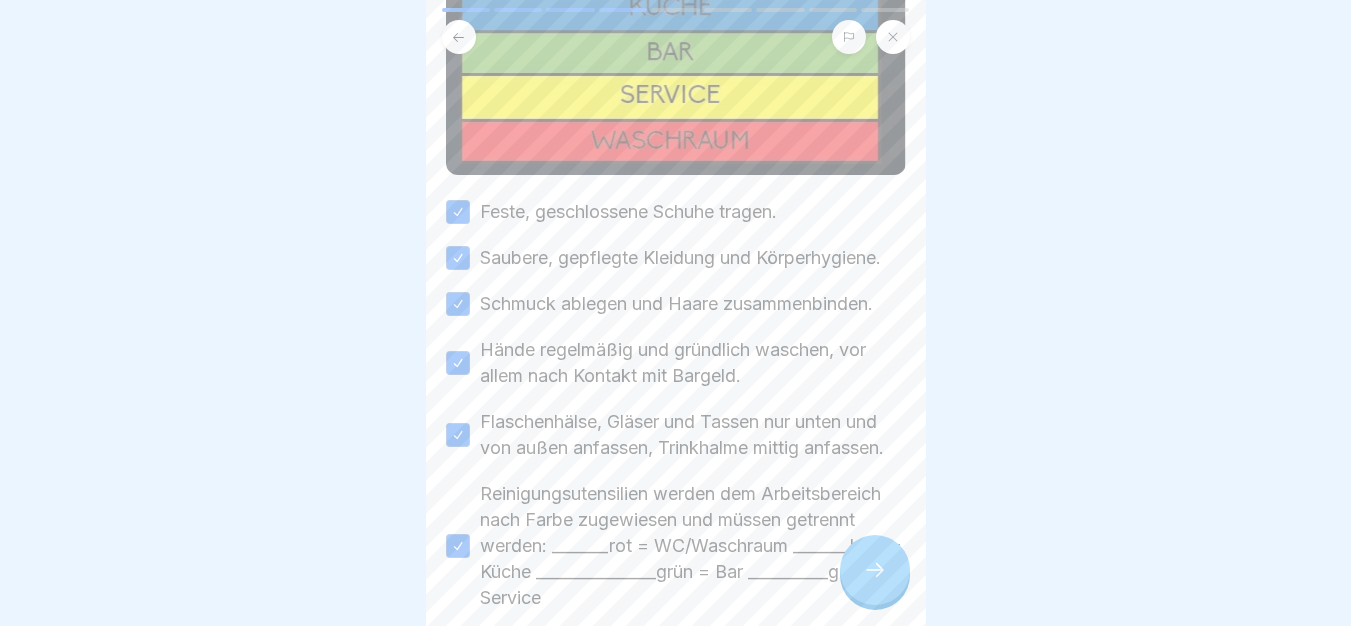 scroll, scrollTop: 455, scrollLeft: 0, axis: vertical 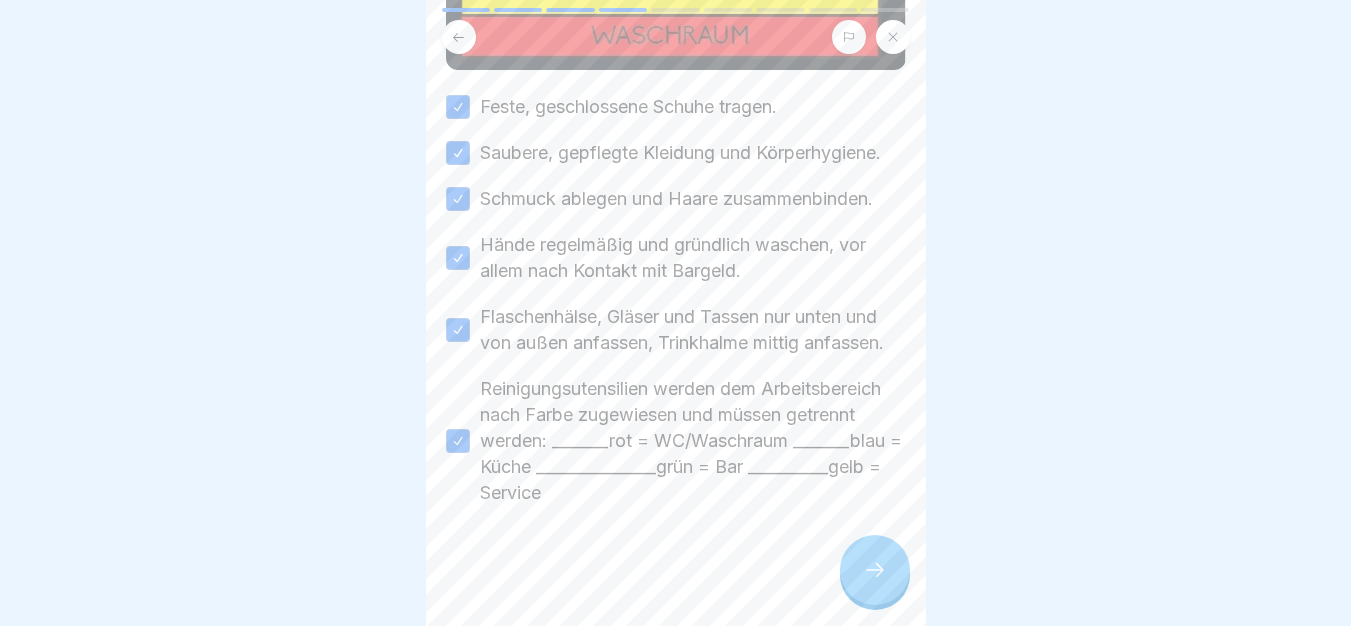 click at bounding box center (875, 570) 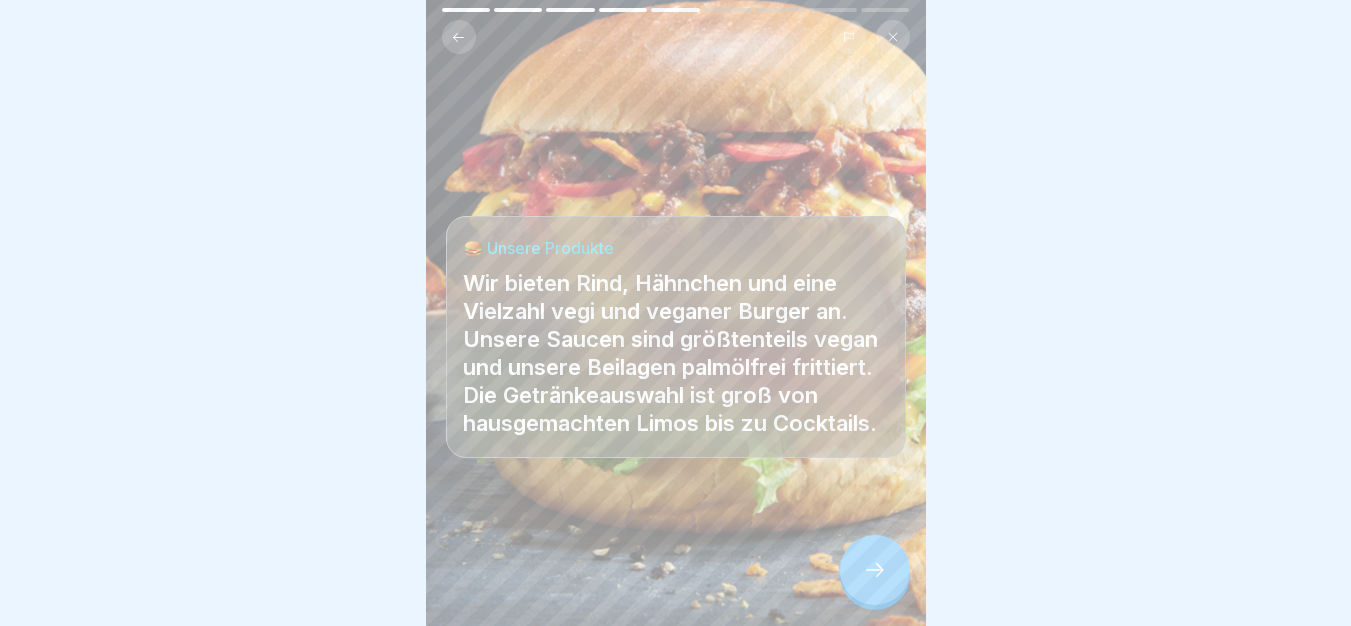 click at bounding box center (875, 570) 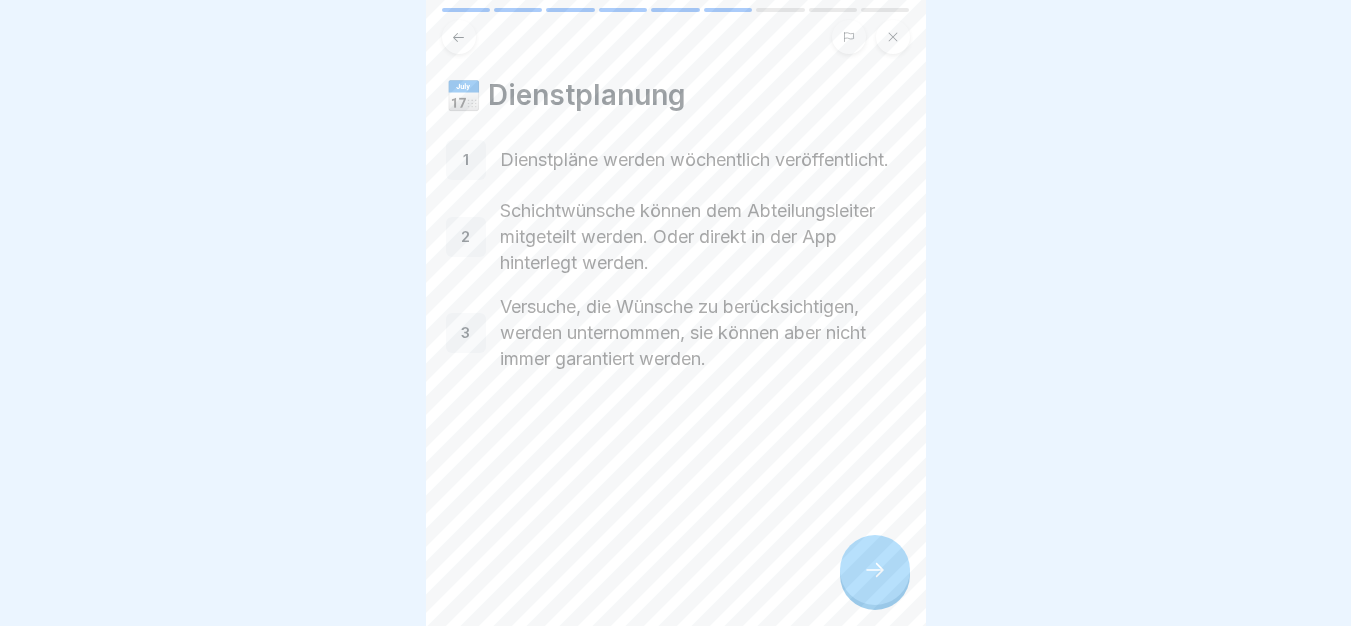 click at bounding box center [875, 570] 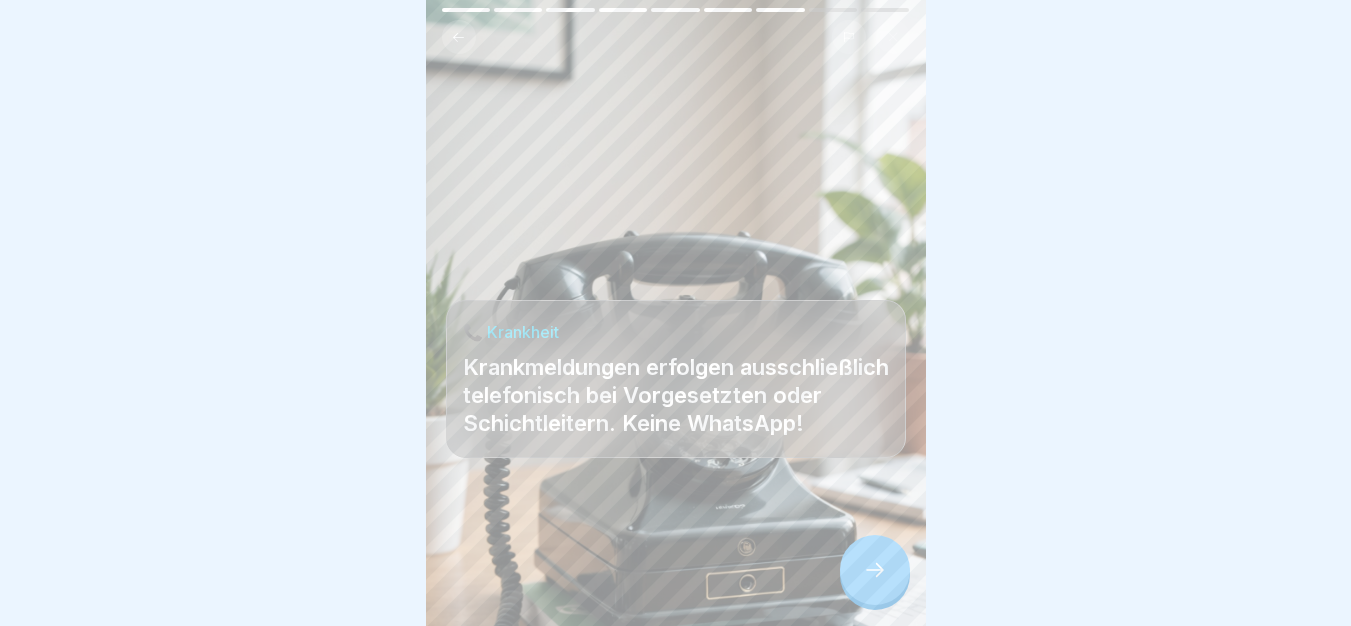 click at bounding box center (875, 570) 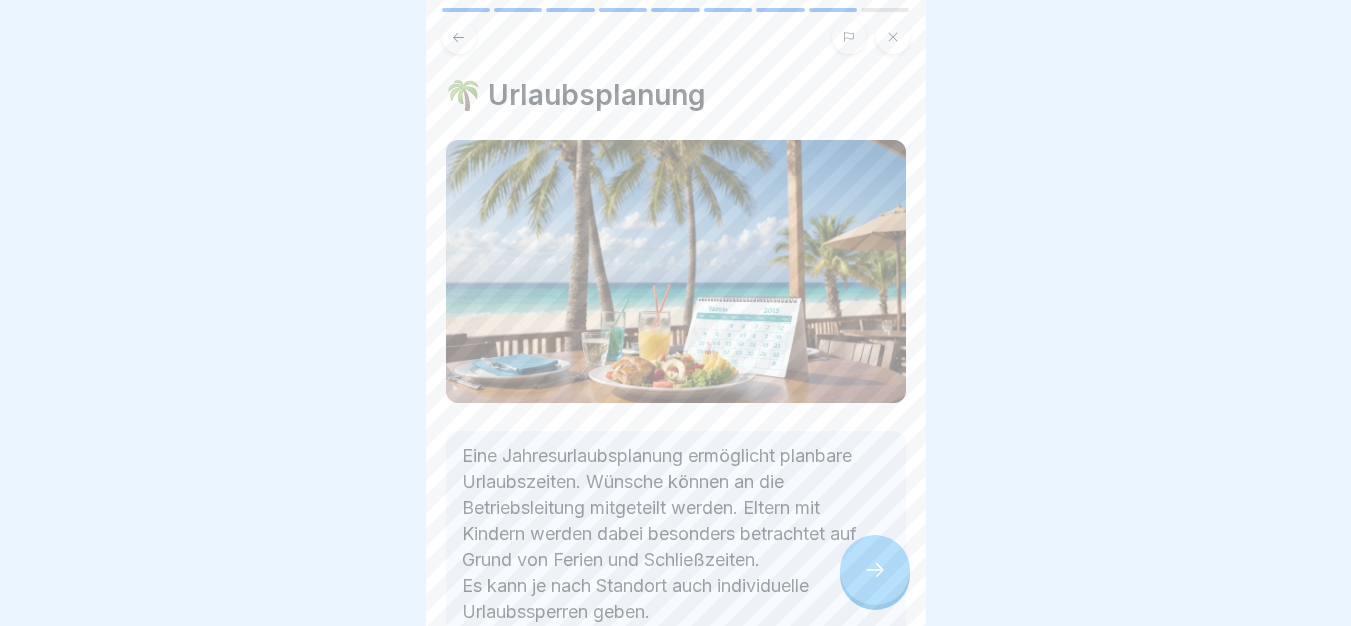 click 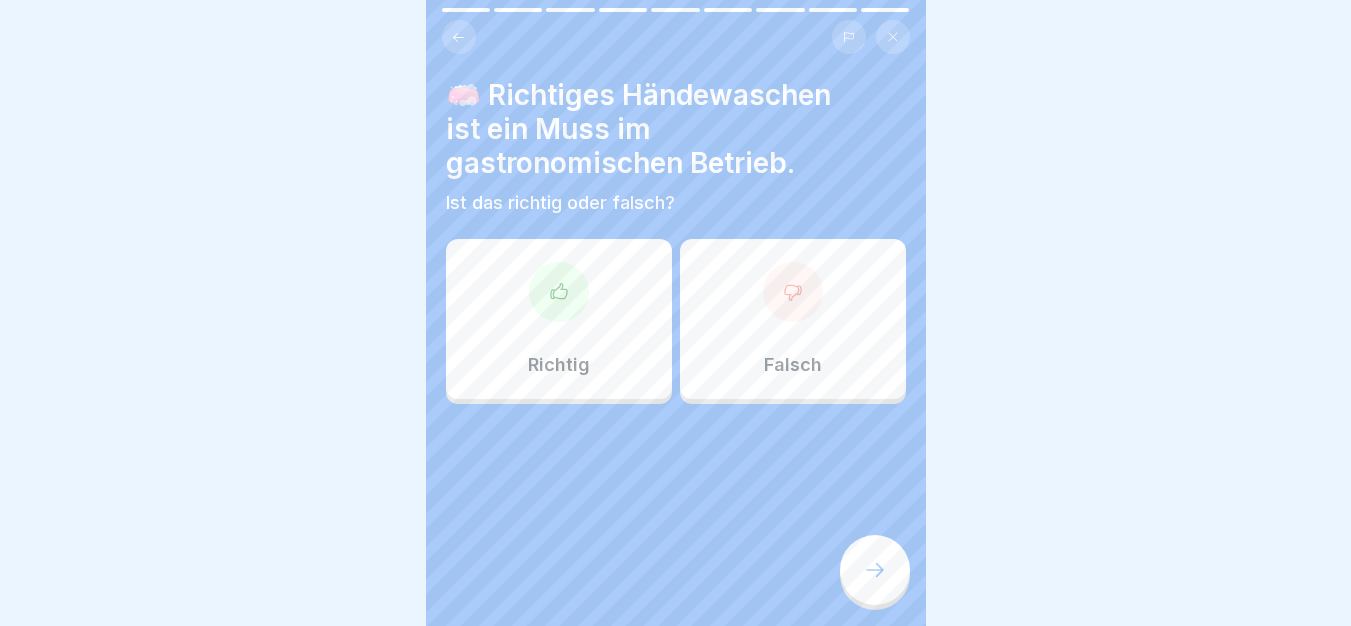 click on "Richtig" at bounding box center (559, 319) 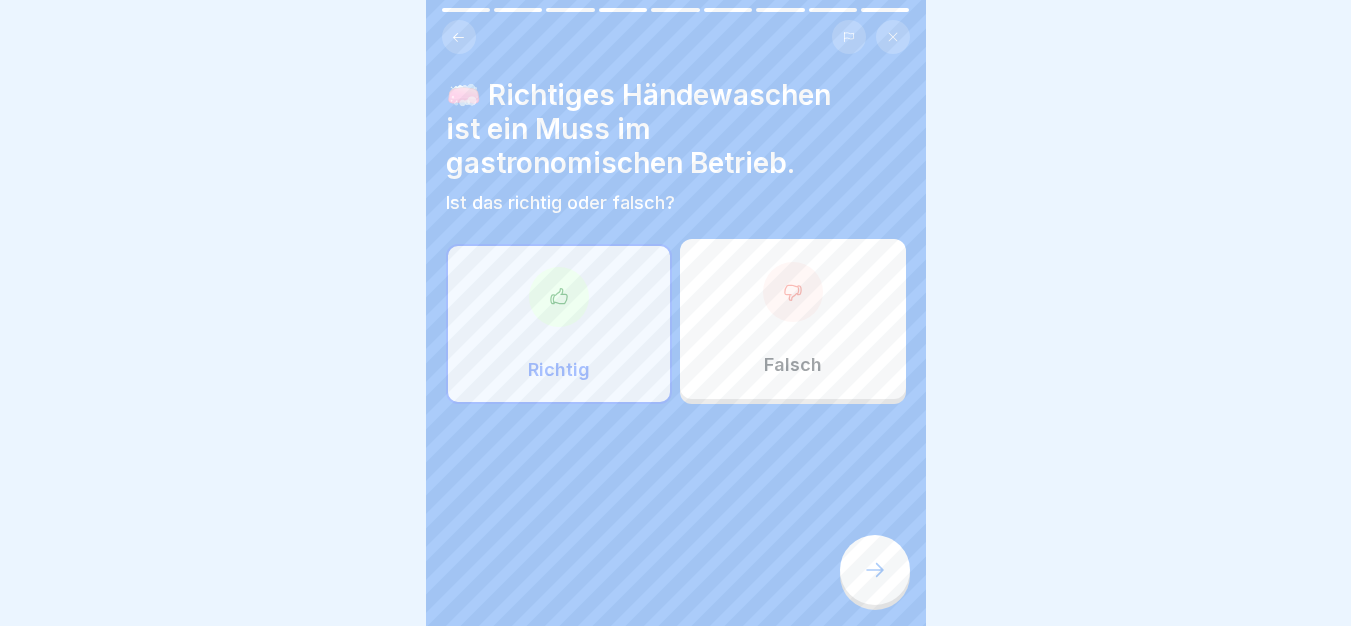 click at bounding box center [875, 570] 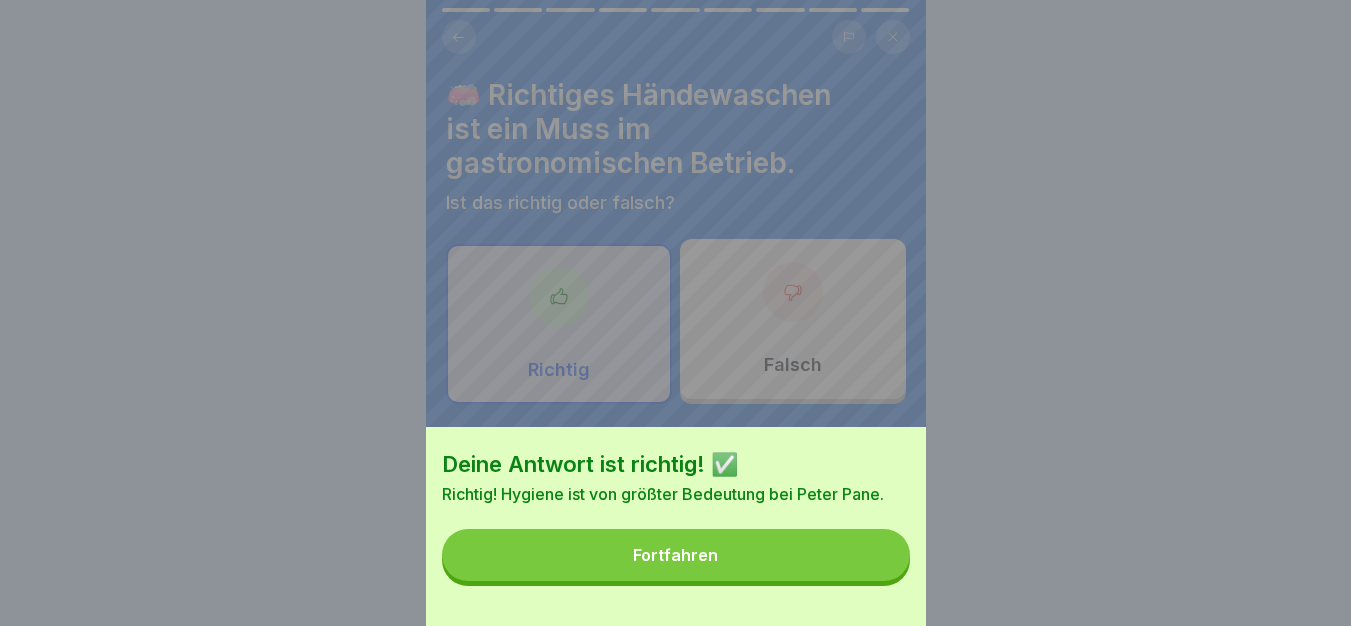 click on "Fortfahren" at bounding box center (676, 555) 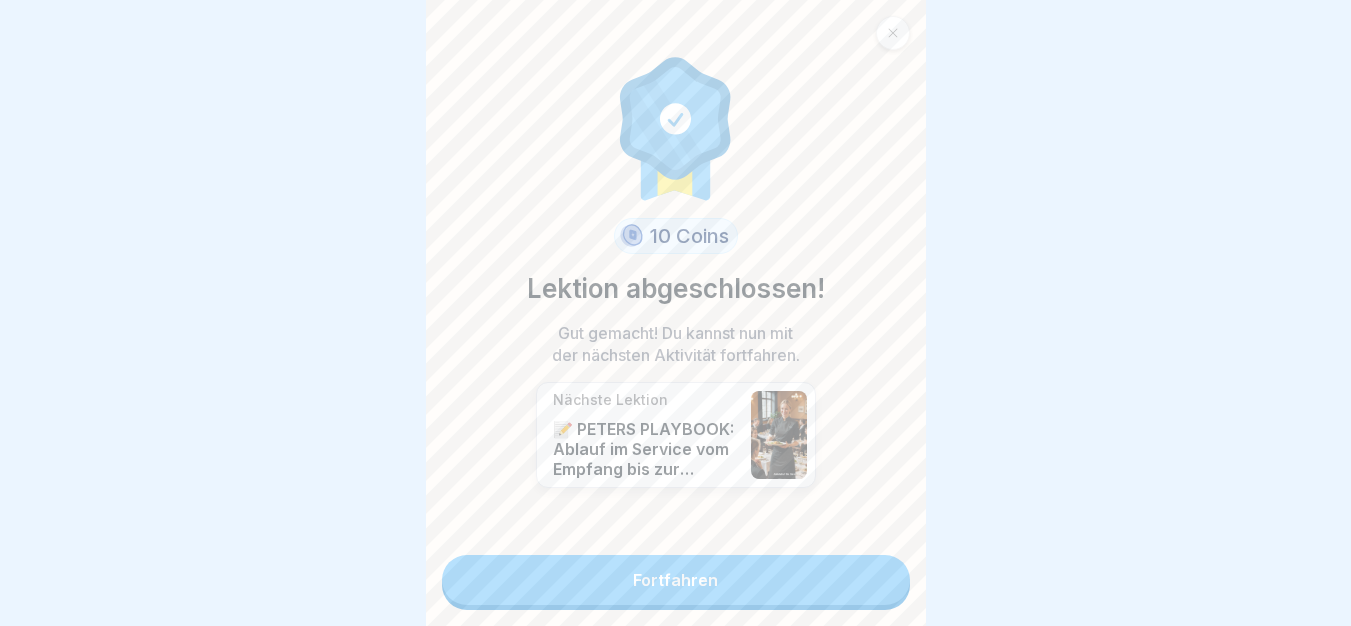 click on "Fortfahren" at bounding box center (676, 580) 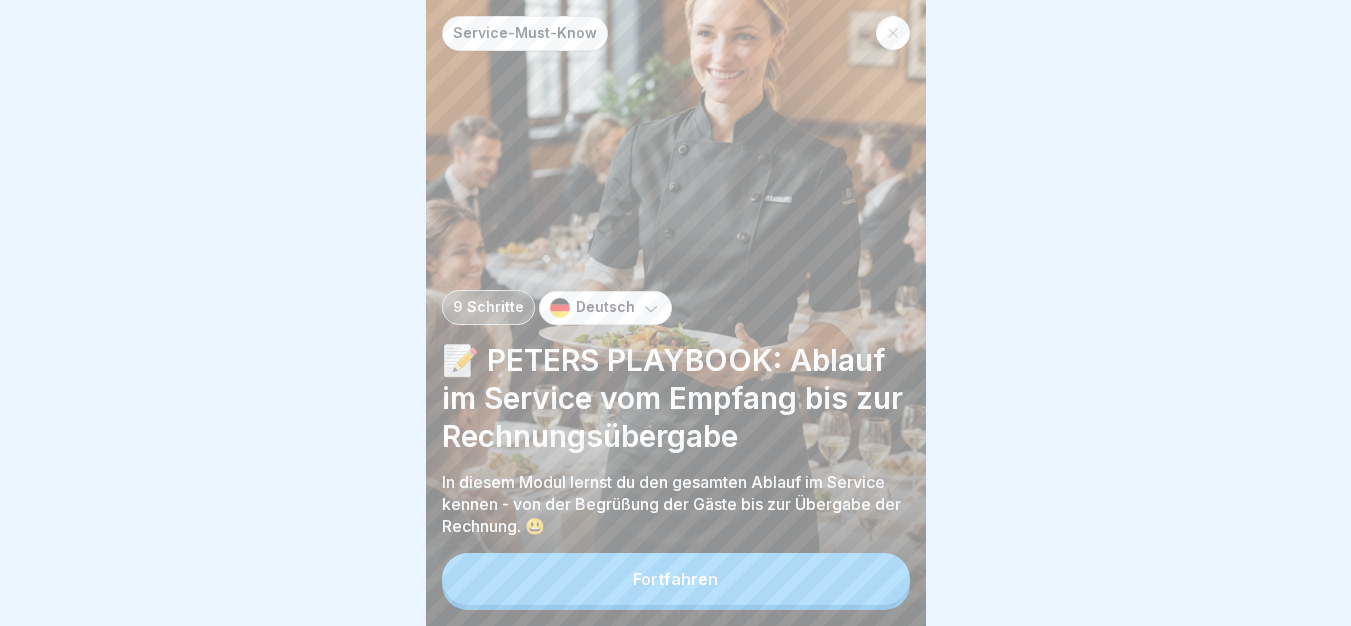 click on "Fortfahren" at bounding box center [676, 579] 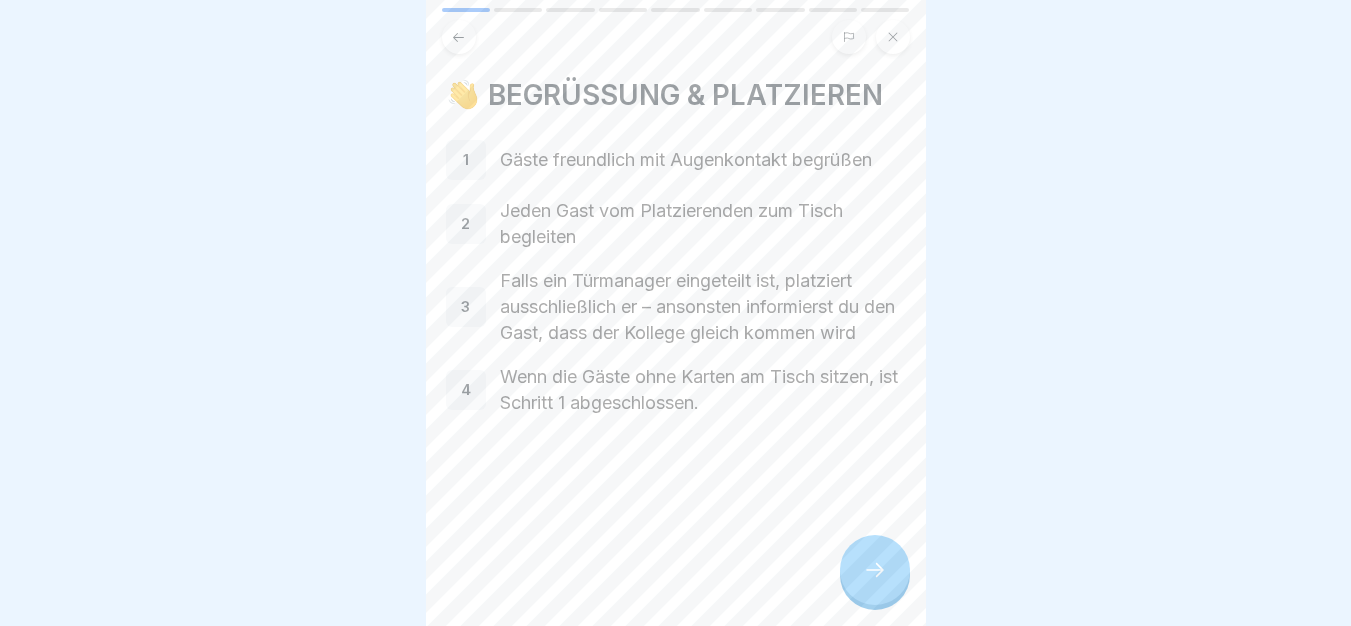 click at bounding box center (875, 570) 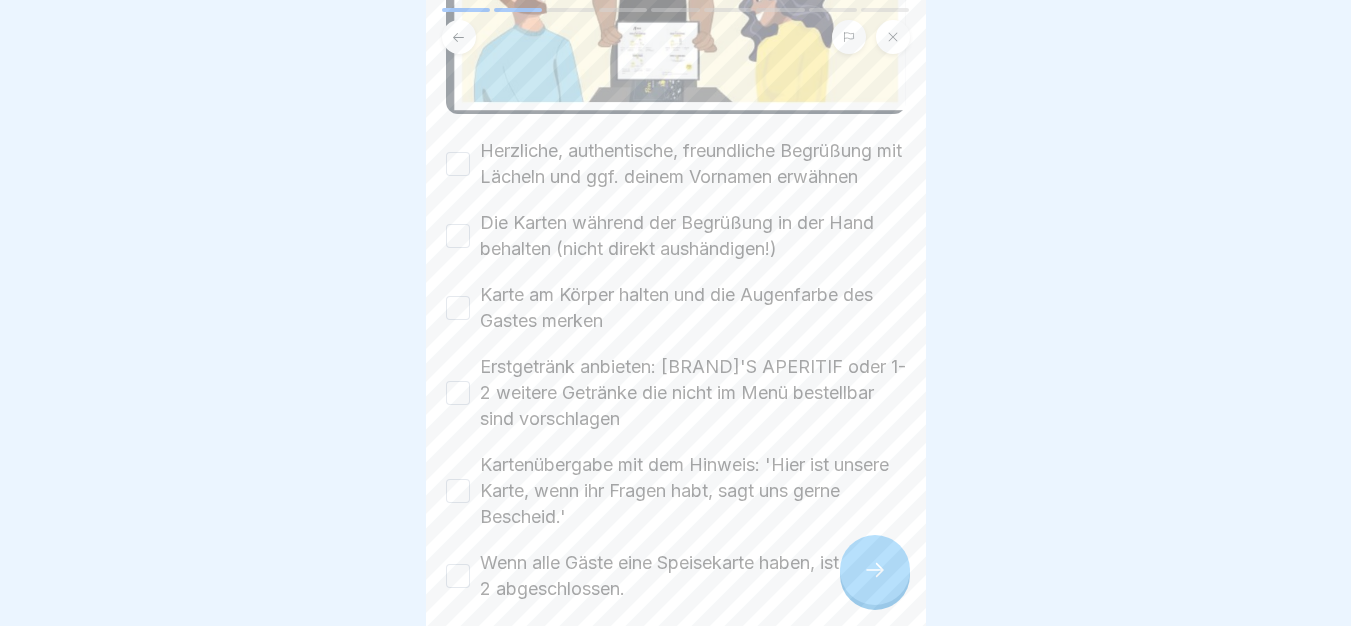 scroll, scrollTop: 373, scrollLeft: 0, axis: vertical 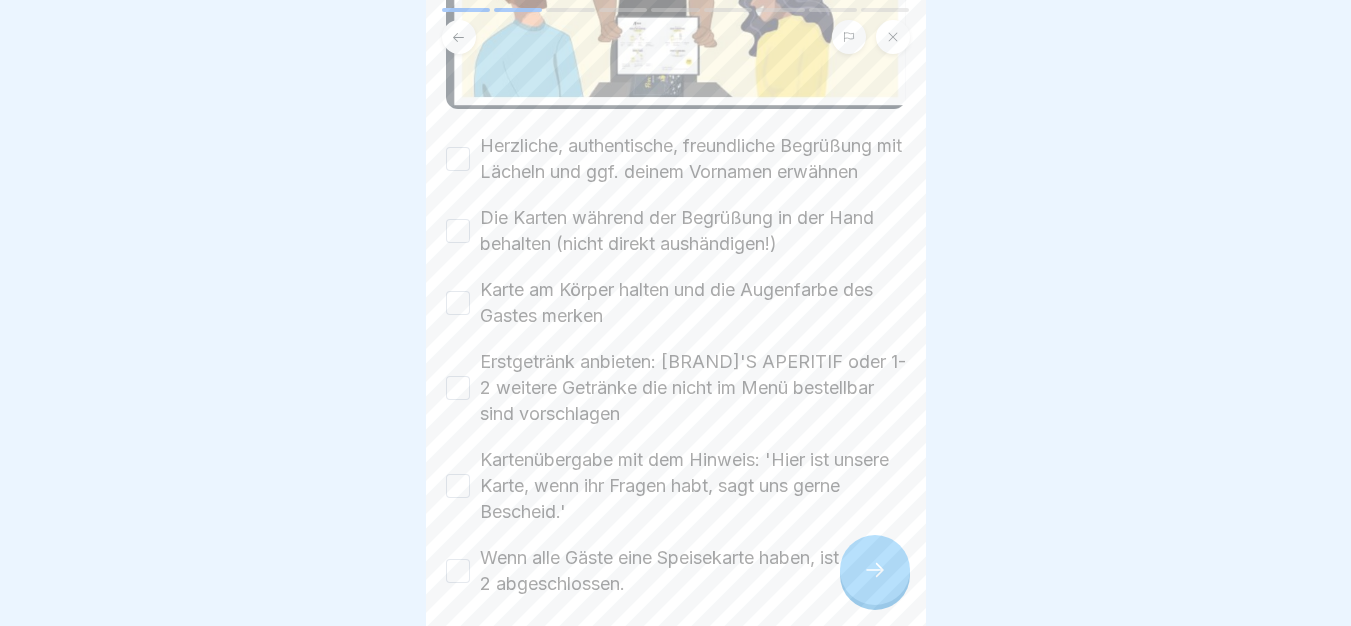click on "Herzliche, authentische, freundliche Begrüßung mit Lächeln und ggf. deinem Vornamen erwähnen" at bounding box center (693, 159) 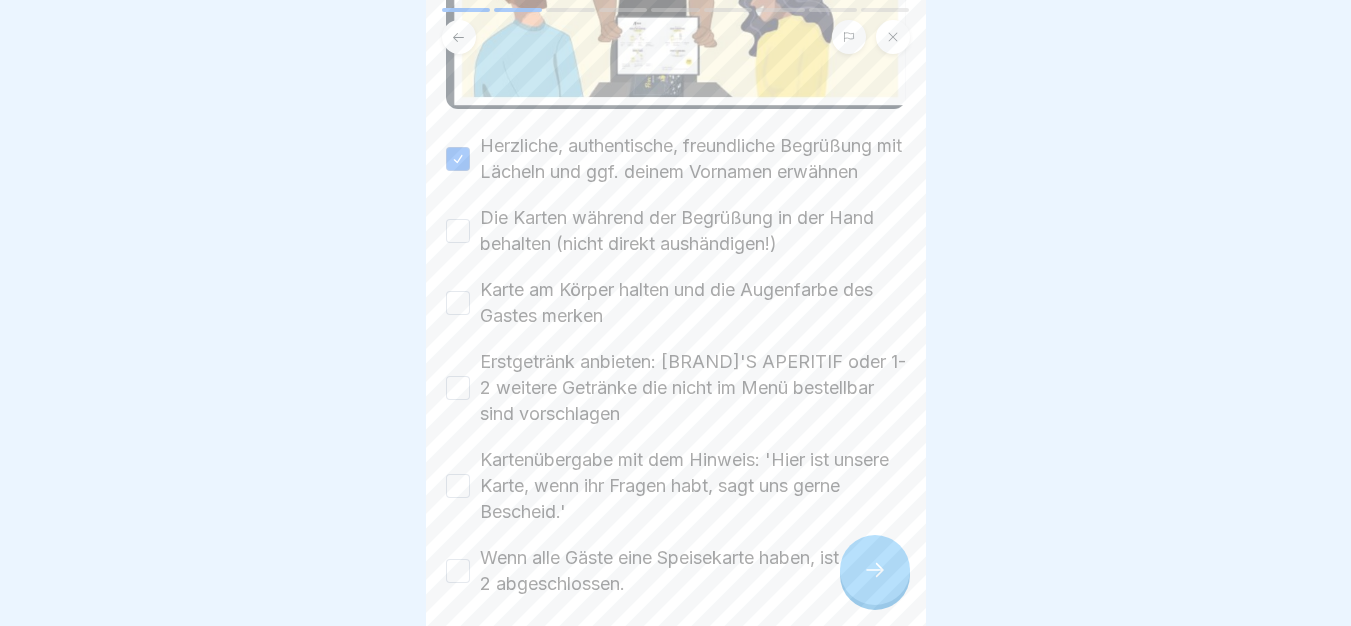 click on "Die Karten während der Begrüßung in der Hand behalten (nicht direkt aushändigen!)" at bounding box center (693, 231) 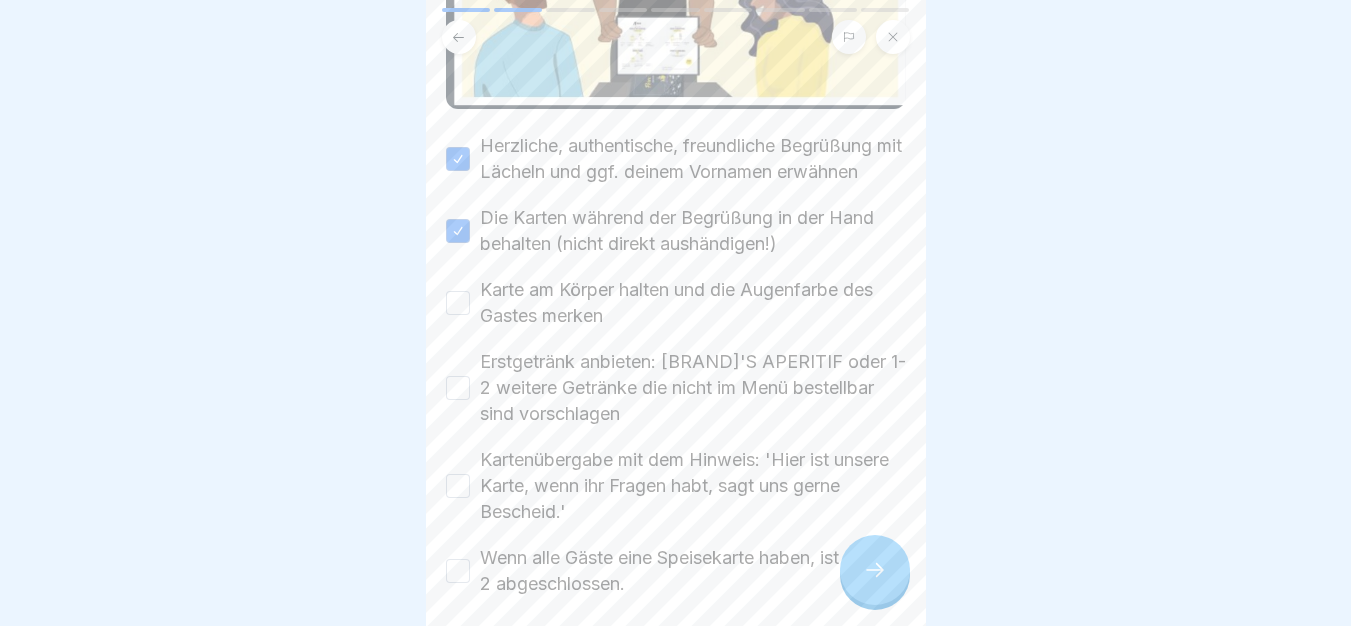 click on "Karte am Körper halten und die Augenfarbe des Gastes merken" at bounding box center (693, 303) 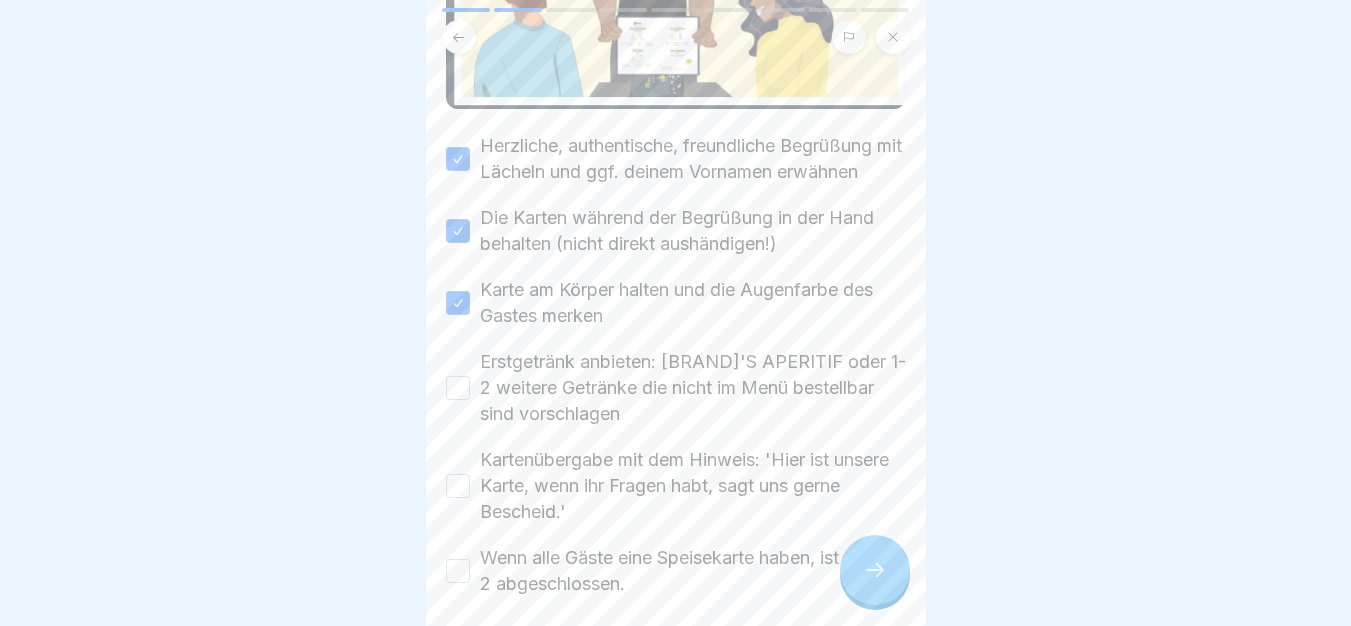 click on "Erstgetränk anbieten: [BRAND]'S APERITIF oder 1-2 weitere Getränke die nicht im Menü bestellbar sind vorschlagen" at bounding box center [693, 388] 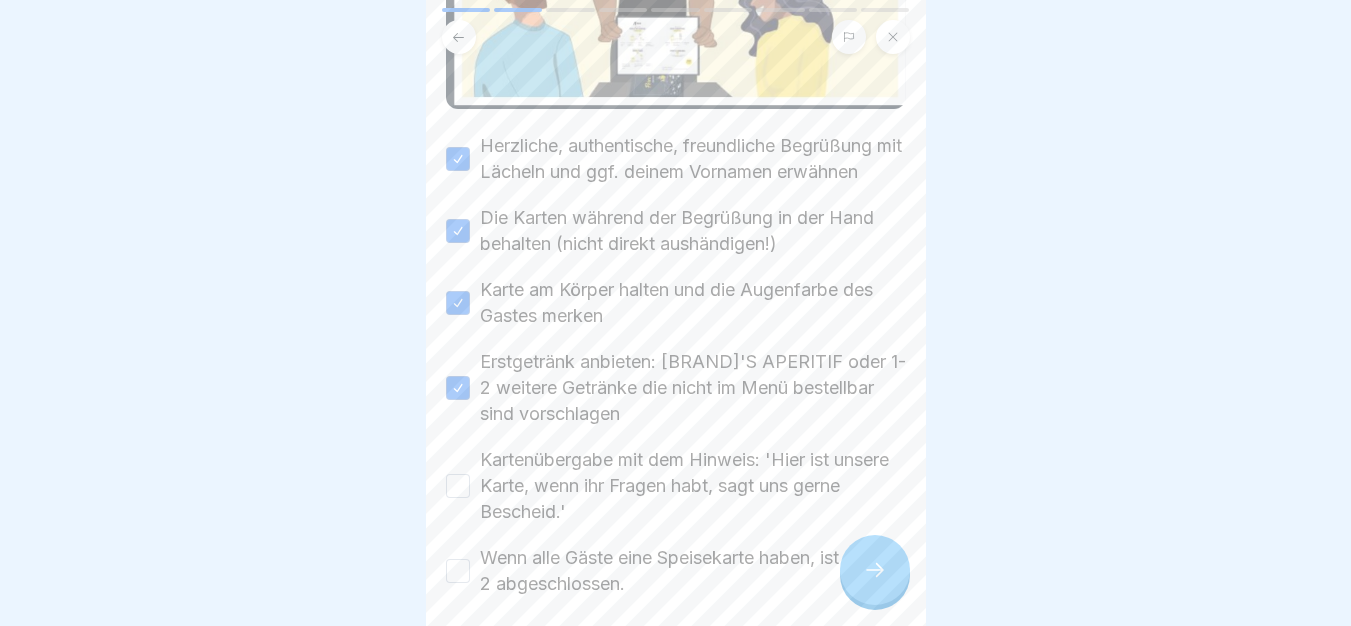 click on "Kartenübergabe mit dem Hinweis: 'Hier ist unsere Karte, wenn ihr Fragen habt, sagt uns gerne Bescheid.'" at bounding box center (693, 486) 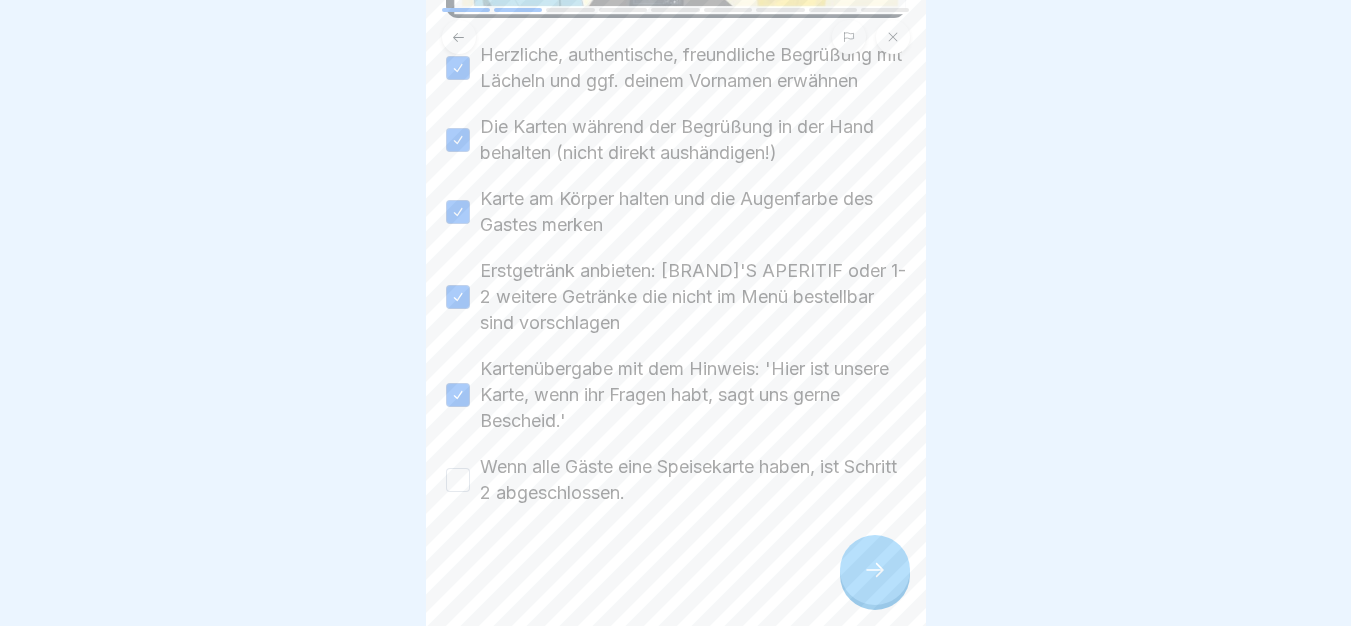 scroll, scrollTop: 480, scrollLeft: 0, axis: vertical 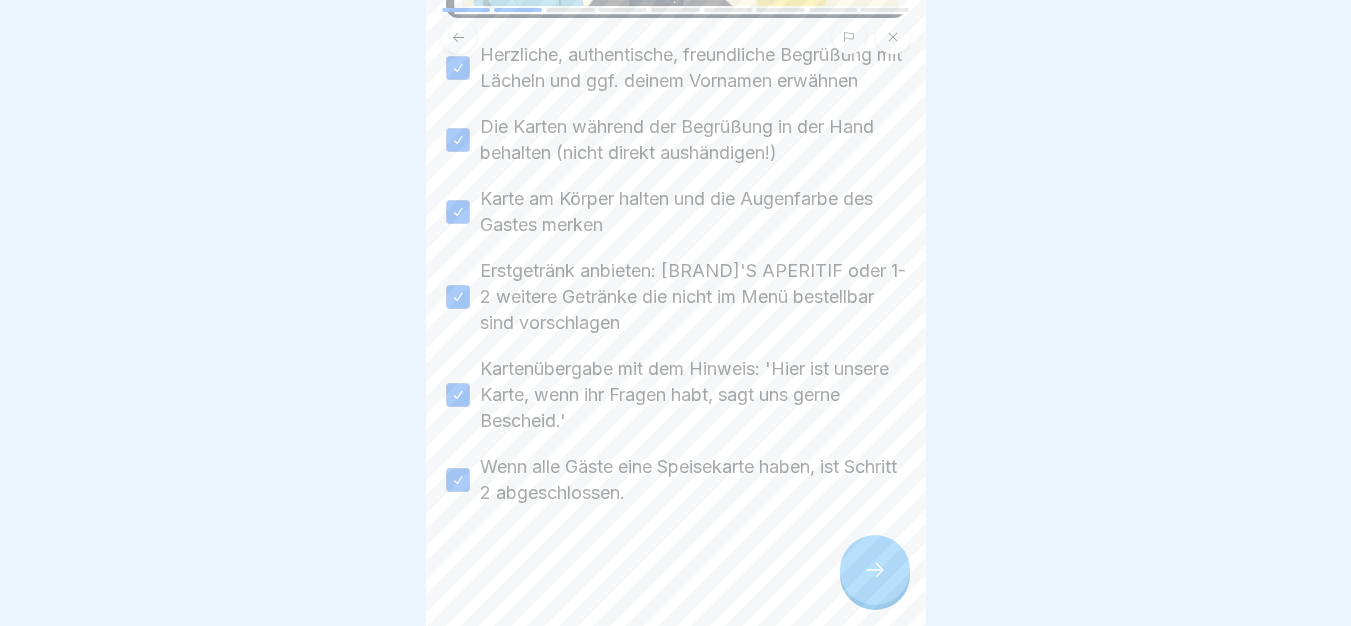 click at bounding box center [875, 570] 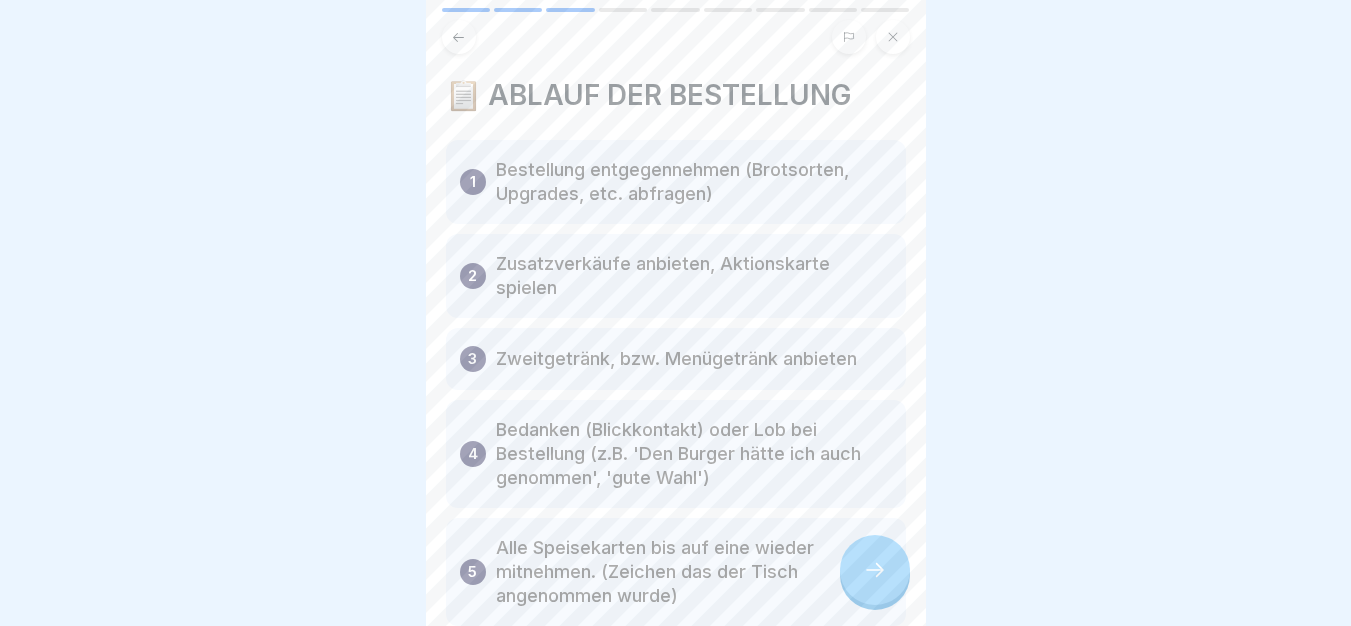 click at bounding box center [875, 570] 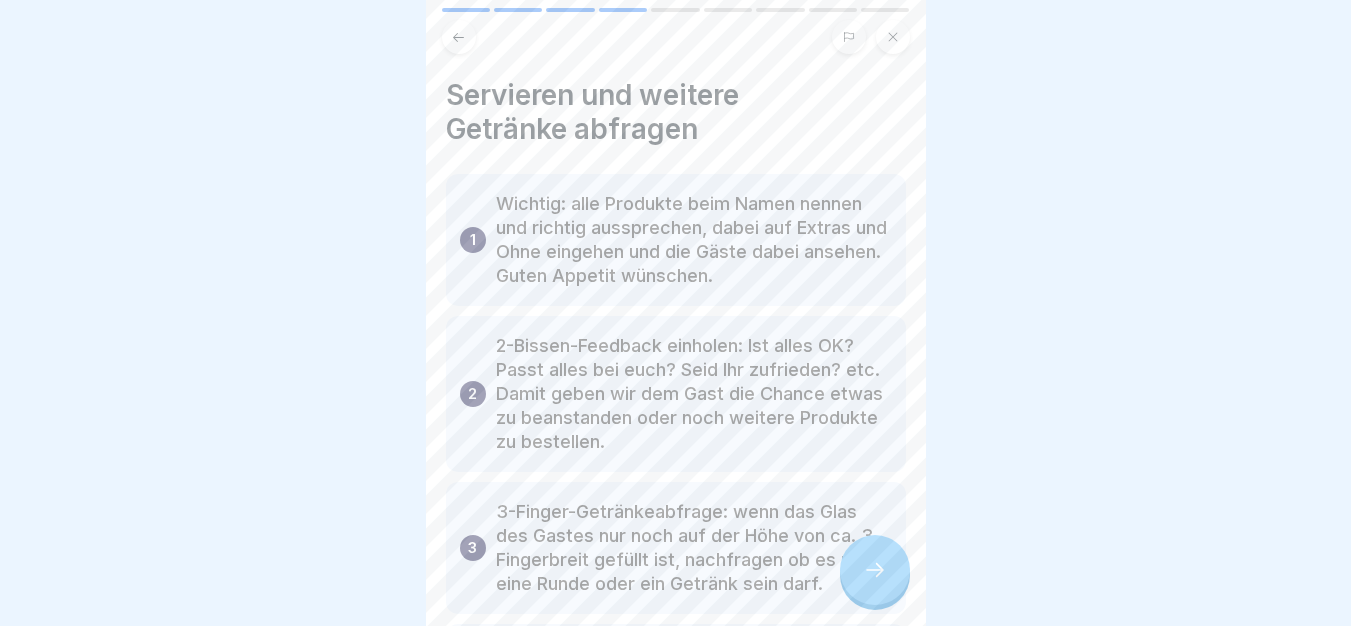 click at bounding box center [875, 570] 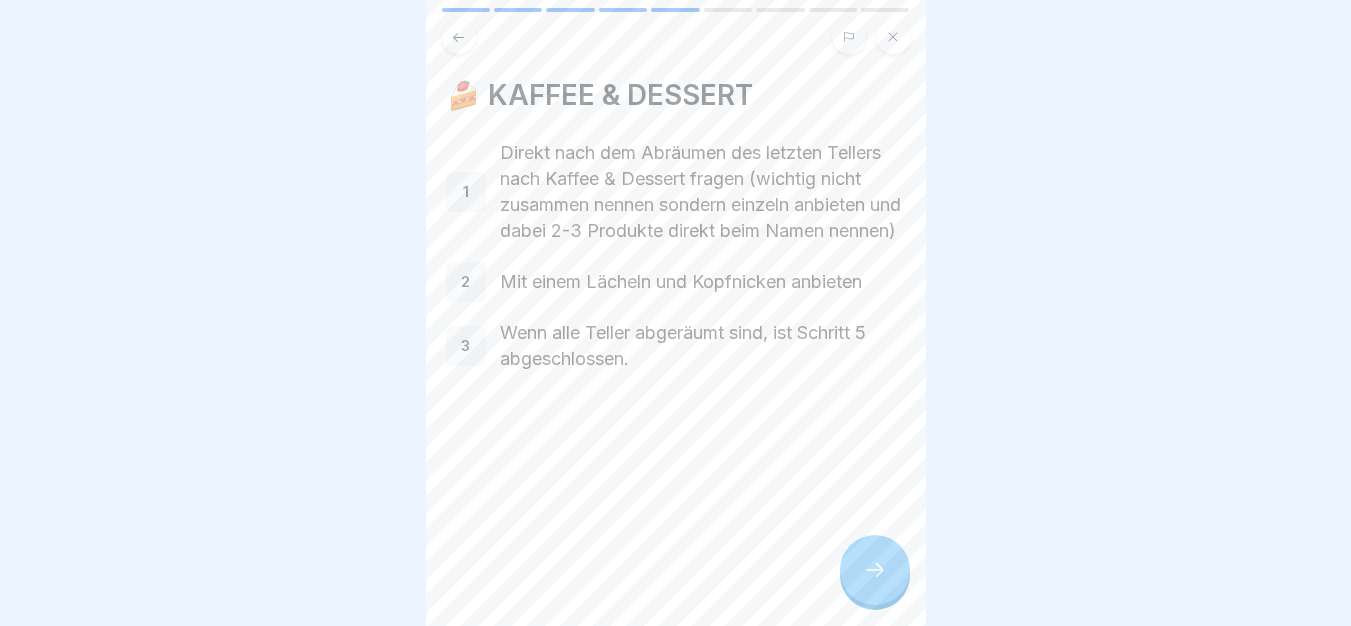 click at bounding box center (875, 570) 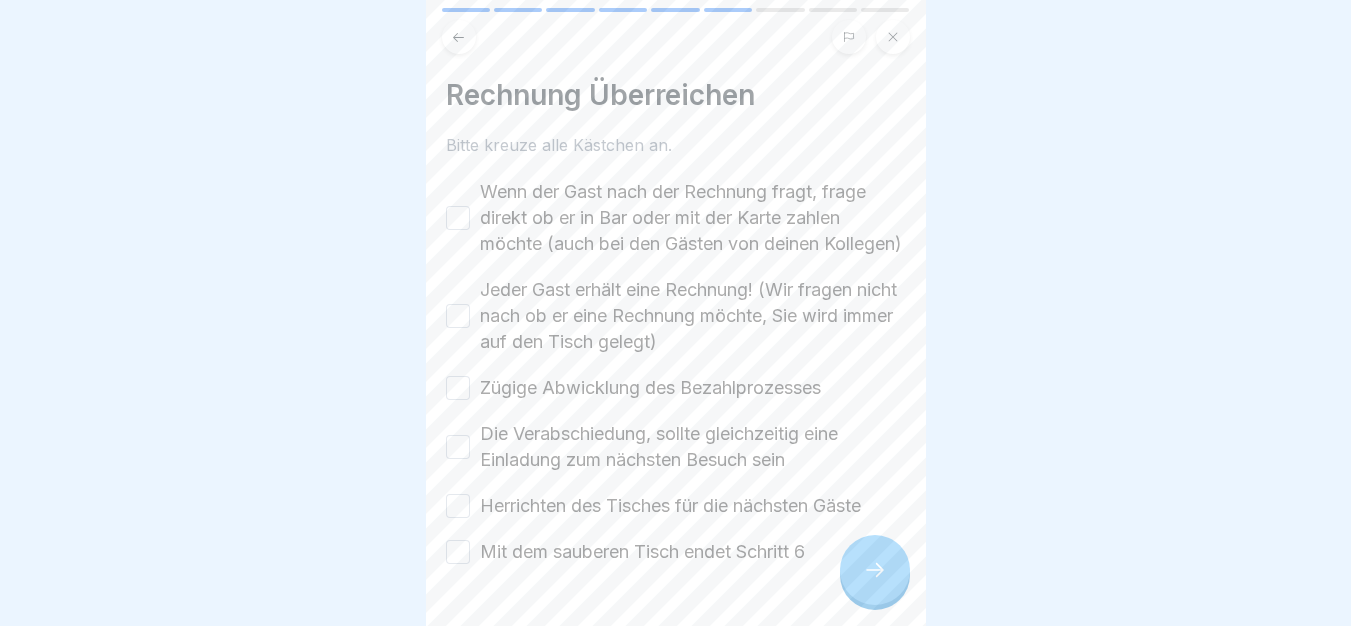 click at bounding box center (875, 570) 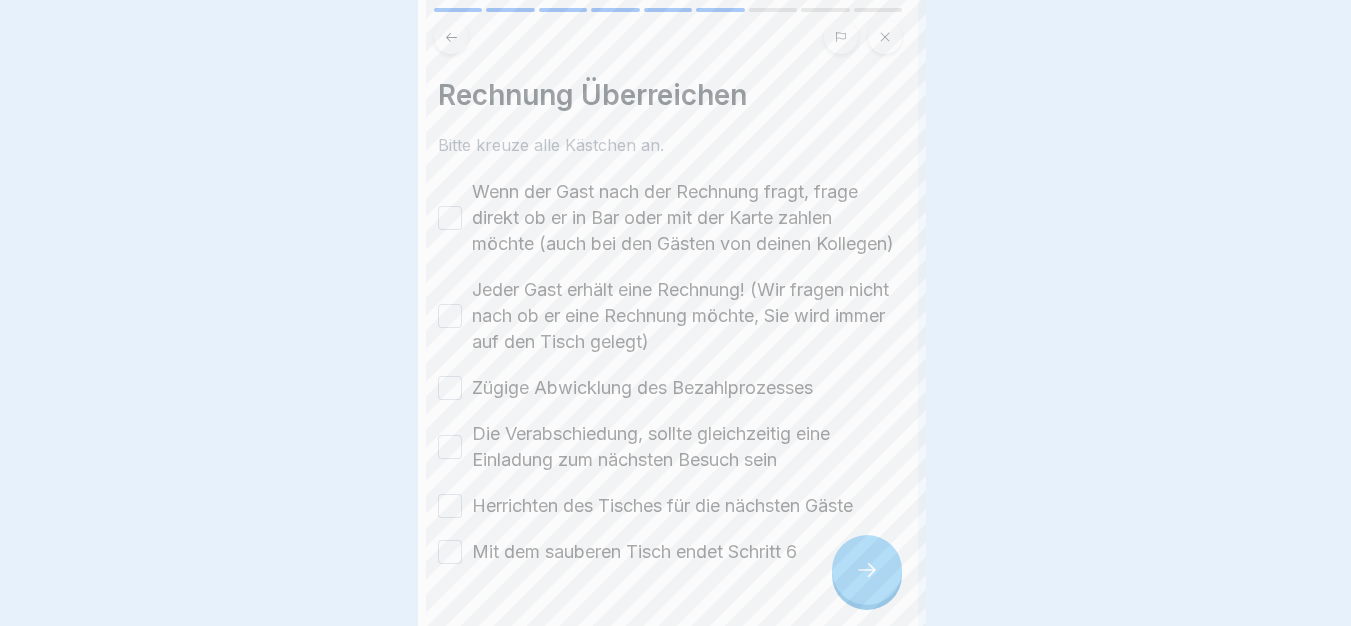 scroll, scrollTop: 0, scrollLeft: 0, axis: both 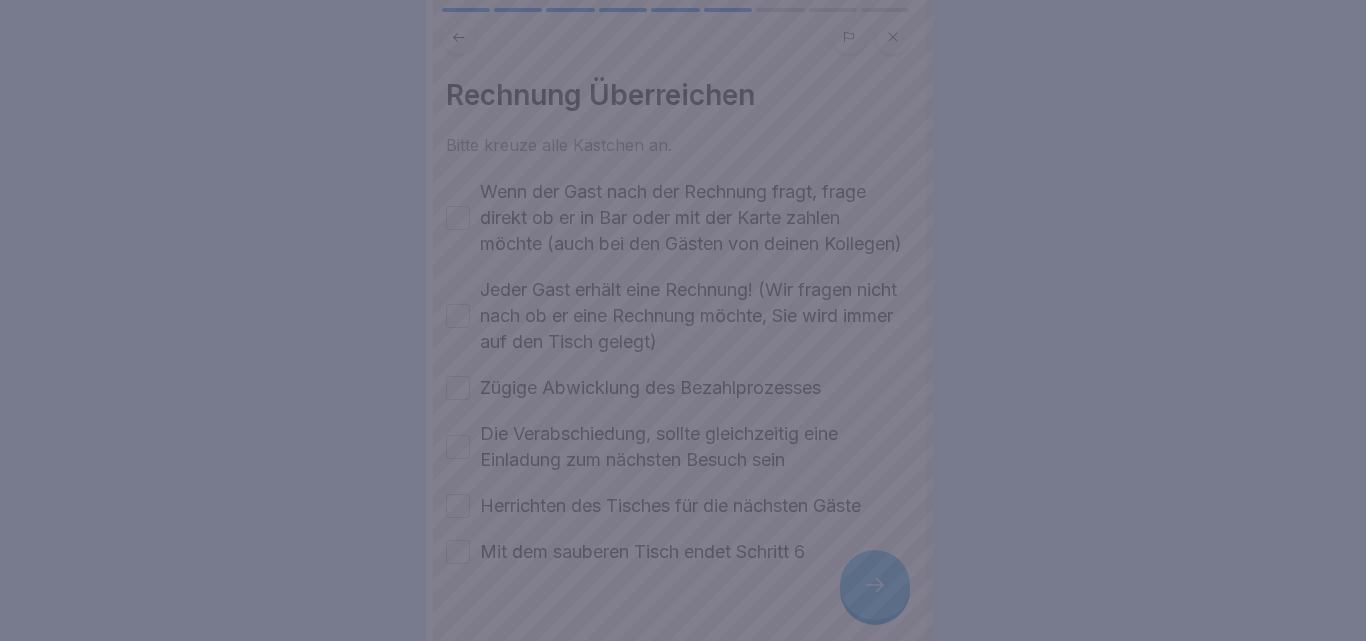 click at bounding box center (683, 320) 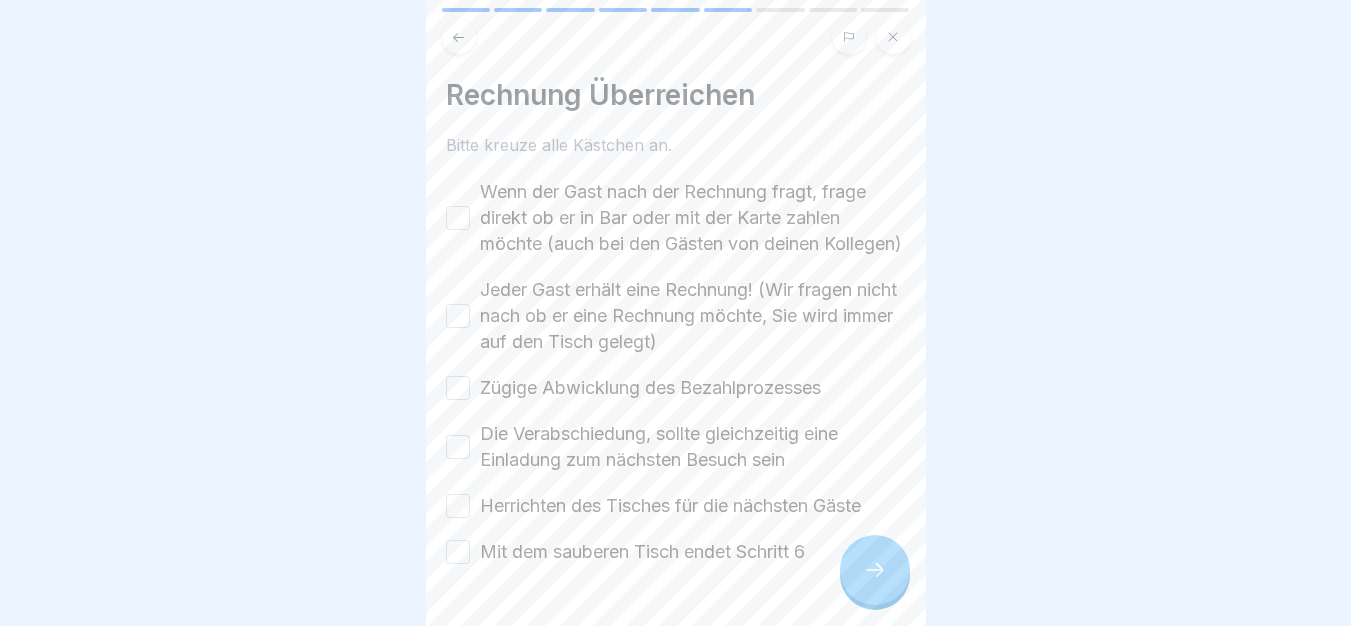 click on "Wenn der Gast nach der Rechnung fragt, frage direkt ob er in Bar oder mit der Karte zahlen möchte (auch bei den Gästen von deinen Kollegen)" at bounding box center (693, 218) 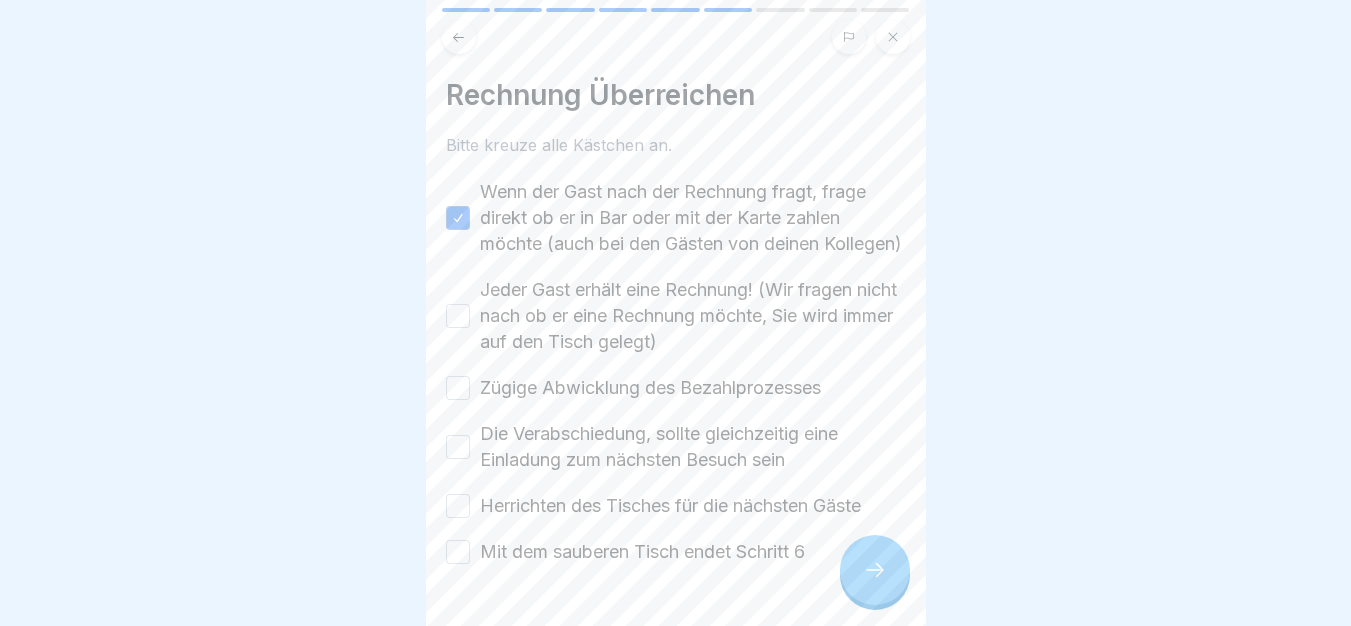 click on "Jeder Gast erhält eine Rechnung! (Wir fragen nicht nach ob er eine Rechnung möchte, Sie wird immer auf den Tisch gelegt)" at bounding box center [693, 316] 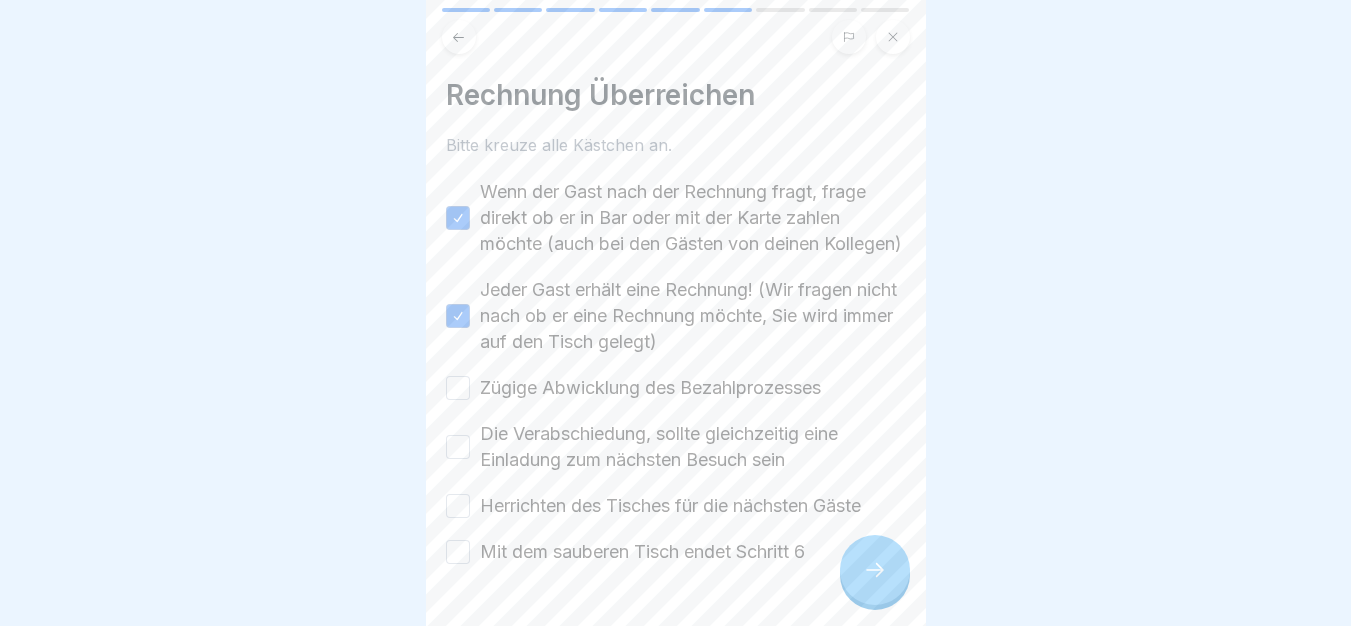 click on "Zügige Abwicklung des Bezahlprozesses" at bounding box center [650, 388] 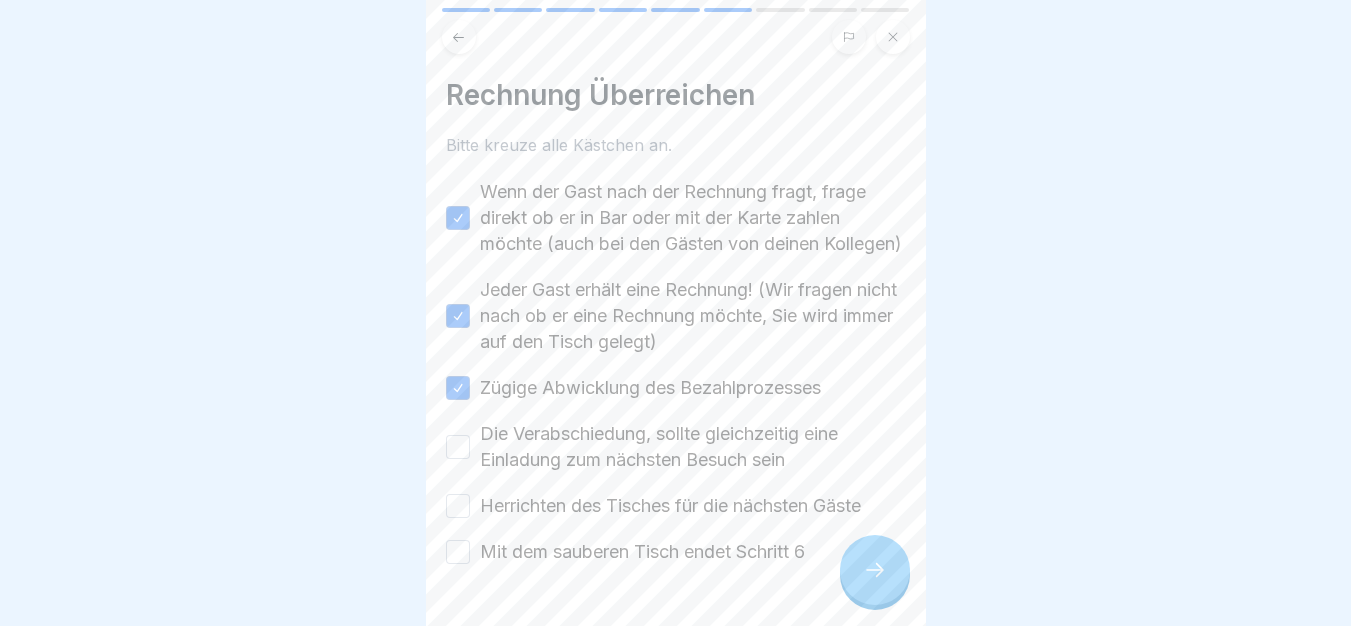 click on "Die Verabschiedung, sollte gleichzeitig eine Einladung zum nächsten Besuch sein" at bounding box center [693, 447] 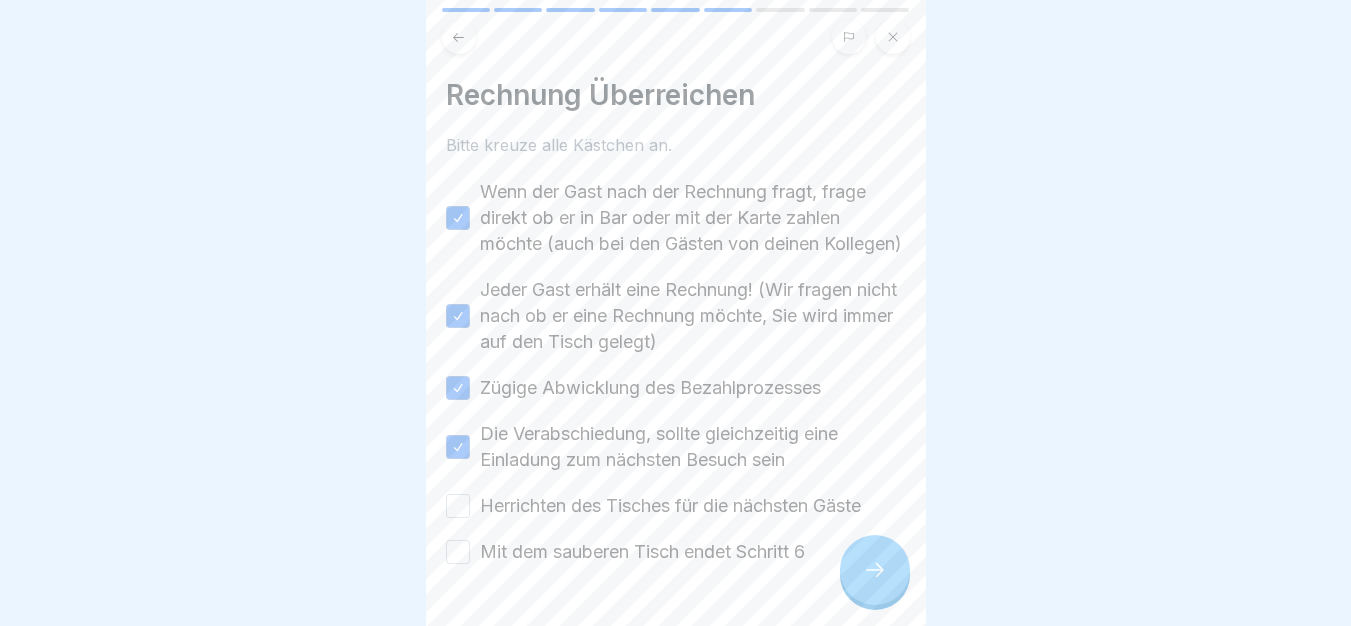 click on "Herrichten des Tisches für die nächsten Gäste" at bounding box center (670, 506) 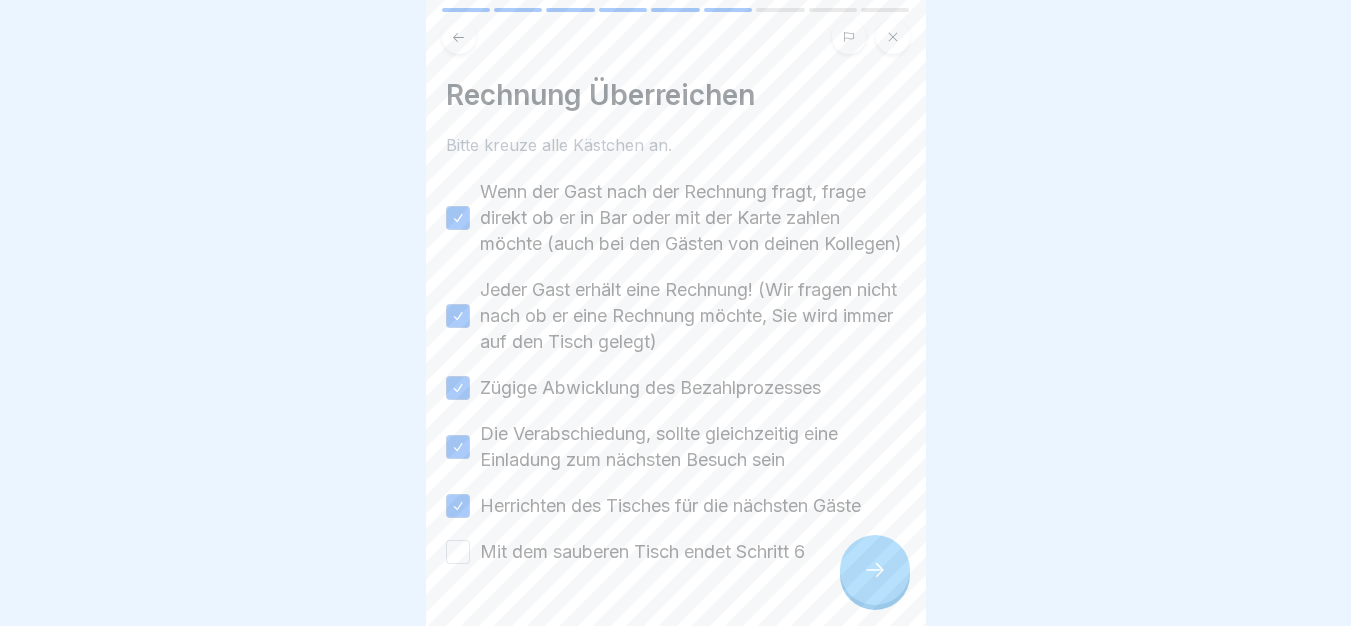 click on "Mit dem sauberen Tisch endet Schritt 6" at bounding box center (642, 552) 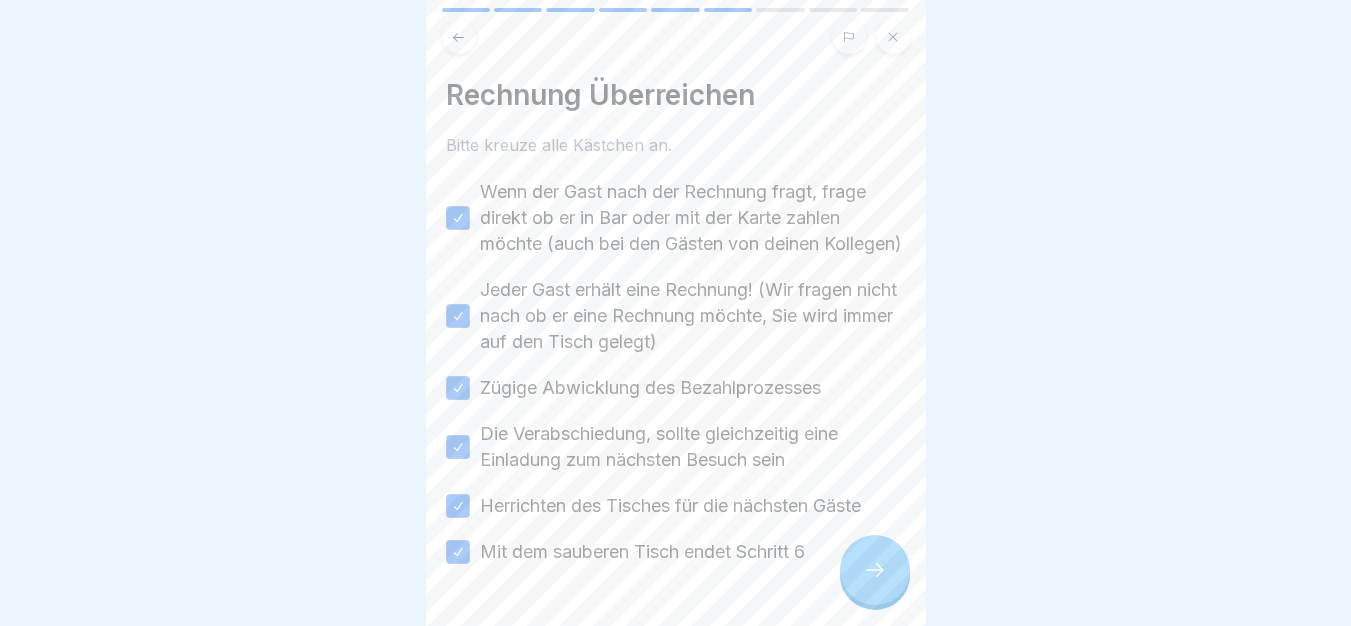 scroll, scrollTop: 85, scrollLeft: 0, axis: vertical 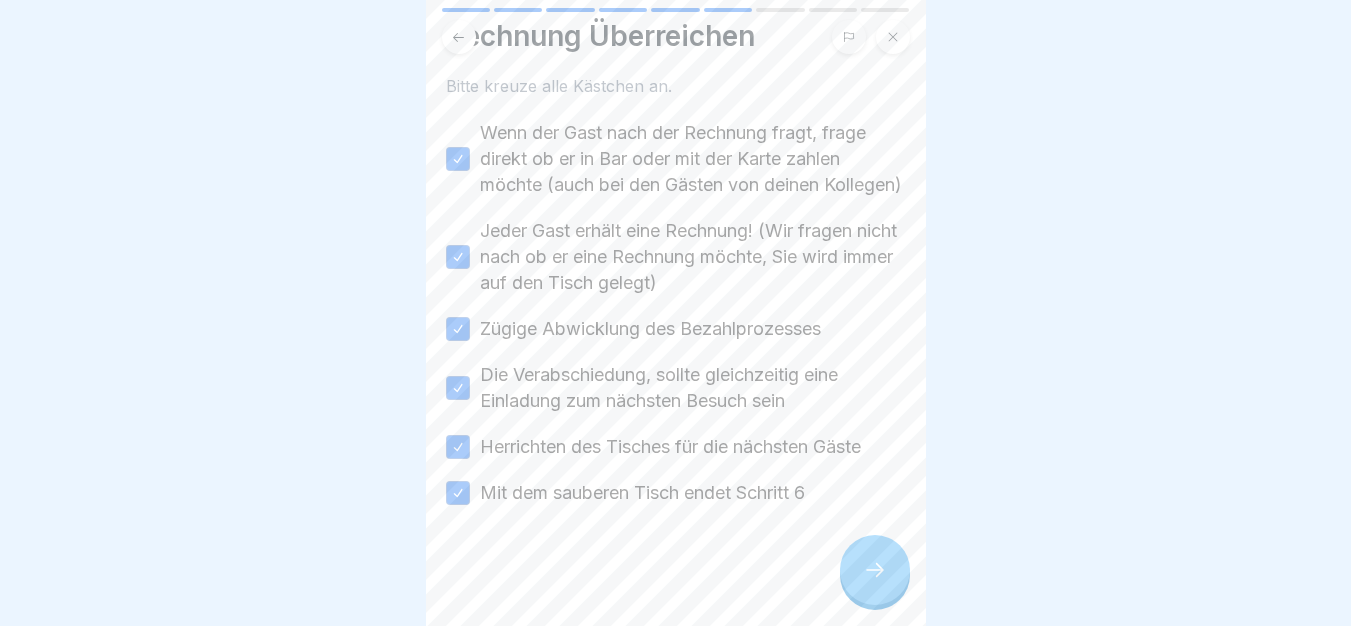 click at bounding box center [875, 570] 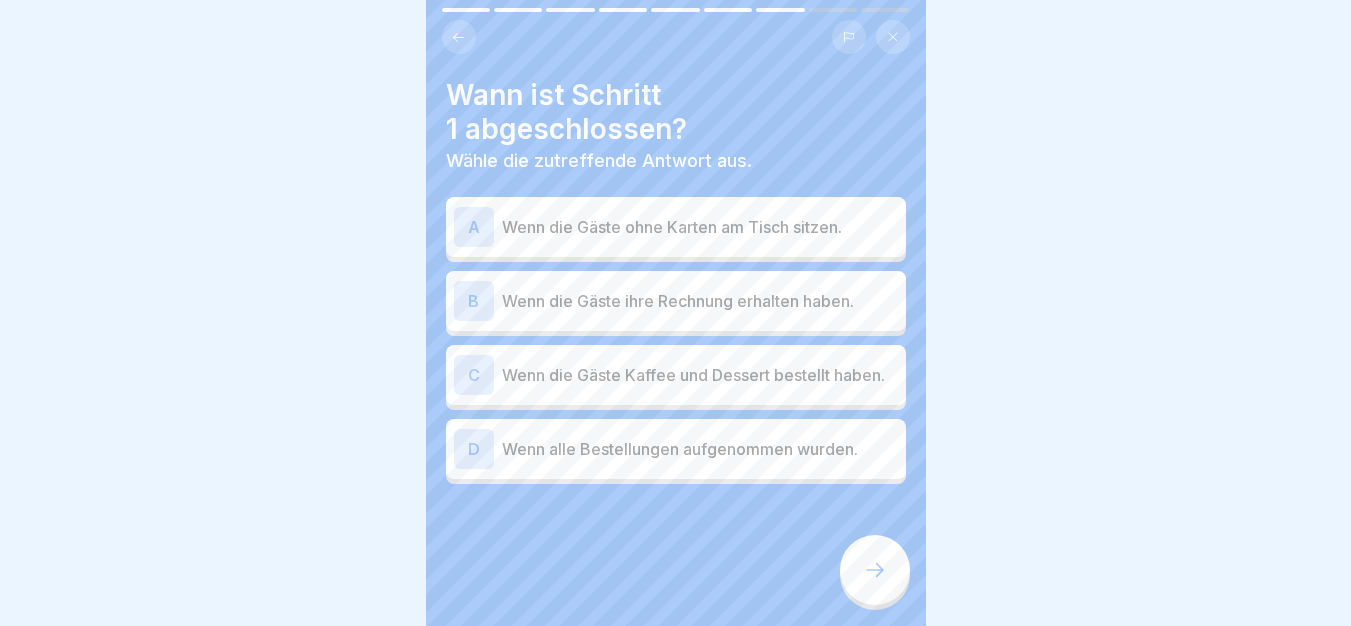 click at bounding box center [875, 570] 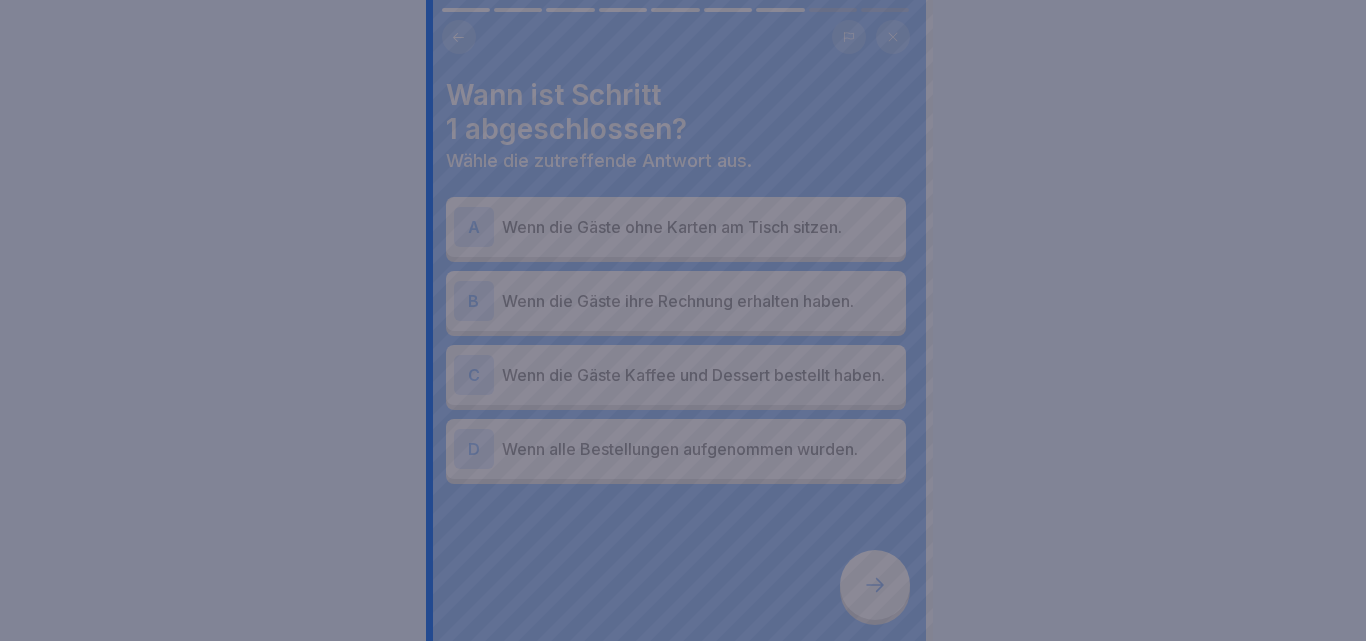 click at bounding box center (683, 320) 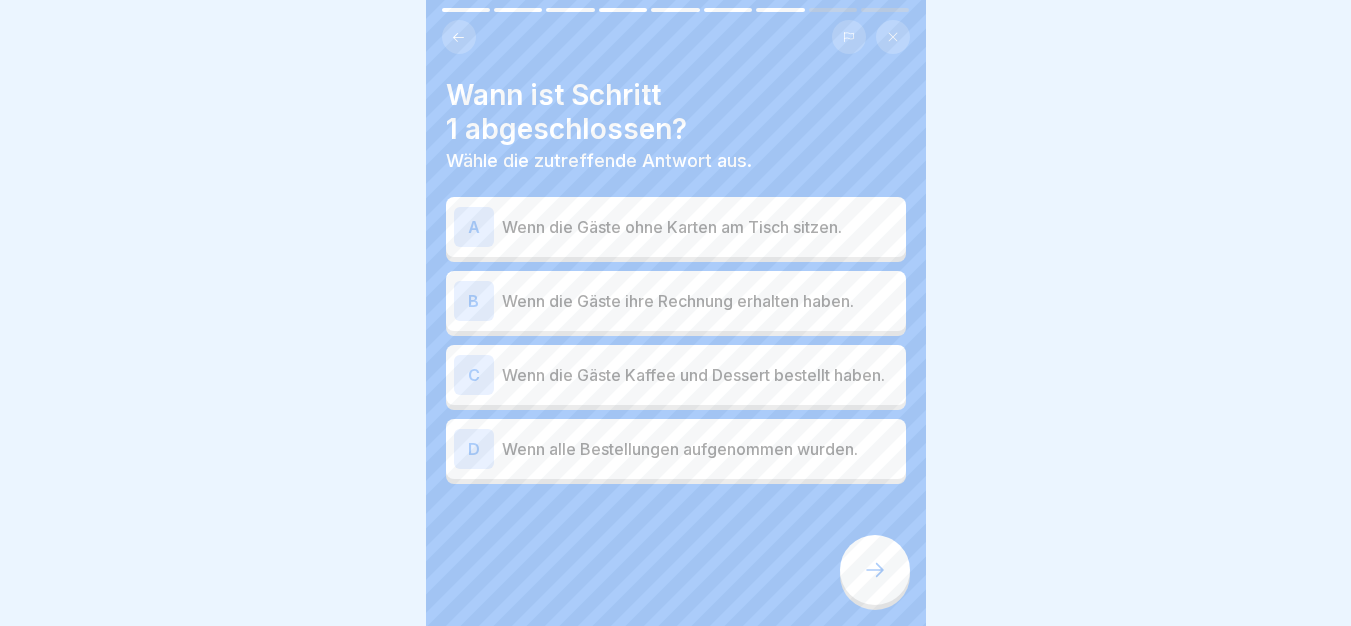 click on "Wenn die Gäste ohne Karten am Tisch sitzen." at bounding box center (700, 227) 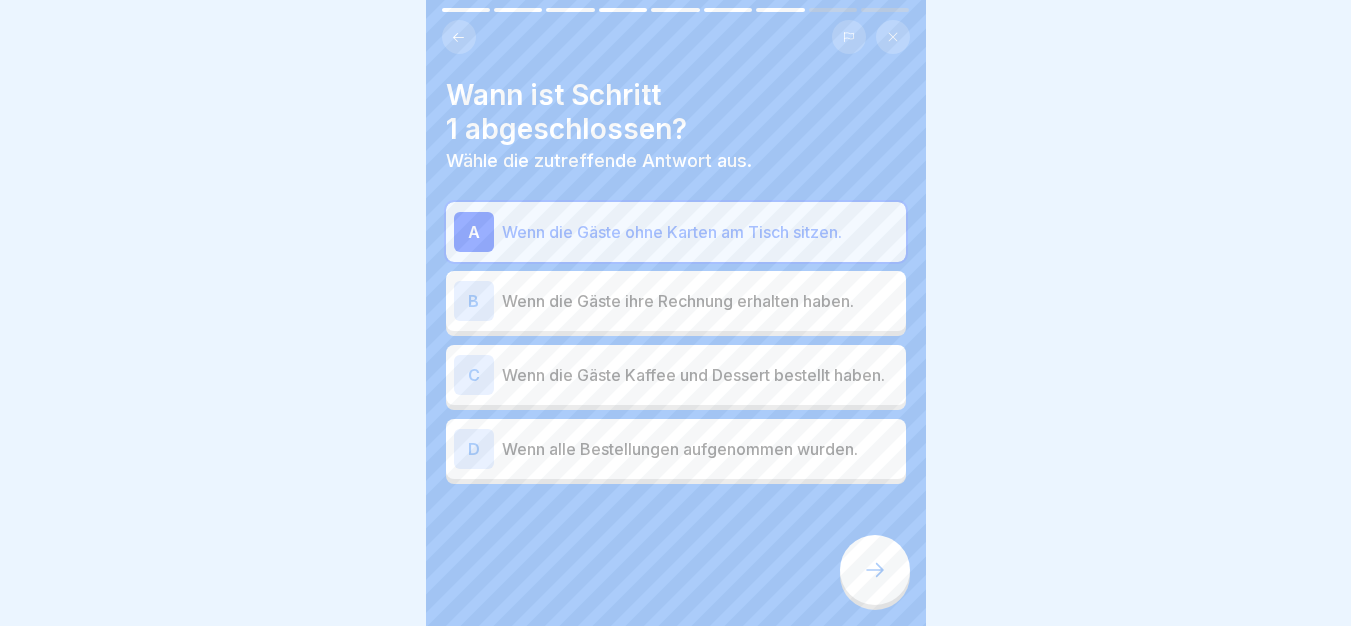click at bounding box center [676, 544] 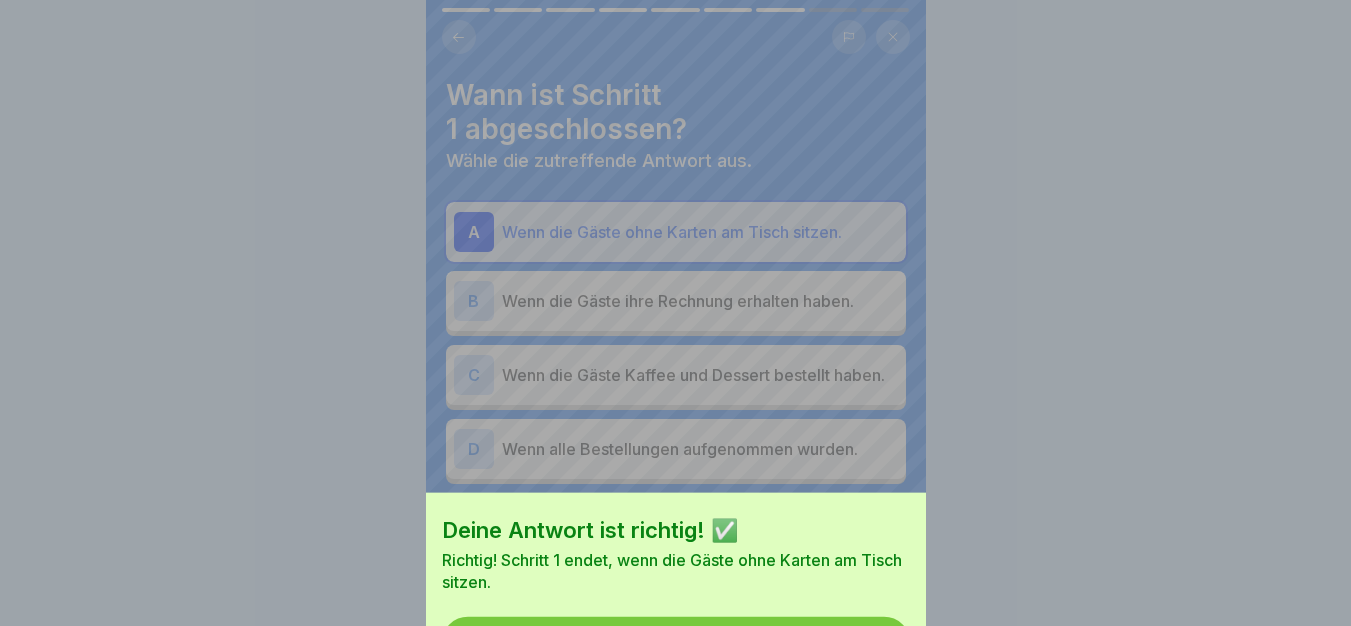 click on "Fortfahren" at bounding box center [676, 643] 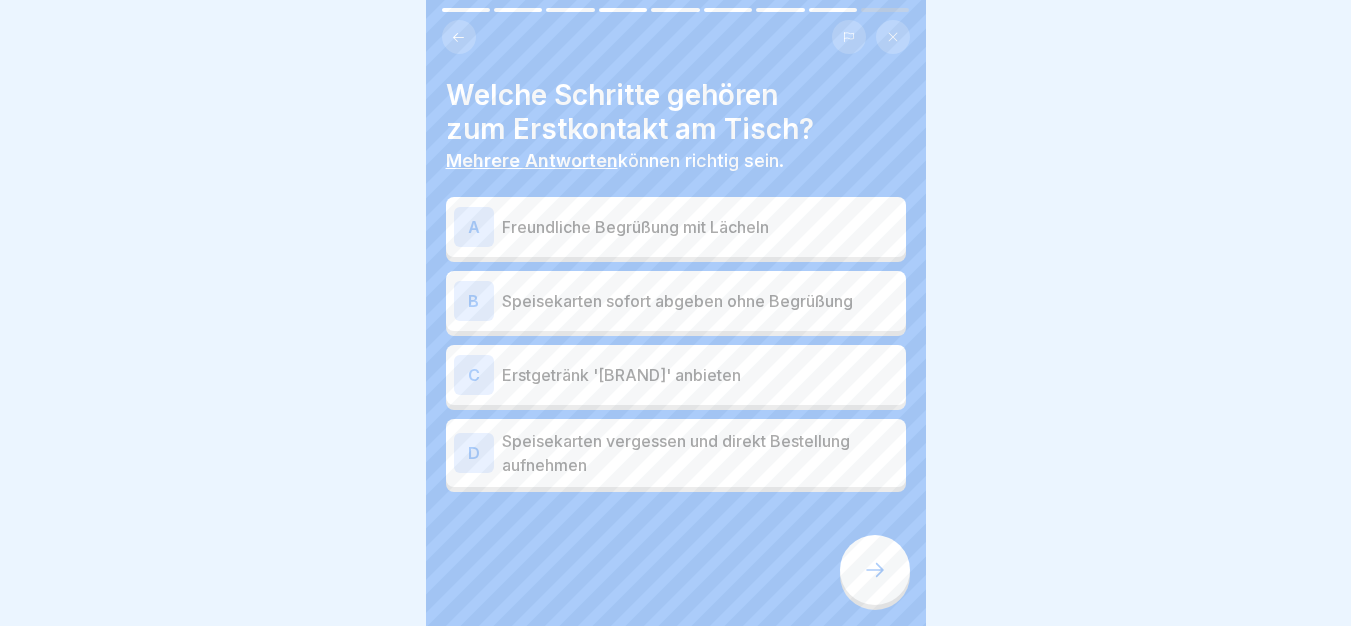 click on "Erstgetränk '[BRAND]' anbieten" at bounding box center (700, 375) 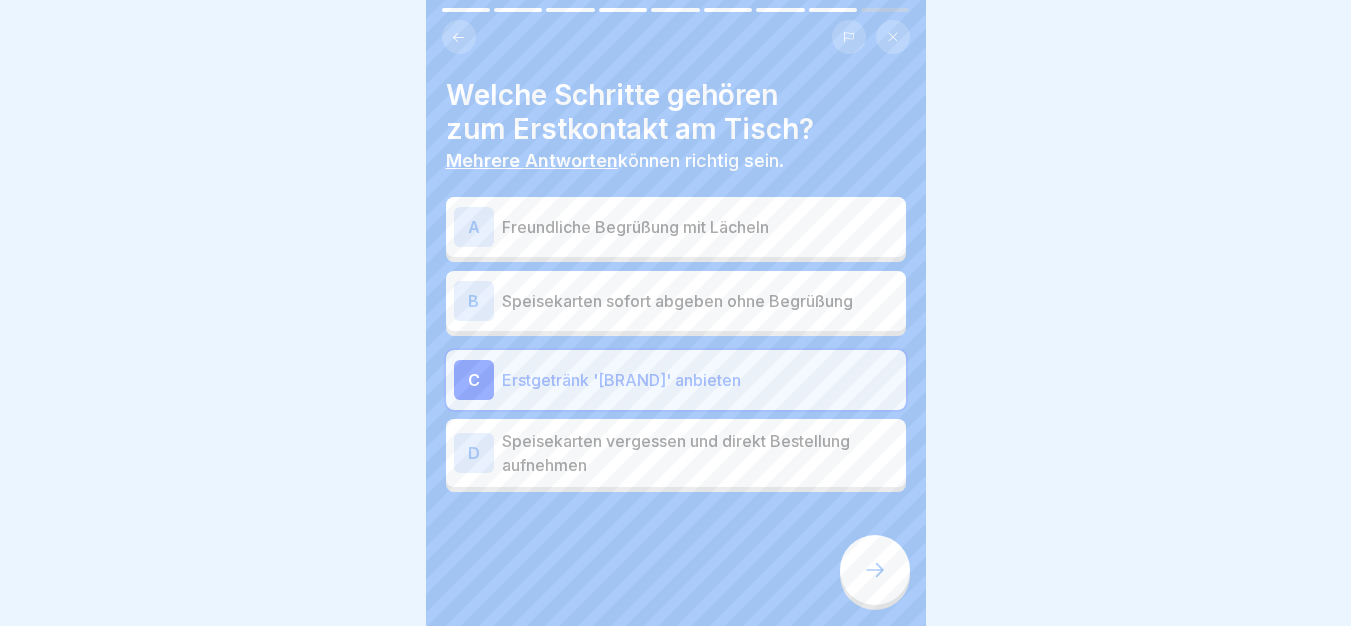 click on "Freundliche Begrüßung mit Lächeln" at bounding box center [700, 227] 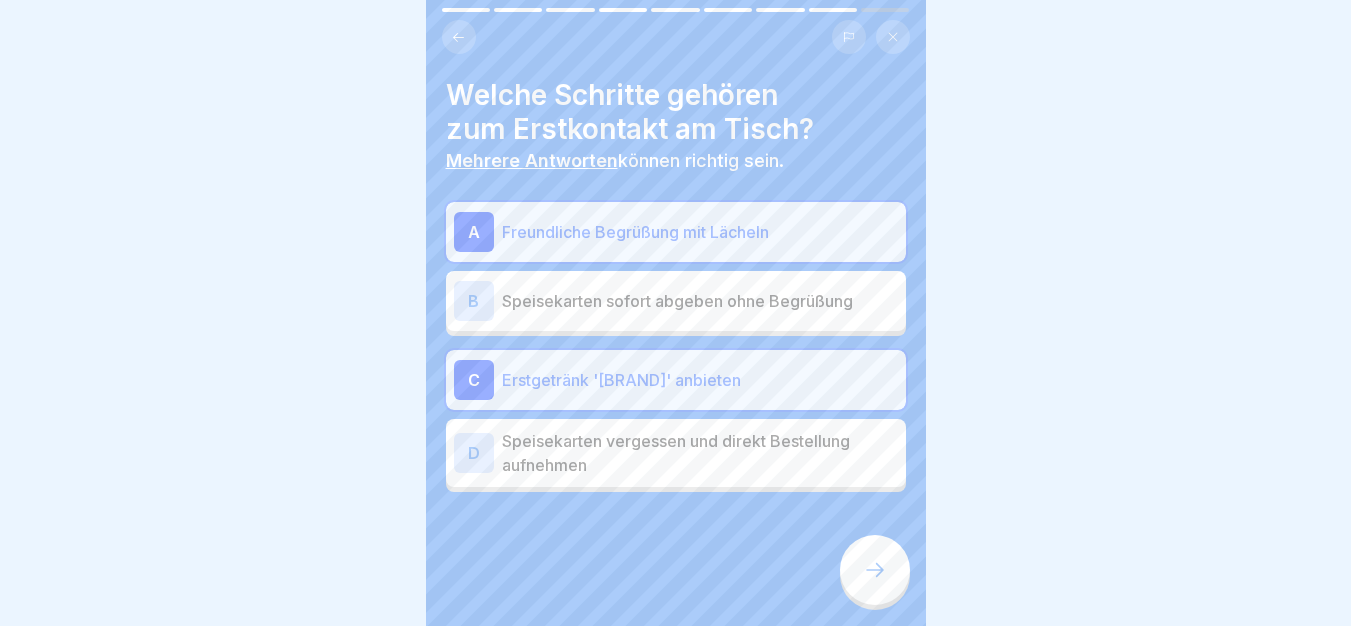 click at bounding box center (875, 570) 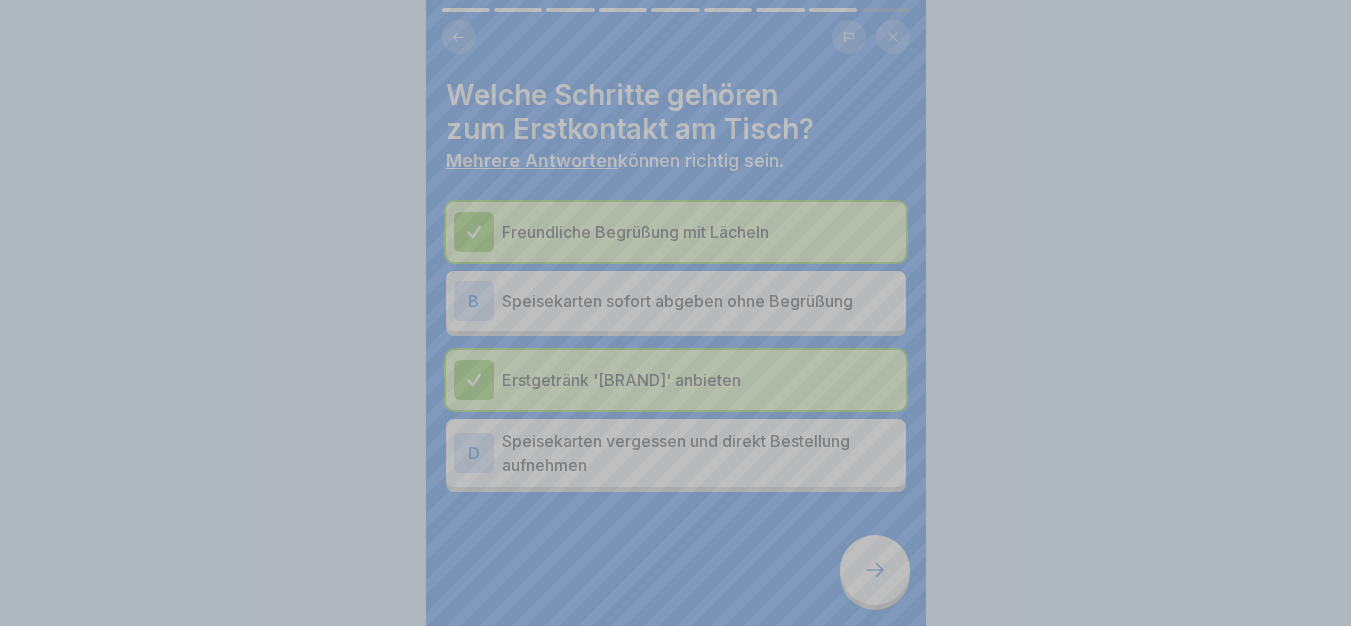 click on "Deine Antwort ist richtig!
✅ Super! Die Begrüßung, das Erstgetränk und die Kartenvergabe sind wichtige Schritte am Tisch.   Fortfahren" at bounding box center (676, 559) 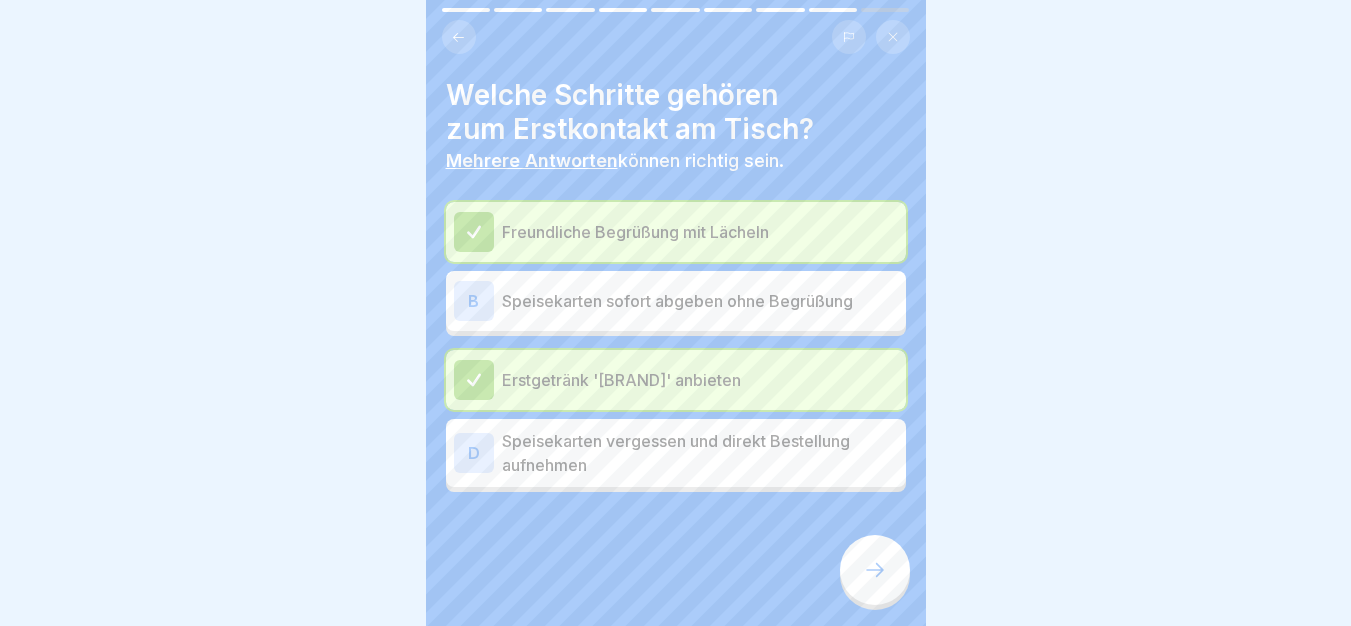 click at bounding box center [875, 570] 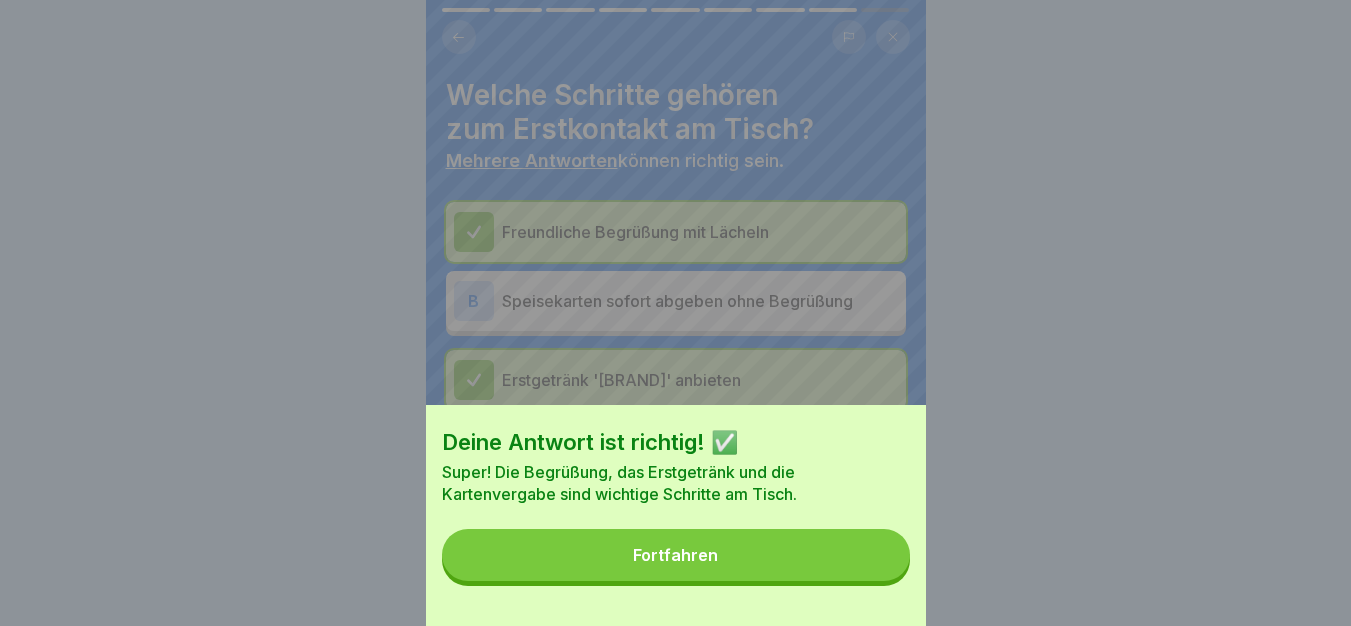 click on "Fortfahren" at bounding box center (676, 555) 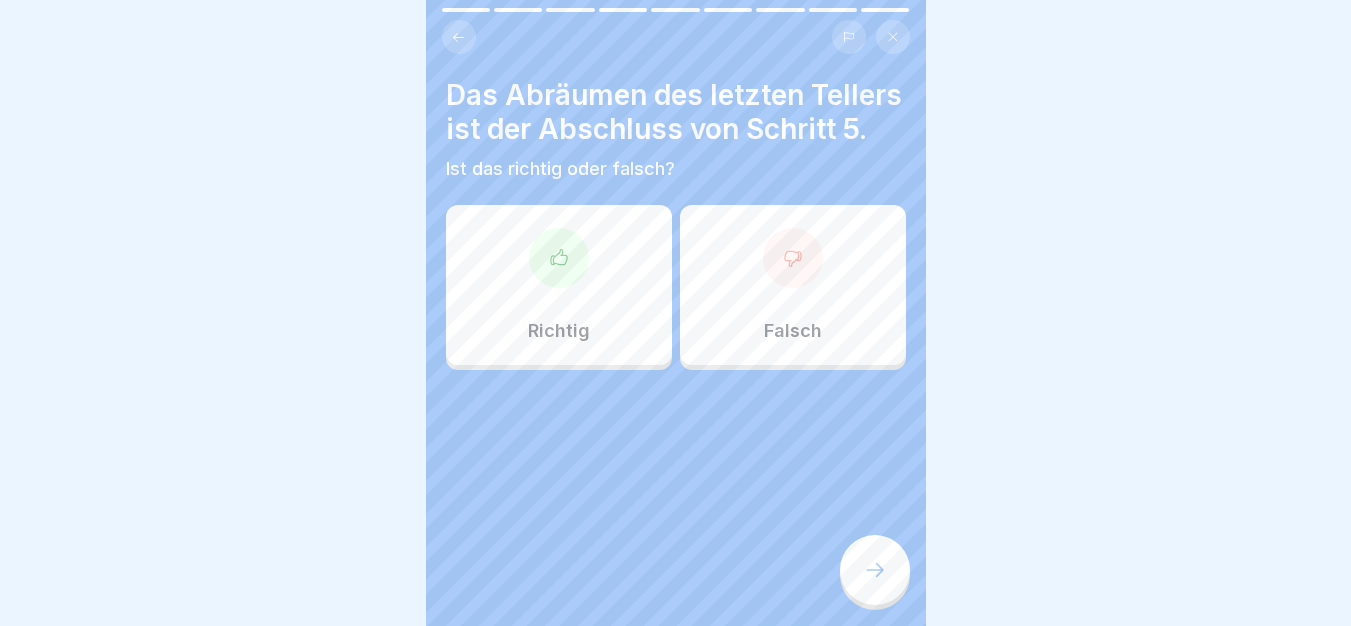 click on "Richtig" at bounding box center [559, 285] 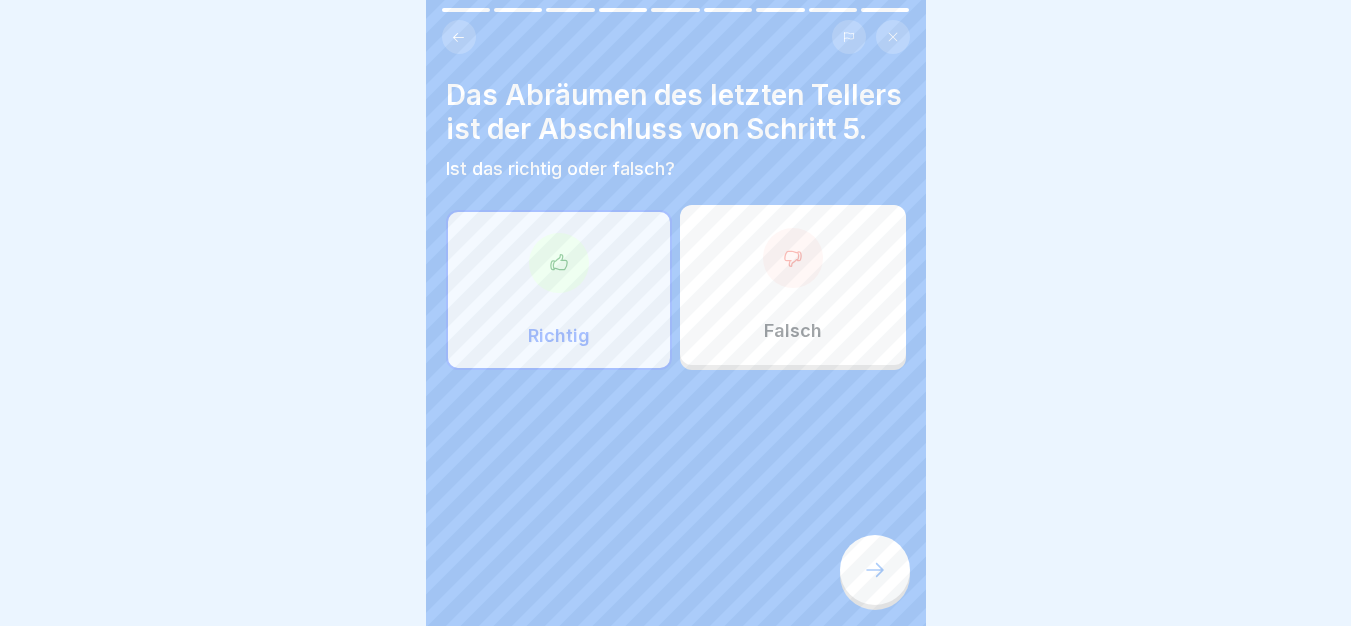 click 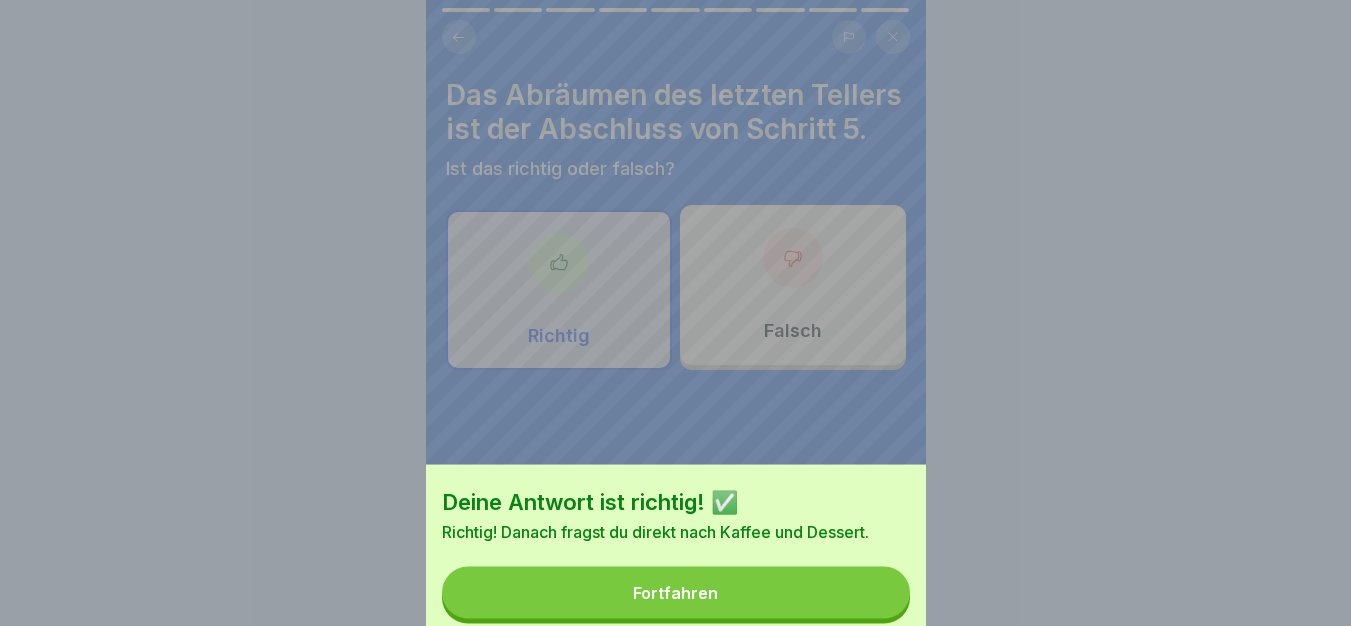 click on "Fortfahren" at bounding box center (676, 593) 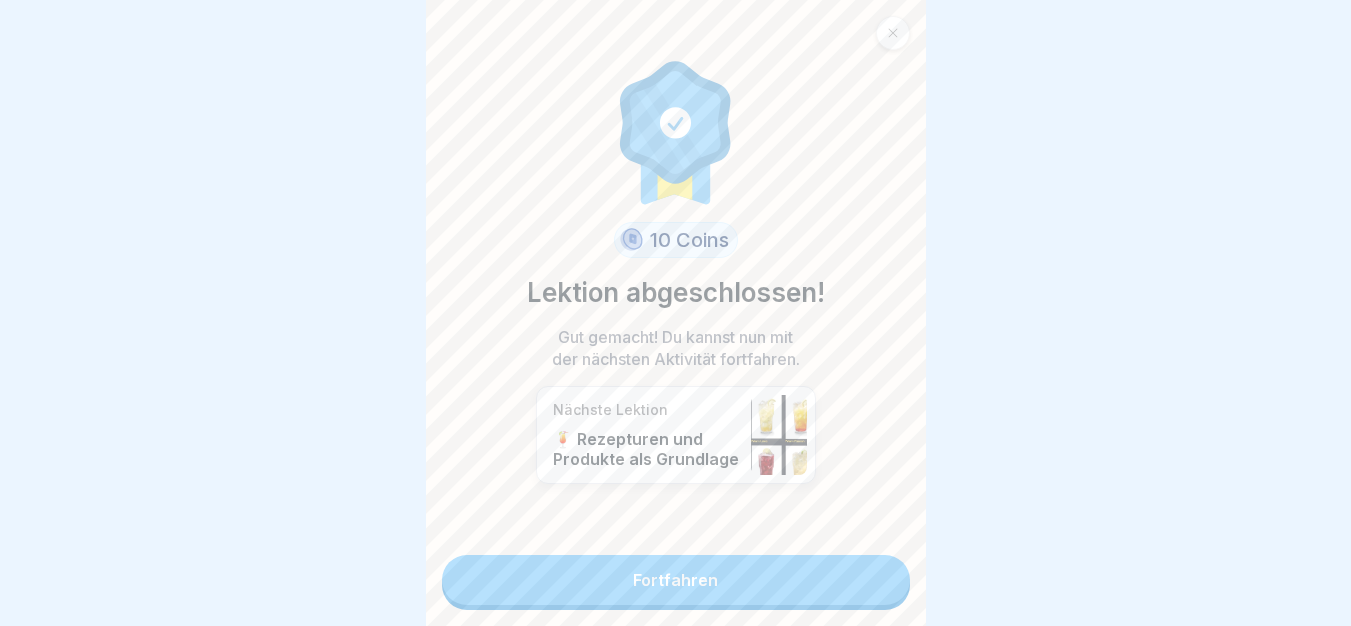 click on "Fortfahren" at bounding box center [676, 580] 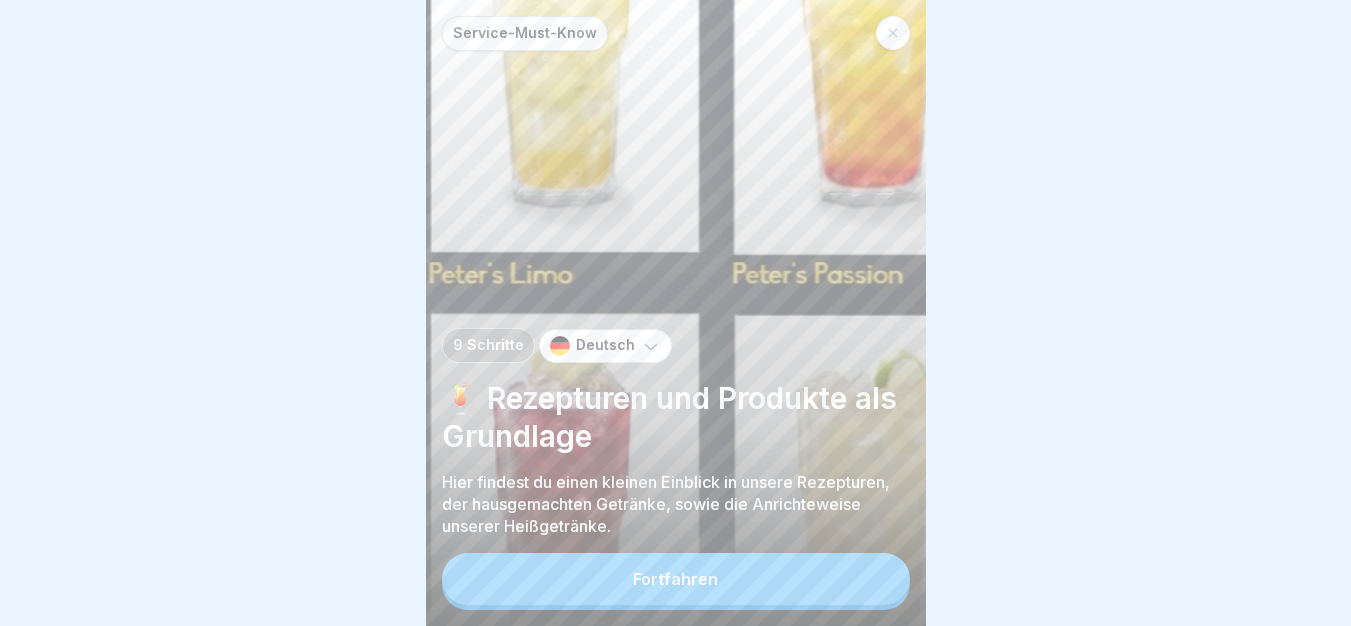 click on "Fortfahren" at bounding box center [676, 579] 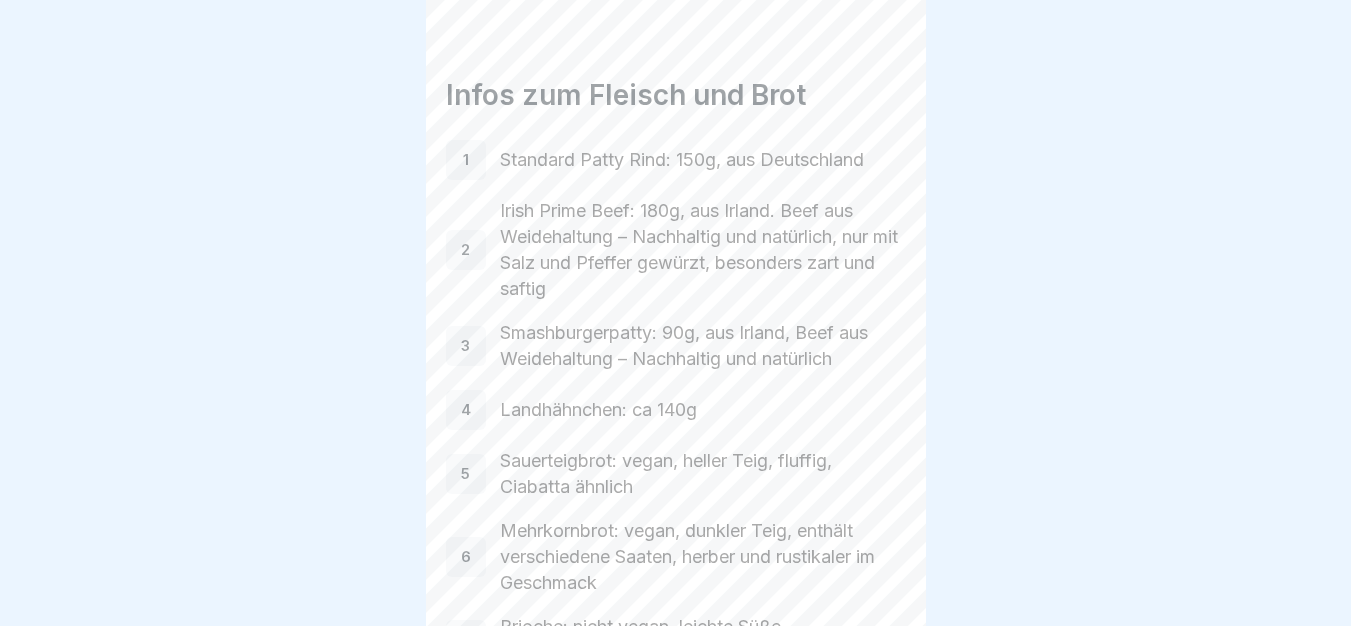 click on "Mehrkornbrot: vegan, dunkler Teig, enthält verschiedene Saaten, herber und rustikaler im Geschmack" at bounding box center (703, 557) 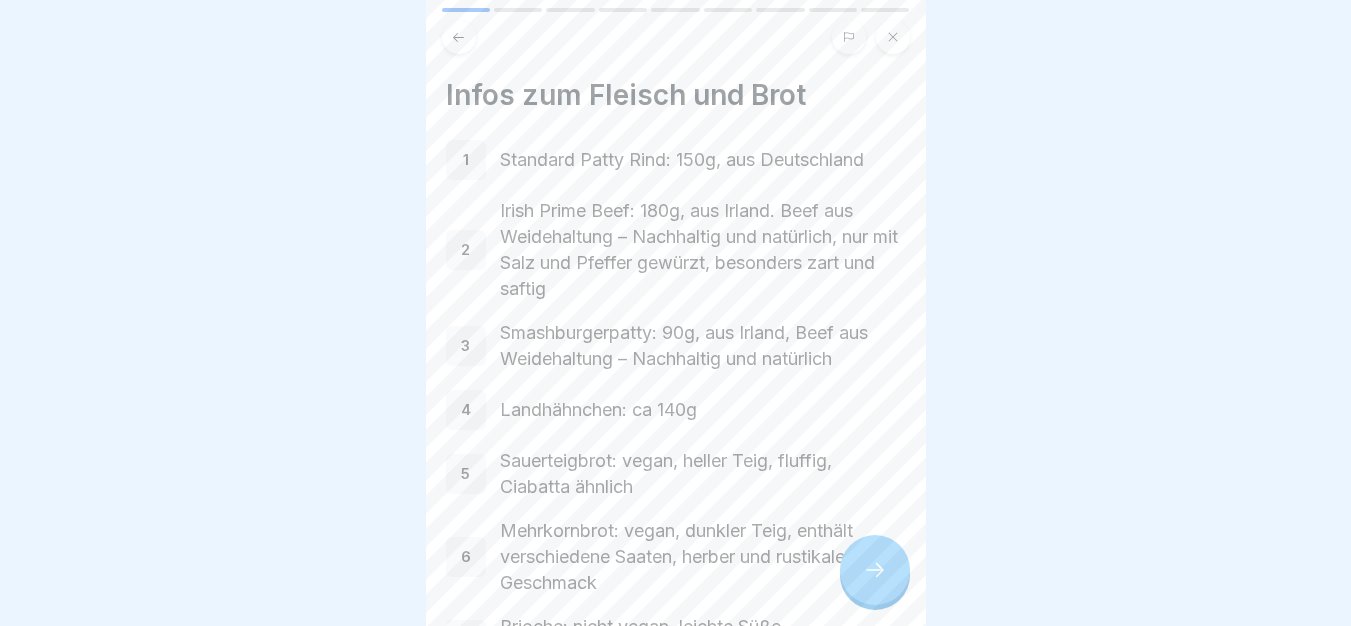 click 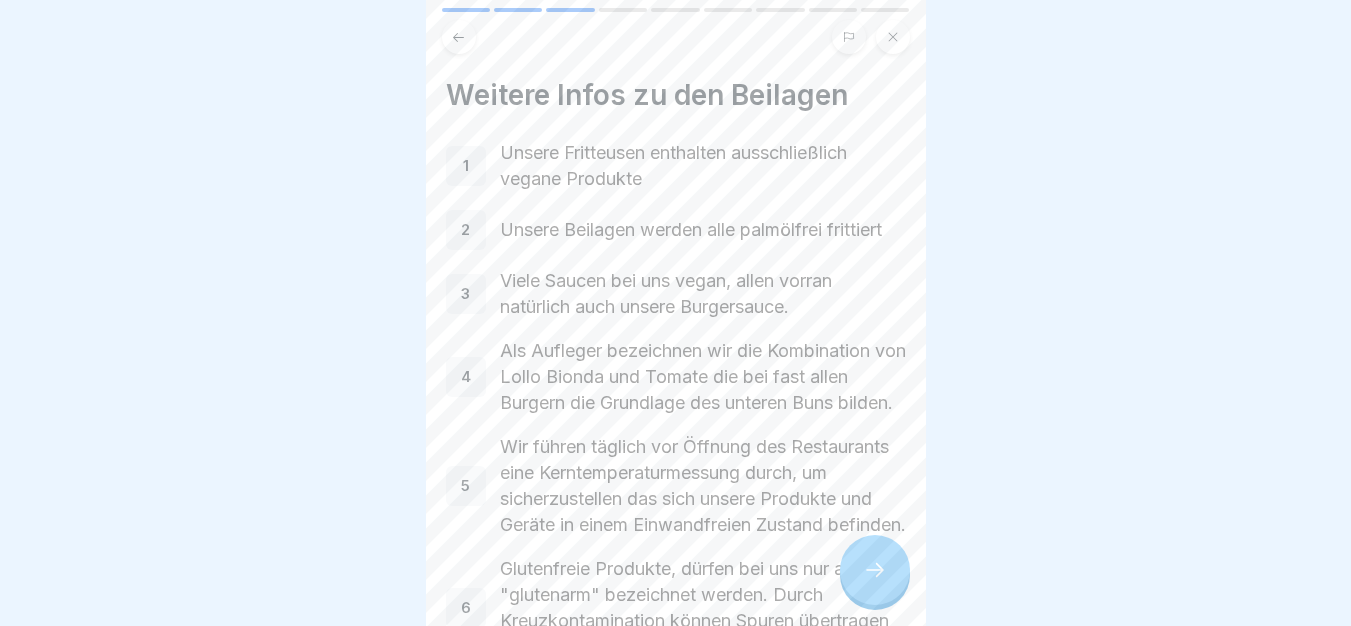 click 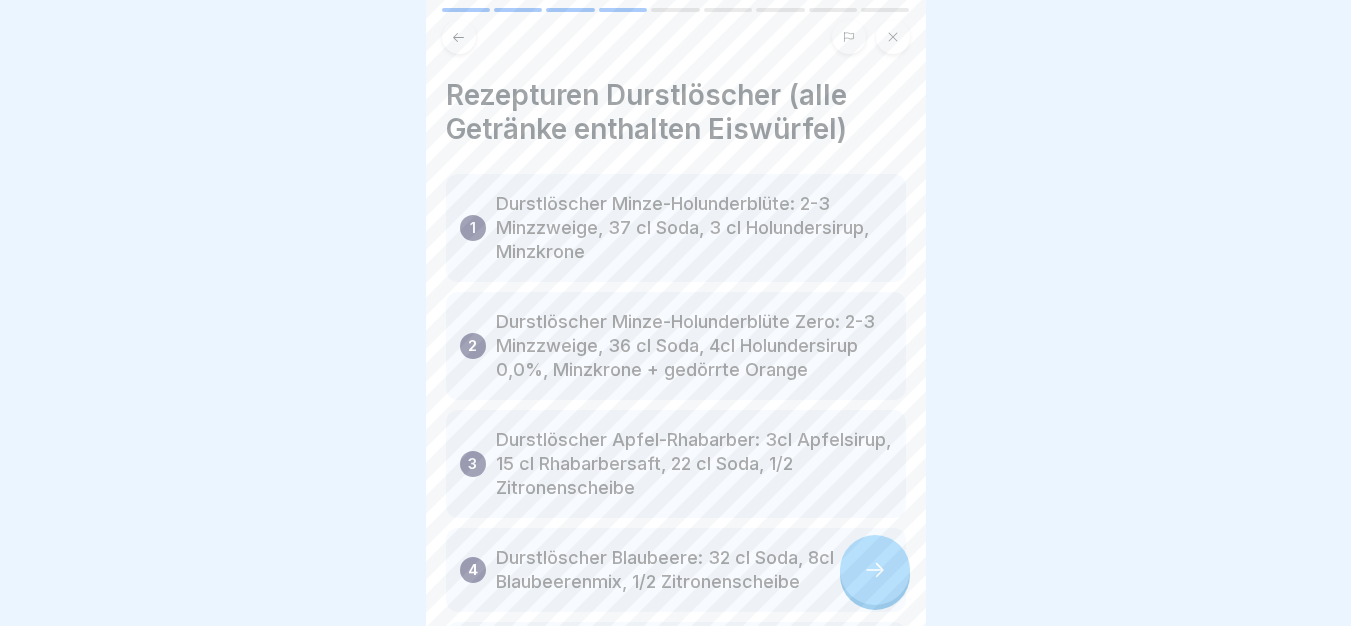 click 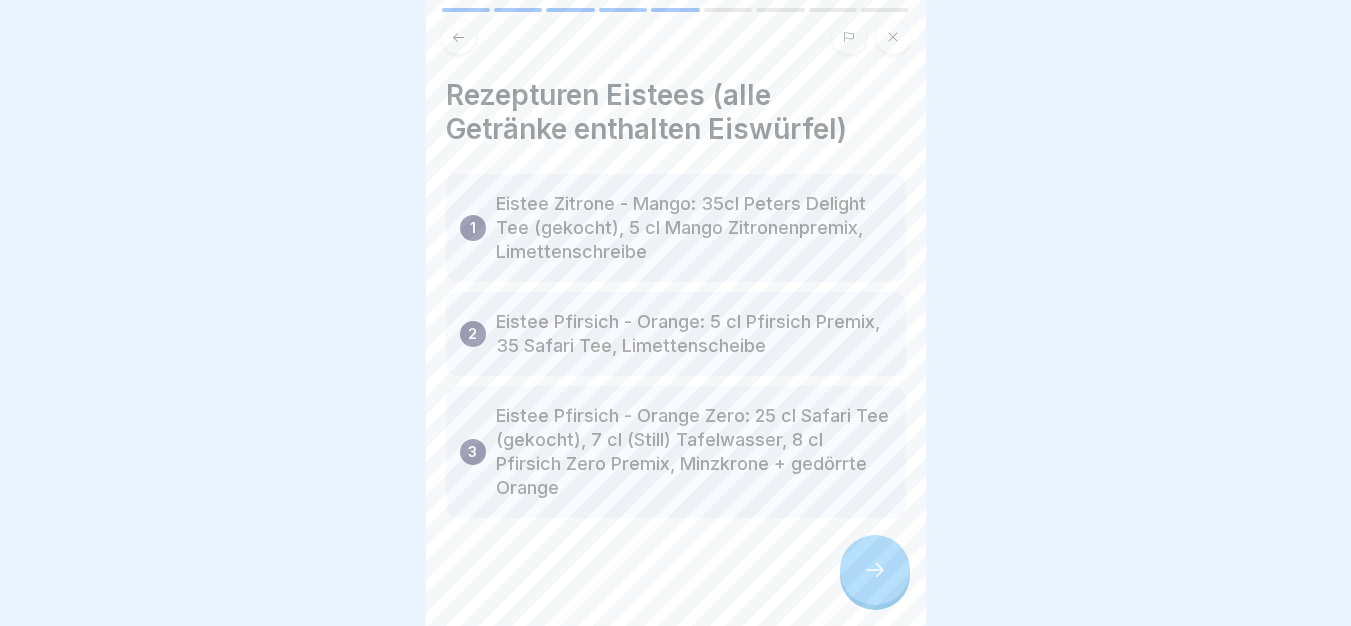 click 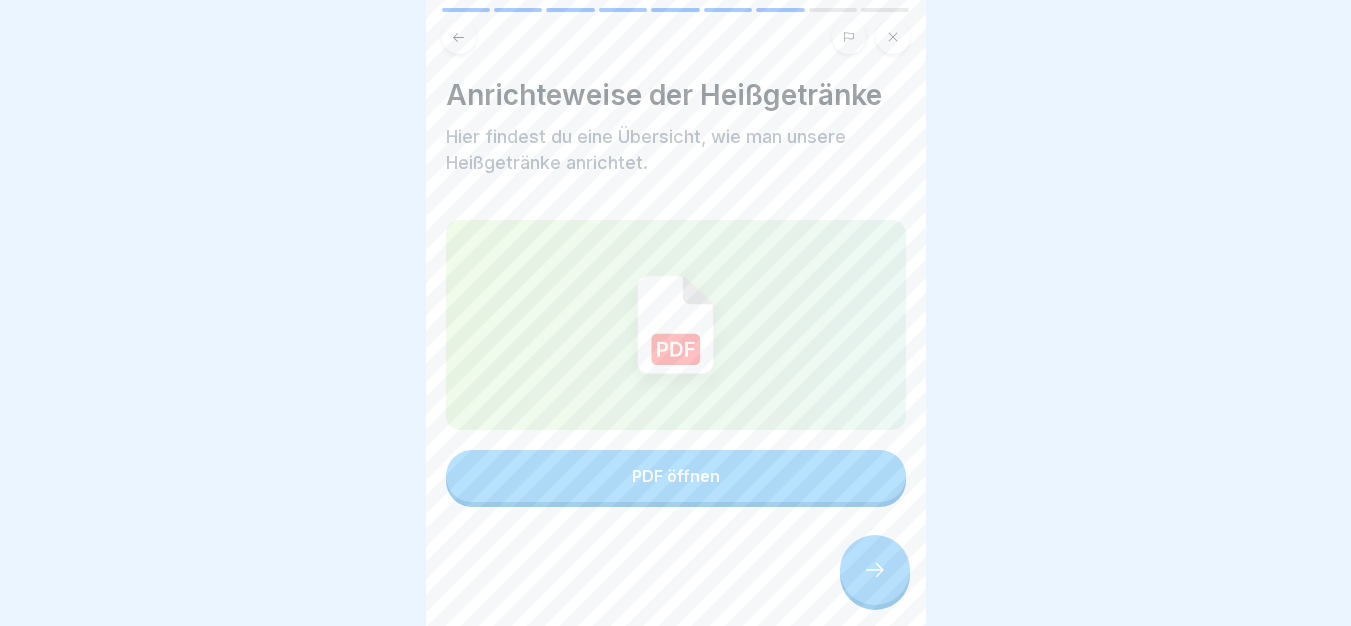 click 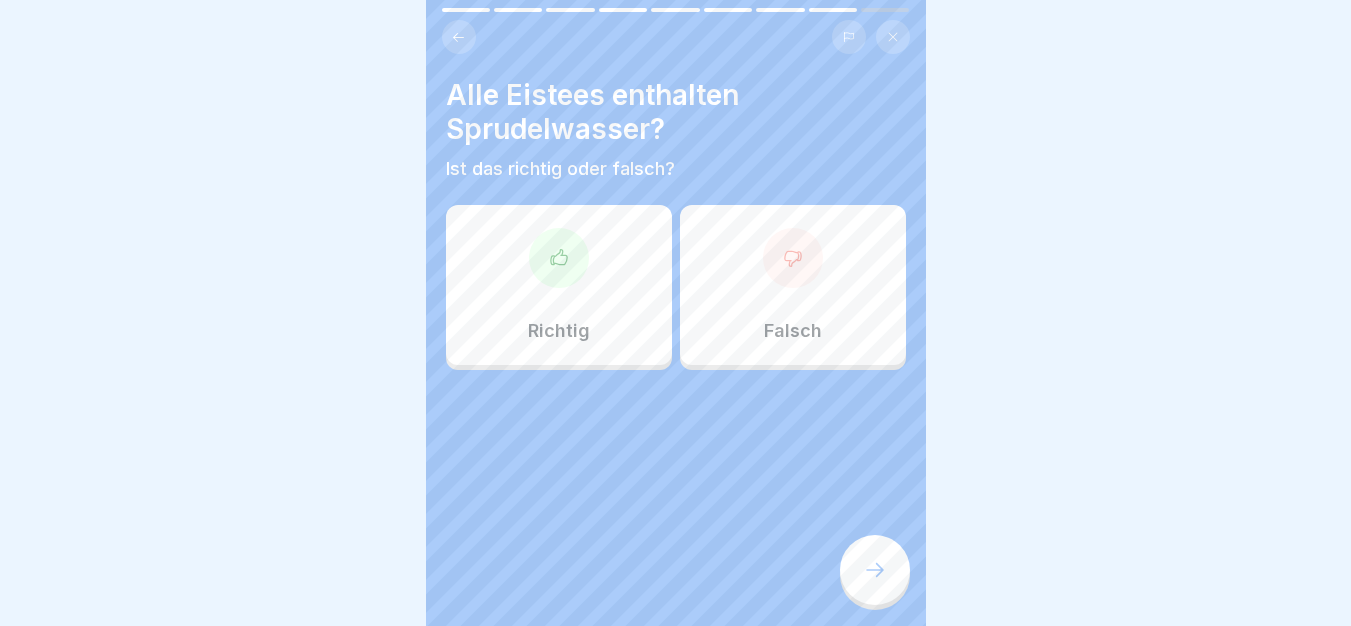 click 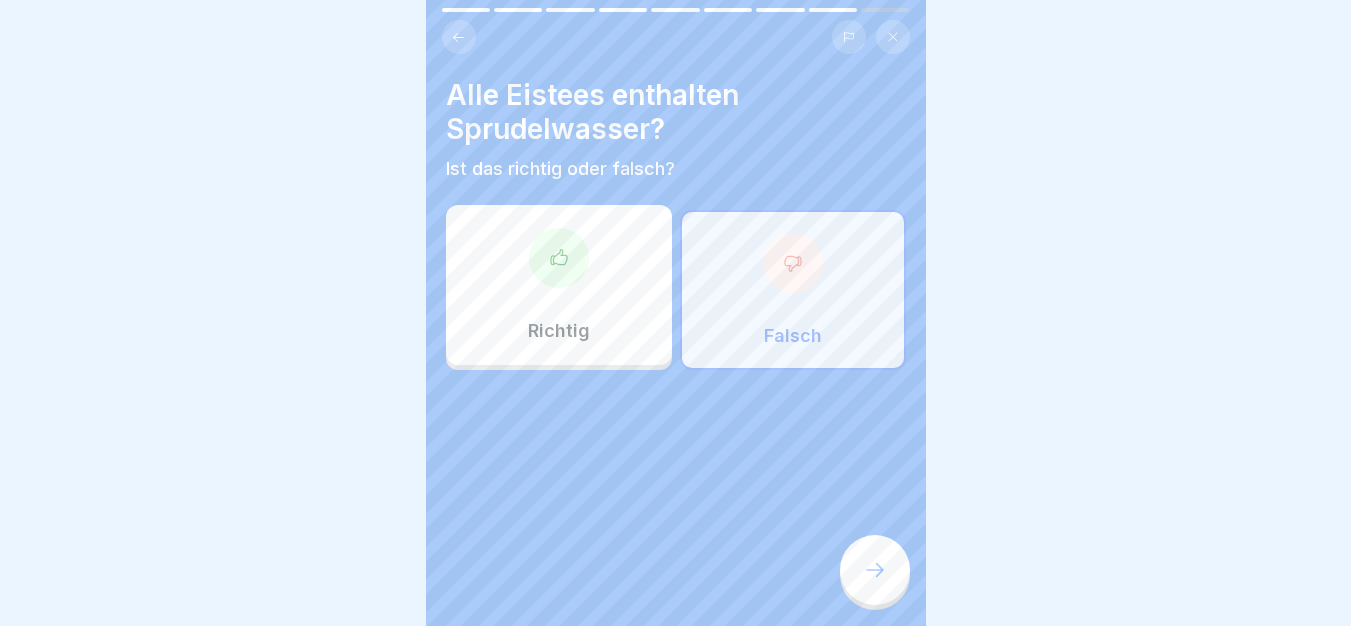 click 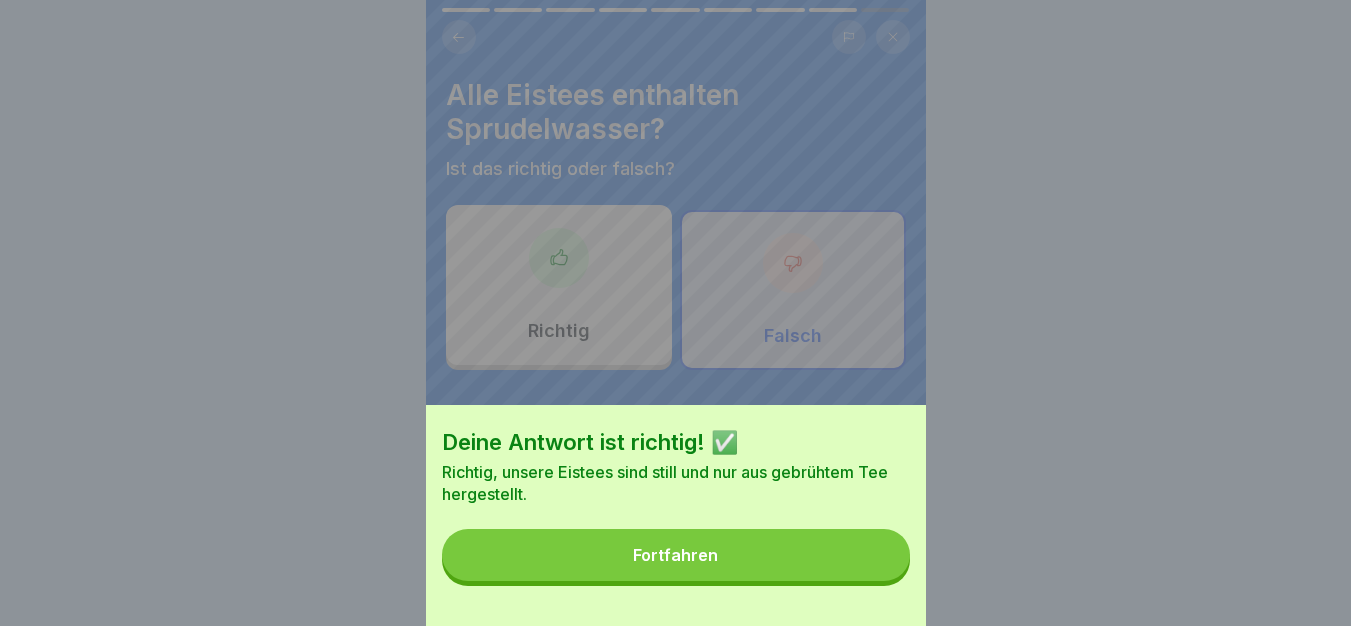 click on "Fortfahren" at bounding box center (676, 555) 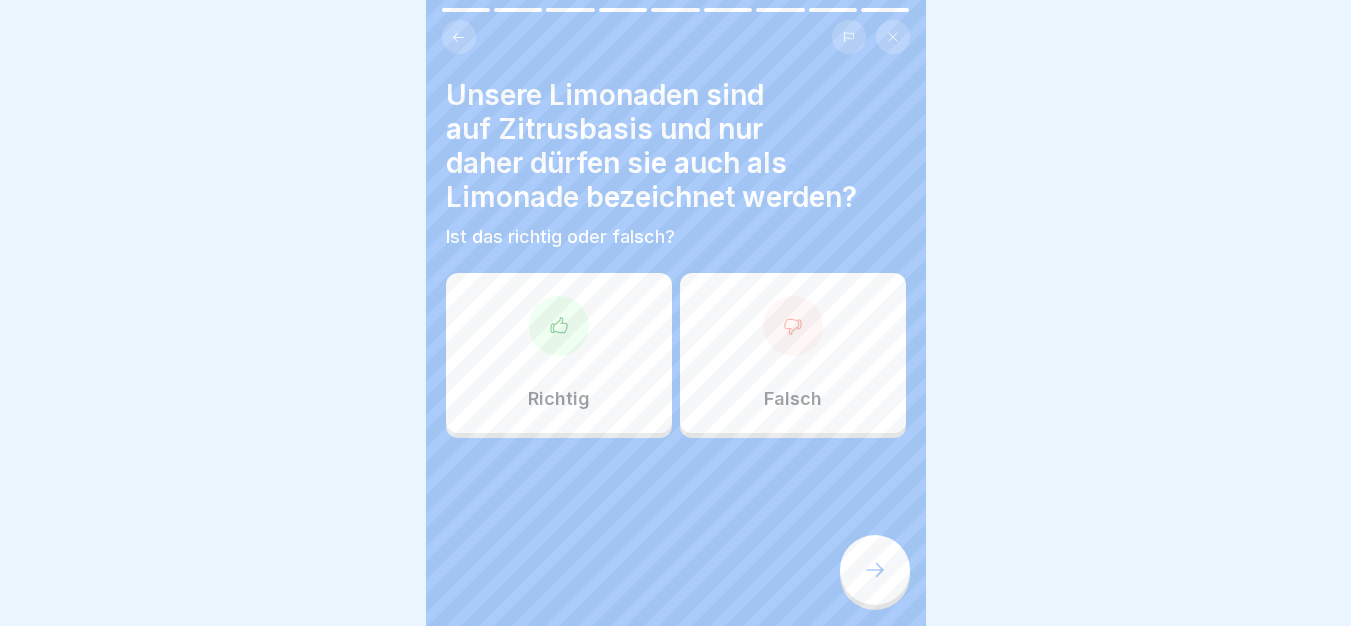 click on "Richtig" at bounding box center [559, 353] 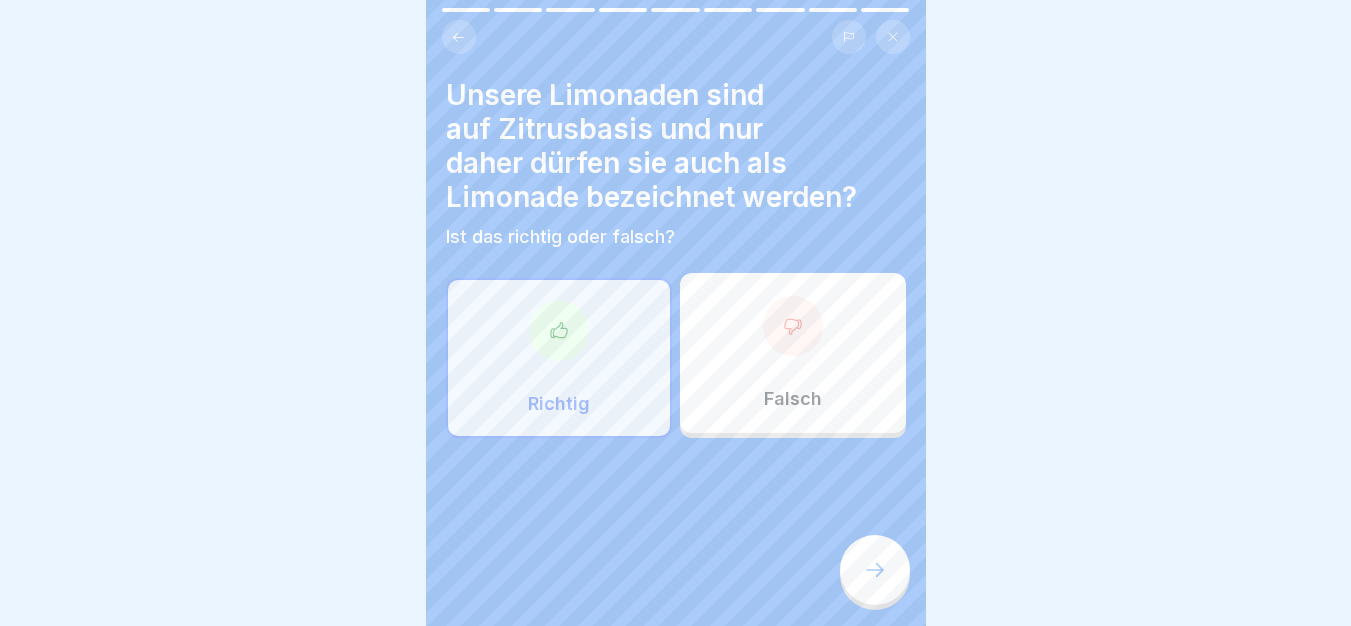 click at bounding box center [875, 570] 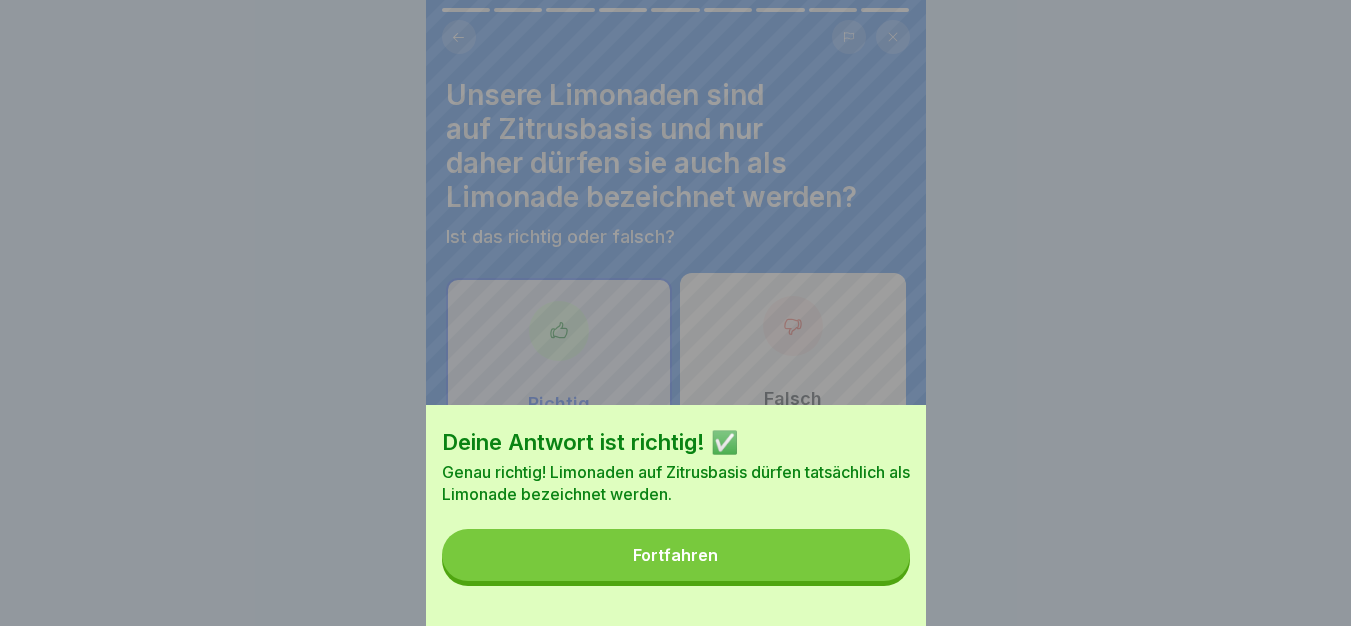 click on "Deine Antwort ist richtig!
✅ Genau richtig! Limonaden auf Zitrusbasis dürfen tatsächlich als Limonade bezeichnet werden.   Fortfahren" at bounding box center (676, 515) 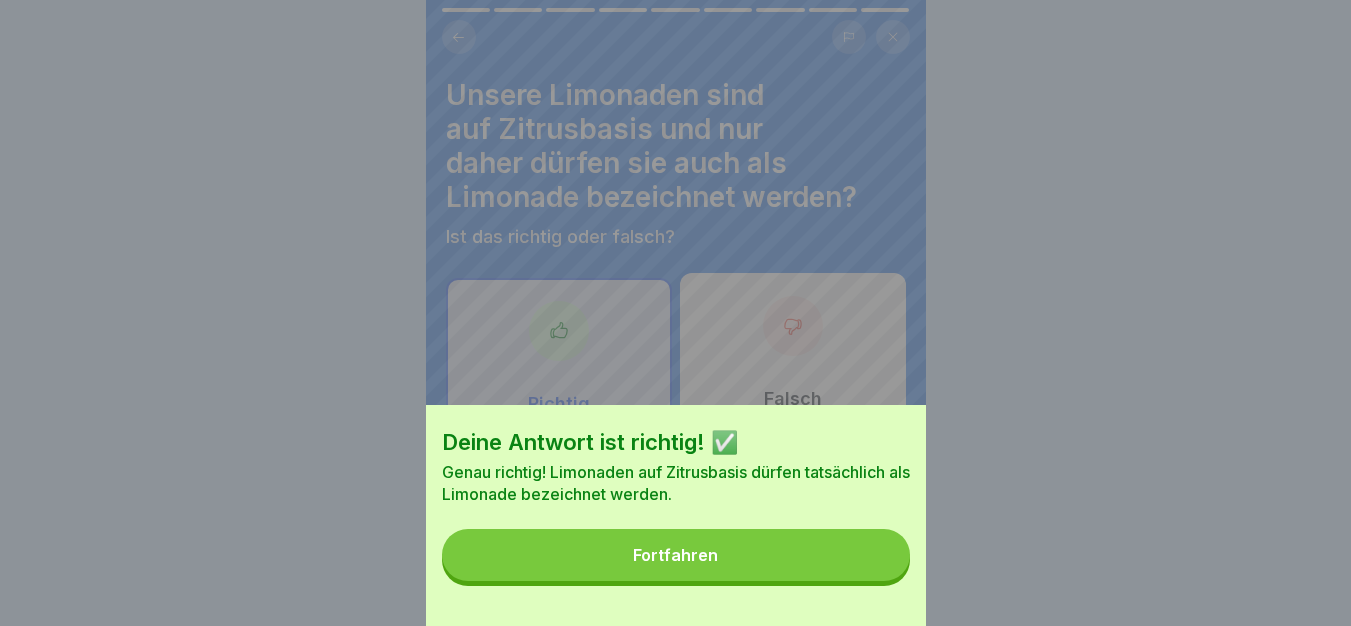 click on "Deine Antwort ist richtig!
✅ Genau richtig! Limonaden auf Zitrusbasis dürfen tatsächlich als Limonade bezeichnet werden.   Fortfahren" at bounding box center [676, 515] 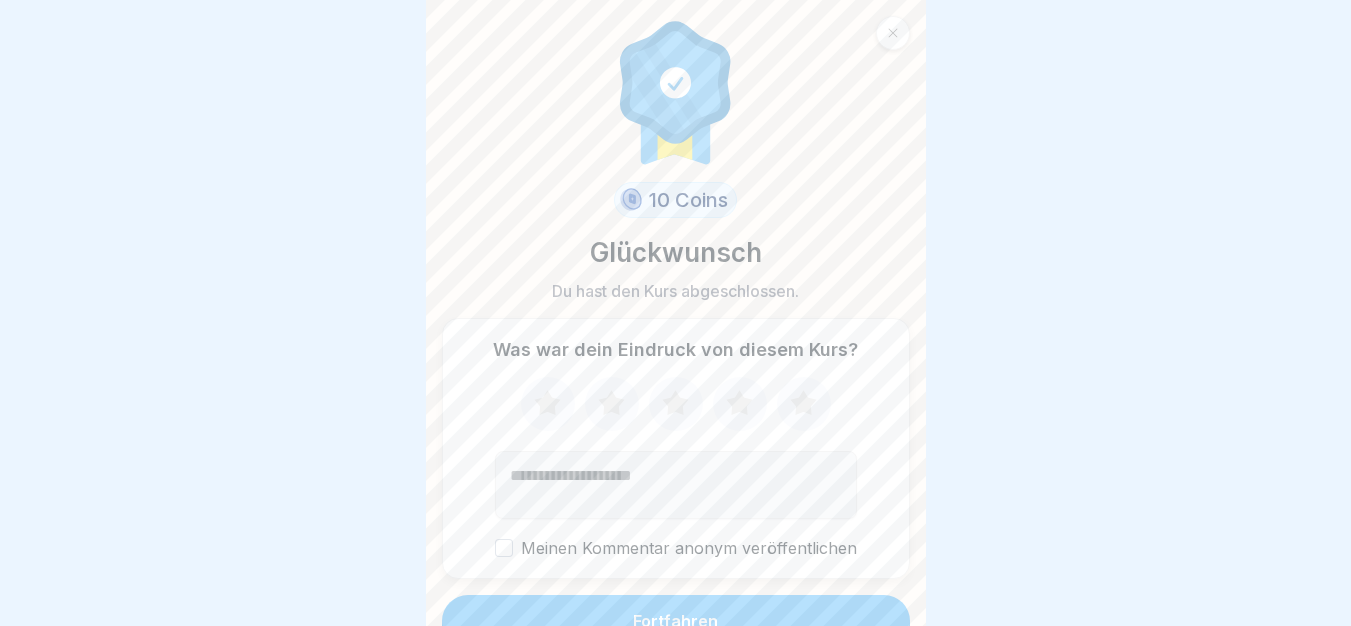click on "Fortfahren" at bounding box center (676, 621) 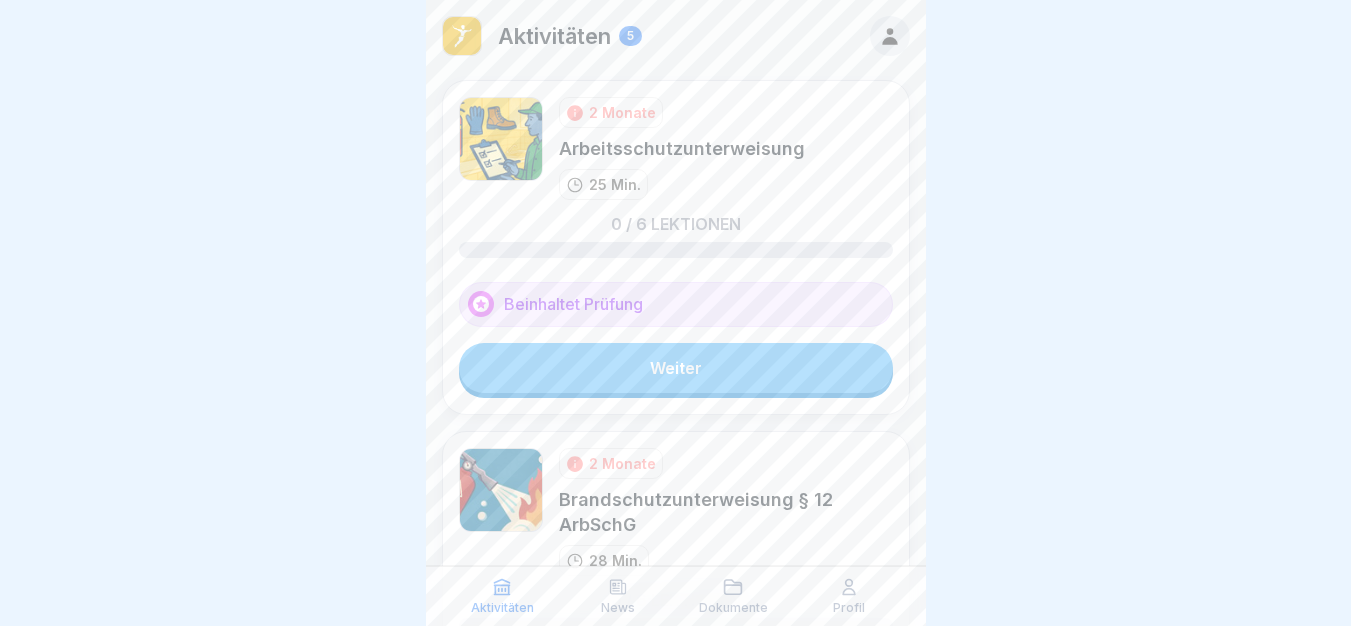click on "Weiter" at bounding box center (676, 368) 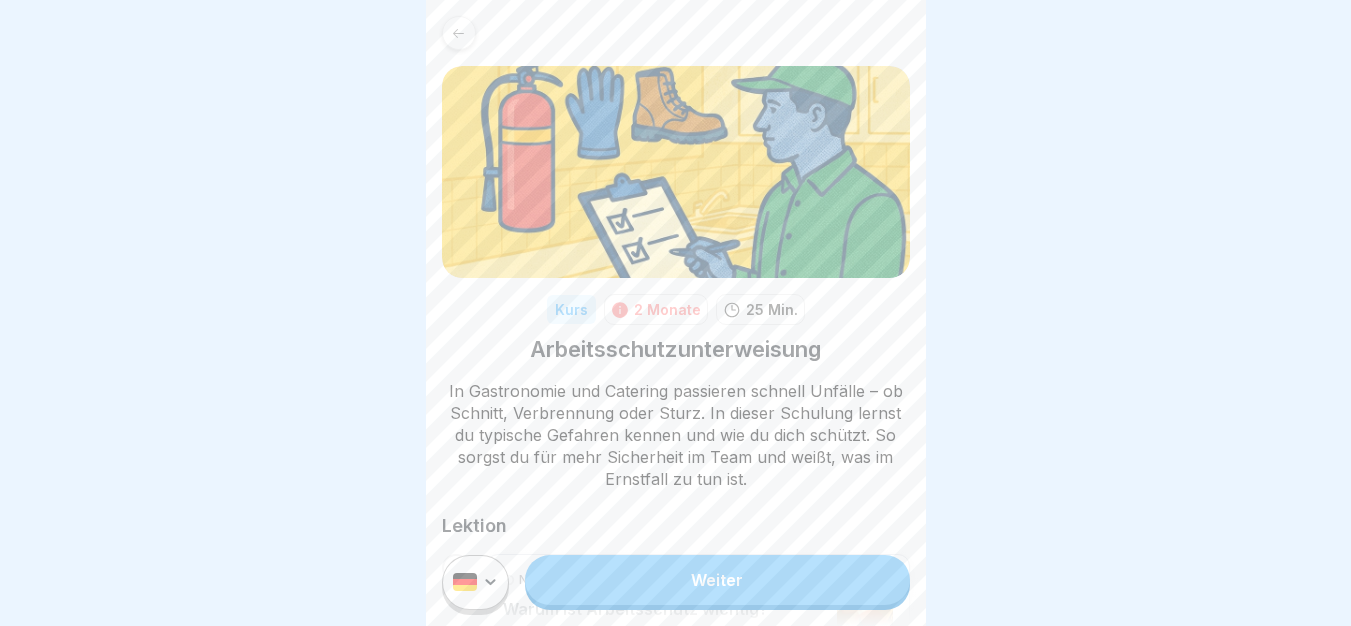 click on "Weiter" at bounding box center [717, 580] 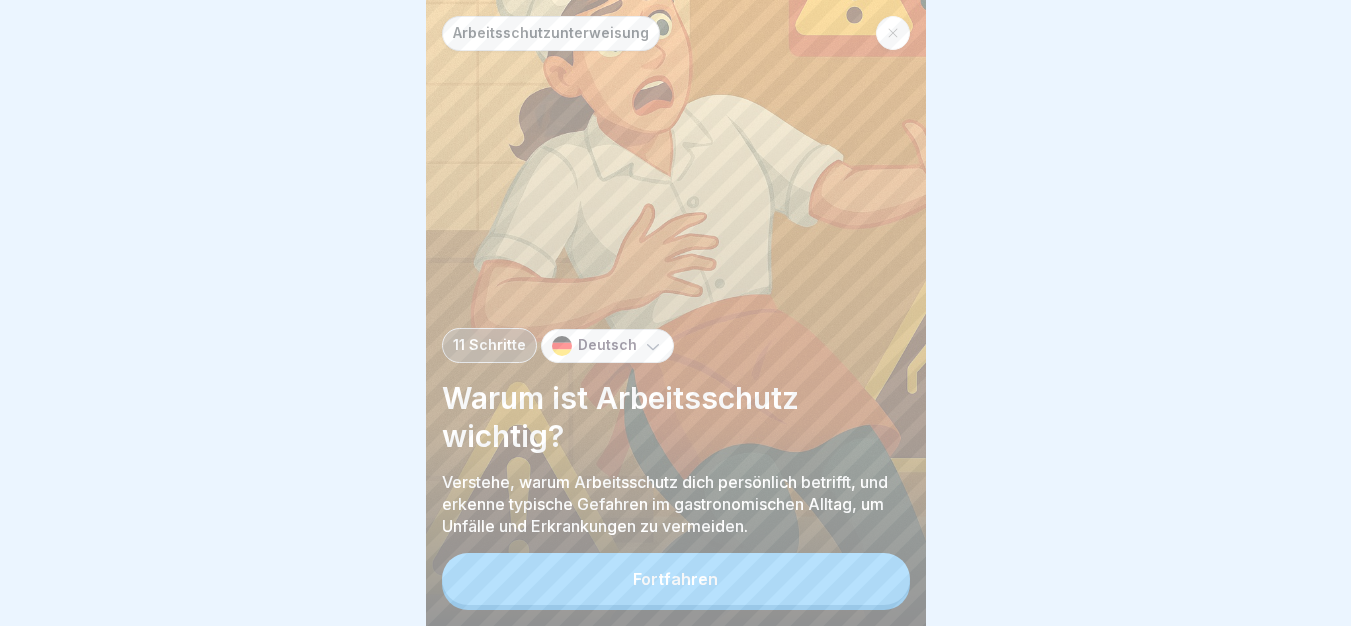 click on "Arbeitsschutzunterweisung  11 Schritte Deutsch Warum ist Arbeitsschutz wichtig? Verstehe, warum Arbeitsschutz dich persönlich betrifft, und erkenne typische Gefahren im gastronomischen Alltag, um Unfälle und Erkrankungen zu vermeiden. Fortfahren" at bounding box center (676, 313) 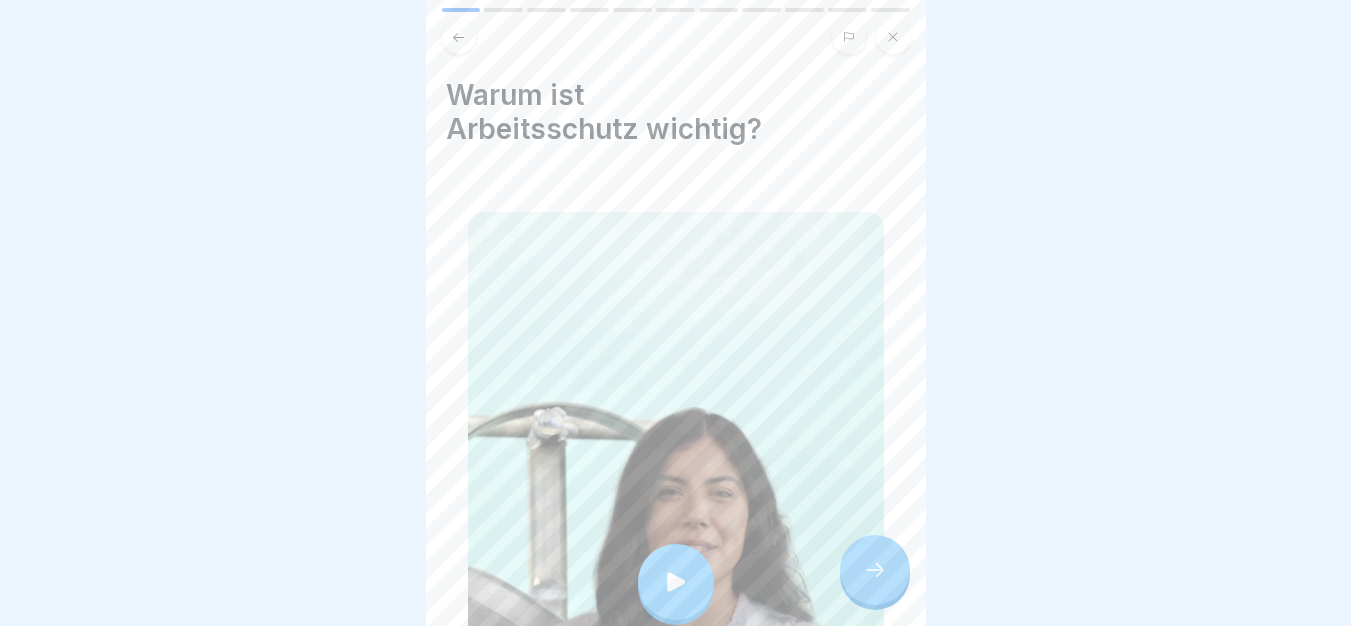 click at bounding box center [676, 582] 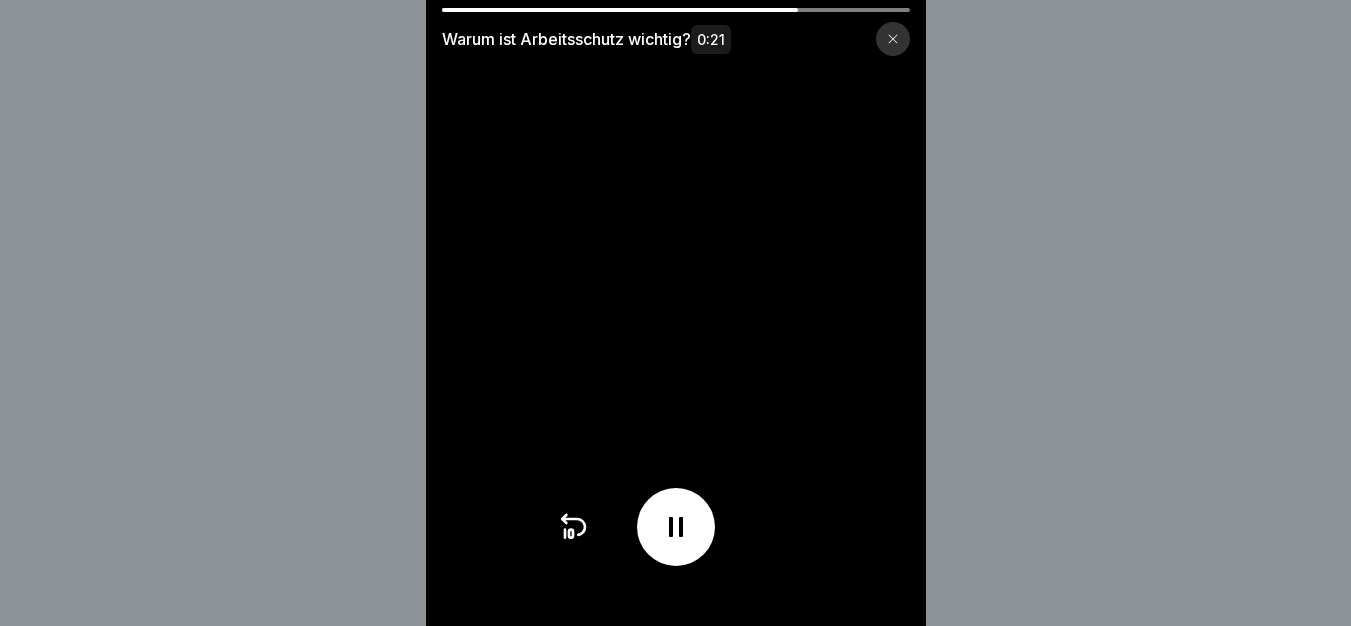 scroll, scrollTop: 15, scrollLeft: 0, axis: vertical 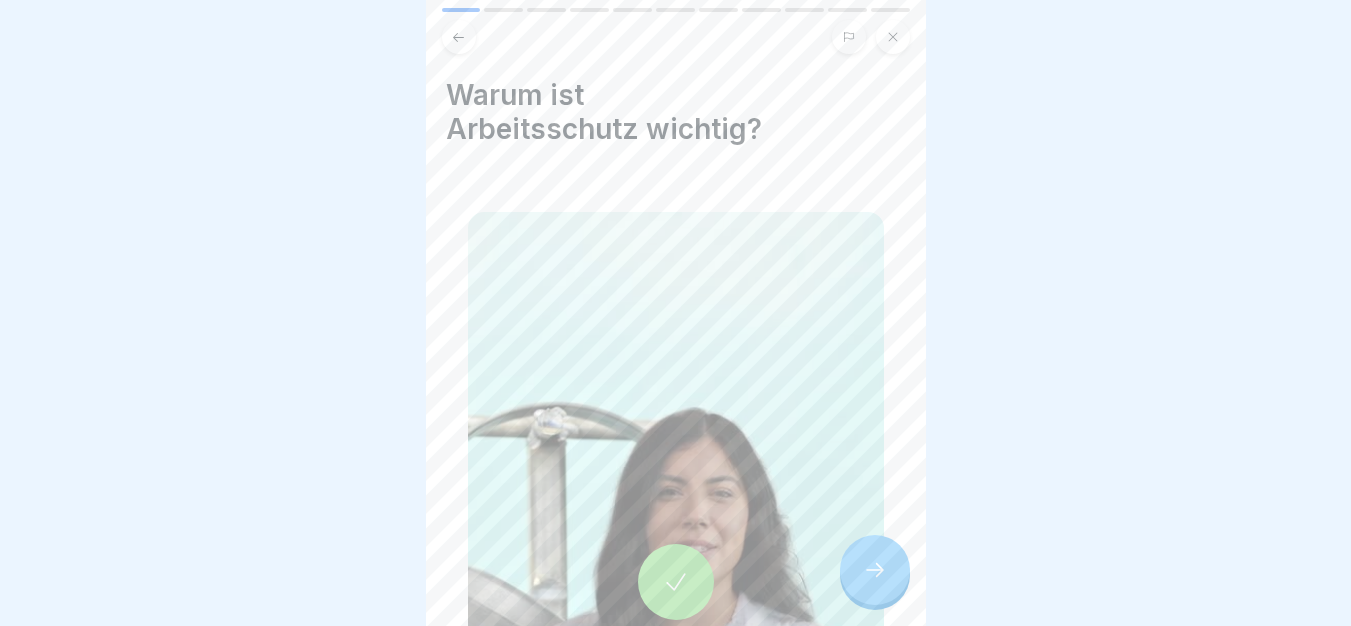 click at bounding box center (875, 570) 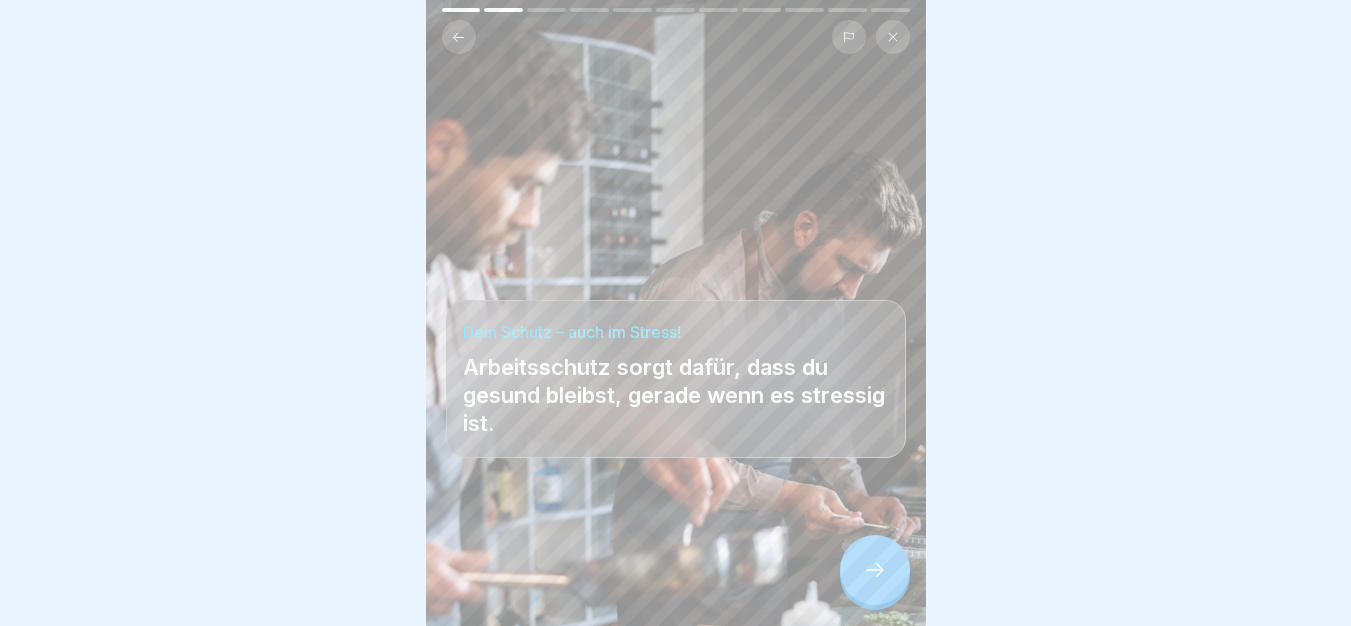 click at bounding box center (875, 570) 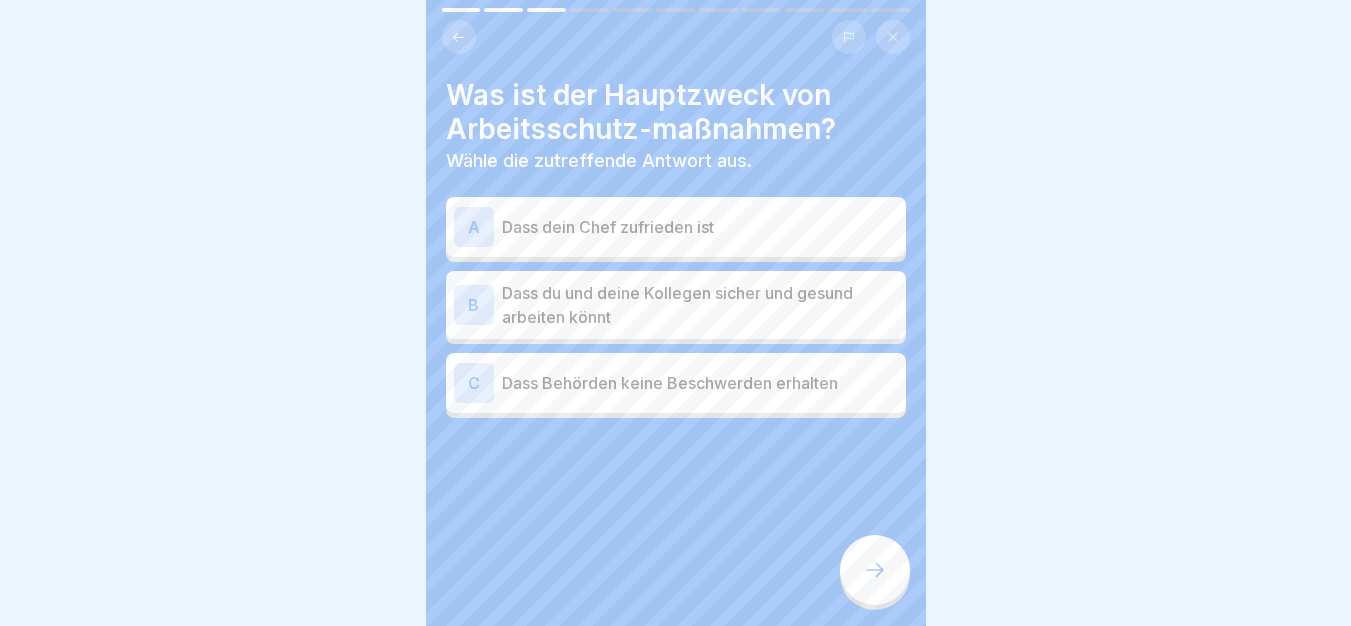 click on "Dass du und deine Kollegen sicher und gesund arbeiten könnt" at bounding box center (700, 305) 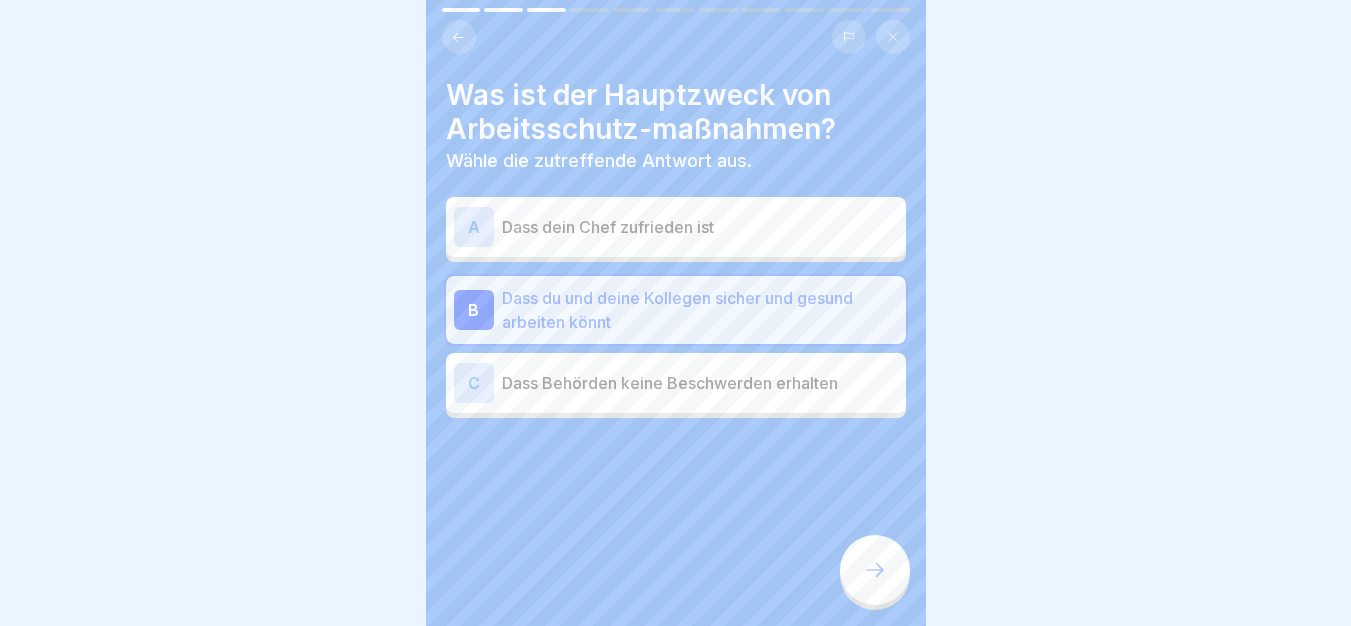 click at bounding box center (875, 570) 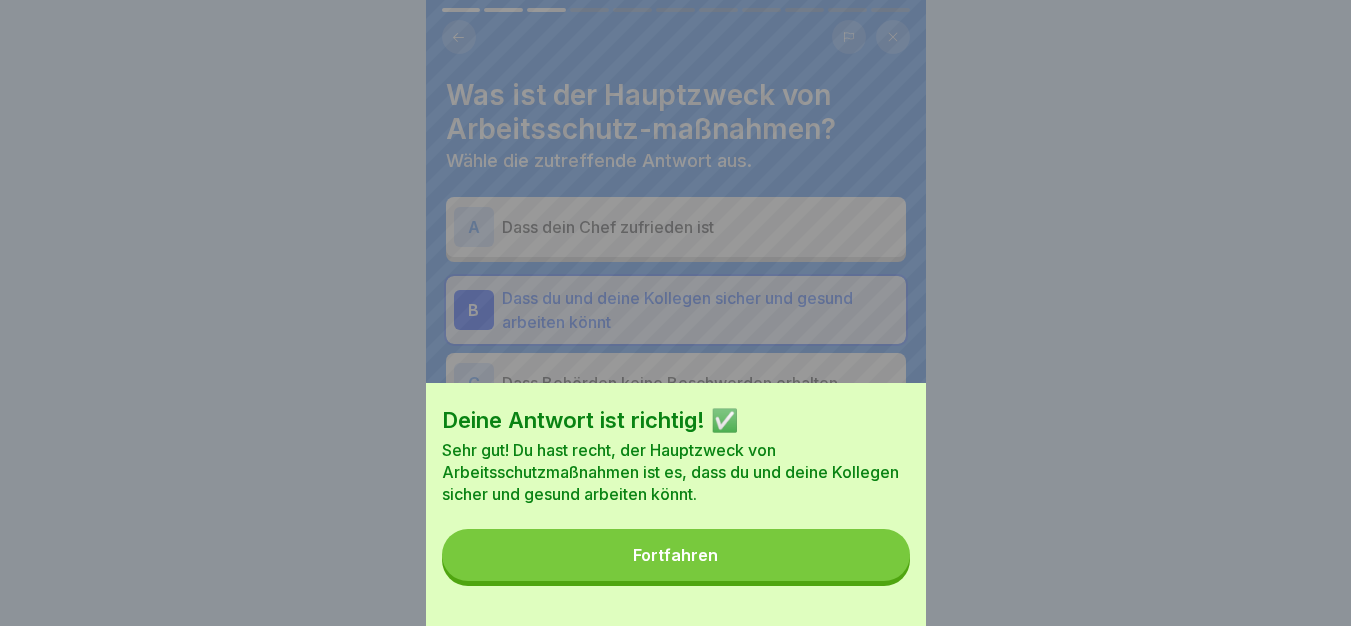 click on "Fortfahren" at bounding box center (676, 555) 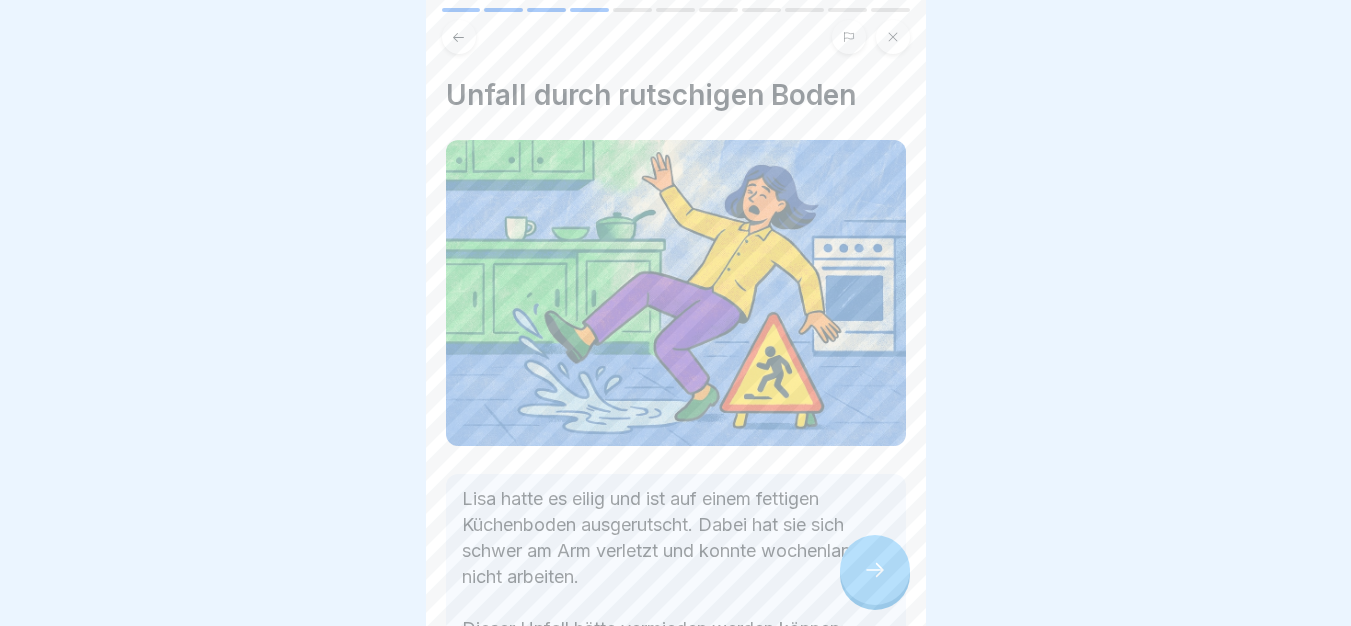 click at bounding box center (875, 570) 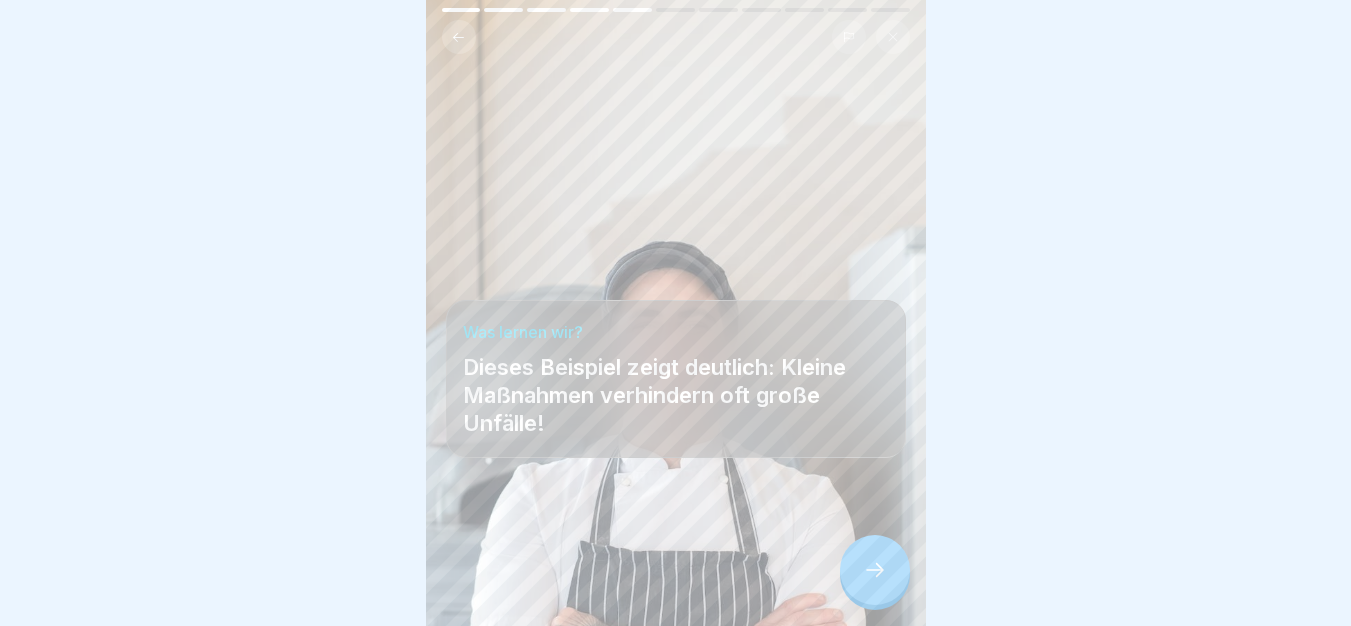 click 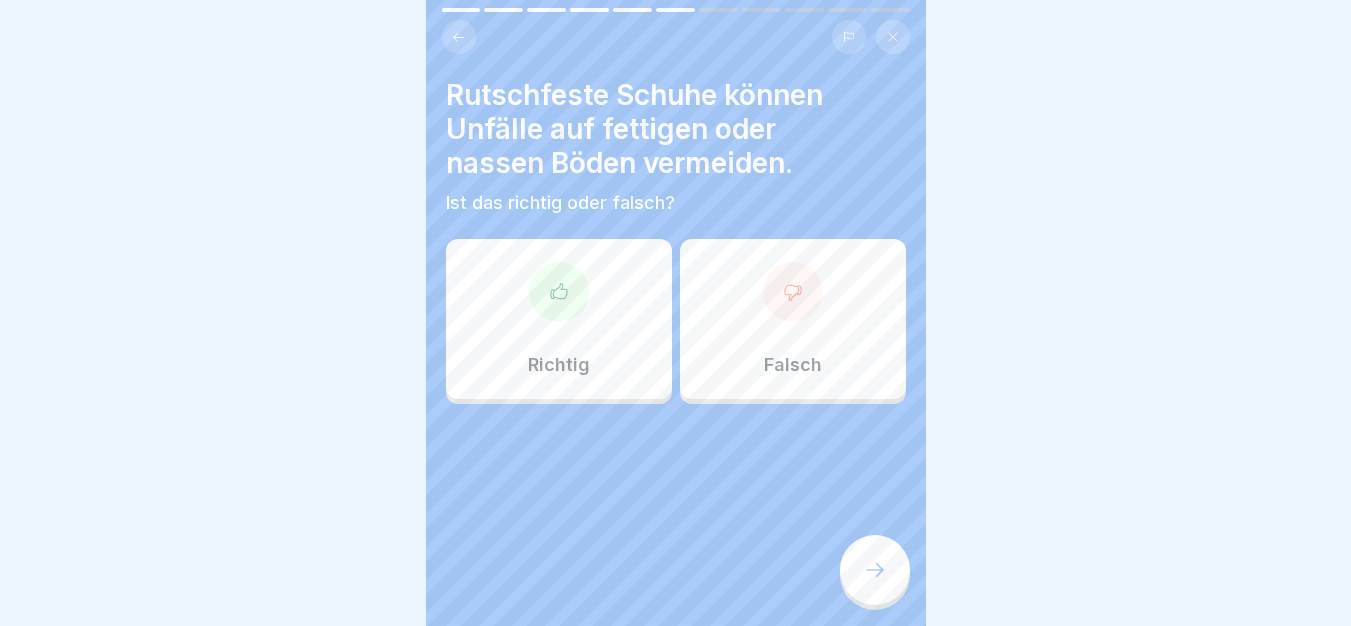 click on "Richtig" at bounding box center [559, 319] 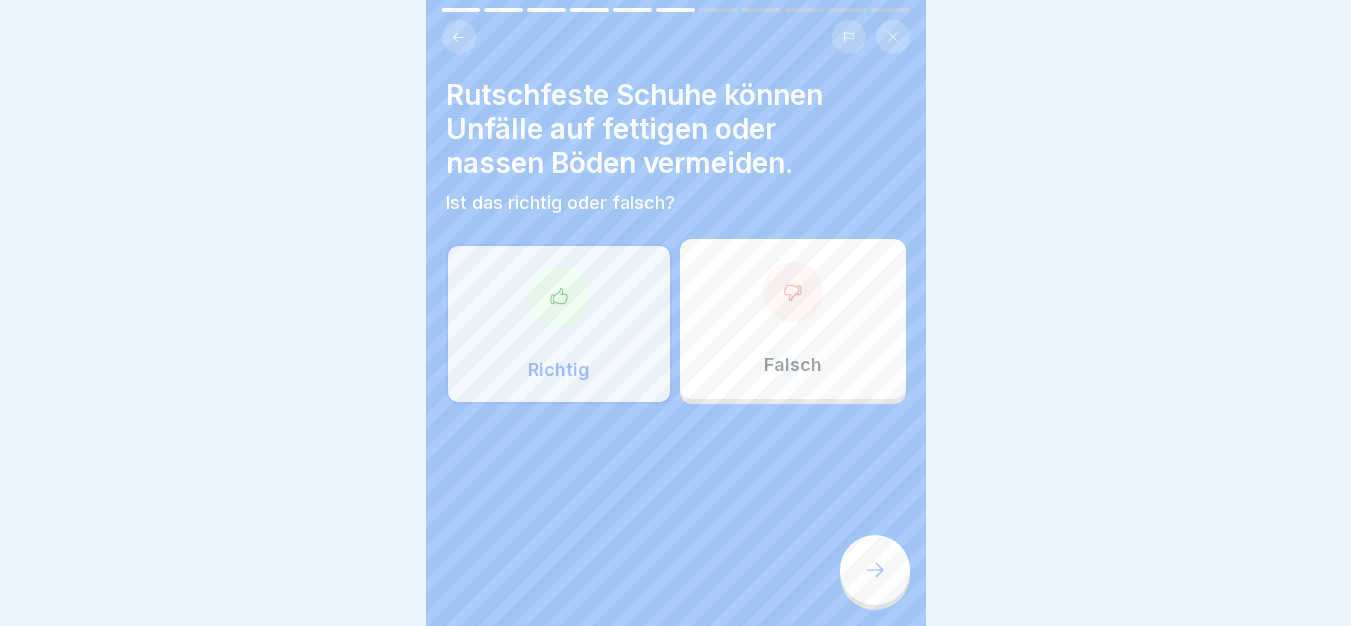 click at bounding box center (875, 570) 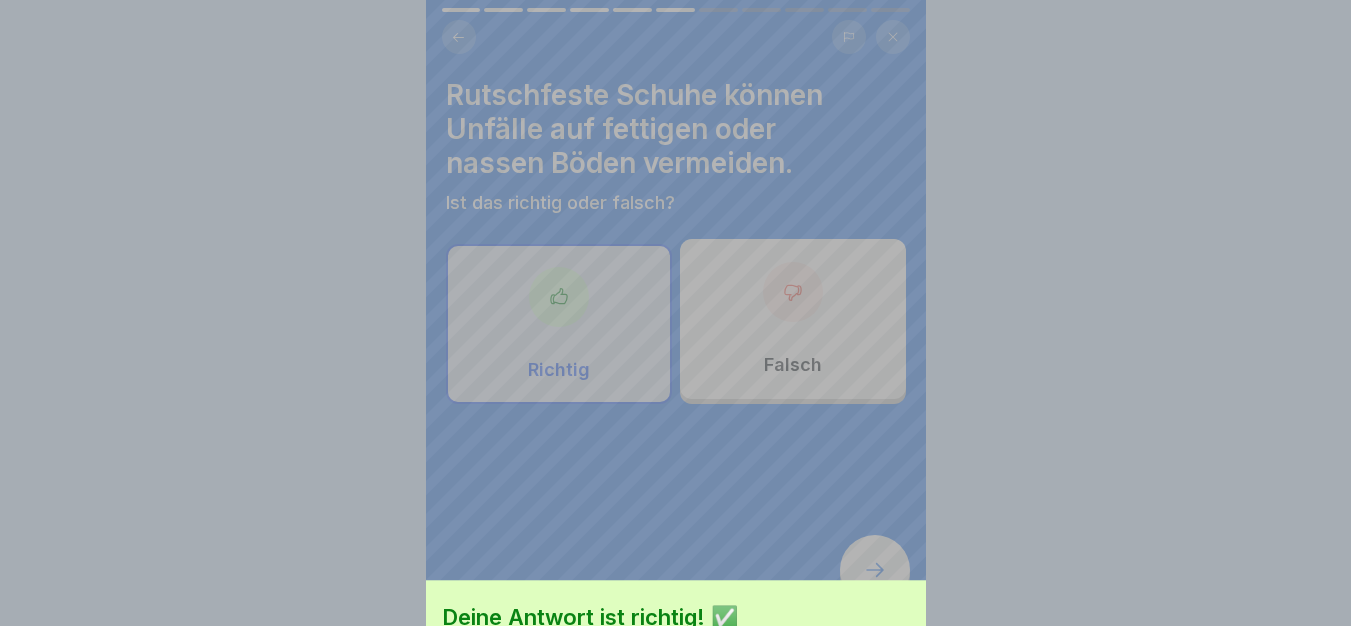 click on "Fortfahren" at bounding box center [676, 730] 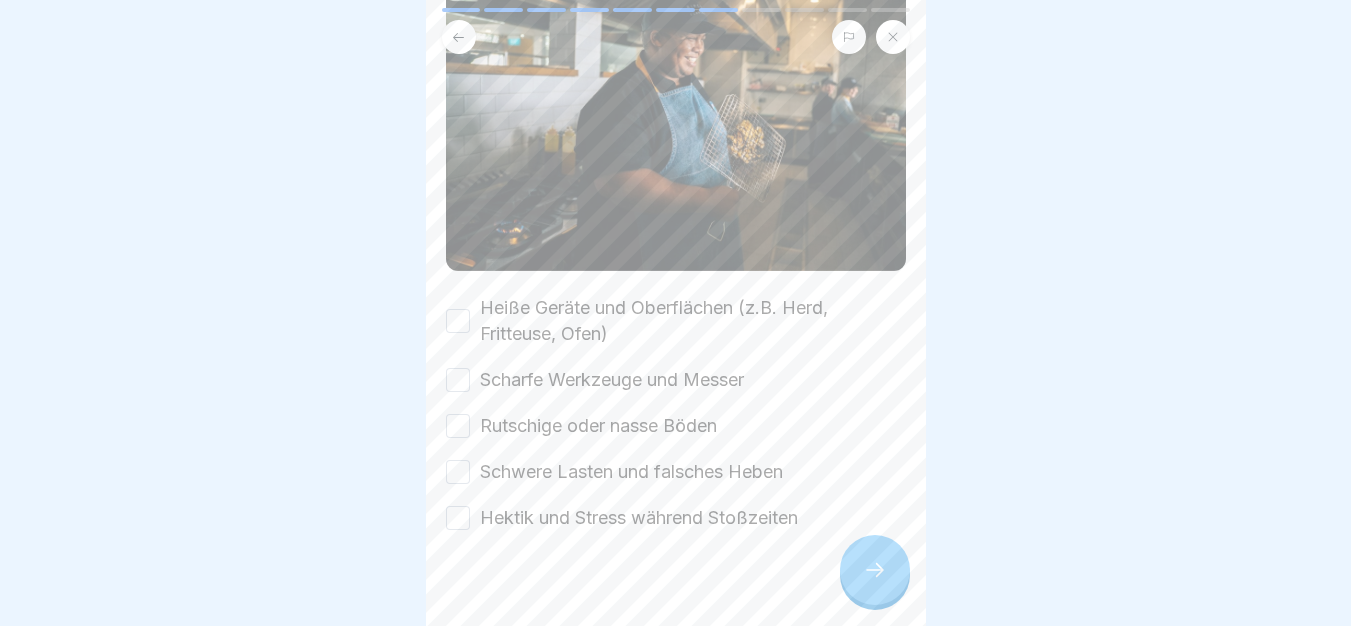 scroll, scrollTop: 253, scrollLeft: 0, axis: vertical 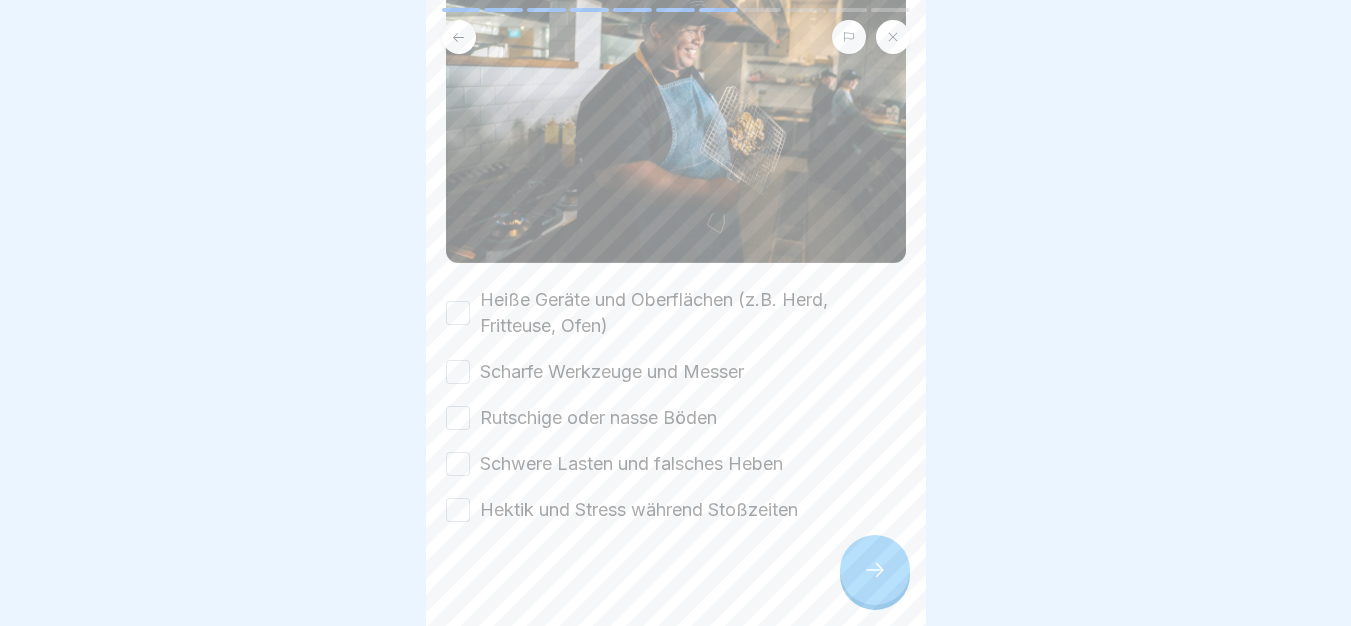 click on "Heiße Geräte und Oberflächen (z.B. Herd, Fritteuse, Ofen)" at bounding box center (693, 313) 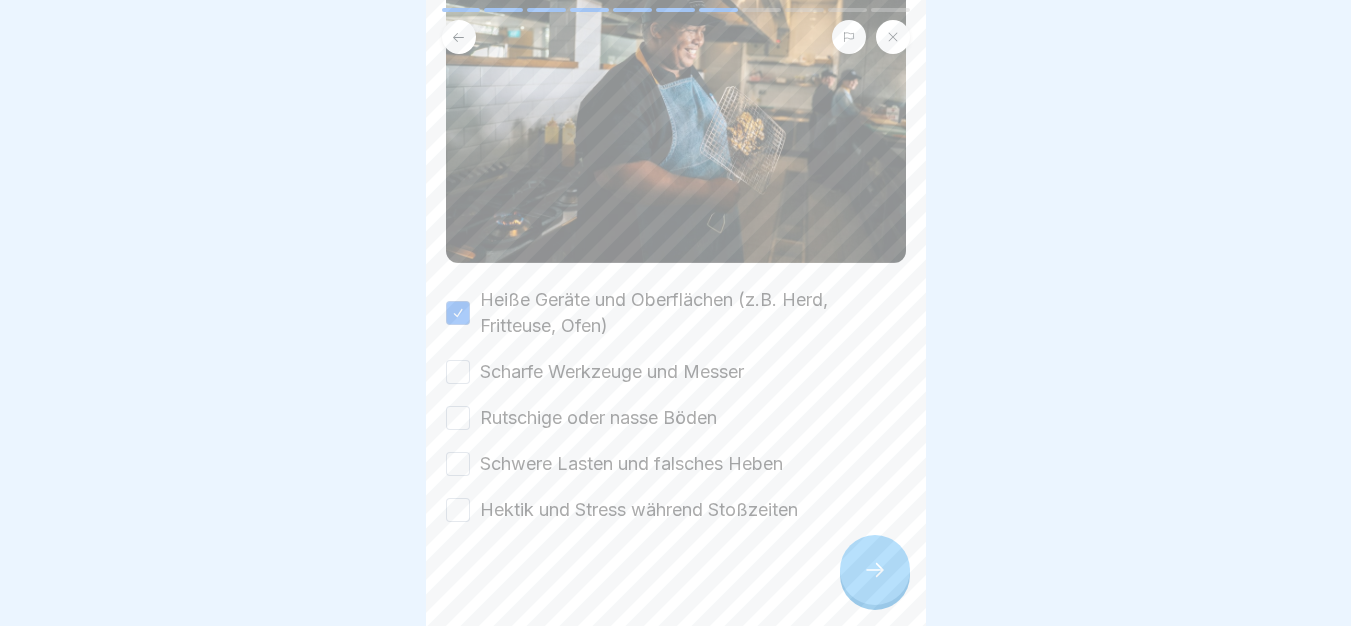 click on "Scharfe Werkzeuge und Messer" at bounding box center [612, 372] 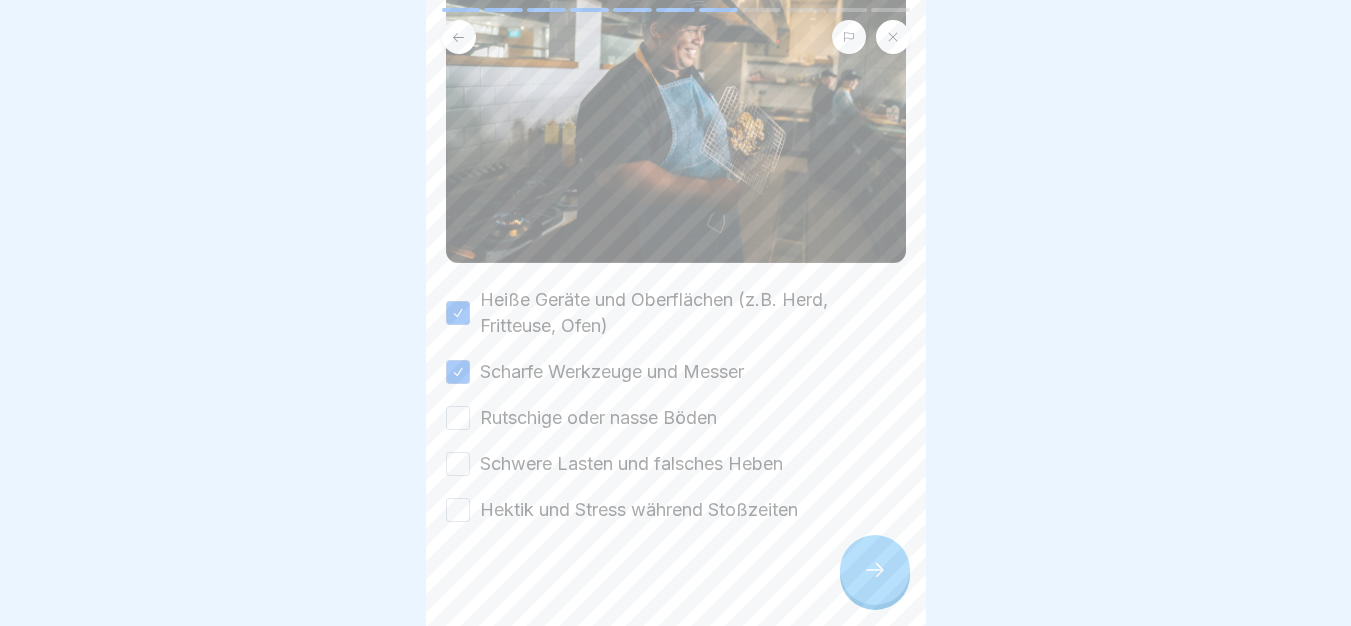 click on "Rutschige oder nasse Böden" at bounding box center (598, 418) 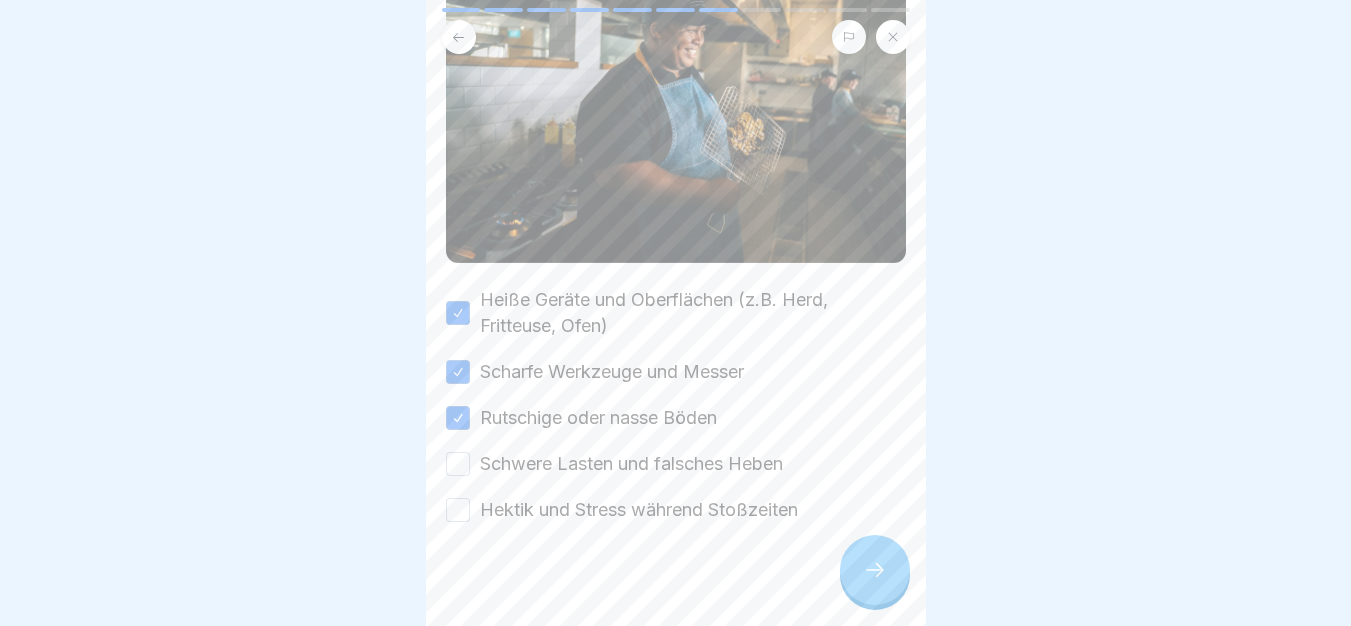 click on "Schwere Lasten und falsches Heben" at bounding box center [631, 464] 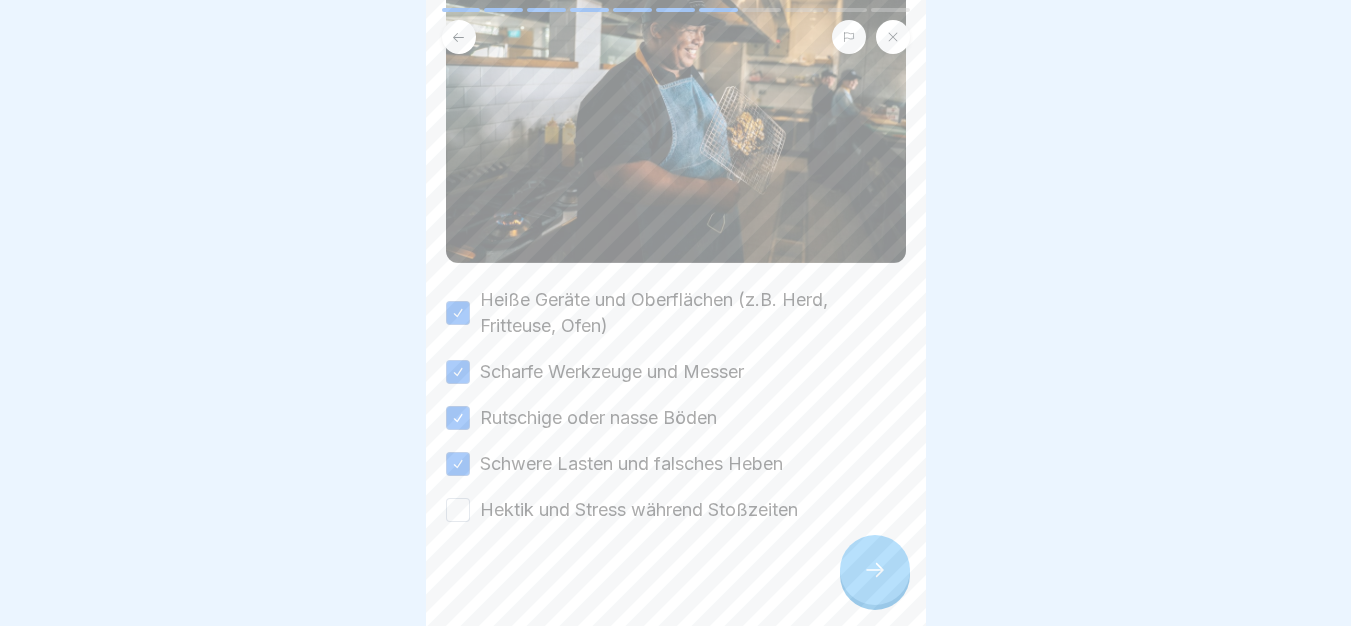 click on "Hektik und Stress während Stoßzeiten" at bounding box center (639, 510) 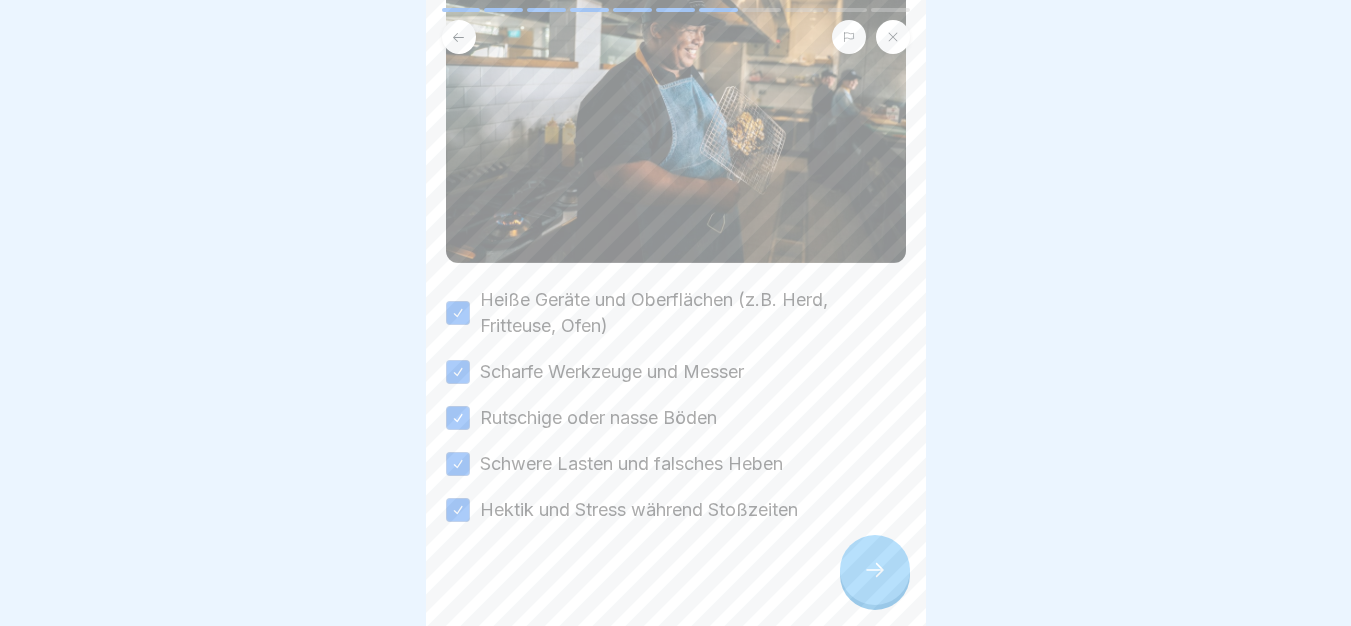 click at bounding box center (875, 570) 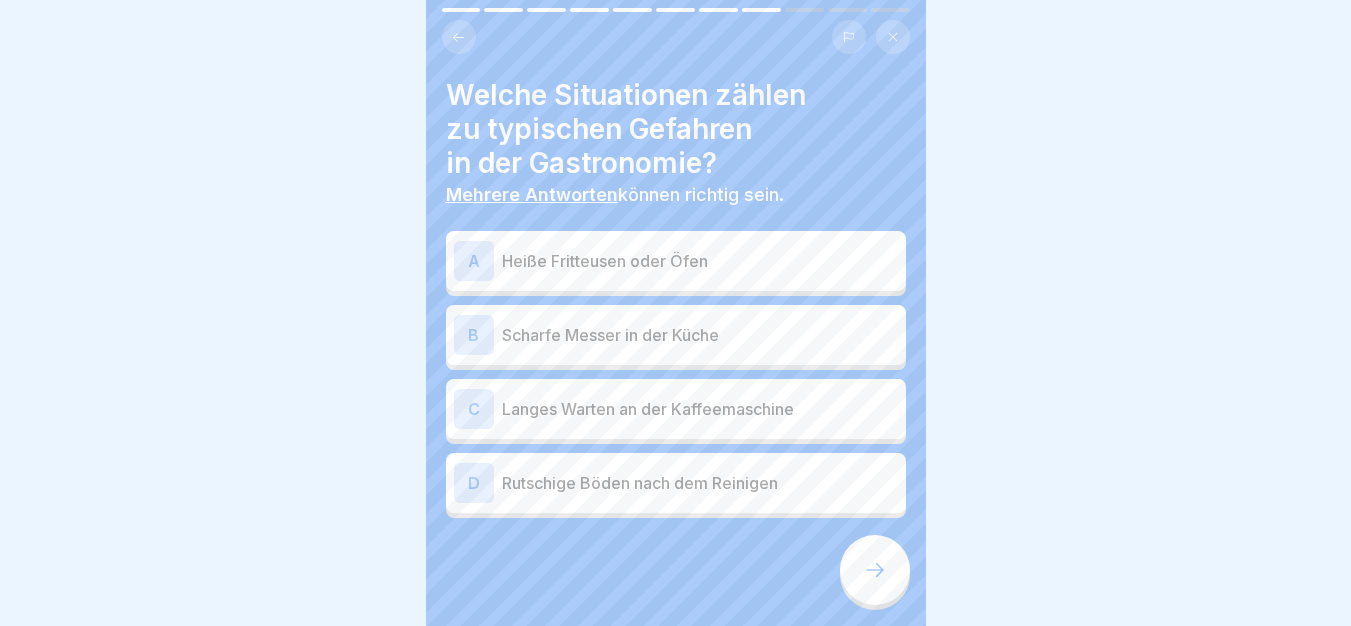 click on "Heiße Fritteusen oder Öfen" at bounding box center [700, 261] 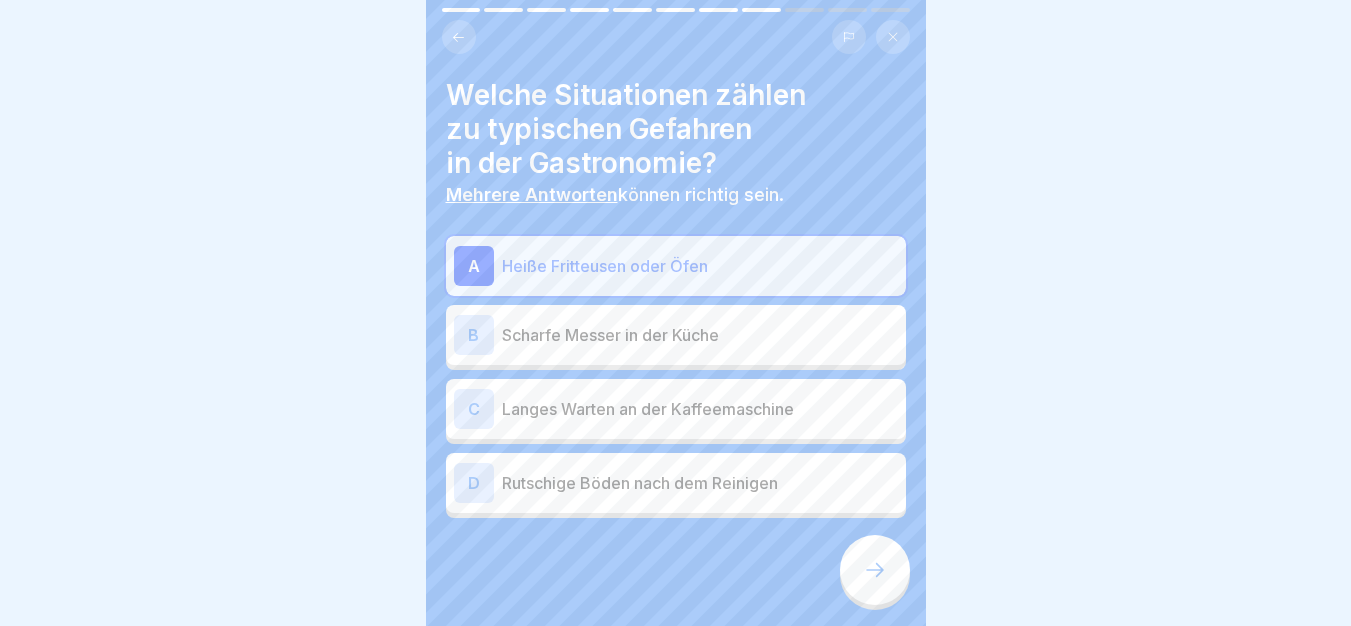 click on "Scharfe Messer in der Küche" at bounding box center [700, 335] 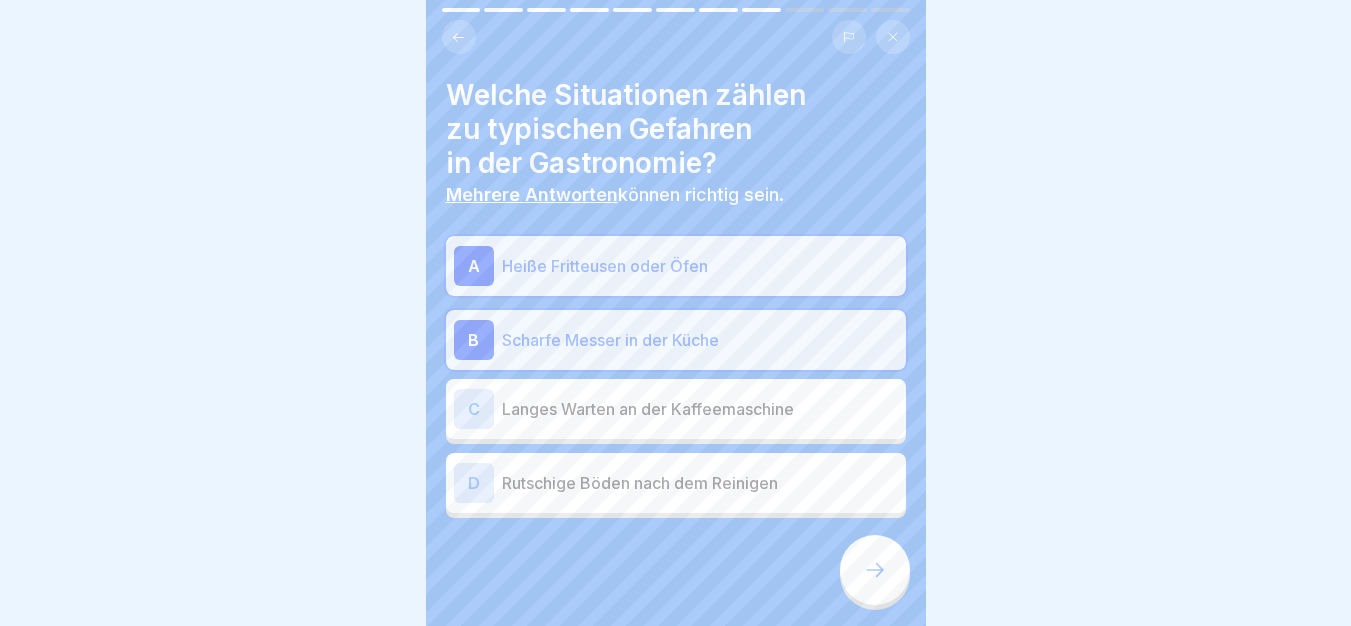click on "Scharfe Messer in der Küche" at bounding box center (700, 340) 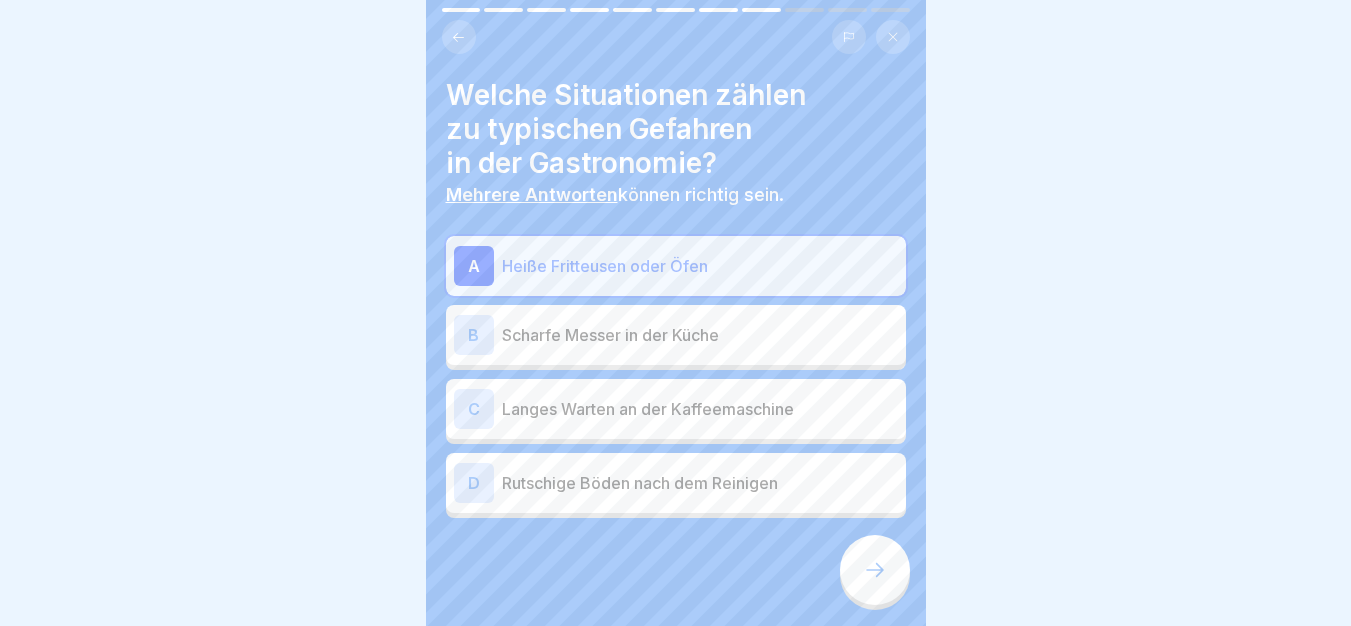 click at bounding box center [875, 570] 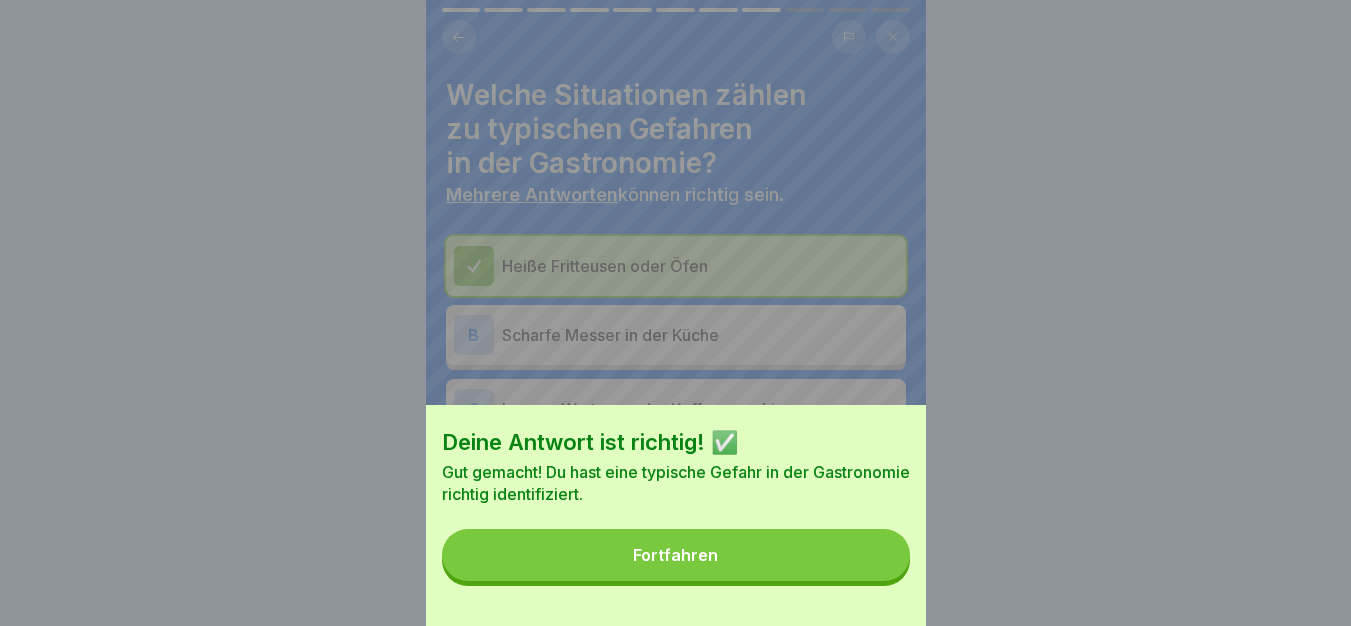 click on "Fortfahren" at bounding box center [676, 555] 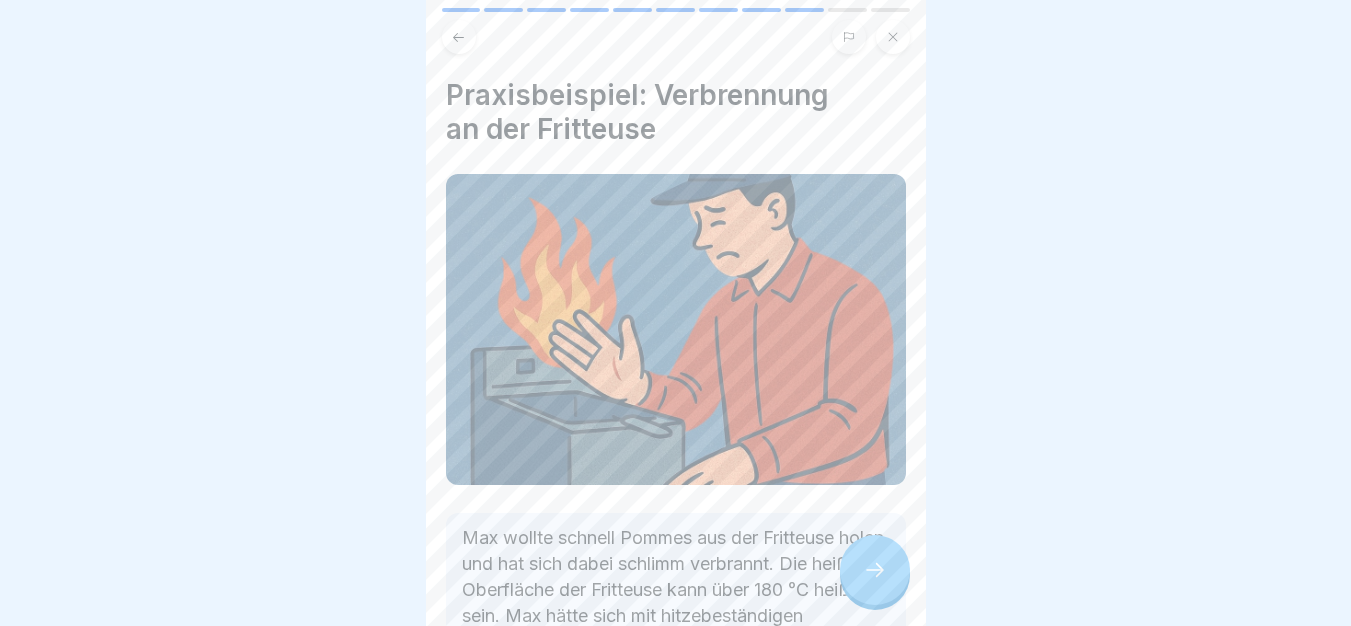 click at bounding box center [875, 570] 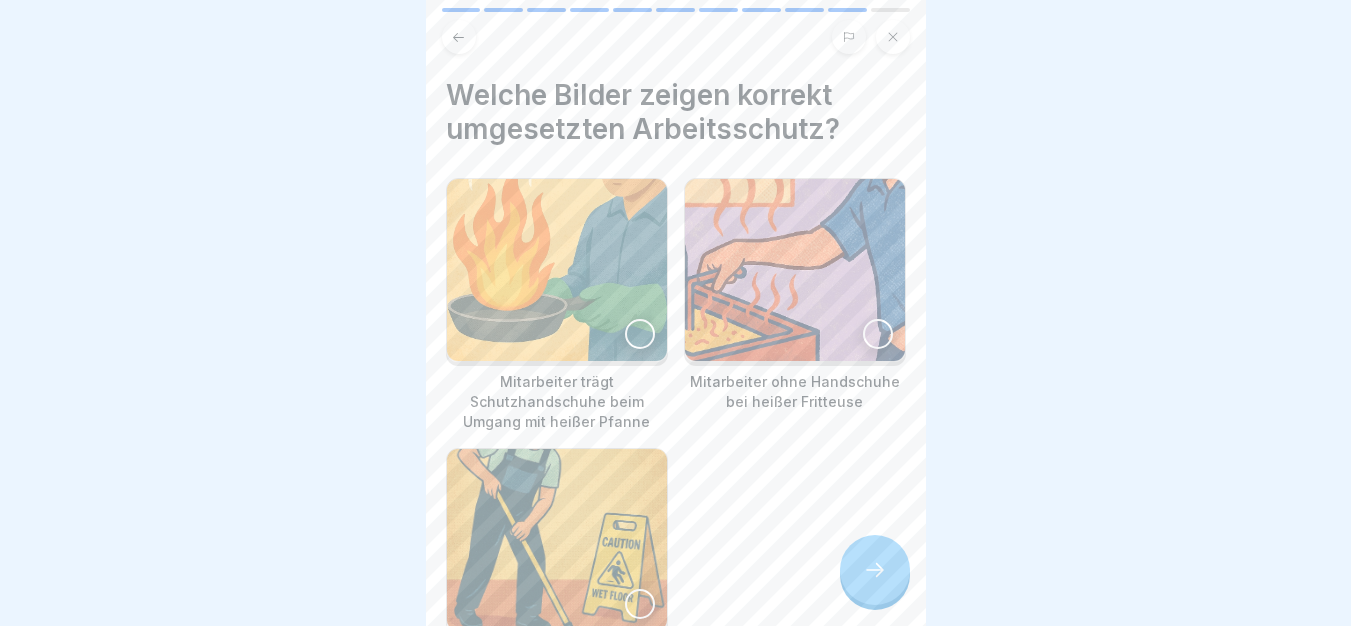 click at bounding box center (875, 570) 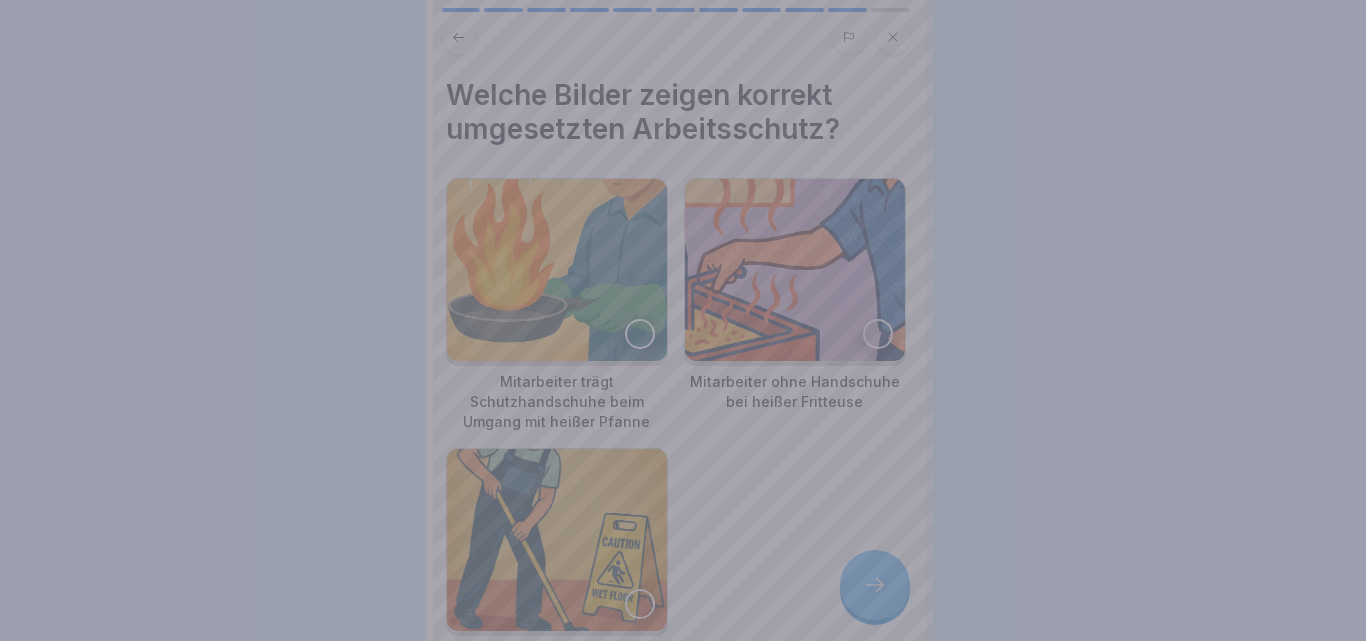click at bounding box center [683, 320] 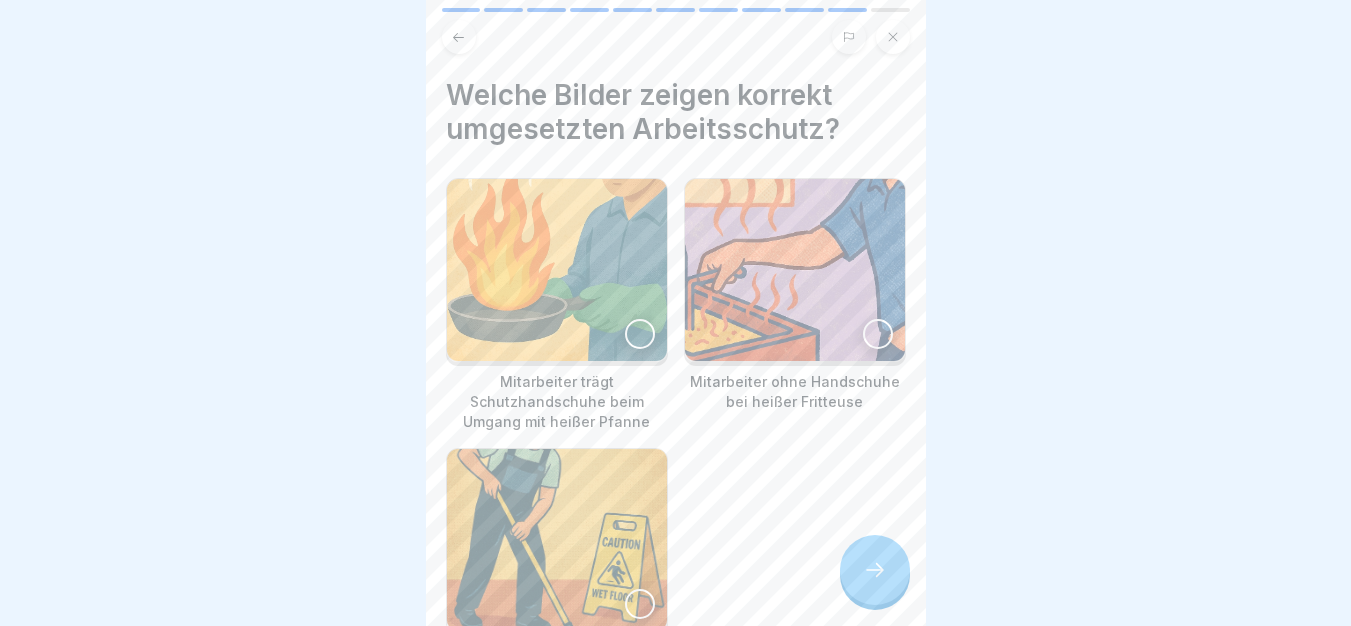 click at bounding box center [557, 270] 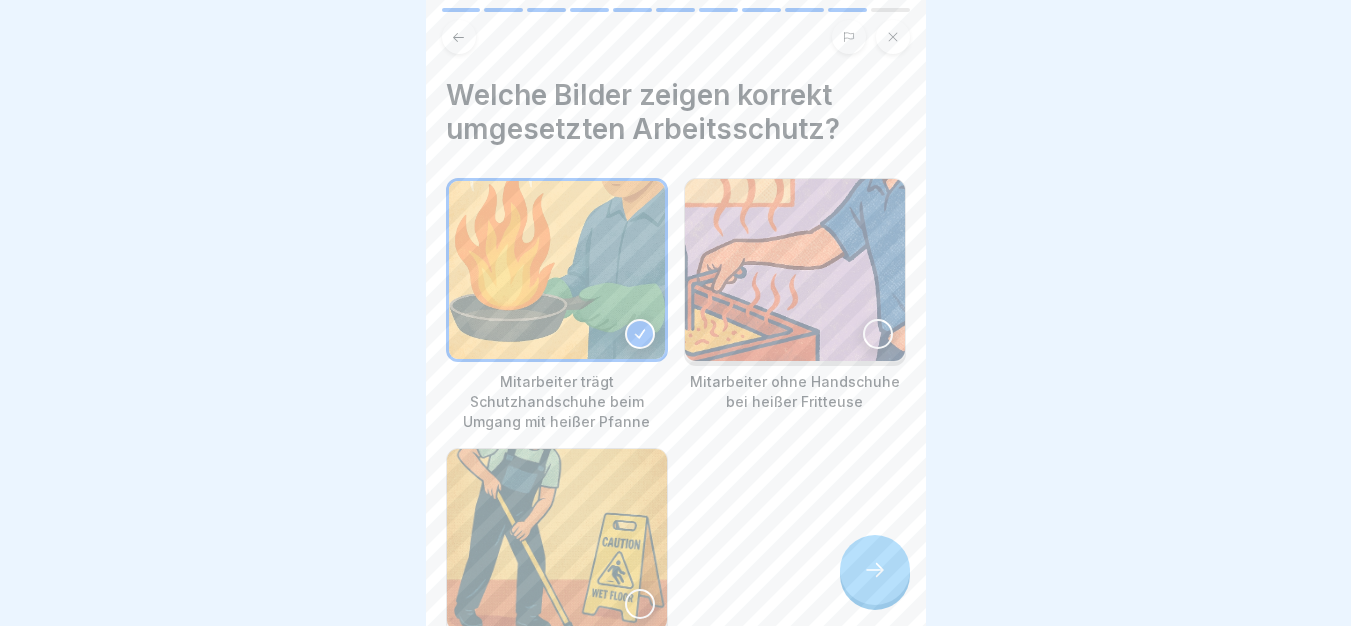 click at bounding box center (557, 540) 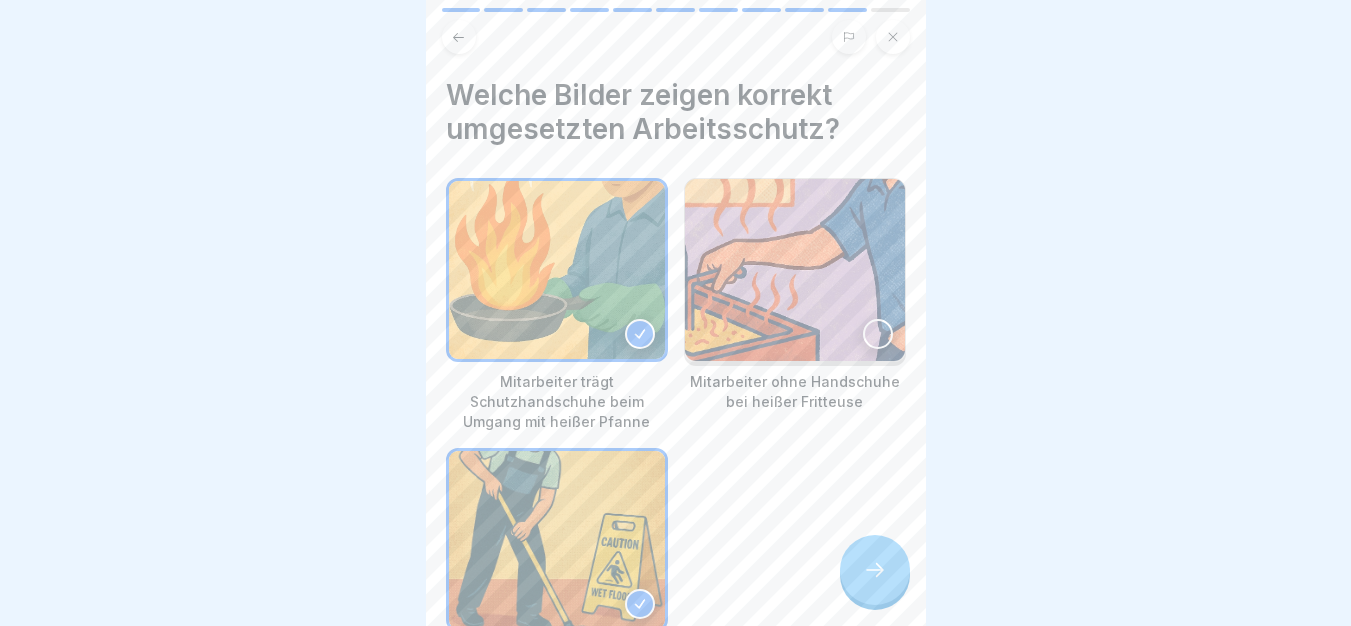 click at bounding box center (875, 570) 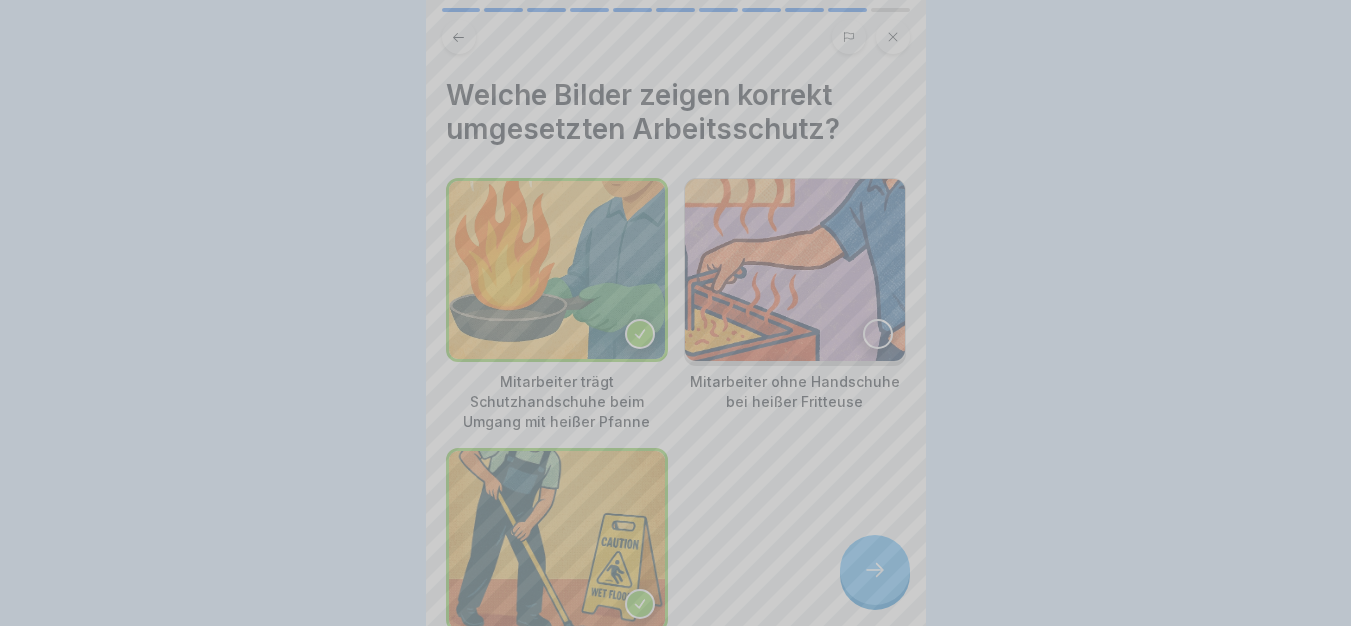 click on "Deine Antwort ist richtig!
✅ Sehr gut! So schützt du dich und deine Kollegen optimal.   Fortfahren" at bounding box center (676, 845) 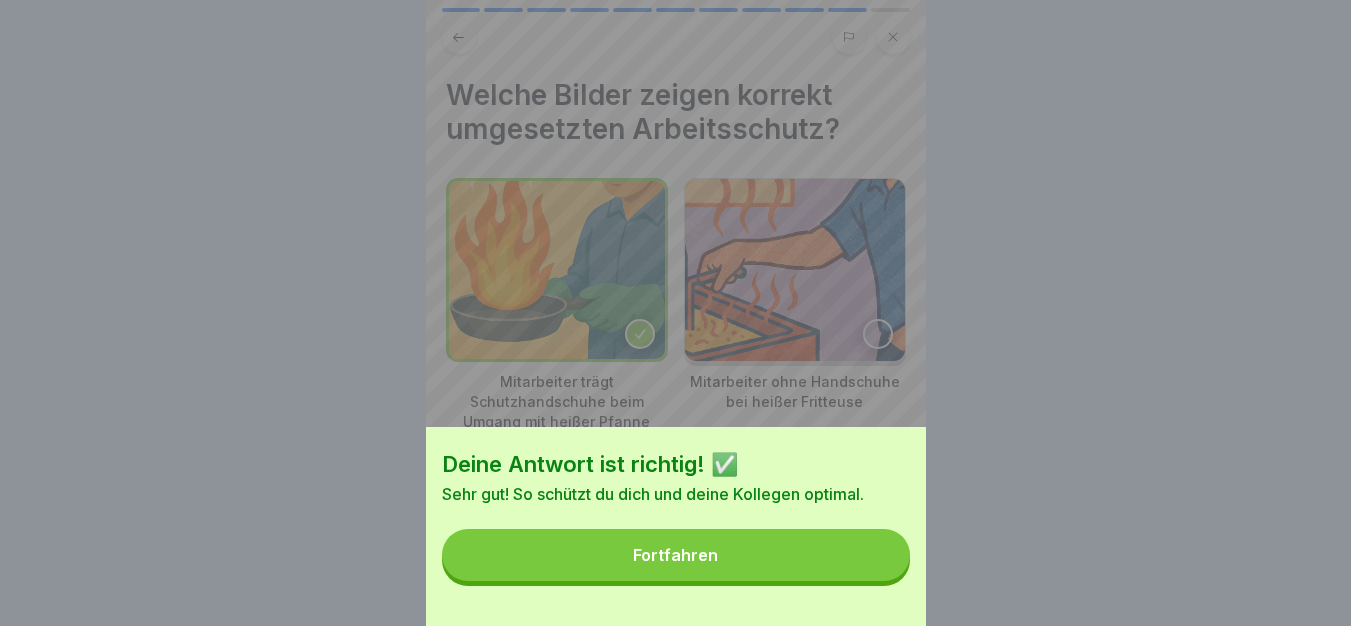click on "Fortfahren" at bounding box center [676, 555] 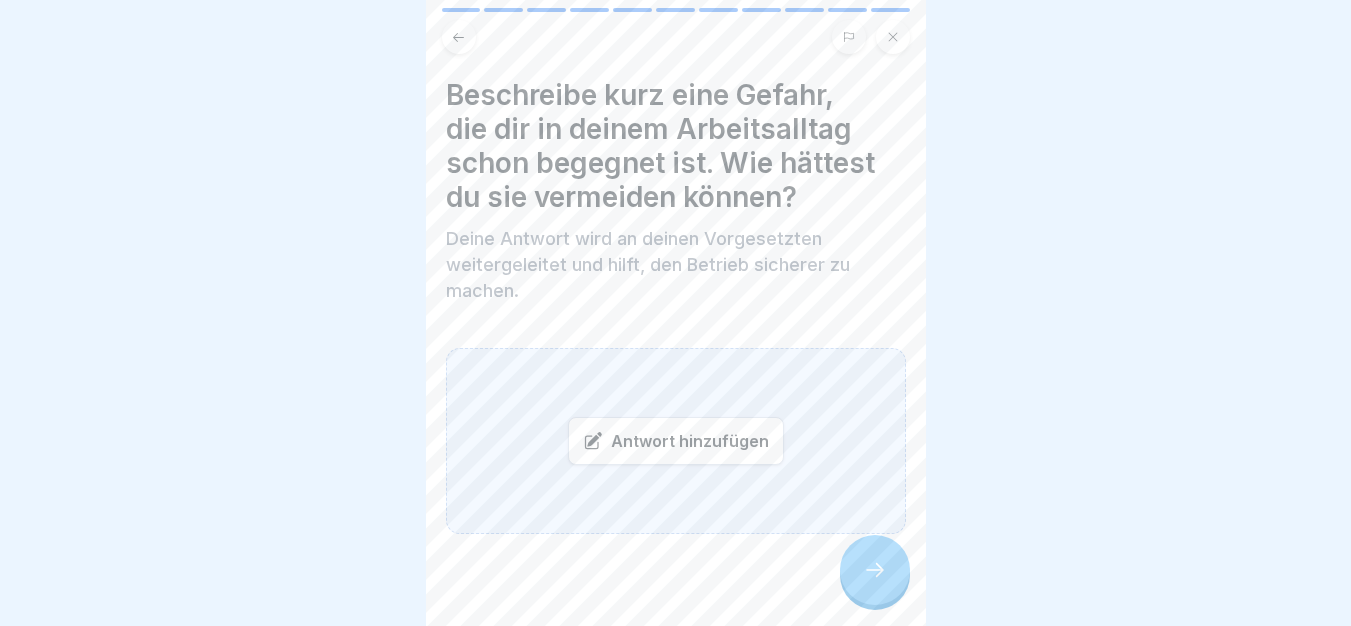 click on "Antwort hinzufügen" at bounding box center (676, 441) 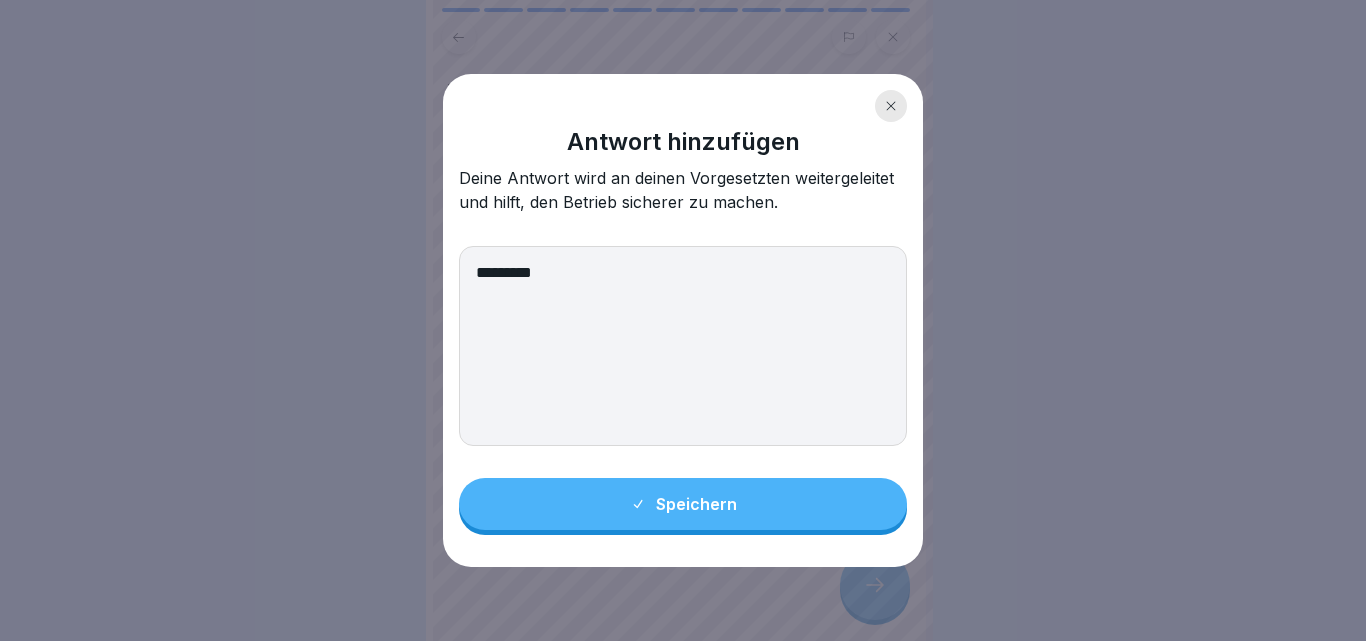 type on "*********" 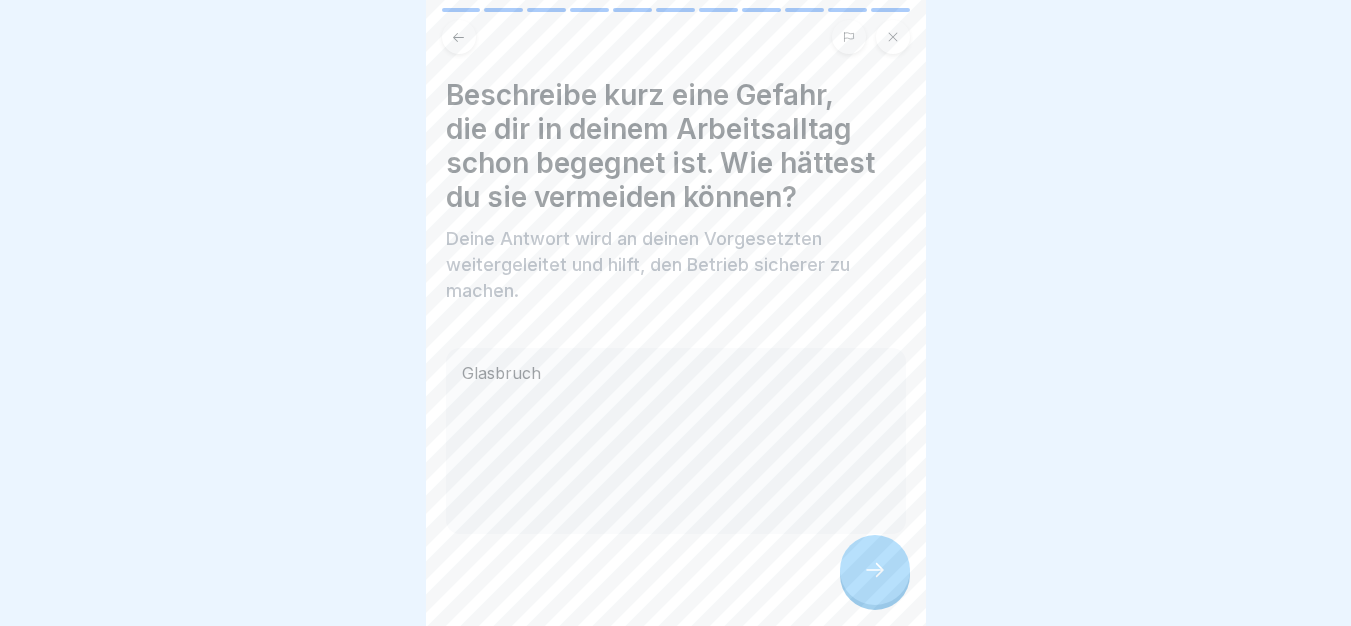 click at bounding box center (875, 570) 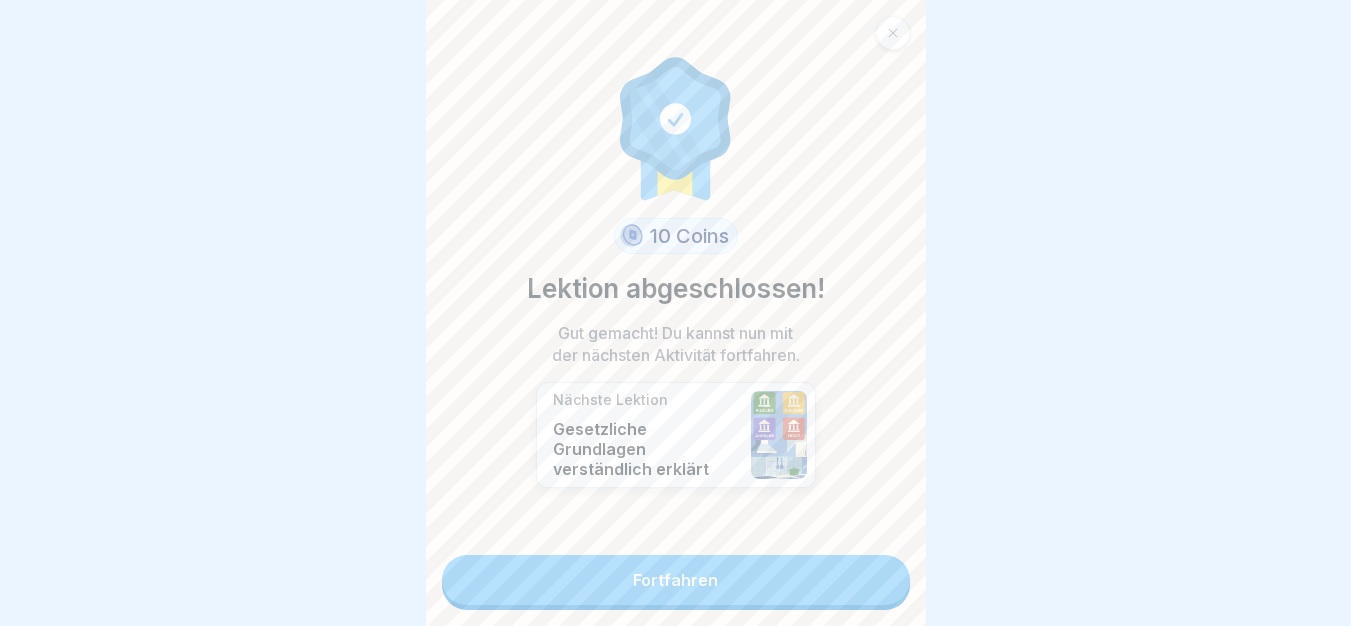 click on "Fortfahren" at bounding box center (676, 580) 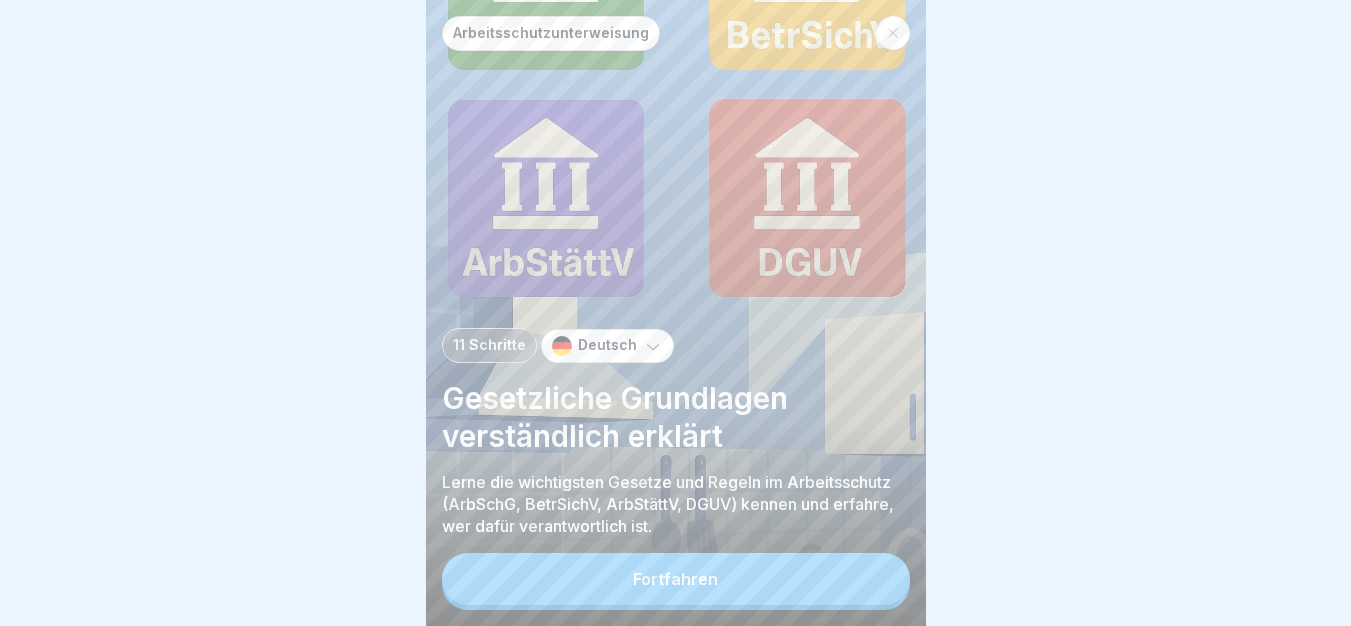 click on "Fortfahren" at bounding box center [676, 579] 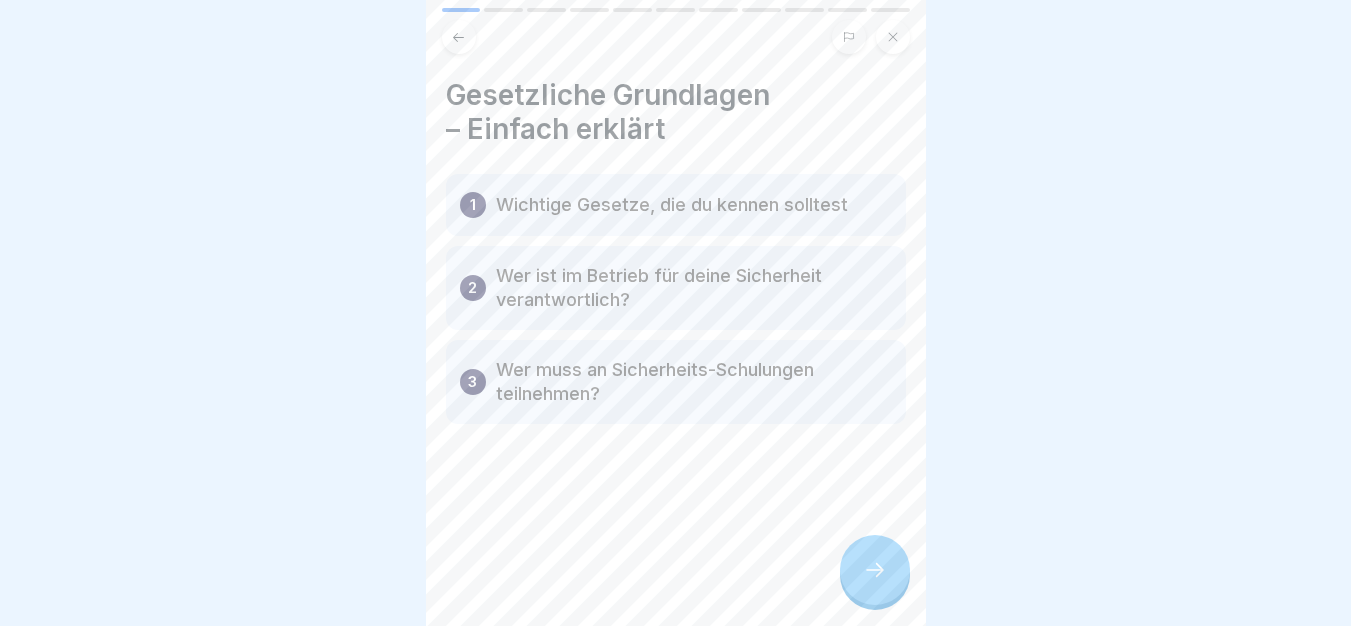 click 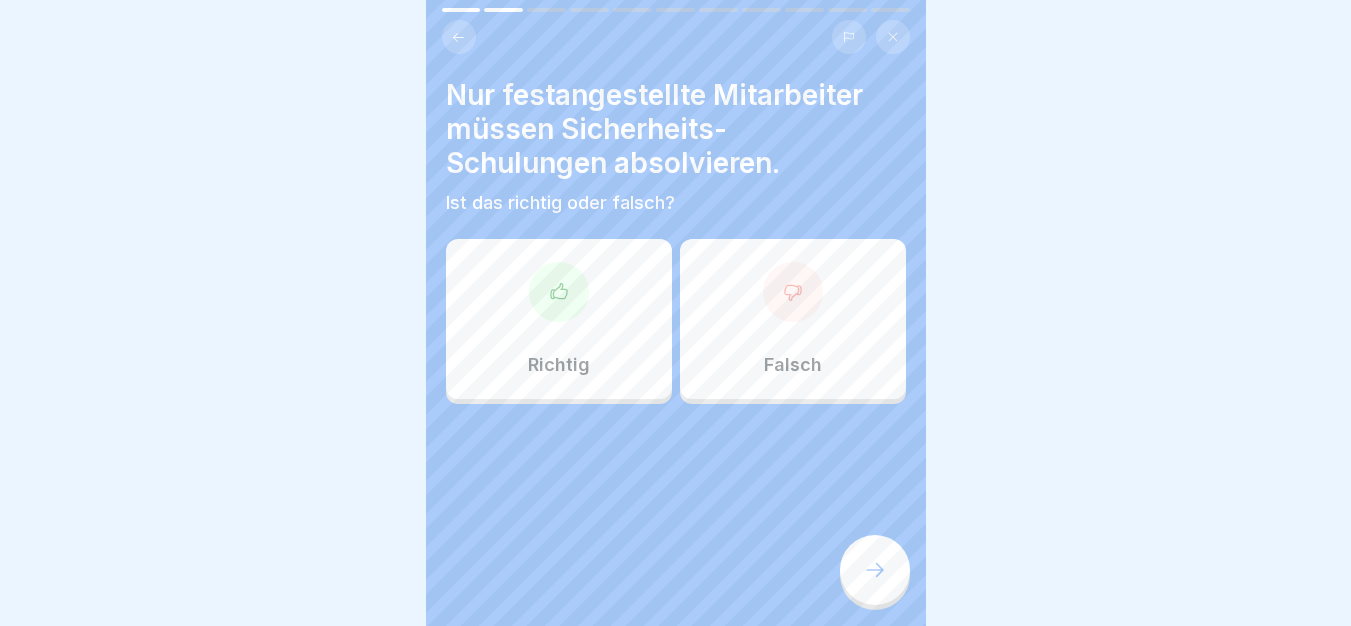click on "Falsch" at bounding box center [793, 319] 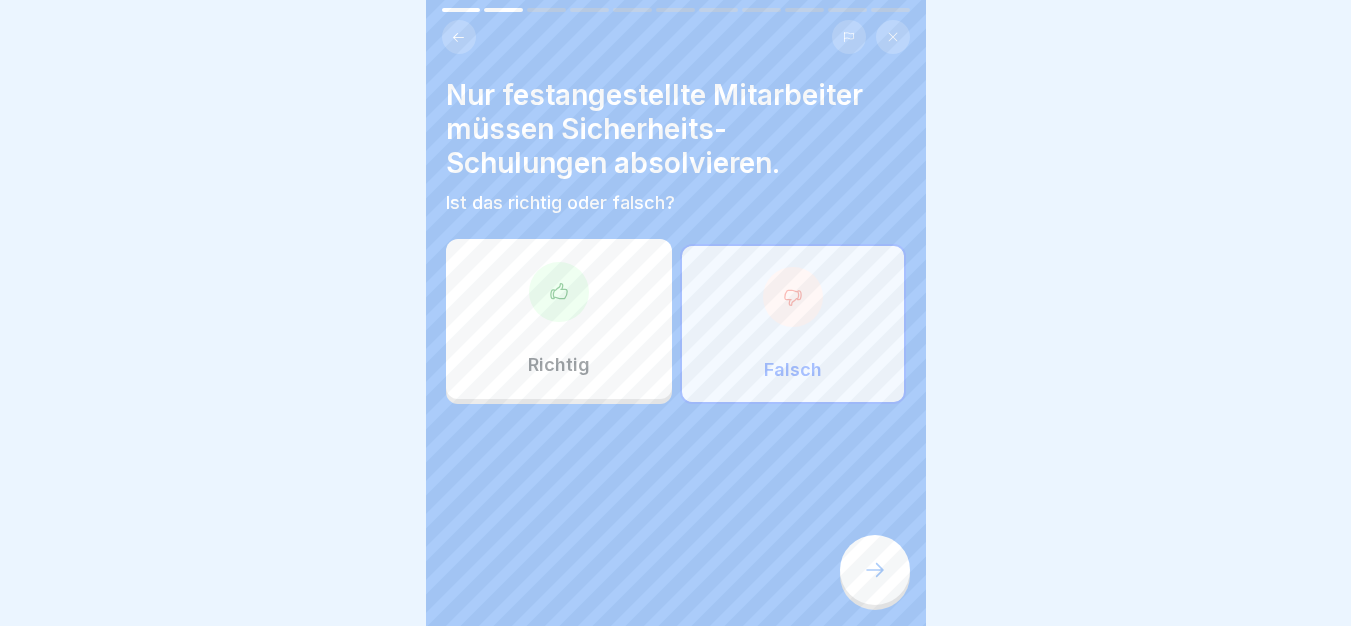 click 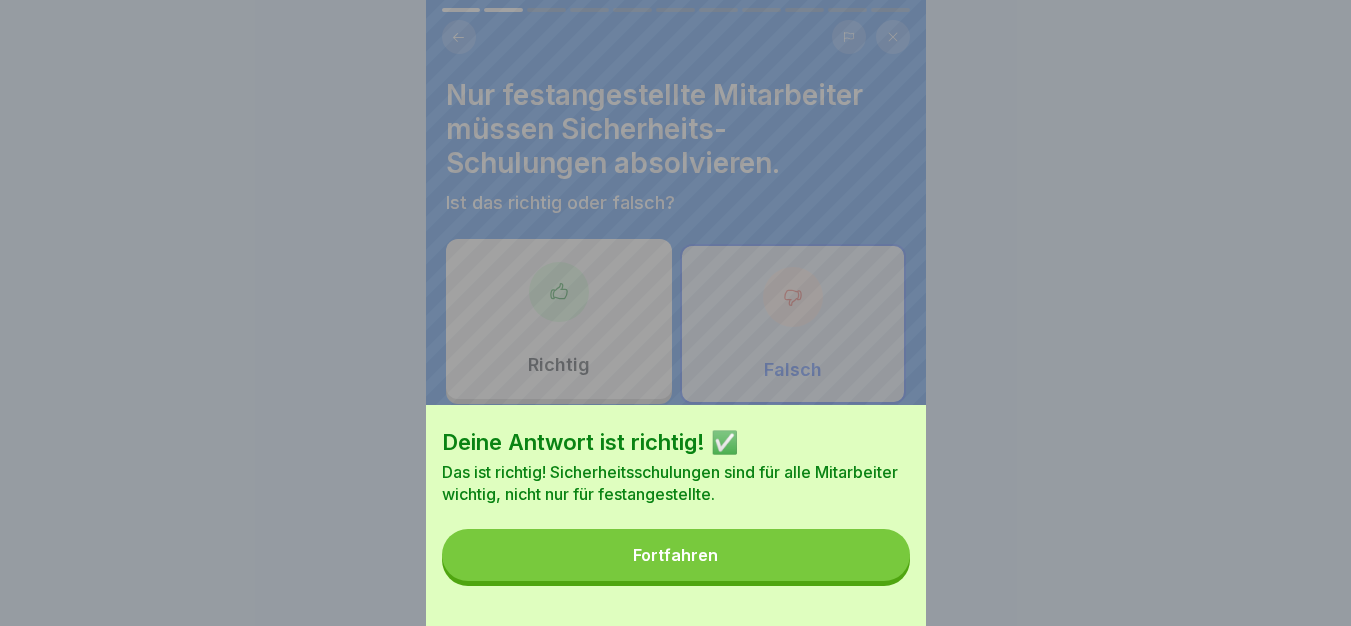 click on "Fortfahren" at bounding box center (676, 555) 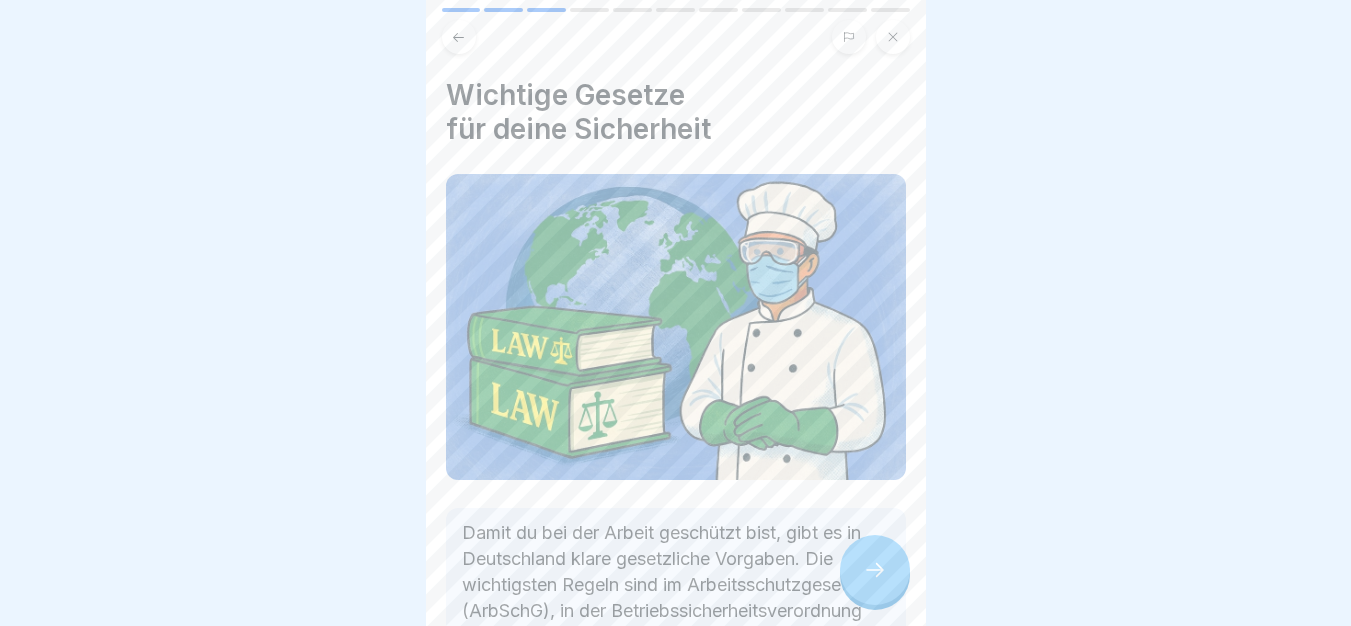 scroll, scrollTop: 302, scrollLeft: 0, axis: vertical 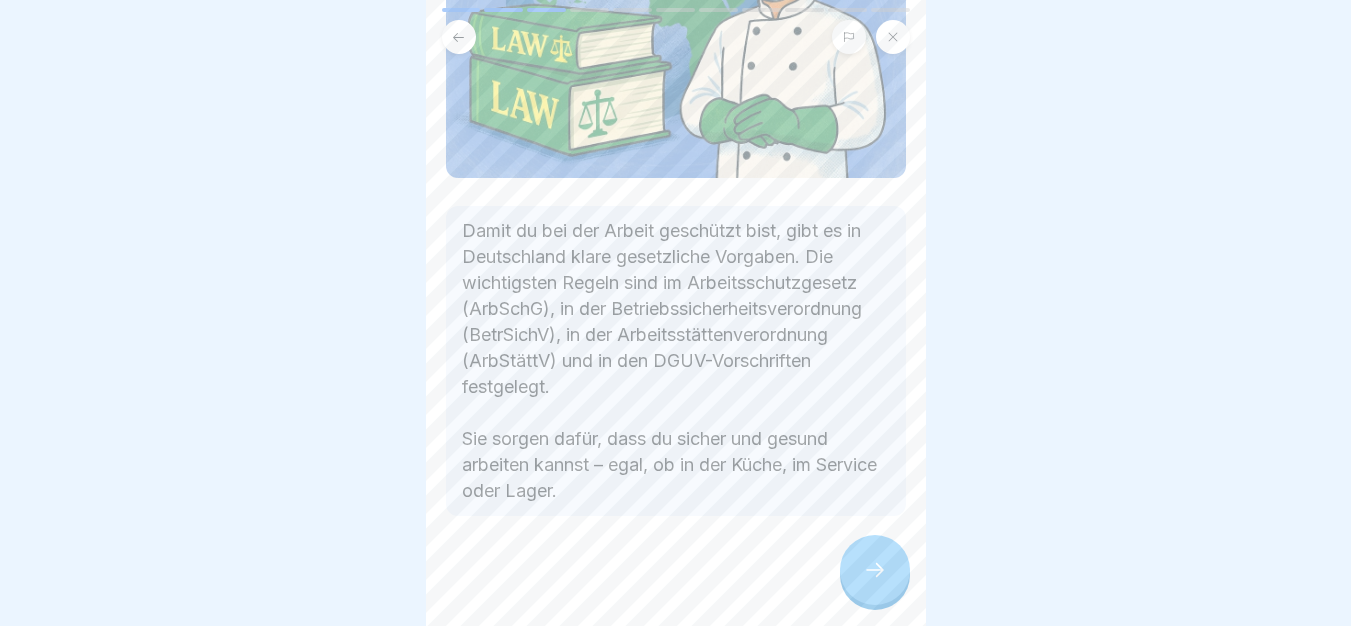 click 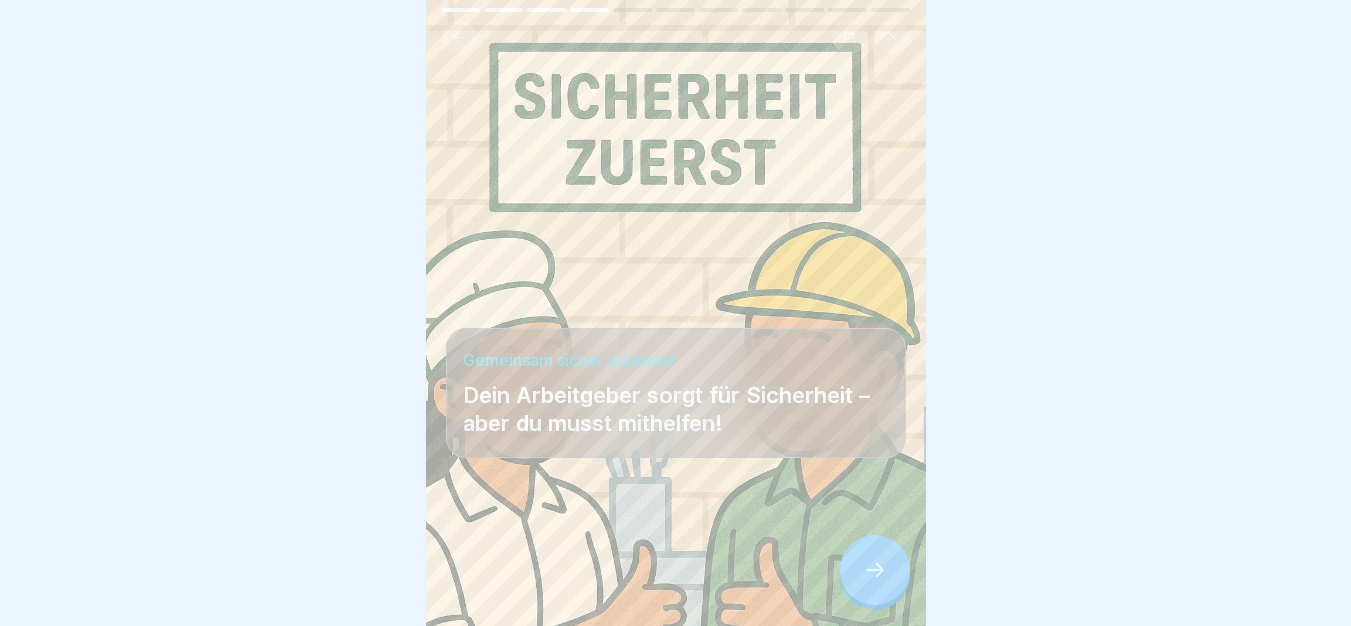scroll, scrollTop: 15, scrollLeft: 0, axis: vertical 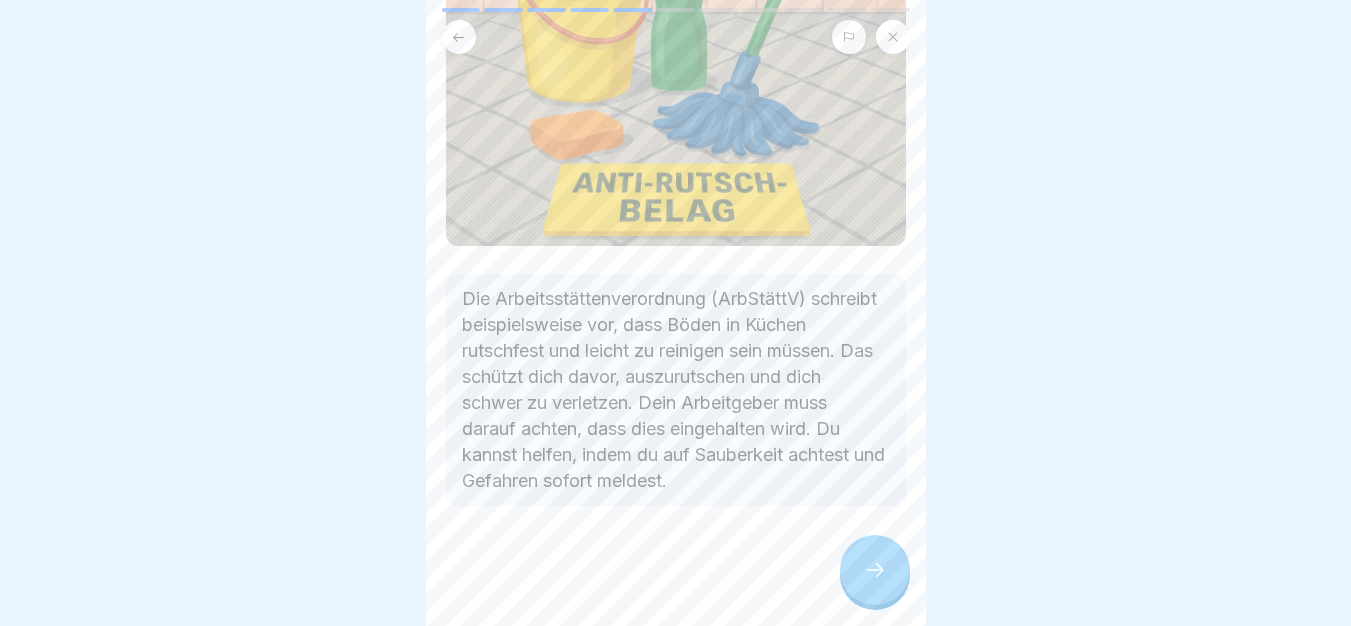 click 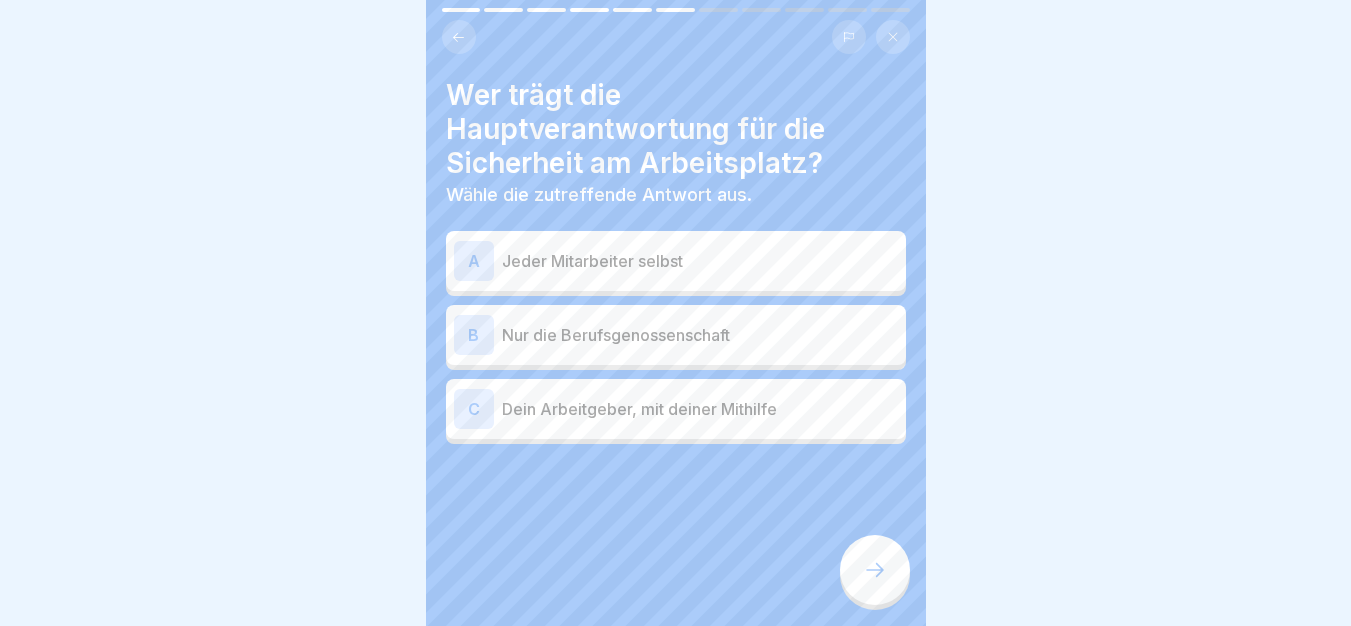 click on "Dein Arbeitgeber, mit deiner Mithilfe" at bounding box center (700, 409) 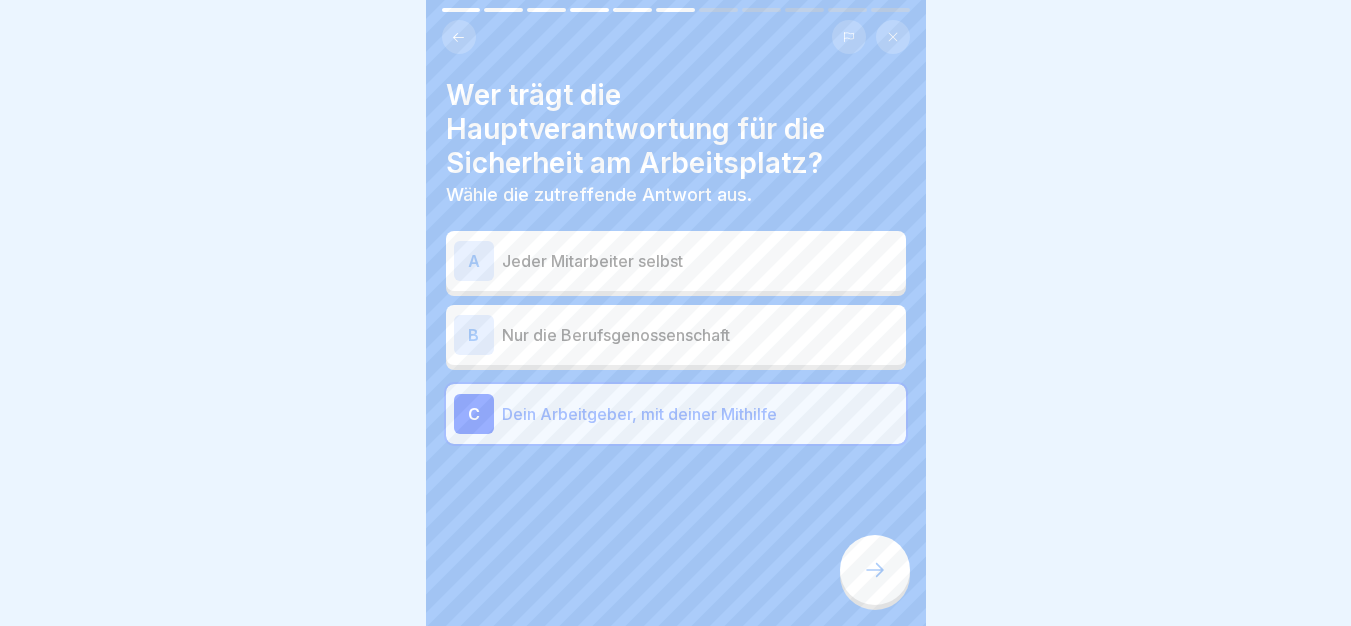 click 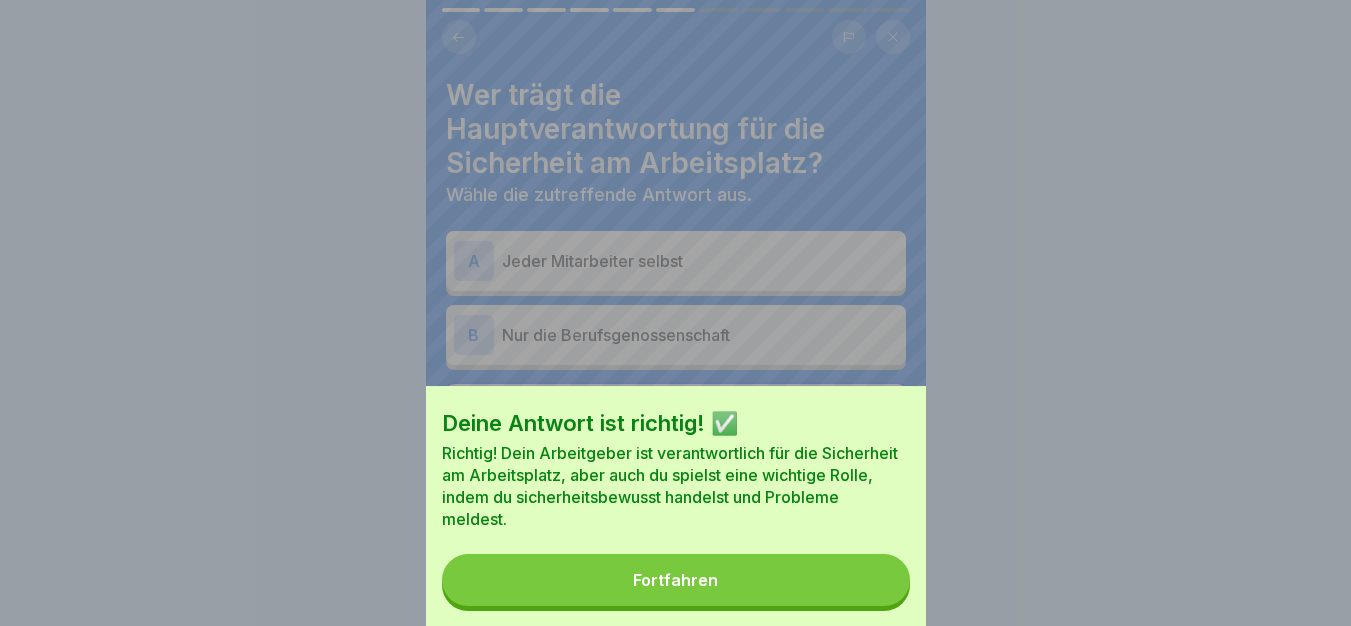 click on "Fortfahren" at bounding box center (676, 580) 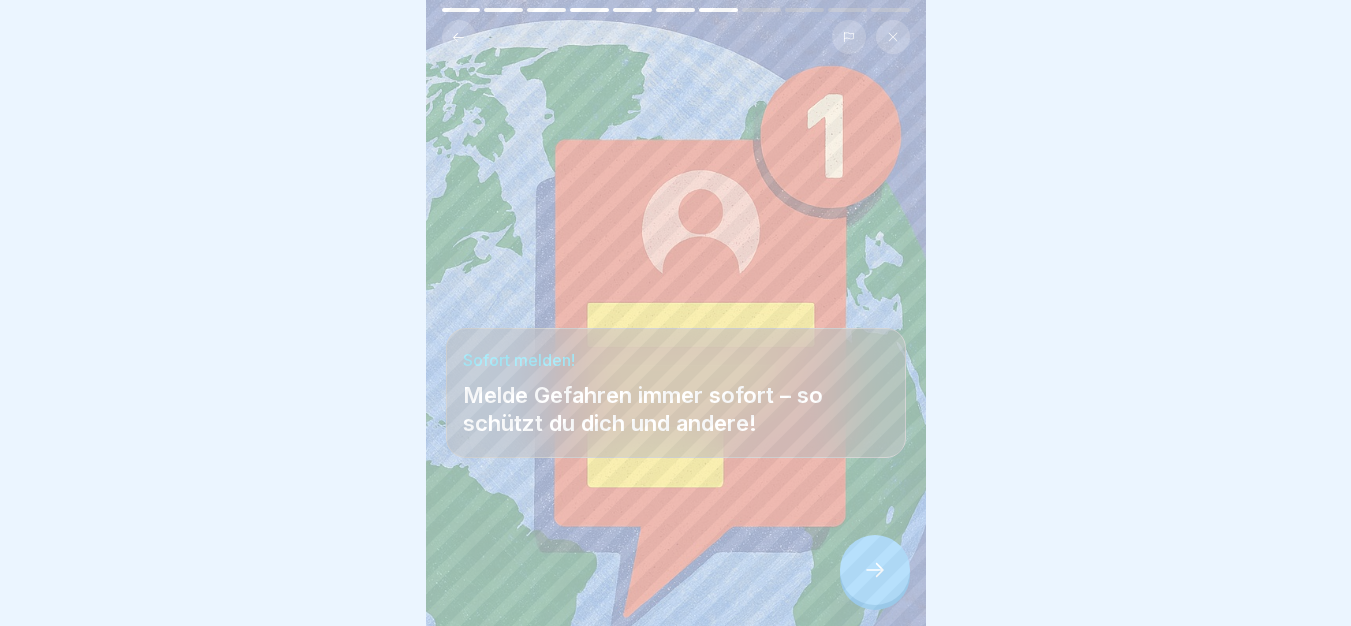click at bounding box center (875, 570) 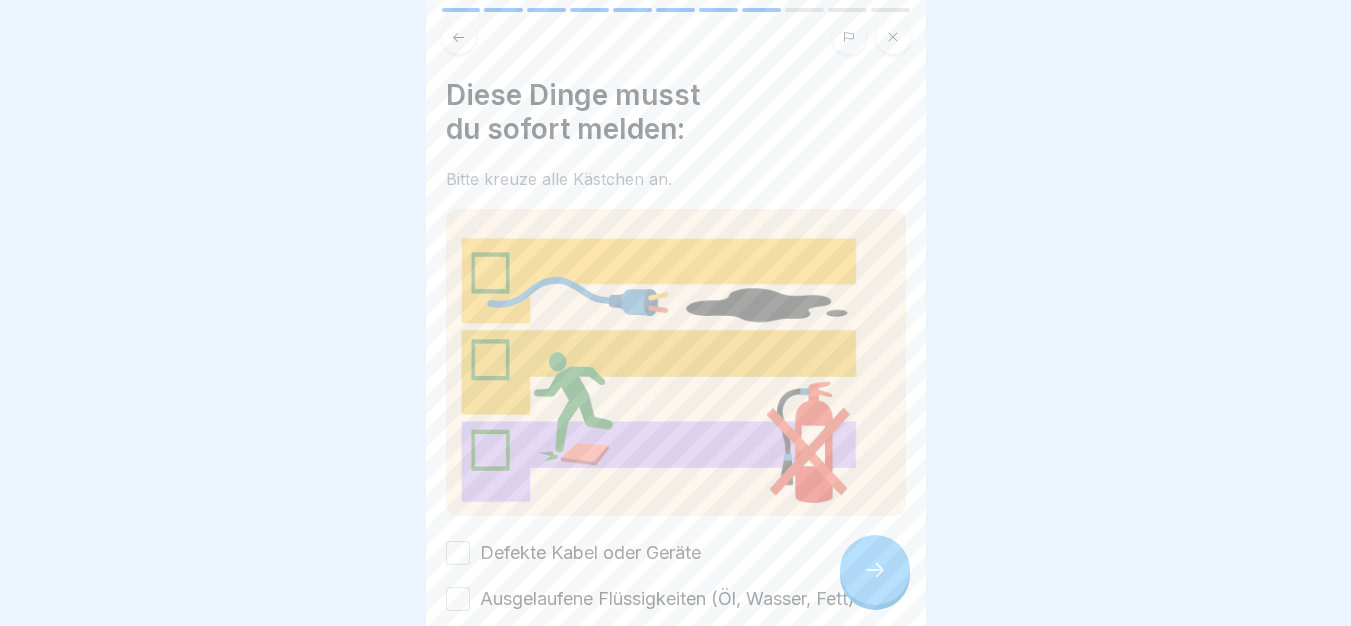 scroll, scrollTop: 240, scrollLeft: 0, axis: vertical 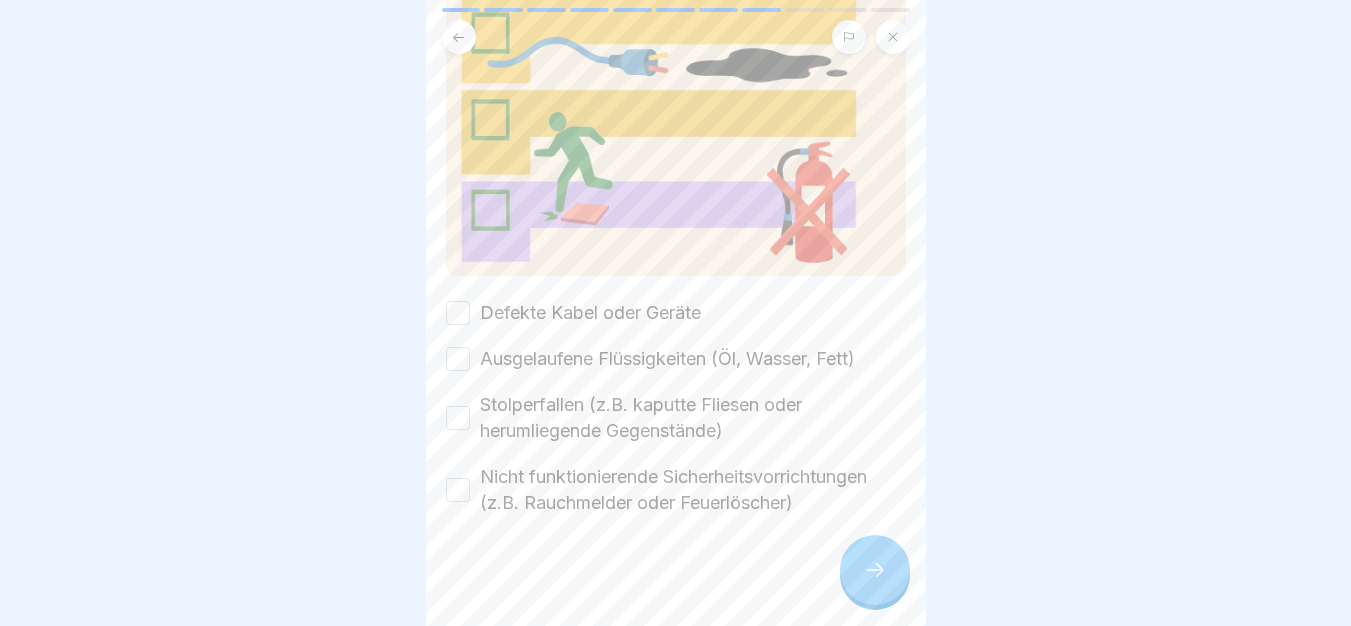 click on "Defekte Kabel oder Geräte" at bounding box center [590, 313] 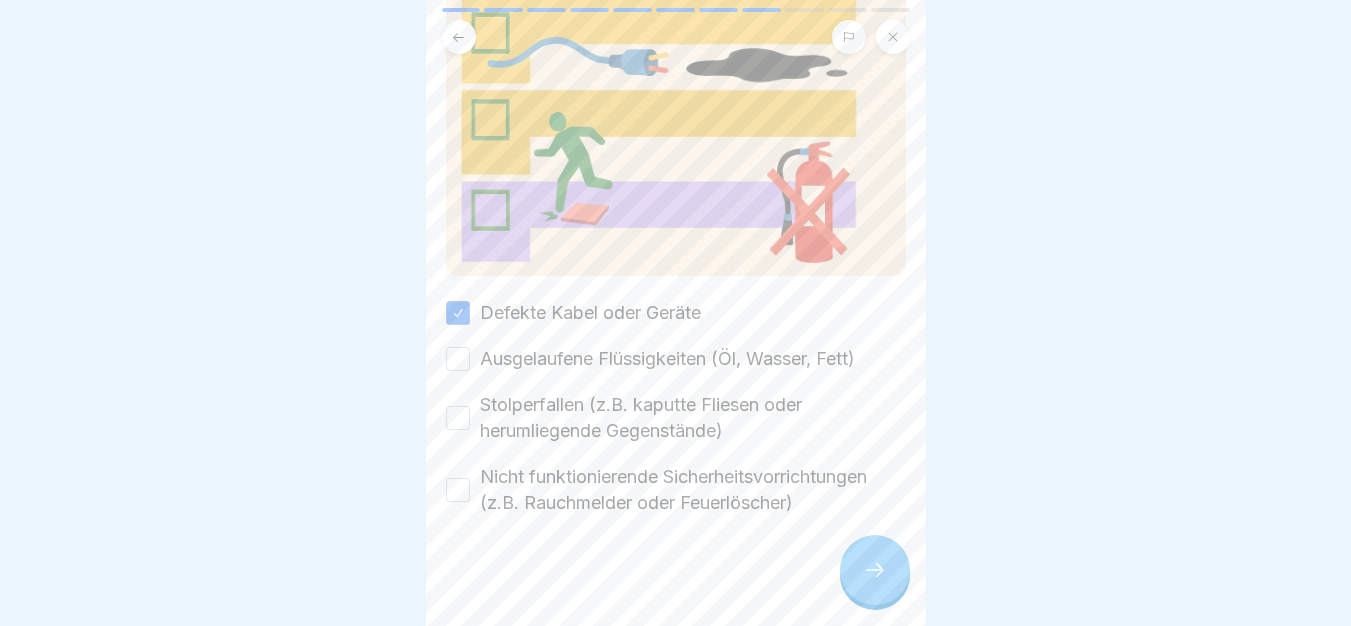click on "Ausgelaufene Flüssigkeiten (Öl, Wasser, Fett)" at bounding box center (667, 359) 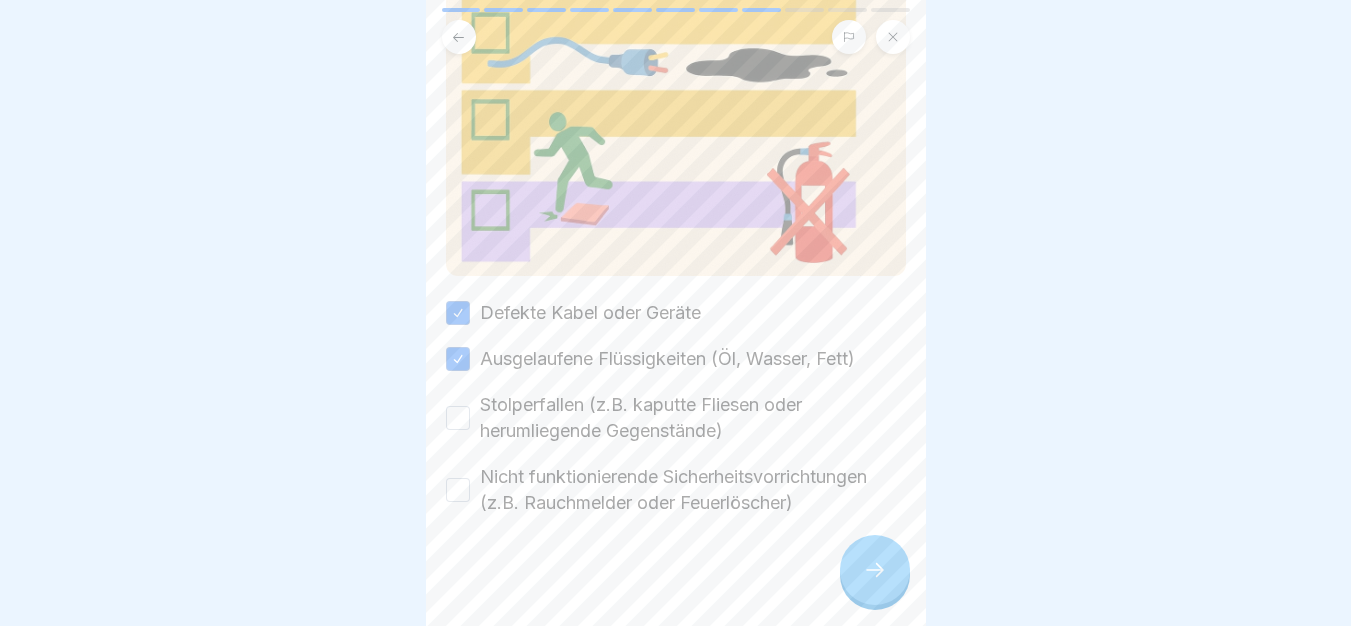 click on "Stolperfallen (z.B. kaputte Fliesen oder herumliegende Gegenstände)" at bounding box center (693, 418) 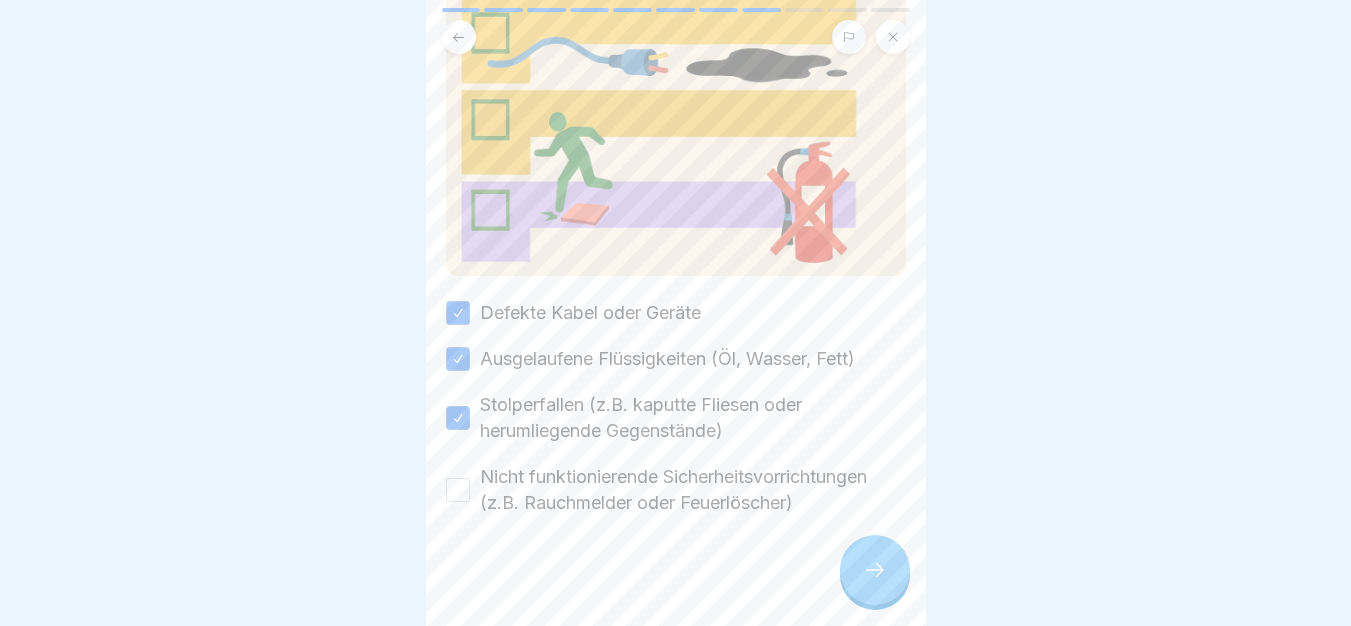 click on "Nicht funktionierende Sicherheitsvorrichtungen (z.B. Rauchmelder oder Feuerlöscher)" at bounding box center (693, 490) 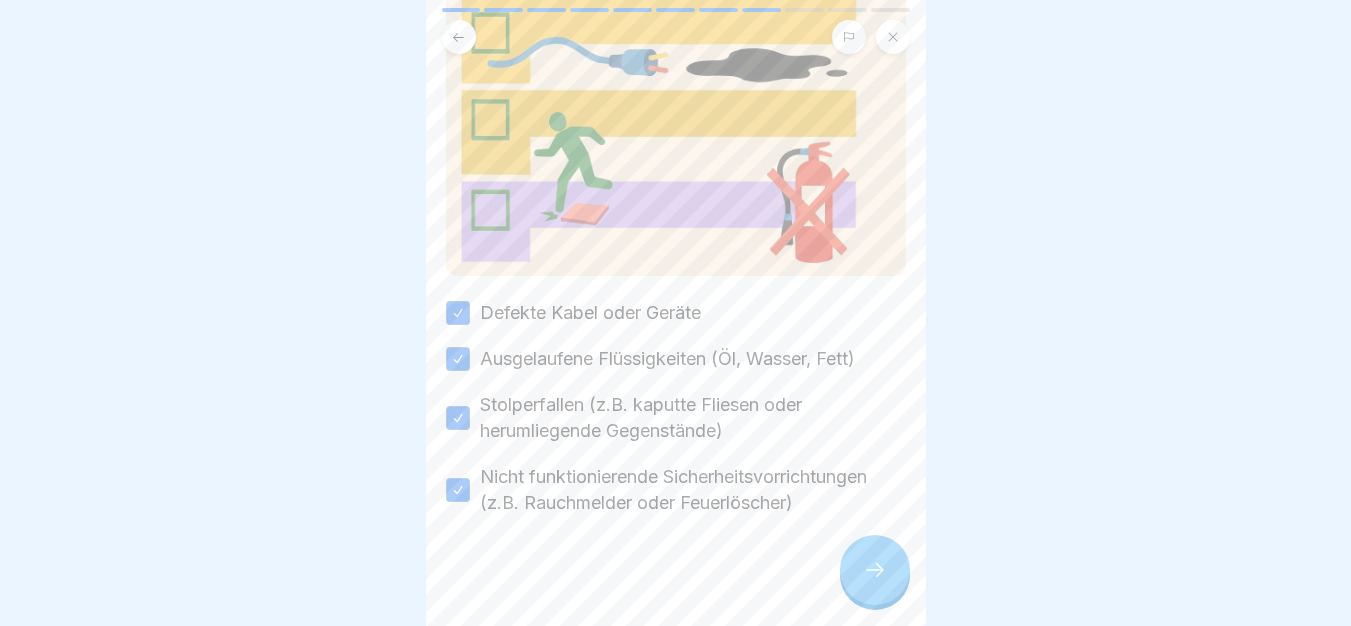 click at bounding box center (875, 570) 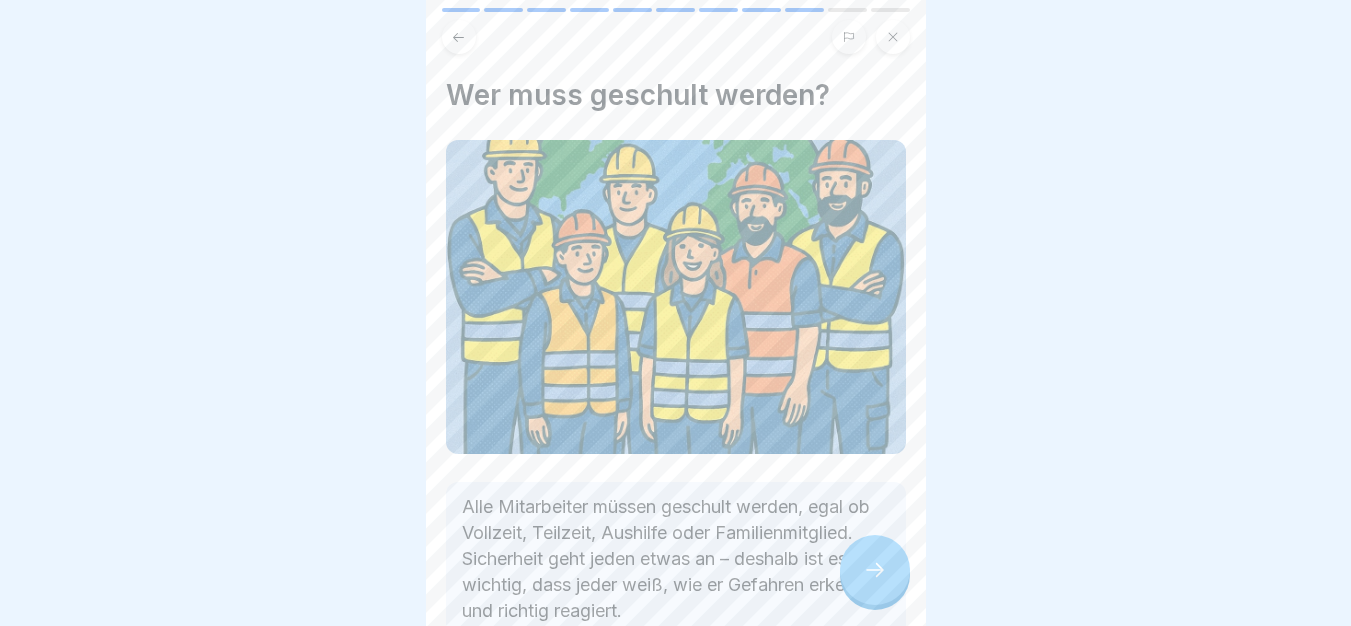 click 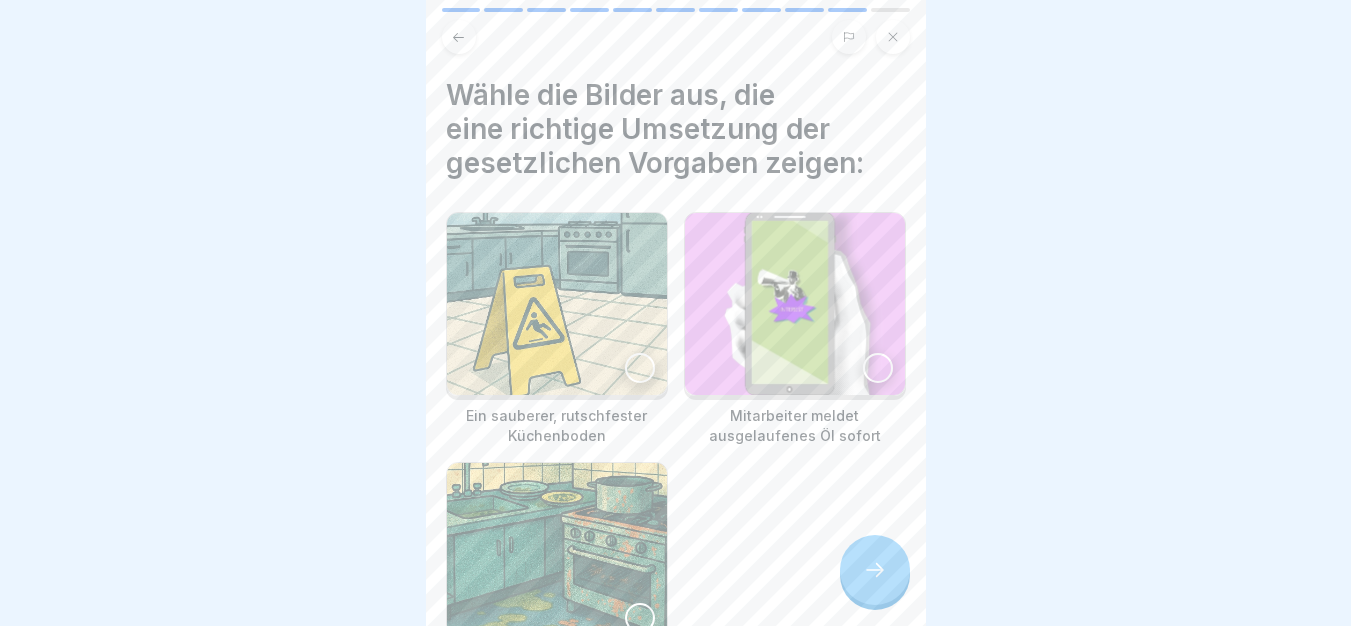 click 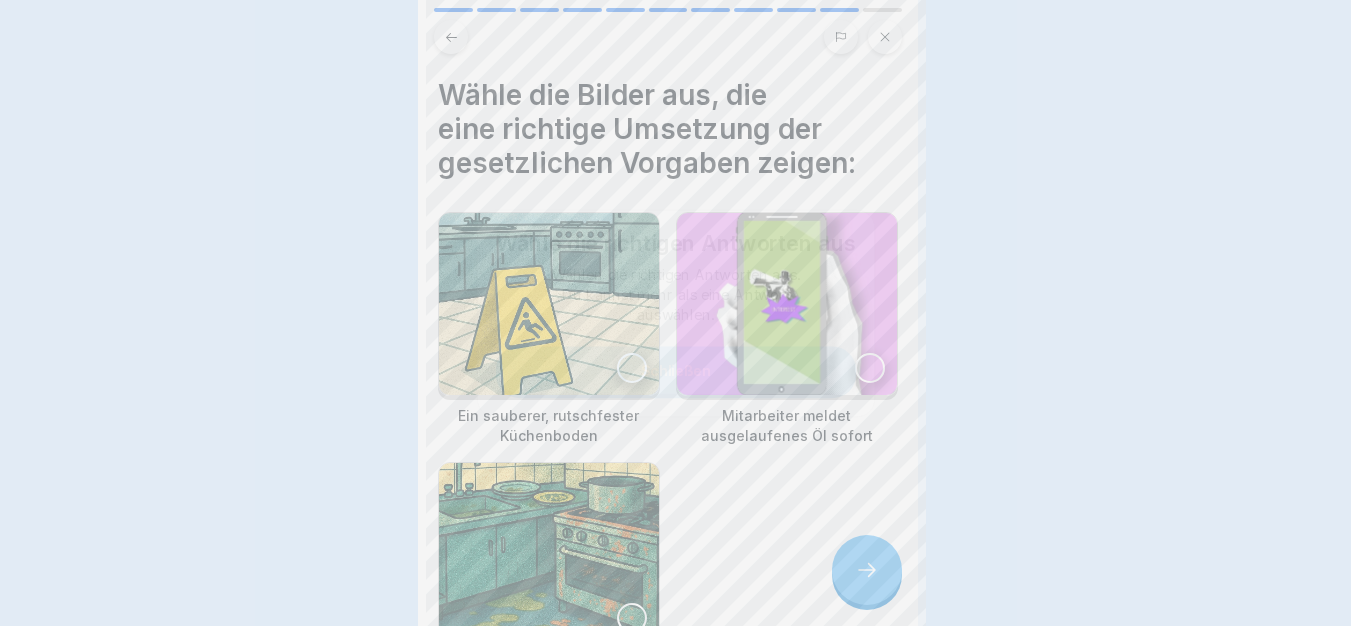 scroll, scrollTop: 0, scrollLeft: 0, axis: both 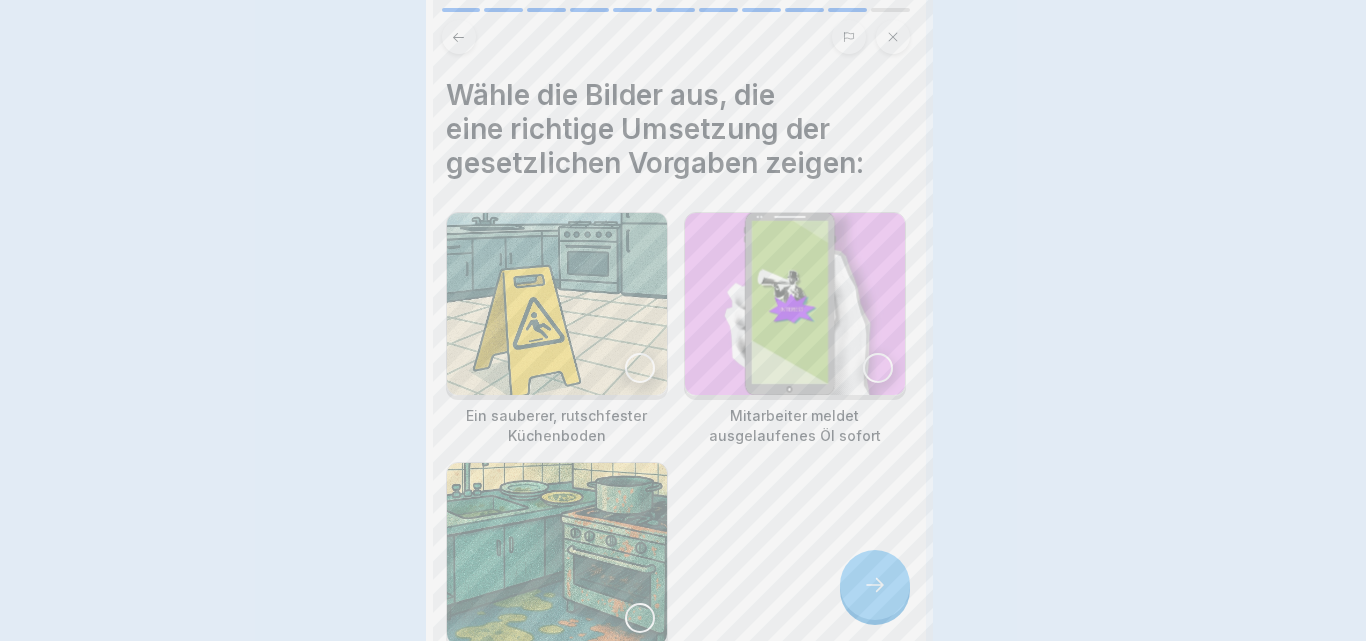 click at bounding box center (683, 320) 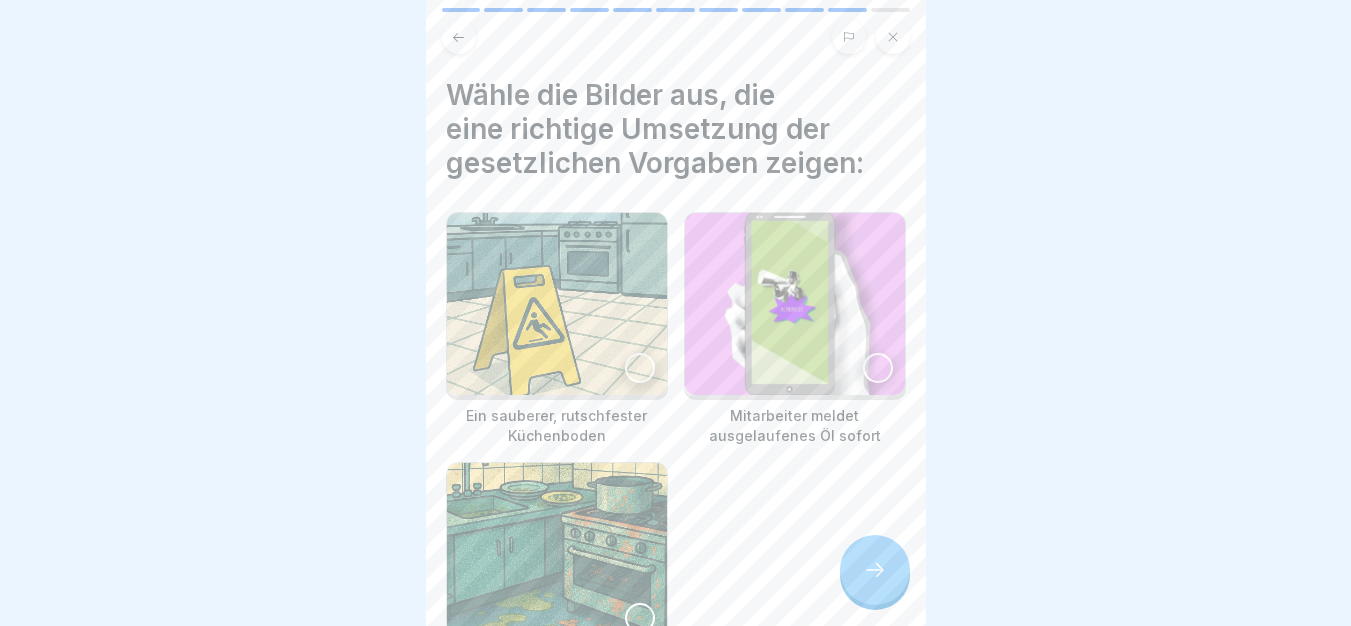 click at bounding box center (557, 304) 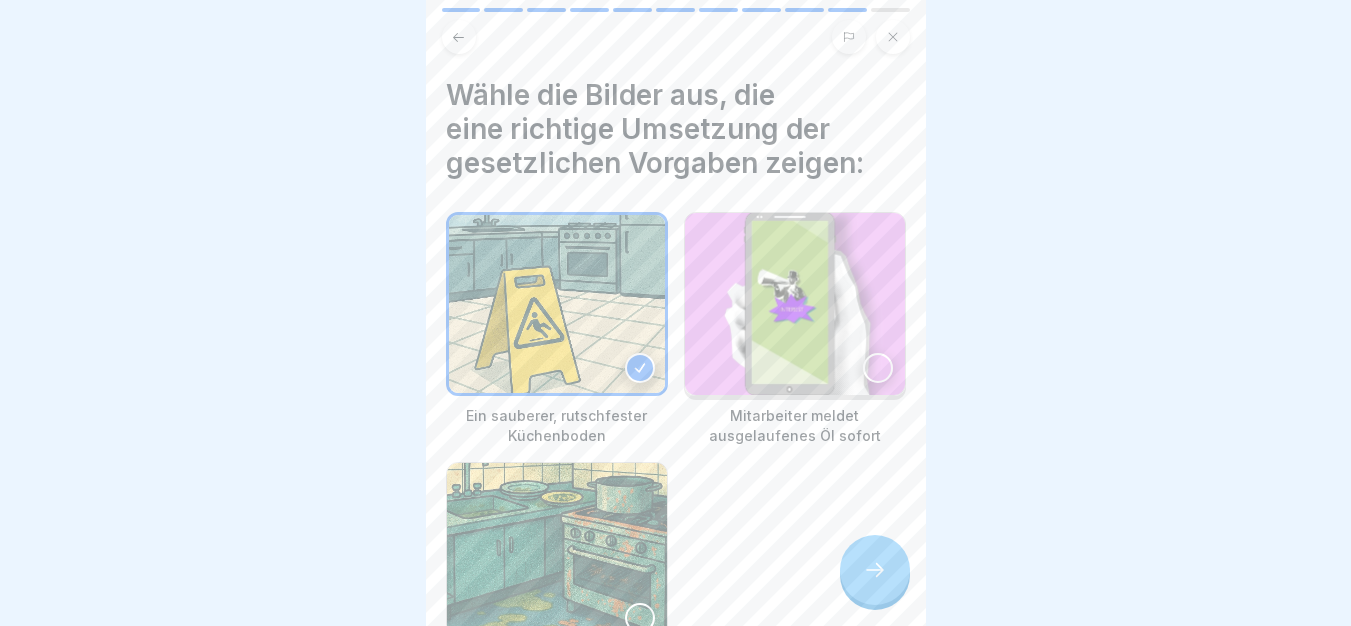 click at bounding box center [795, 304] 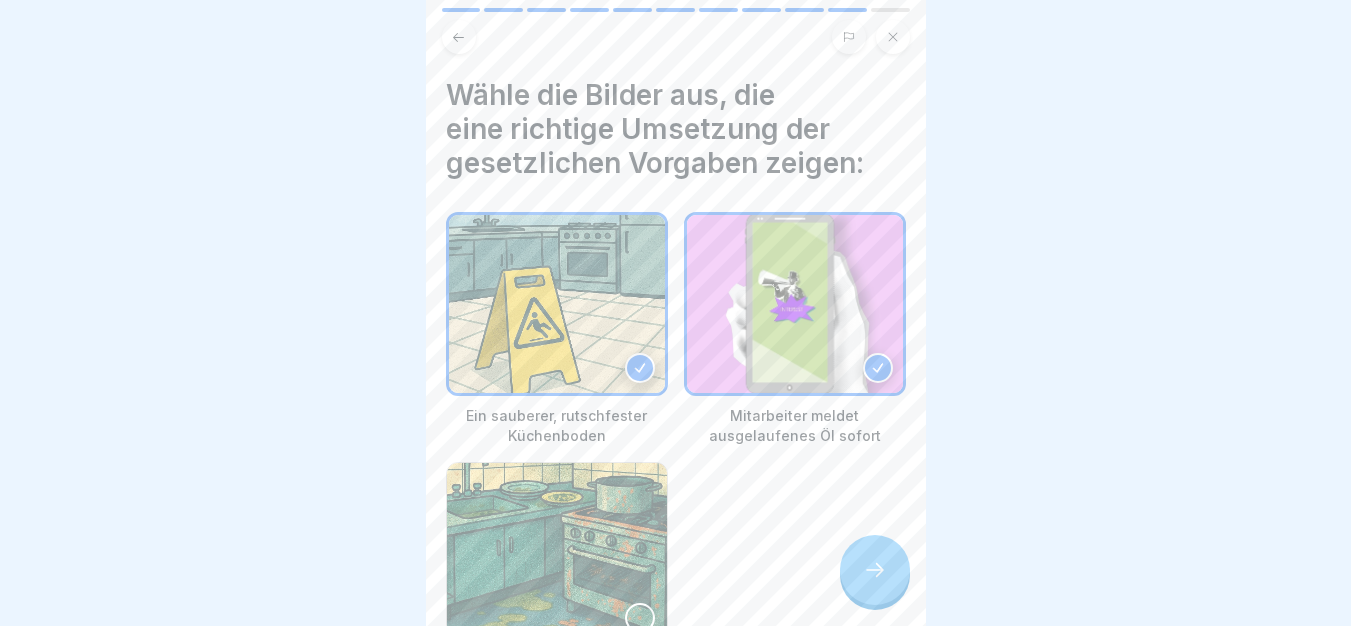 click 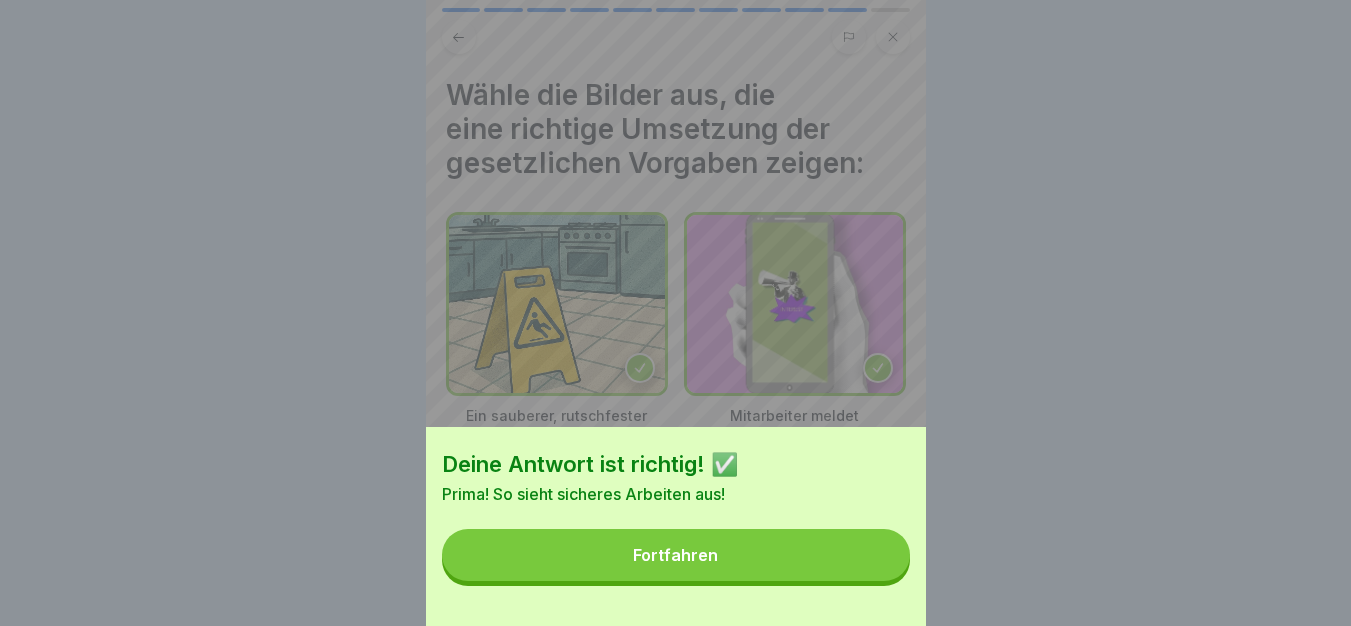 click on "Fortfahren" at bounding box center (676, 555) 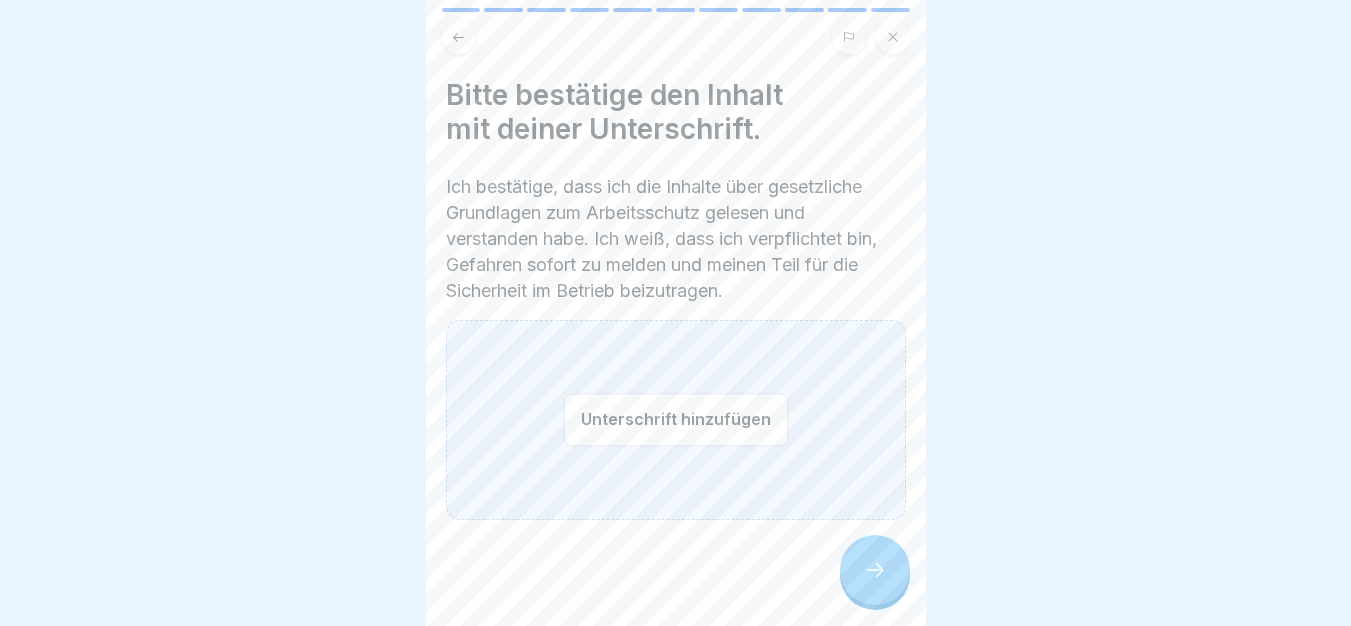 click on "Unterschrift hinzufügen" at bounding box center (676, 419) 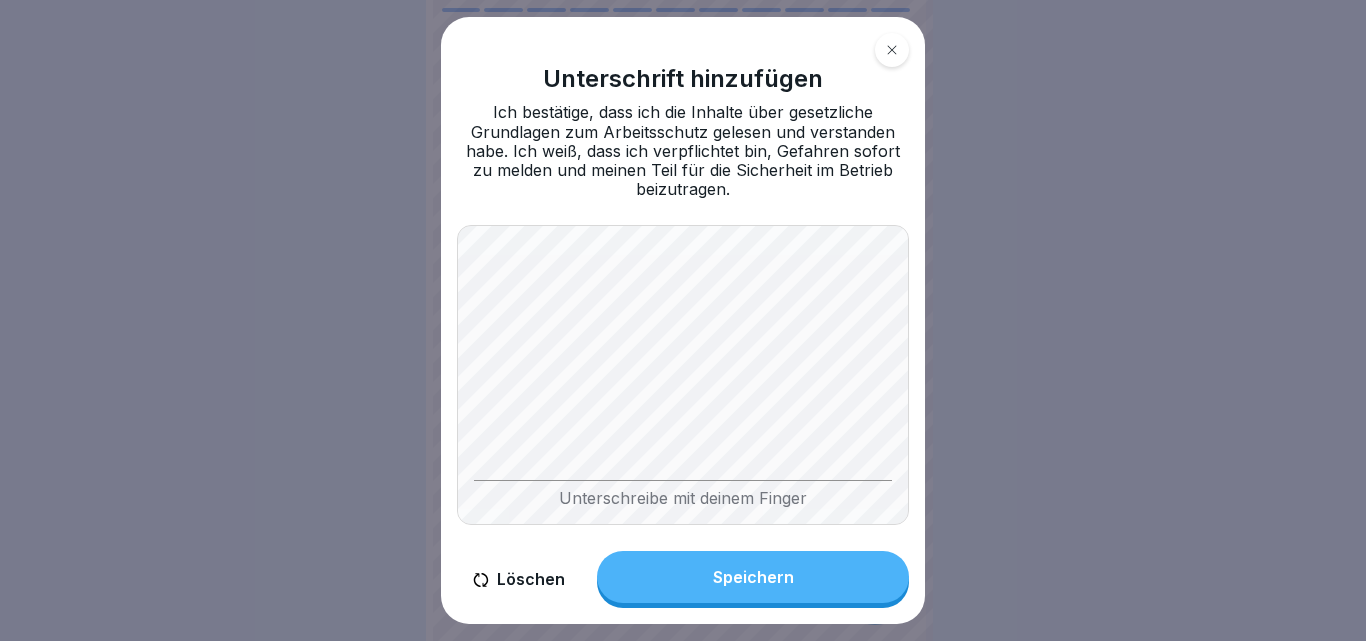 click on "Speichern" at bounding box center [753, 577] 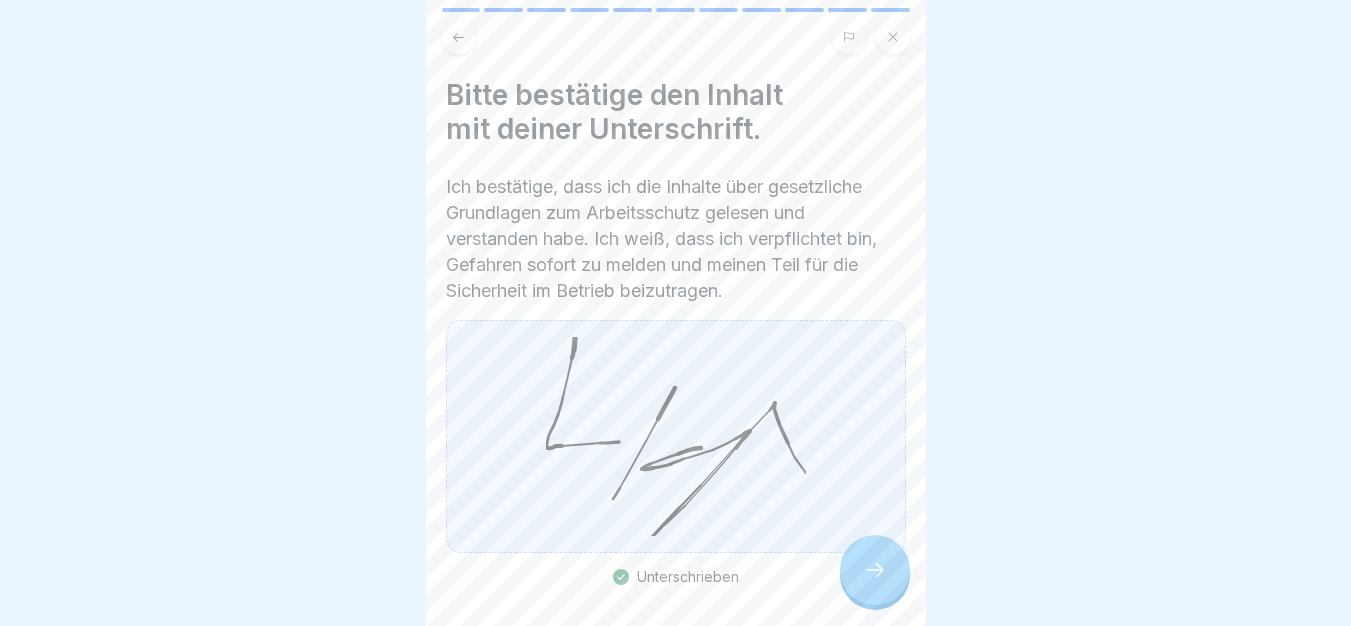 click at bounding box center [875, 570] 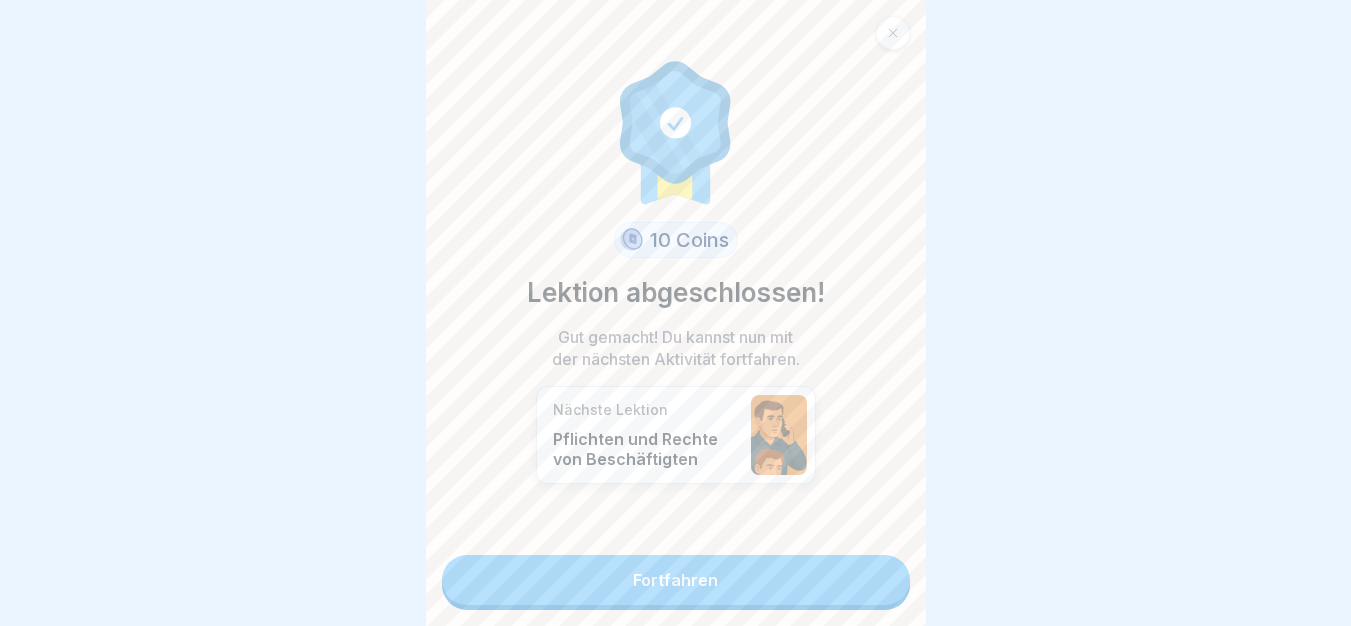 click on "Fortfahren" at bounding box center (676, 580) 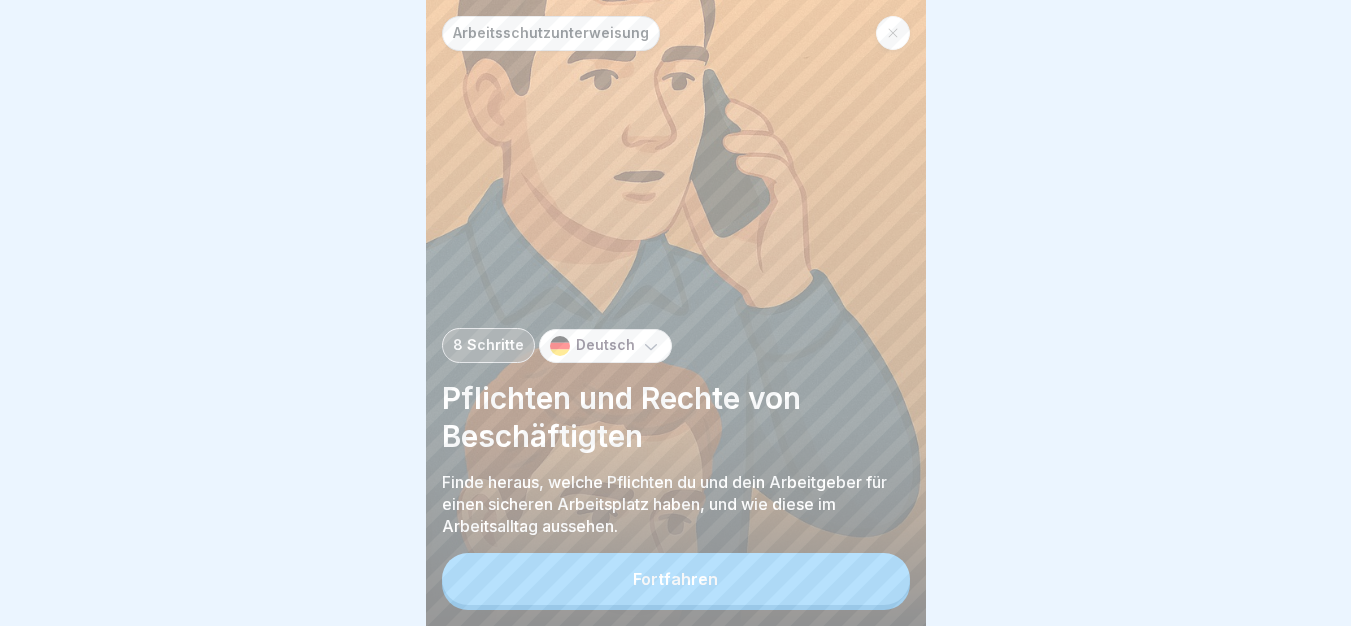 click on "Fortfahren" at bounding box center [676, 581] 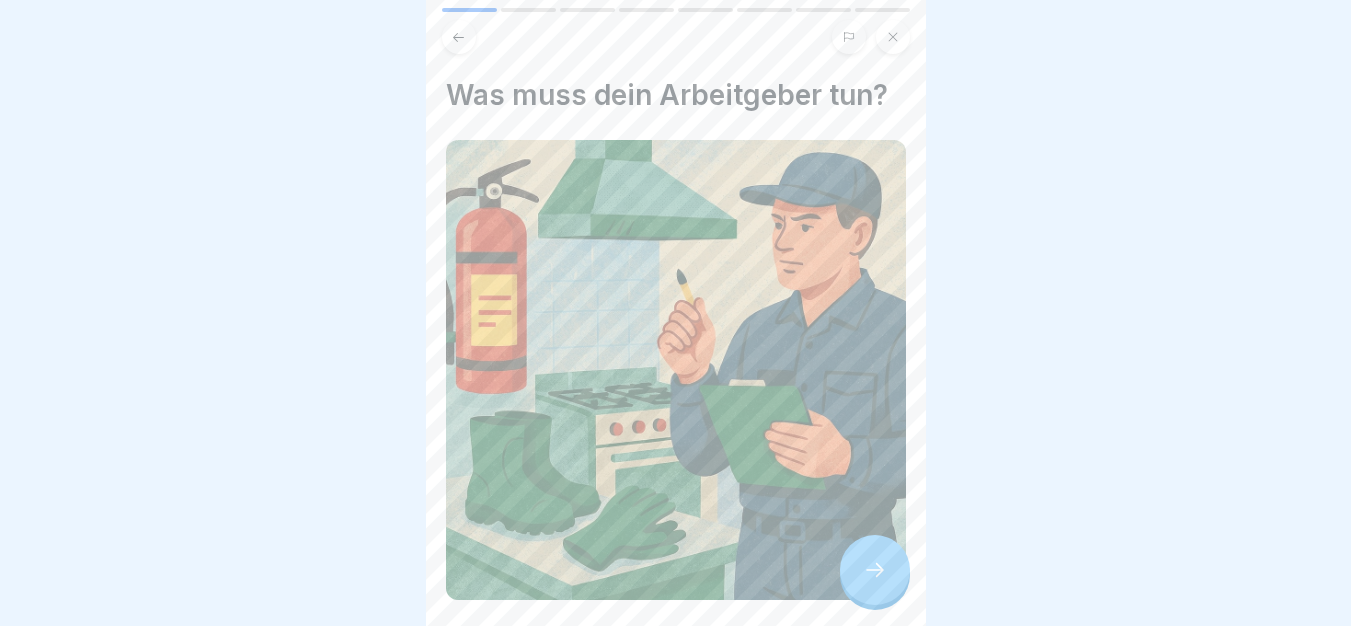 click at bounding box center [875, 570] 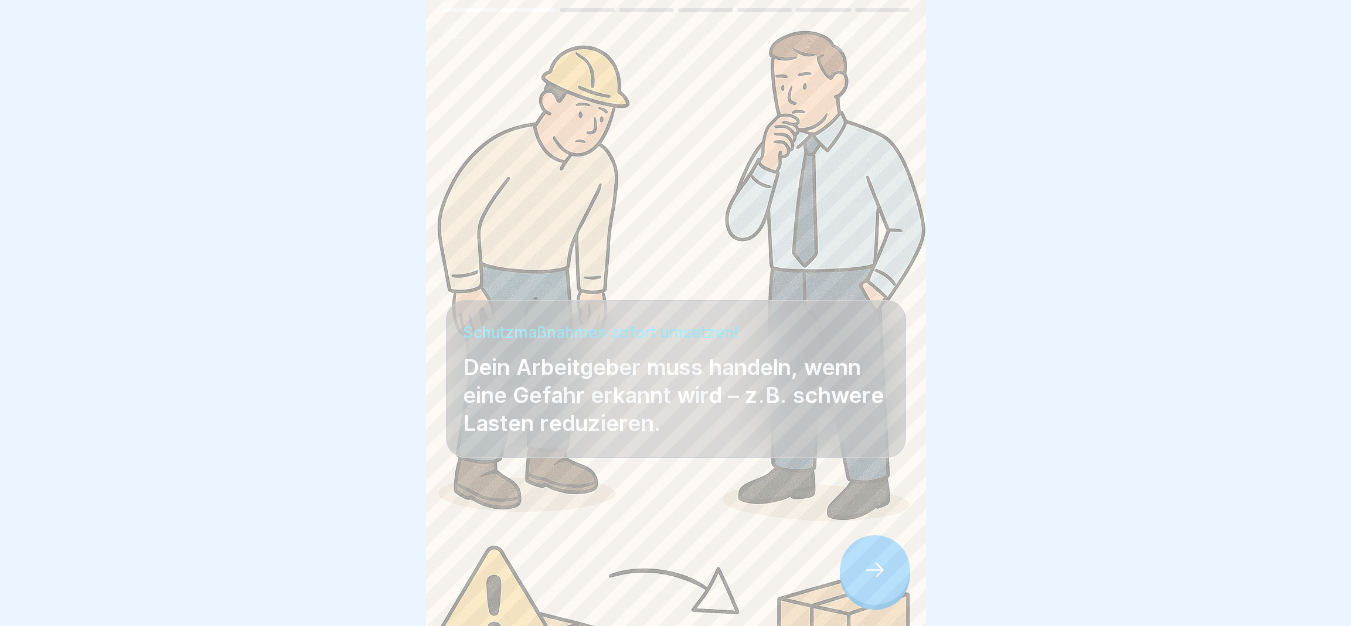 click at bounding box center (875, 570) 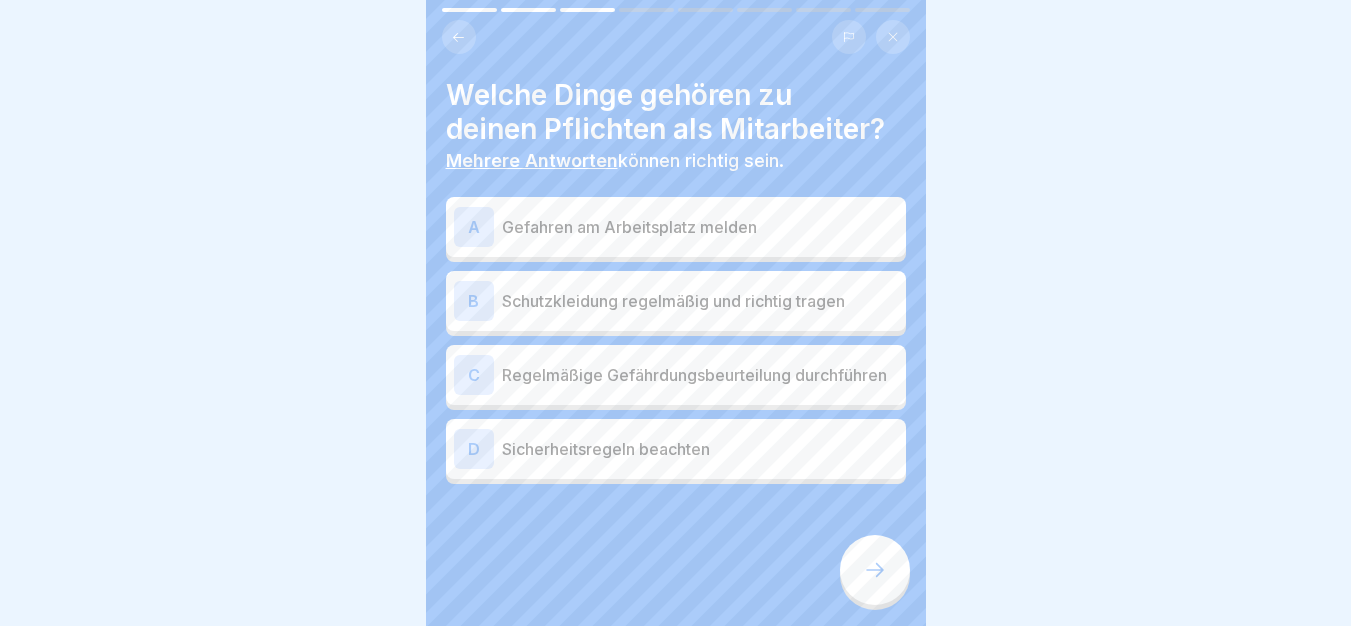 click on "A Gefahren am Arbeitsplatz melden" at bounding box center (676, 227) 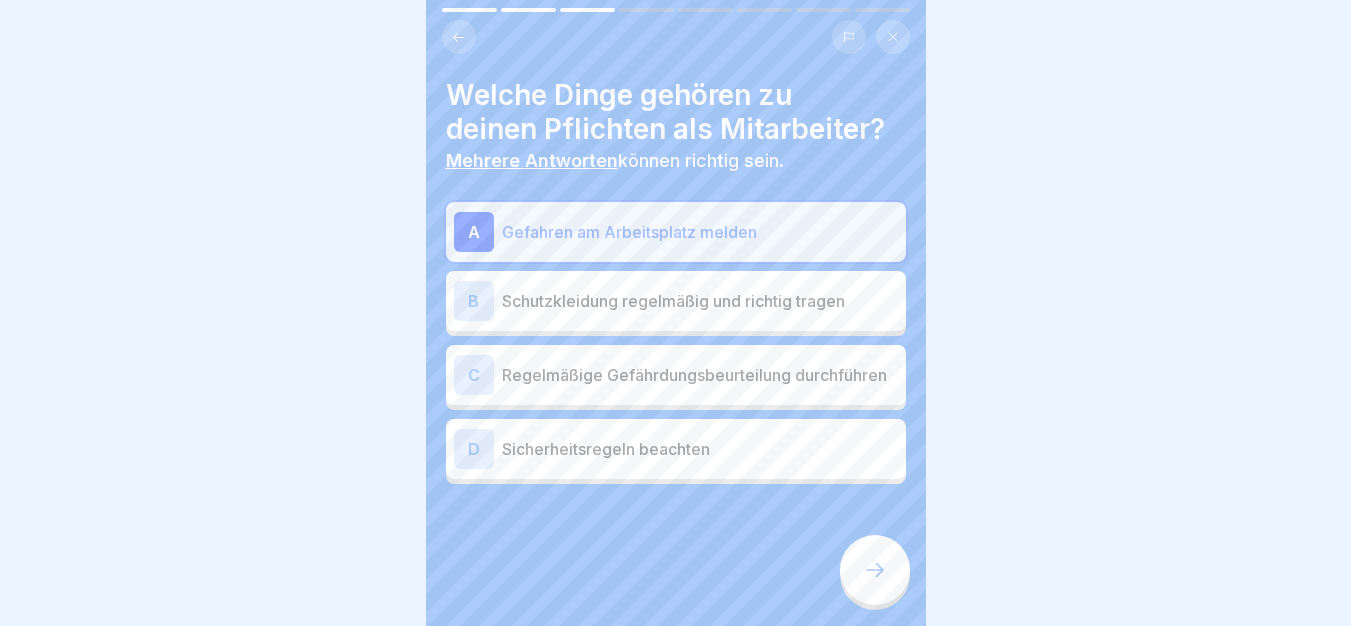 click on "B Schutzkleidung regelmäßig und richtig tragen" at bounding box center [676, 301] 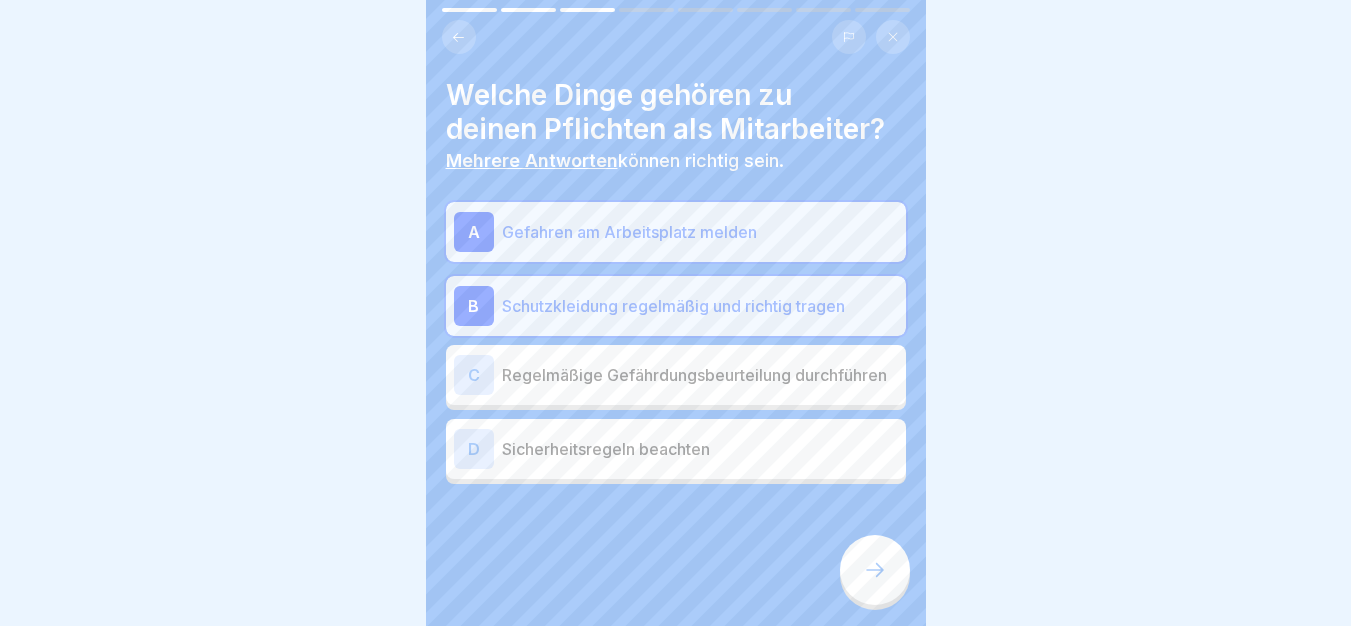 click on "Regelmäßige Gefährdungsbeurteilung durchführen" at bounding box center (700, 375) 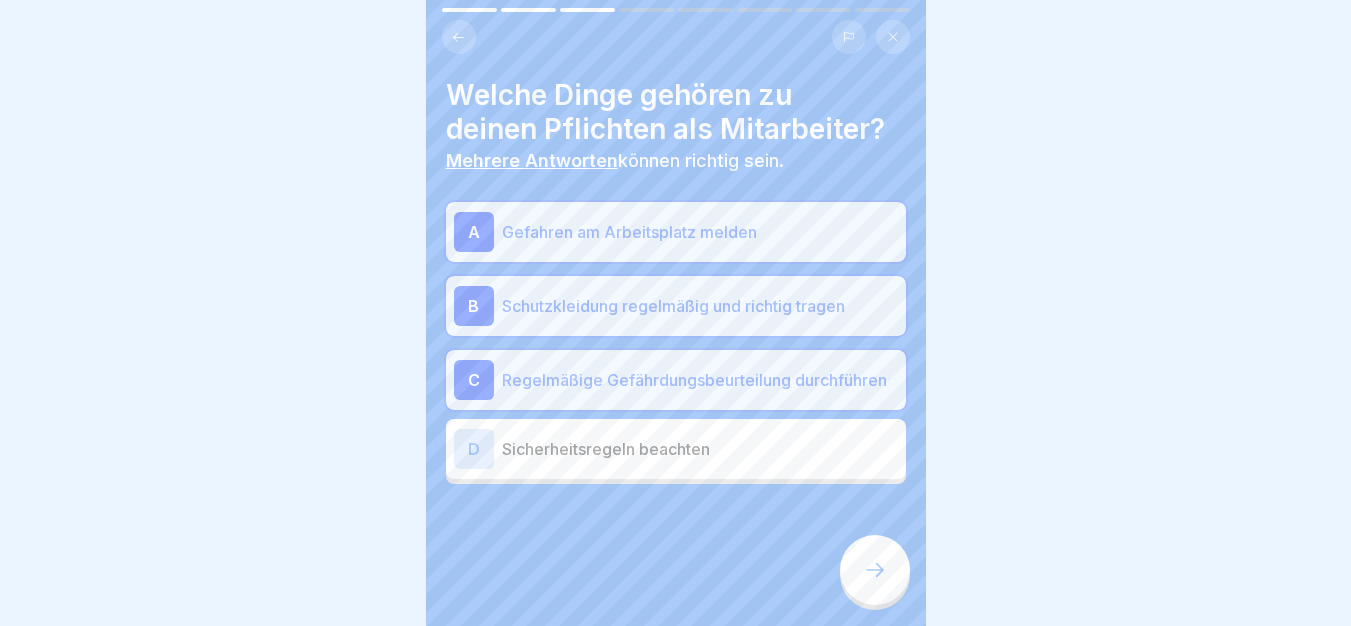 click on "D Sicherheitsregeln beachten" at bounding box center (676, 449) 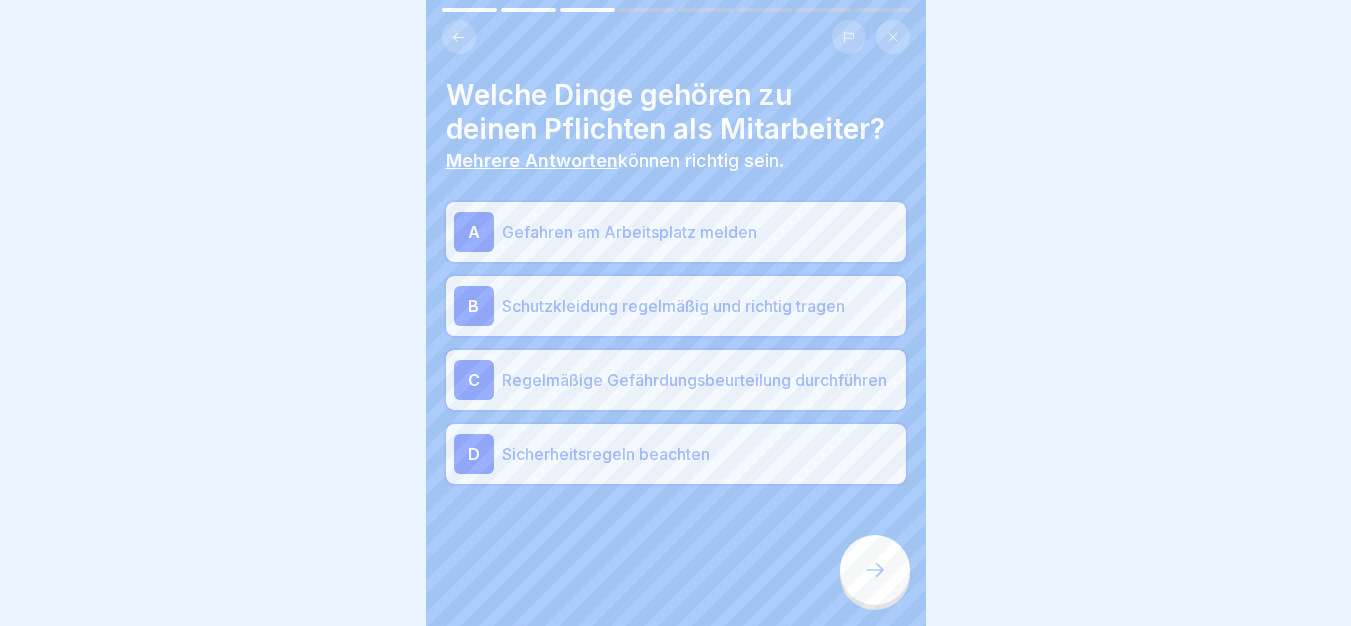 click on "Schutzkleidung regelmäßig und richtig tragen" at bounding box center (700, 306) 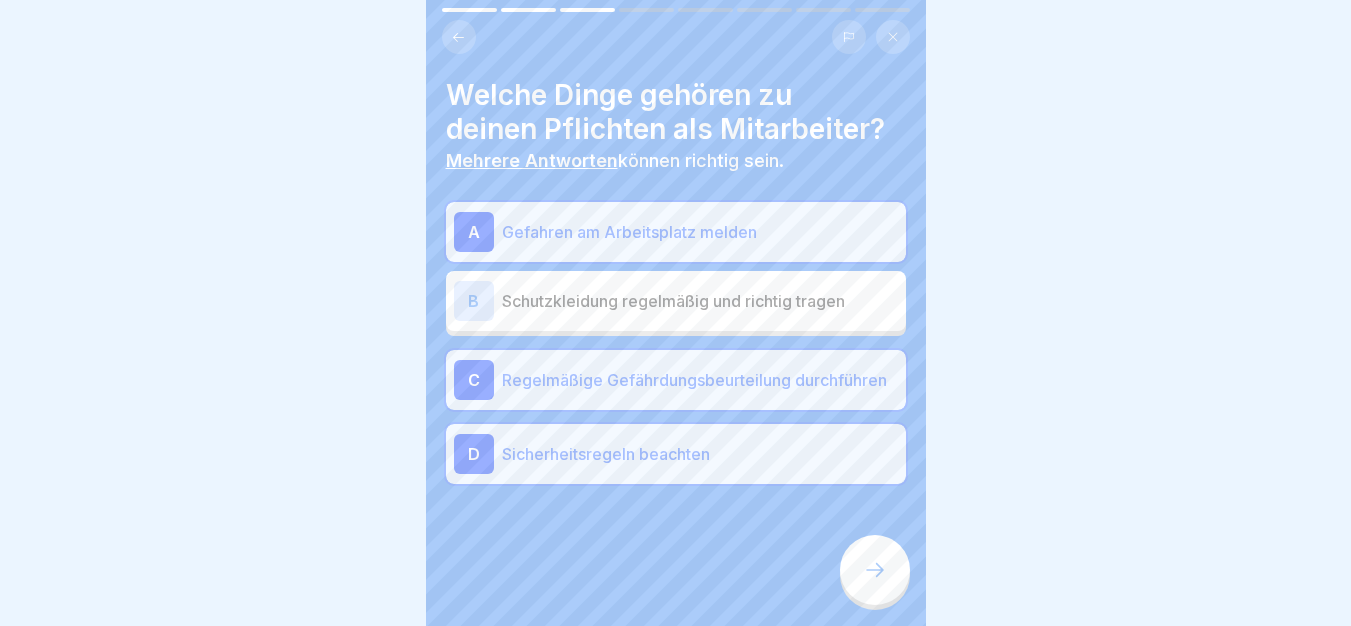 click at bounding box center [875, 570] 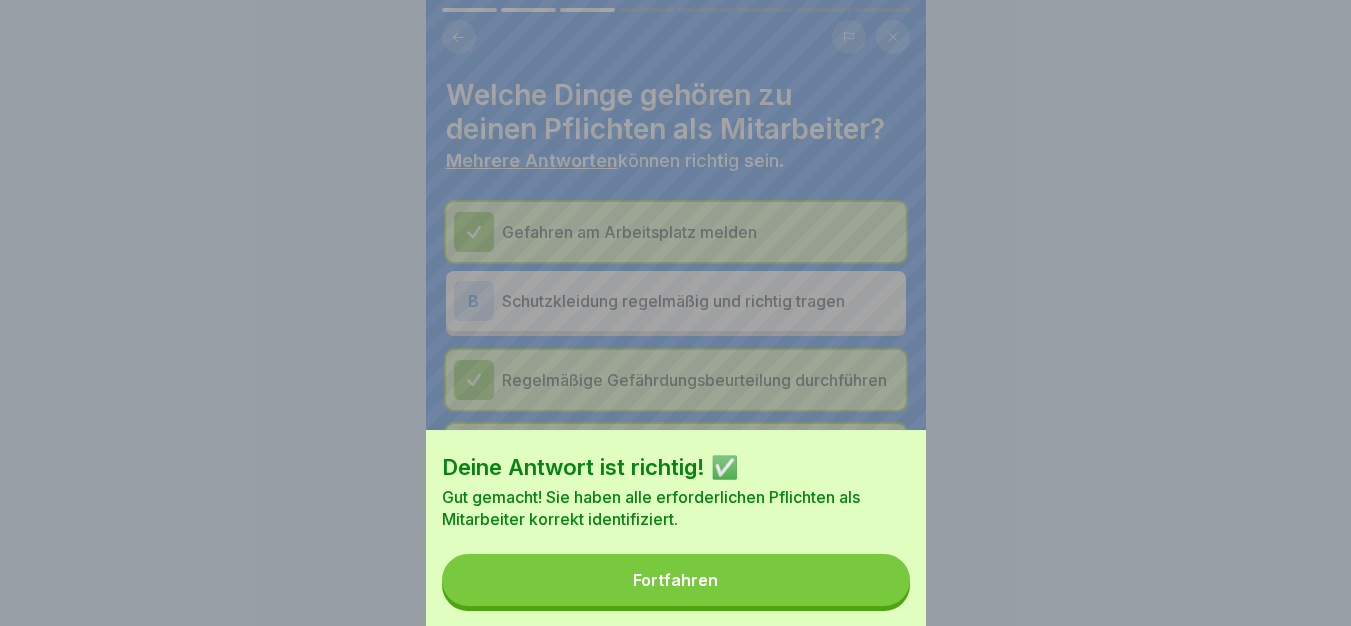 click on "Fortfahren" at bounding box center (676, 580) 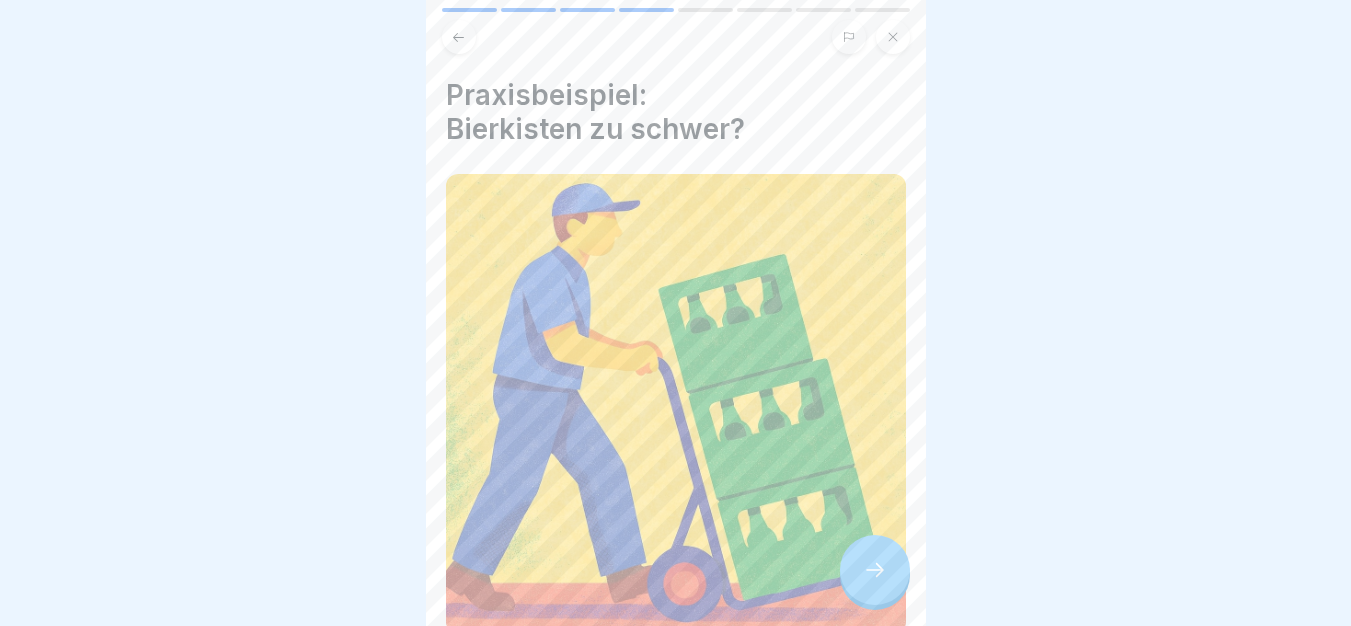 click 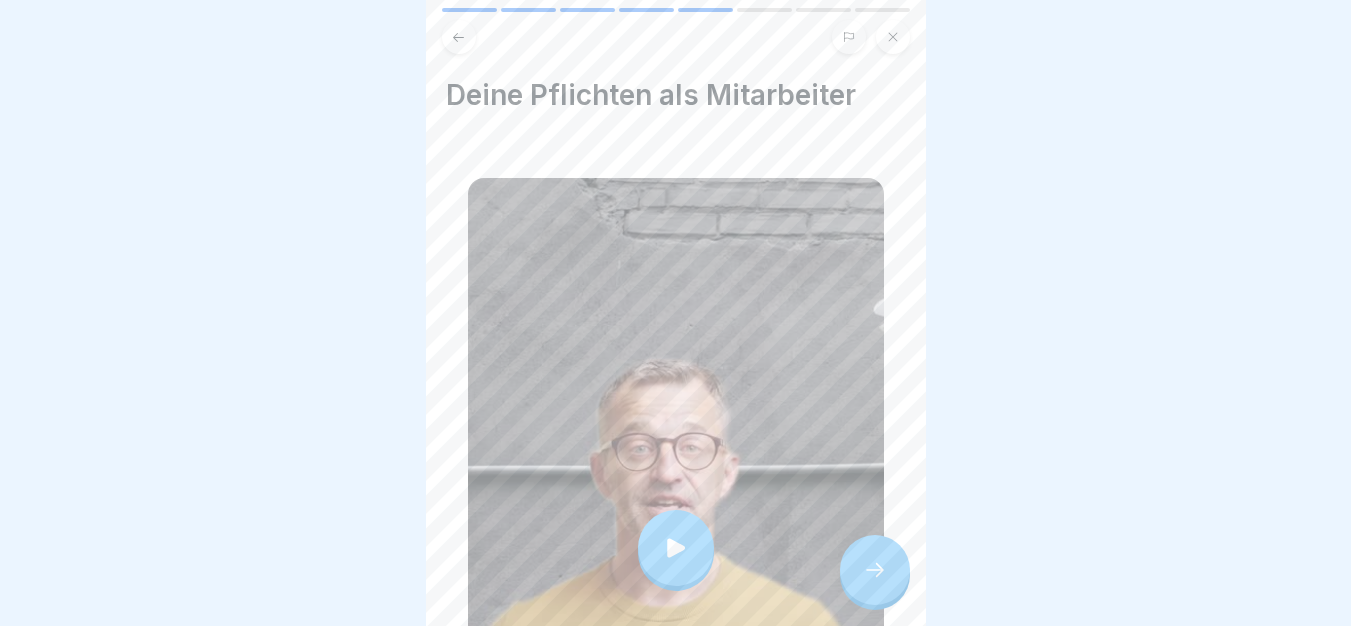 click 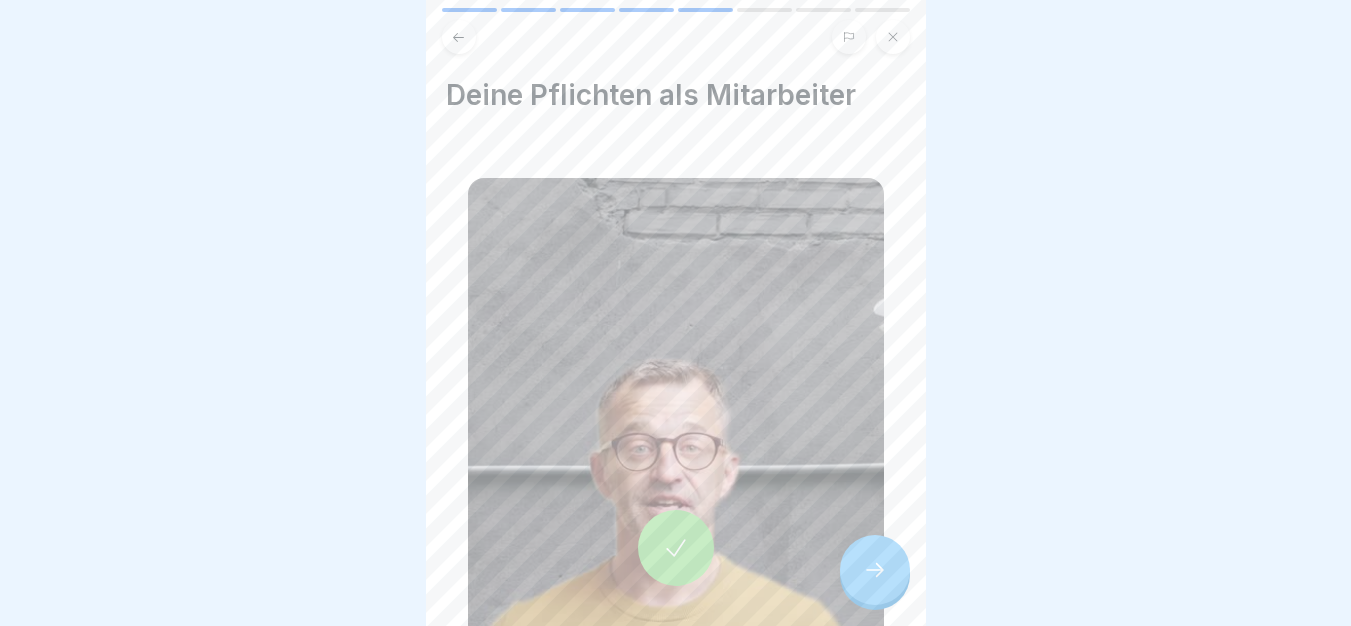 click at bounding box center (676, 548) 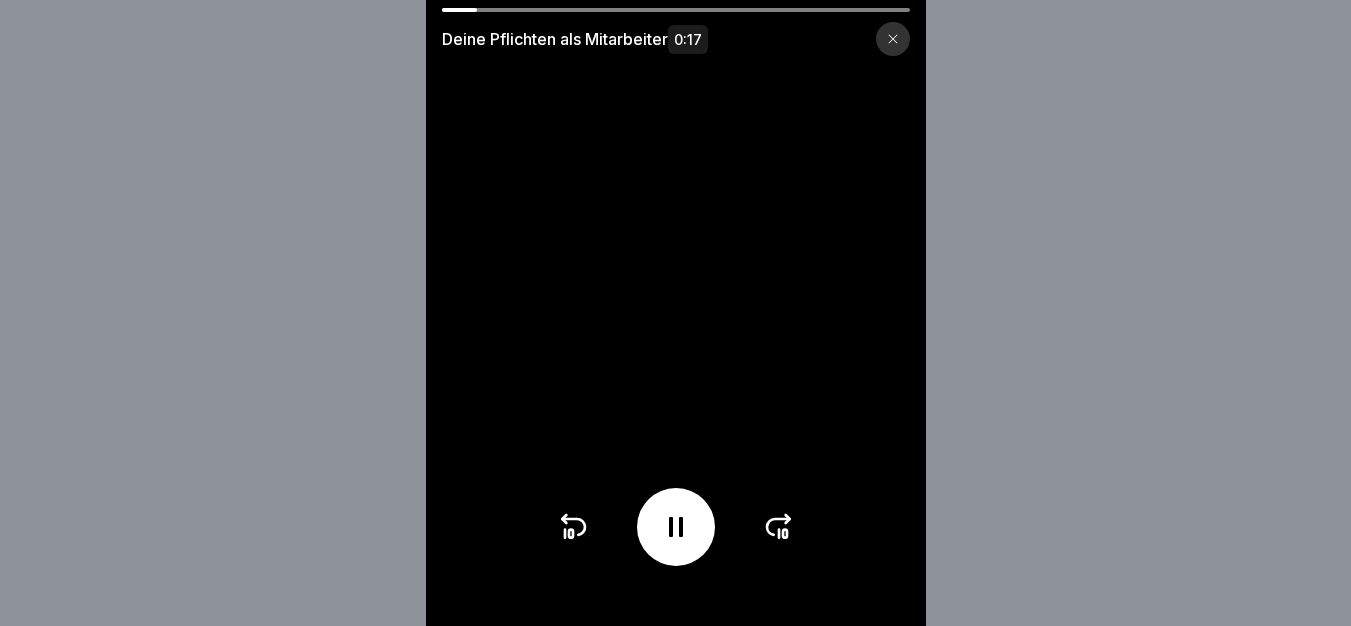 click at bounding box center (893, 39) 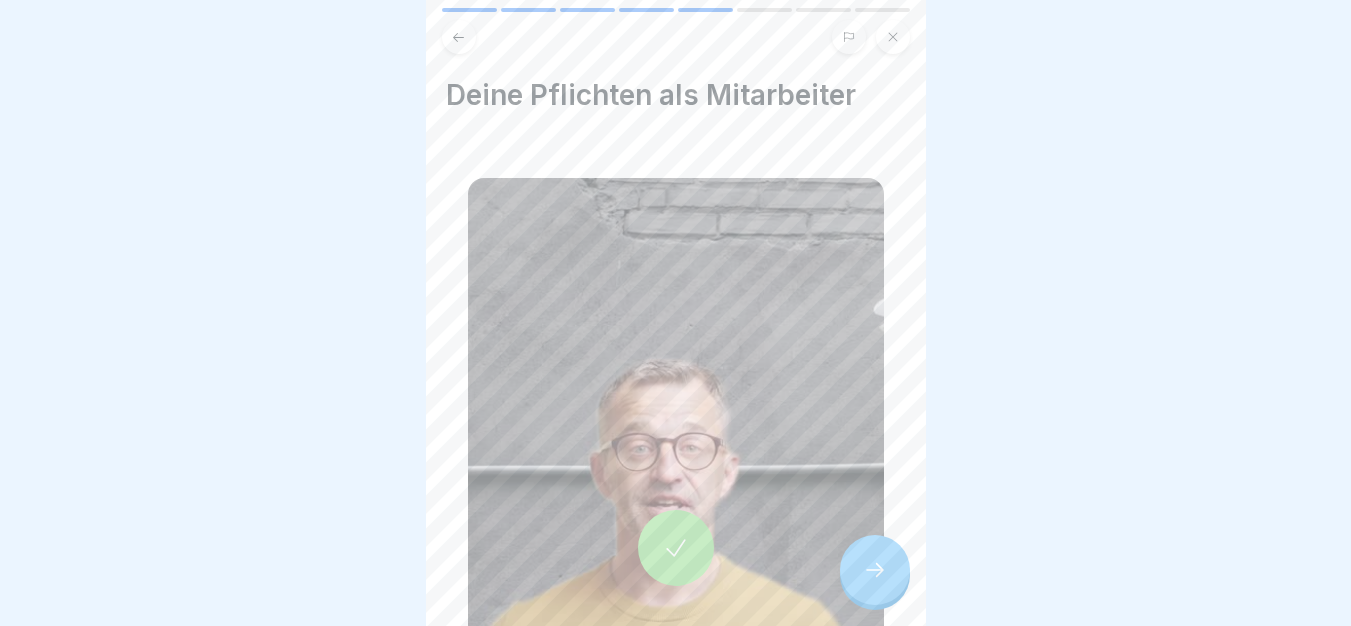 click 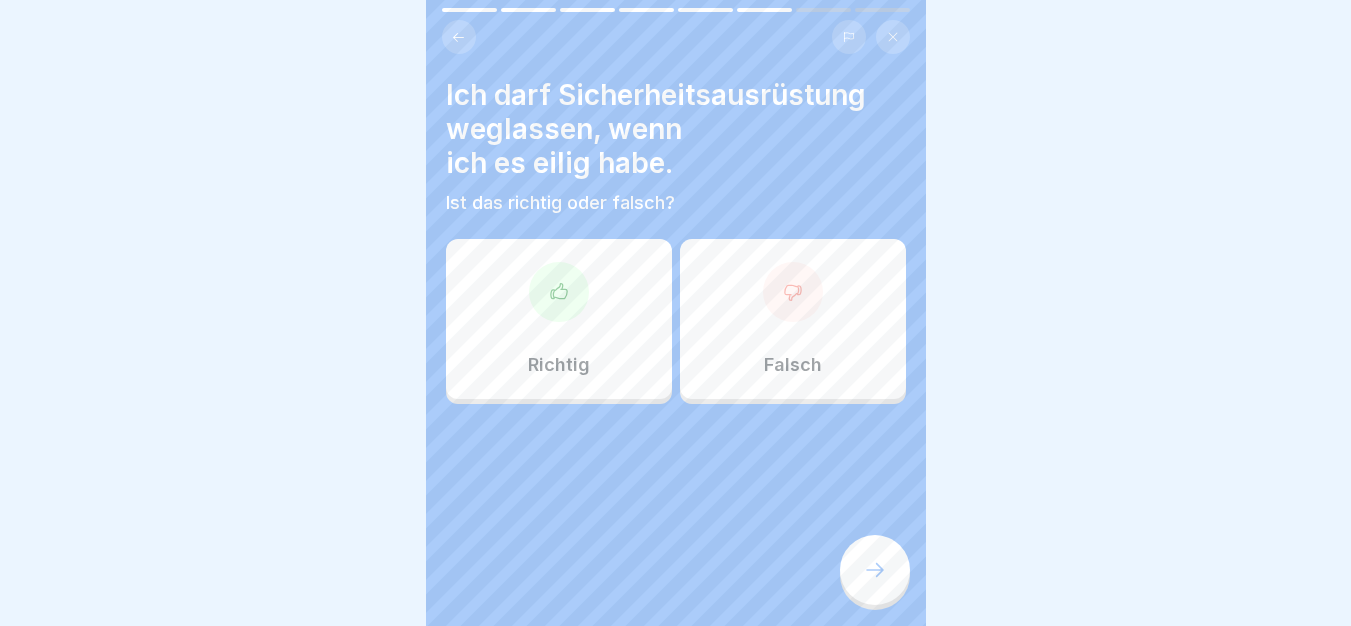 scroll, scrollTop: 15, scrollLeft: 0, axis: vertical 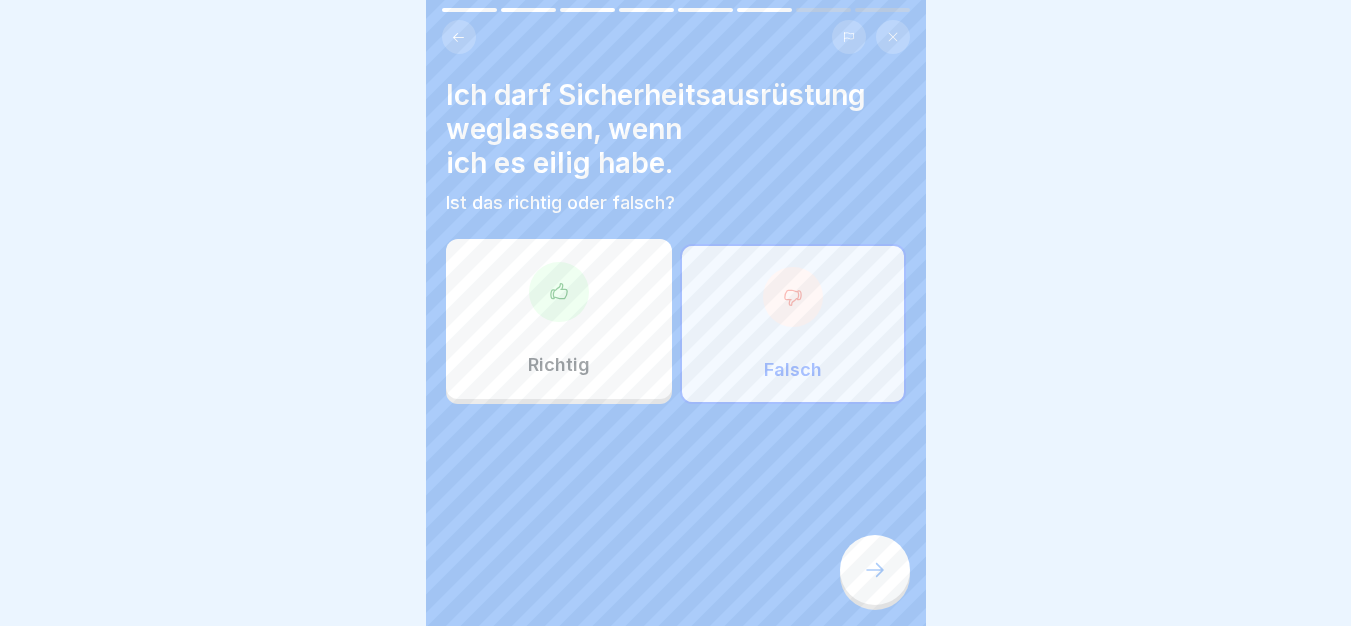 click at bounding box center (676, 464) 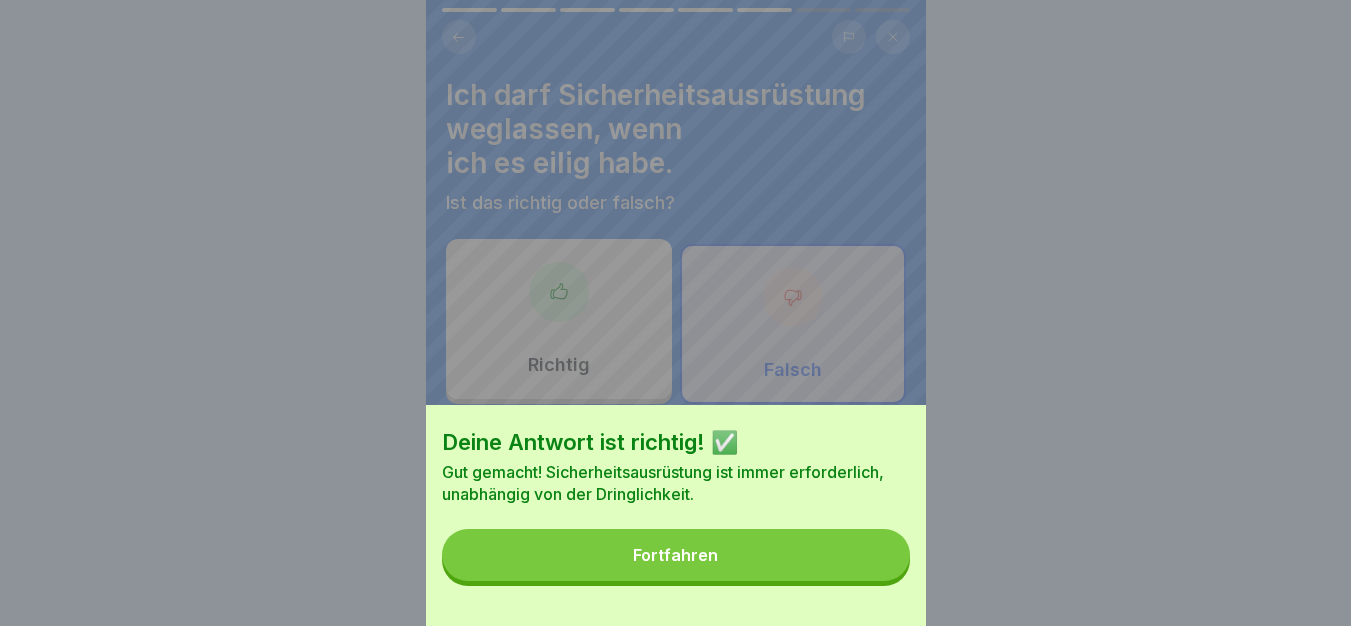click on "Fortfahren" at bounding box center [676, 555] 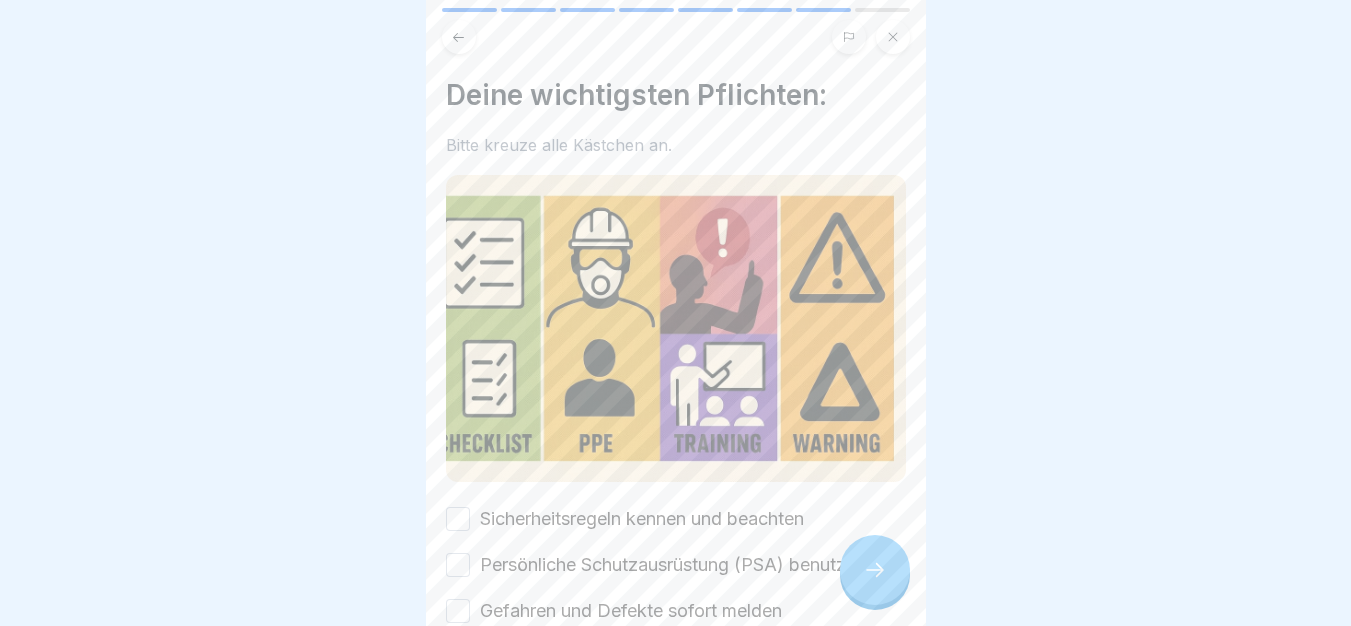 scroll, scrollTop: 180, scrollLeft: 0, axis: vertical 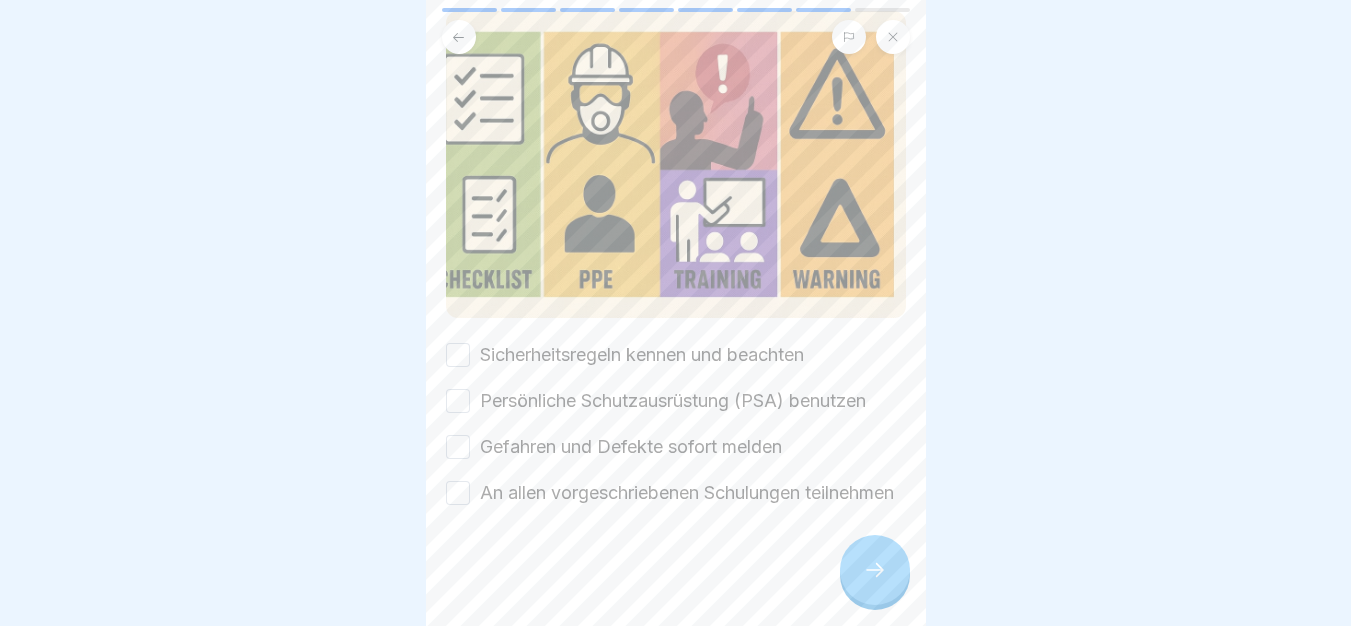 click on "Sicherheitsregeln kennen und beachten" at bounding box center (642, 355) 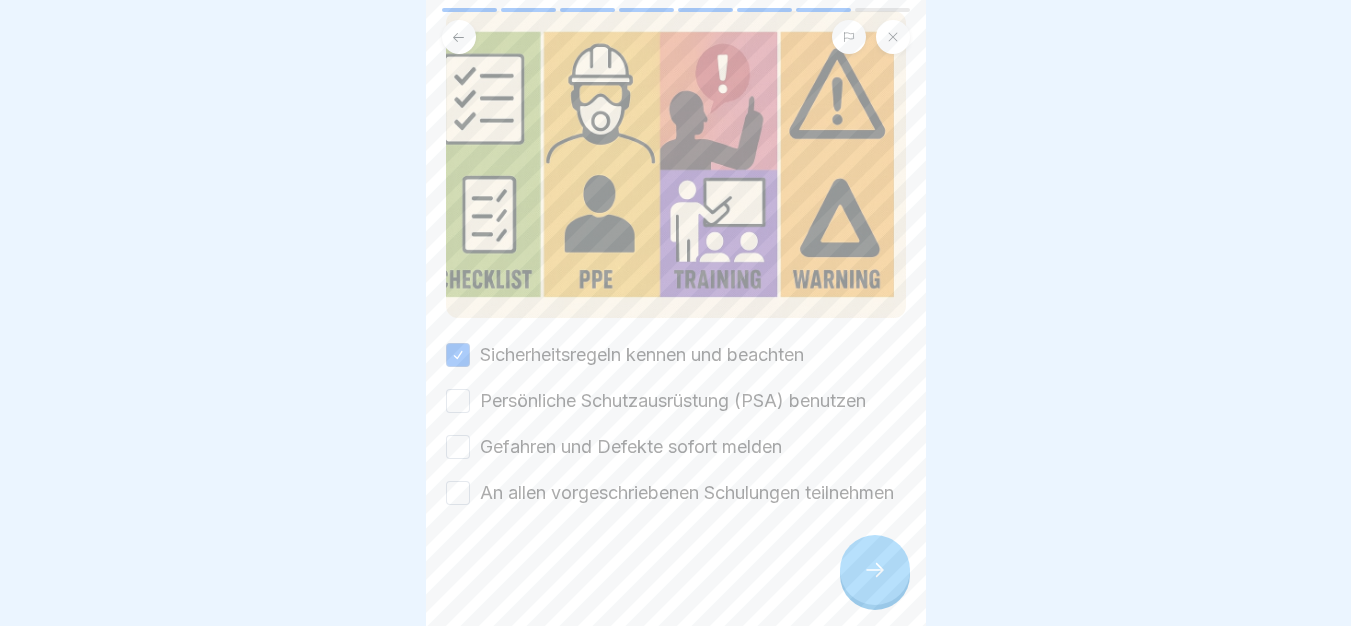 click on "Persönliche Schutzausrüstung (PSA) benutzen" at bounding box center (673, 401) 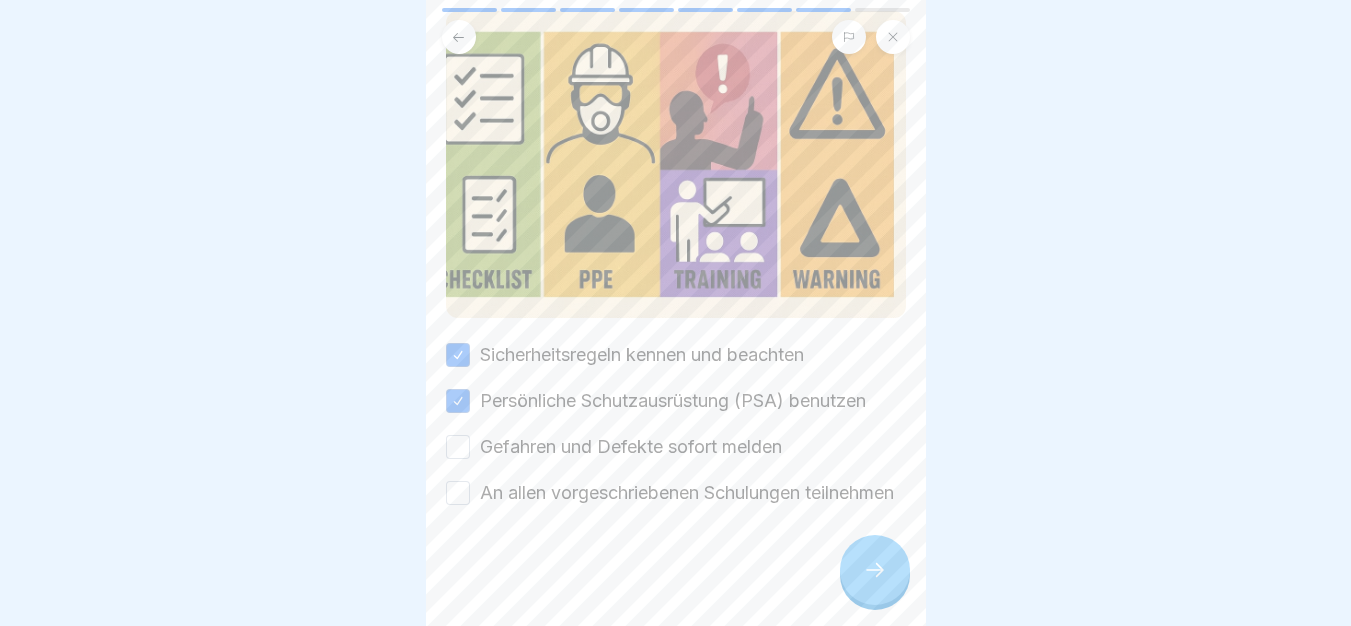 click on "Gefahren und Defekte sofort melden" at bounding box center [631, 447] 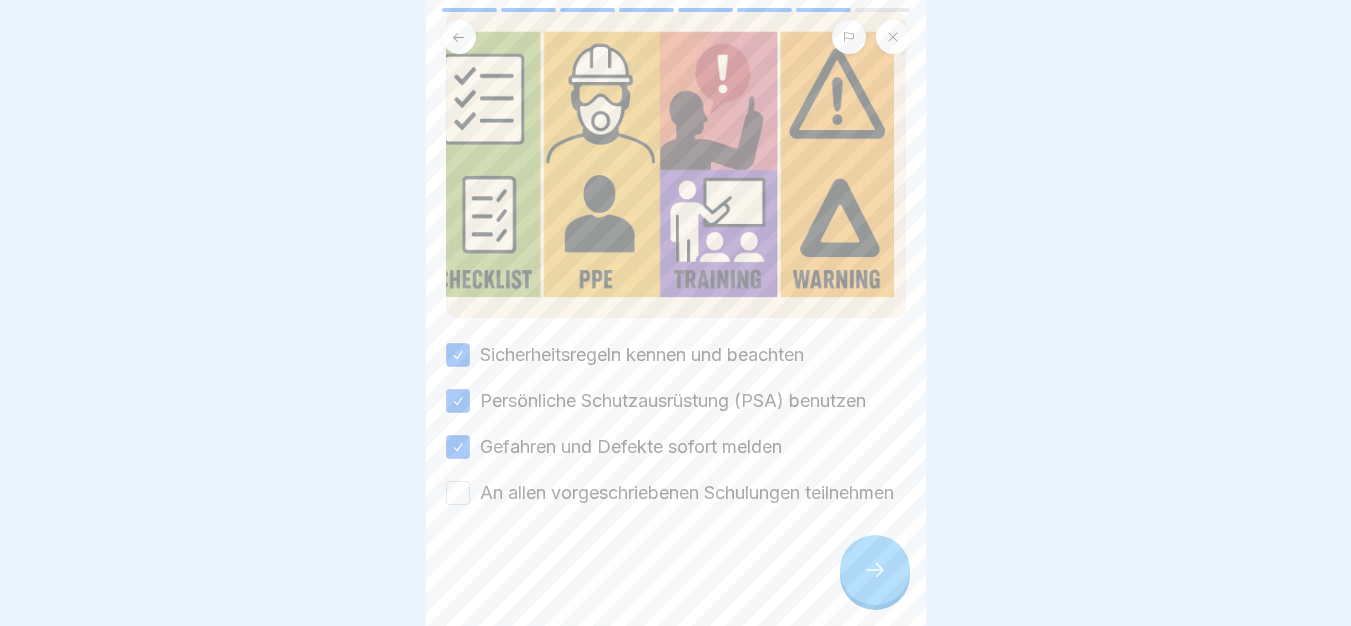 click on "An allen vorgeschriebenen Schulungen teilnehmen" at bounding box center [687, 493] 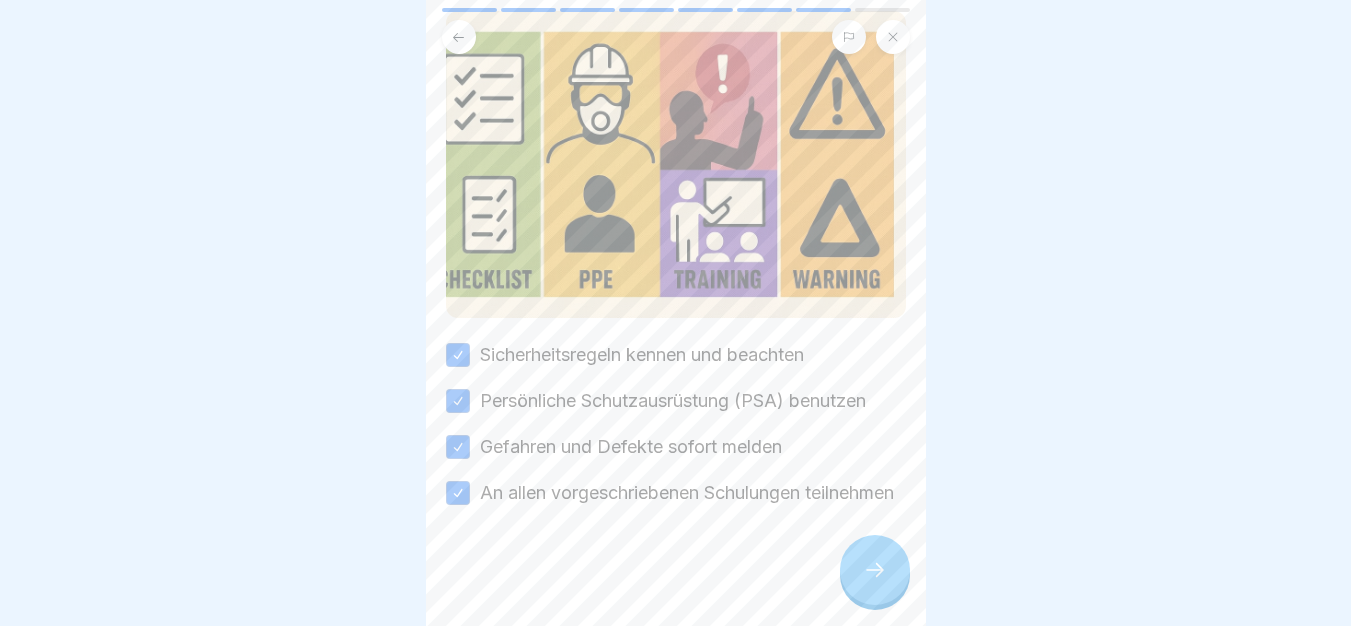 click at bounding box center [875, 570] 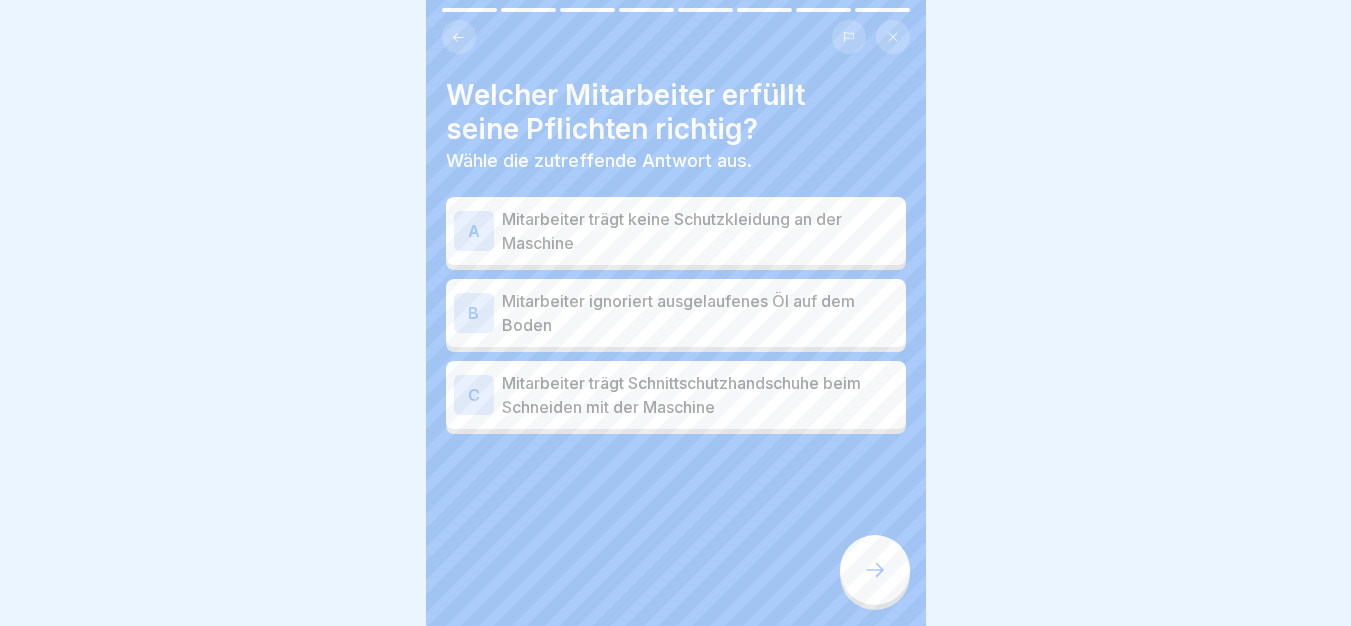 click on "Mitarbeiter trägt Schnittschutzhandschuhe beim Schneiden mit der Maschine" at bounding box center [700, 395] 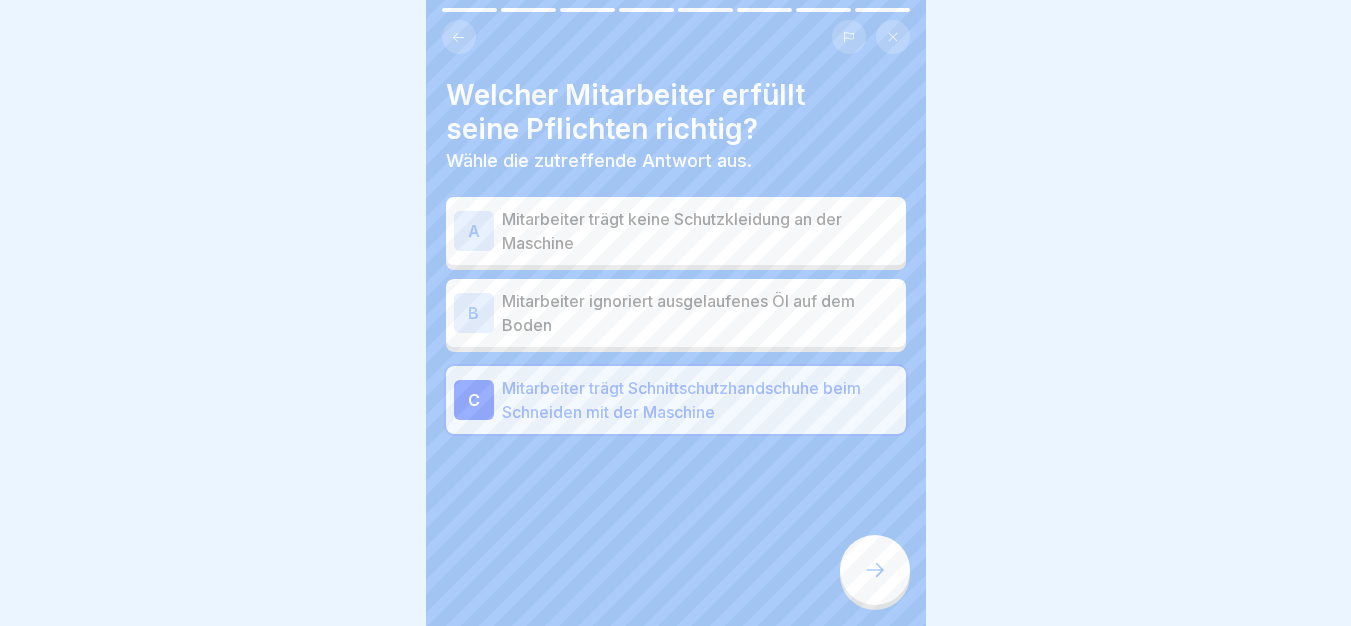 click at bounding box center (875, 570) 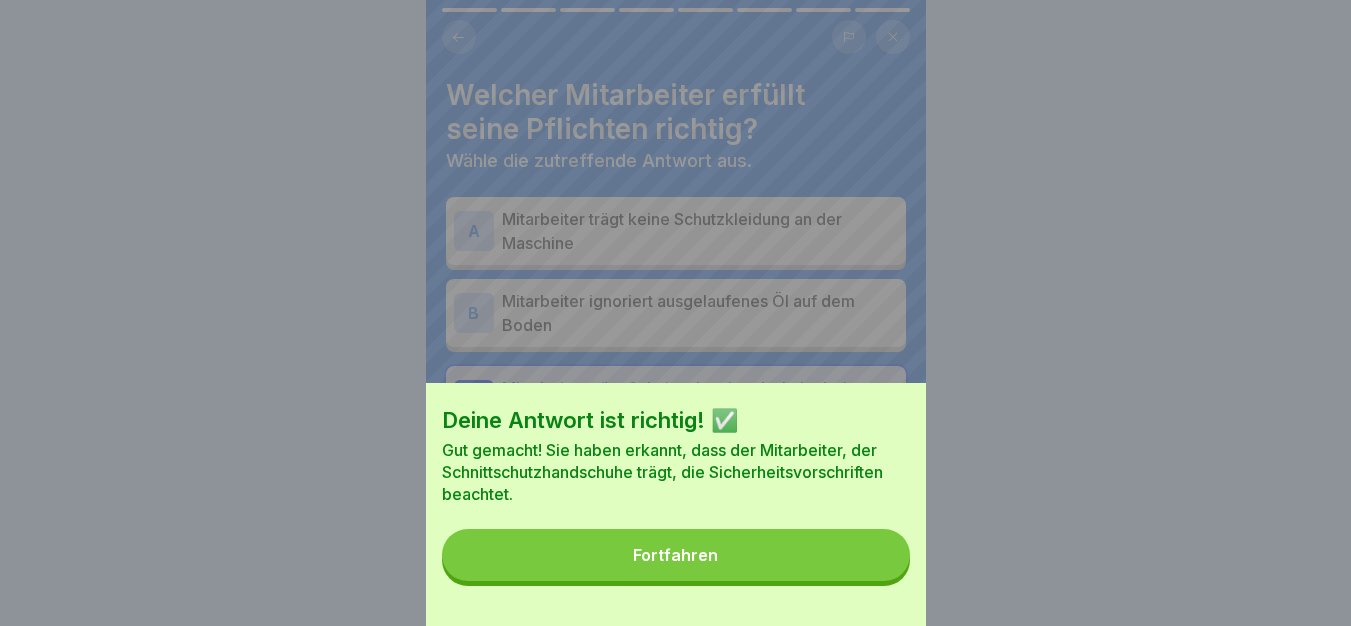 click on "Fortfahren" at bounding box center [676, 555] 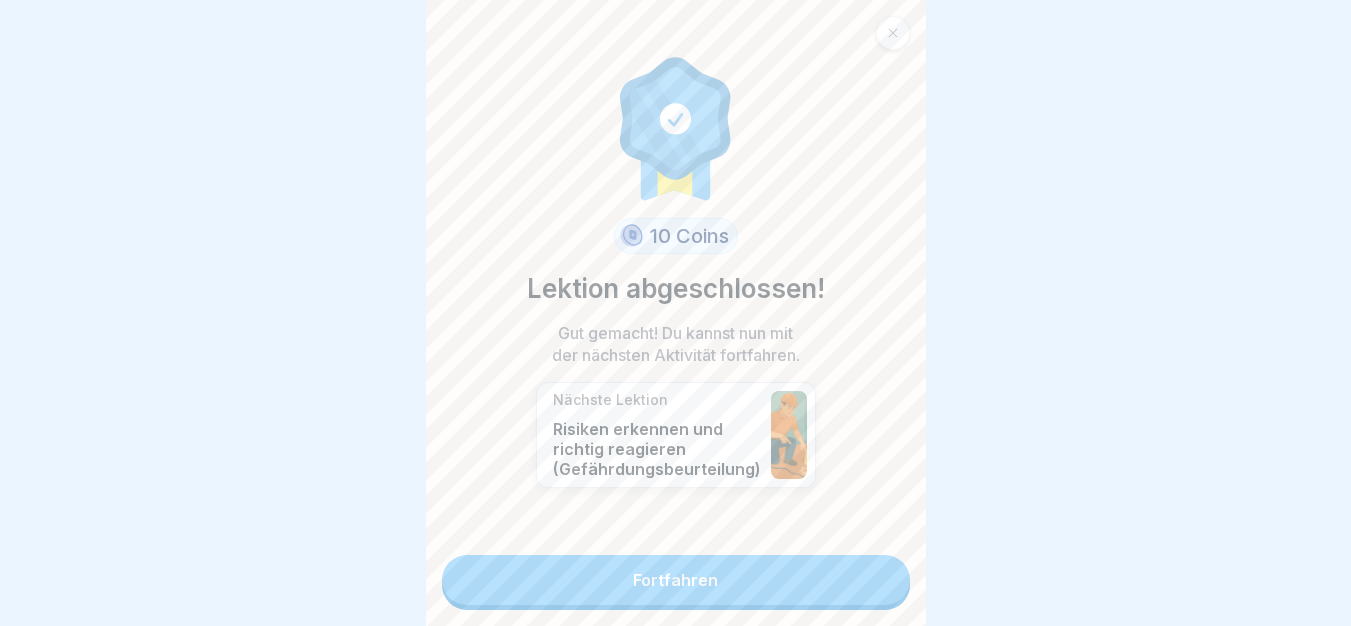 click on "Fortfahren" at bounding box center (676, 580) 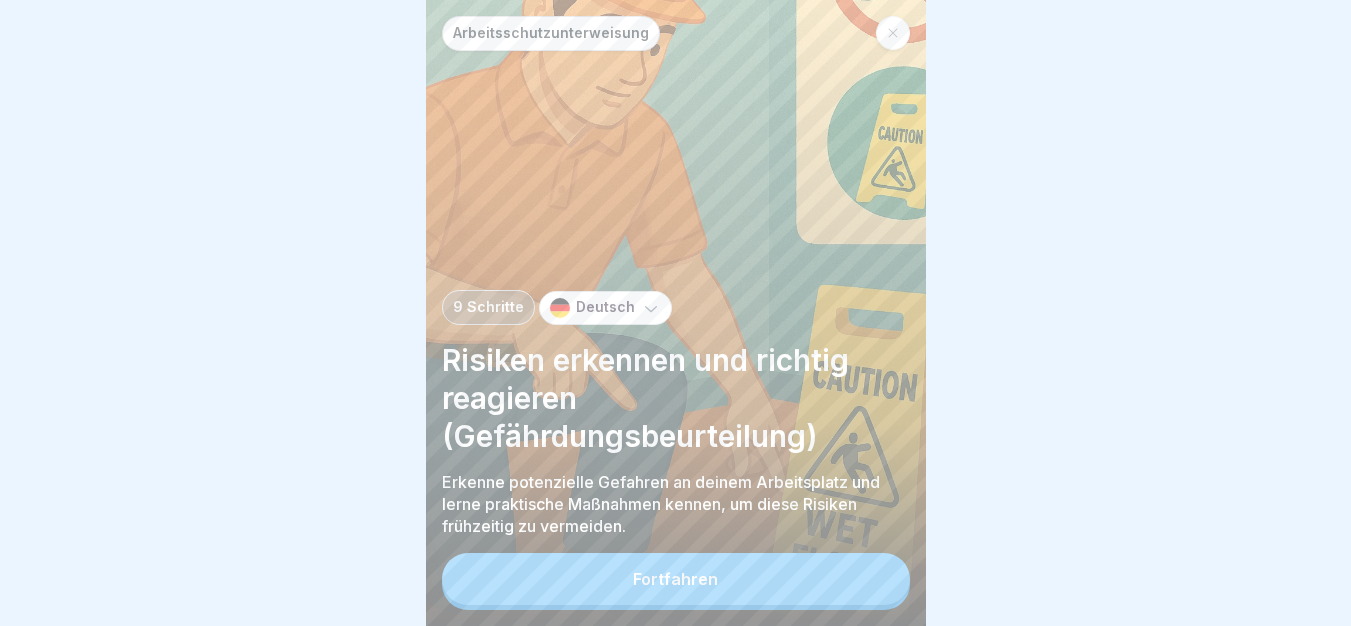 scroll, scrollTop: 0, scrollLeft: 0, axis: both 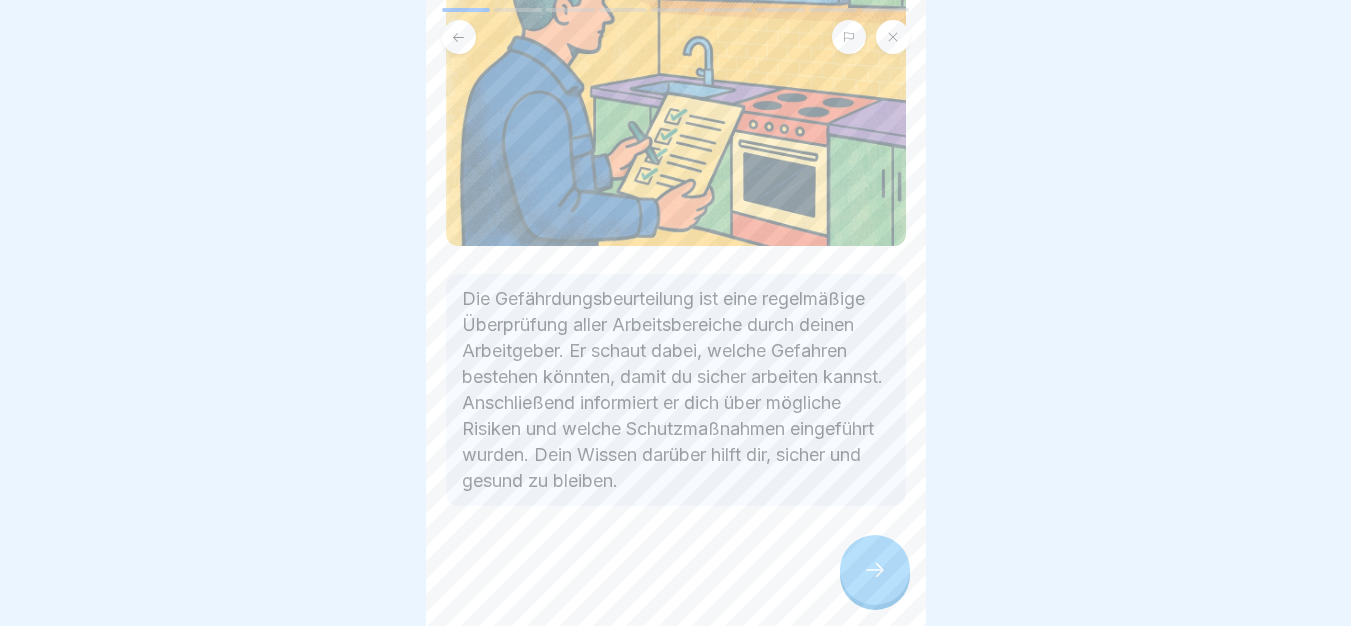 click 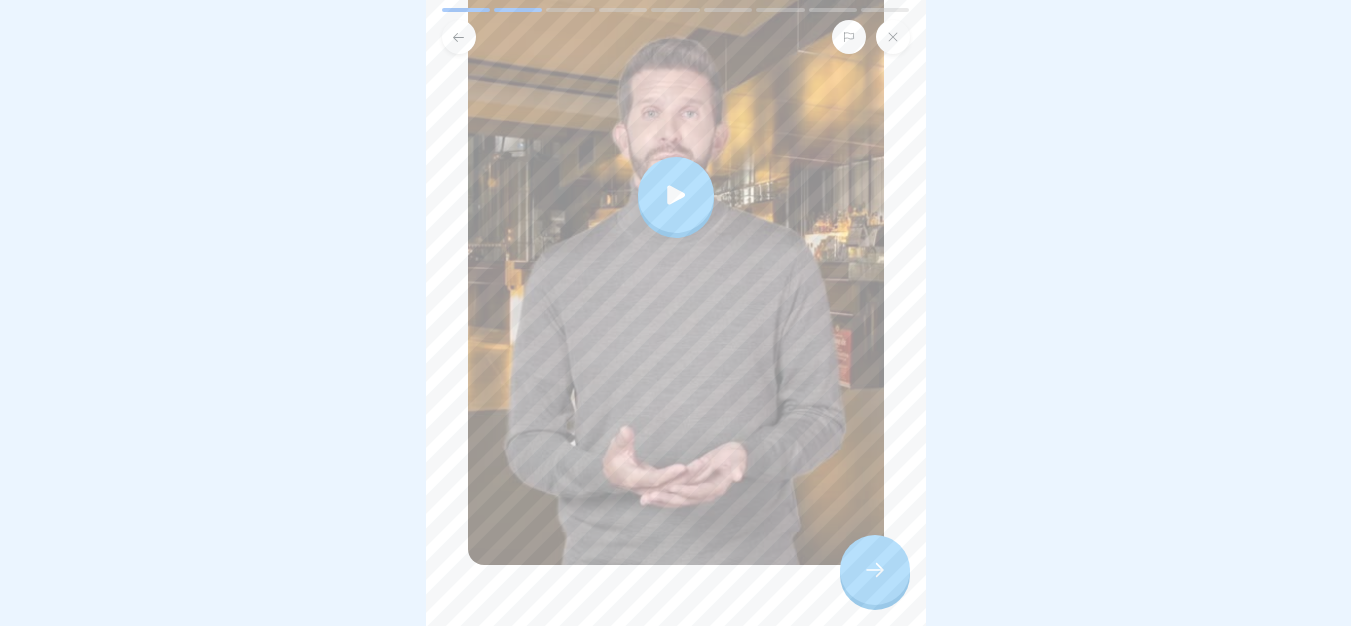 scroll, scrollTop: 419, scrollLeft: 0, axis: vertical 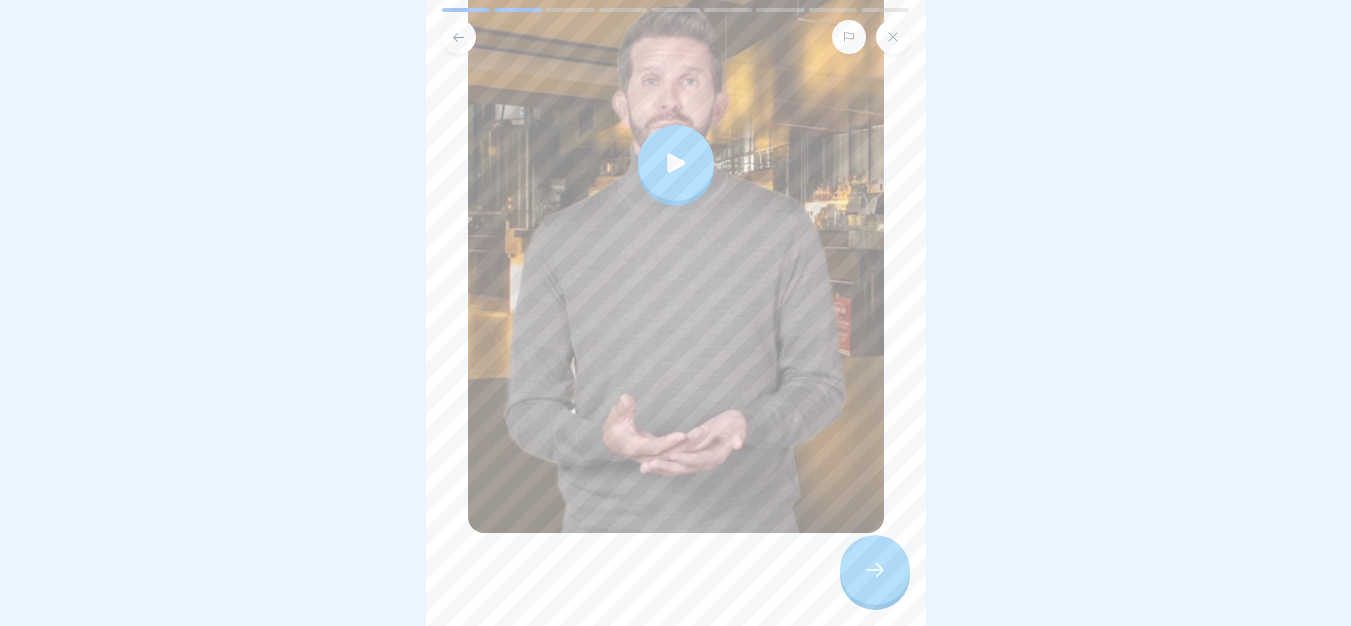 click at bounding box center [676, 163] 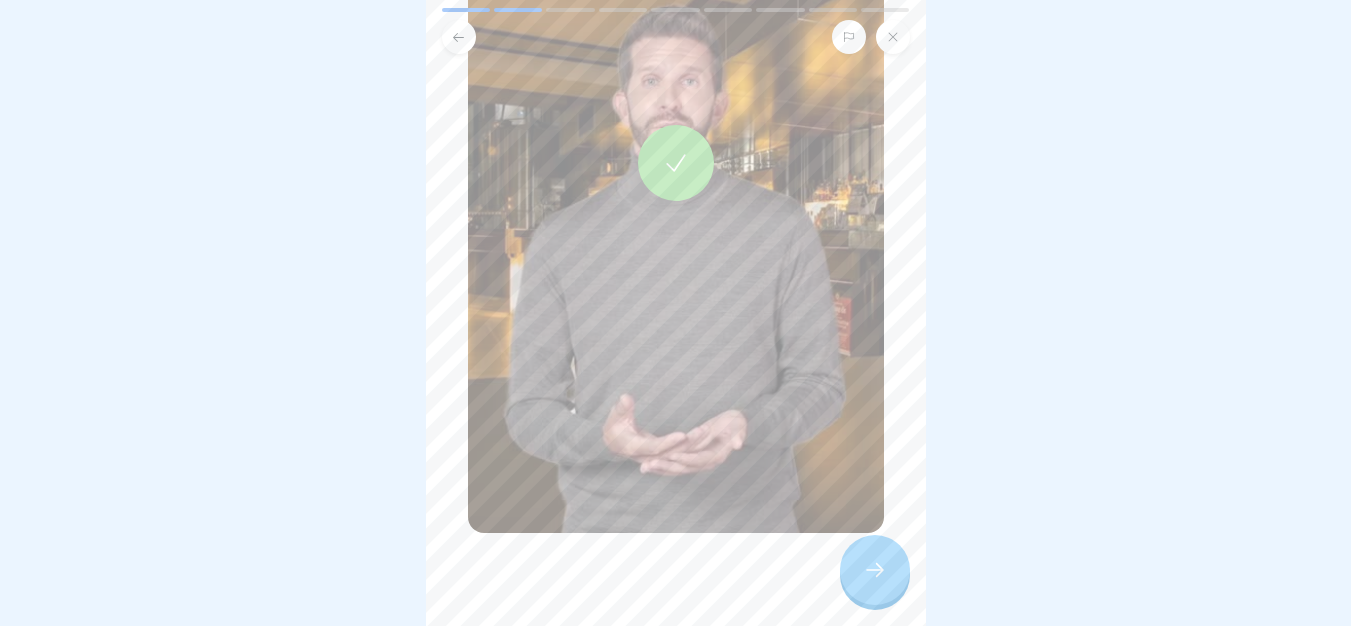 click at bounding box center (875, 570) 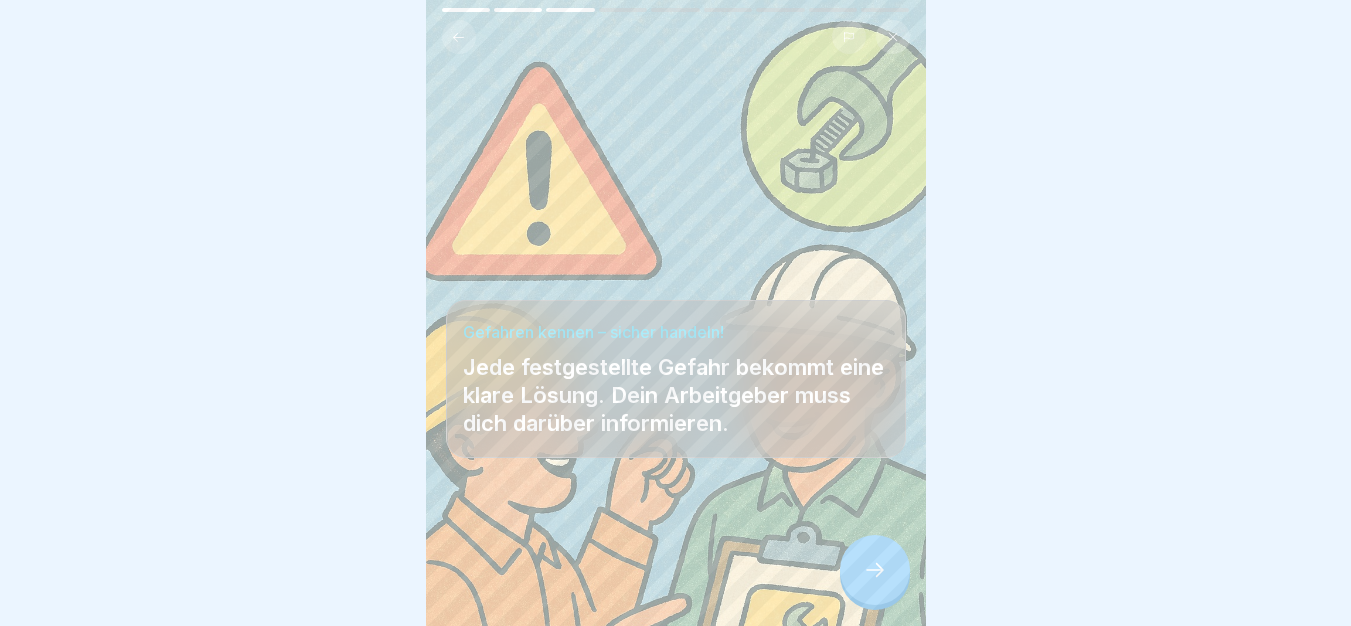 click at bounding box center [875, 570] 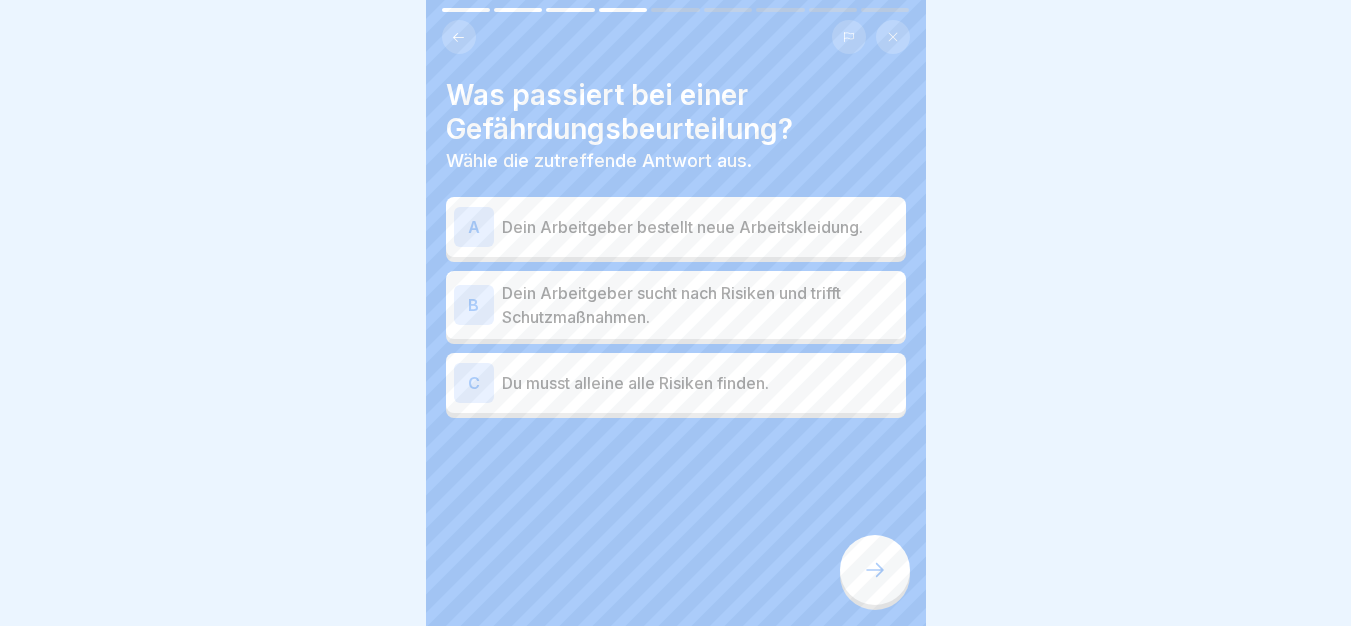 click on "Dein Arbeitgeber sucht nach Risiken und trifft Schutzmaßnahmen." at bounding box center [700, 305] 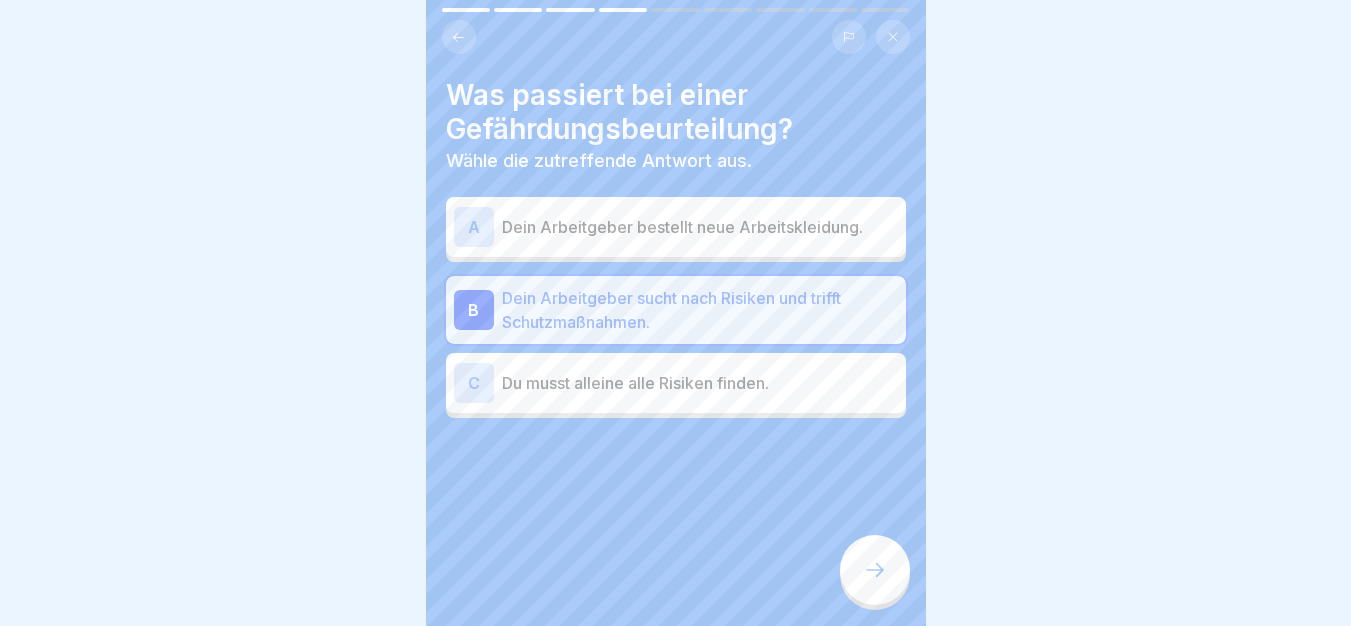 click 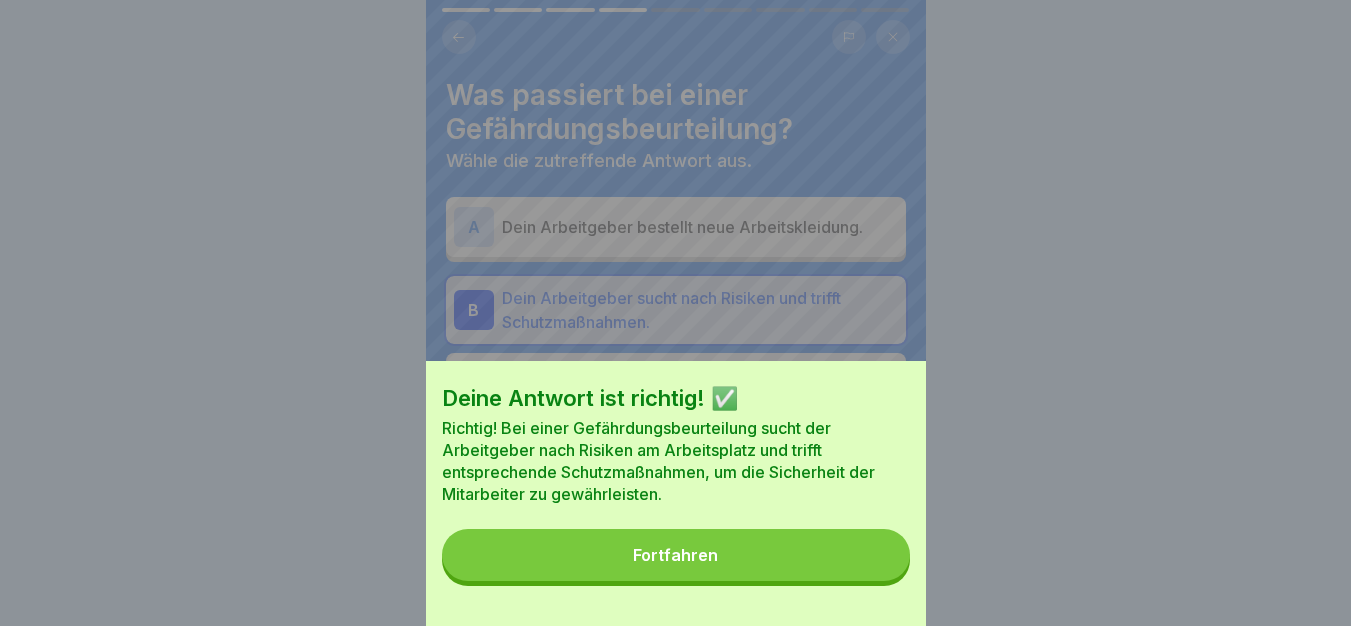 click on "Fortfahren" at bounding box center [676, 555] 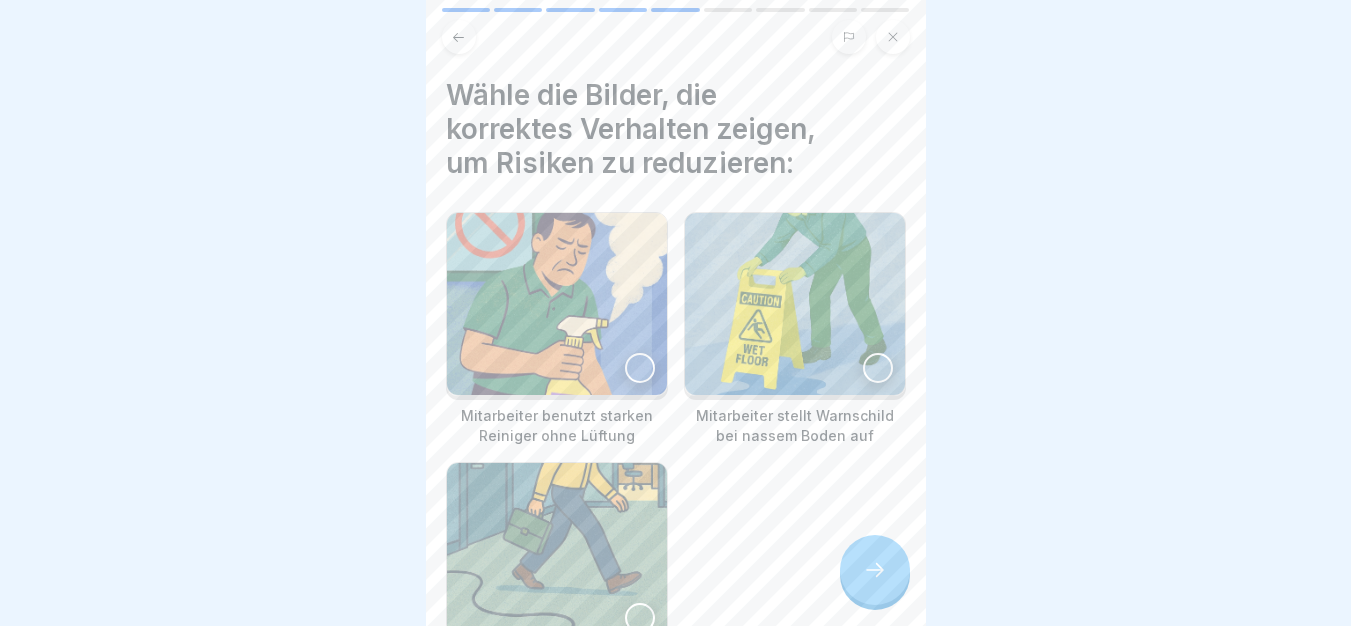 click at bounding box center (557, 304) 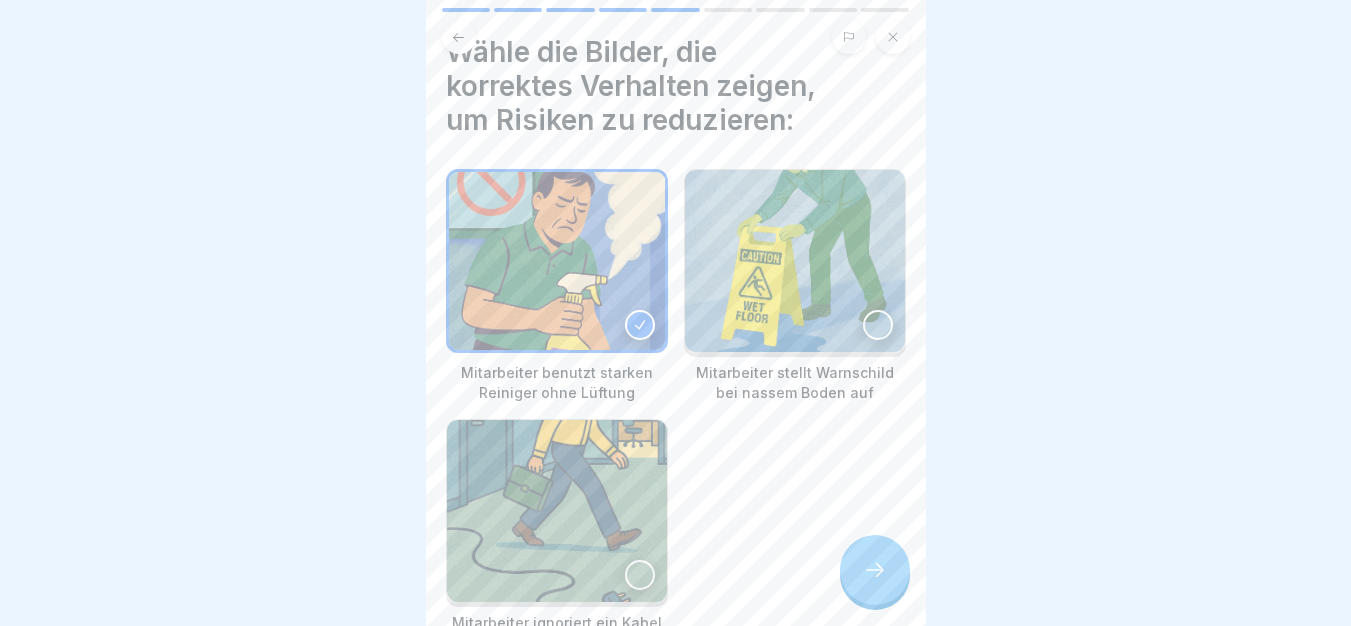 scroll, scrollTop: 47, scrollLeft: 0, axis: vertical 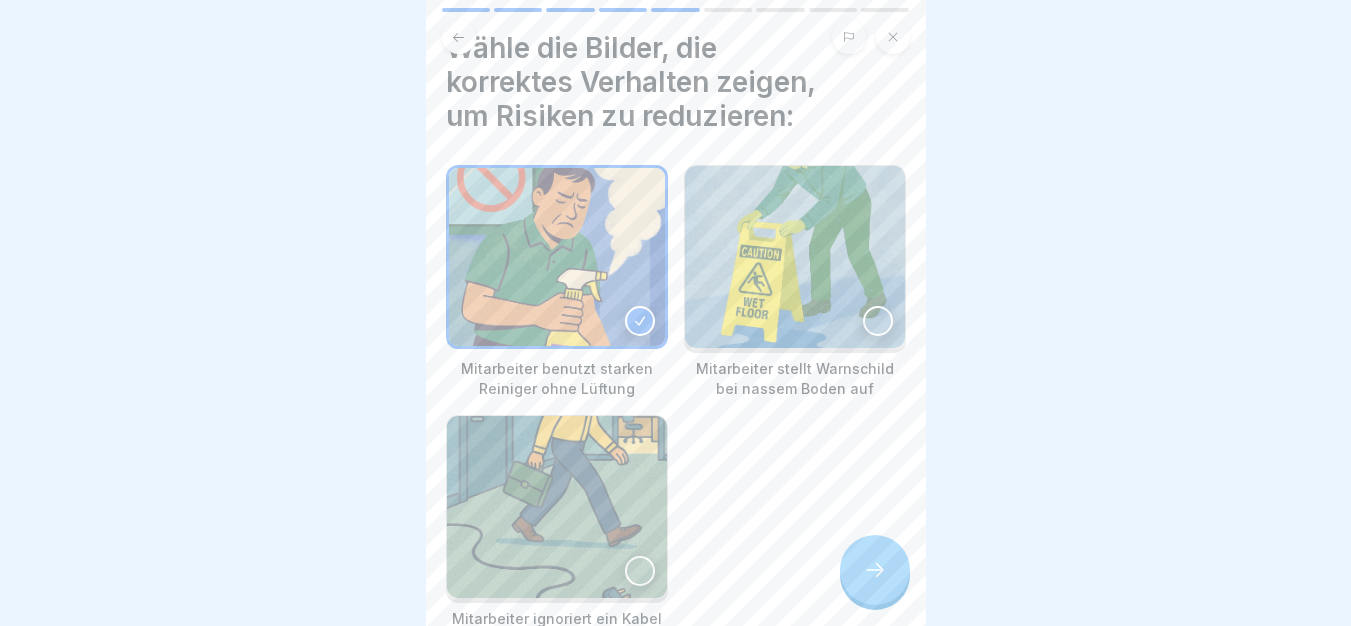 click at bounding box center [795, 257] 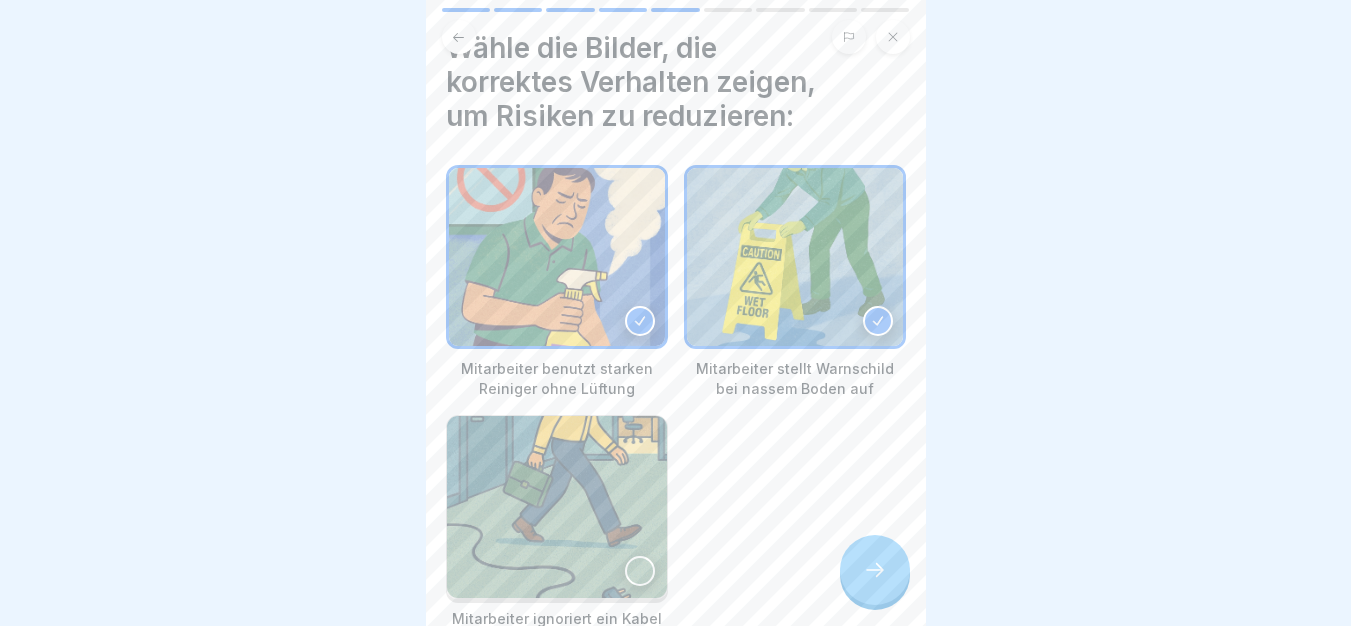 click at bounding box center (557, 257) 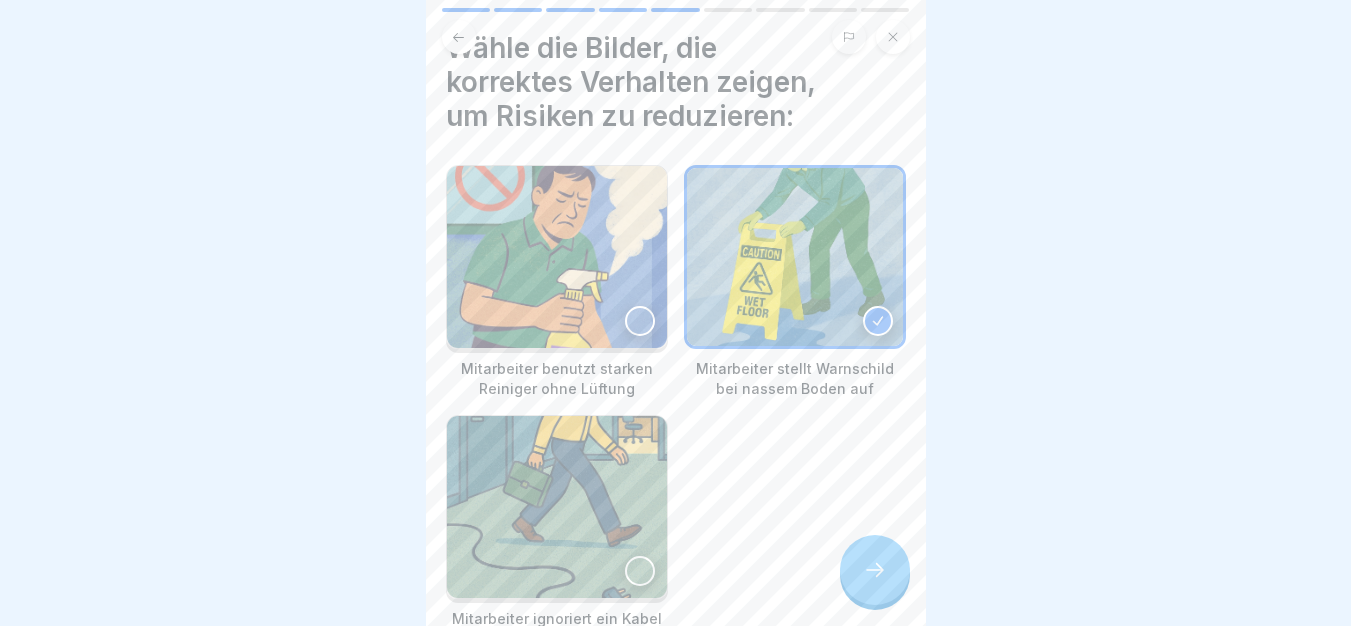 click 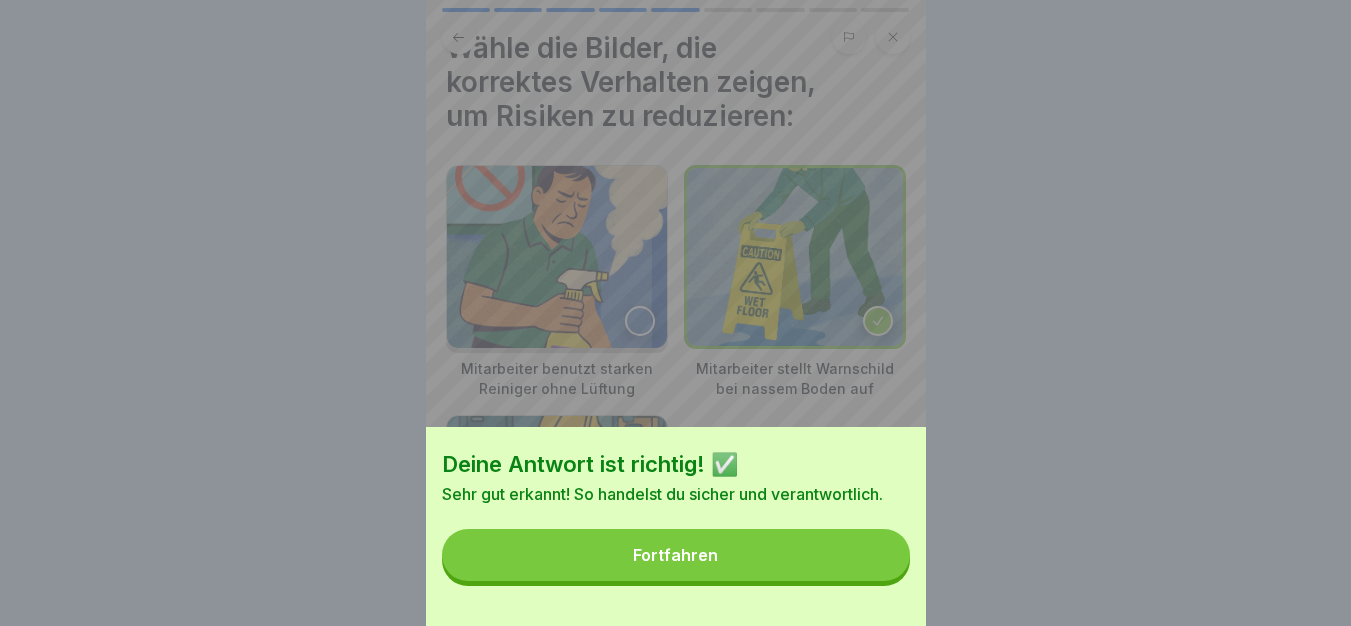 click on "Fortfahren" at bounding box center [676, 555] 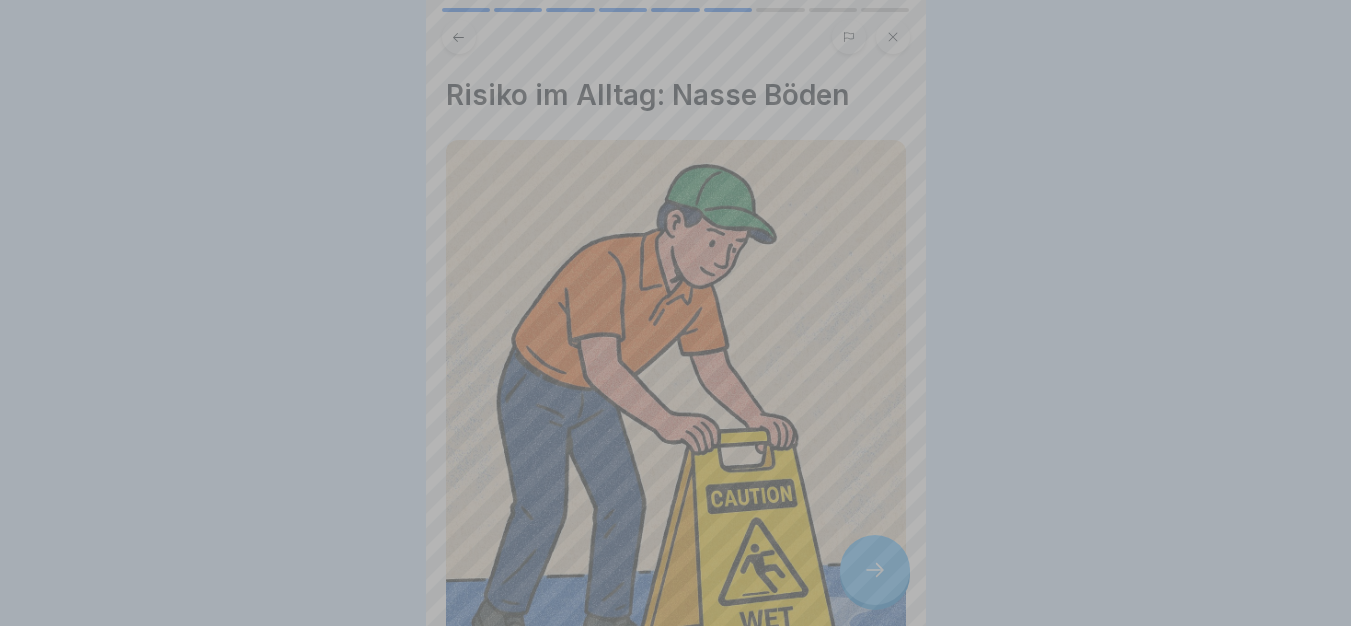 click on "Deine Antwort ist richtig!
✅ Sehr gut erkannt! So handelst du sicher und verantwortlich.   Fortfahren" at bounding box center [675, 313] 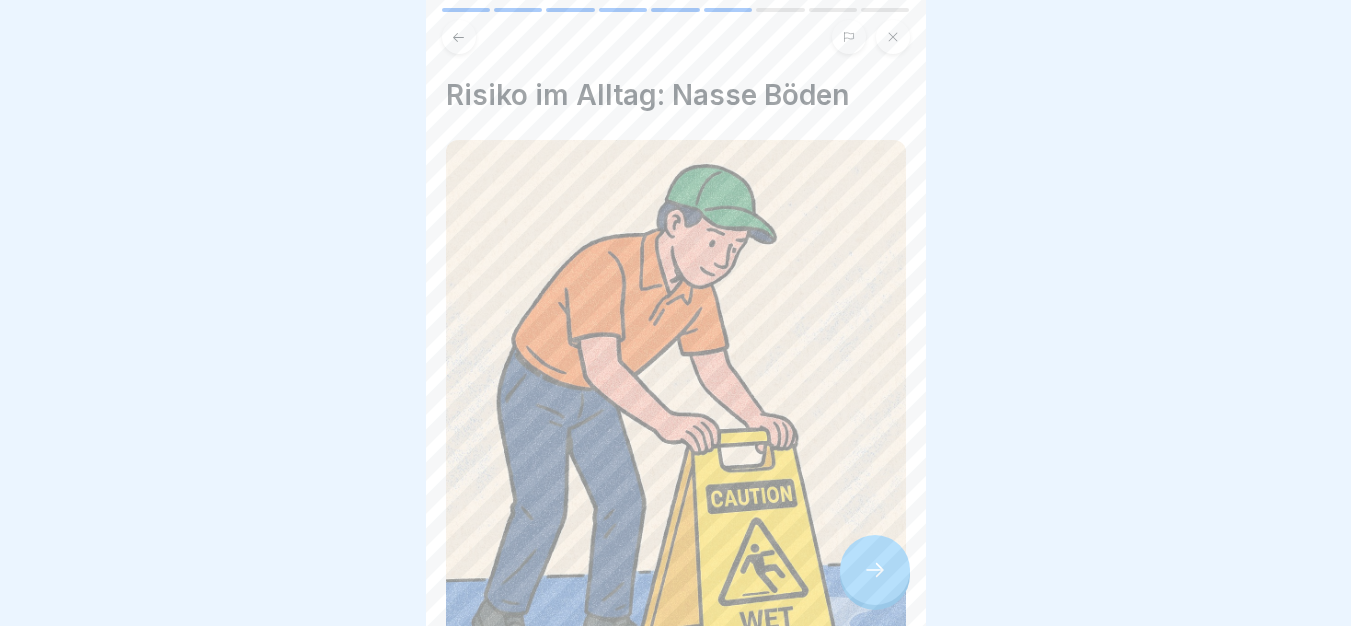 click 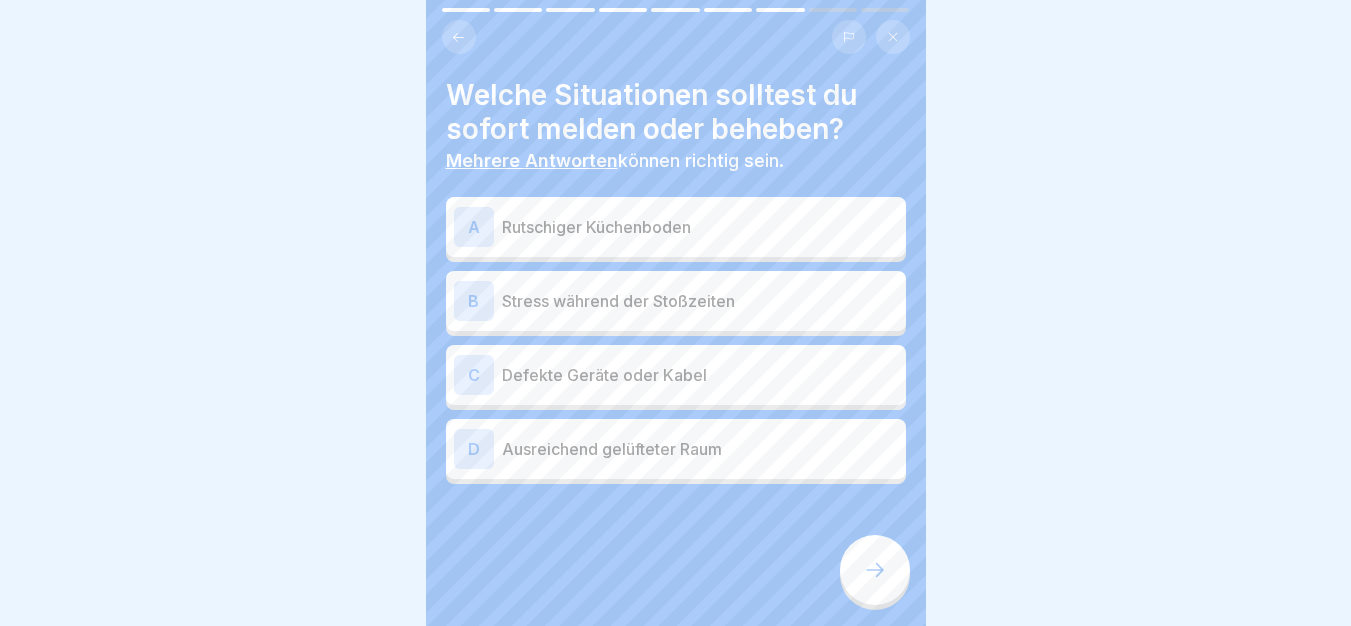 click on "A Rutschiger Küchenboden" at bounding box center [676, 227] 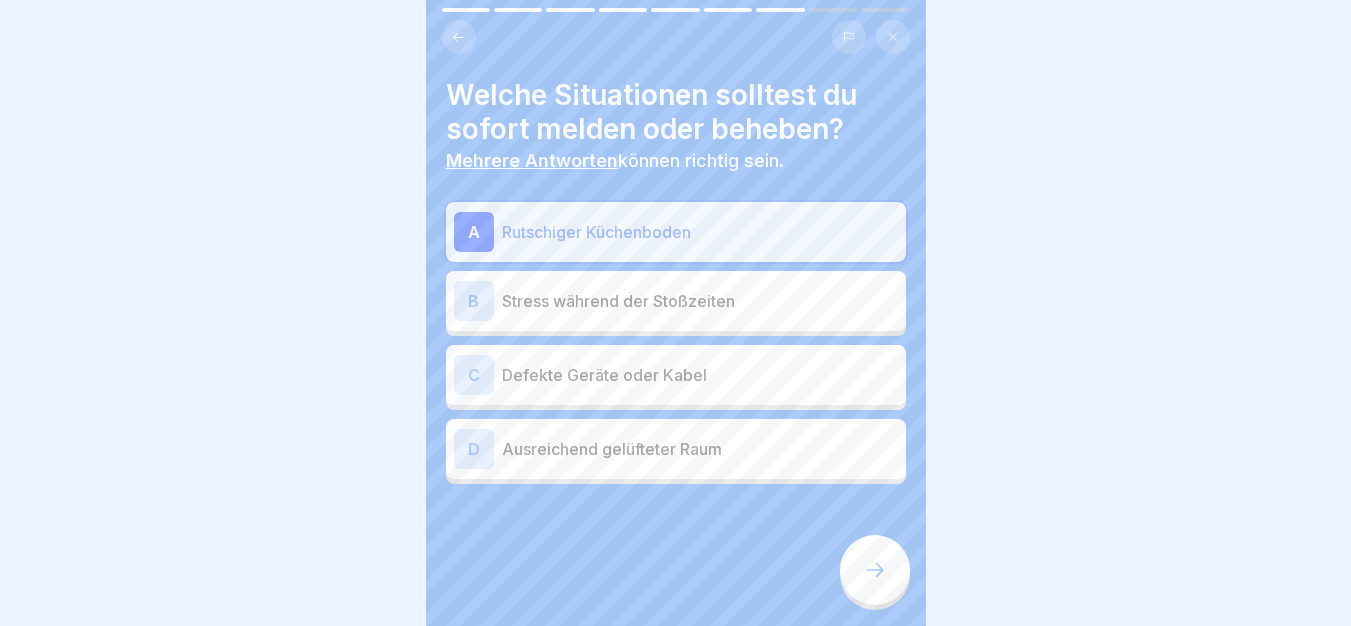 click on "Defekte Geräte oder Kabel" at bounding box center (700, 375) 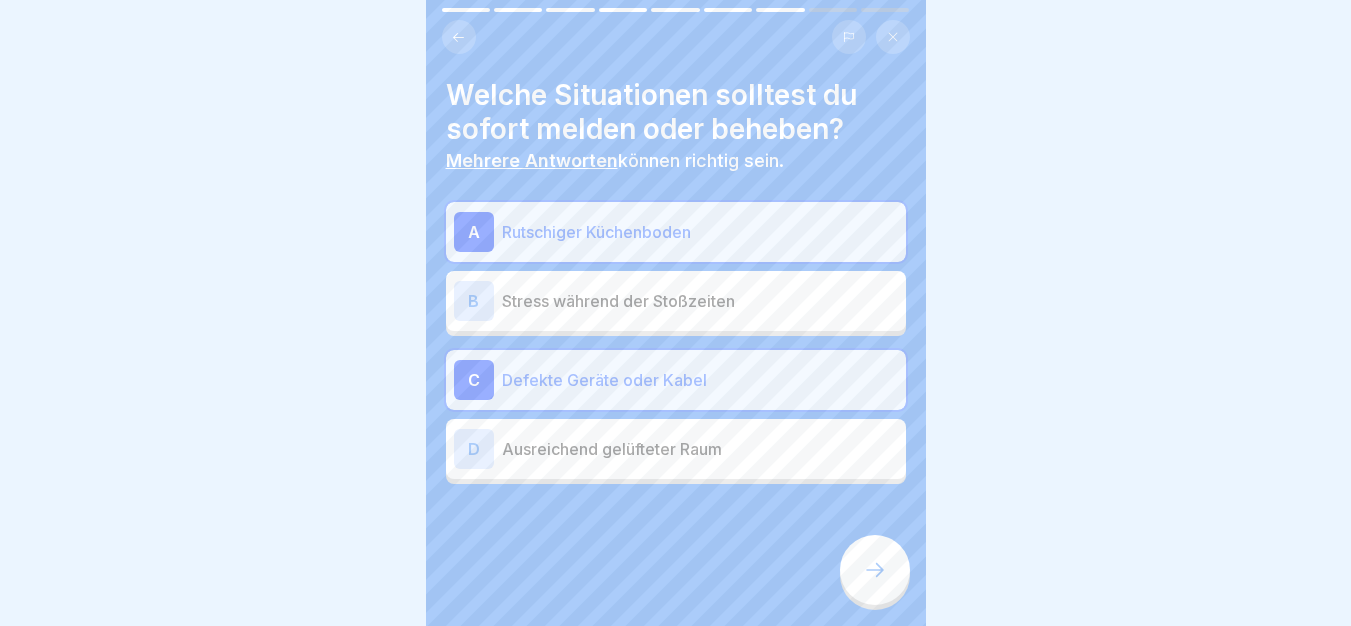 click at bounding box center [875, 570] 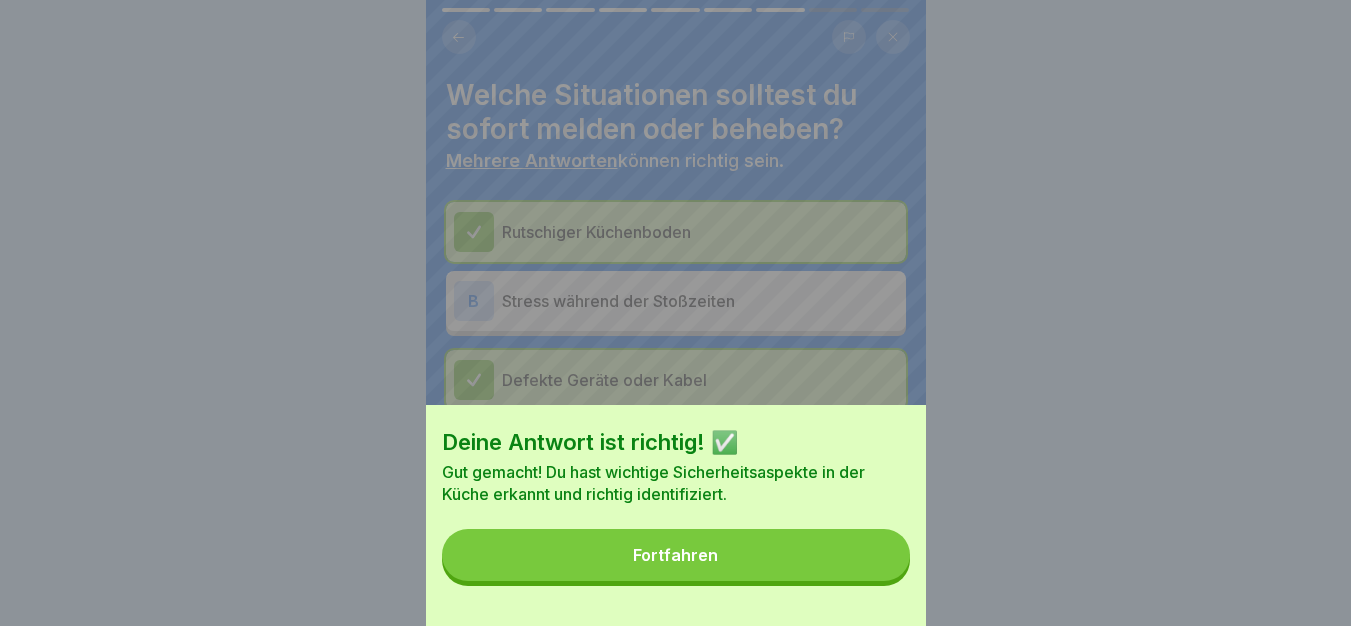 click on "Fortfahren" at bounding box center (676, 555) 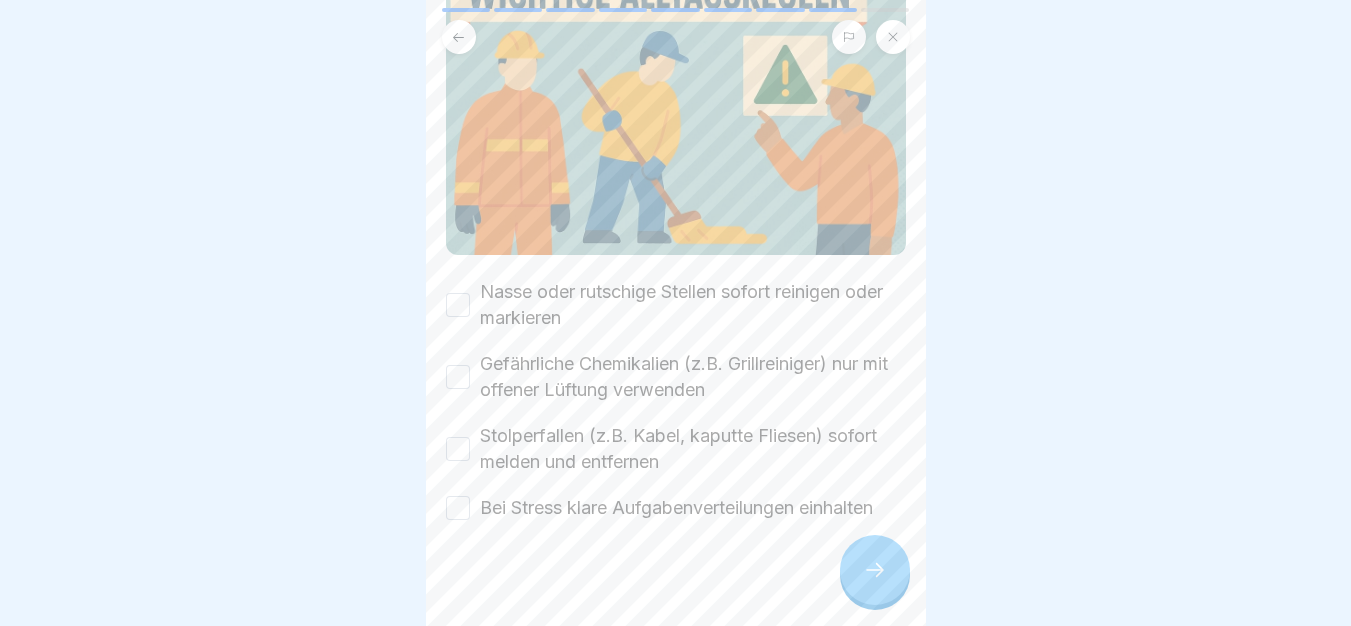 scroll, scrollTop: 266, scrollLeft: 0, axis: vertical 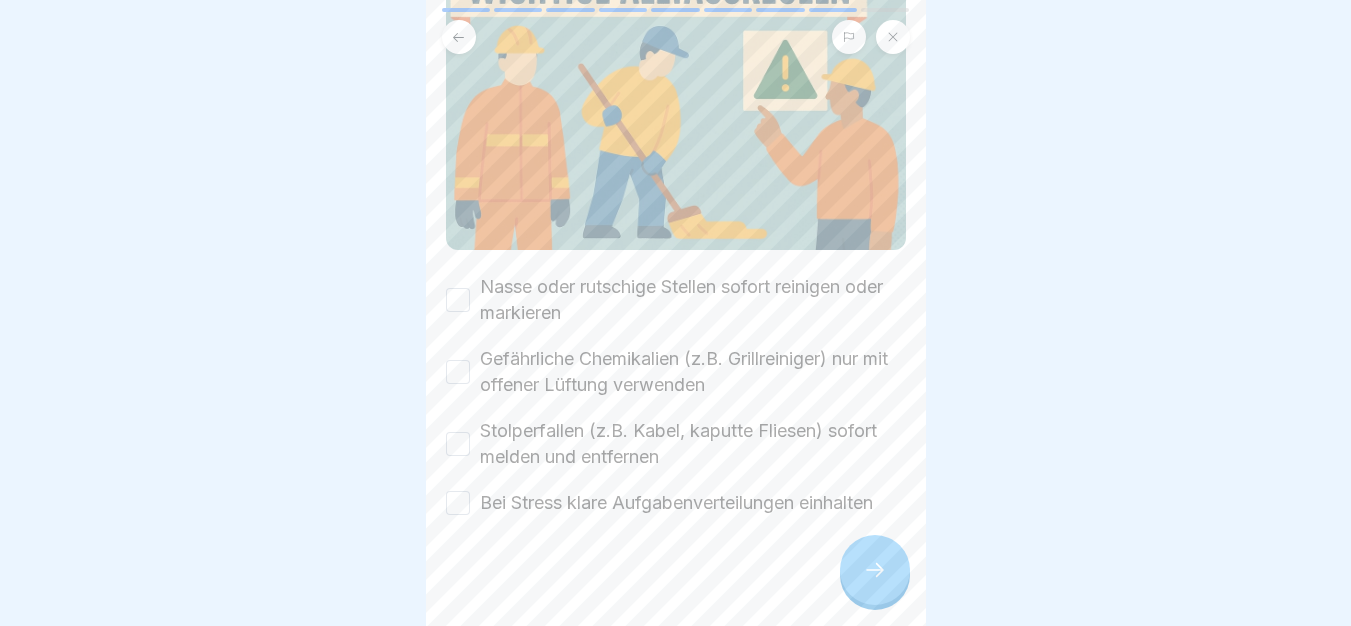 click on "Nasse oder rutschige Stellen sofort reinigen oder markieren" at bounding box center (693, 300) 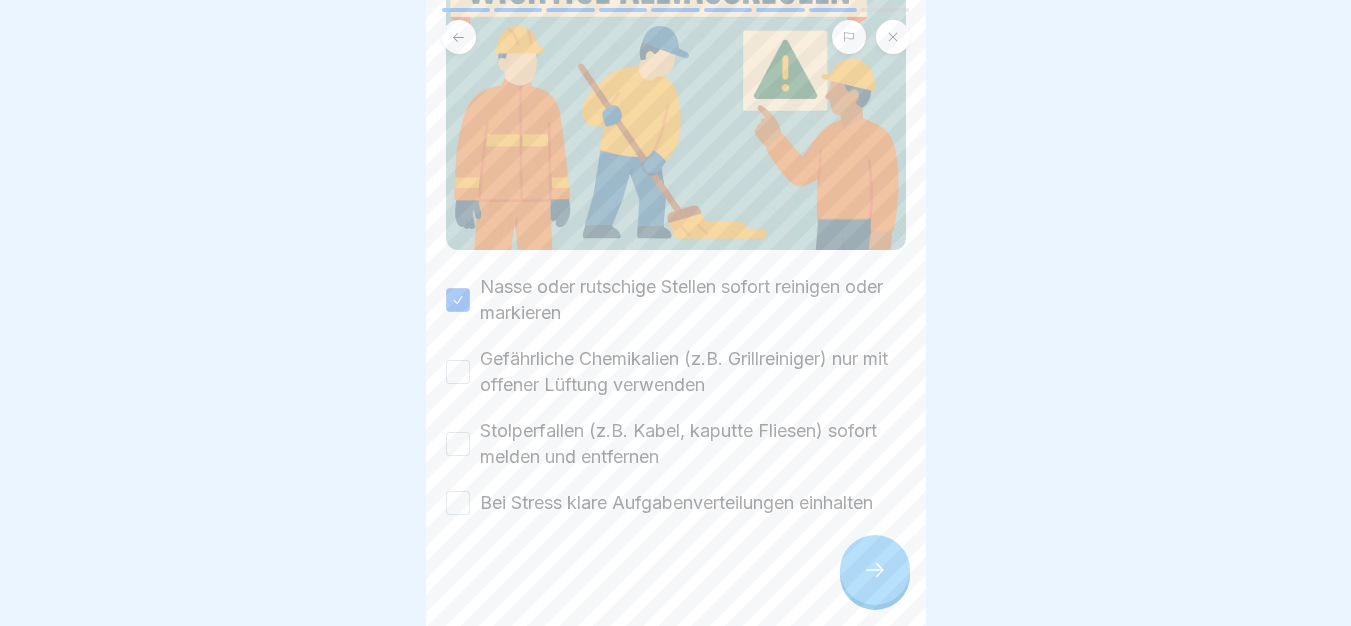 click on "Gefährliche Chemikalien (z.B. Grillreiniger) nur mit offener Lüftung verwenden" at bounding box center [693, 372] 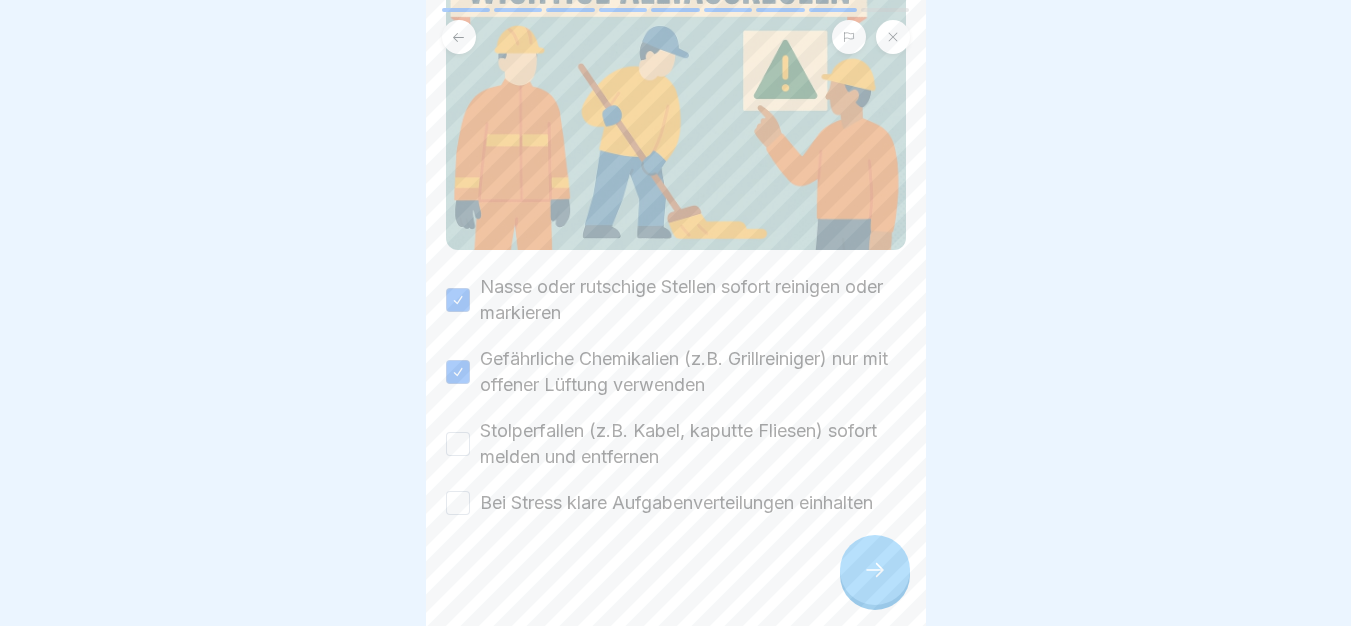 click on "Stolperfallen (z.B. Kabel, kaputte Fliesen) sofort melden und entfernen" at bounding box center [693, 444] 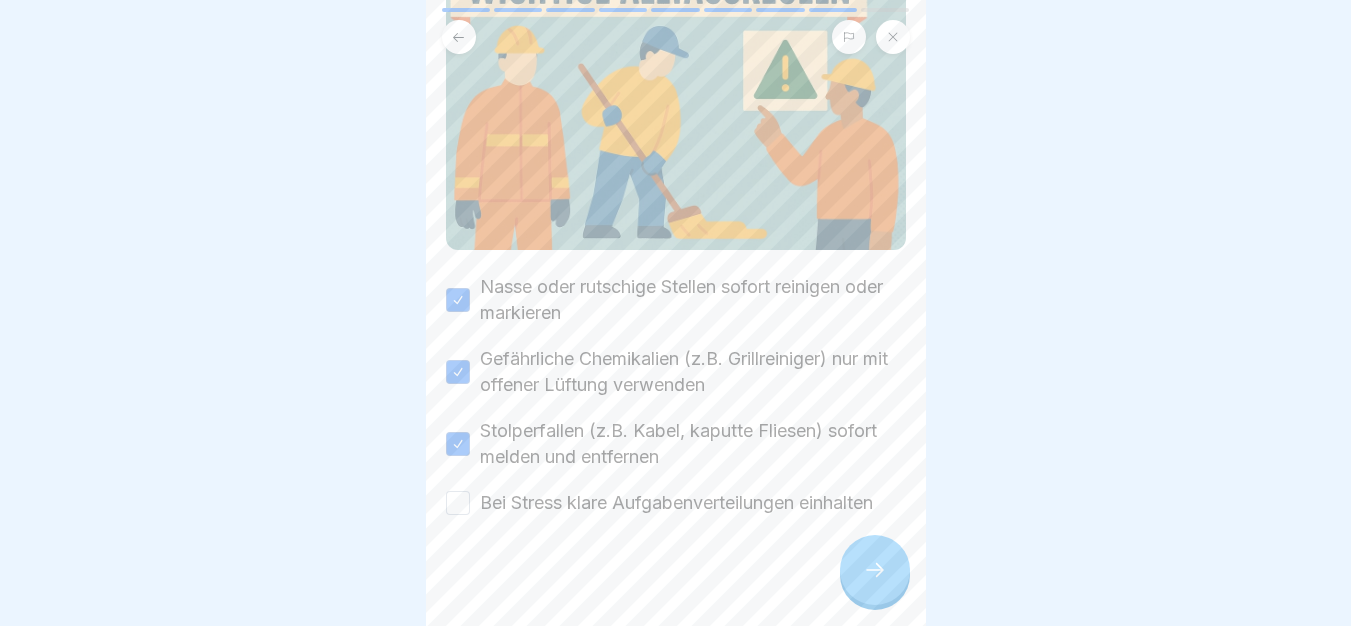 click on "Bei Stress klare Aufgabenverteilungen einhalten" at bounding box center [676, 503] 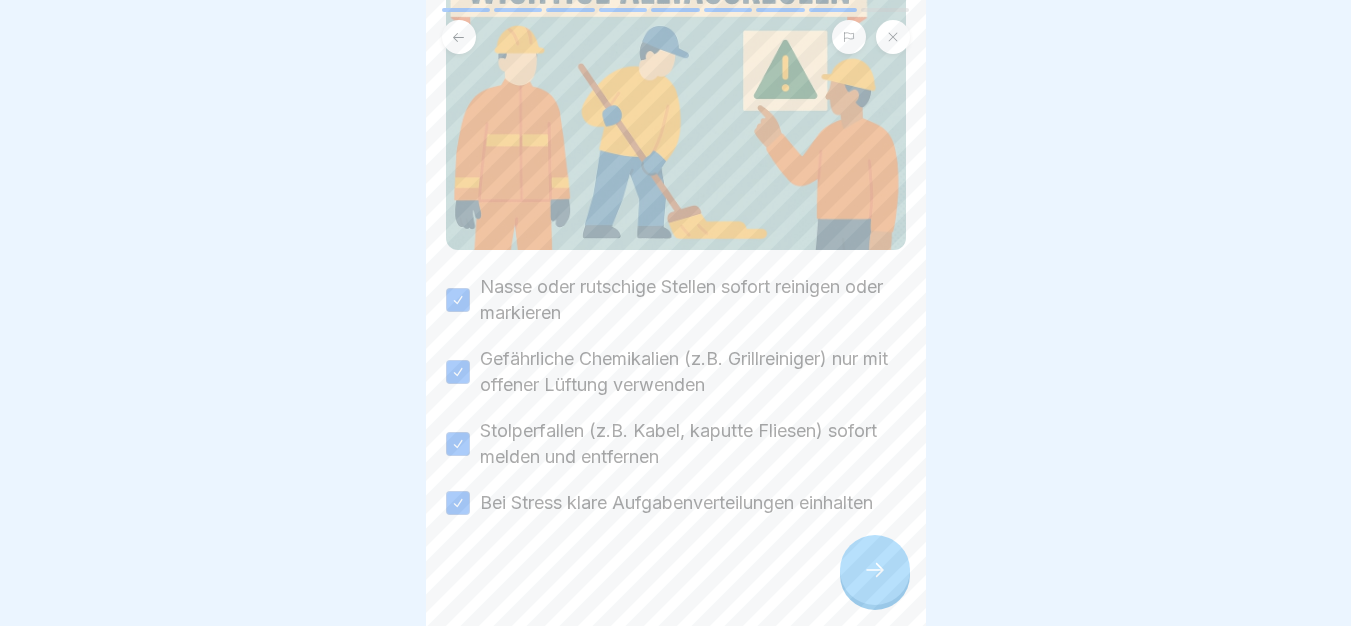 click at bounding box center (875, 570) 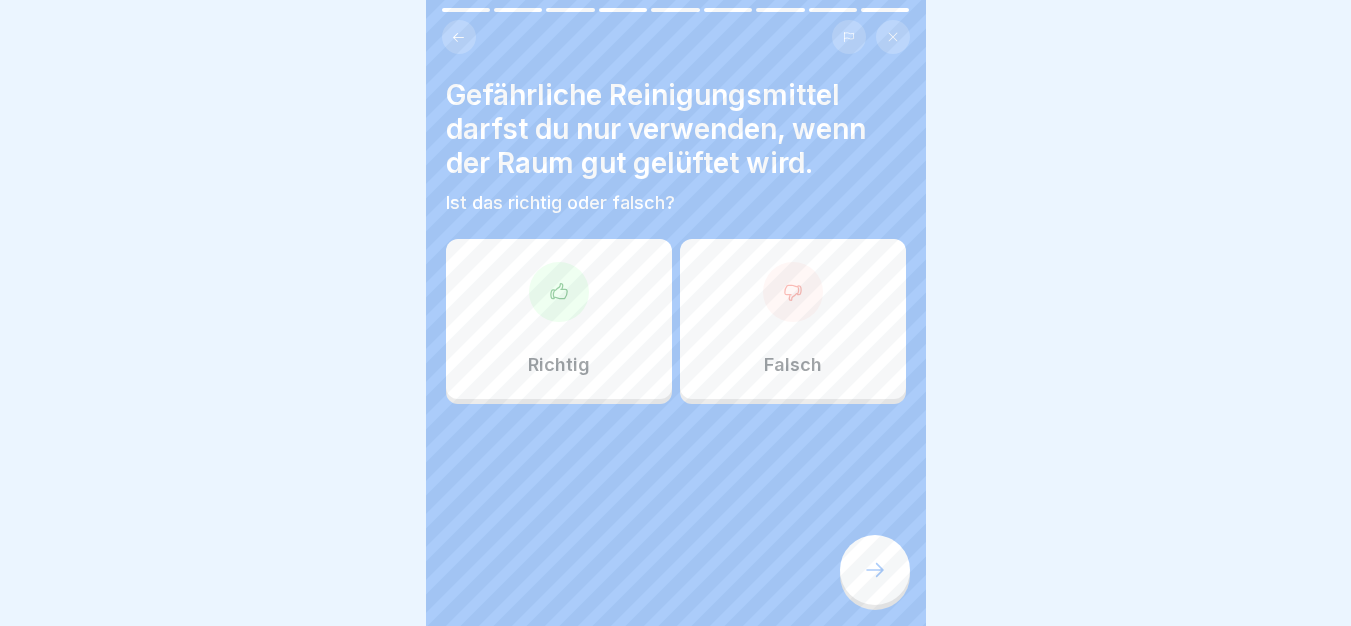 click on "Richtig" at bounding box center (559, 319) 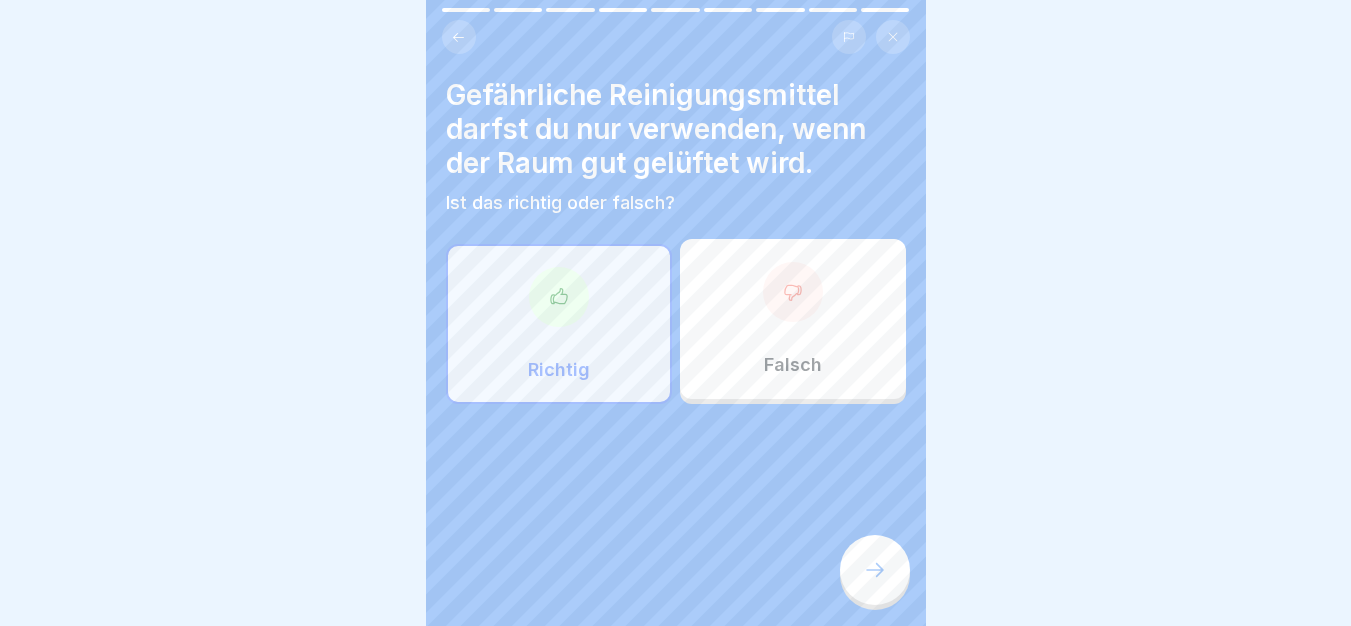 click at bounding box center [875, 570] 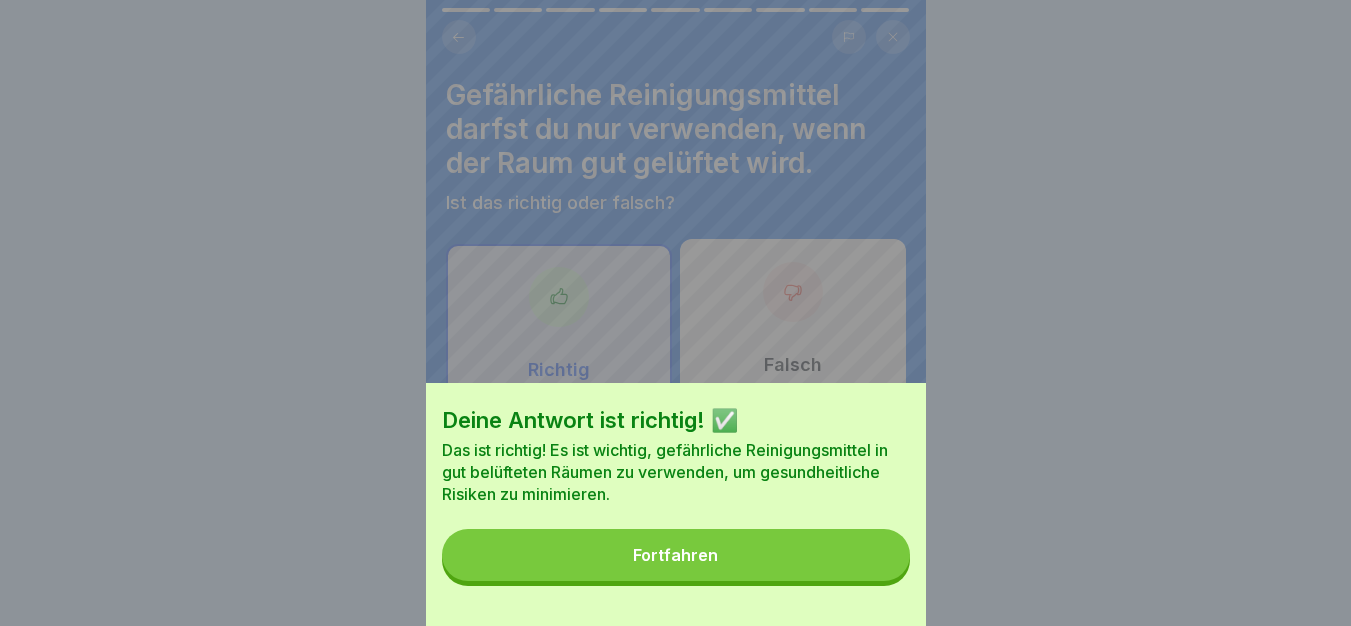 click on "Fortfahren" at bounding box center [676, 555] 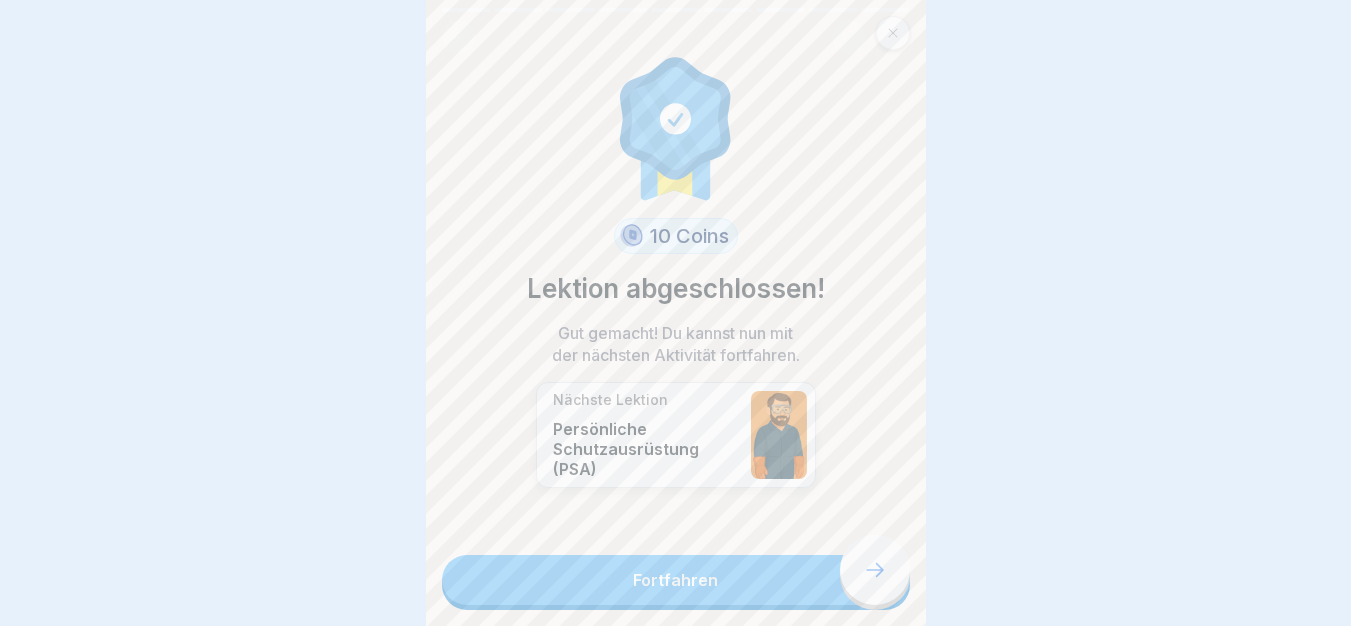 click on "Deine Antwort ist richtig!
✅ Das ist richtig! Es ist wichtig, gefährliche Reinigungsmittel in gut belüfteten Räumen zu verwenden, um gesundheitliche Risiken zu minimieren.   Fortfahren" at bounding box center (675, 313) 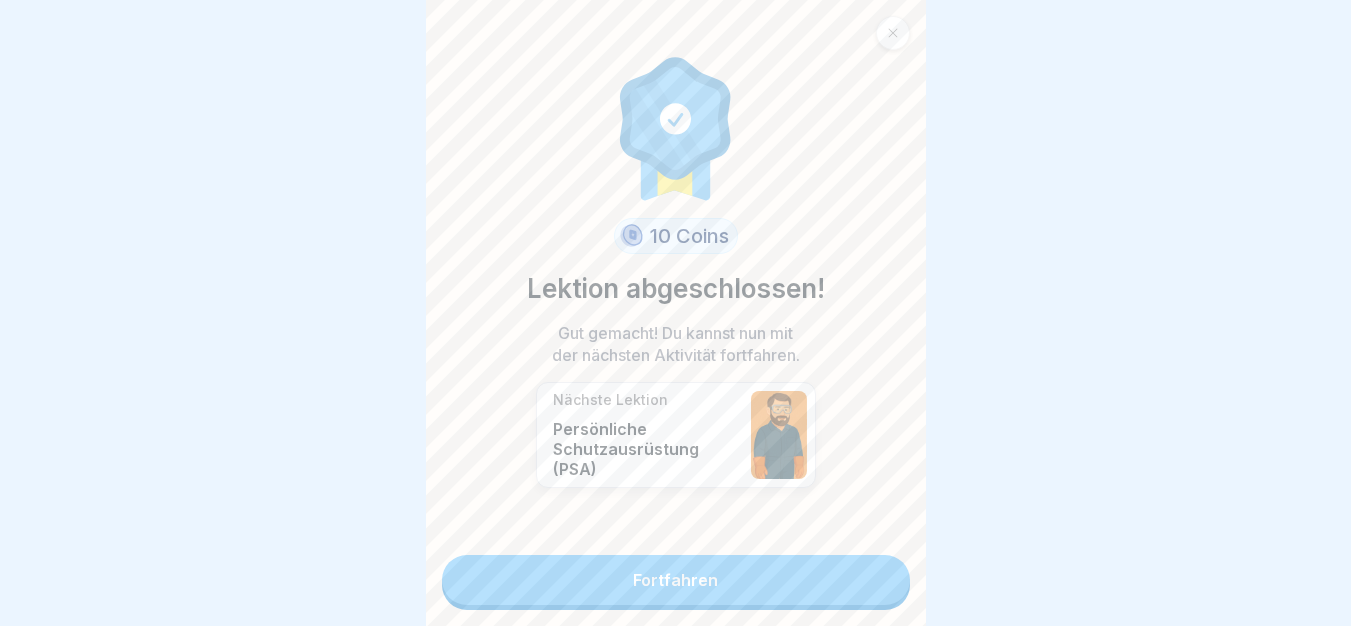 click on "Fortfahren" at bounding box center [676, 580] 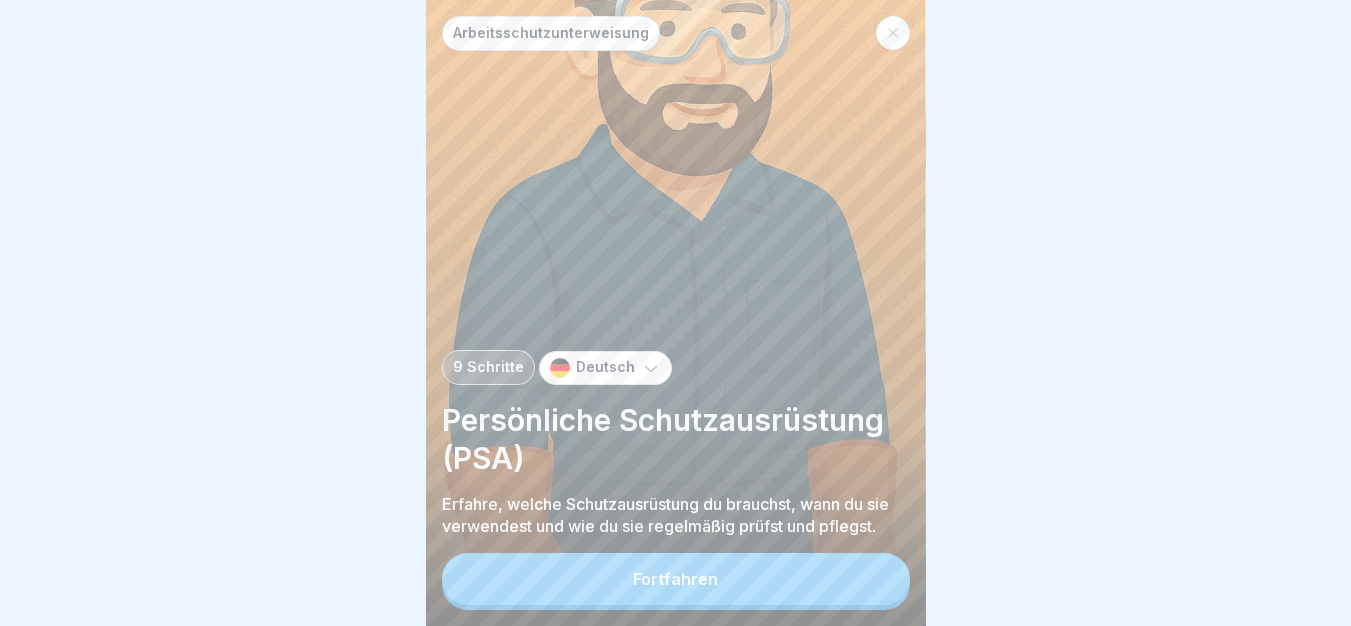 click on "Fortfahren" at bounding box center [676, 579] 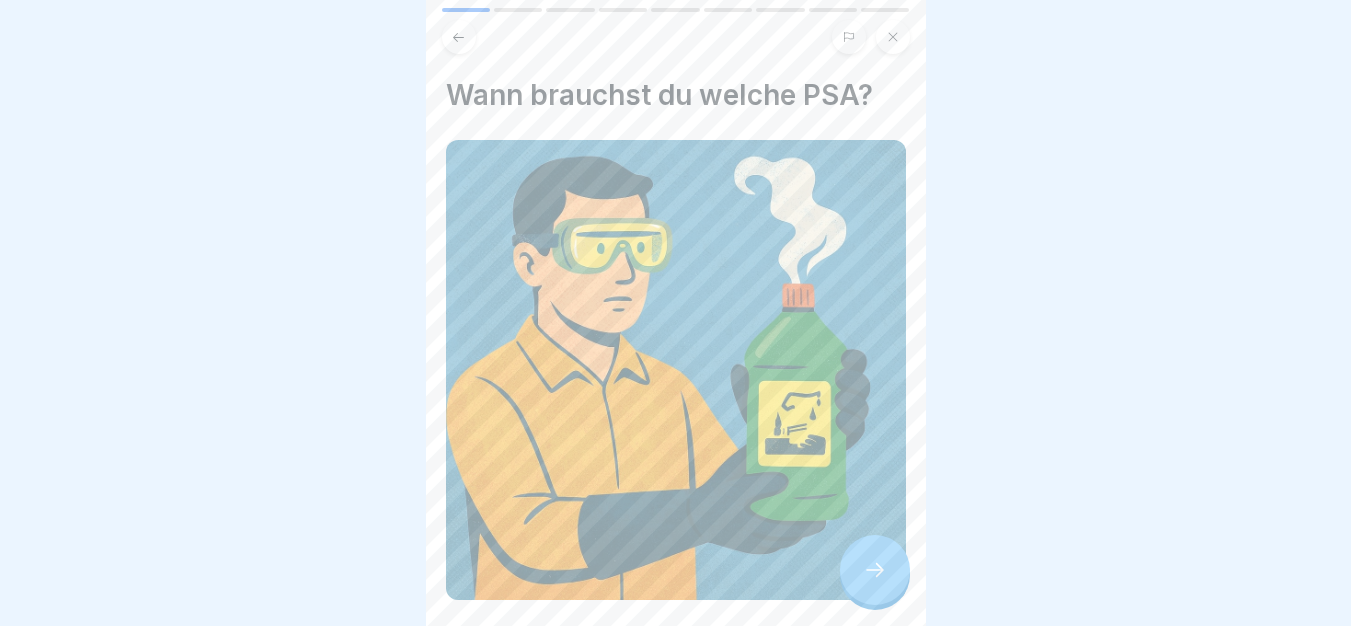 click at bounding box center [875, 570] 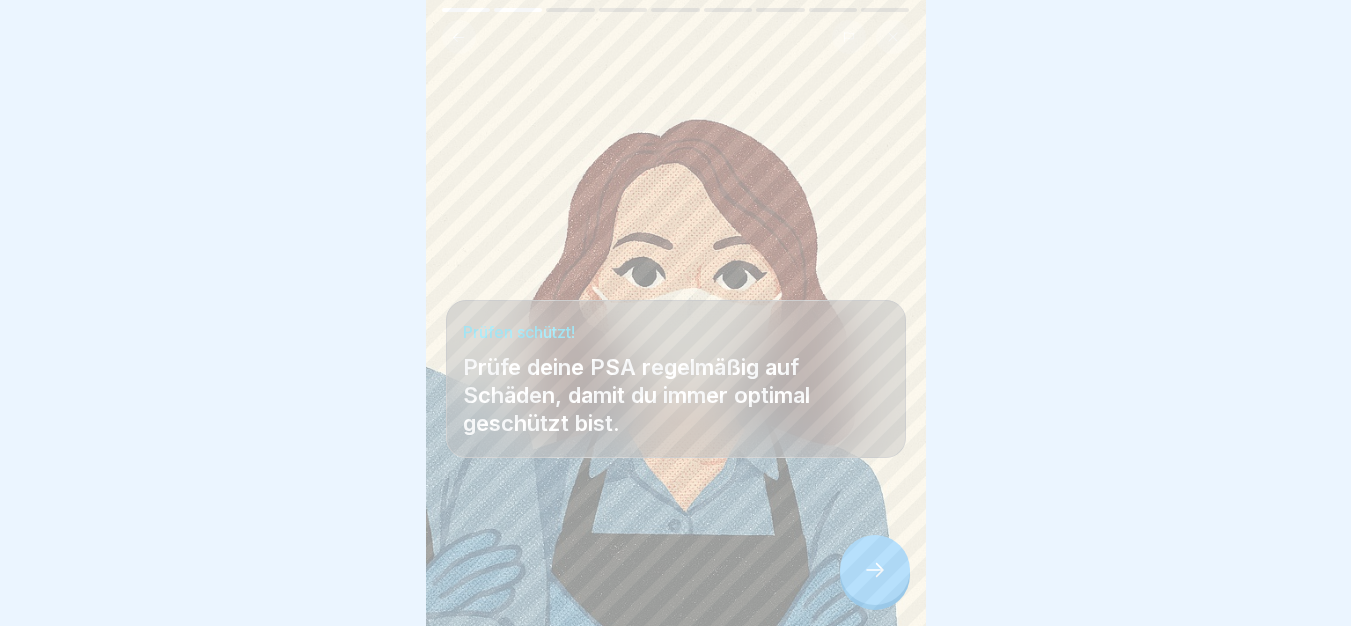 click at bounding box center (875, 570) 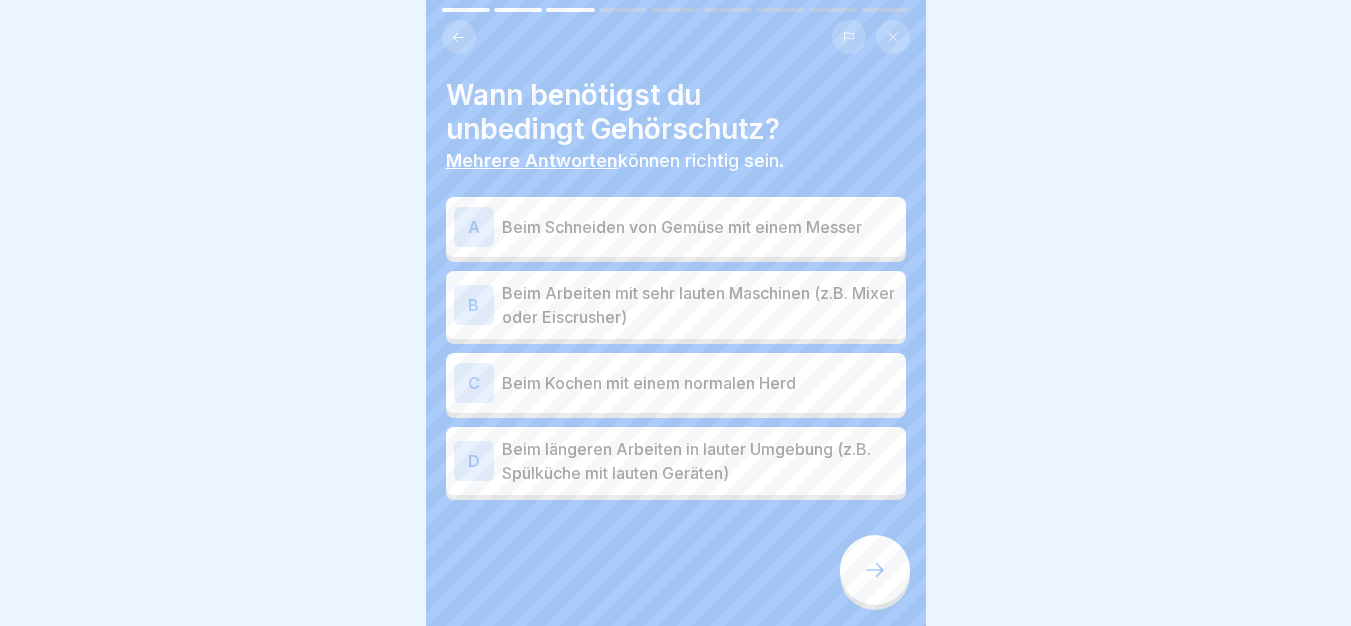 click on "Beim Arbeiten mit sehr lauten Maschinen (z.B. Mixer oder Eiscrusher)" at bounding box center [700, 305] 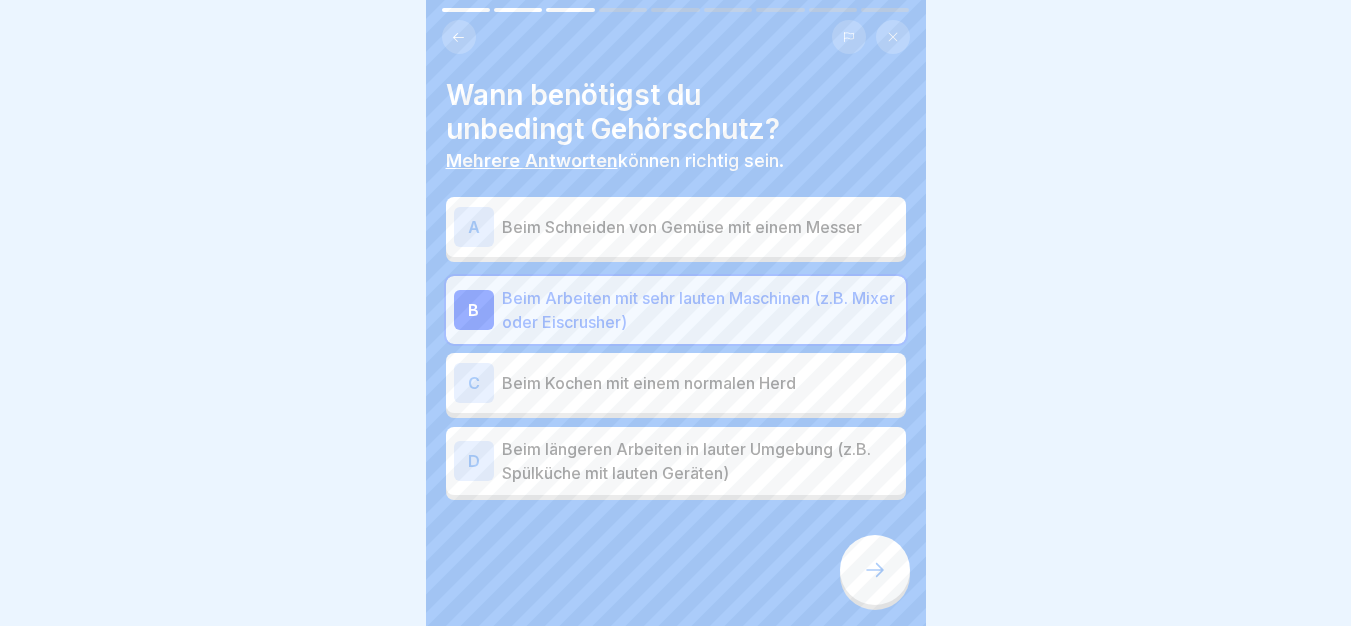 click on "Beim längeren Arbeiten in lauter Umgebung (z.B. Spülküche mit lauten Geräten)" at bounding box center (700, 461) 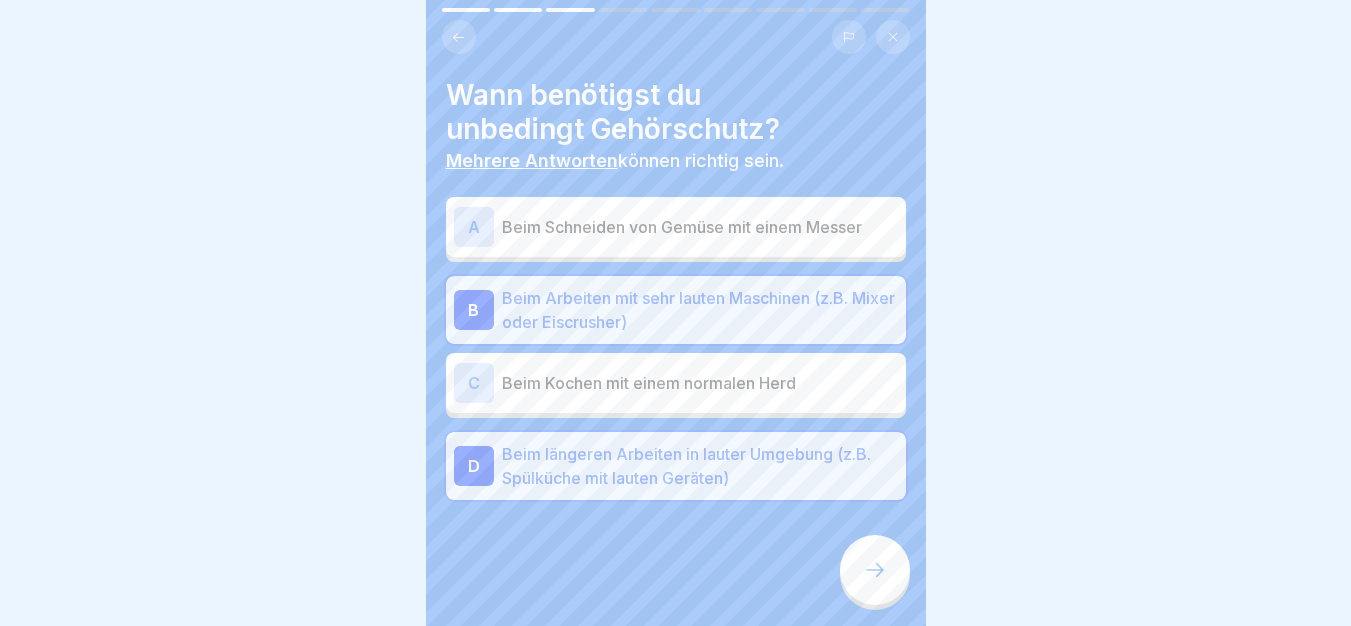 click at bounding box center [875, 570] 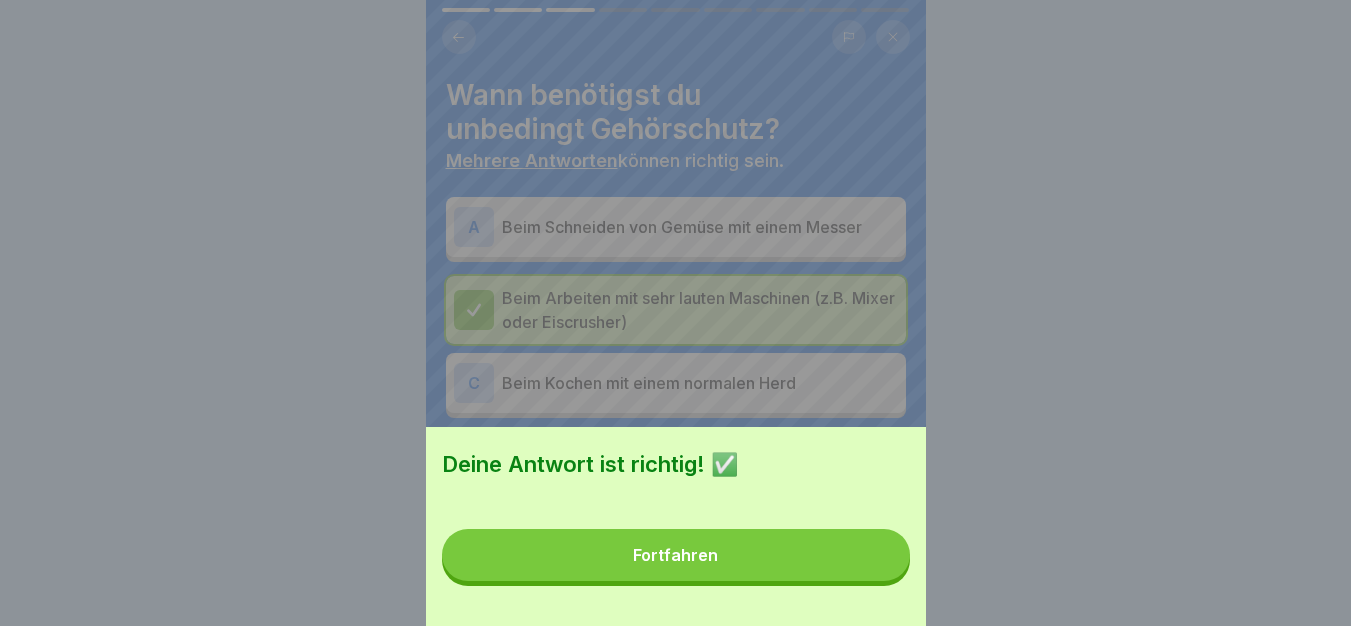 click on "Fortfahren" at bounding box center [676, 555] 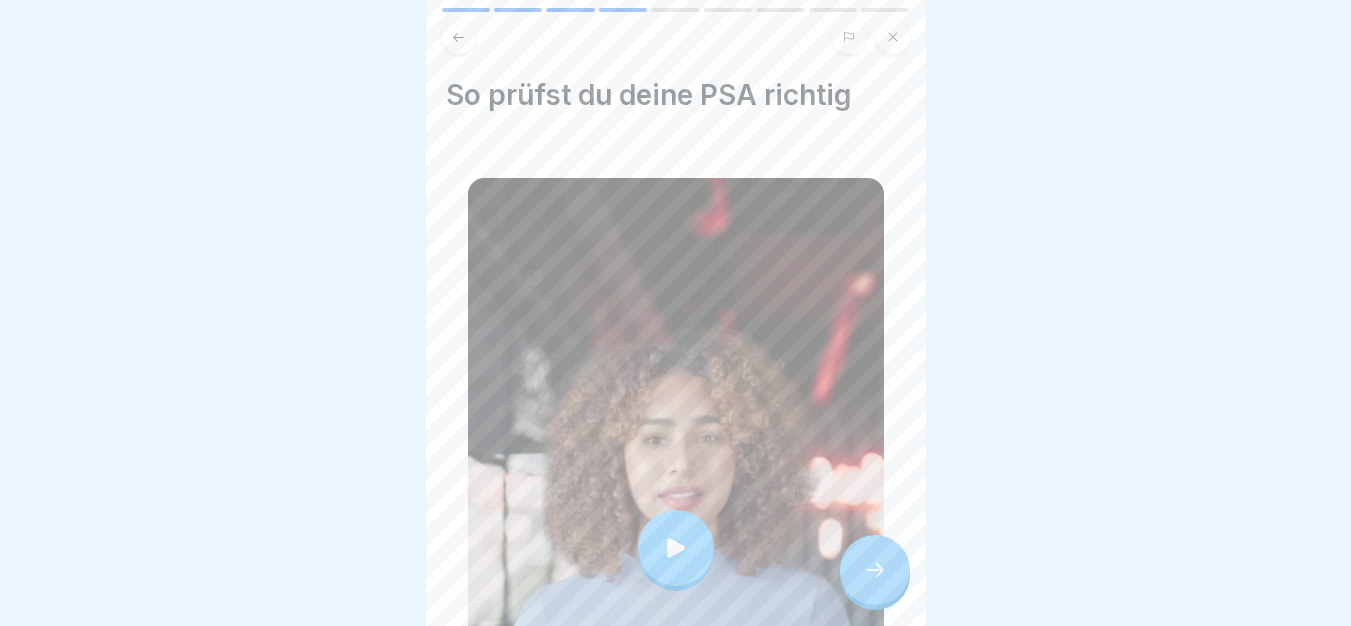 click at bounding box center [875, 570] 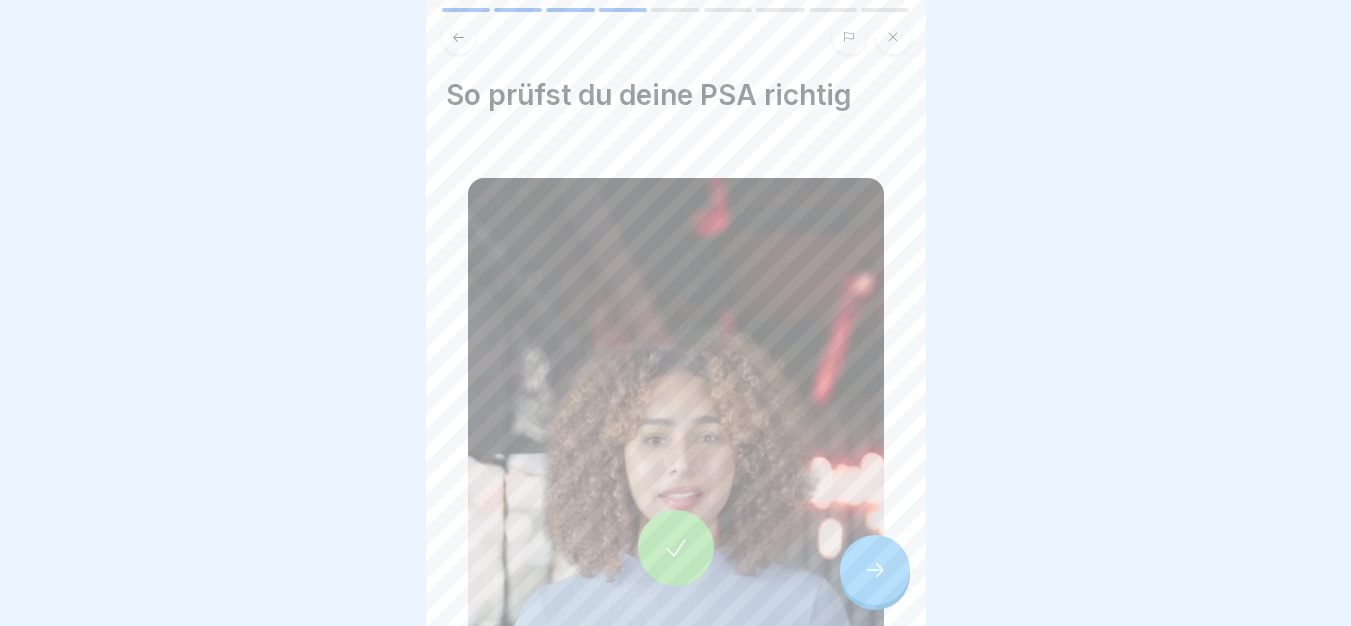 click at bounding box center [875, 570] 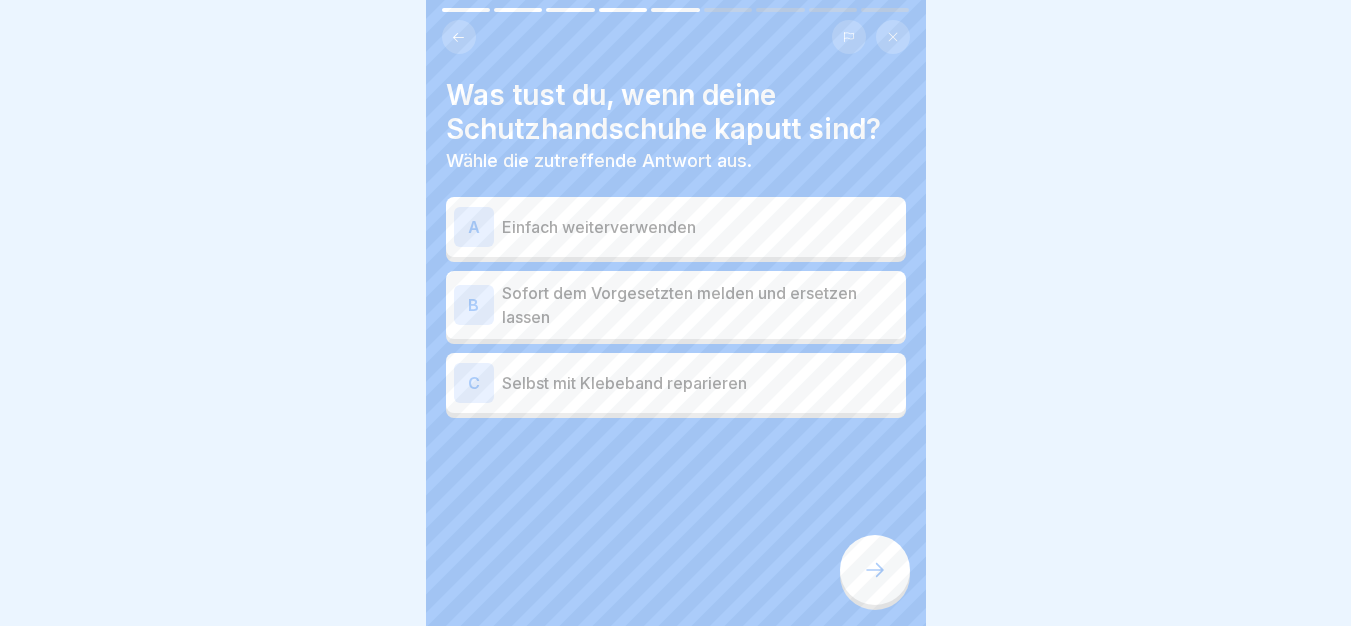 click on "Sofort dem Vorgesetzten melden und ersetzen lassen" at bounding box center [700, 305] 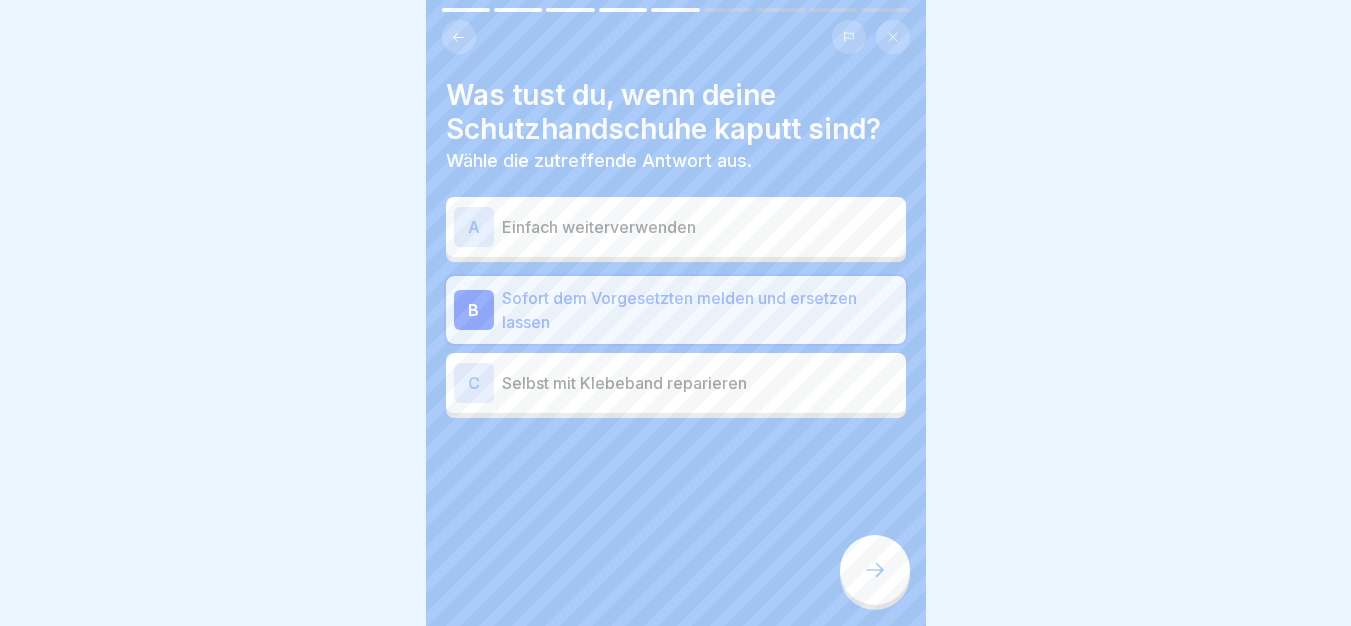 click at bounding box center [875, 570] 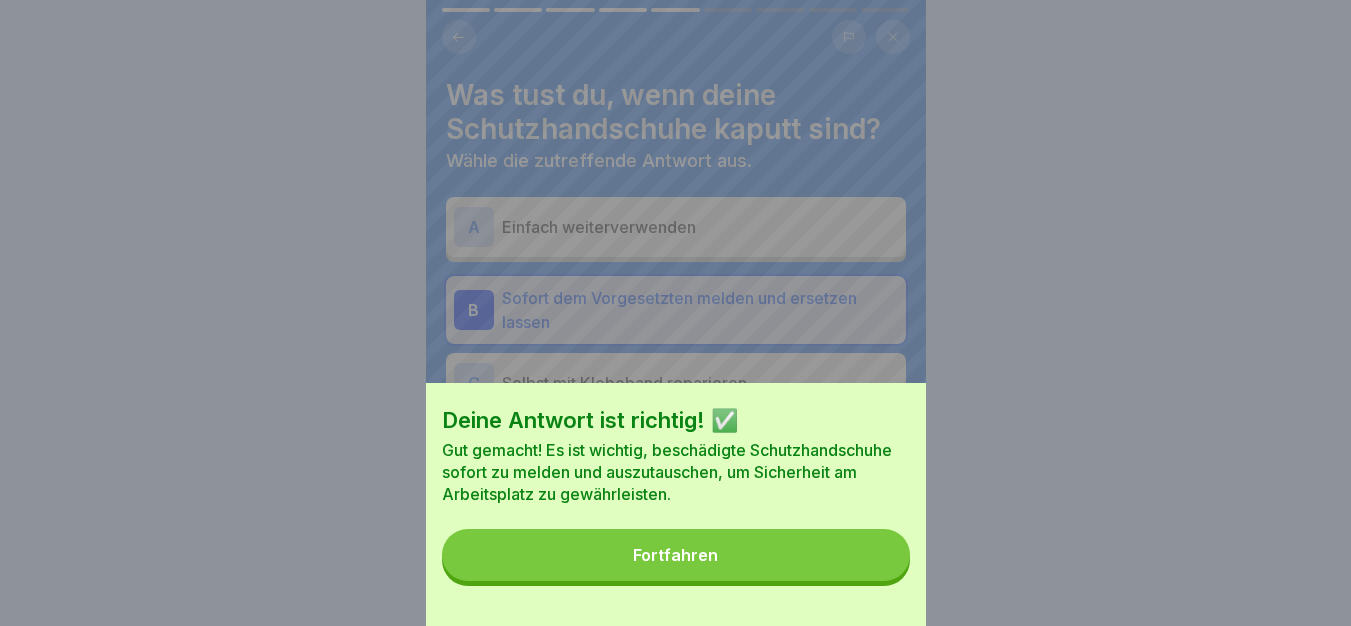 click on "Fortfahren" at bounding box center [676, 555] 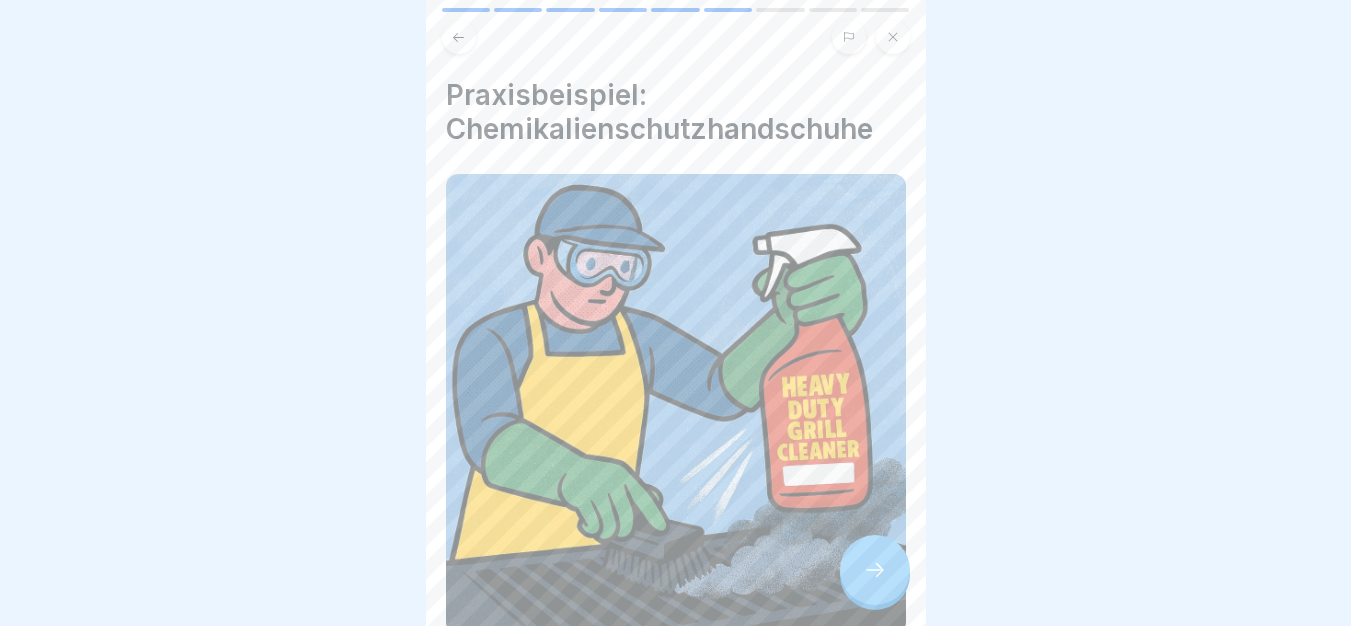 click at bounding box center (875, 570) 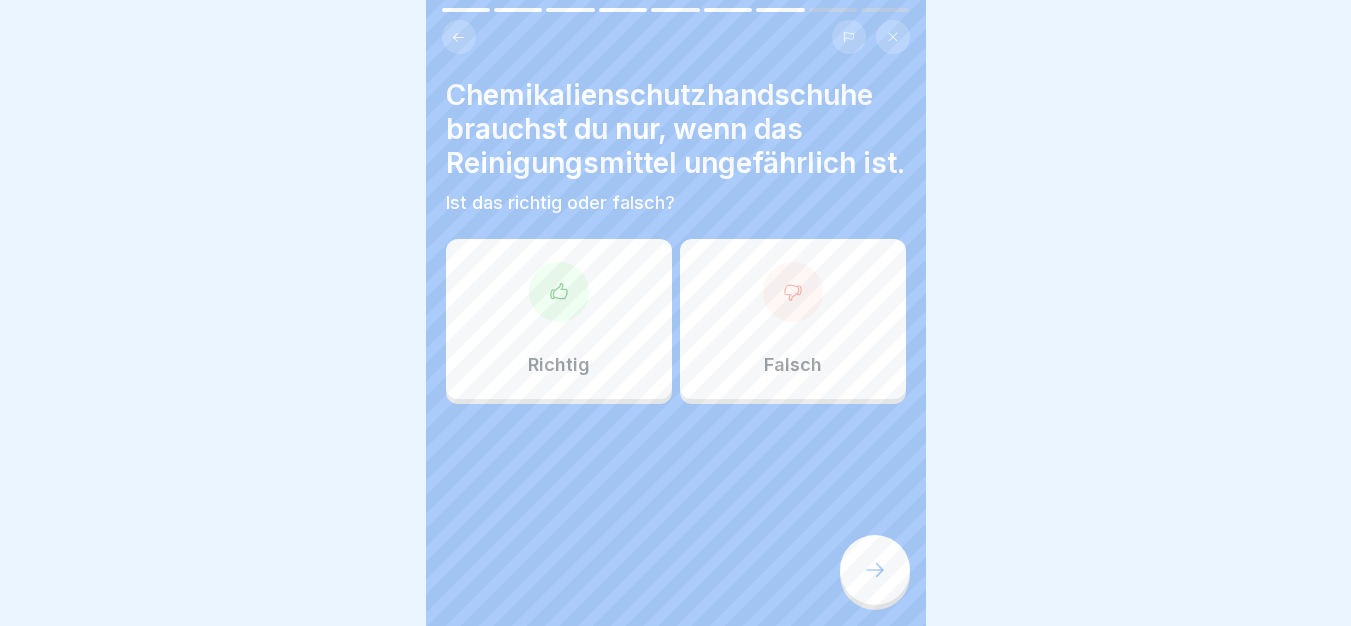 click on "Falsch" at bounding box center (793, 319) 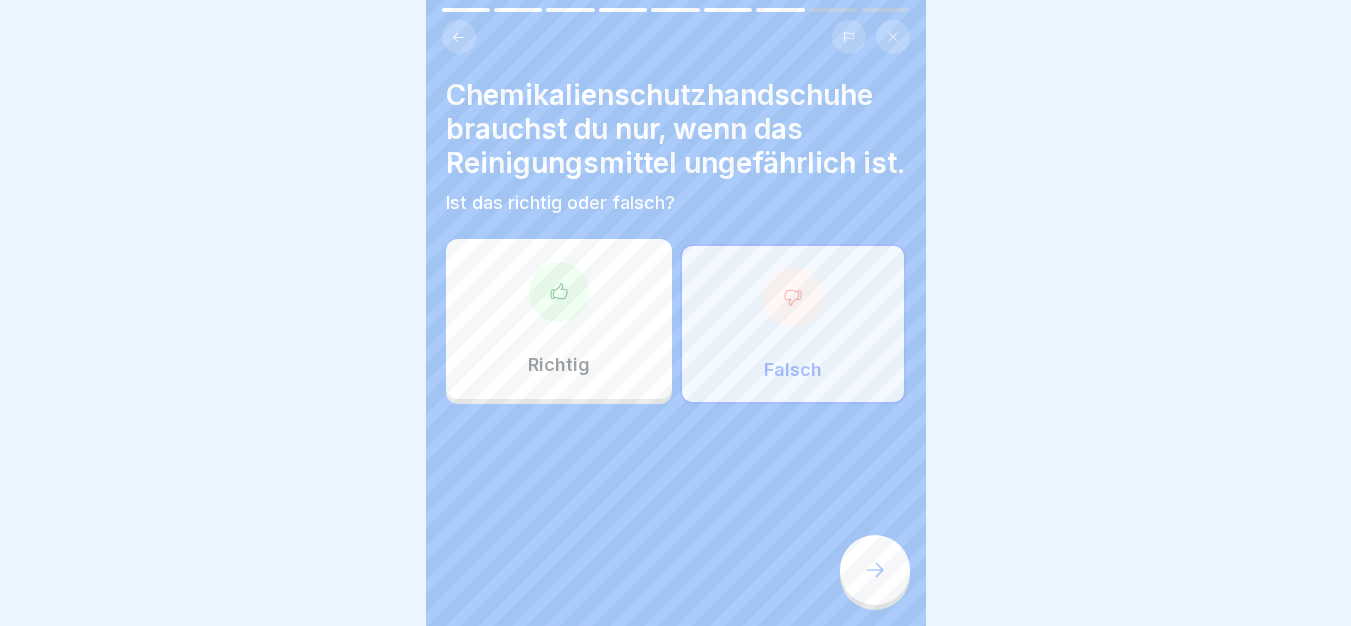 click at bounding box center [875, 570] 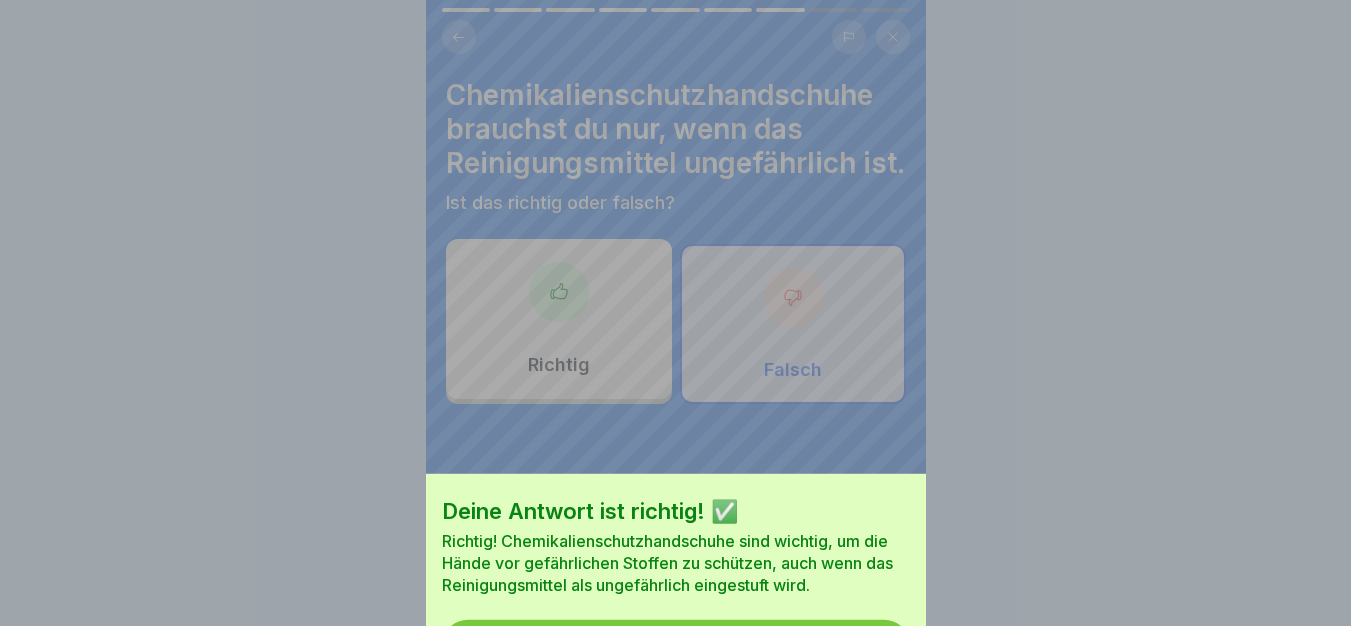 click on "Fortfahren" at bounding box center (676, 646) 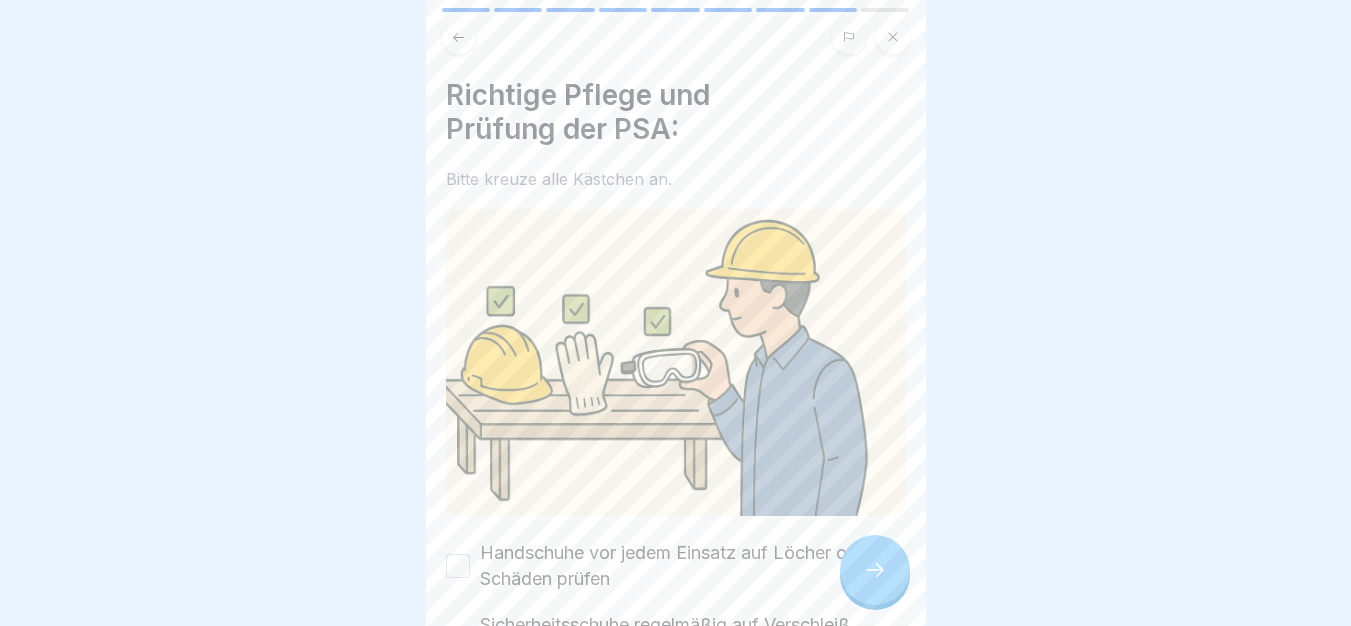 scroll, scrollTop: 15, scrollLeft: 0, axis: vertical 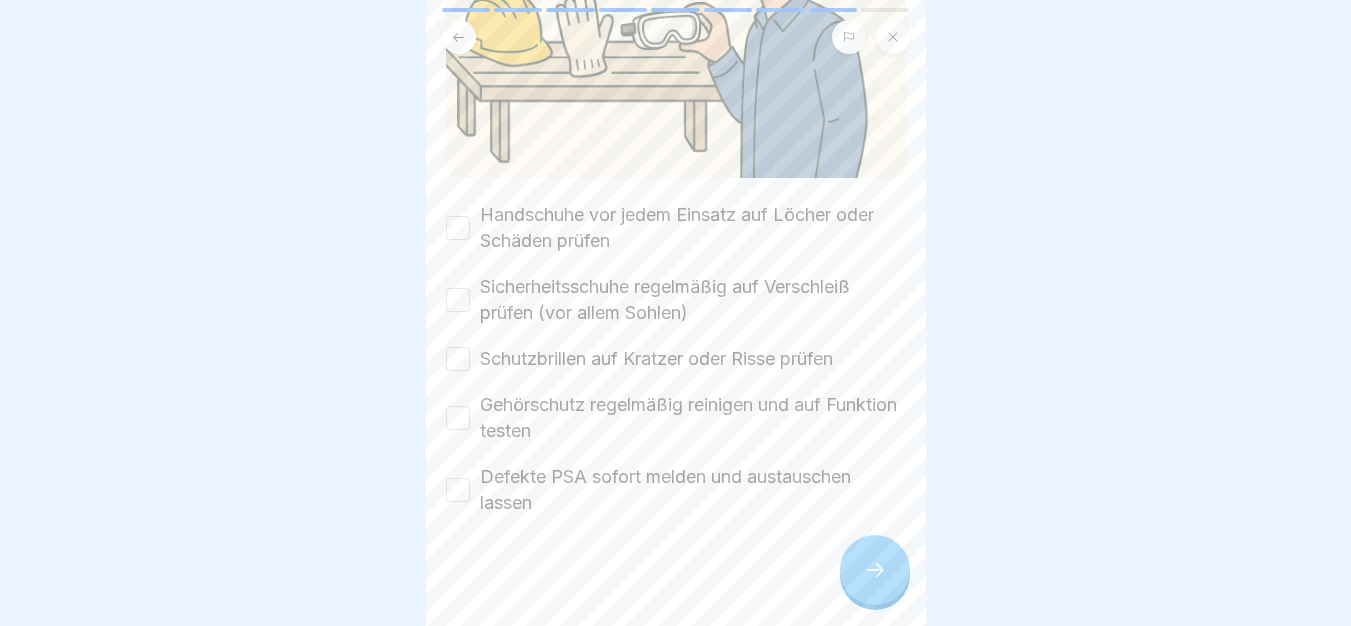click on "Handschuhe vor jedem Einsatz auf Löcher oder Schäden prüfen" at bounding box center [693, 228] 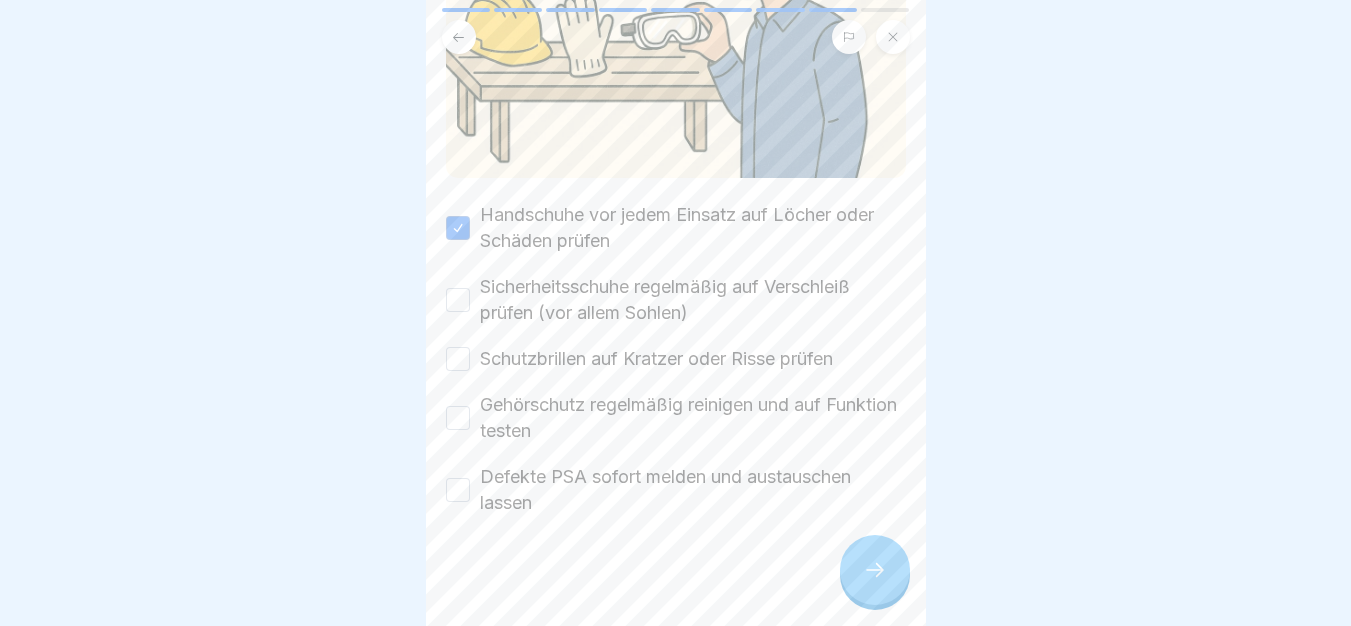 click on "Sicherheitsschuhe regelmäßig auf Verschleiß prüfen (vor allem Sohlen)" at bounding box center [693, 300] 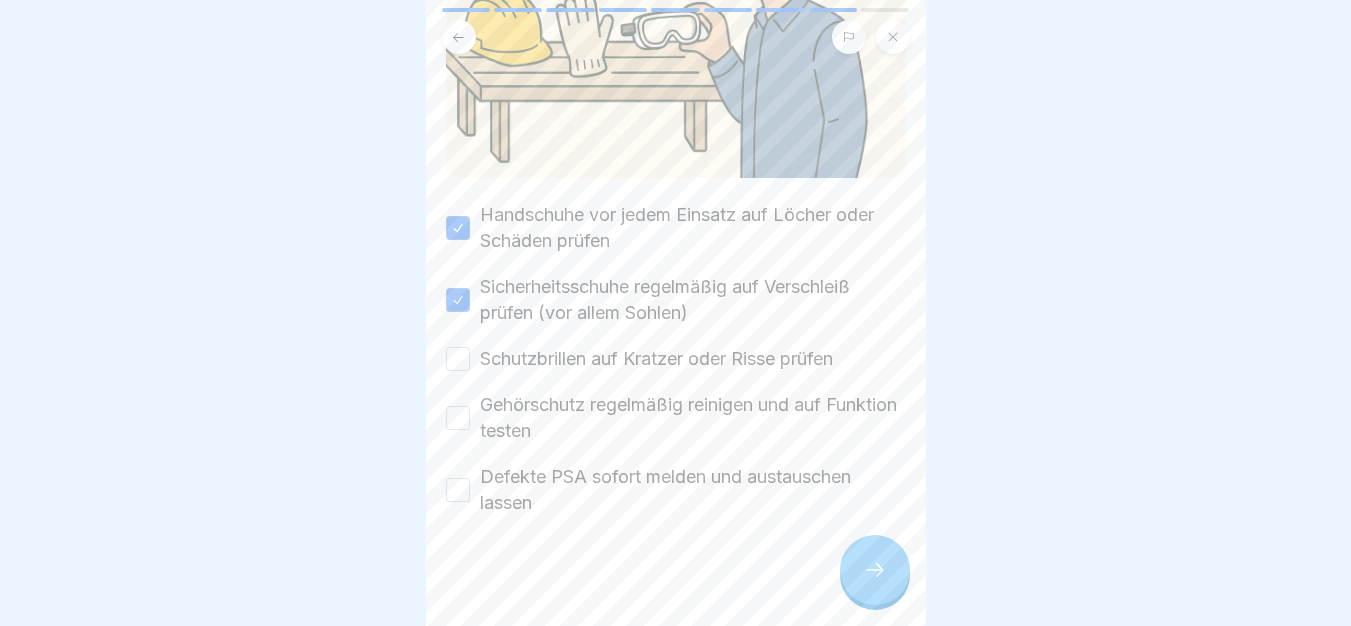 click on "Schutzbrillen auf Kratzer oder Risse prüfen" at bounding box center [656, 359] 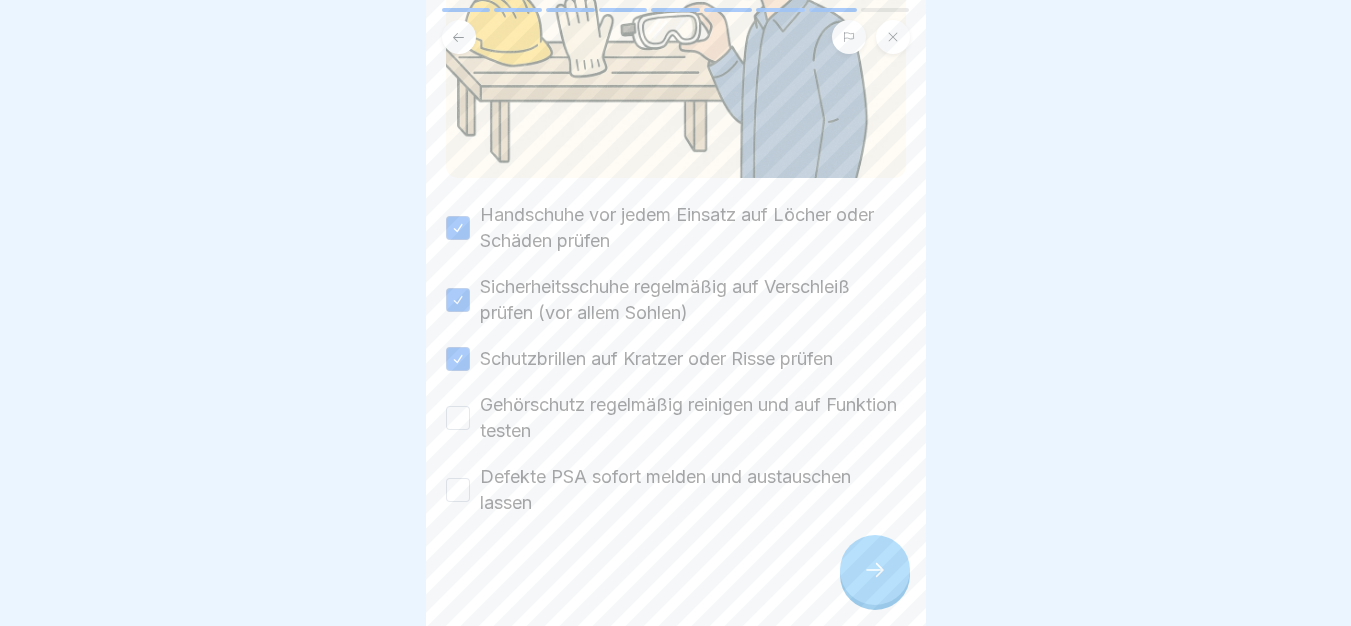 click on "Gehörschutz regelmäßig reinigen und auf Funktion testen" at bounding box center [693, 418] 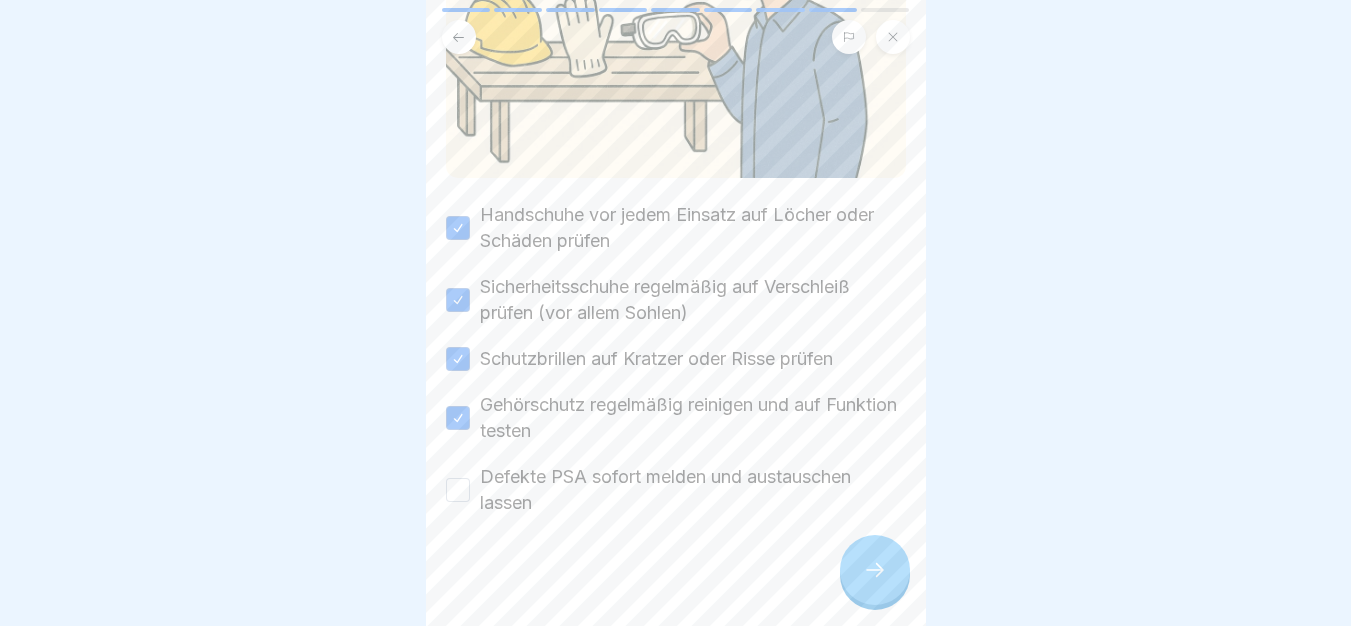 click on "Defekte PSA sofort melden und austauschen lassen" at bounding box center [693, 490] 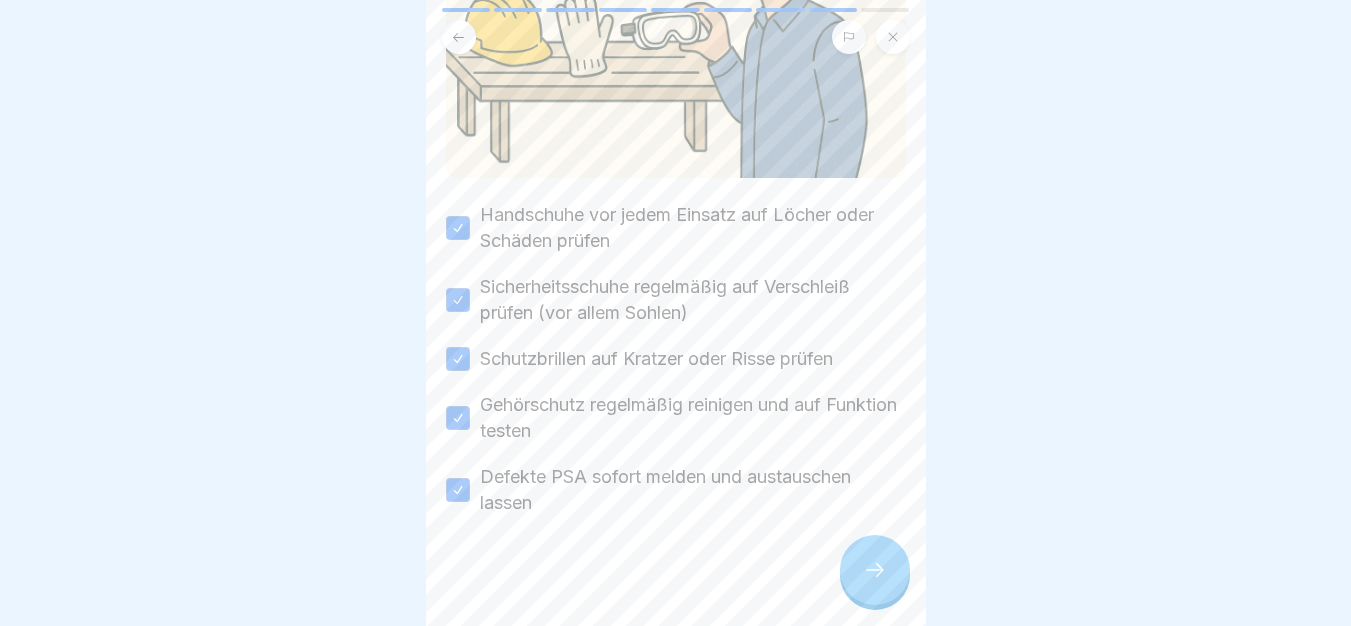 click at bounding box center [875, 570] 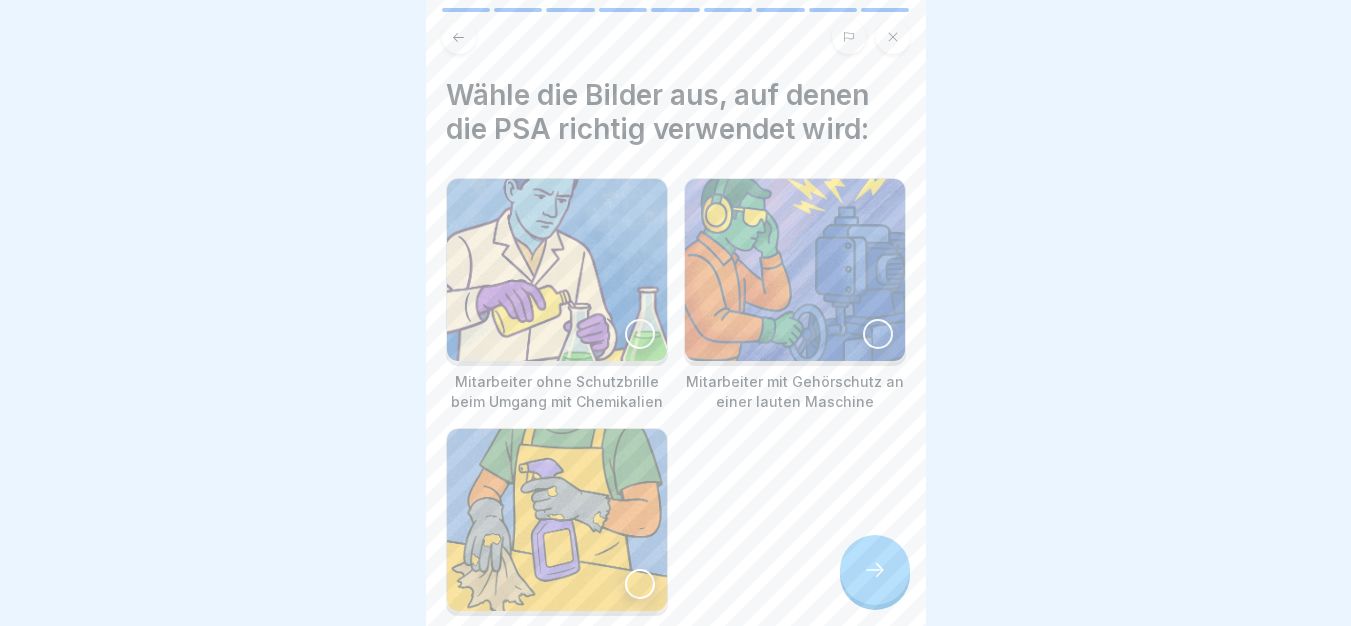 click at bounding box center (875, 570) 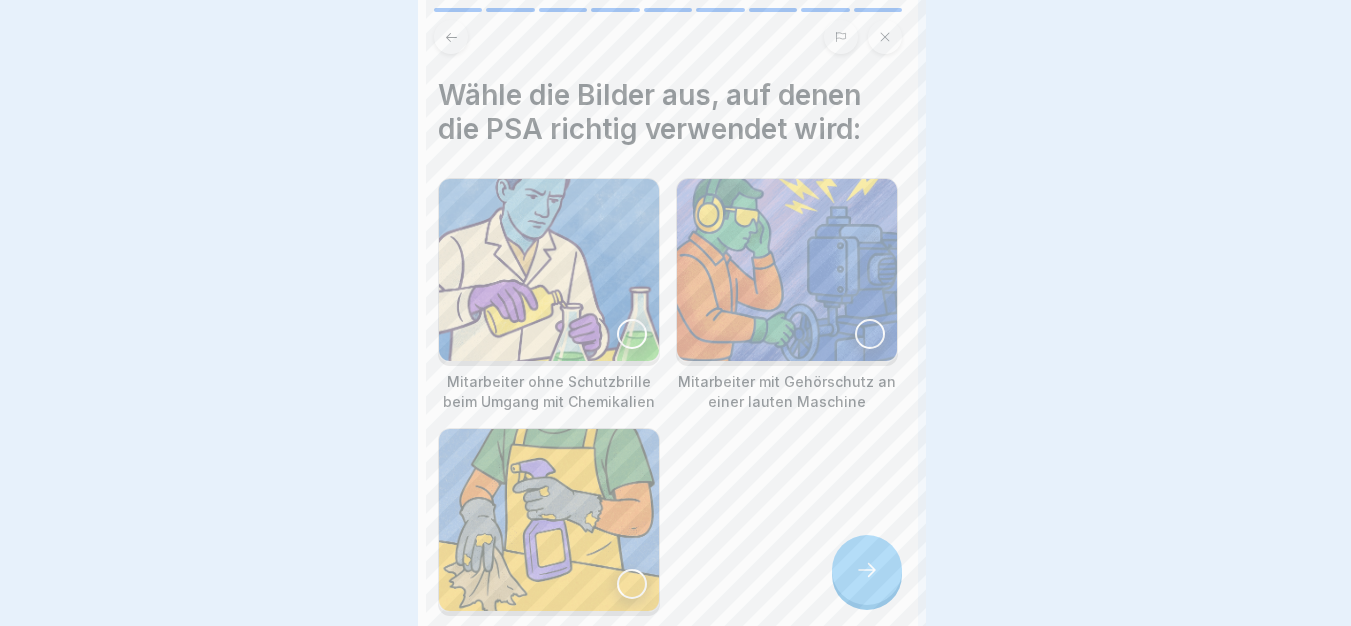 scroll, scrollTop: 0, scrollLeft: 0, axis: both 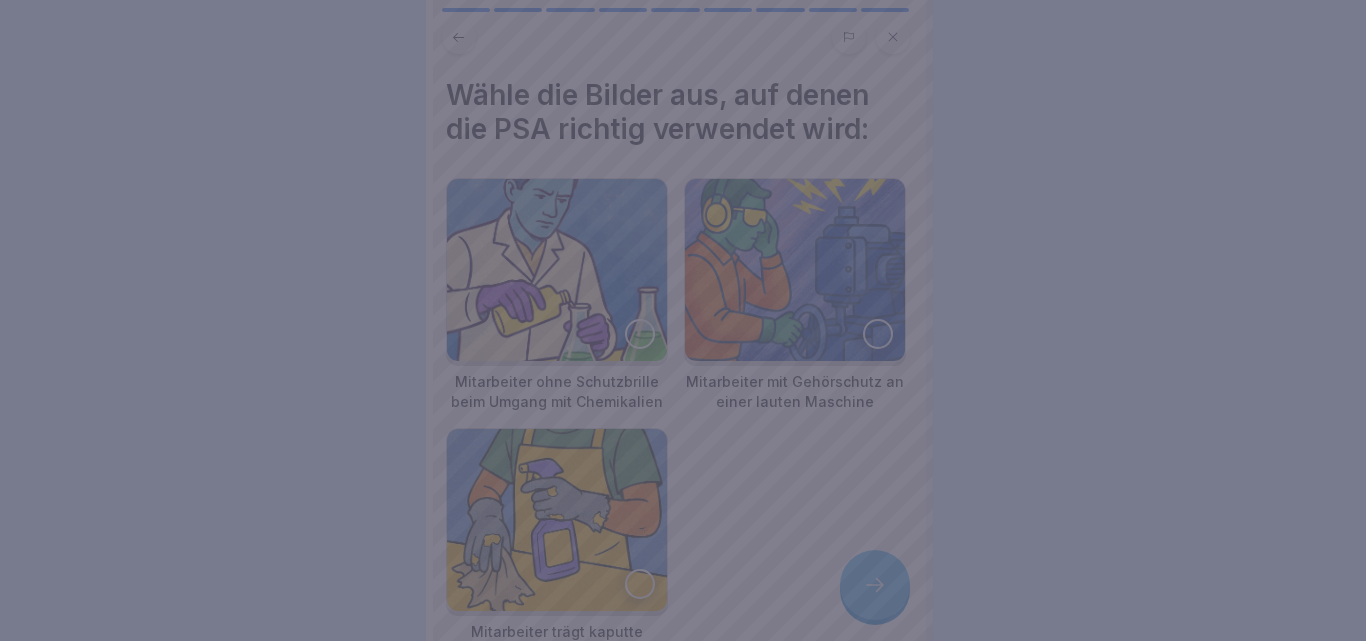 click at bounding box center (683, 320) 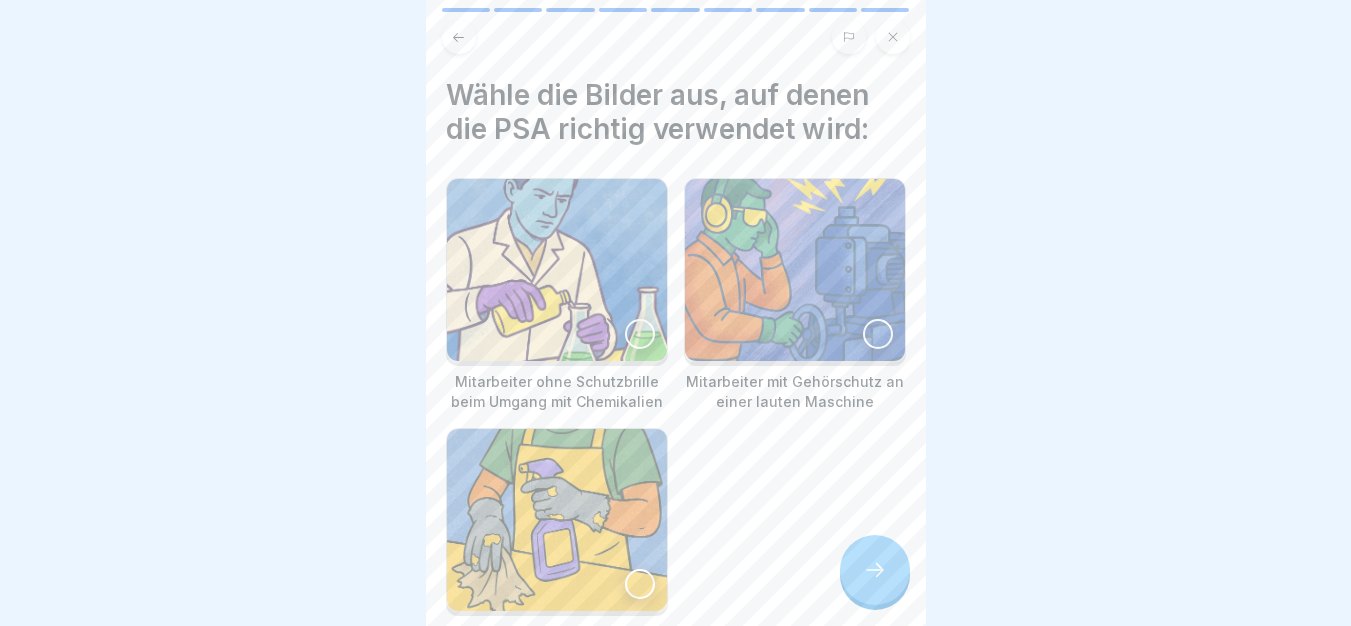 click at bounding box center (795, 270) 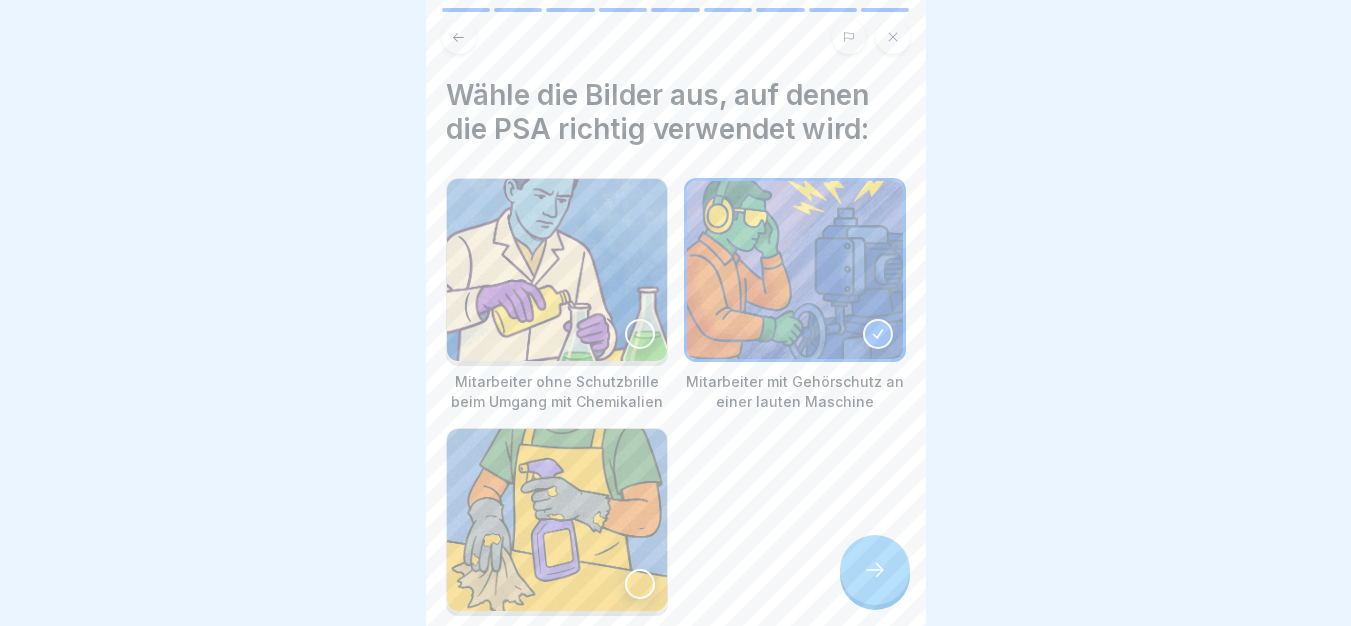click at bounding box center [875, 570] 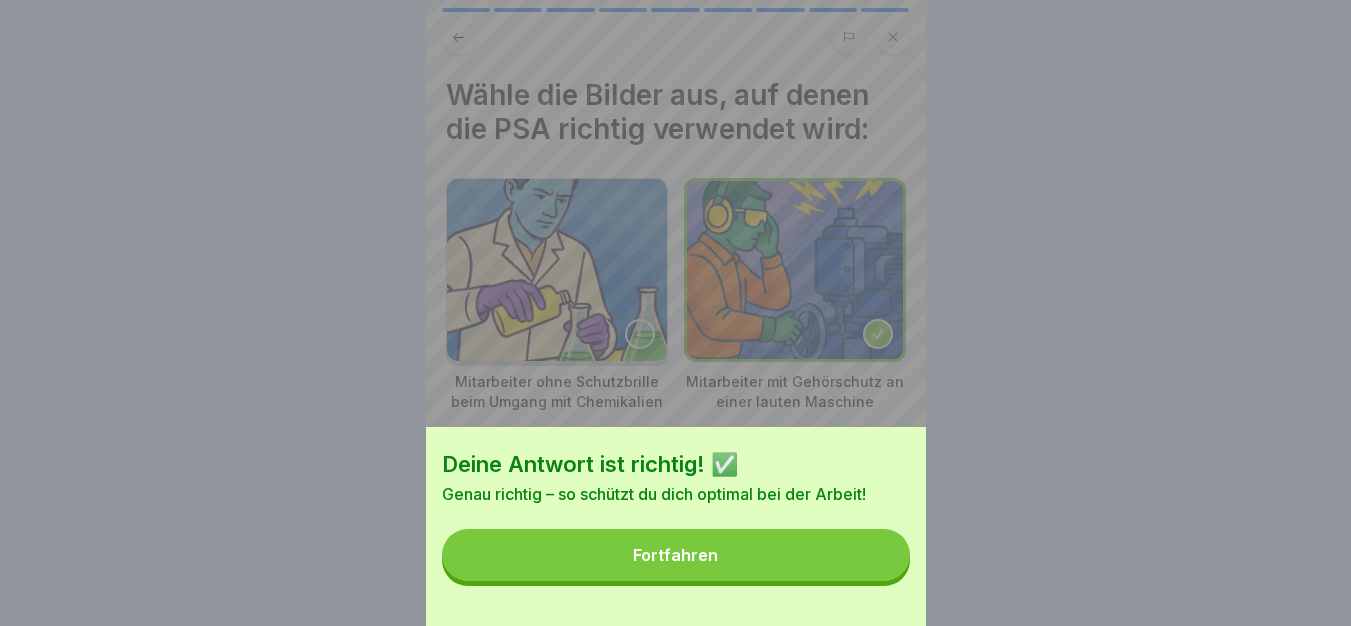 click on "Fortfahren" at bounding box center (676, 555) 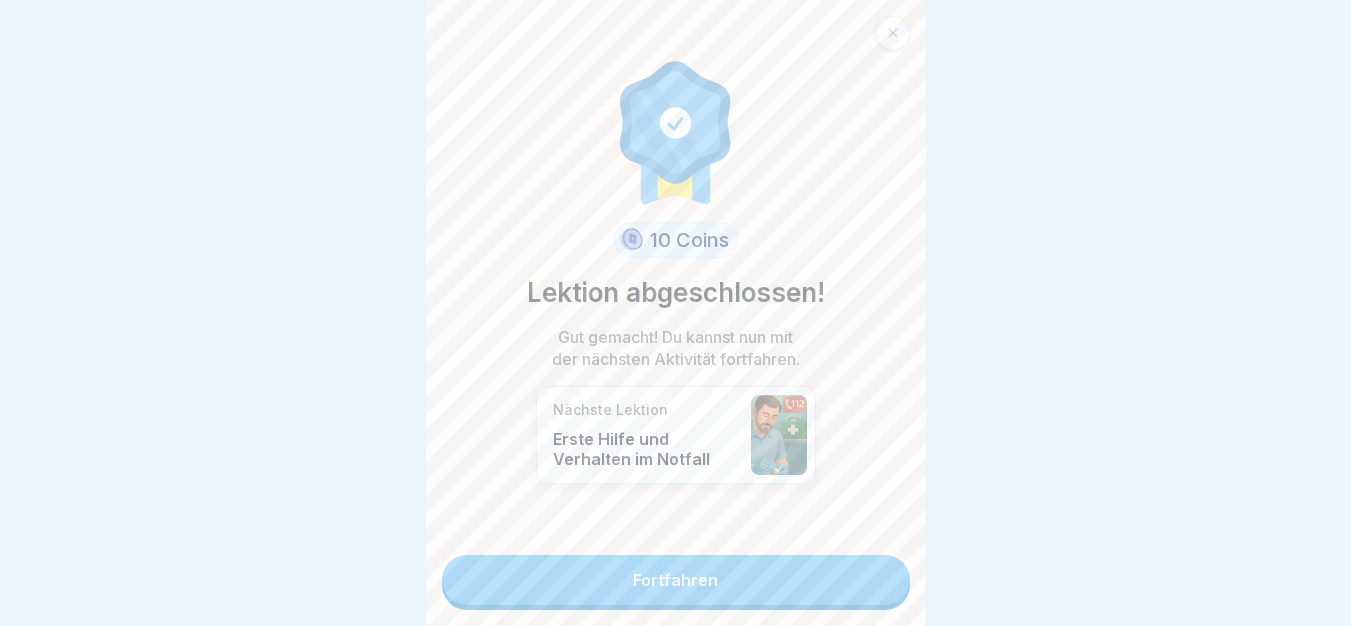 click on "Fortfahren" at bounding box center (676, 580) 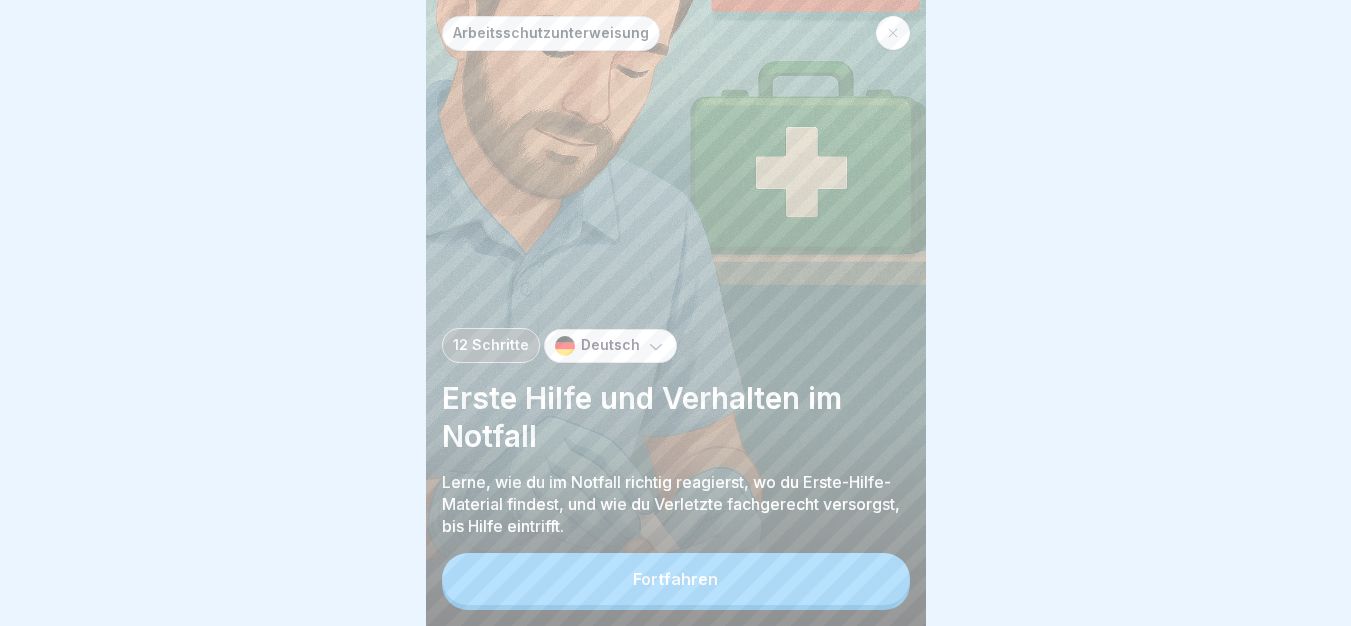 click on "Fortfahren" at bounding box center (676, 579) 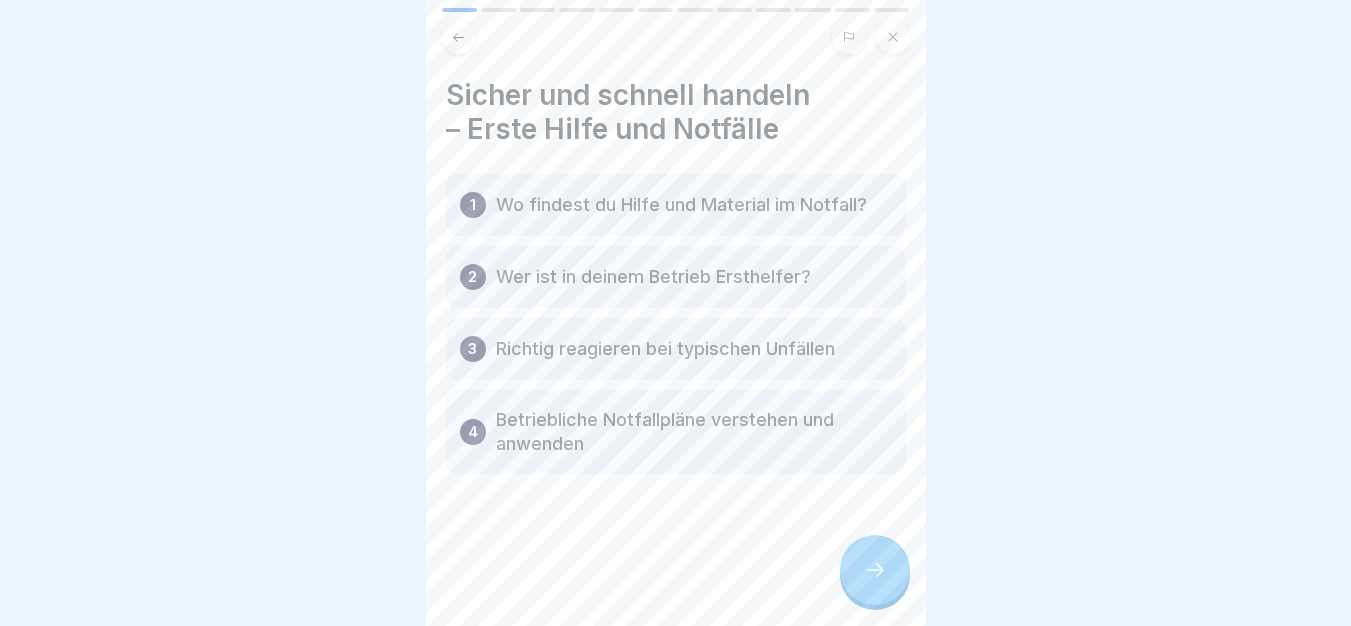 click at bounding box center (875, 570) 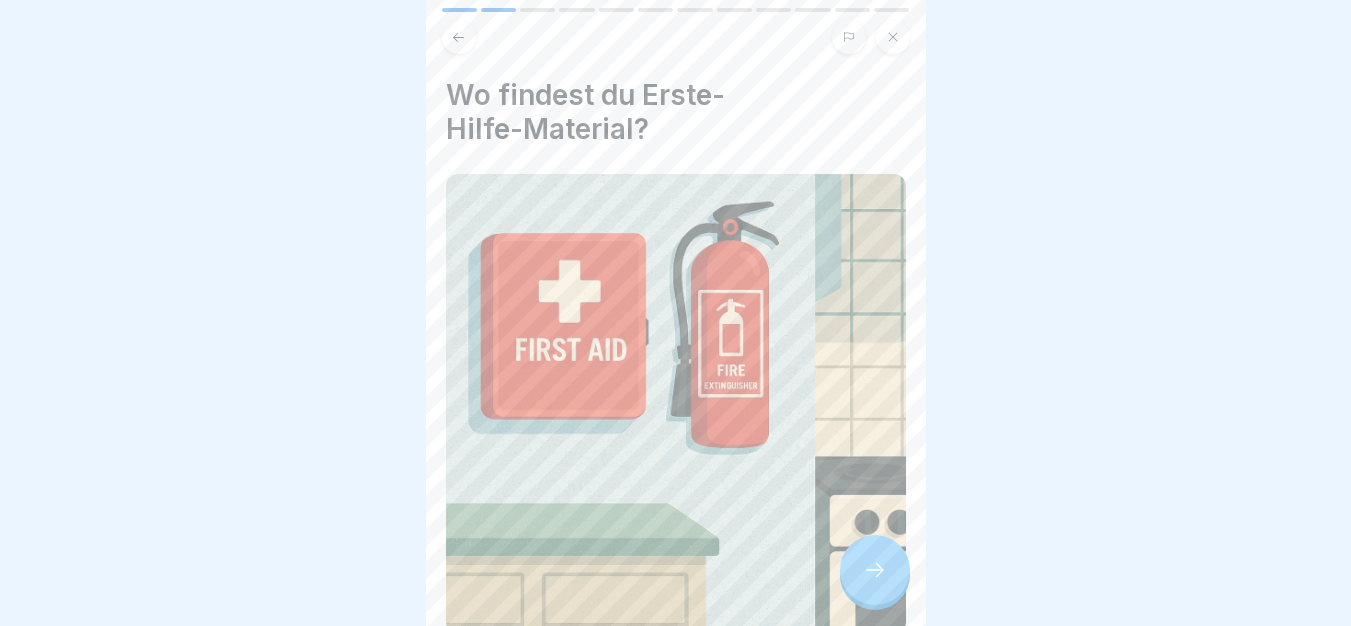 click at bounding box center [875, 570] 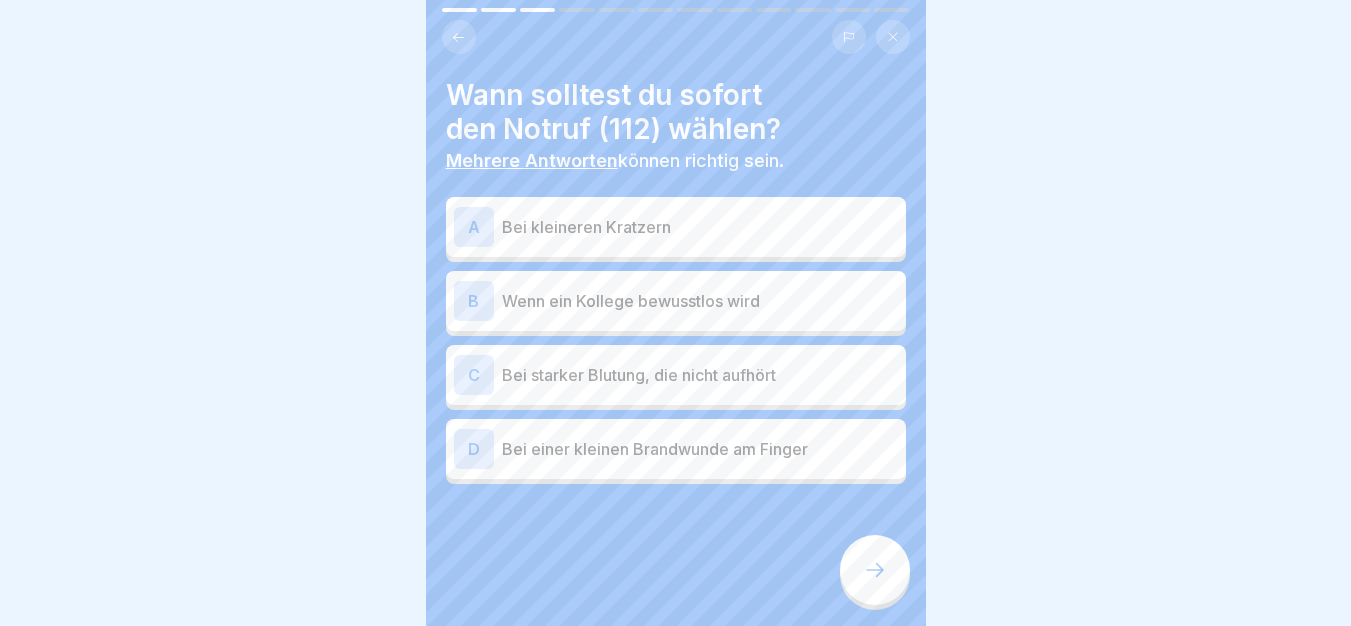 click on "B Wenn ein Kollege bewusstlos wird" at bounding box center (676, 301) 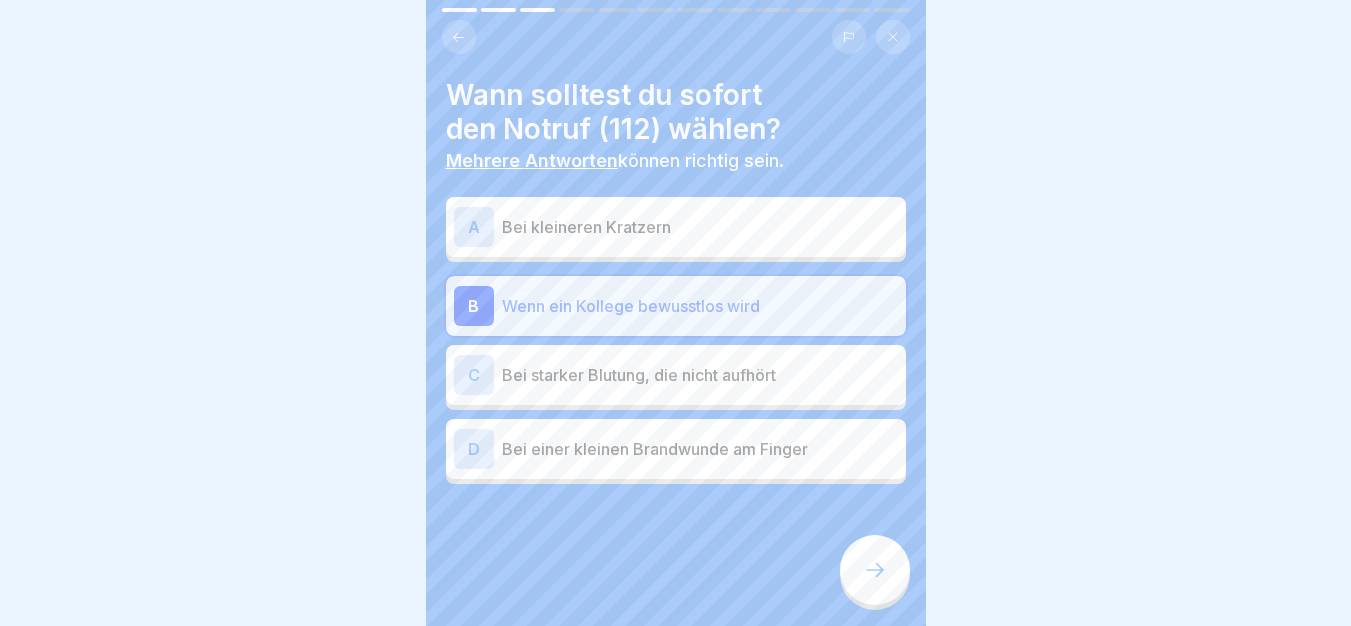 click on "Bei starker Blutung, die nicht aufhört" at bounding box center [700, 375] 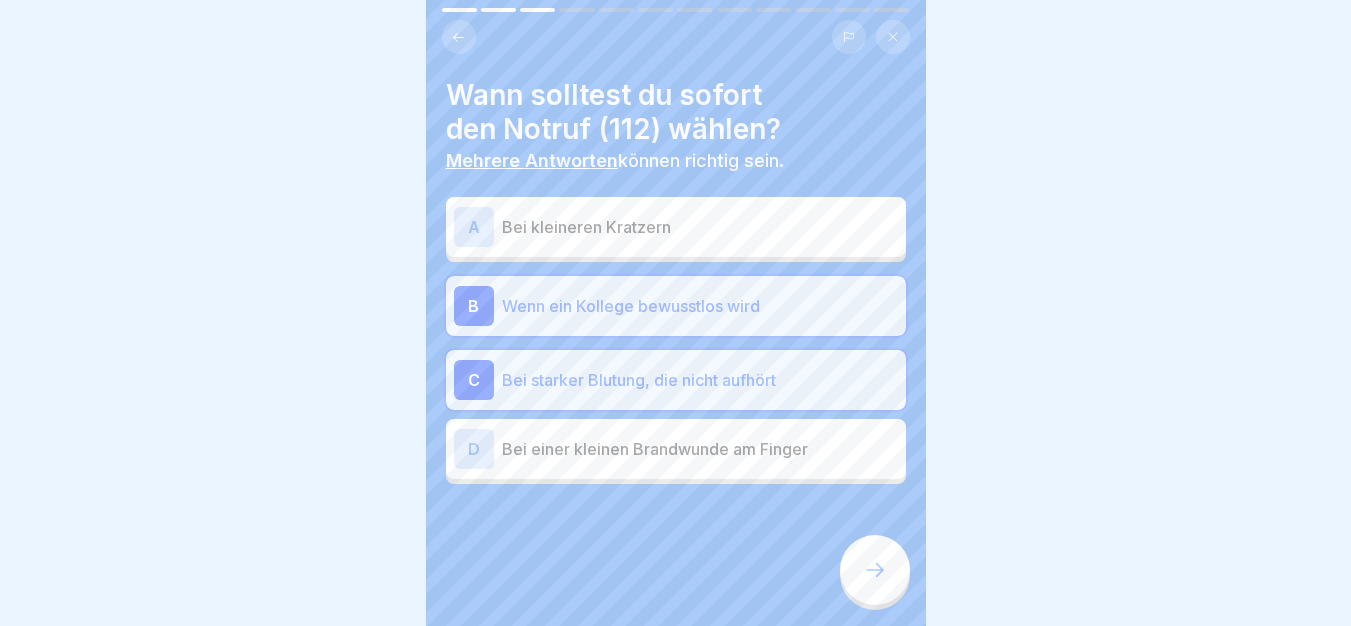 click at bounding box center (875, 570) 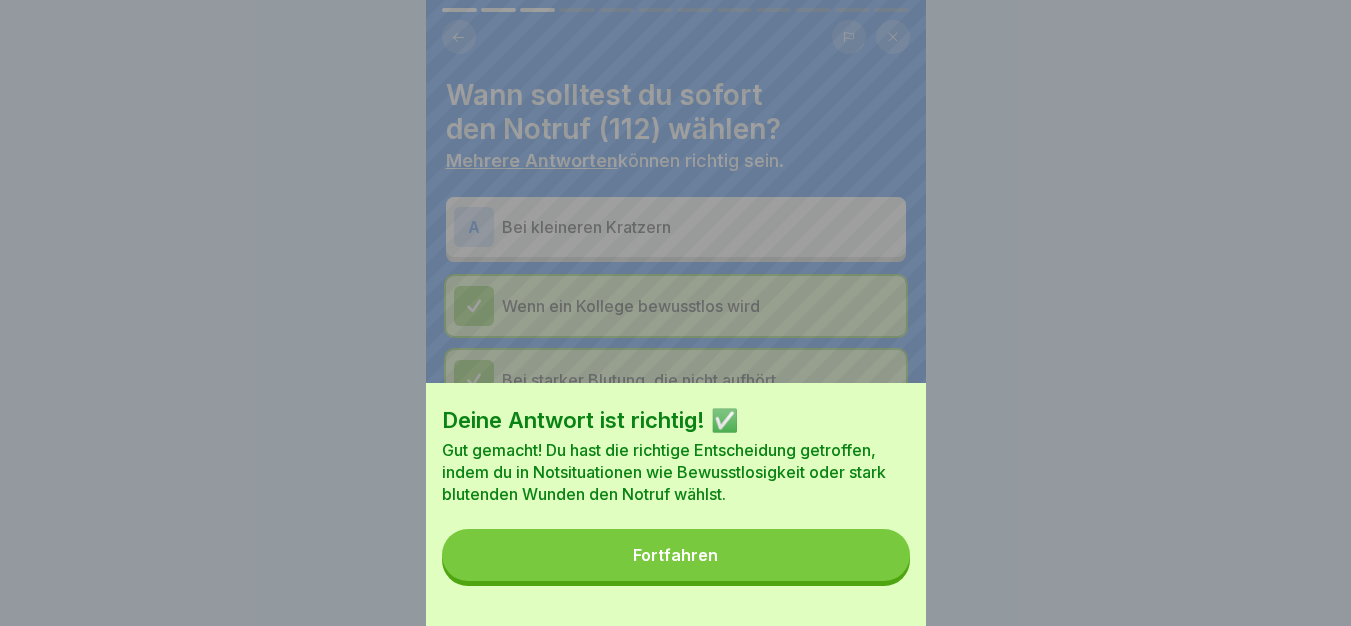click on "Fortfahren" at bounding box center [676, 555] 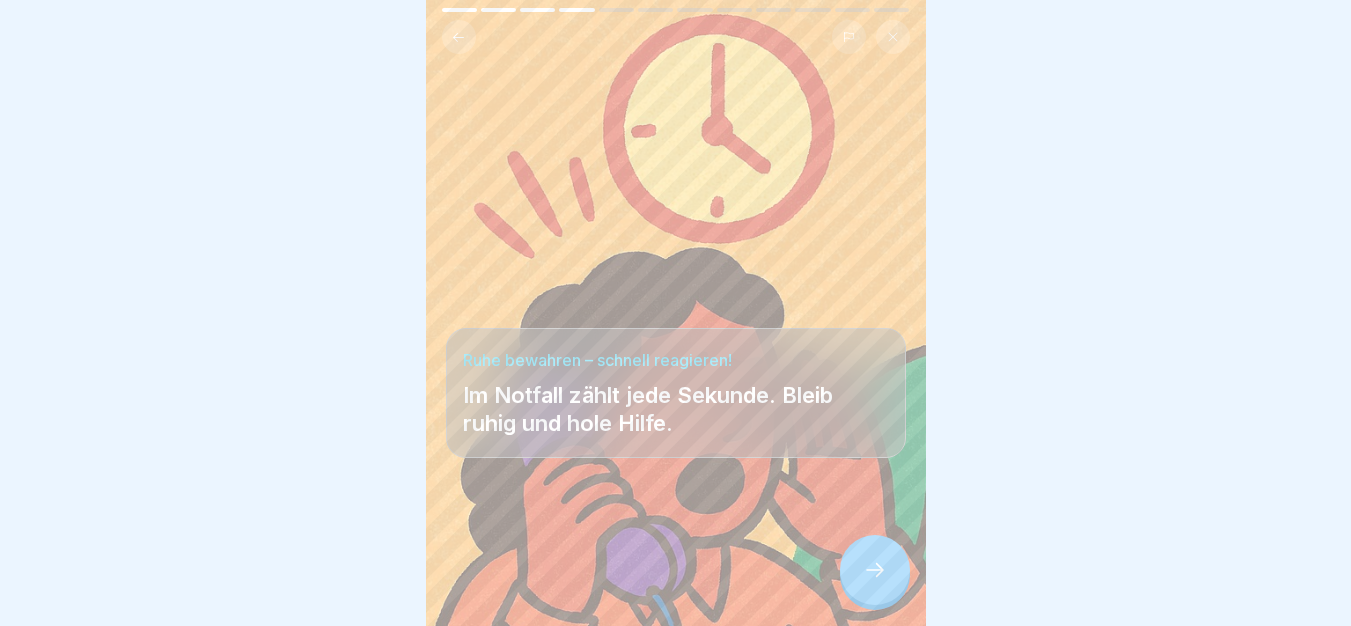 click at bounding box center [875, 570] 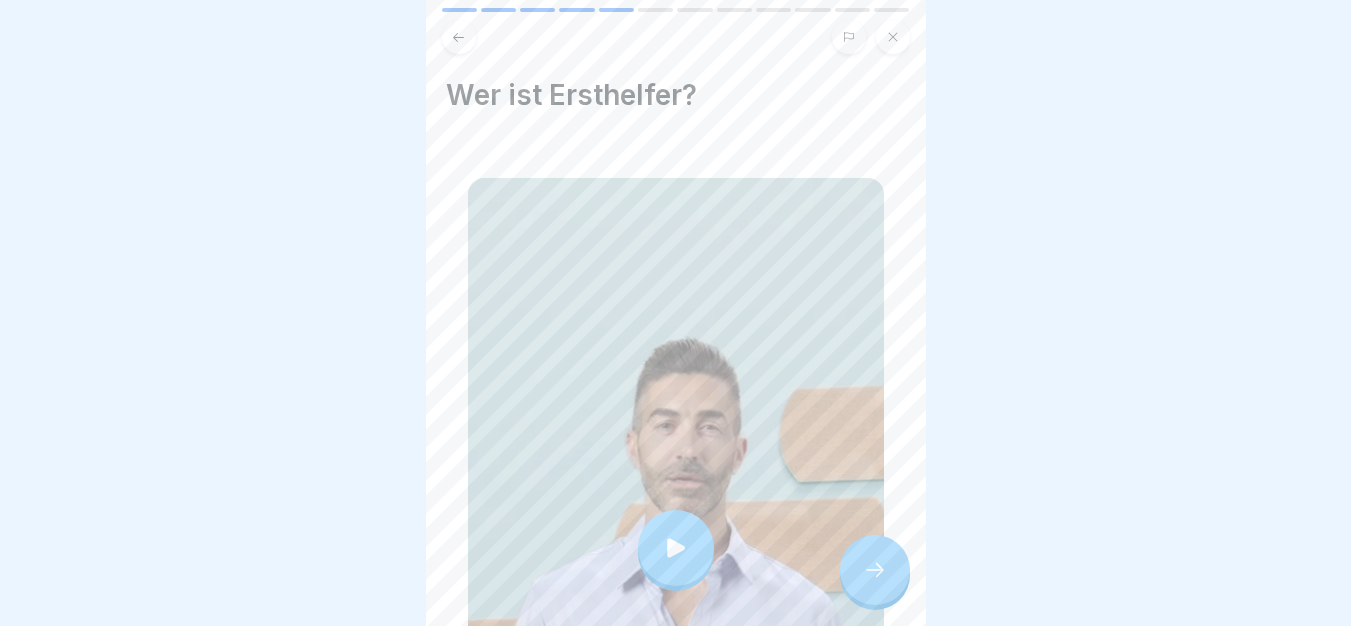 click at bounding box center (875, 570) 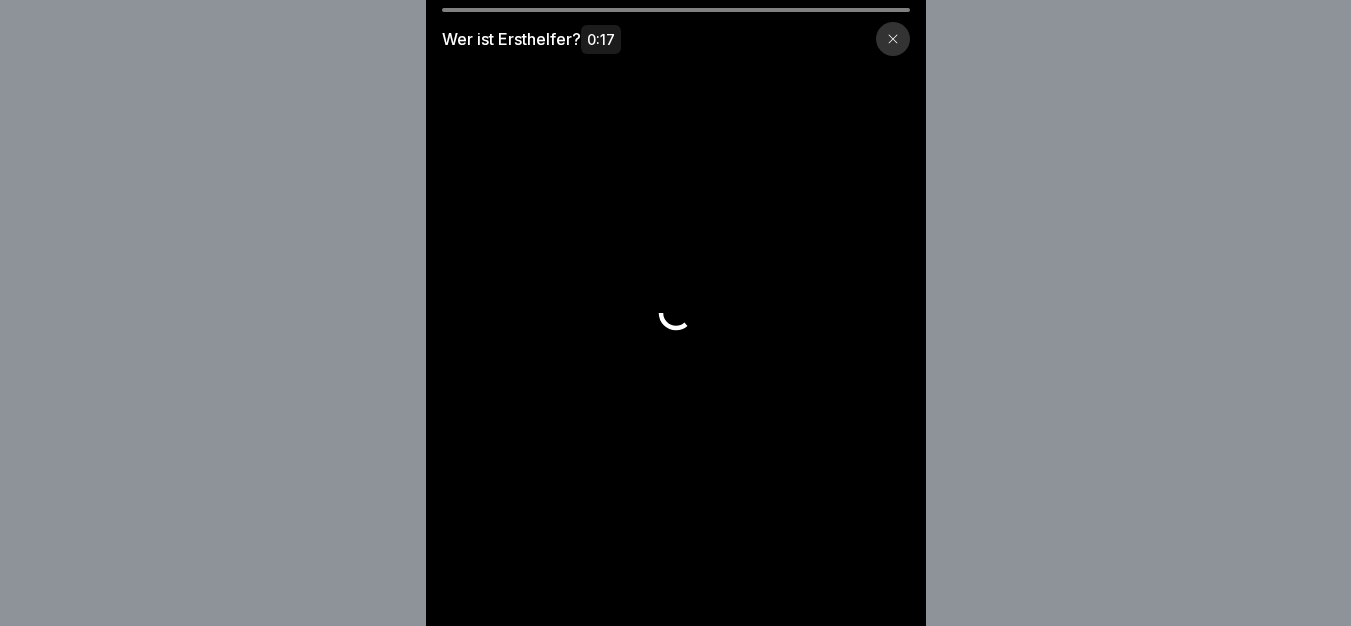 click at bounding box center (676, 313) 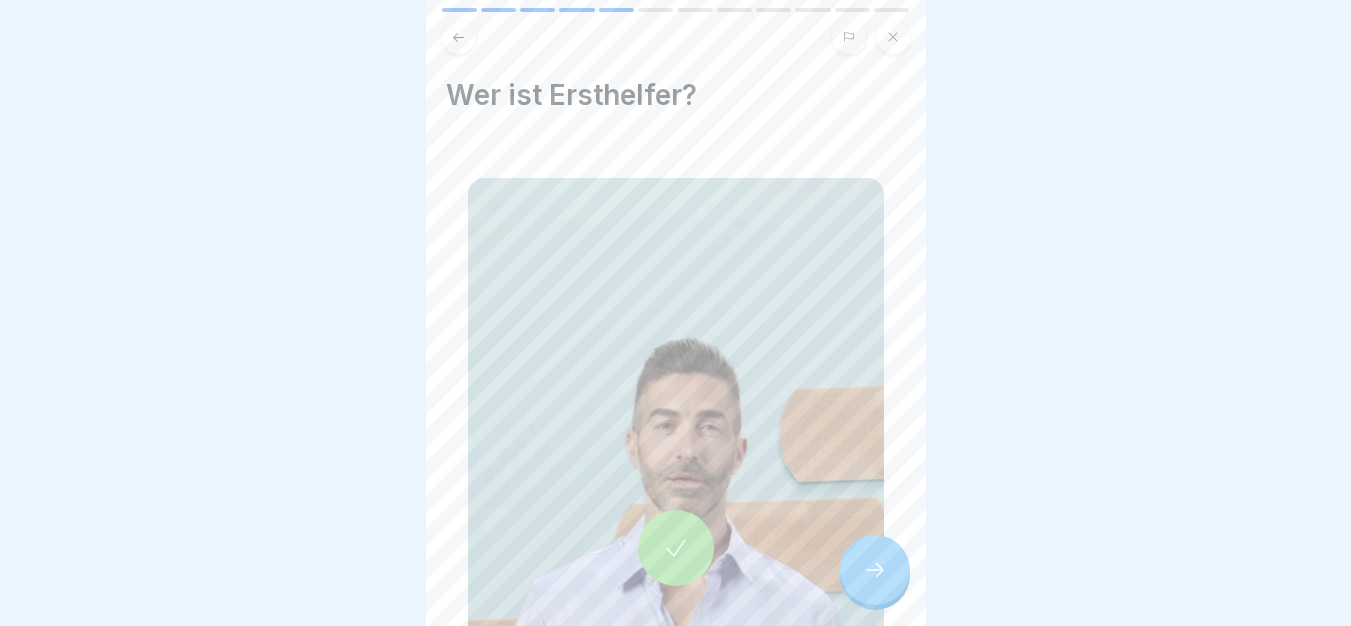 click at bounding box center [875, 570] 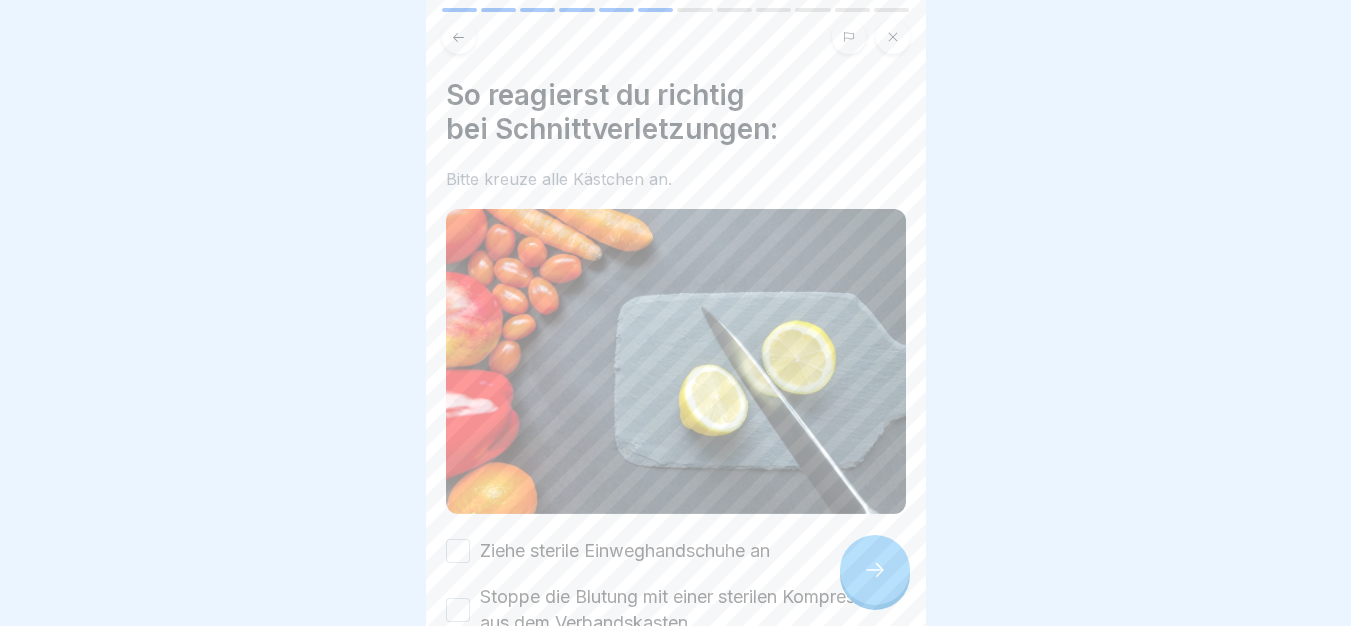 click at bounding box center (875, 570) 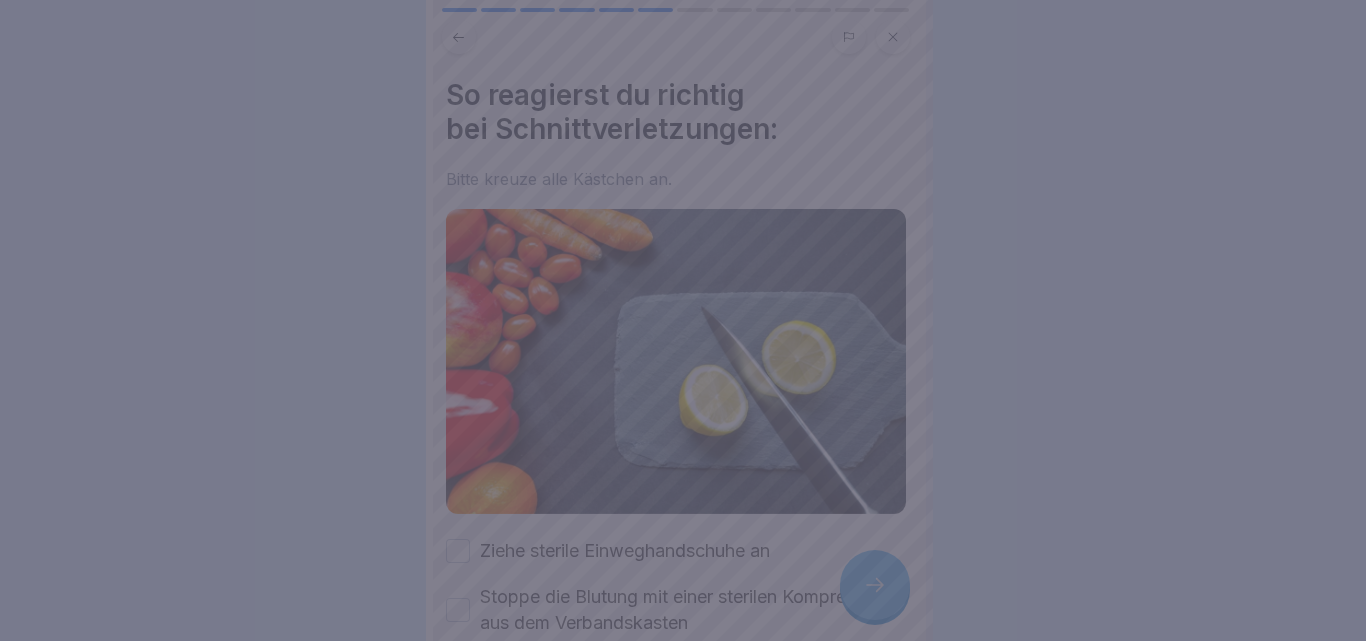 click at bounding box center [683, 320] 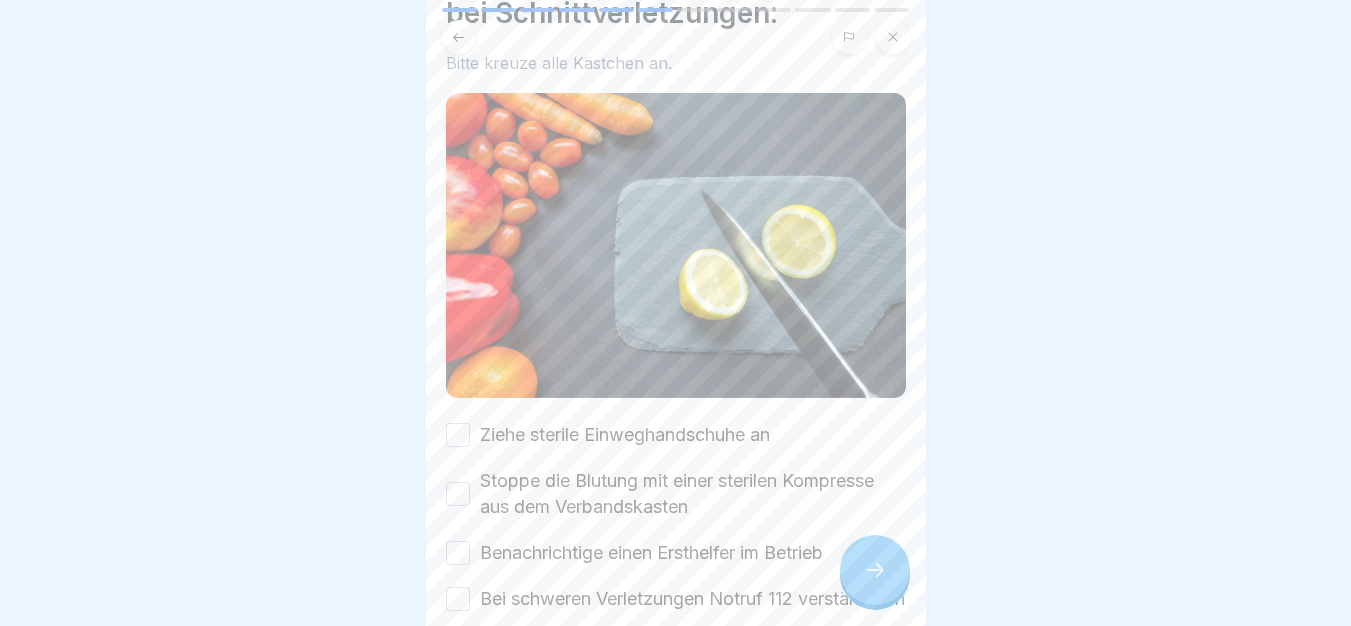scroll, scrollTop: 238, scrollLeft: 0, axis: vertical 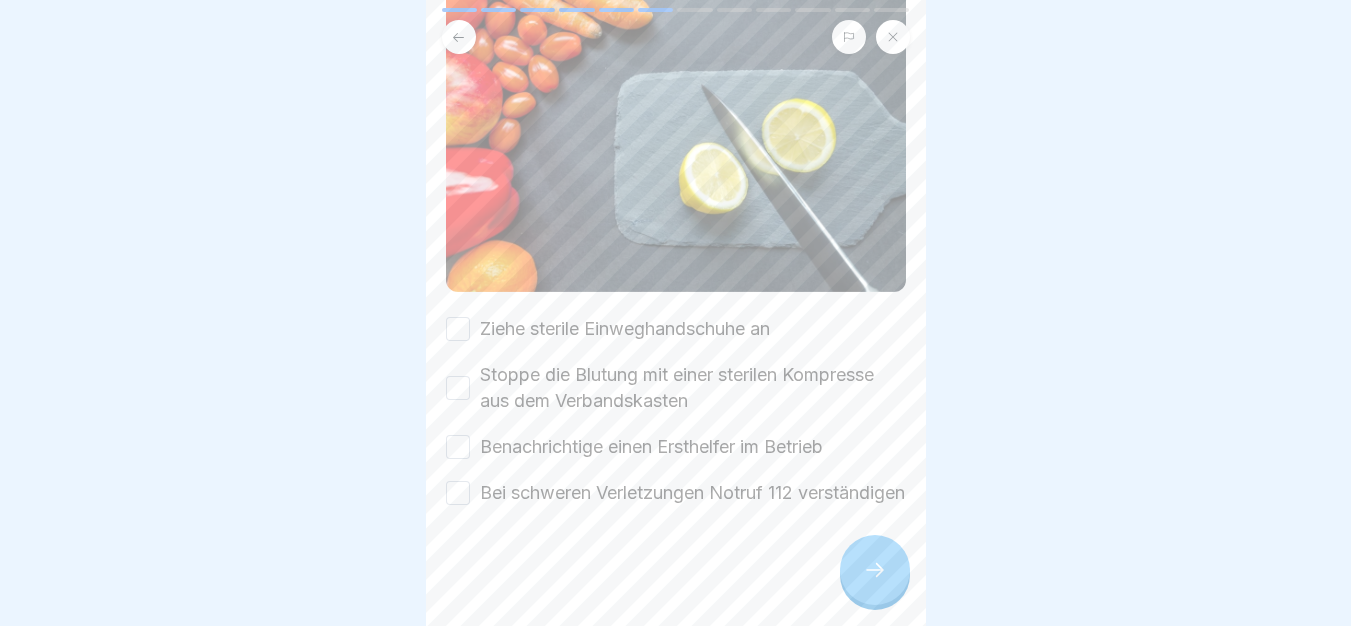 click on "Ziehe sterile Einweghandschuhe an" at bounding box center (625, 329) 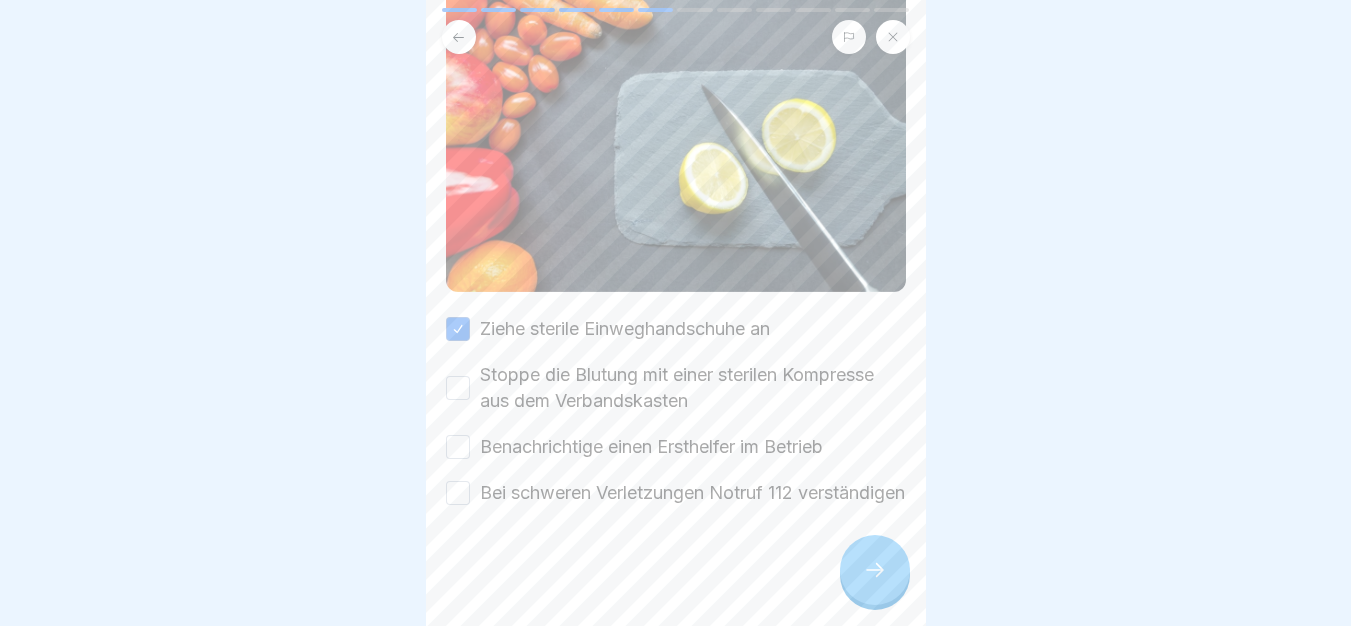 click on "Stoppe die Blutung mit einer sterilen Kompresse aus dem Verbandskasten" at bounding box center (693, 388) 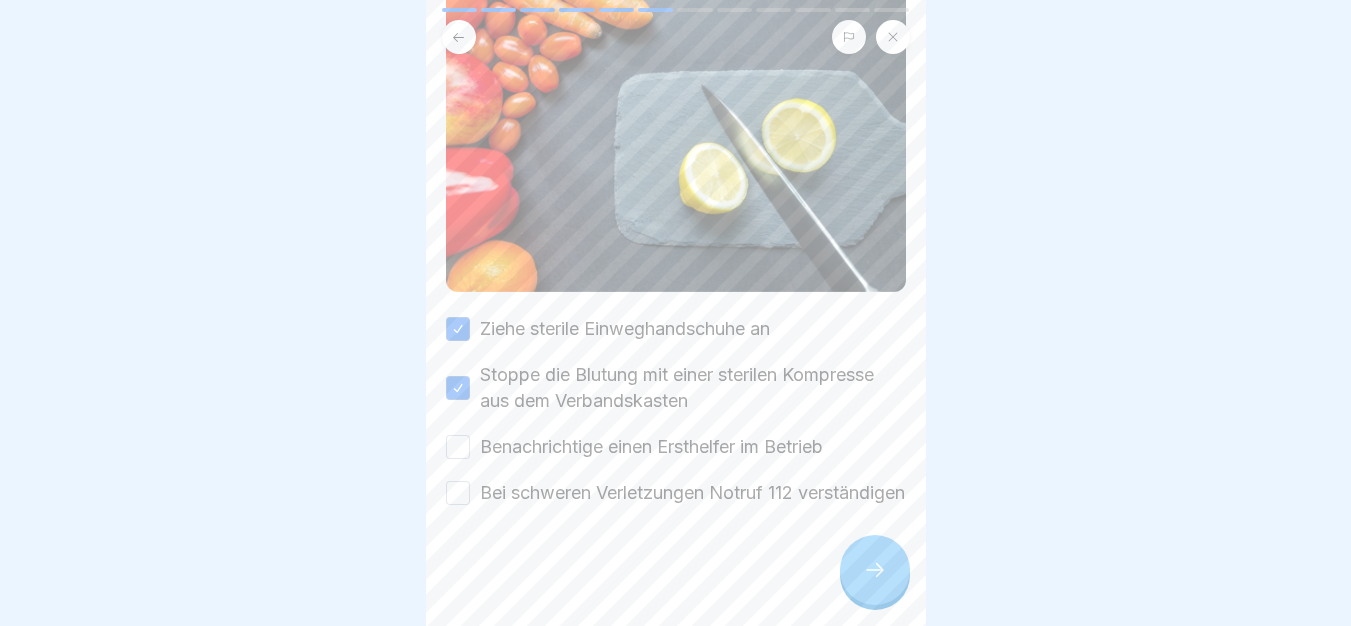 click on "Benachrichtige einen Ersthelfer im Betrieb" at bounding box center [651, 447] 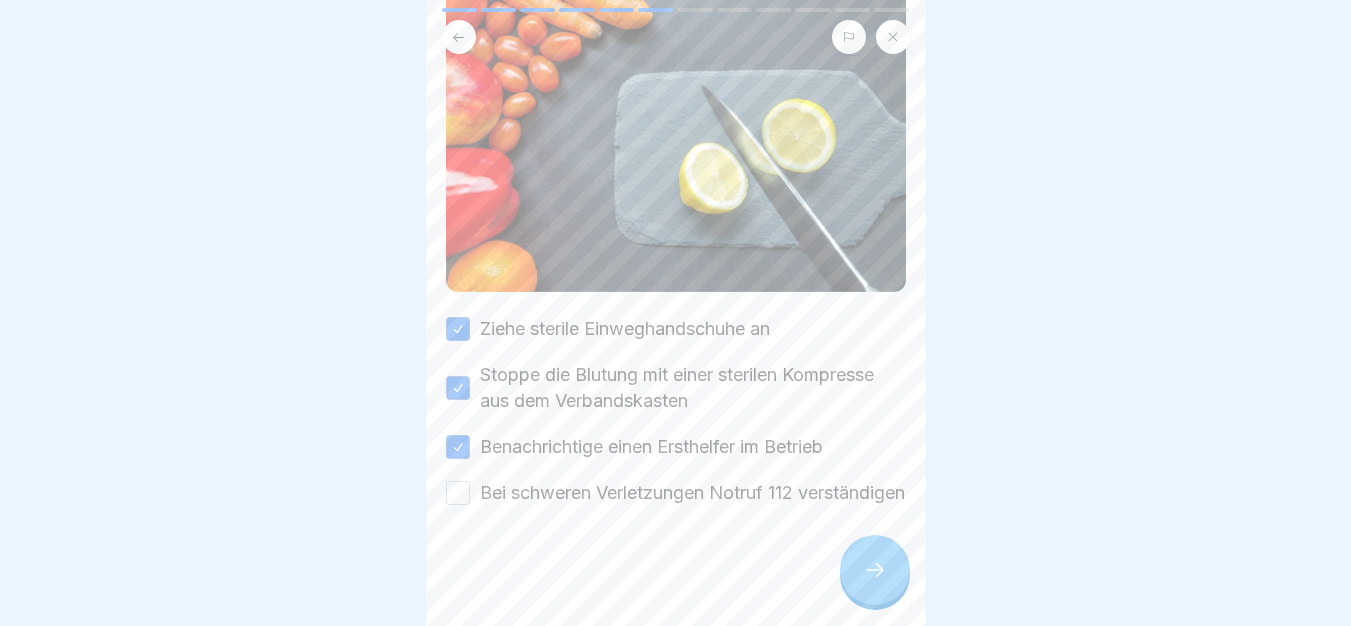 click on "Bei schweren Verletzungen Notruf 112 verständigen" at bounding box center (692, 493) 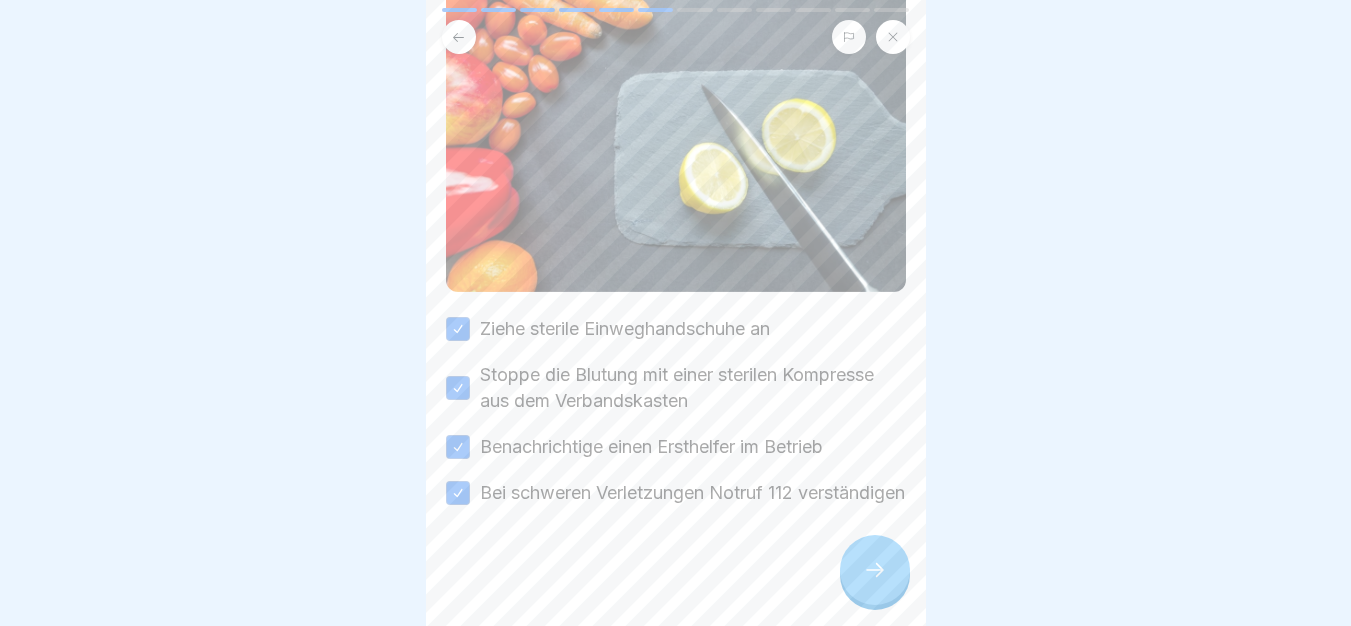 click at bounding box center (875, 570) 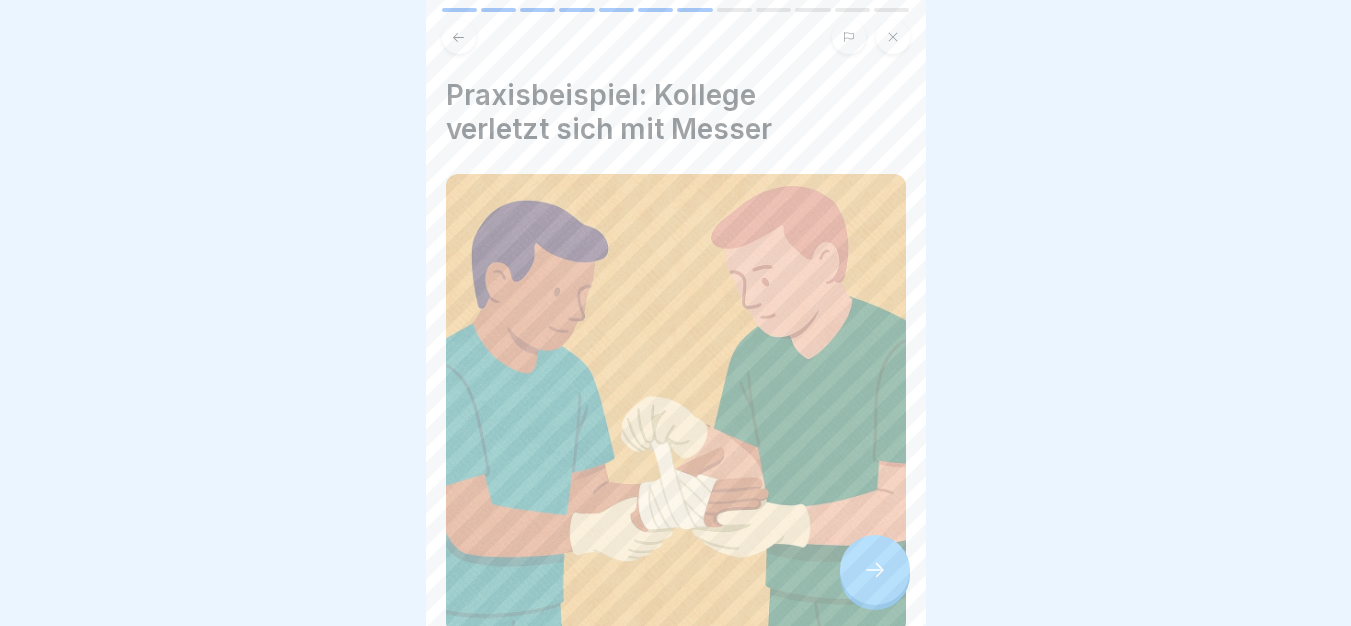 click at bounding box center [875, 570] 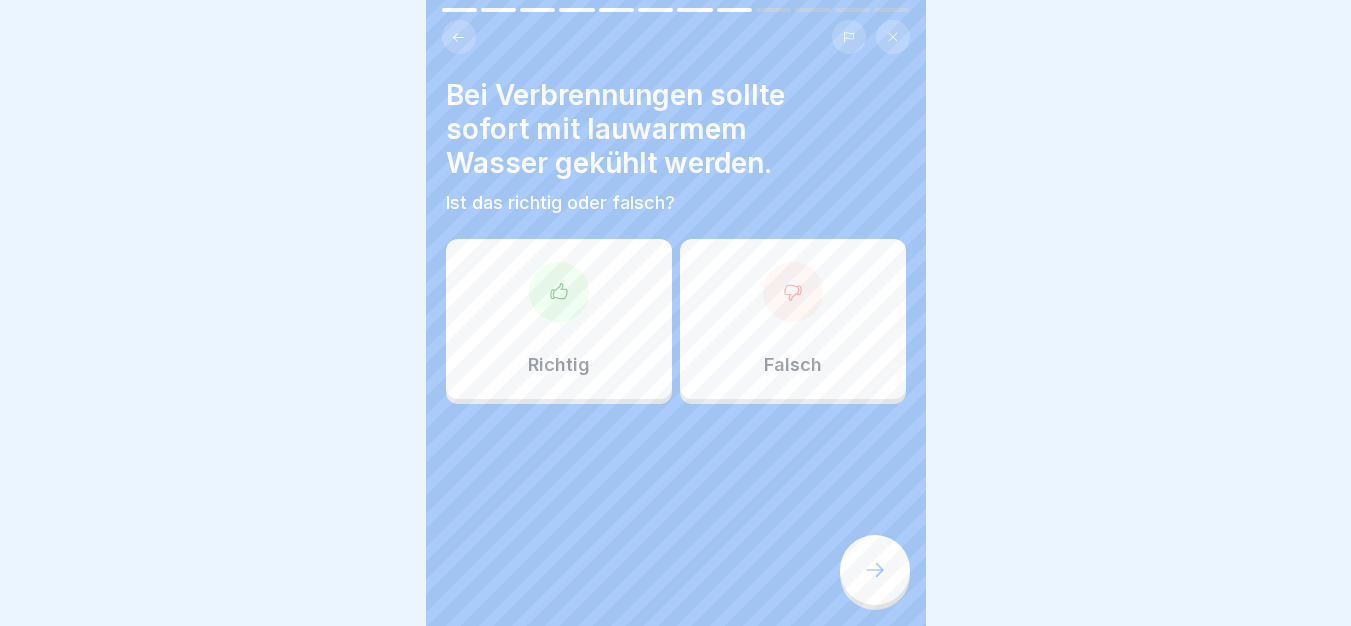click on "Richtig" at bounding box center (559, 319) 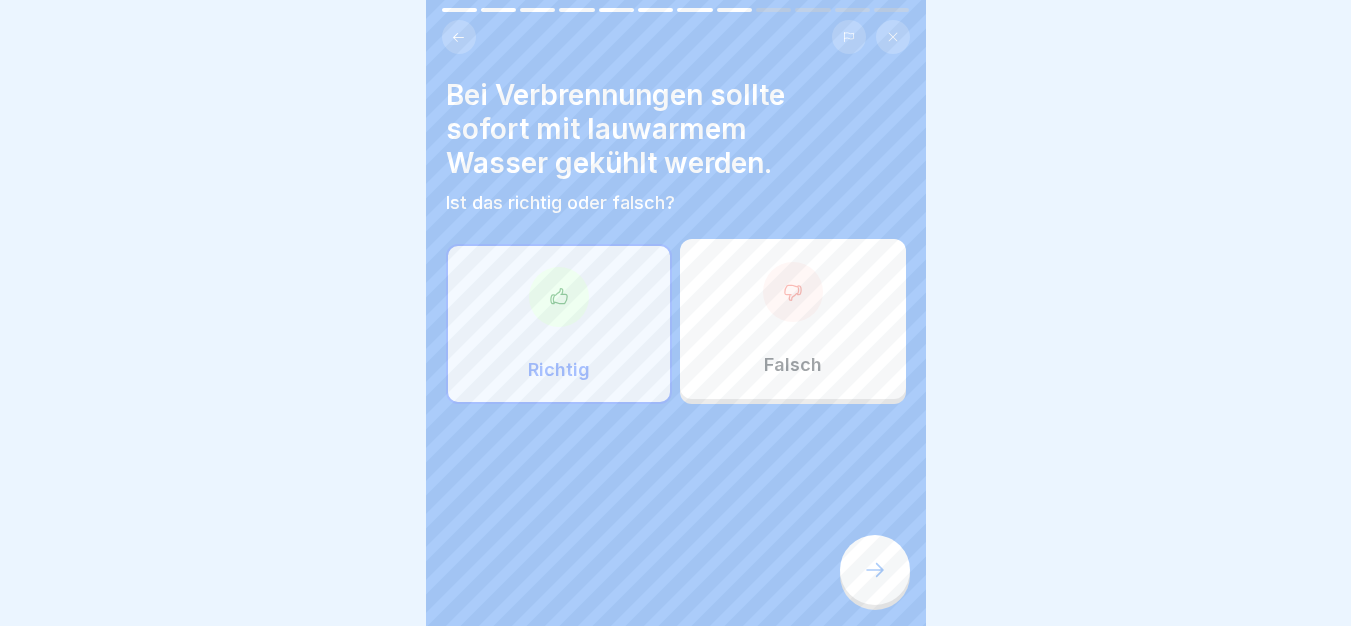 click on "Arbeitsschutzunterweisung  12 Schritte Deutsch Erste Hilfe und Verhalten im Notfall Lerne, wie du im Notfall richtig reagierst, wo du Erste-Hilfe-Material findest, und wie du Verletzte fachgerecht versorgst, bis Hilfe eintrifft. Fortfahren Sicher und schnell handeln – Erste Hilfe und Notfälle 1 Wo findest du Hilfe und Material im Notfall? 2 Wer ist in deinem Betrieb Ersthelfer? 3 Richtig reagieren bei typischen Unfällen 4 Betriebliche Notfallpläne verstehen und anwenden Wo findest du Erste-Hilfe-Material? In jedem Betrieb gibt es deutlich markierte Stellen, wo Verbandskästen und Feuerlöscher hängen. Mach dich mit diesen Orten vertraut – dann weißt du genau, wo du im Ernstfall schnell Hilfe findest. Wann solltest du sofort den Notruf (112) wählen? Mehrere Antworten  können richtig sein. A Bei kleineren Kratzern Wenn ein Kollege bewusstlos wird Bei starker Blutung, die nicht aufhört D Bei einer kleinen Brandwunde am Finger Ruhe bewahren – schnell reagieren! Wer ist Ersthelfer? Richtig Falsch" at bounding box center (676, 313) 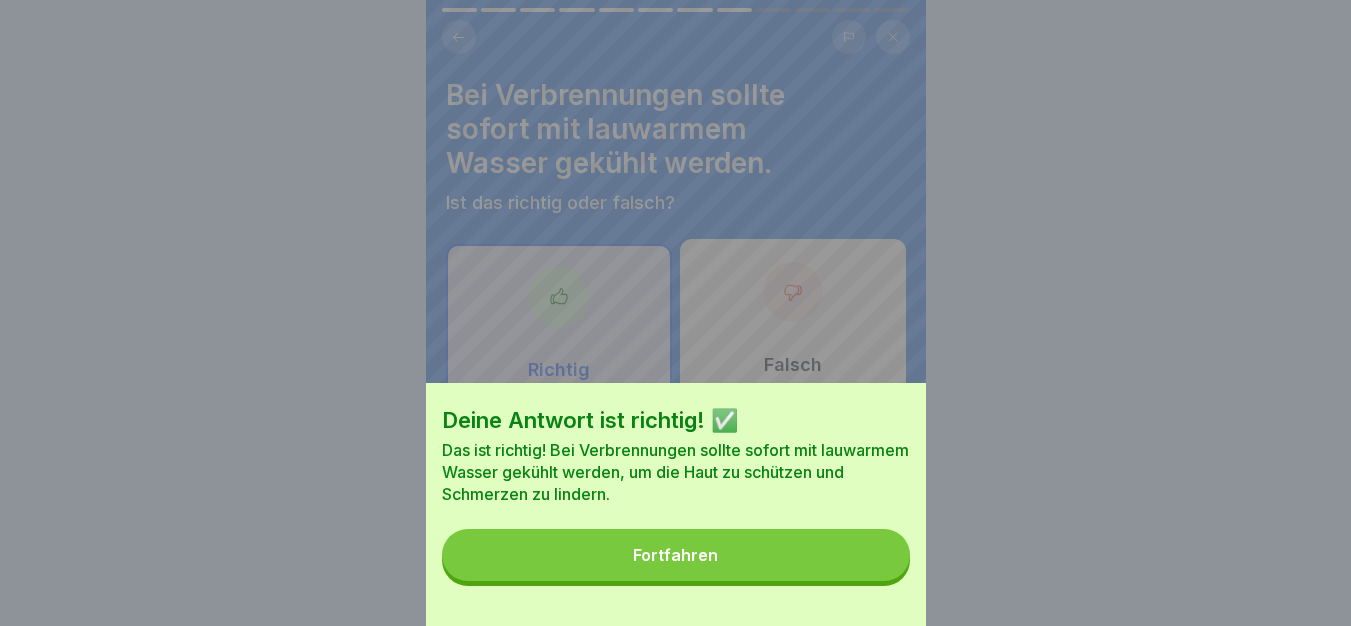 click on "Fortfahren" at bounding box center (676, 555) 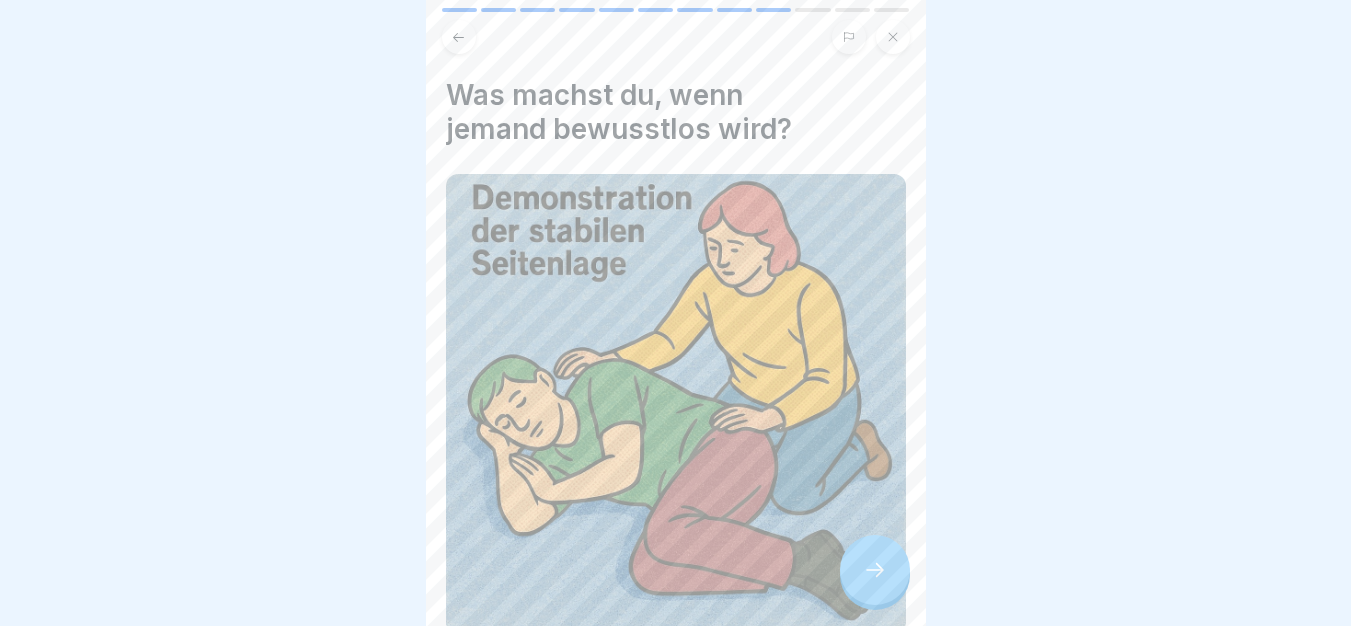 click 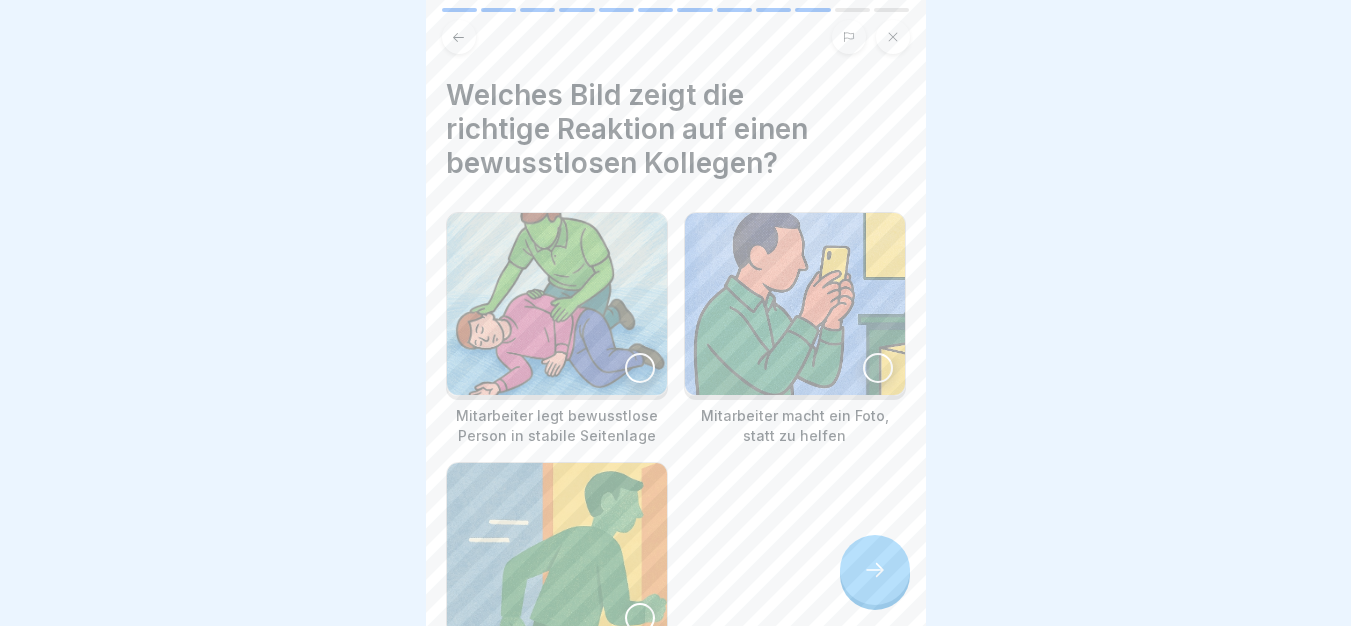 click 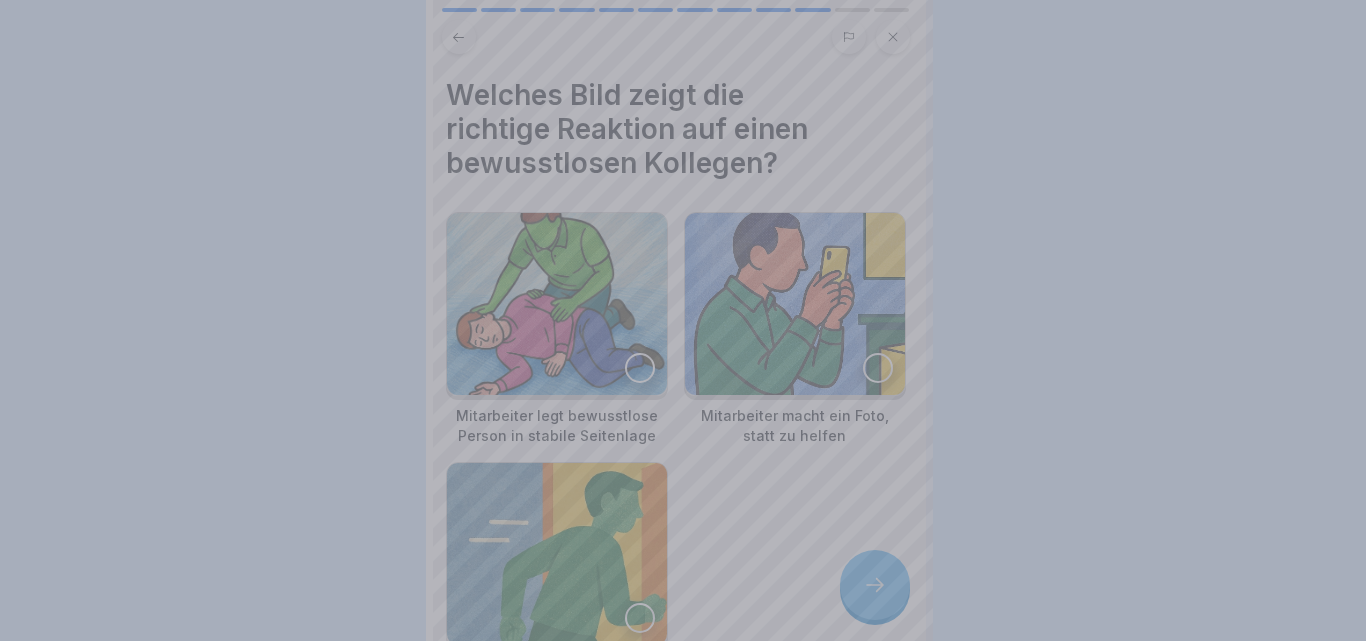 click at bounding box center [683, 320] 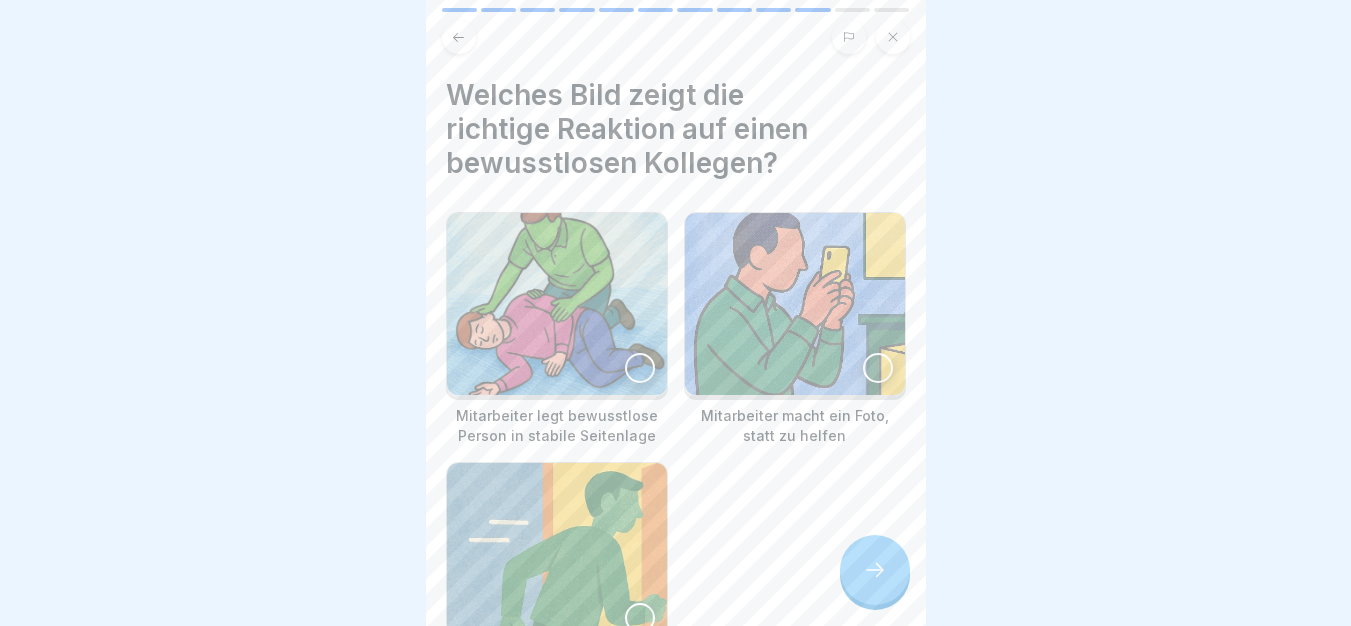 click at bounding box center [557, 304] 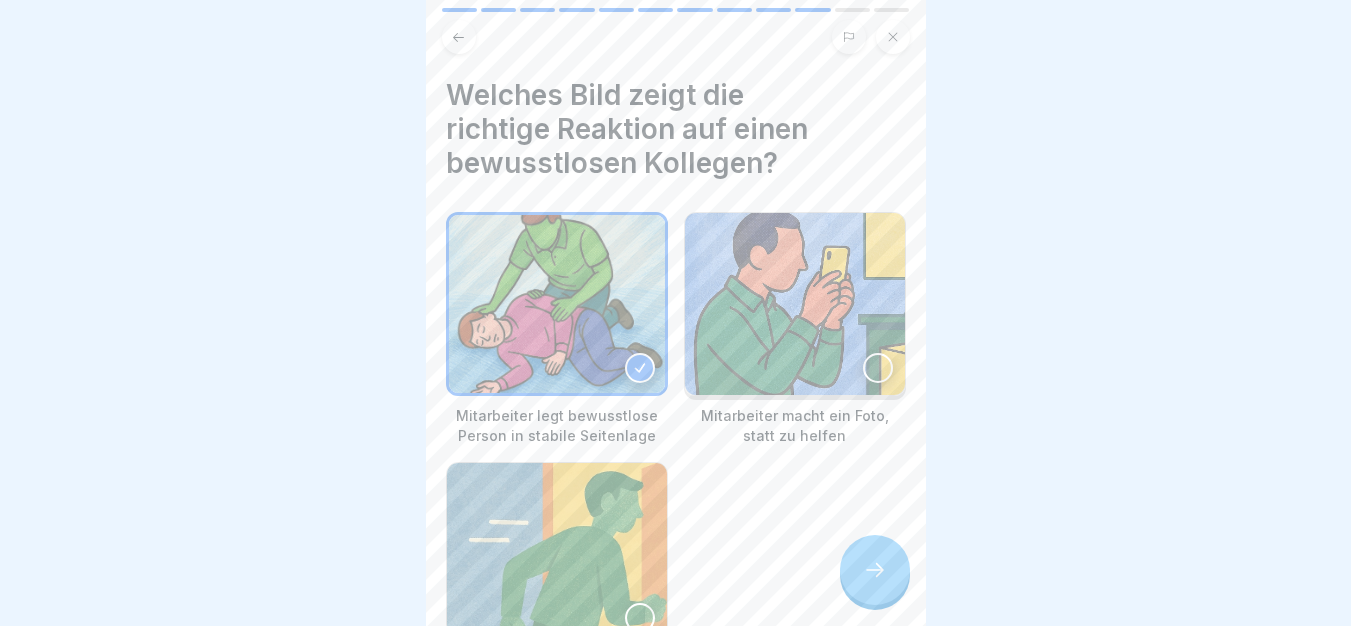 click at bounding box center [875, 570] 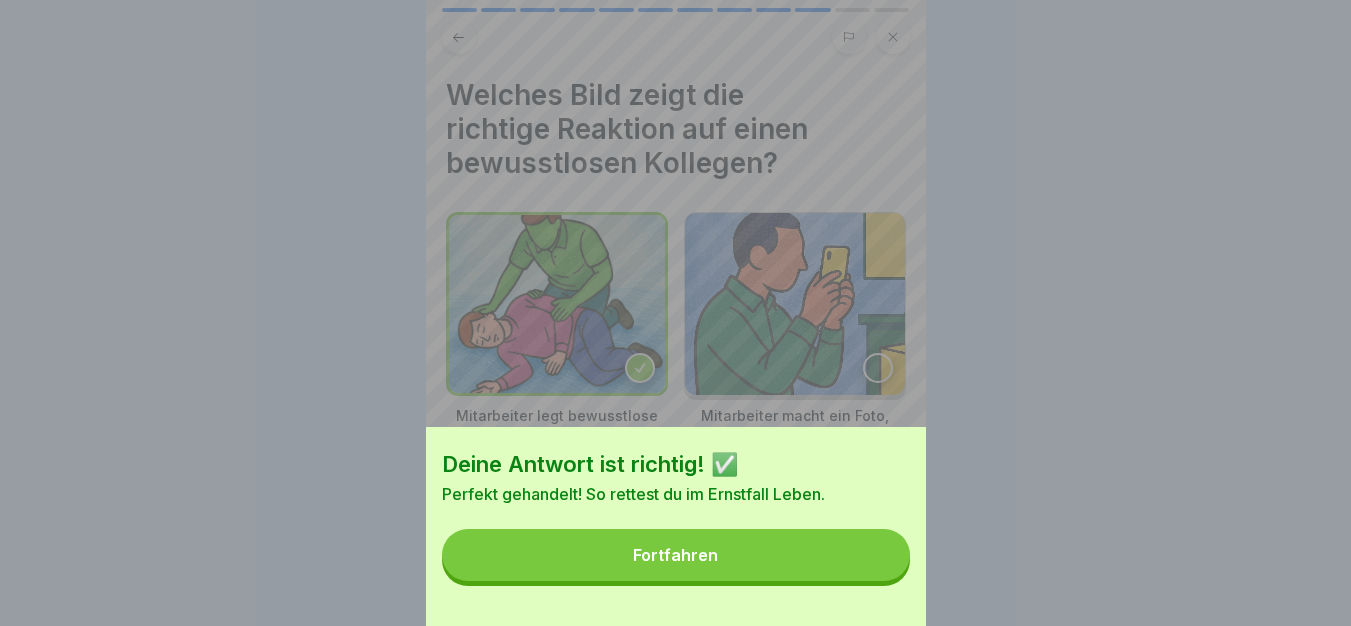 click on "Deine Antwort ist richtig!
✅ Perfekt gehandelt! So rettest du im Ernstfall Leben.   Fortfahren" at bounding box center [676, 526] 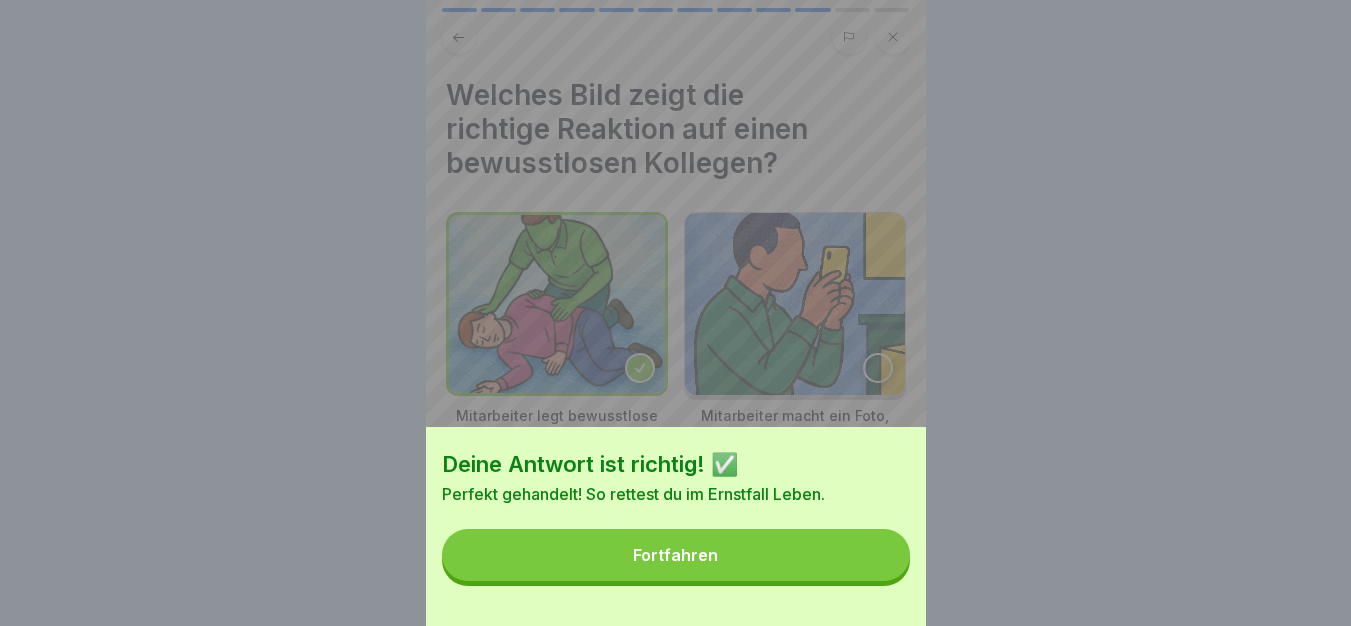 click on "Fortfahren" at bounding box center (676, 555) 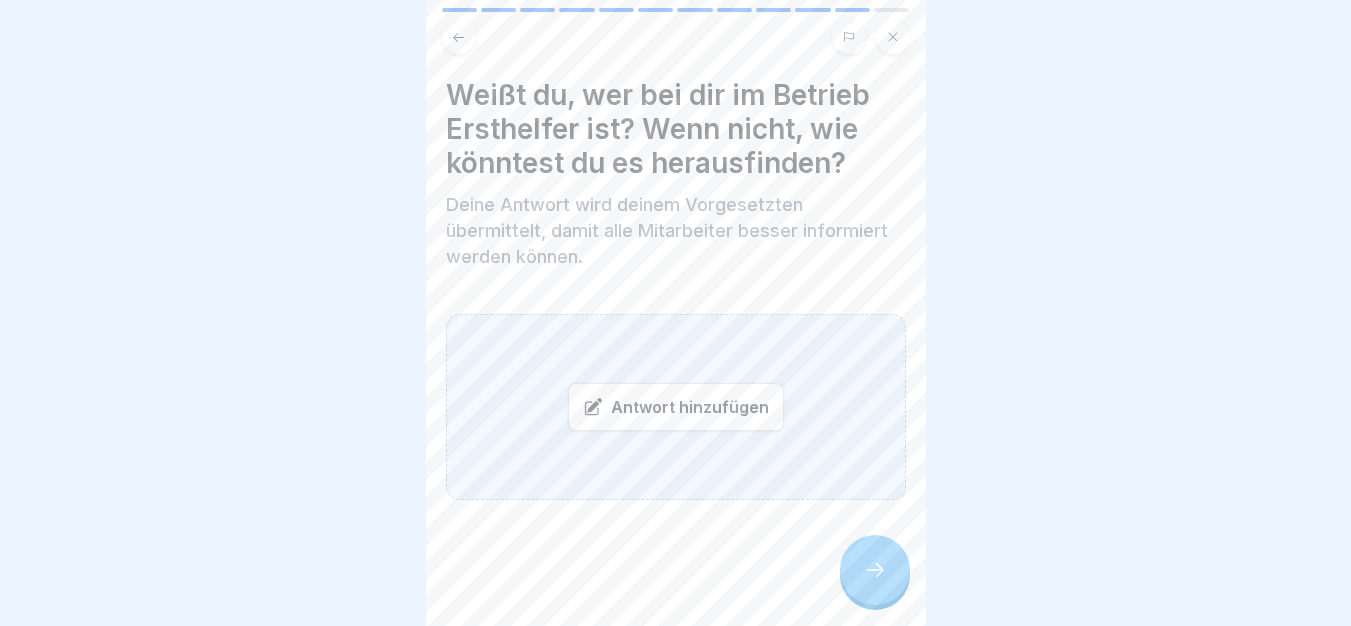 click 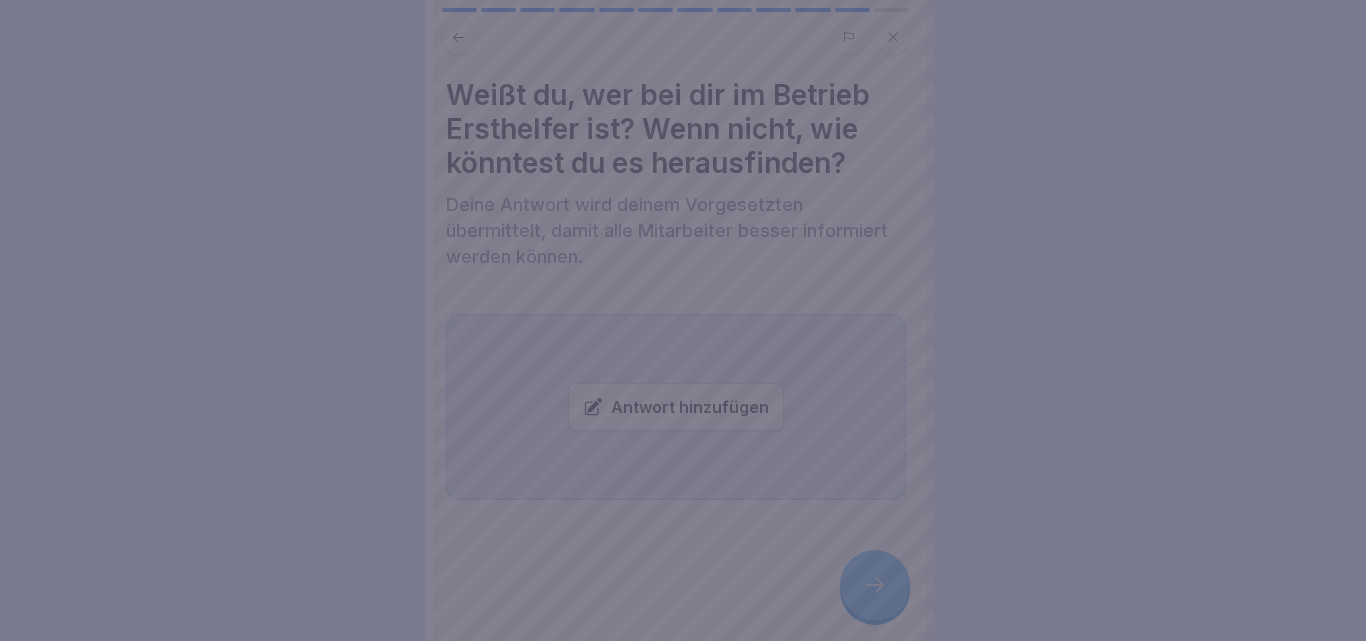 click at bounding box center [683, 320] 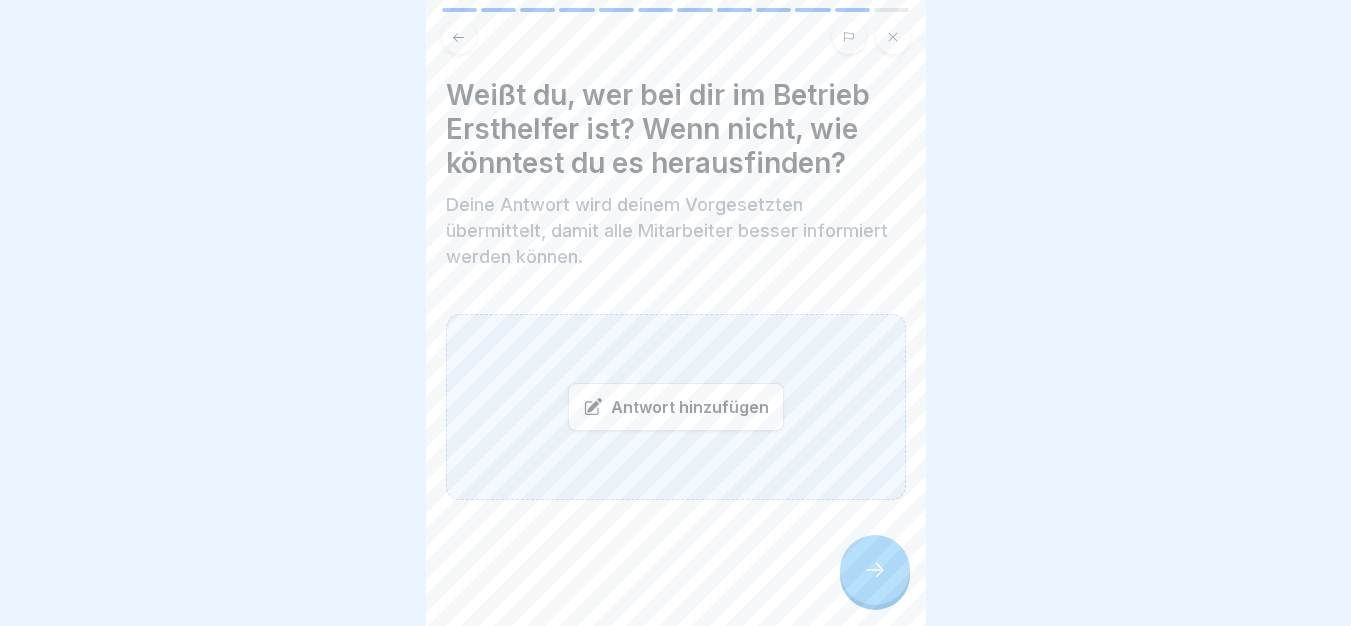 click on "Antwort hinzufügen" at bounding box center [676, 407] 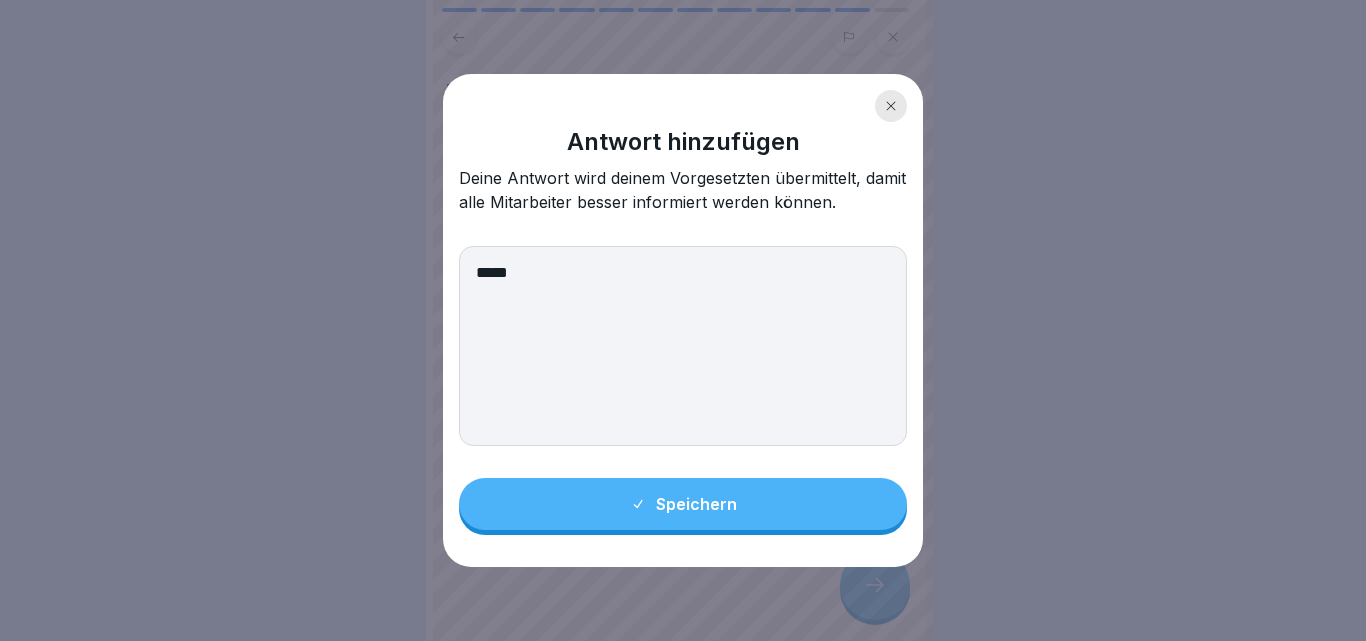 type on "*****" 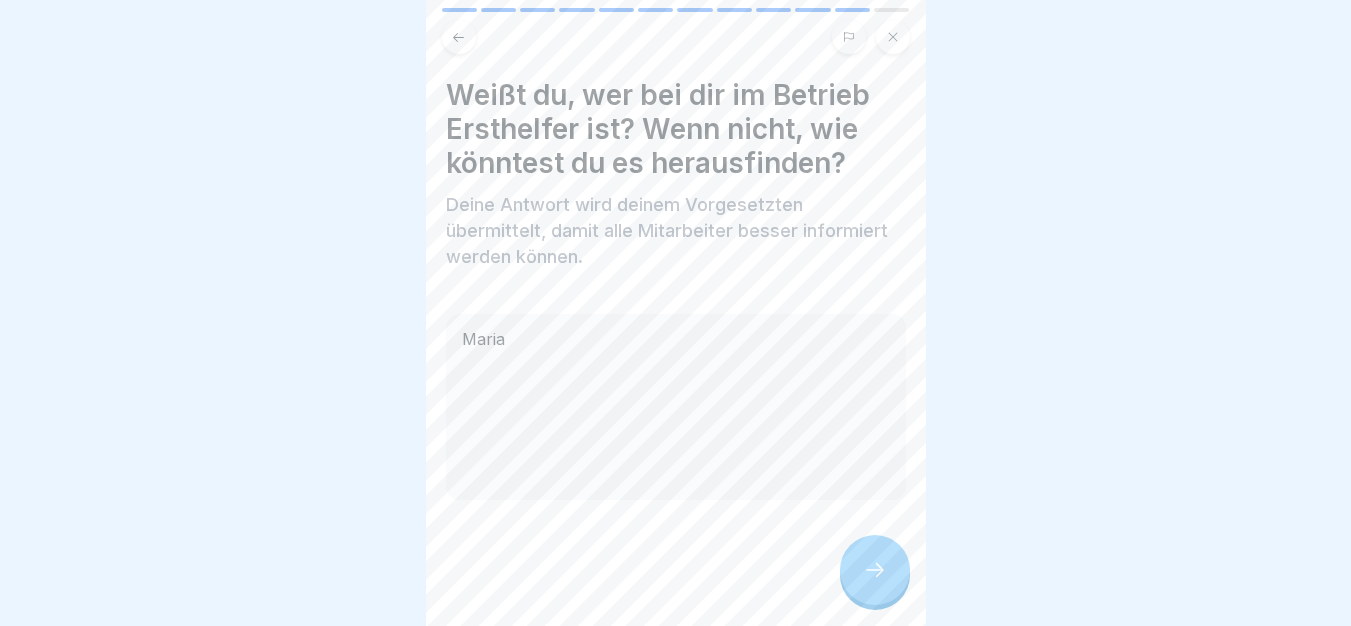 click at bounding box center [875, 570] 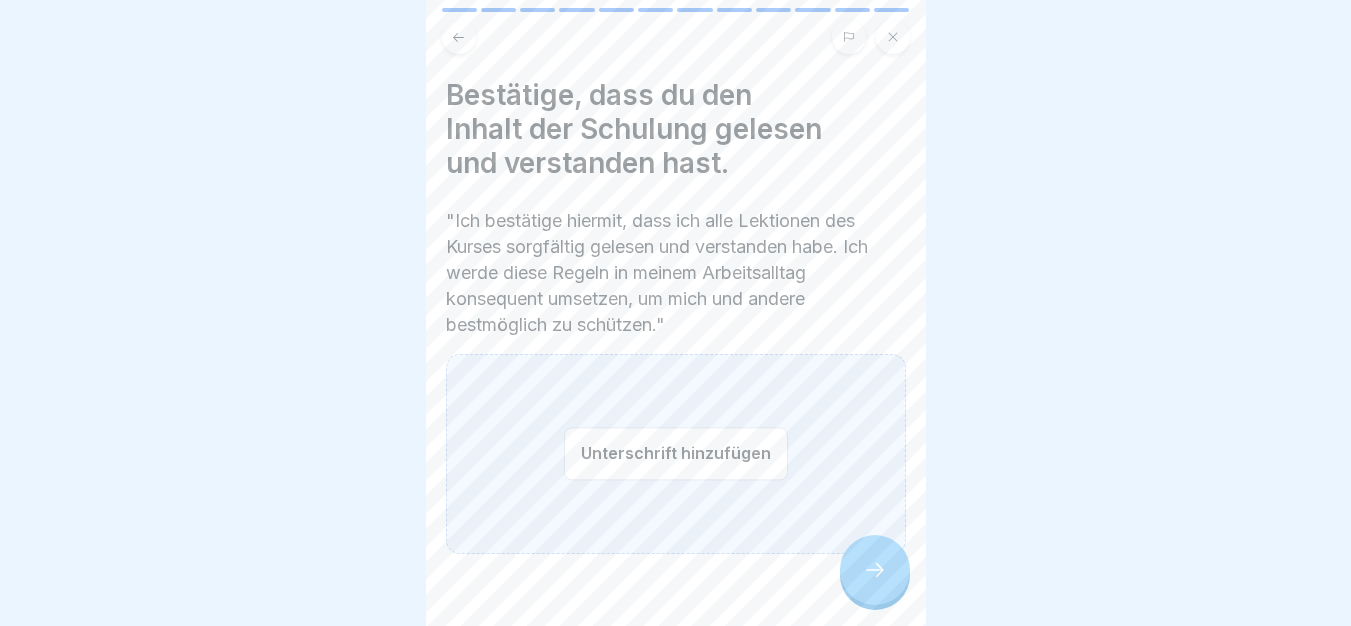 click at bounding box center [875, 570] 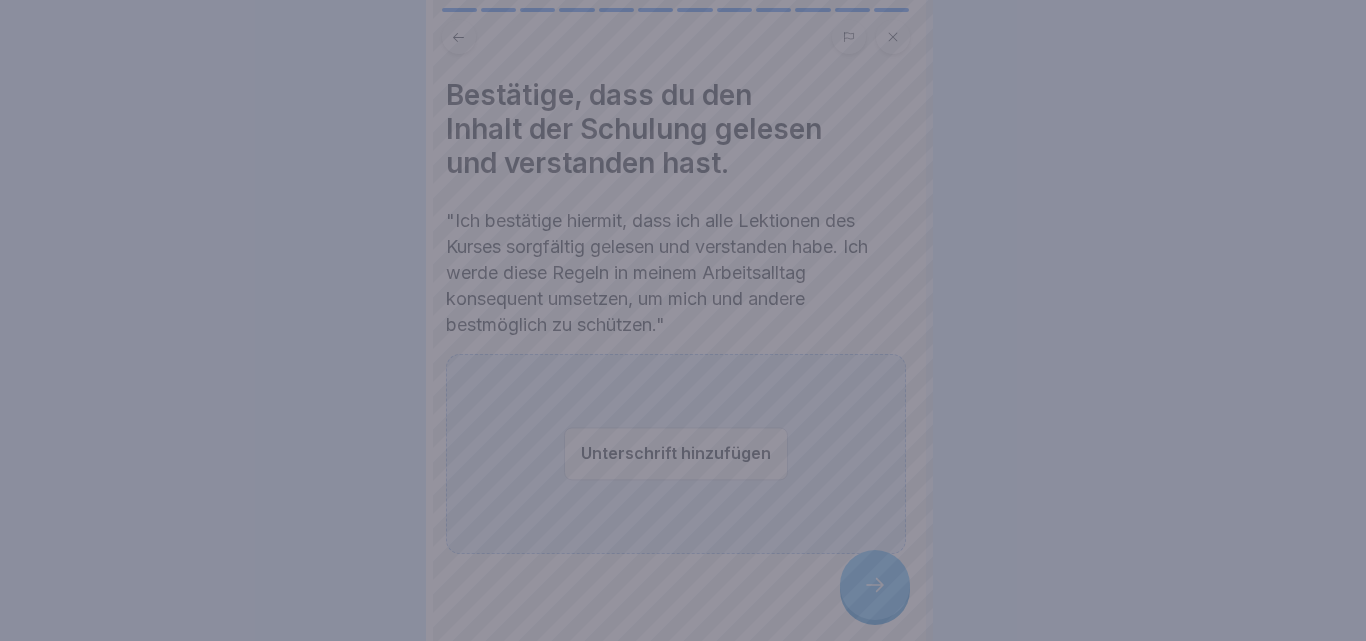 click at bounding box center [683, 320] 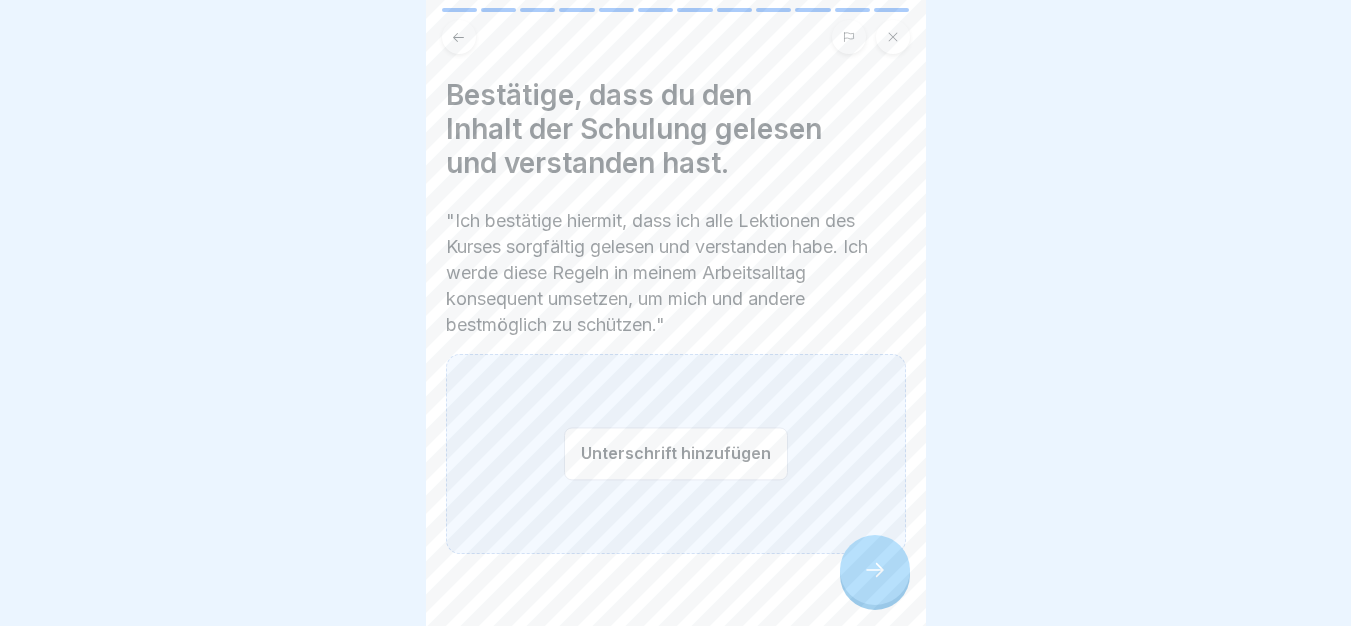 click on "Unterschrift hinzufügen" at bounding box center [676, 453] 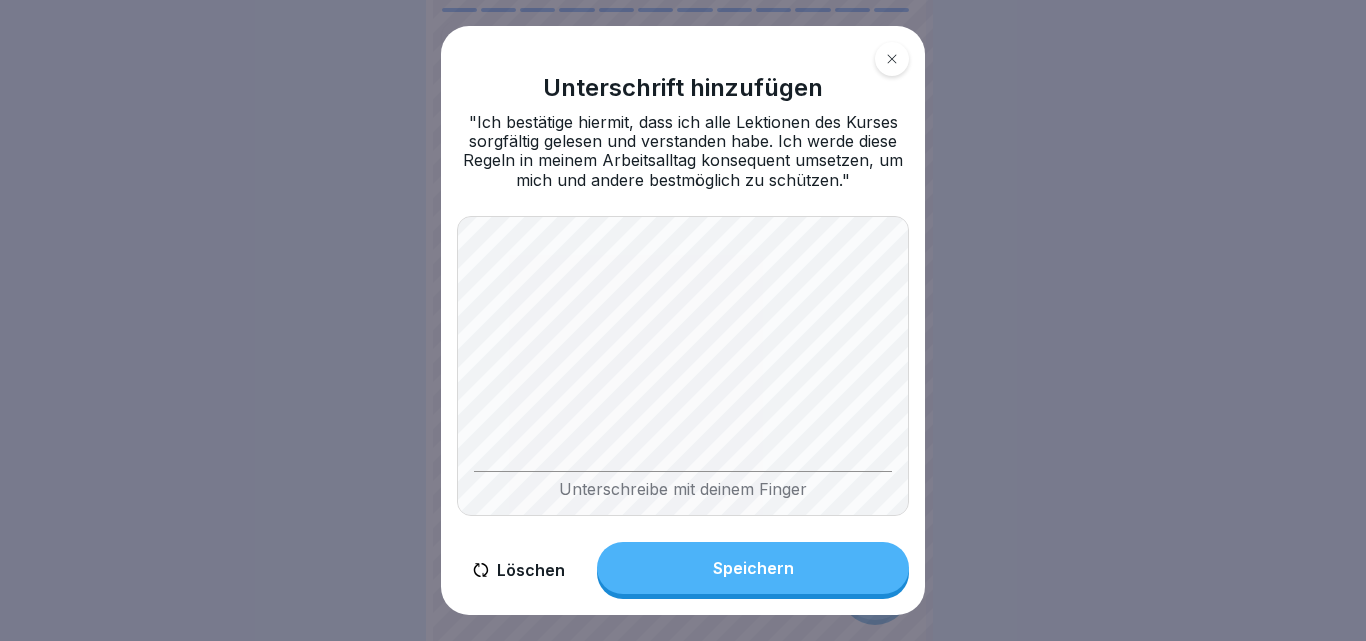 click on "Speichern" at bounding box center (753, 568) 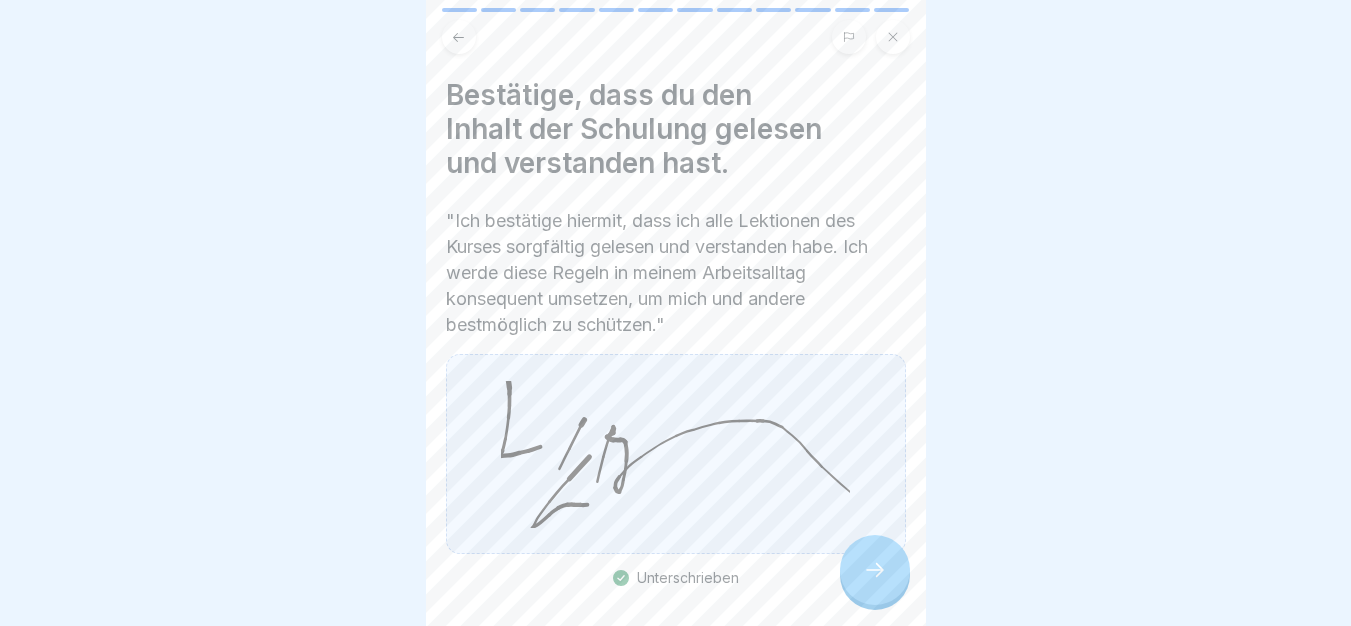 click at bounding box center [875, 570] 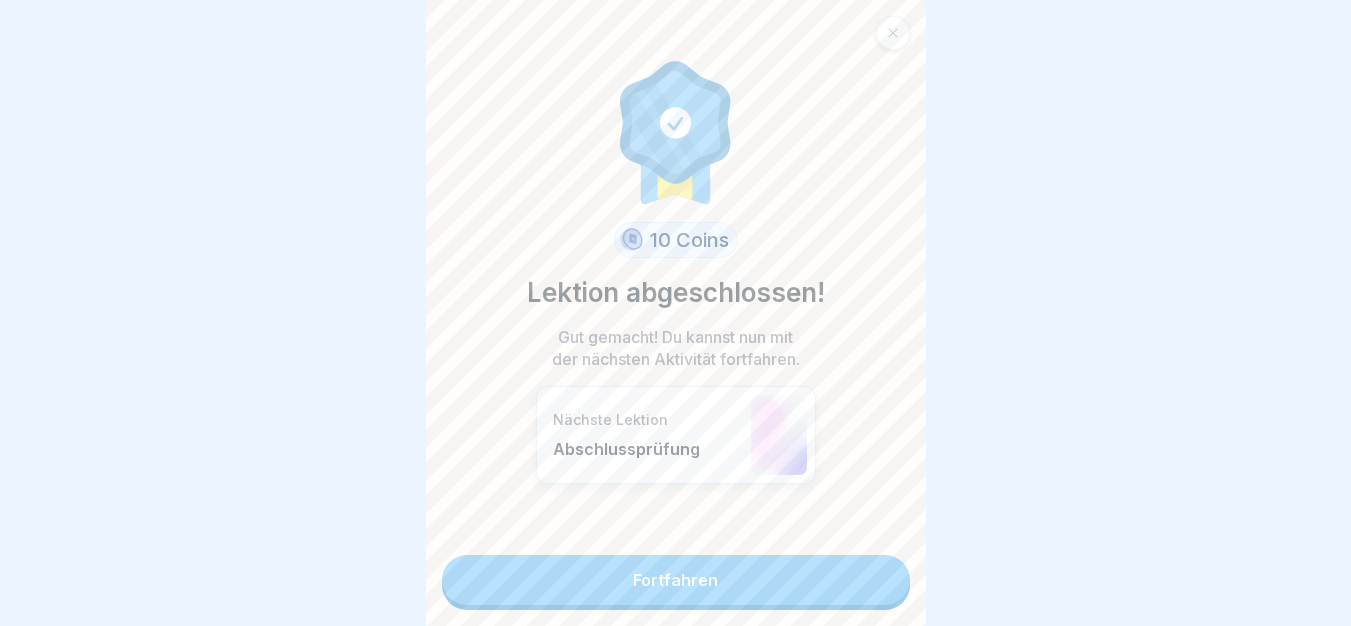 click on "Fortfahren" at bounding box center (676, 580) 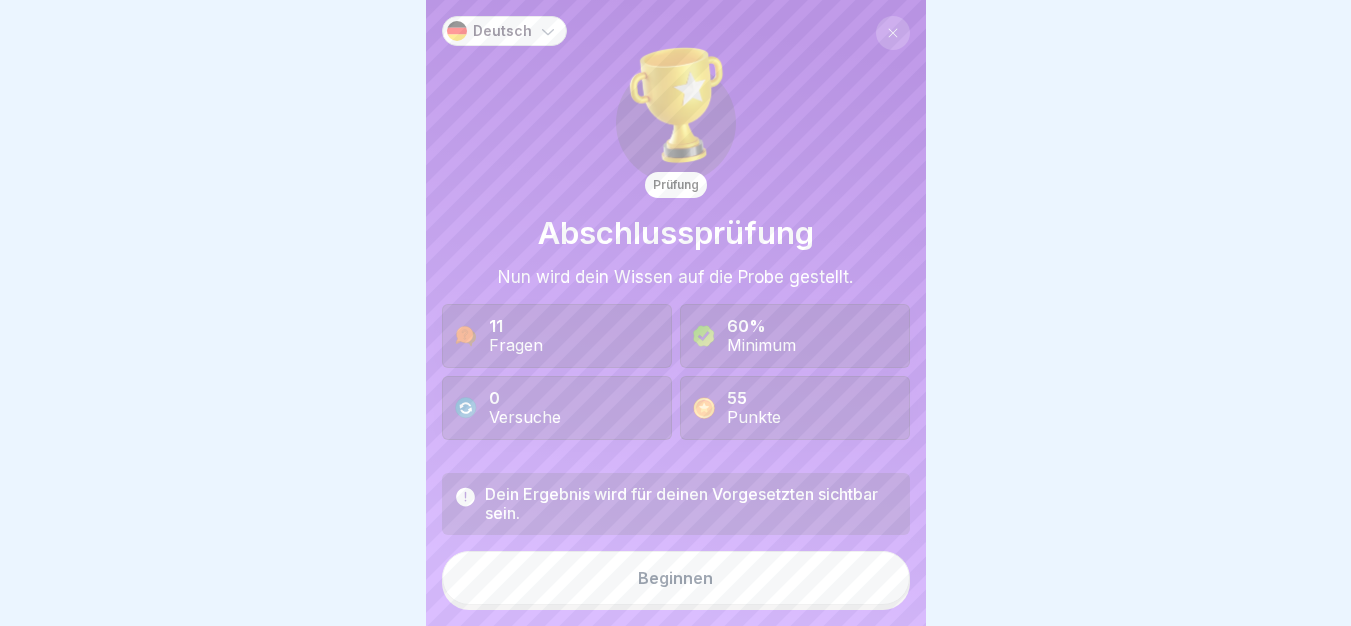 click on "Beginnen" at bounding box center (676, 578) 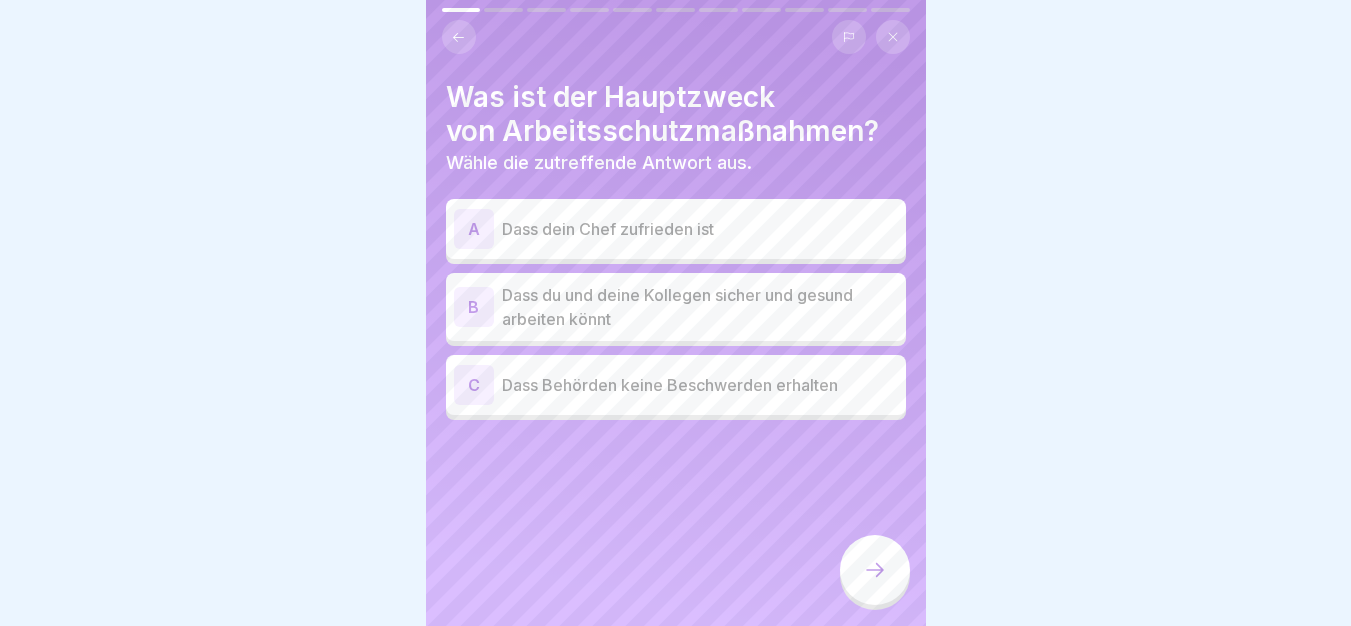 click on "B dass du und deine Kollegen sicher und gesund arbeiten könnt" at bounding box center [676, 307] 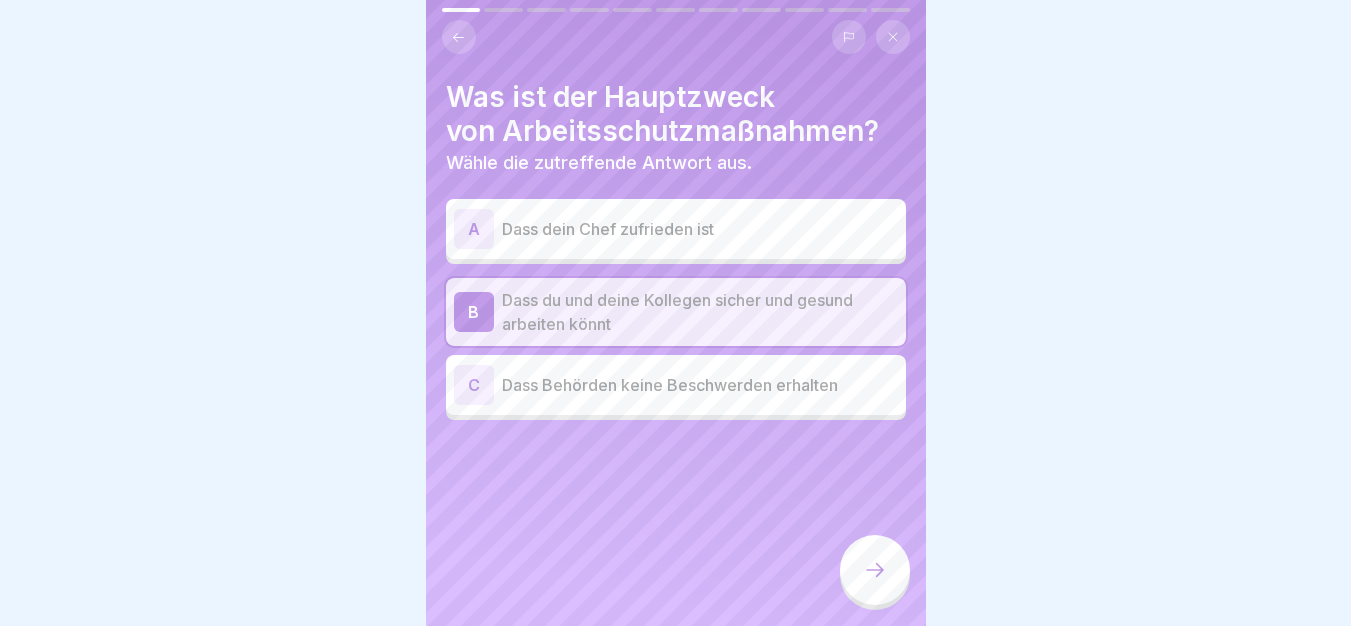 click 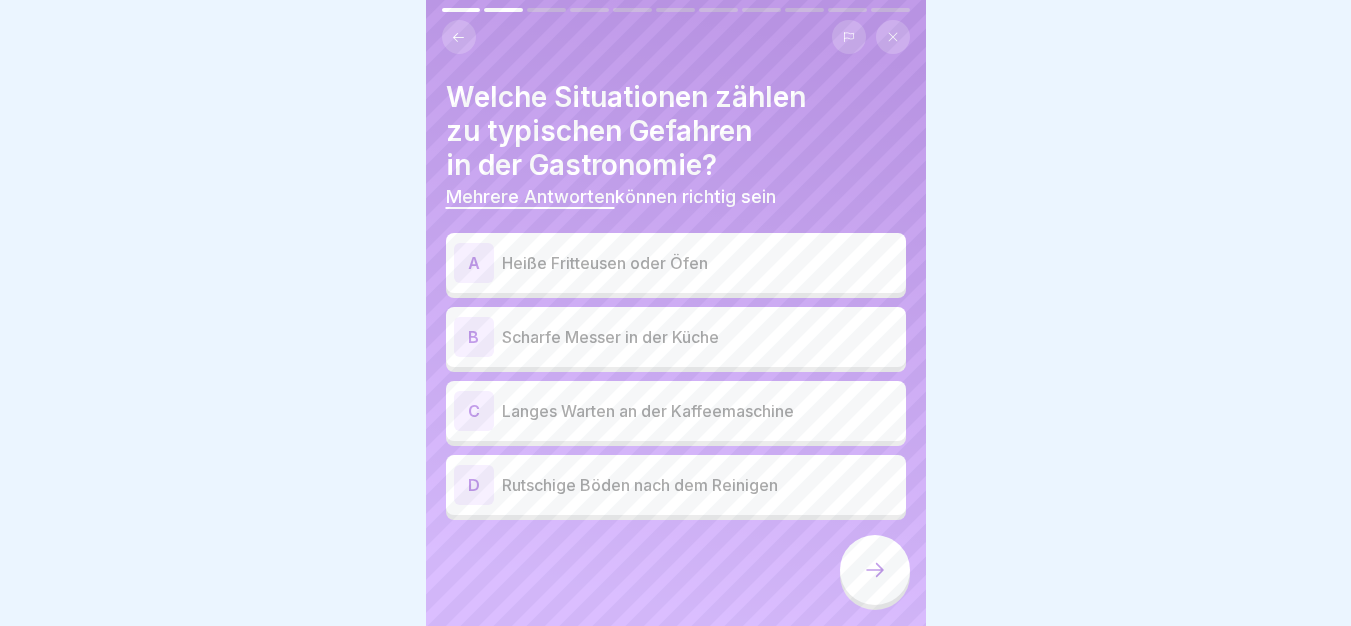 click on "Heiße Fritteusen oder Öfen" at bounding box center (700, 263) 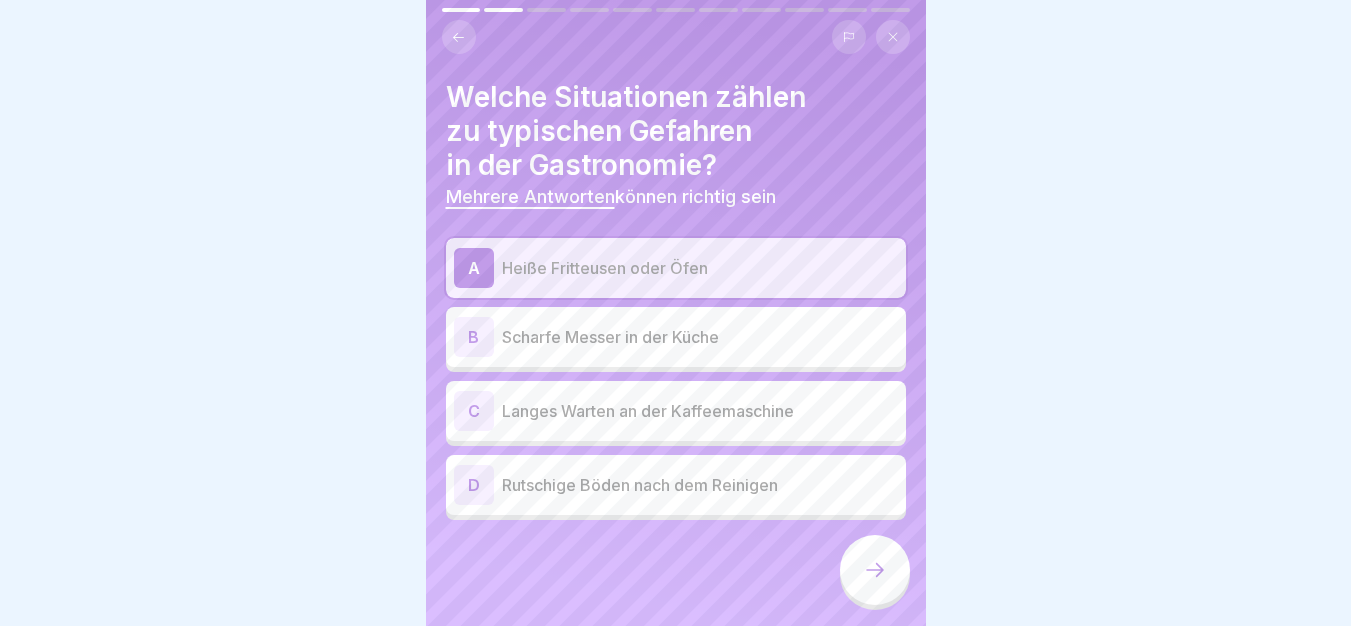 click 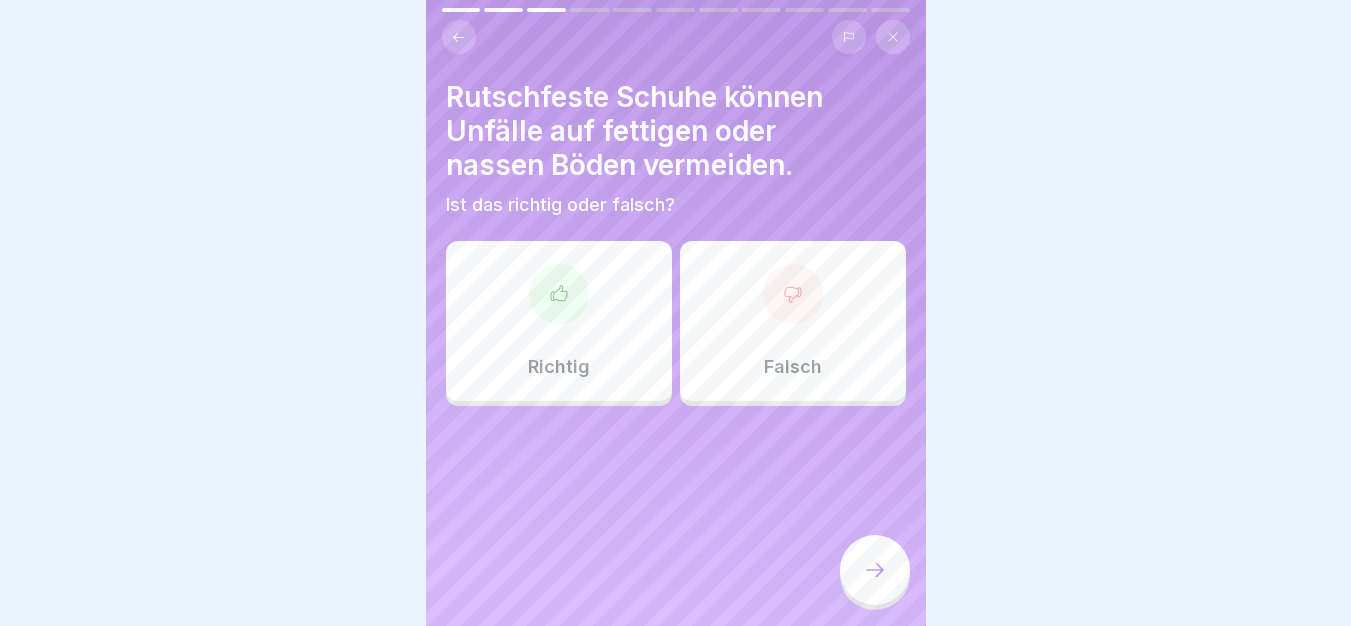 click on "Richtig" at bounding box center [559, 321] 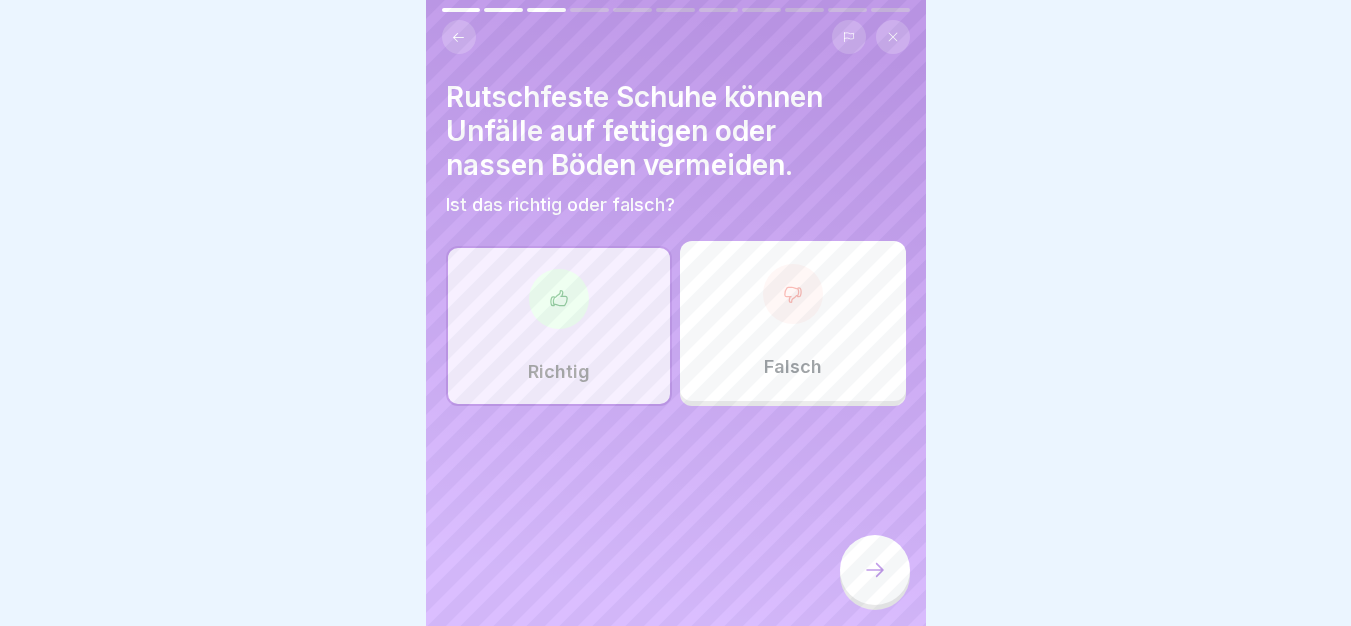 click at bounding box center (875, 570) 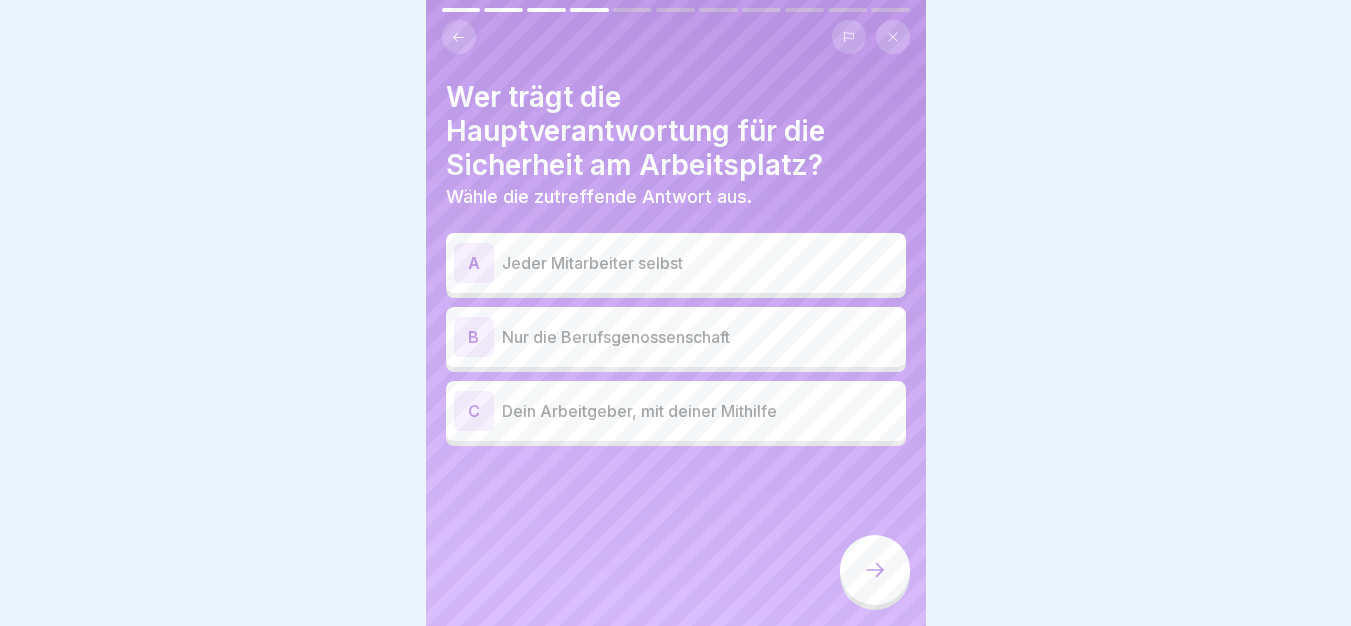 click on "C Dein Arbeitgeber, mit deiner Mithilfe" at bounding box center [676, 411] 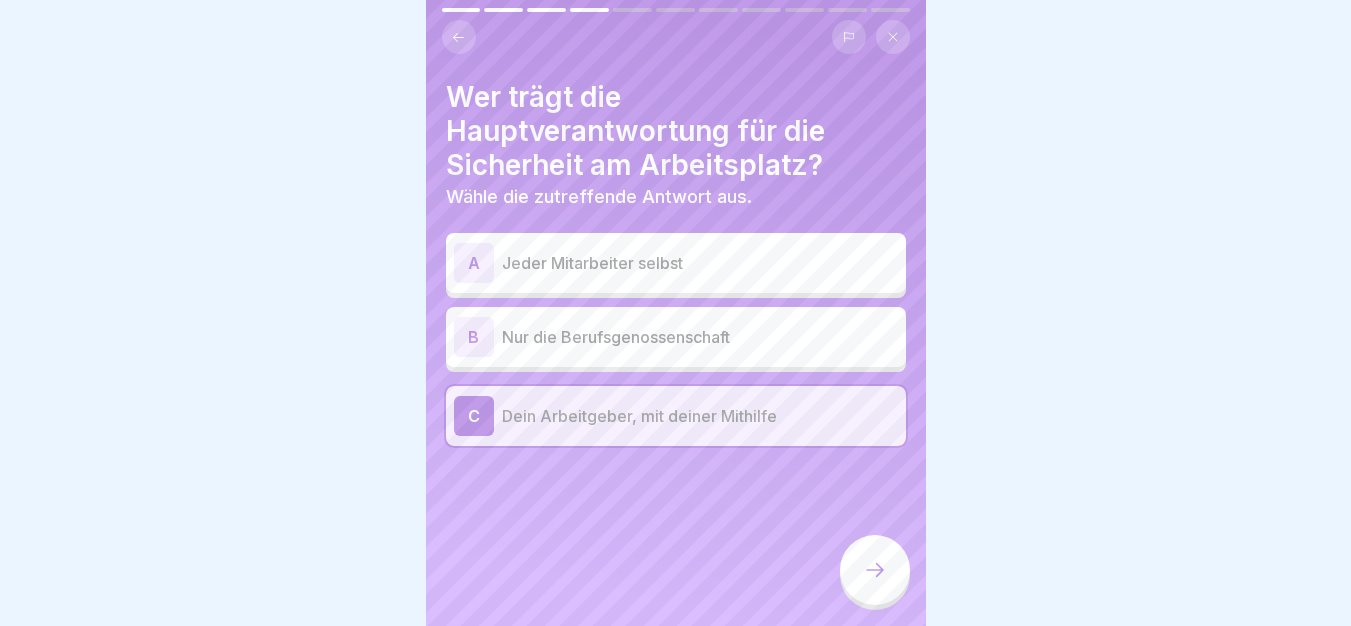 click 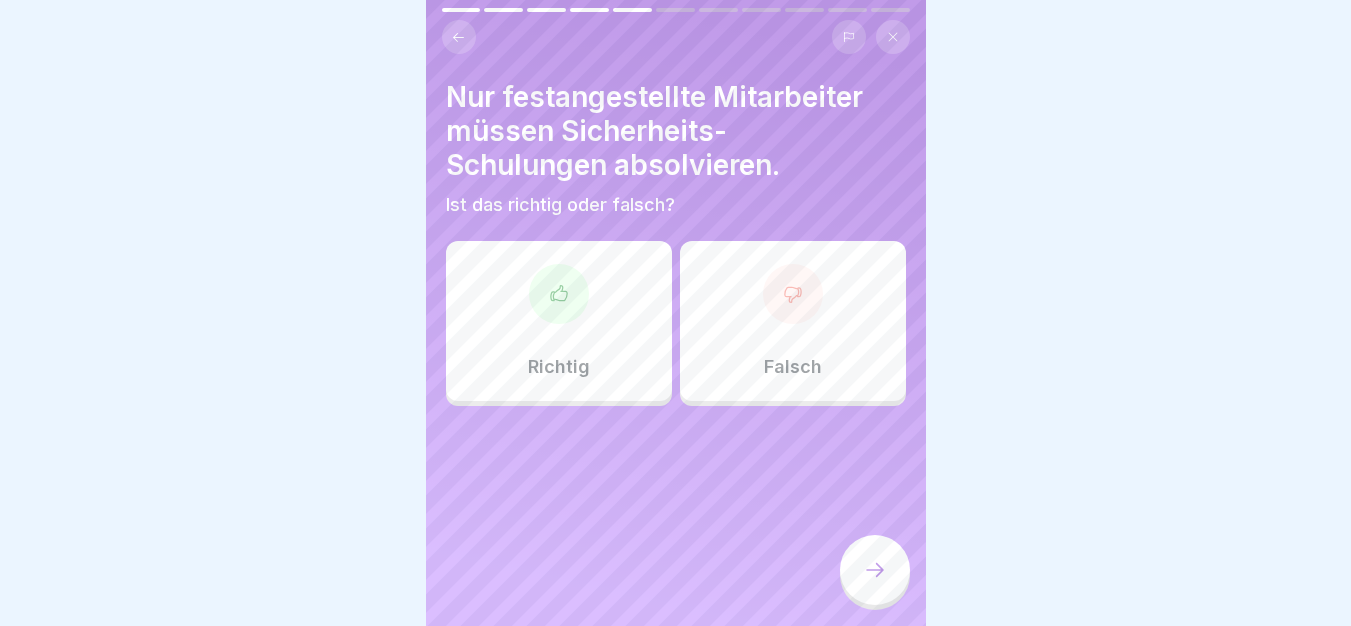 click on "Falsch" at bounding box center [793, 321] 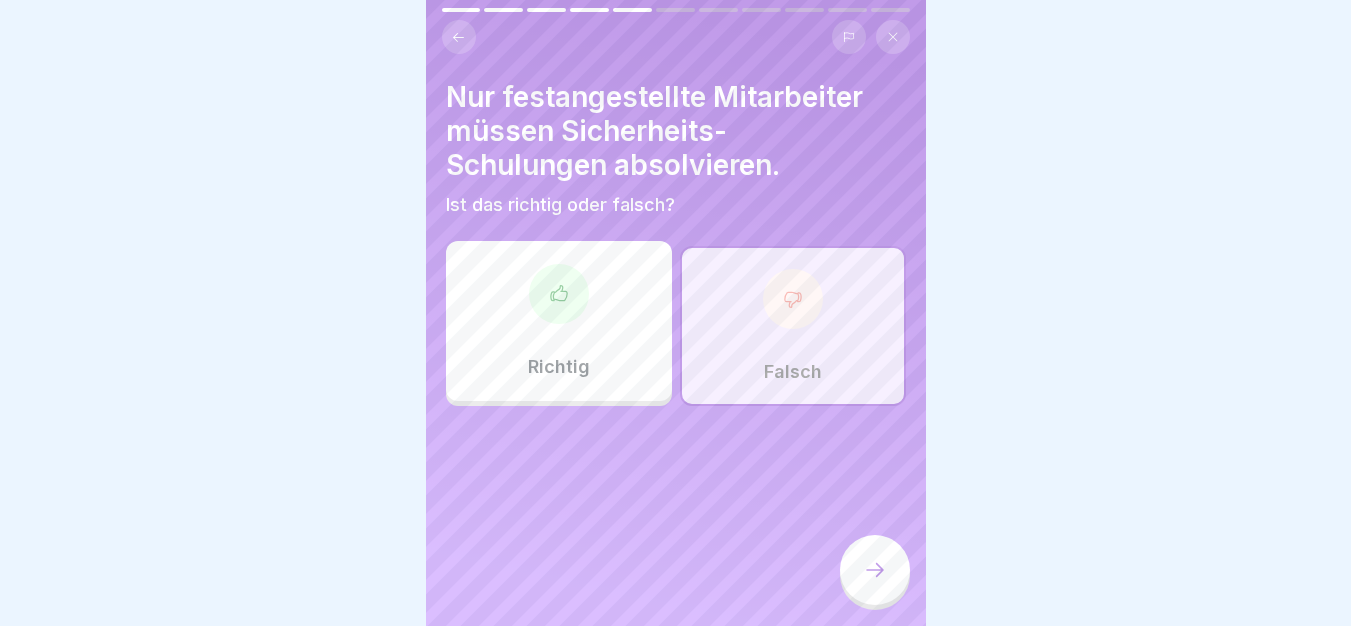 click at bounding box center [875, 570] 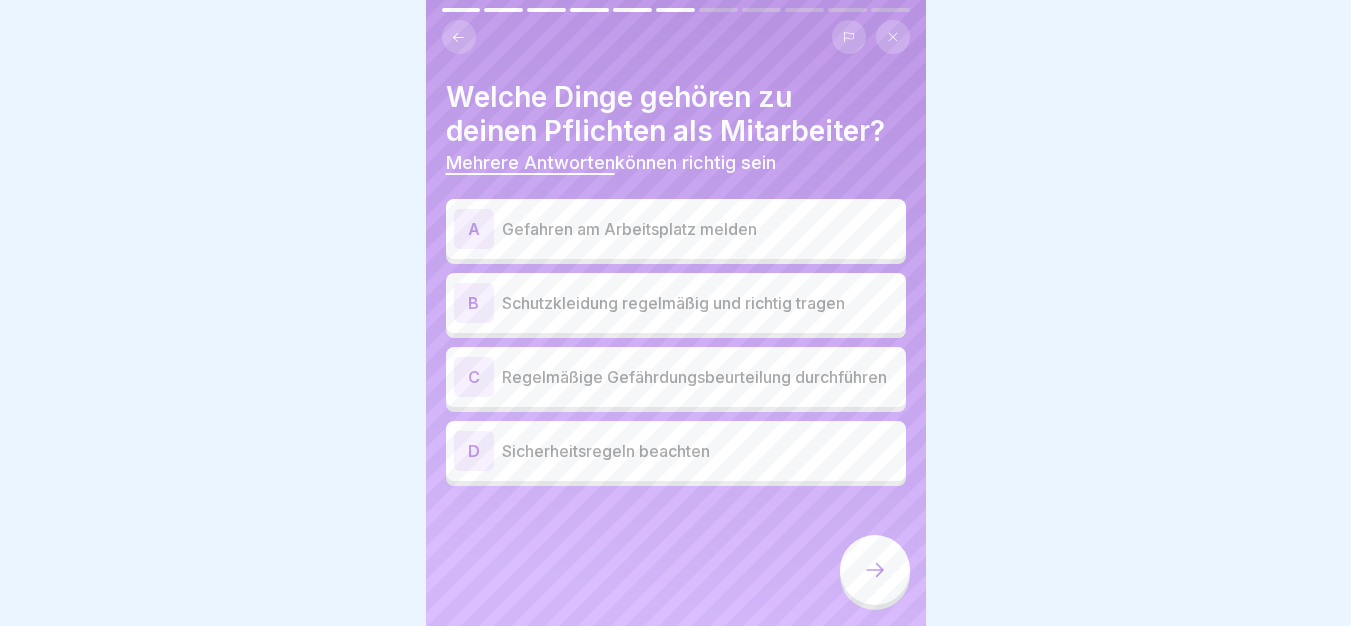 click on "Schutzkleidung regelmäßig und richtig tragen" at bounding box center (700, 303) 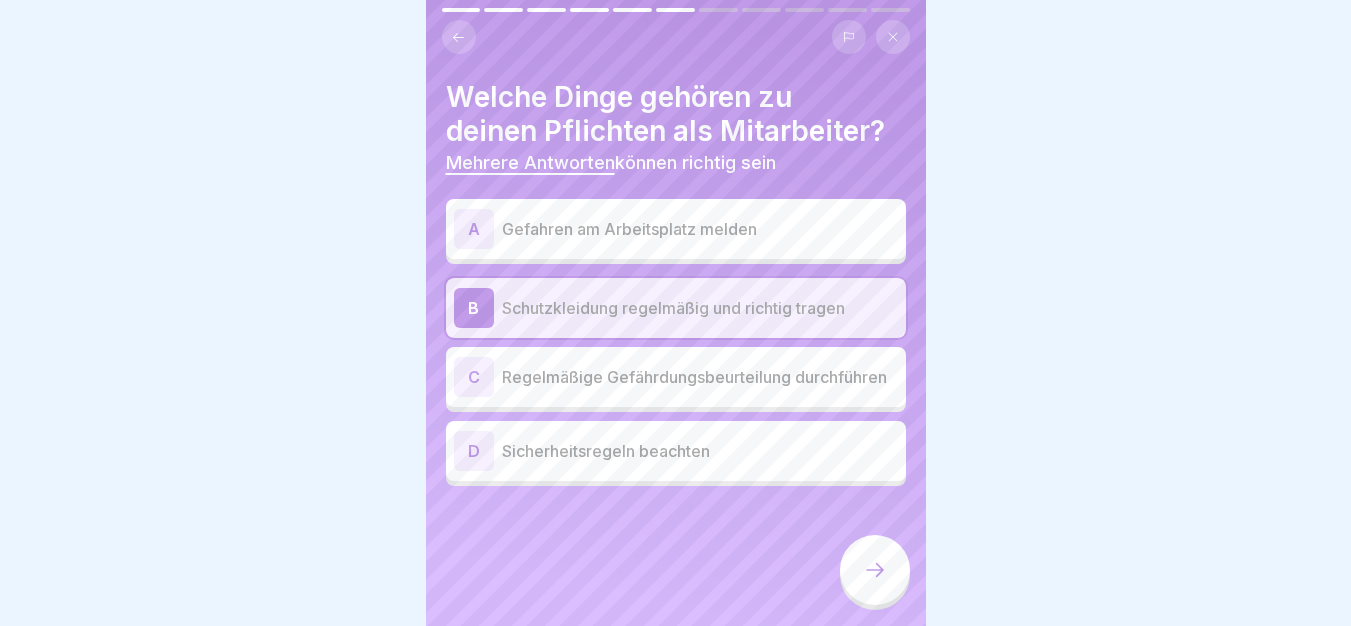 click on "B Schutzkleidung regelmäßig und richtig tragen" at bounding box center (676, 308) 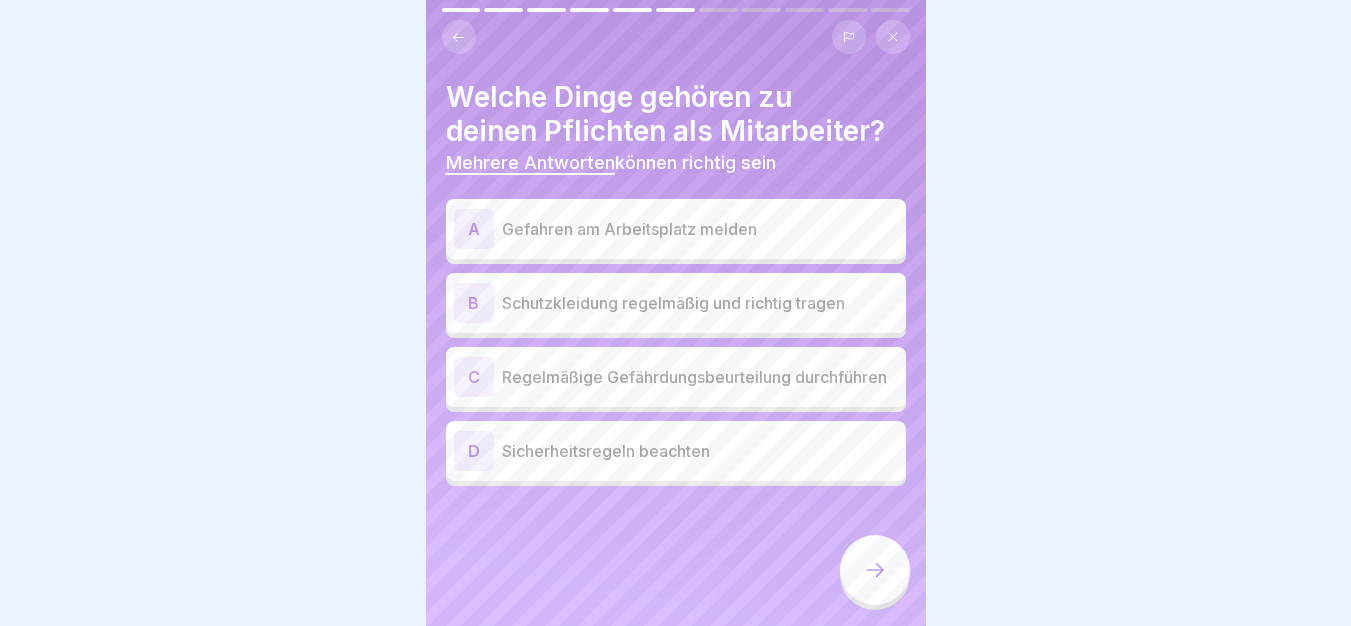 click on "Gefahren am Arbeitsplatz melden" at bounding box center (700, 229) 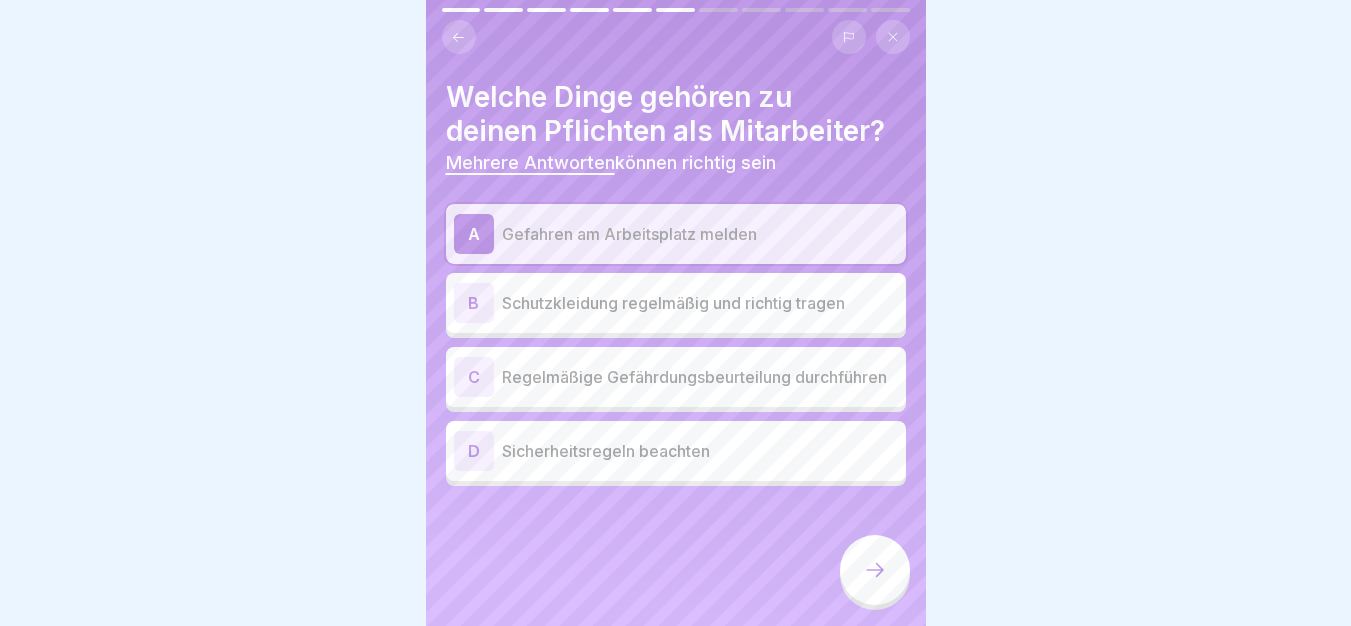 click on "Regelmäßige Gefährdungsbeurteilung durchführen" at bounding box center [700, 377] 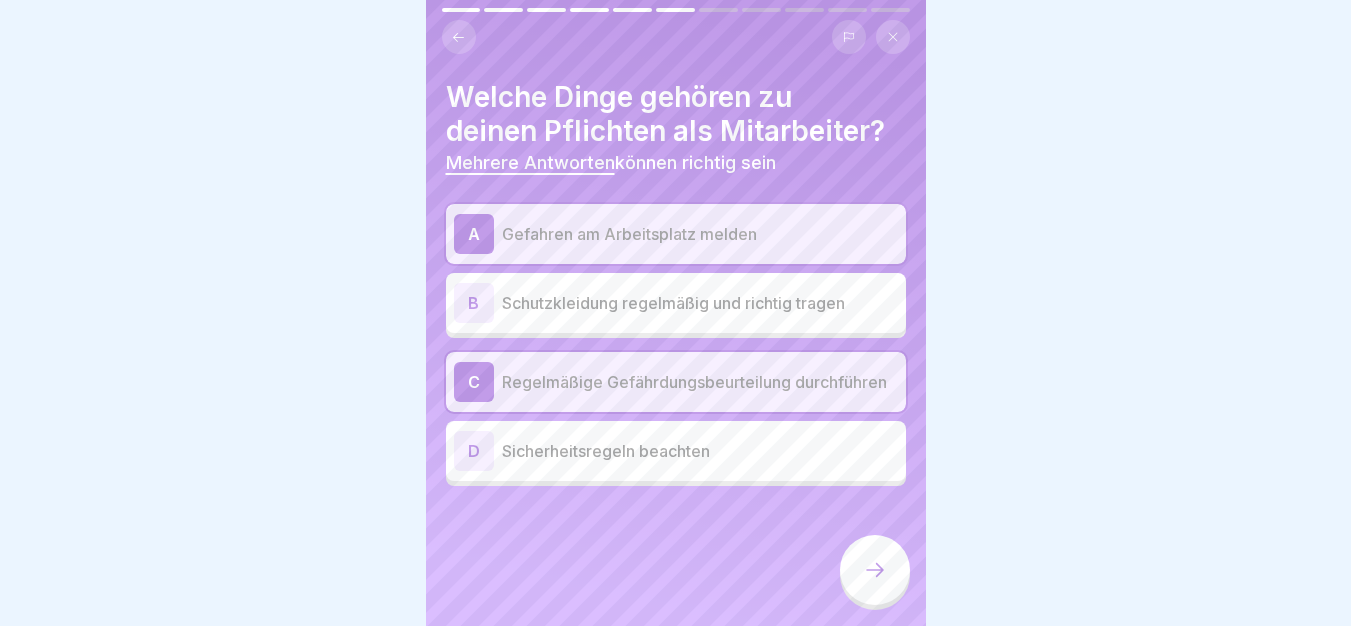click on "D Sicherheitsregeln beachten" at bounding box center (676, 451) 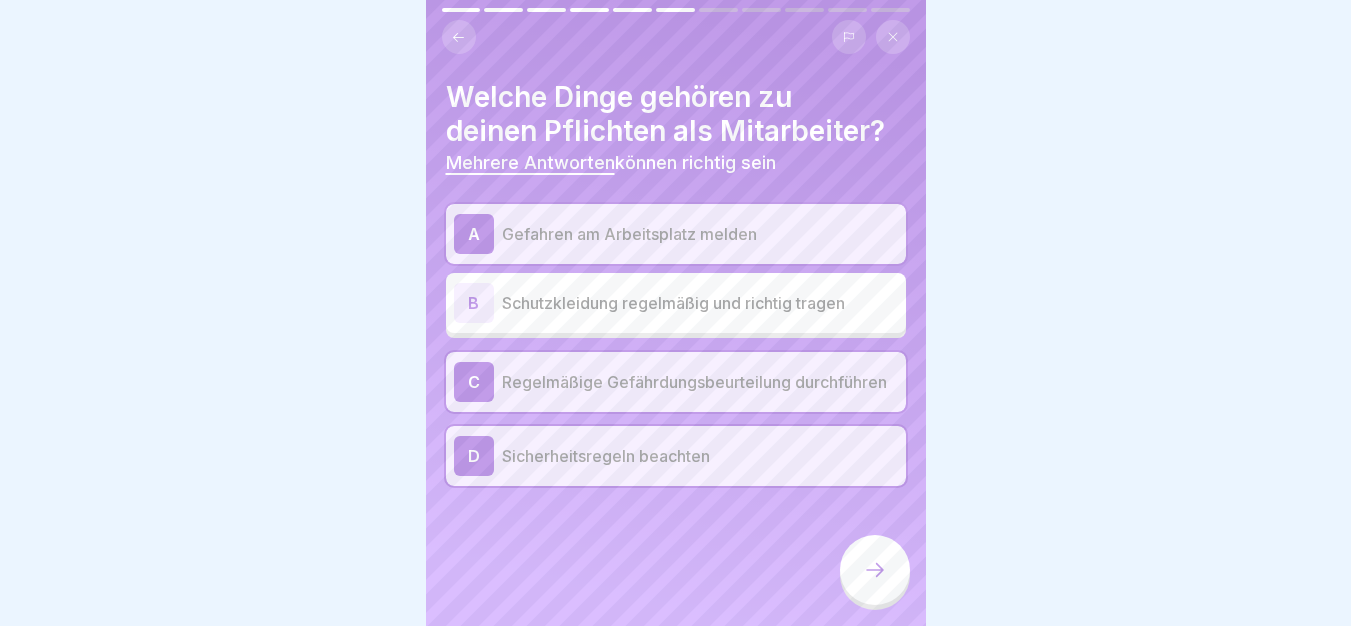 click at bounding box center (875, 570) 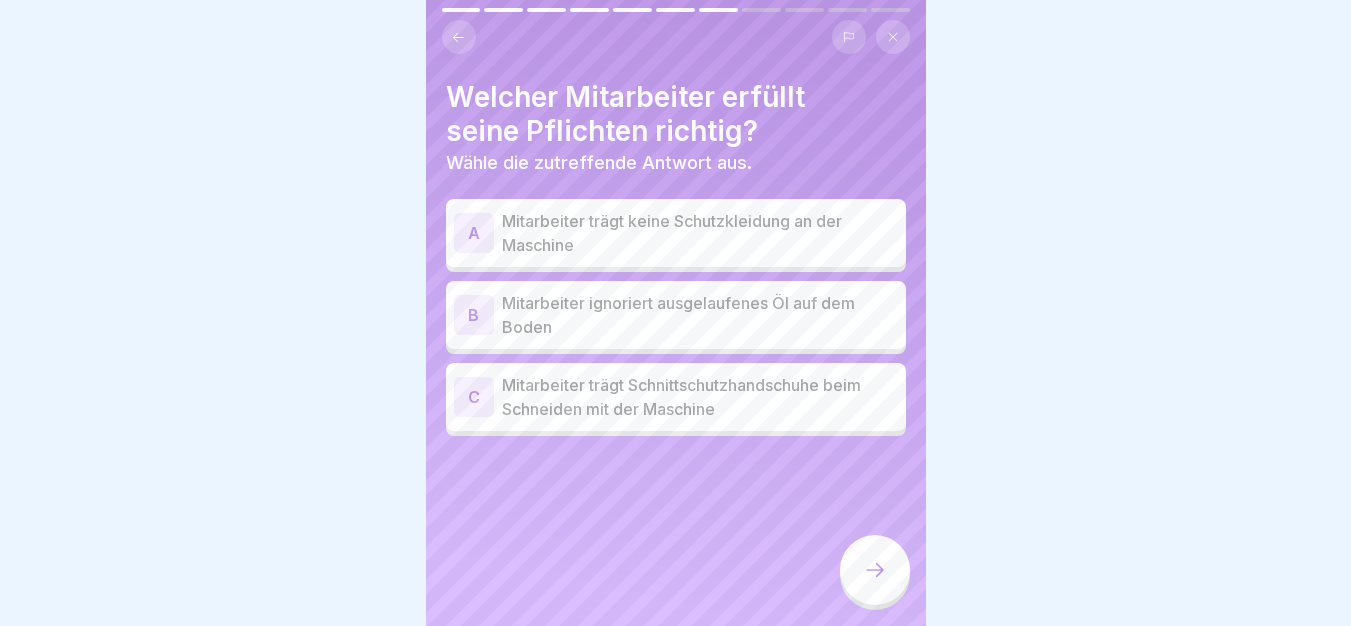 click on "Mitarbeiter trägt Schnittschutzhandschuhe beim Schneiden mit der Maschine" at bounding box center (700, 397) 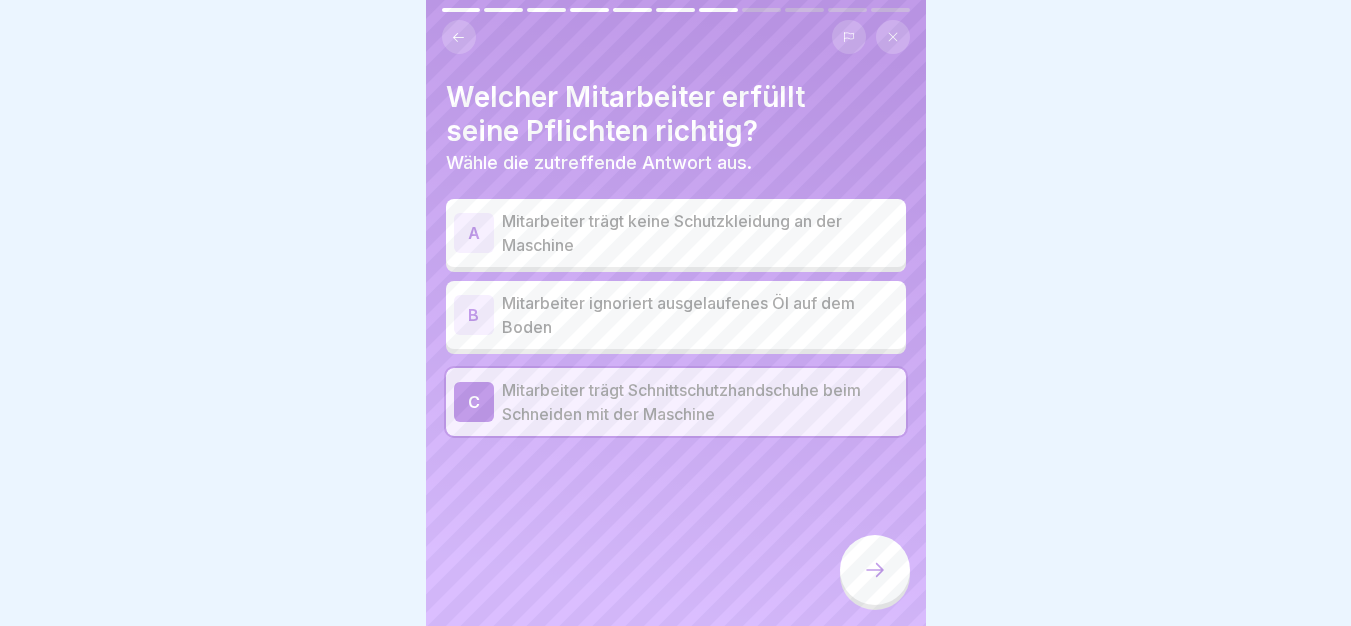 click at bounding box center (875, 570) 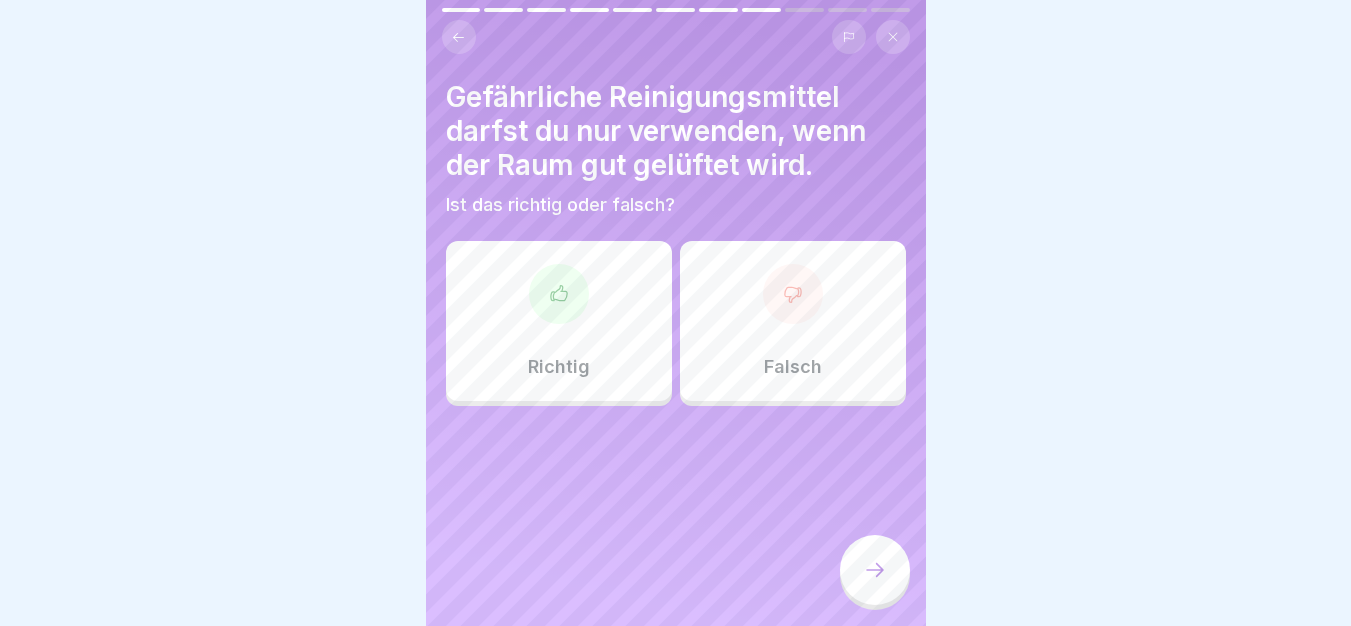 click on "Richtig" at bounding box center [559, 321] 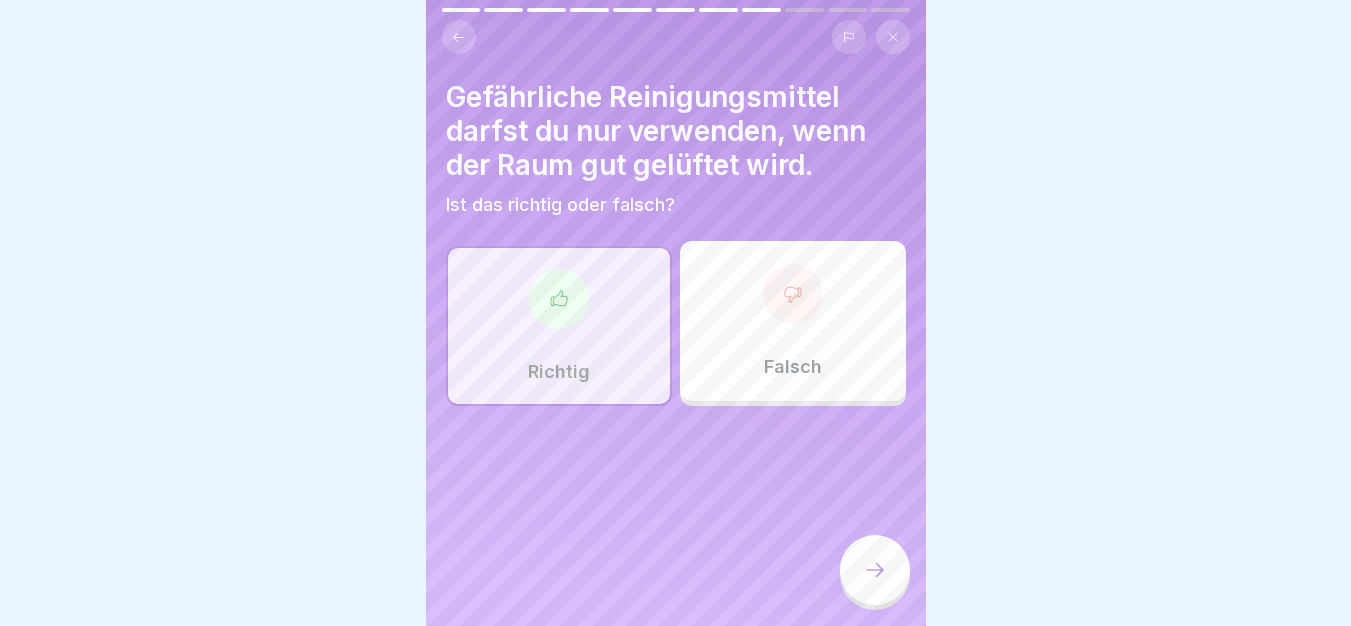 click at bounding box center (875, 570) 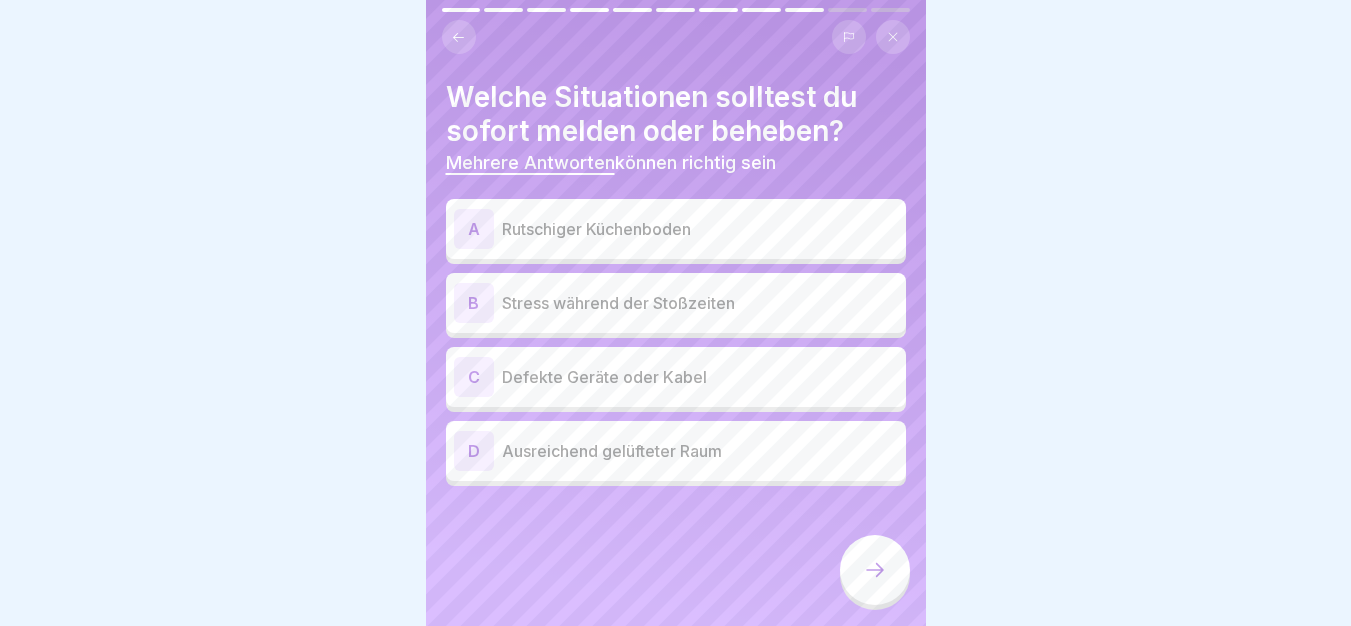 click on "A Rutschiger Küchenboden" at bounding box center (676, 229) 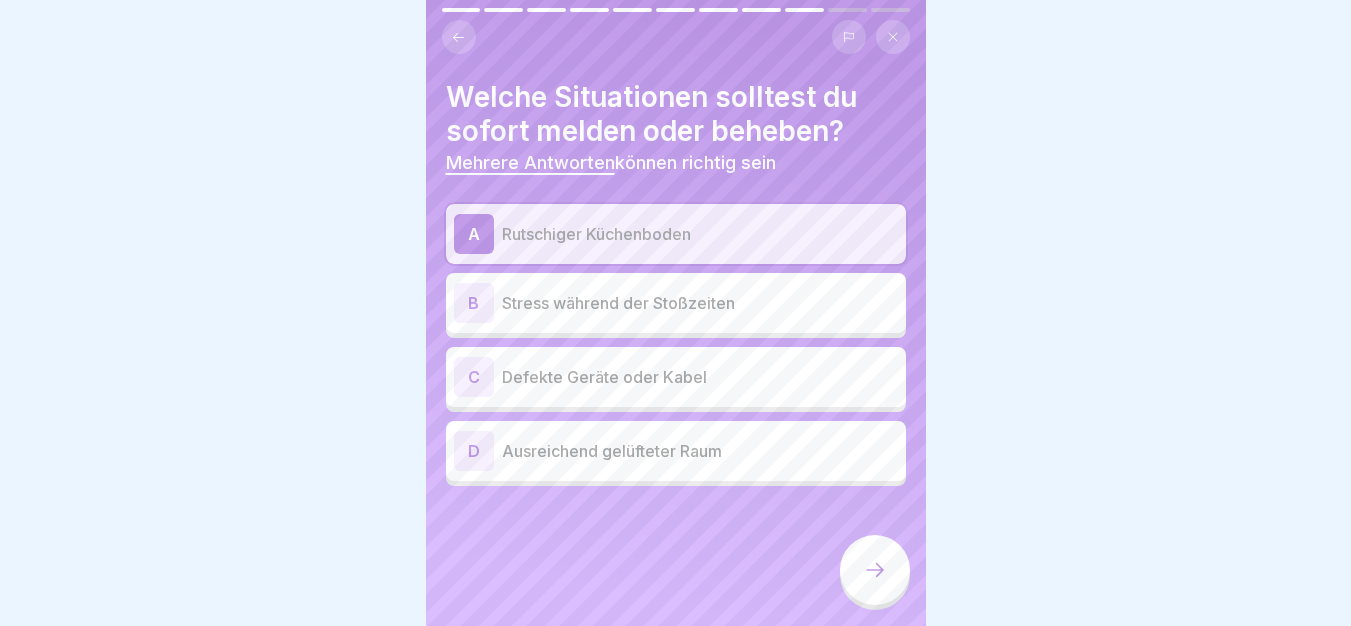 click on "Defekte Geräte oder Kabel" at bounding box center (700, 377) 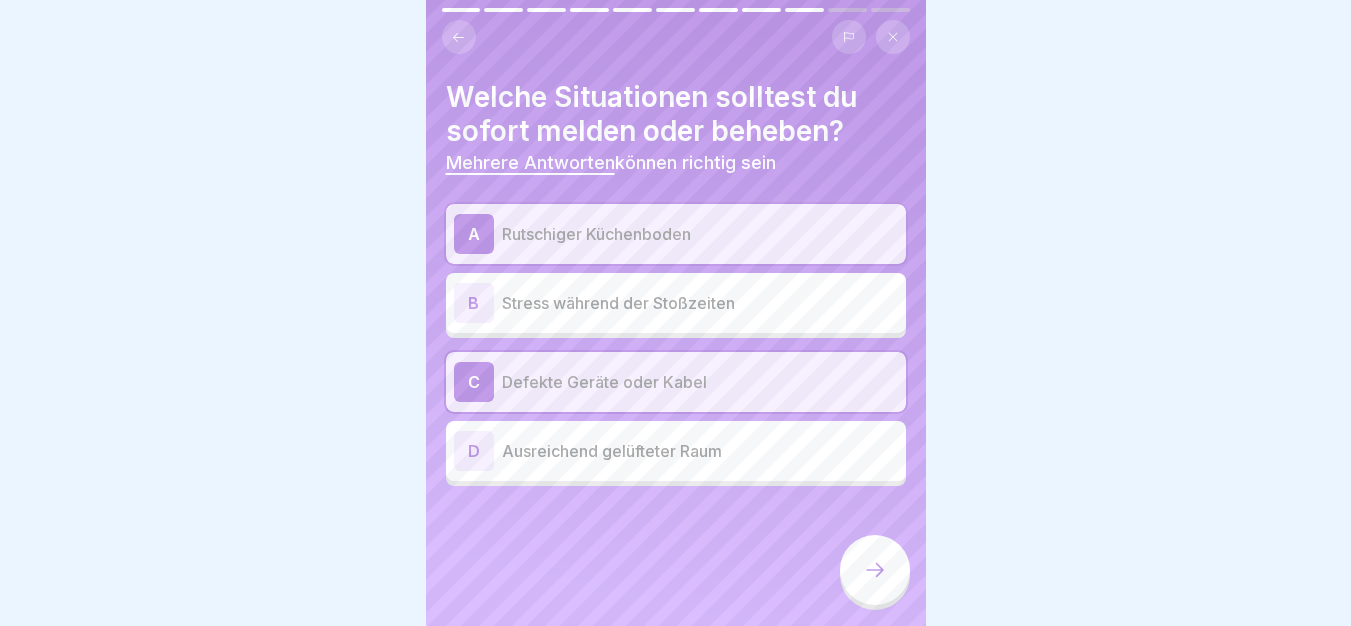 click 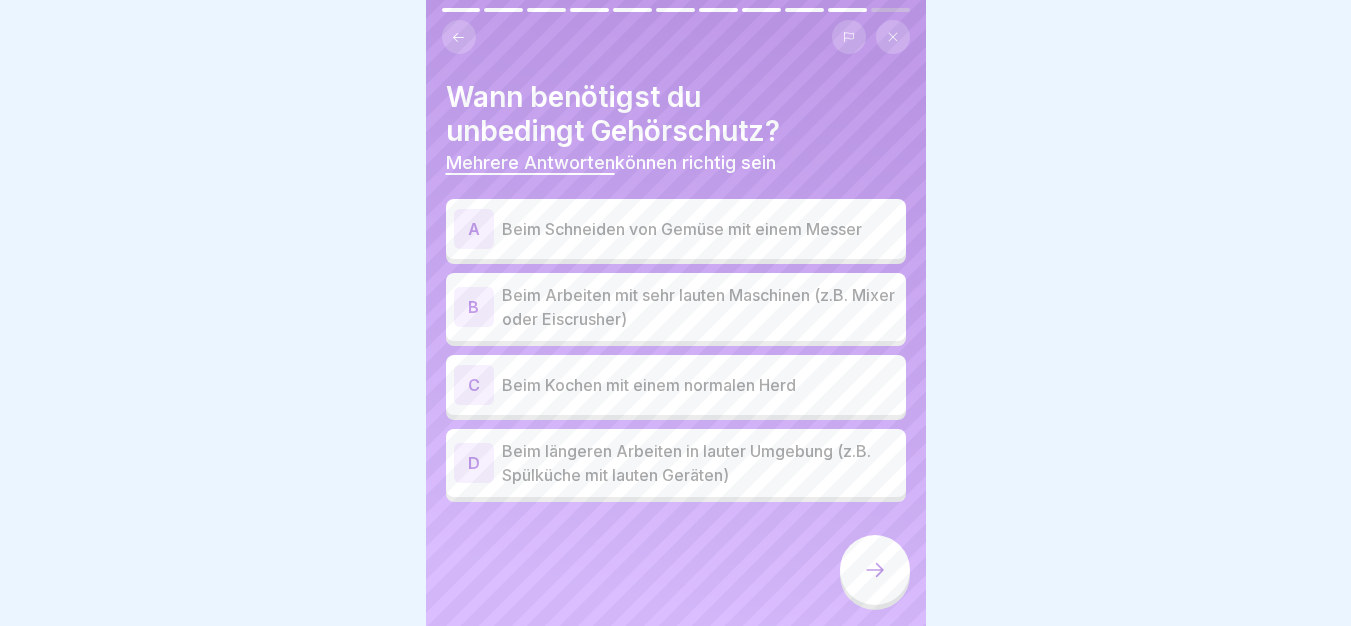 click on "Beim Arbeiten mit sehr lauten Maschinen (z.B. Mixer oder Eiscrusher)" at bounding box center [700, 307] 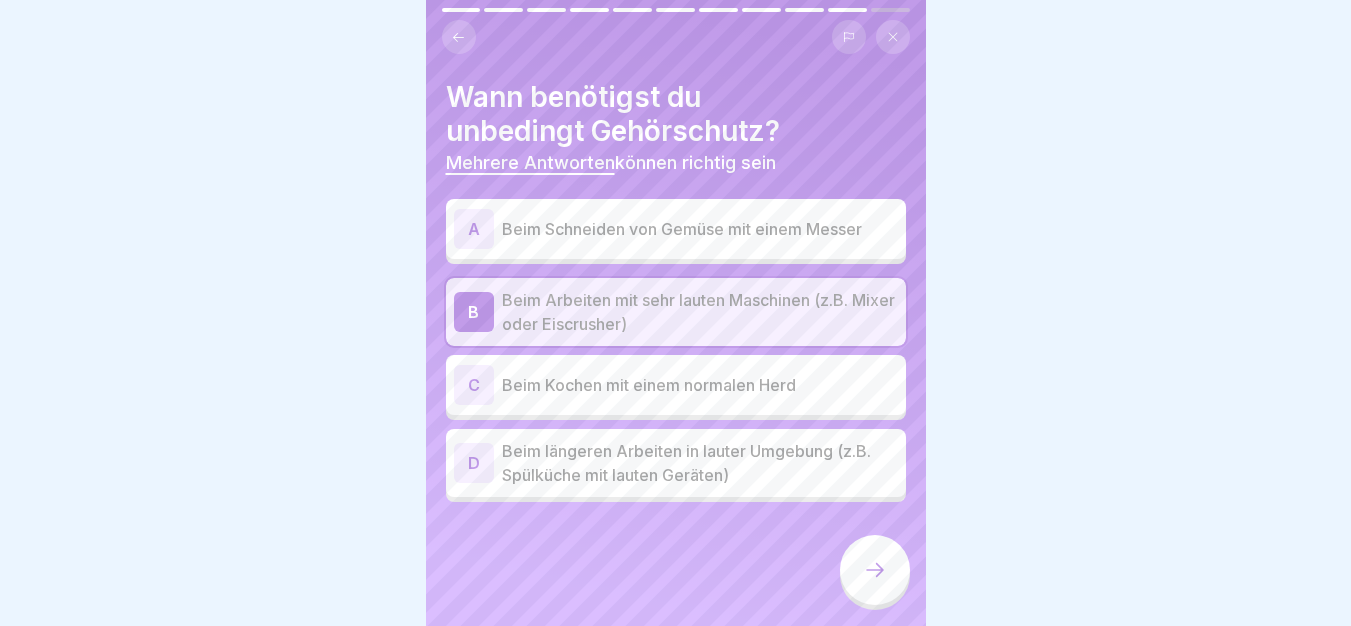 click on "Beim längeren Arbeiten in lauter Umgebung (z.B. Spülküche mit lauten Geräten)" at bounding box center [700, 463] 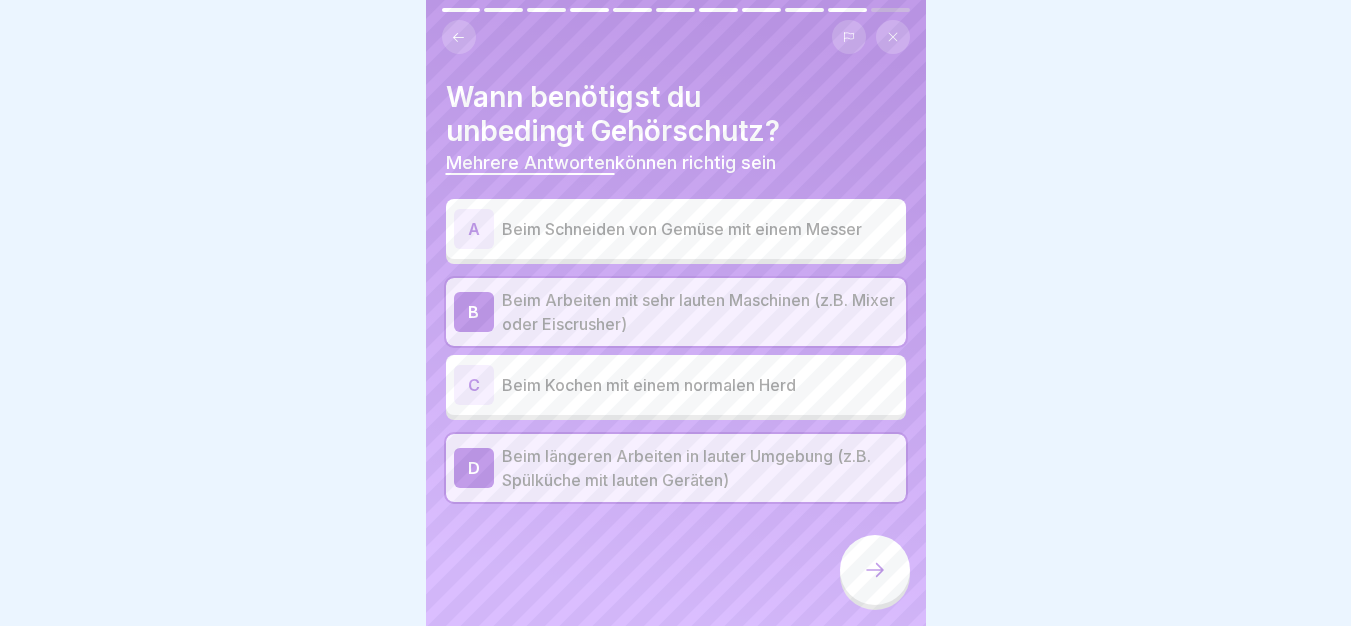 click at bounding box center [875, 570] 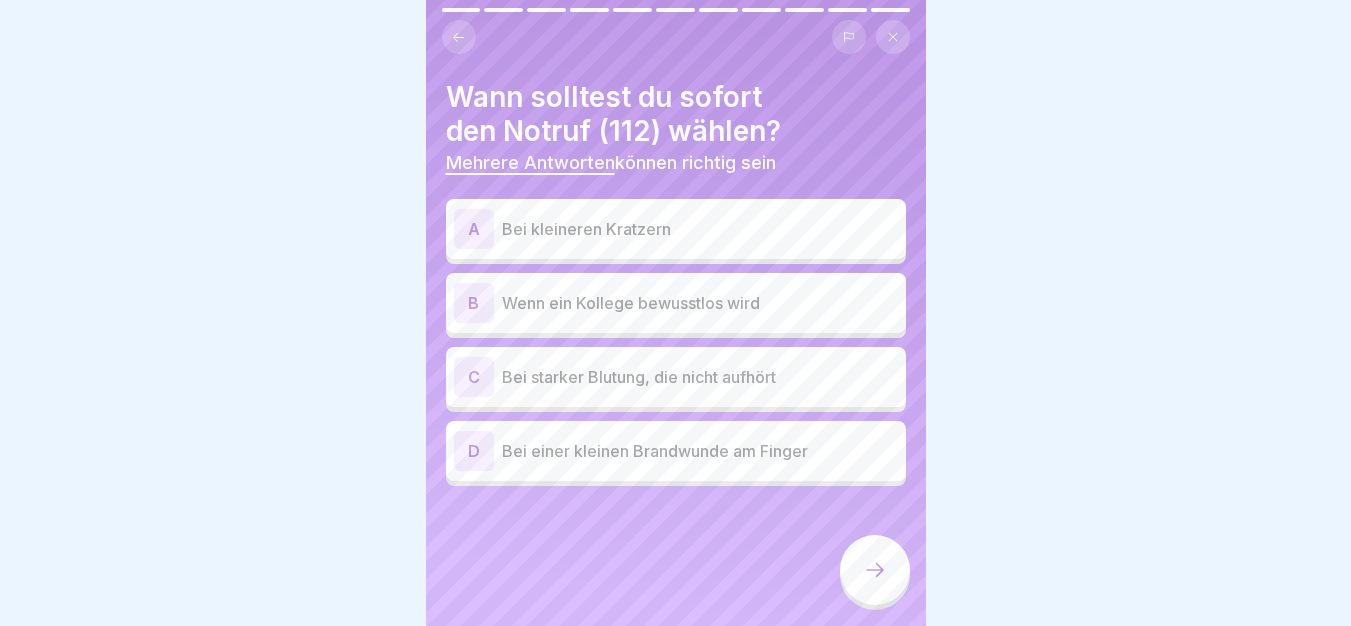 click on "Wenn ein Kollege bewusstlos wird" at bounding box center [700, 303] 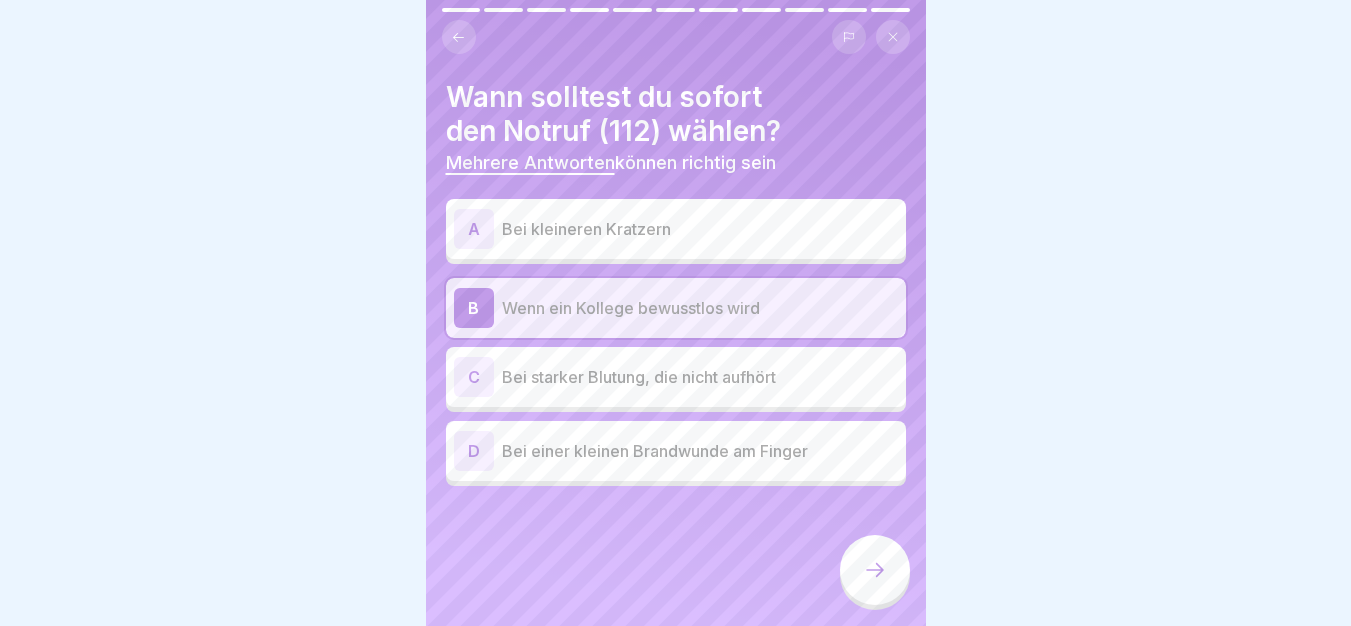 click on "Bei starker Blutung, die nicht aufhört" at bounding box center [700, 377] 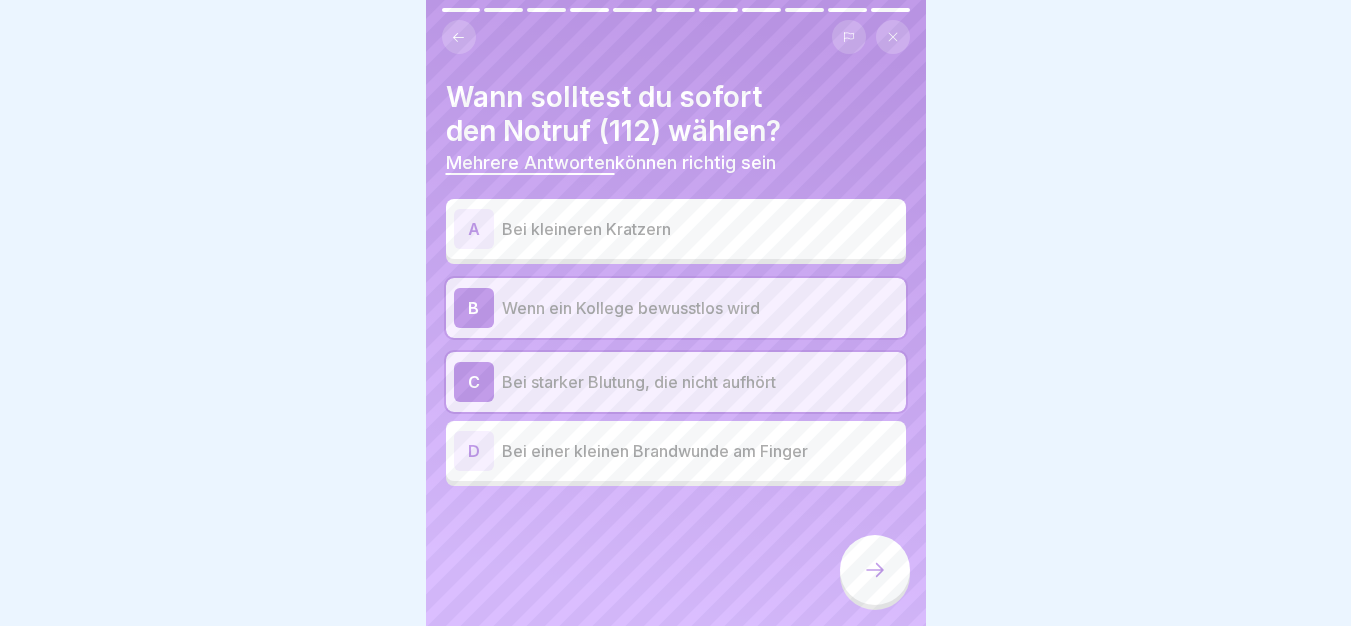 click at bounding box center [875, 570] 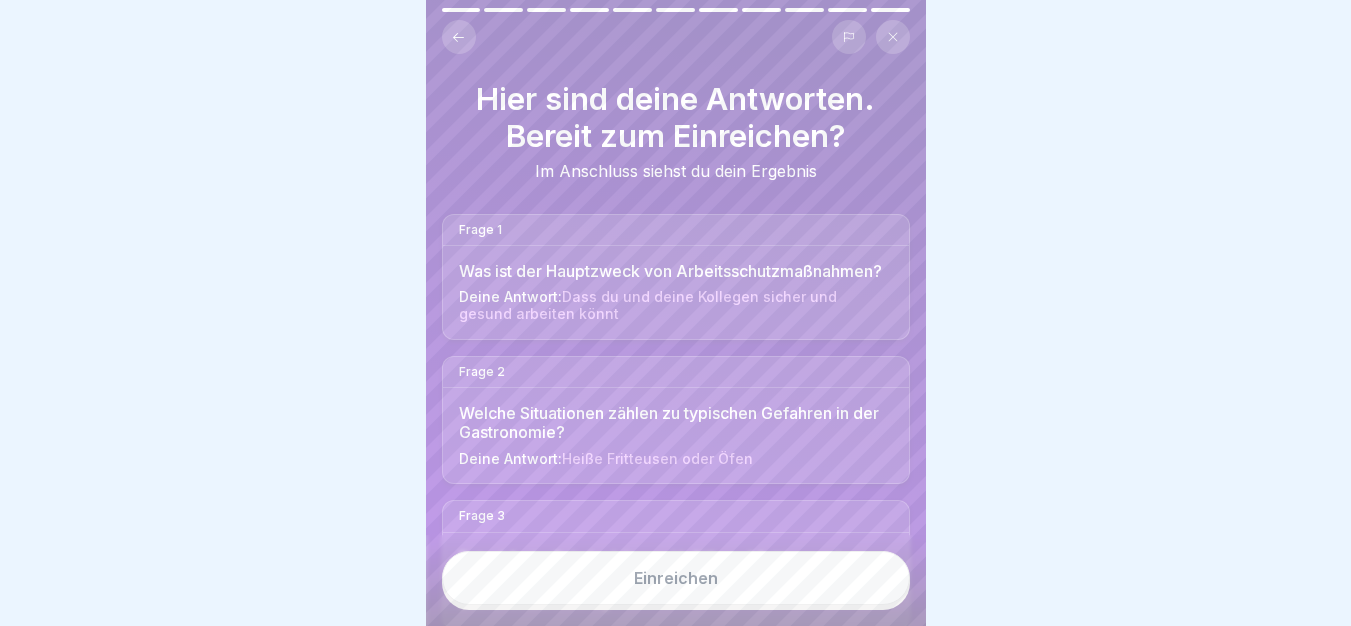 click on "Einreichen" at bounding box center (676, 578) 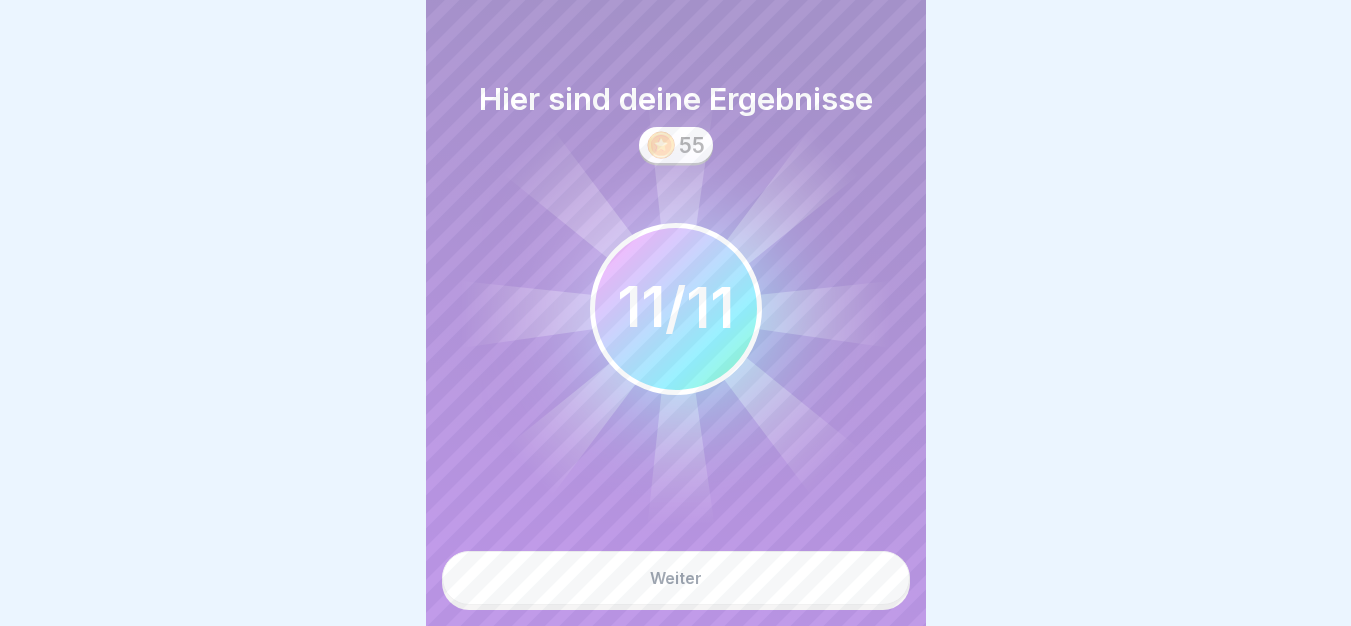 click on "Weiter" at bounding box center (676, 578) 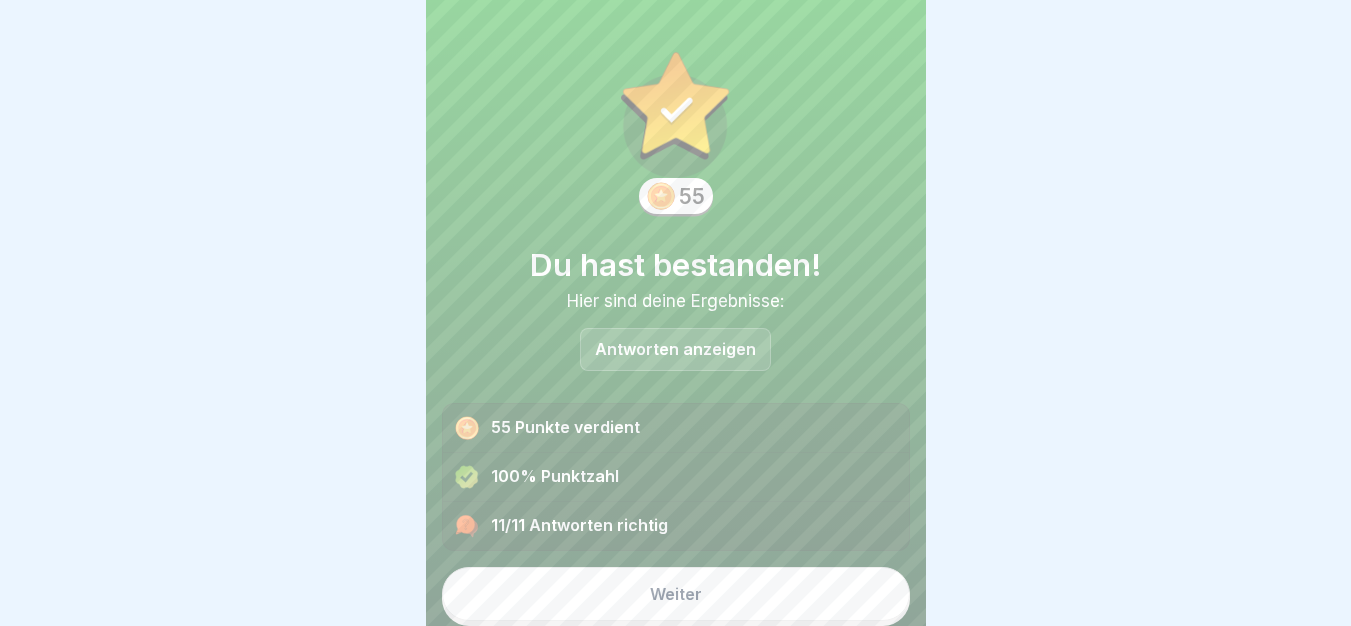 click on "Weiter" at bounding box center [676, 594] 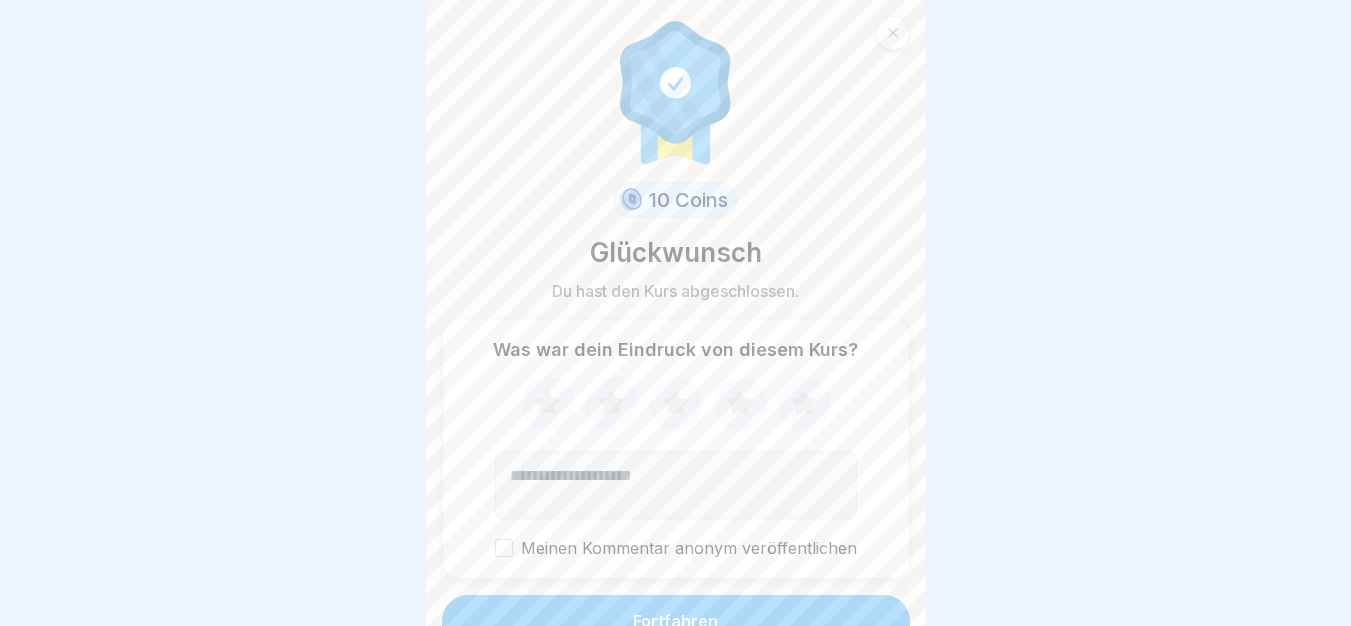 click on "Fortfahren" at bounding box center [676, 621] 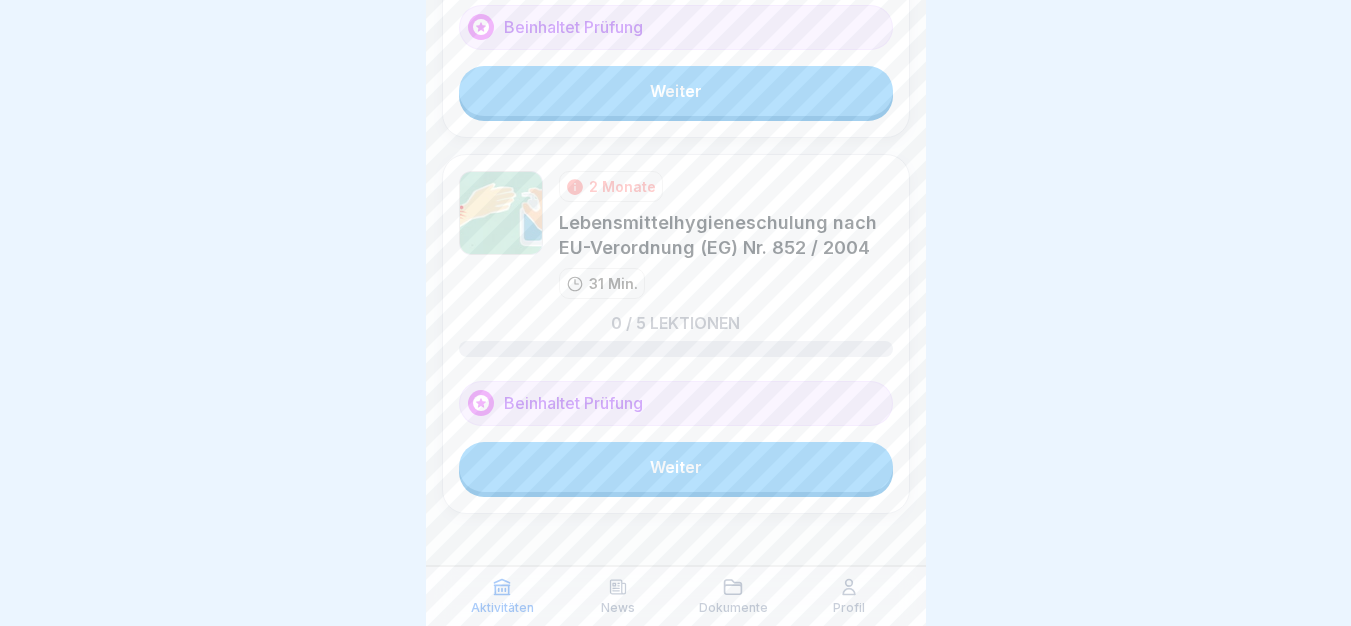 scroll, scrollTop: 1013, scrollLeft: 0, axis: vertical 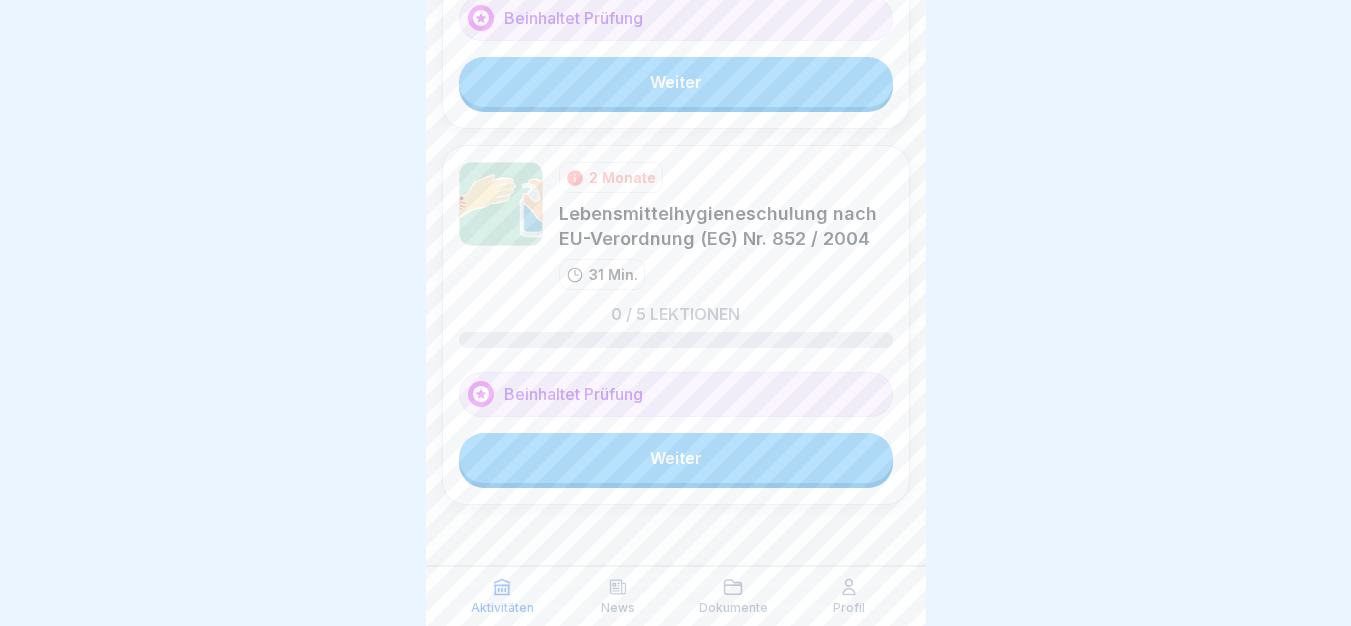 click on "Weiter" at bounding box center (676, 458) 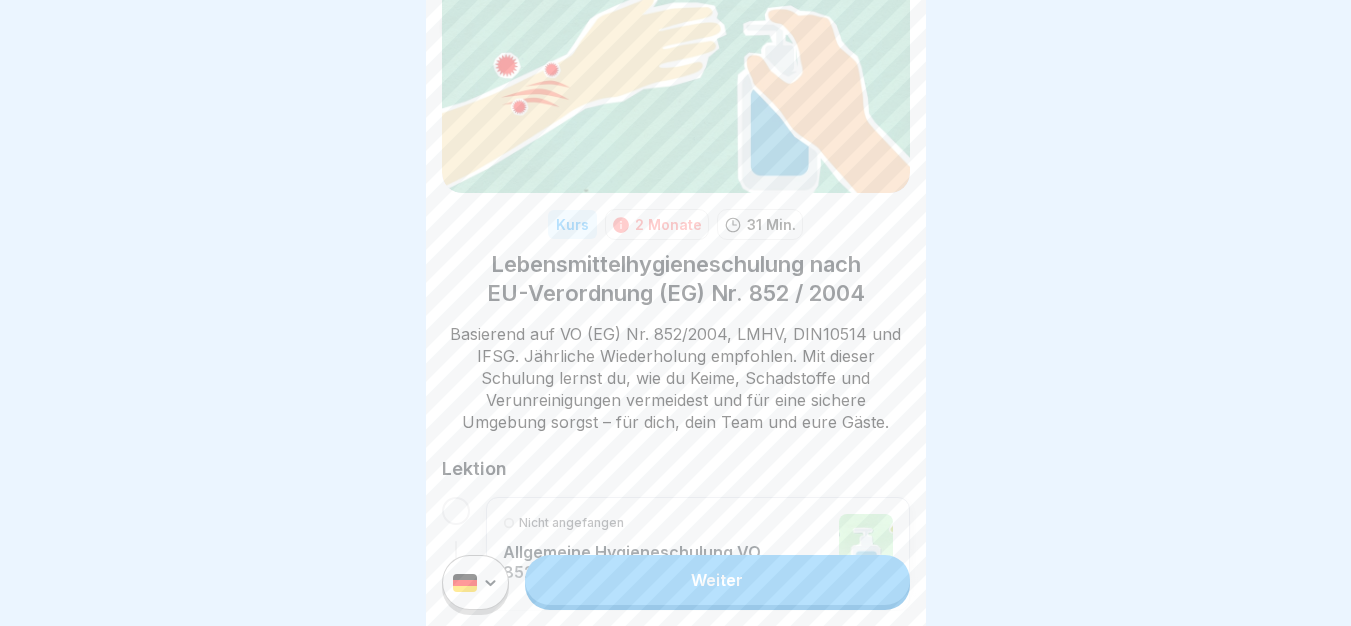 scroll, scrollTop: 207, scrollLeft: 0, axis: vertical 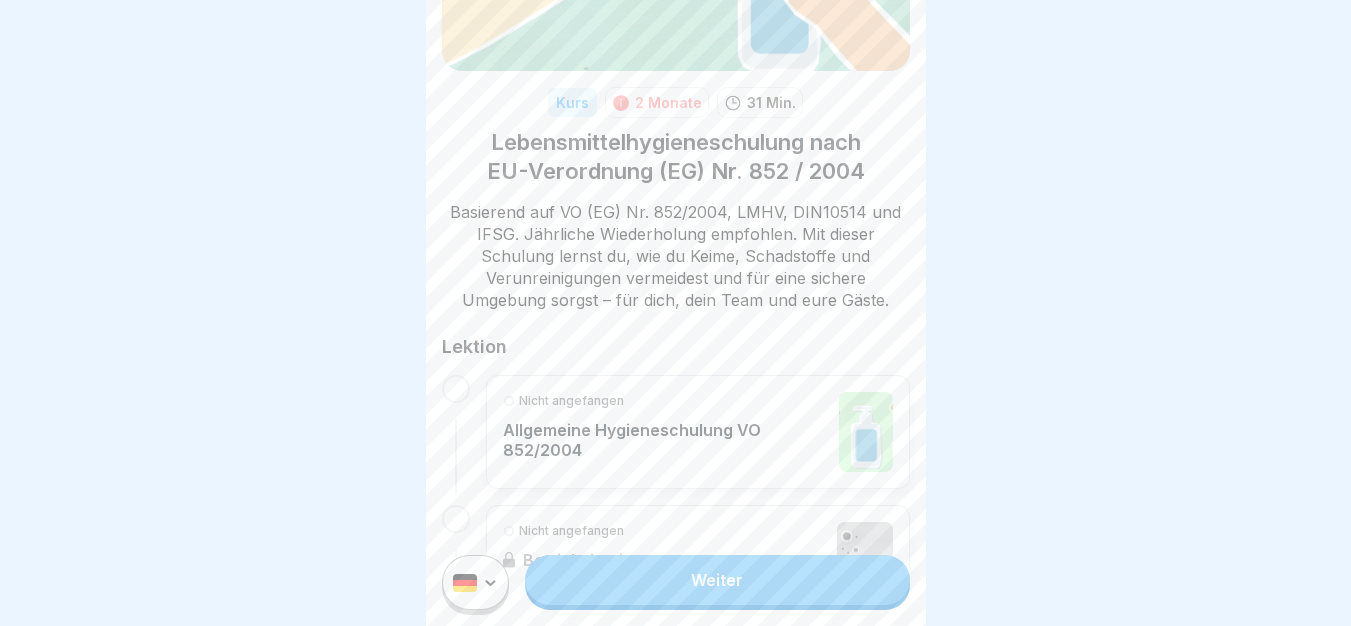 click on "Weiter" at bounding box center (717, 580) 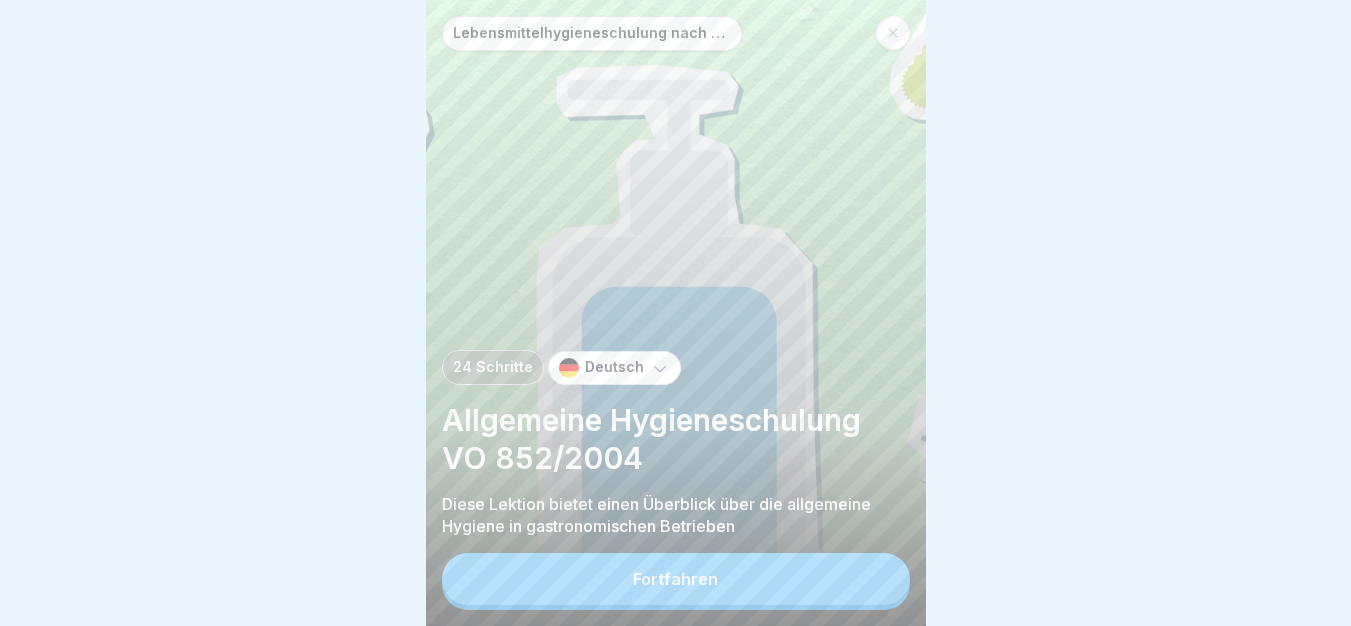 scroll, scrollTop: 0, scrollLeft: 0, axis: both 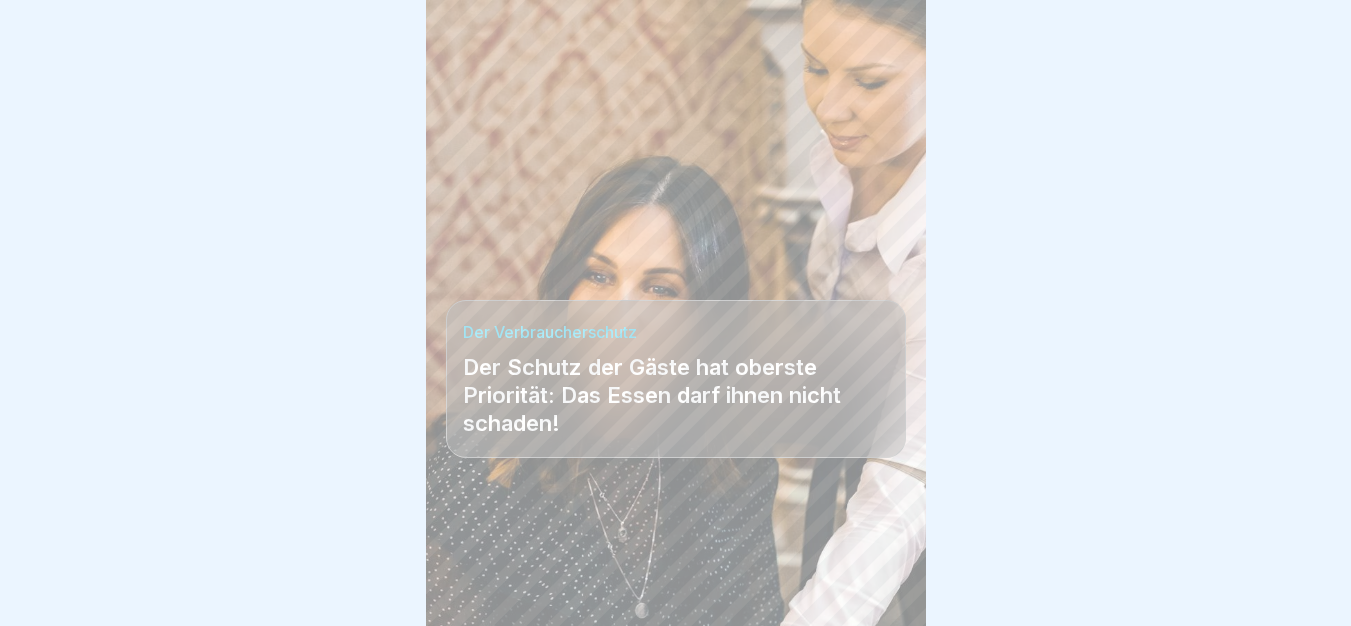 click at bounding box center (676, 566) 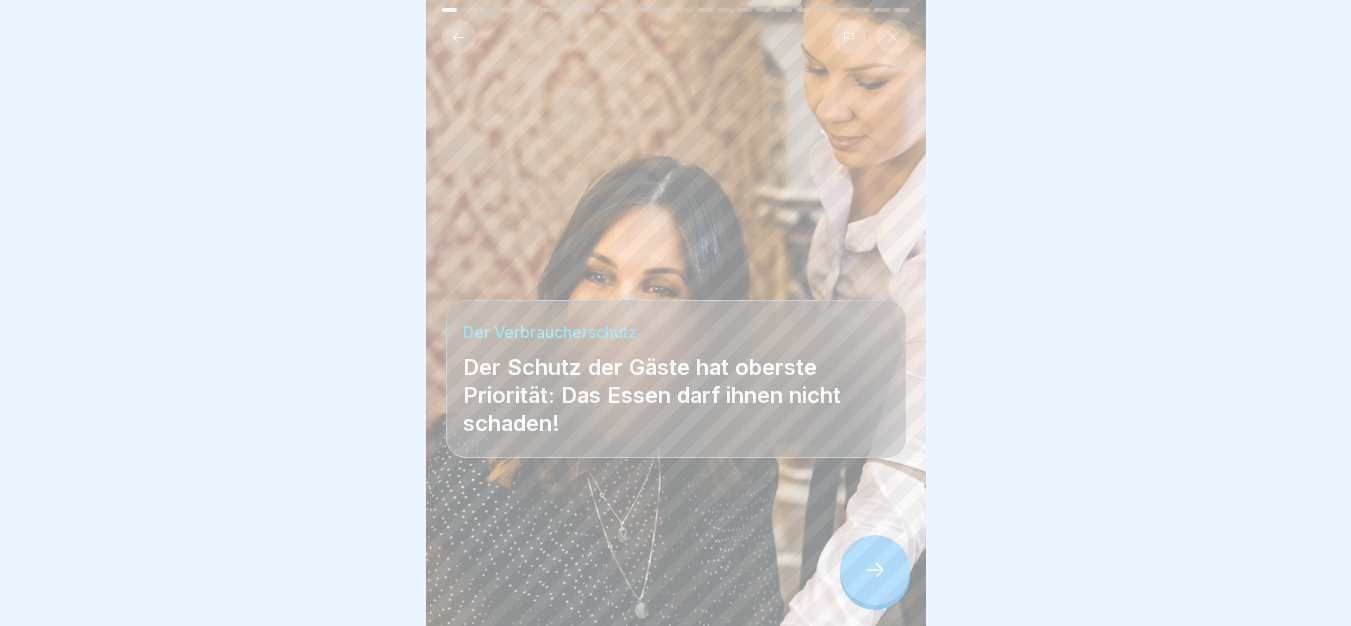 click at bounding box center [676, 566] 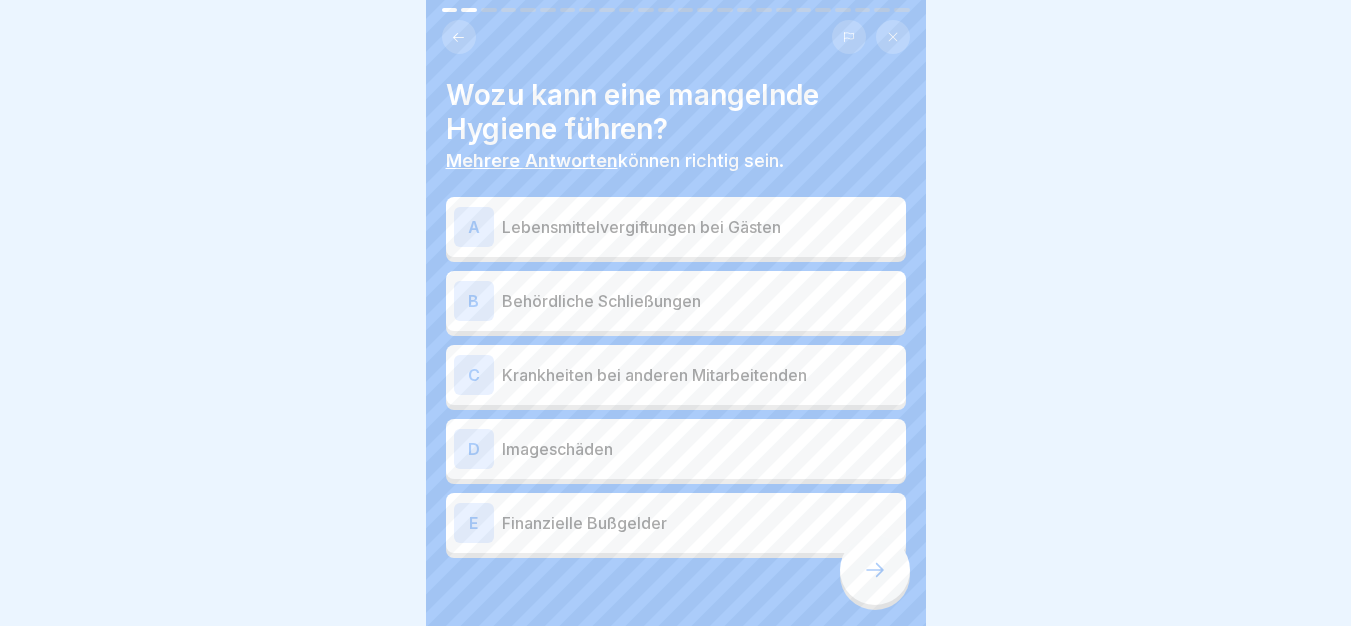 click on "Lebensmittelvergiftungen bei Gästen" at bounding box center [700, 227] 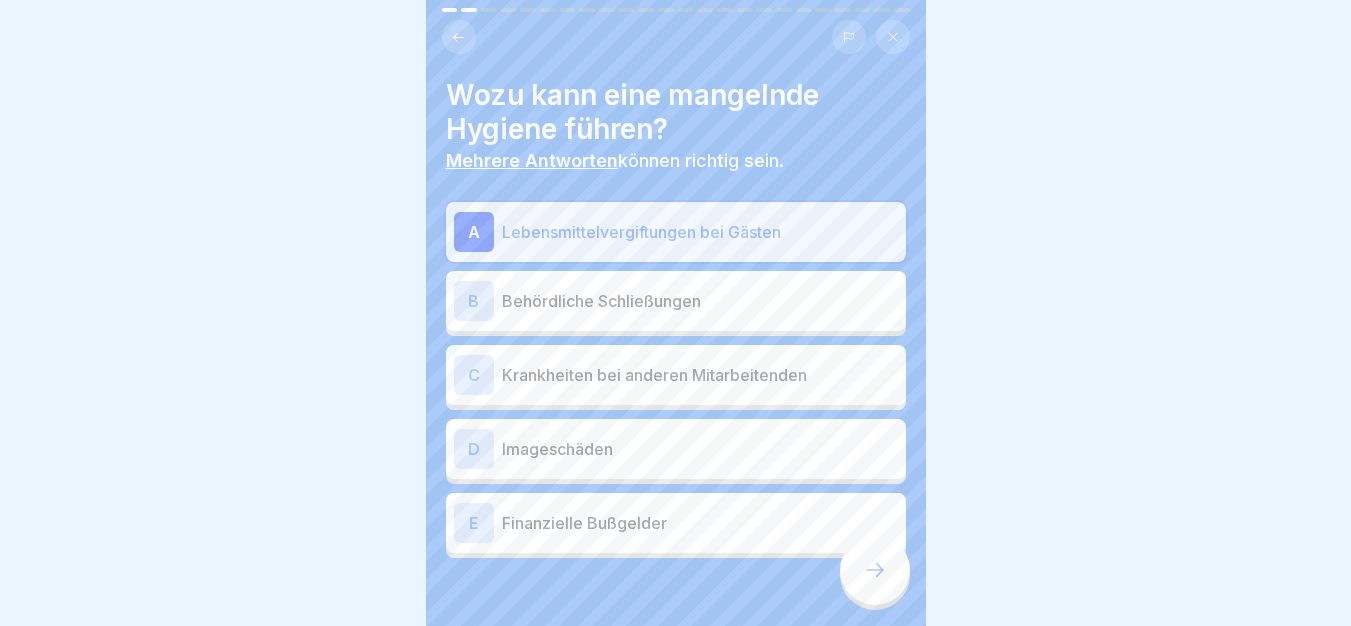 click on "B Behördliche Schließungen" at bounding box center [676, 301] 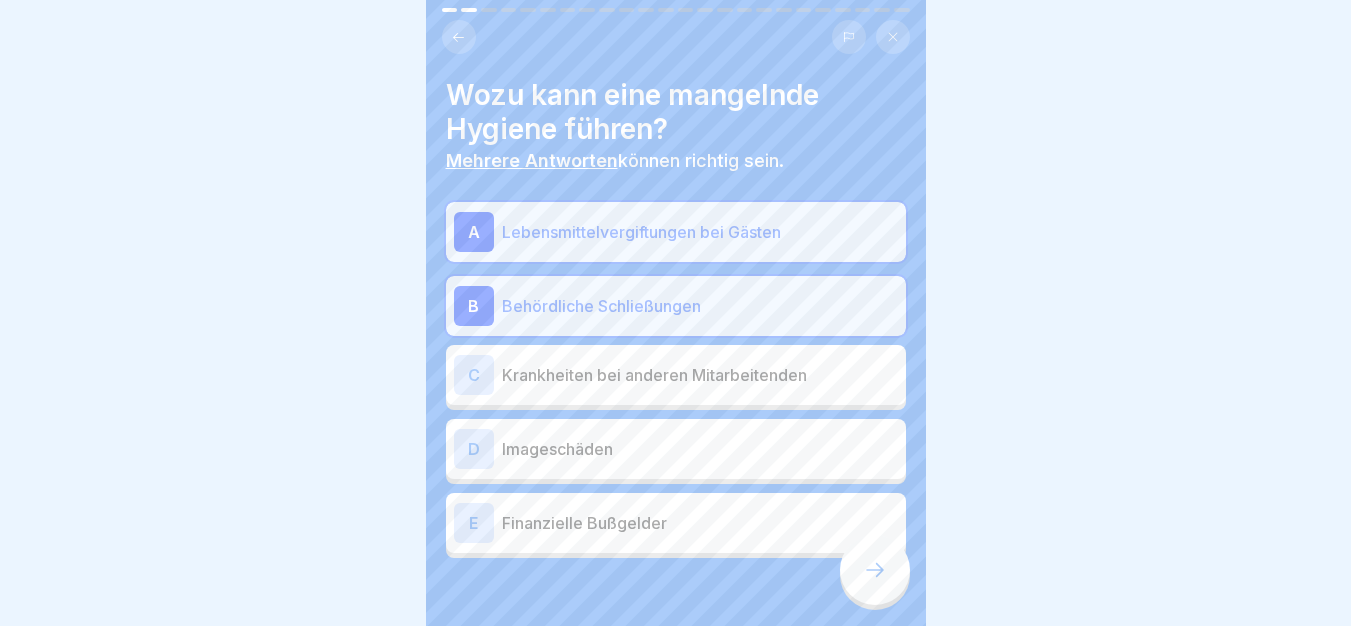 click on "Krankheiten bei anderen Mitarbeitenden" at bounding box center (700, 375) 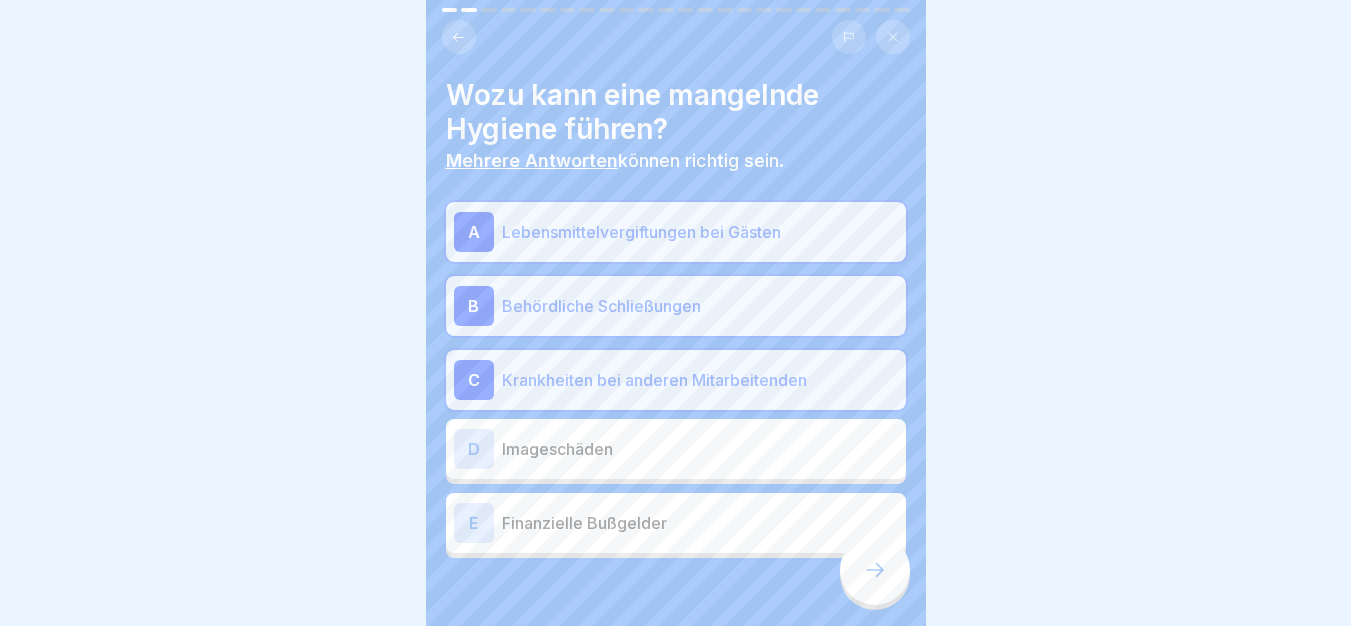 click on "Imageschäden" at bounding box center [700, 449] 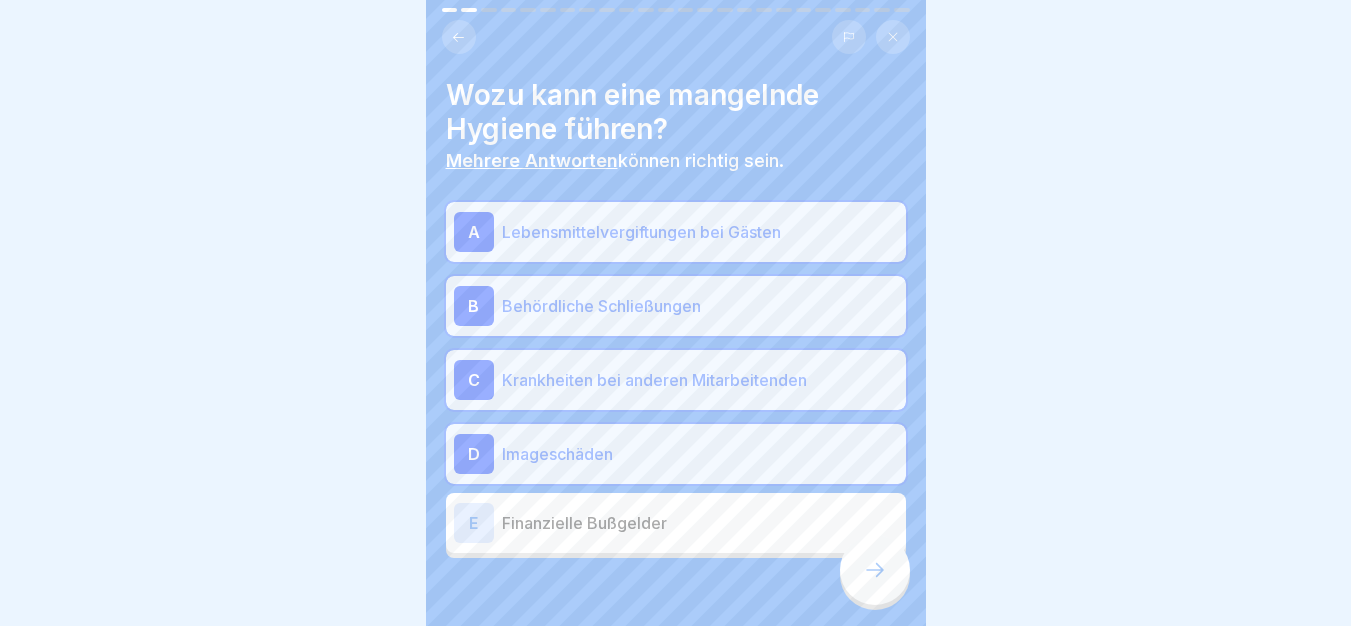 click on "Finanzielle Bußgelder" at bounding box center (700, 523) 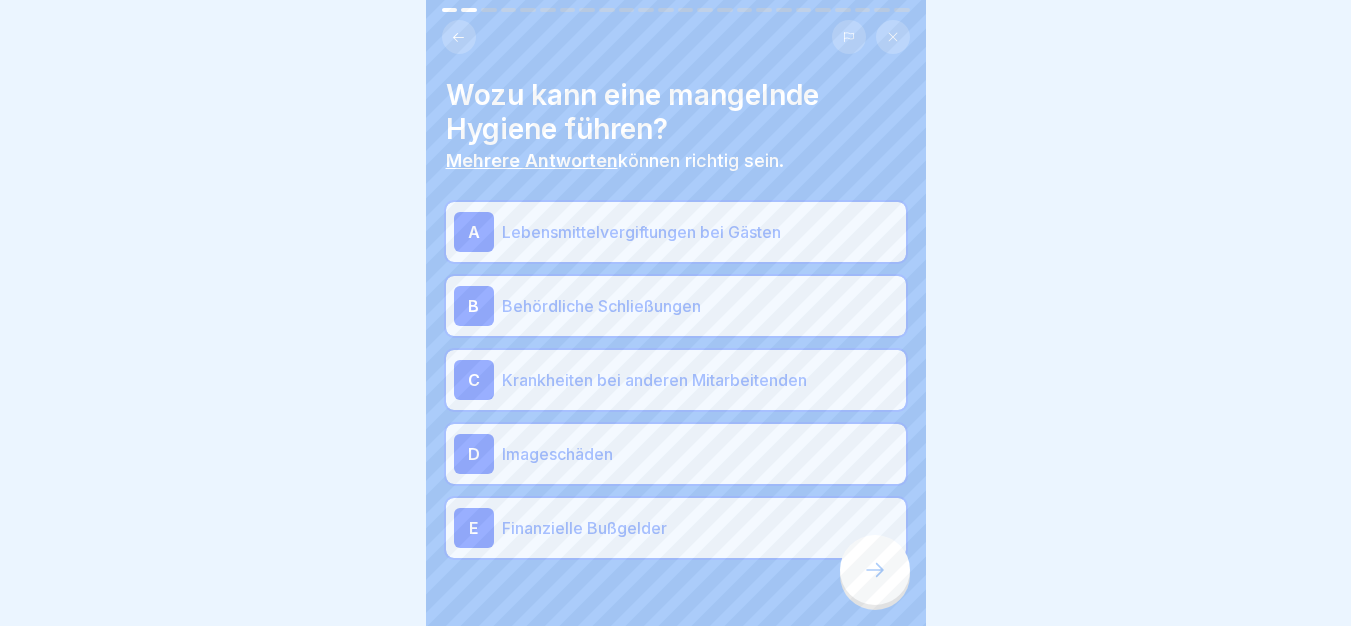 click at bounding box center [875, 570] 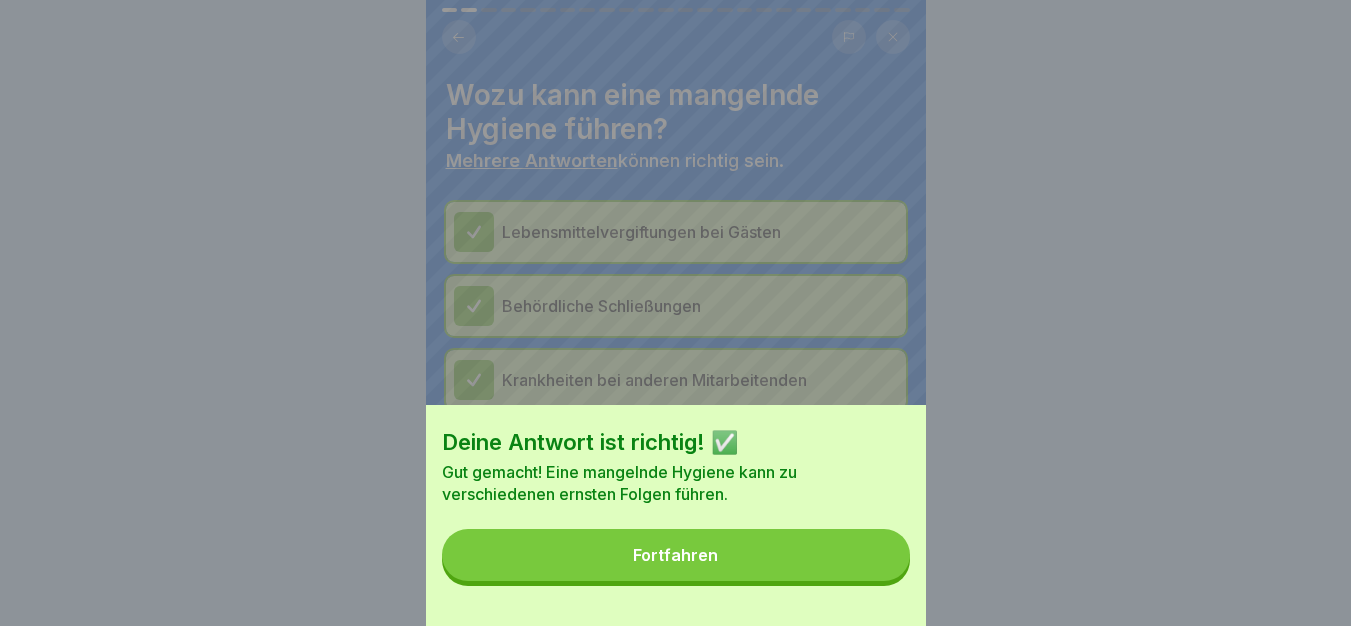 click on "Deine Antwort ist richtig!
✅ Gut gemacht! Eine mangelnde Hygiene kann zu verschiedenen ernsten Folgen führen.   Fortfahren" at bounding box center [676, 515] 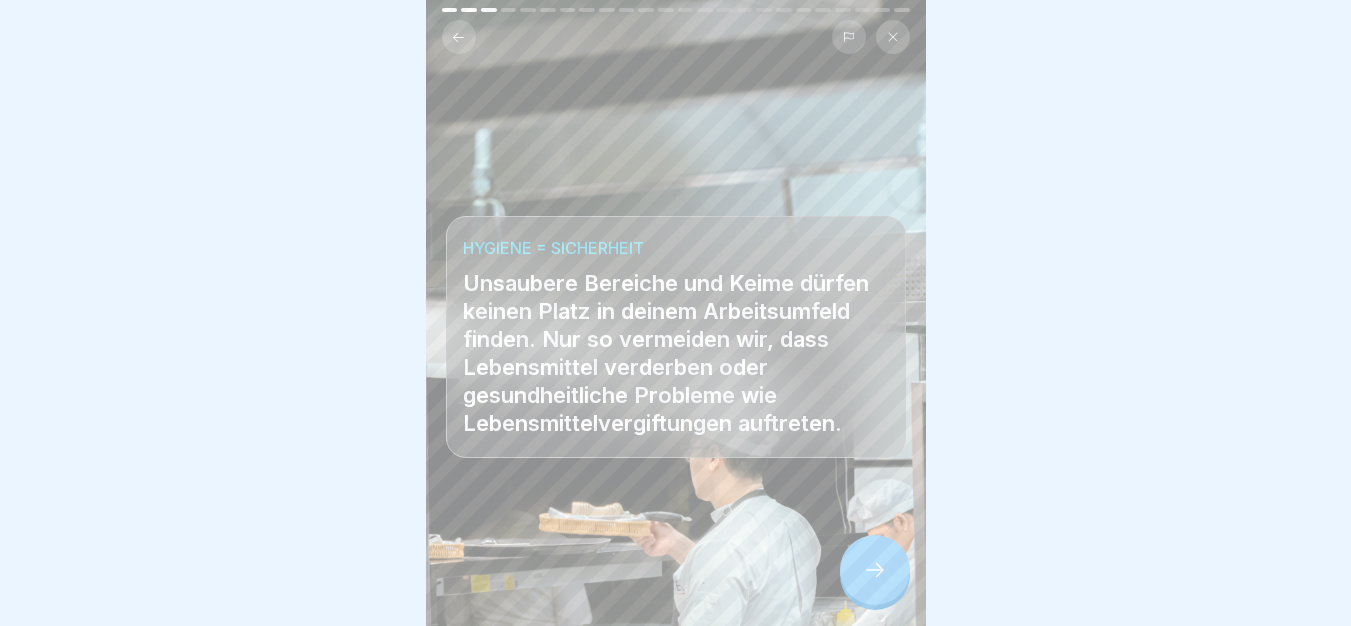 click at bounding box center (875, 570) 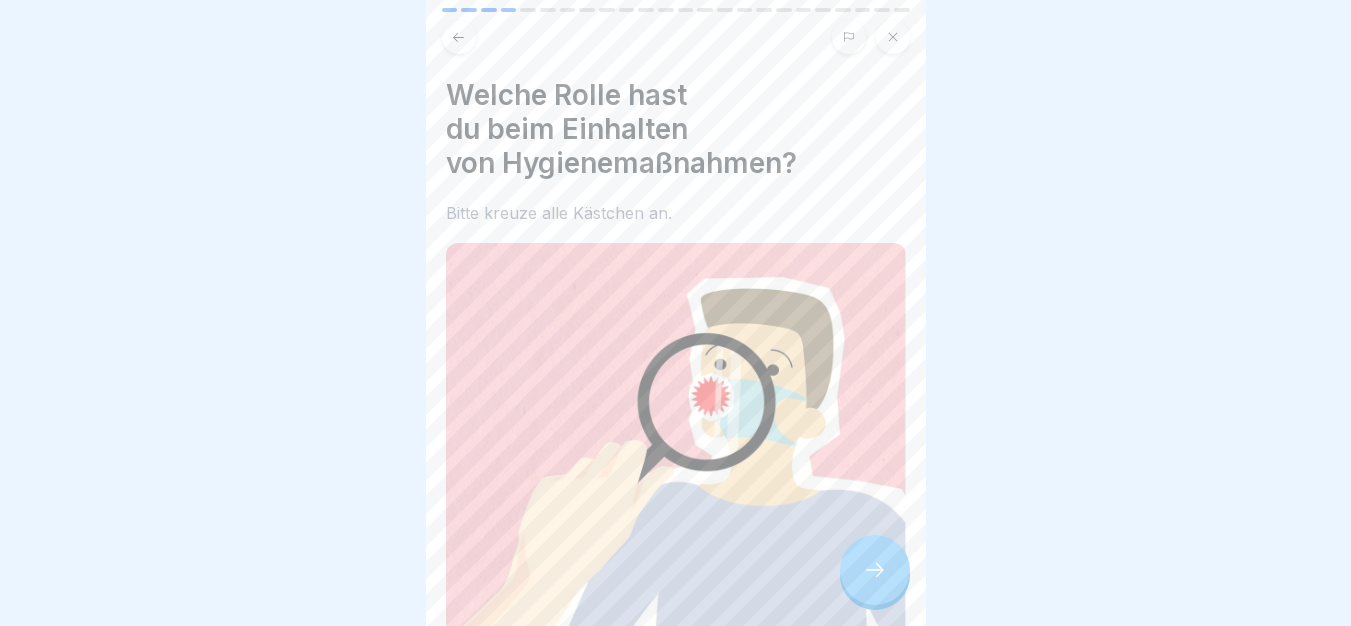 click at bounding box center (875, 570) 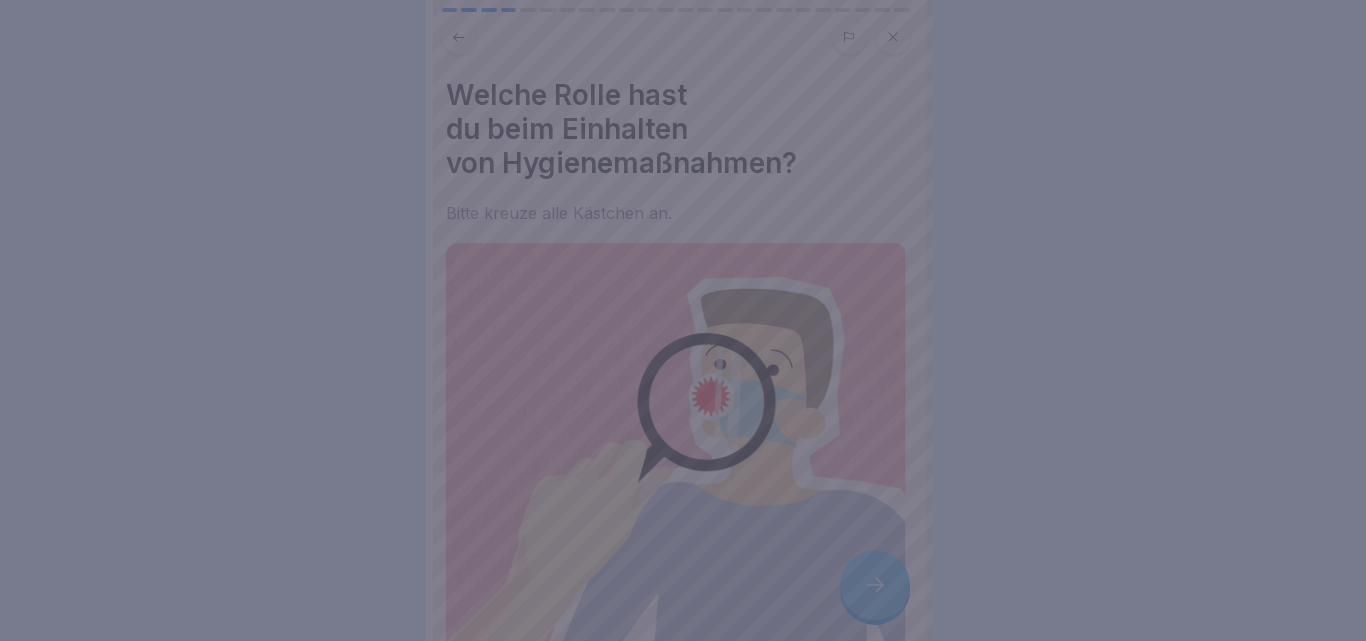 click at bounding box center [683, 320] 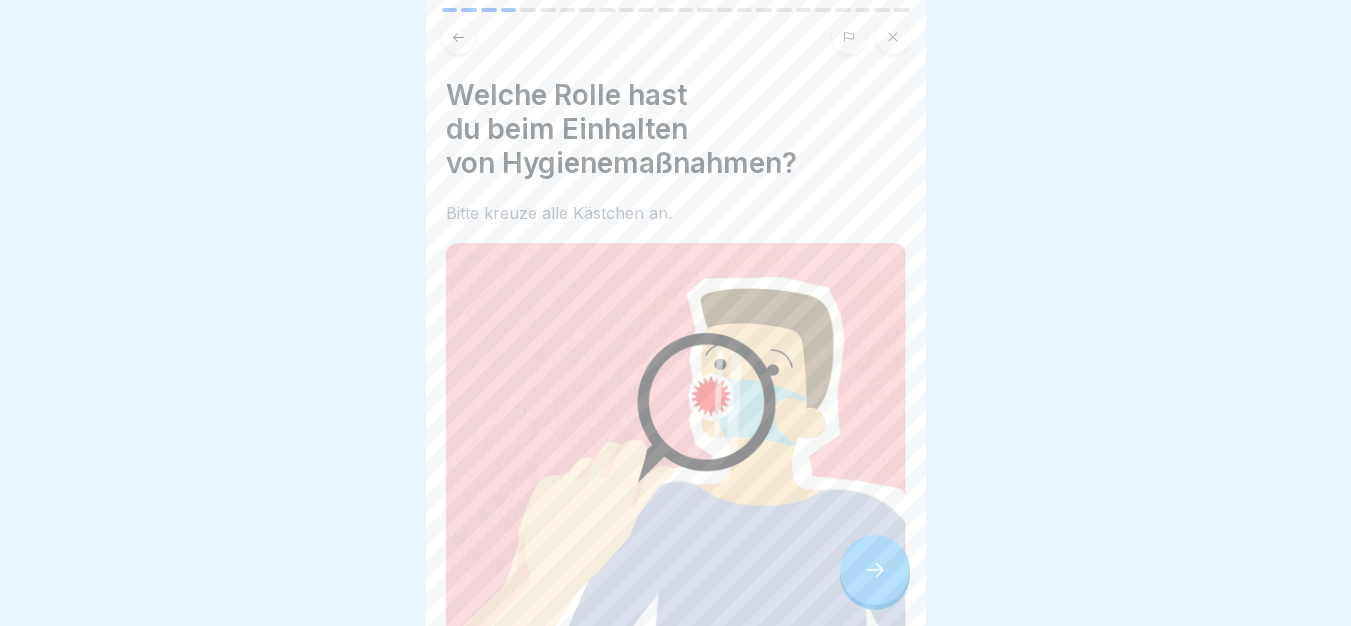 scroll, scrollTop: 383, scrollLeft: 0, axis: vertical 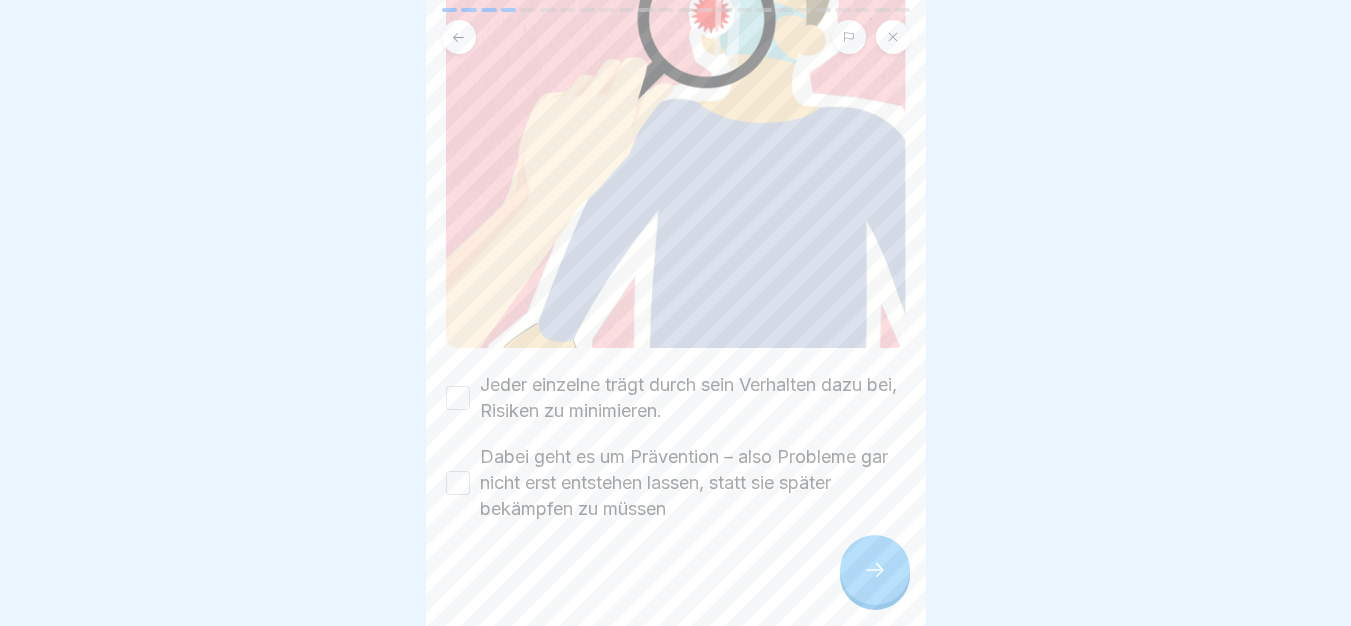 click on "Jeder einzelne trägt durch sein Verhalten dazu bei, Risiken zu minimieren." at bounding box center (693, 398) 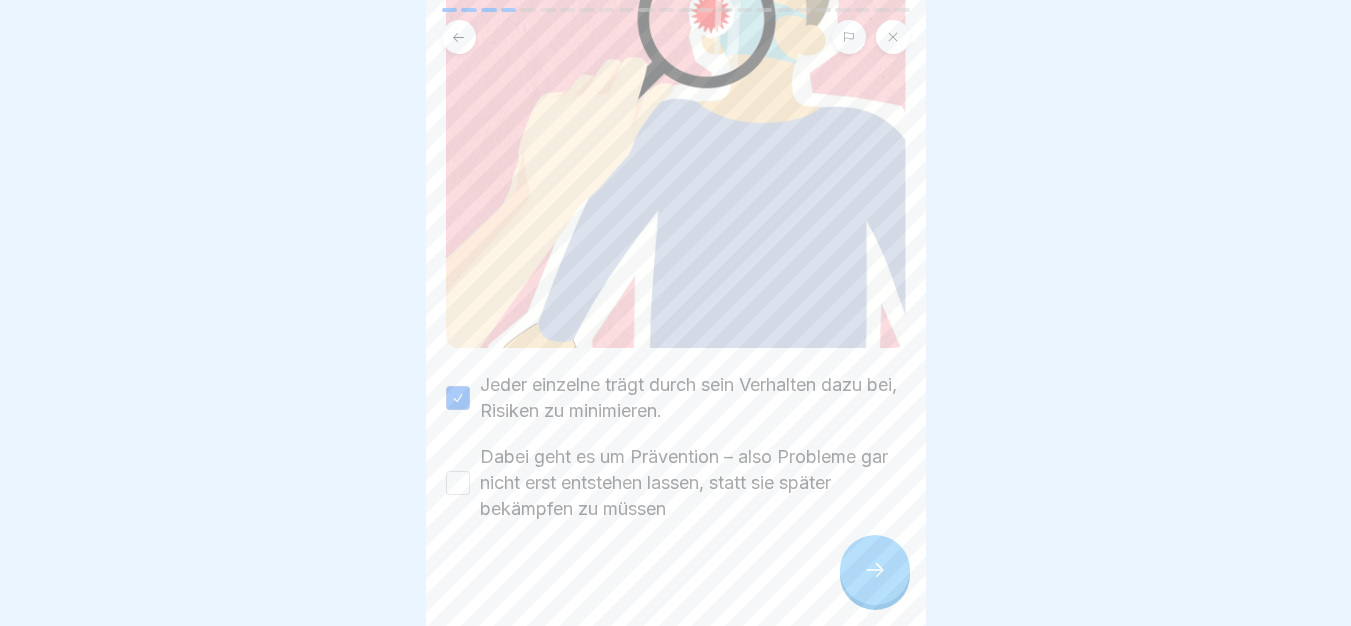 click on "Dabei geht es um Prävention – also Probleme gar nicht erst entstehen lassen, statt sie später bekämpfen zu müssen" at bounding box center (693, 483) 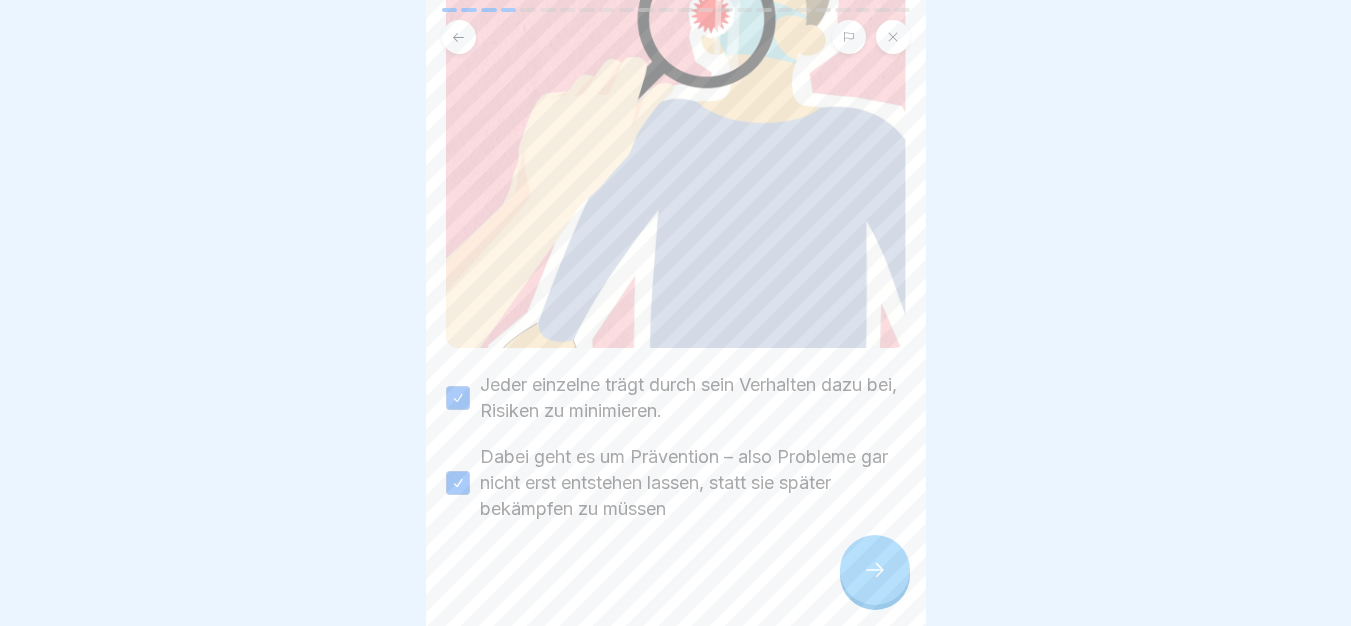 click at bounding box center (875, 570) 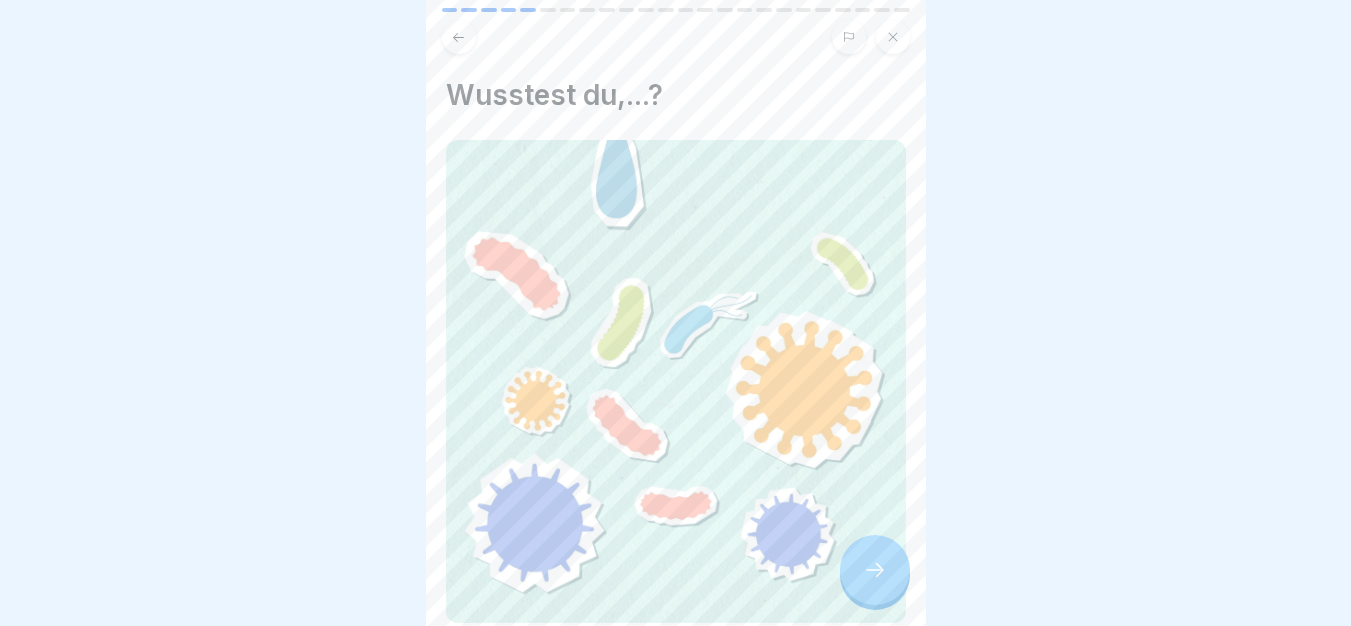click 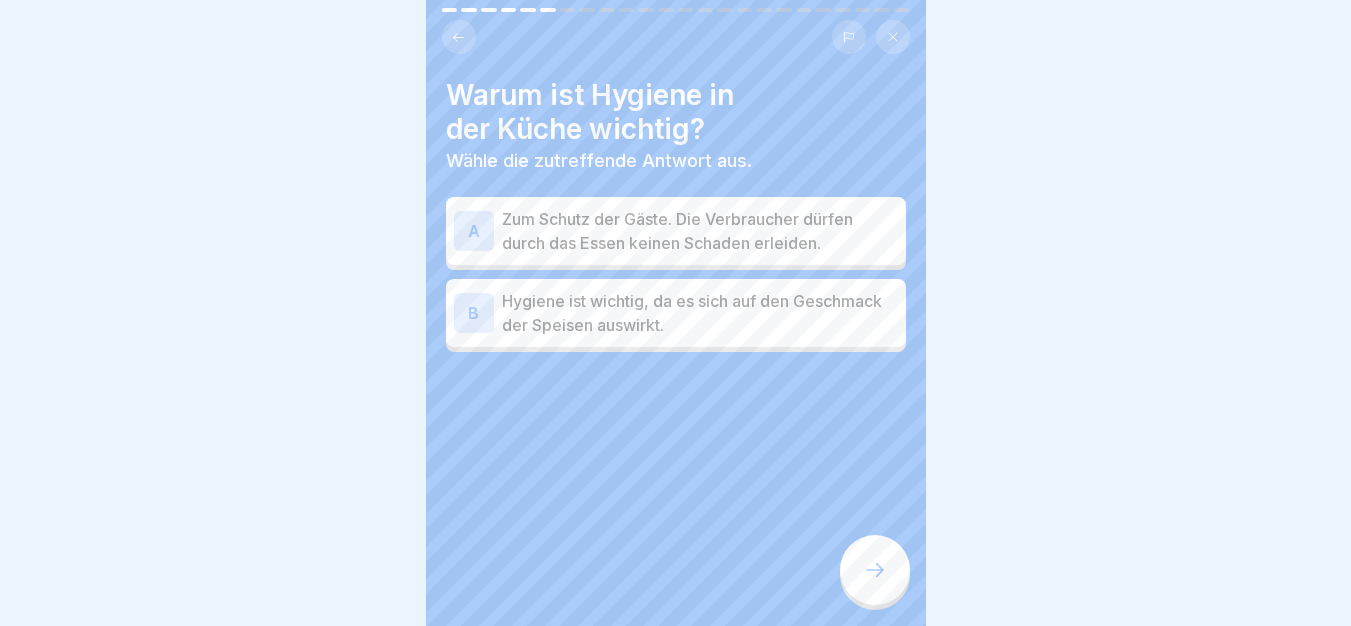 click on "A Zum Schutz der Gäste. Die Verbraucher dürfen durch das Essen keinen Schaden erleiden. B Hygiene ist wichtig, da es sich auf den Geschmack der Speisen auswirkt." at bounding box center [676, 277] 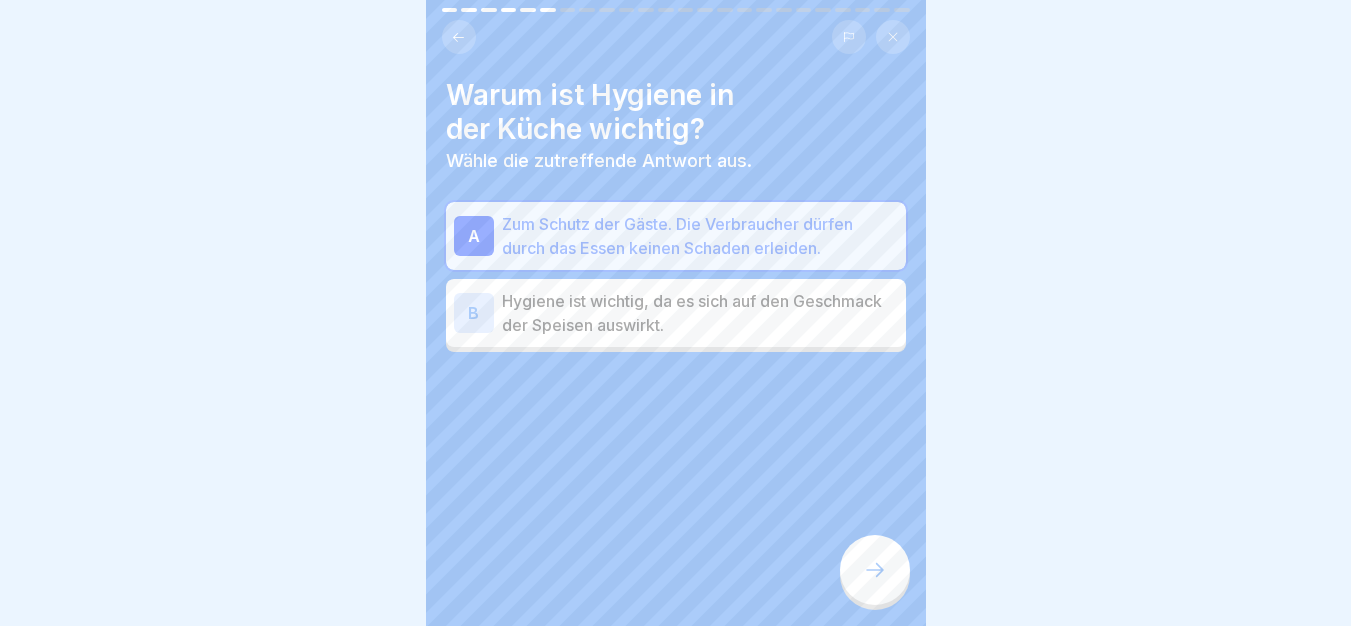 click at bounding box center [875, 570] 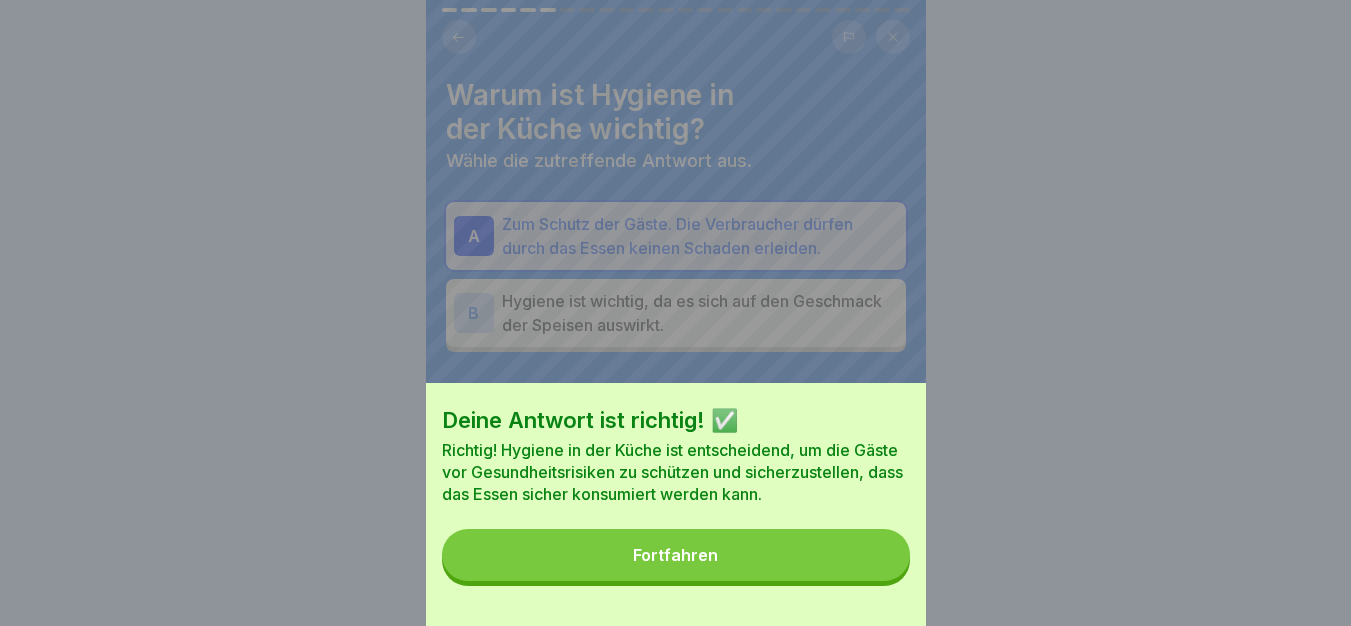 click on "Fortfahren" at bounding box center (676, 555) 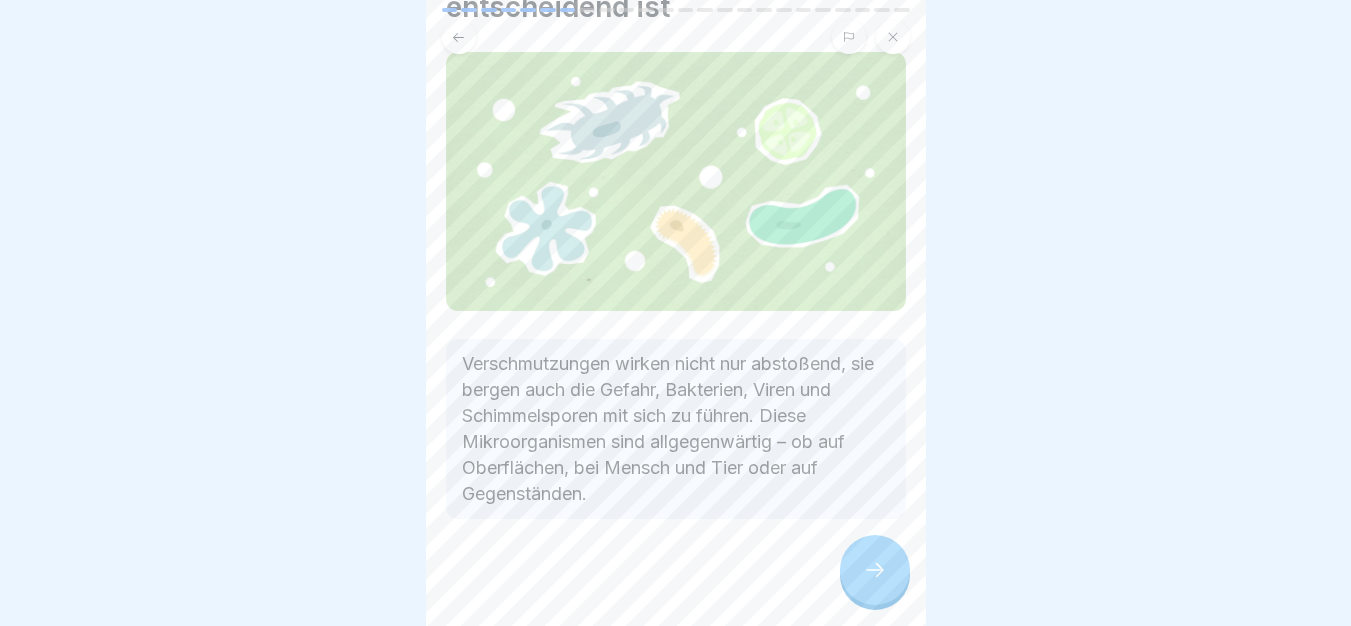 scroll, scrollTop: 126, scrollLeft: 0, axis: vertical 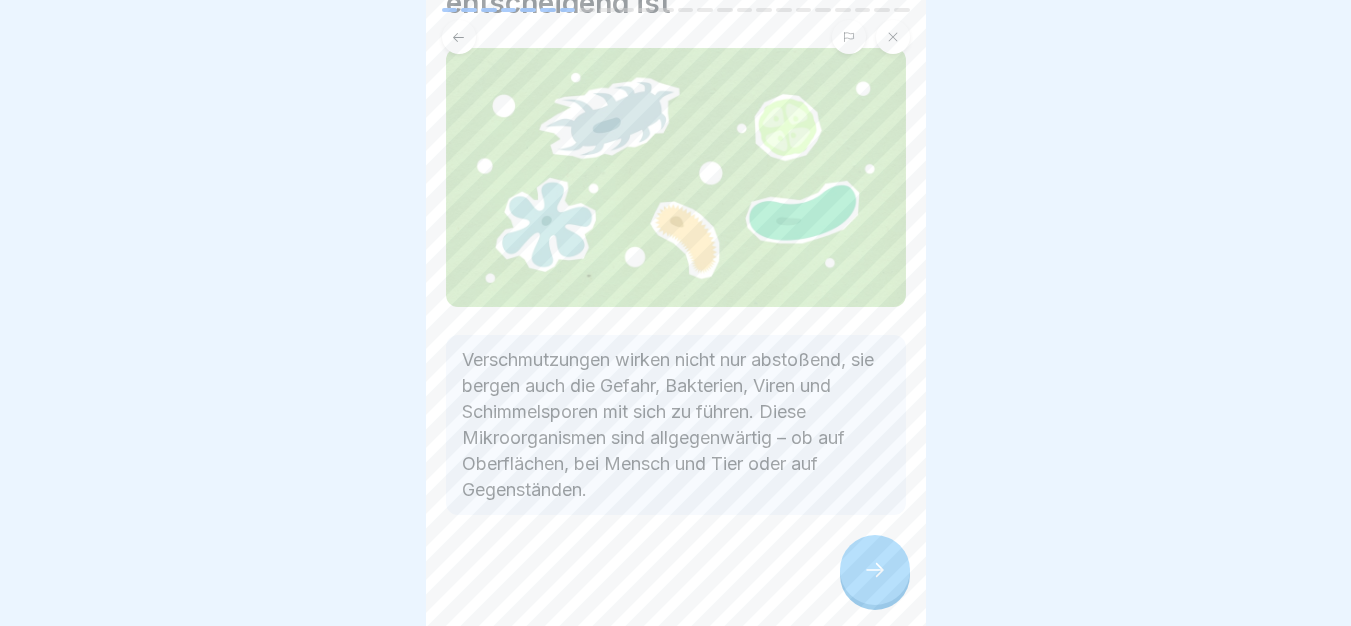 click at bounding box center [875, 570] 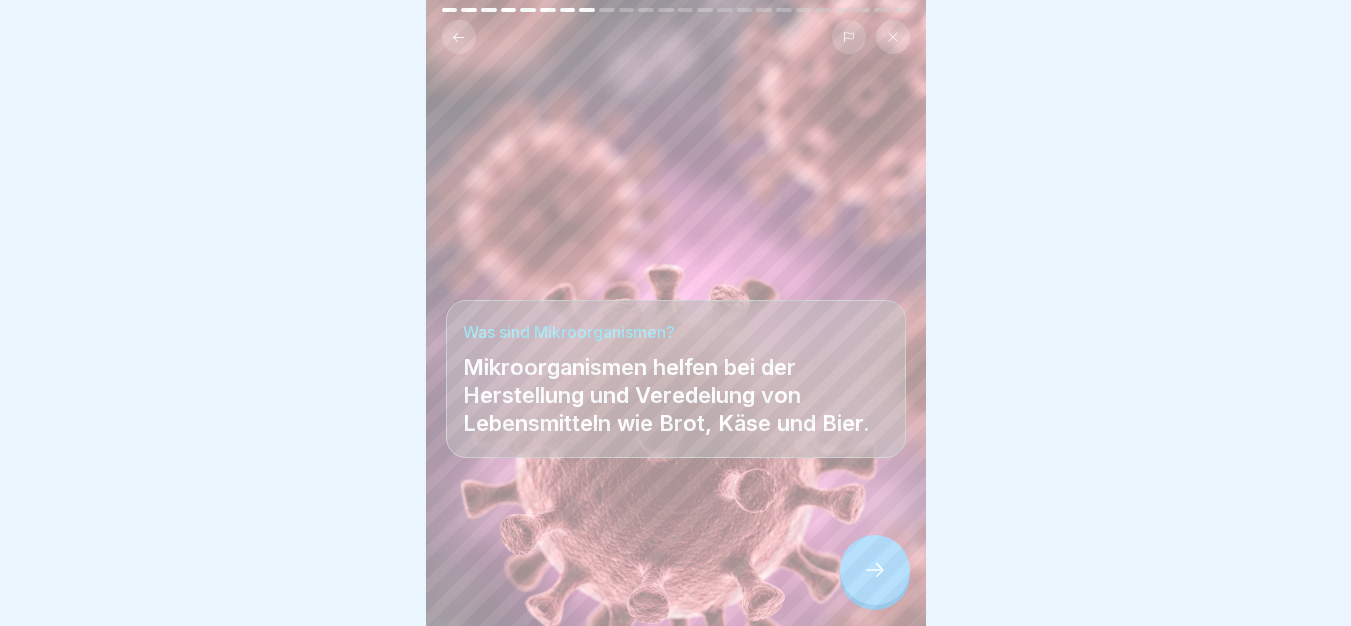 scroll, scrollTop: 15, scrollLeft: 0, axis: vertical 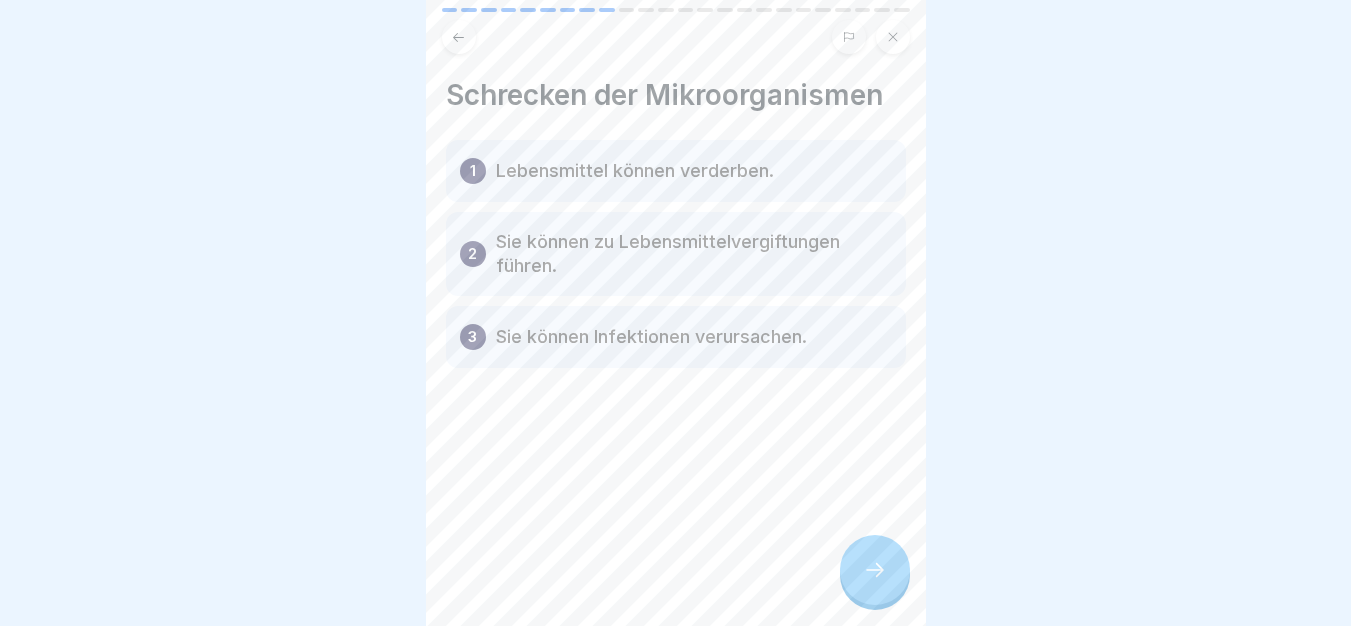 click 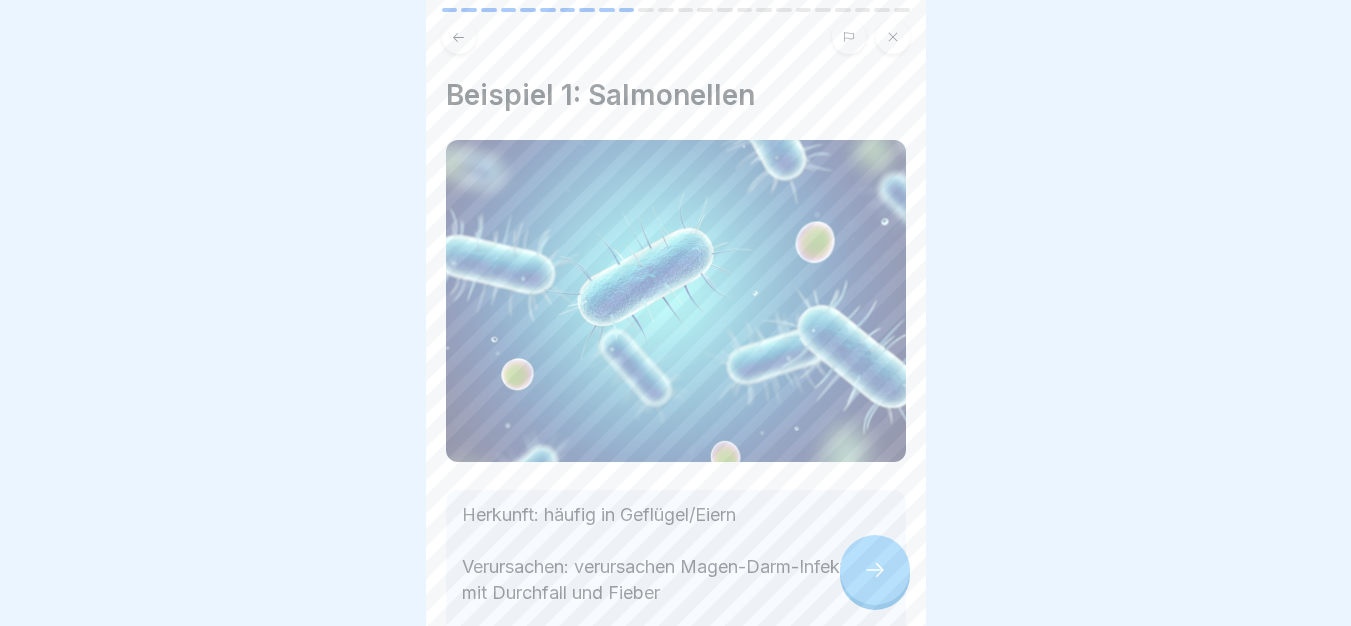 scroll, scrollTop: 180, scrollLeft: 0, axis: vertical 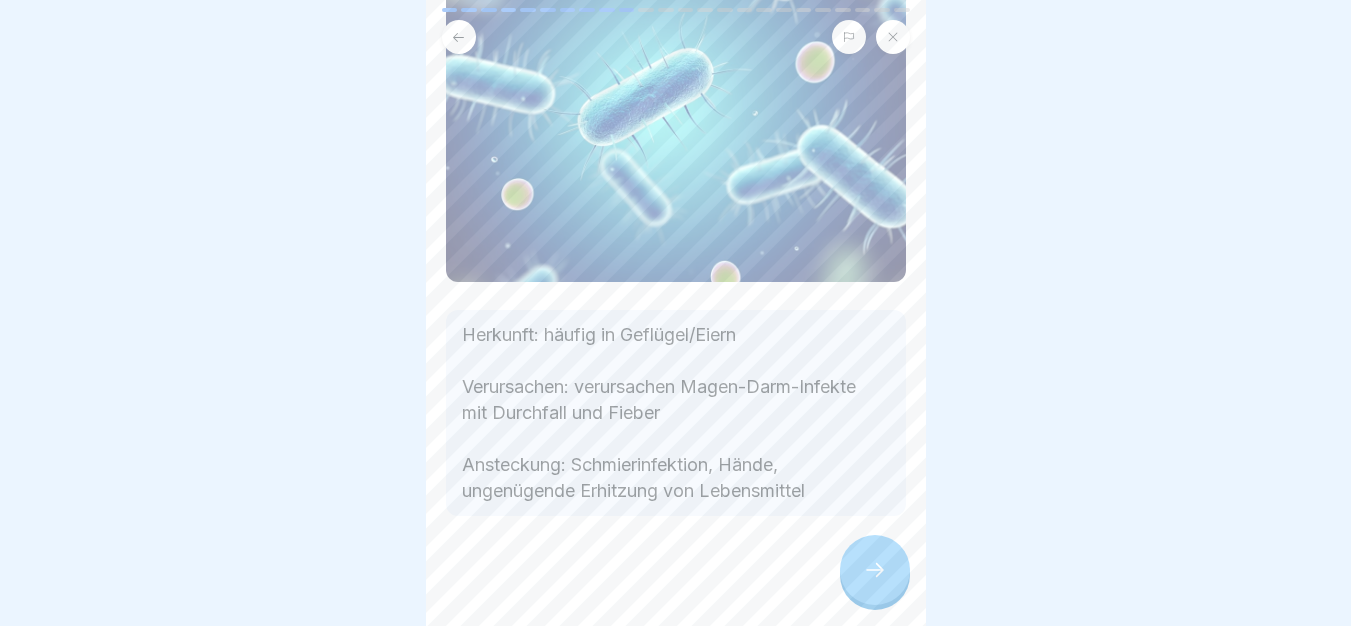 click at bounding box center [875, 570] 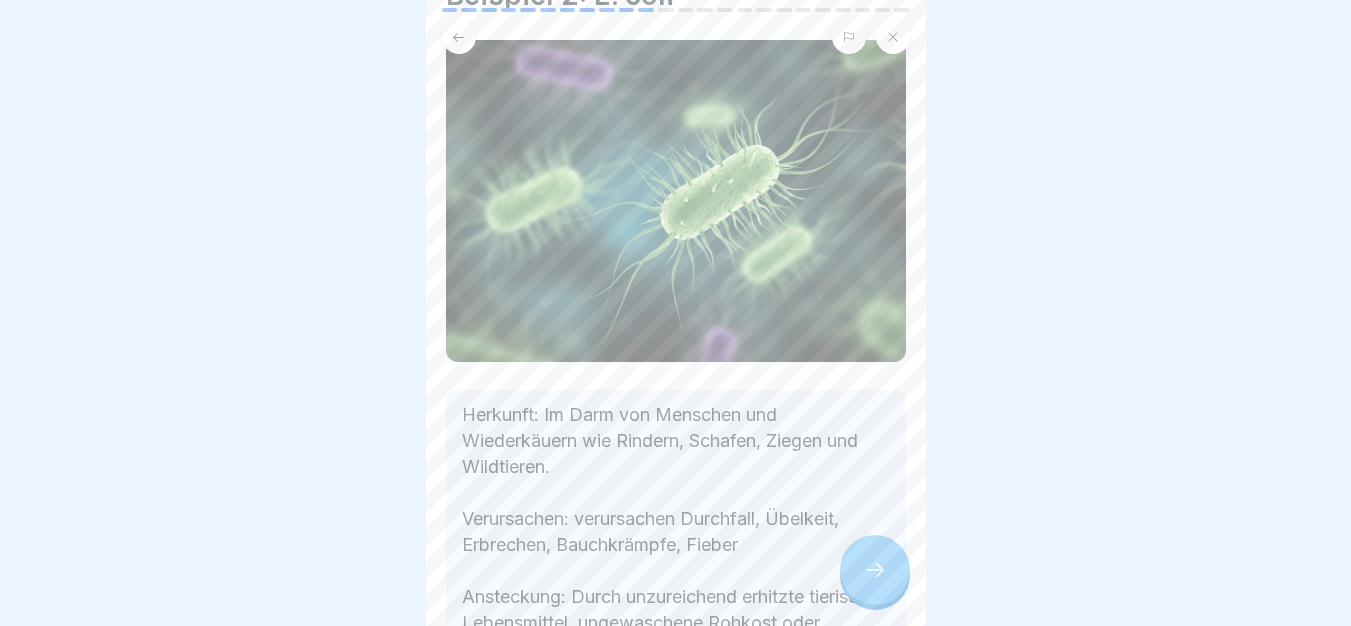 scroll, scrollTop: 258, scrollLeft: 0, axis: vertical 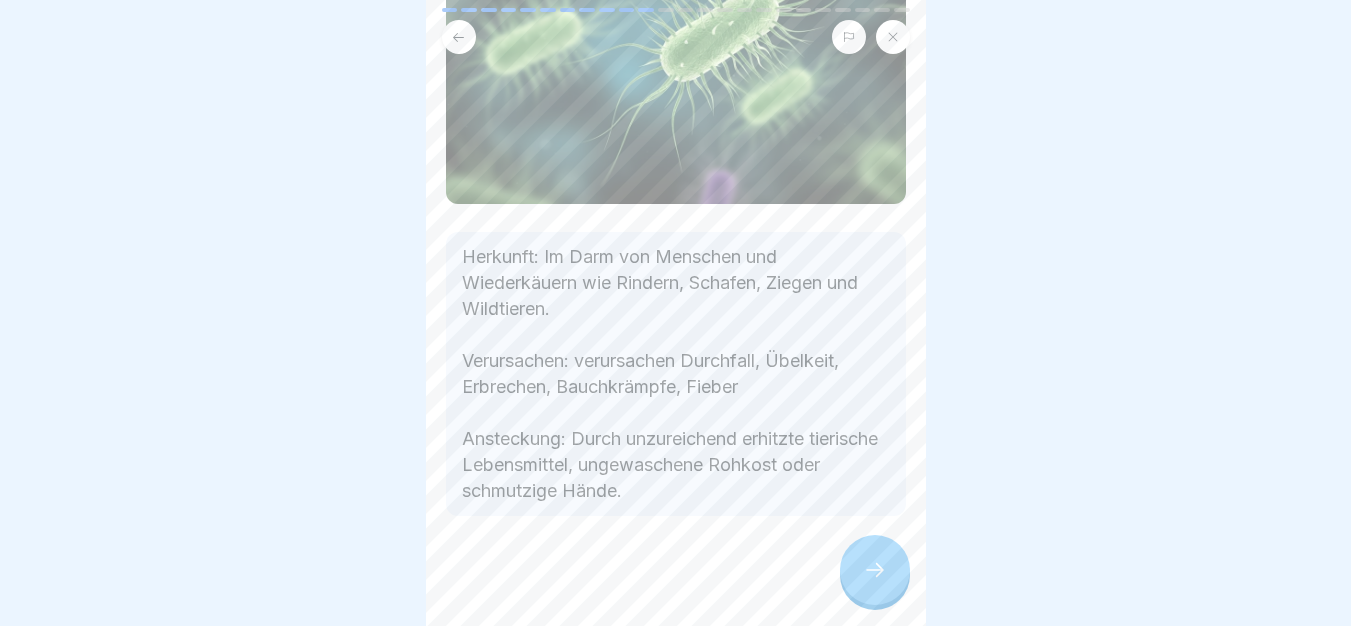 click at bounding box center [675, 313] 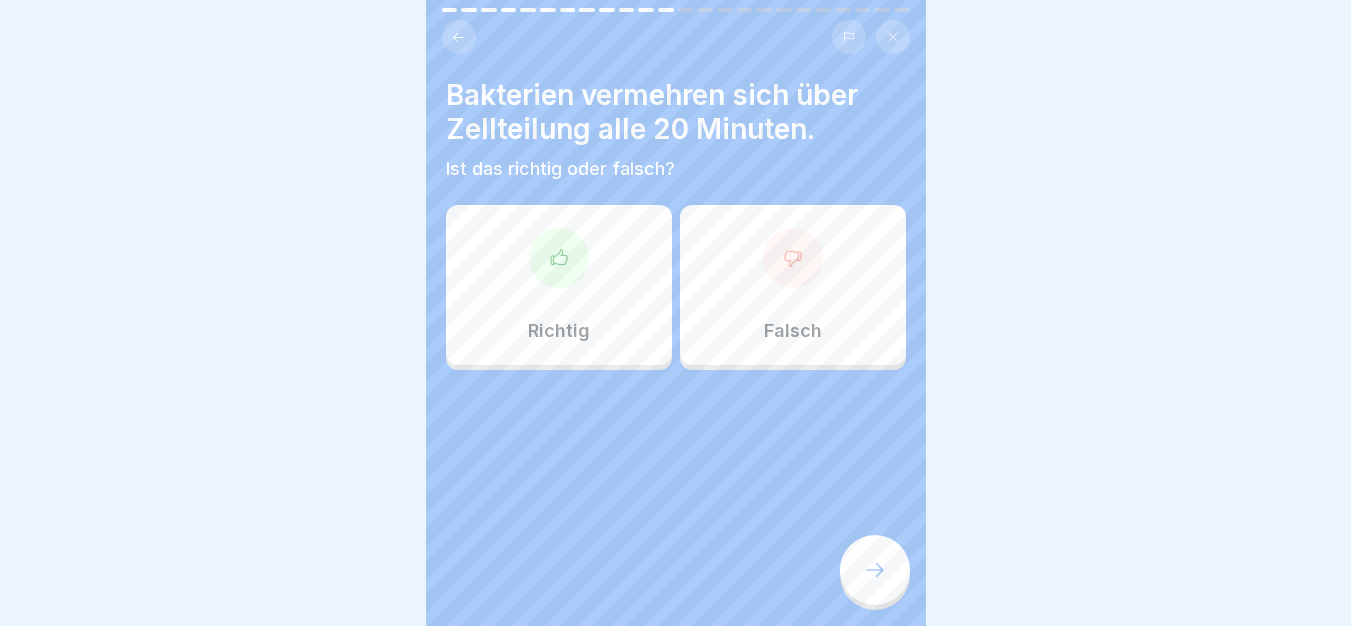 click on "Richtig" at bounding box center (559, 285) 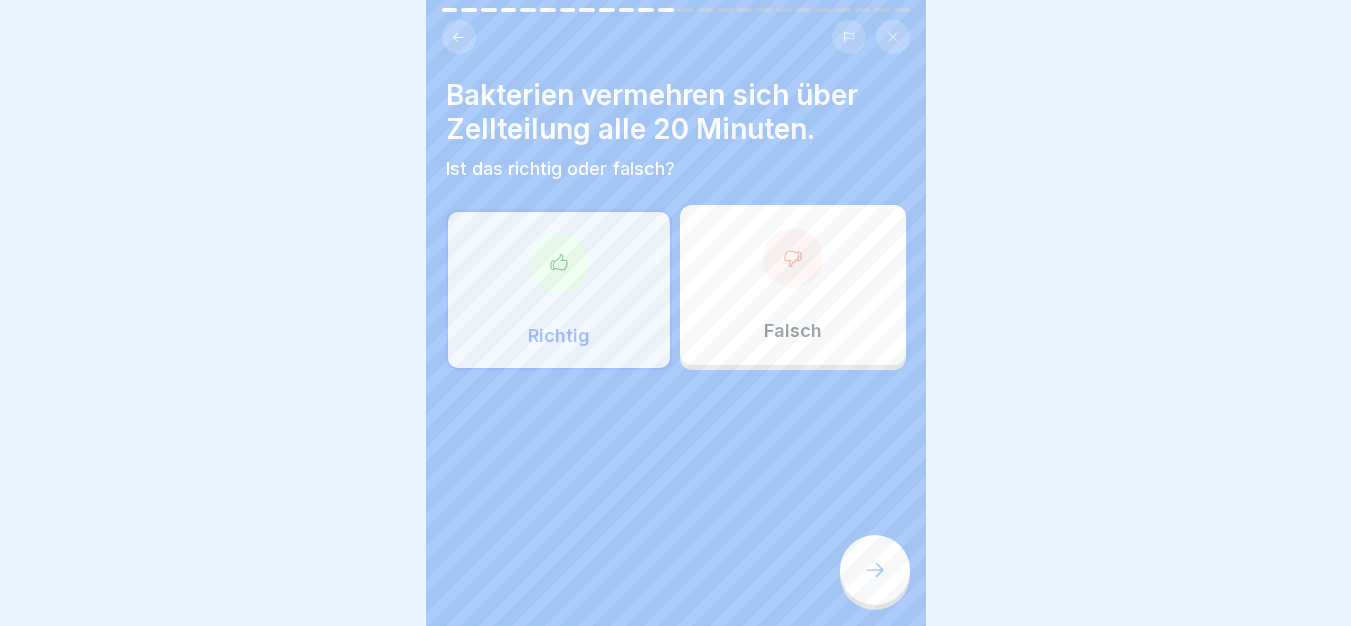 click 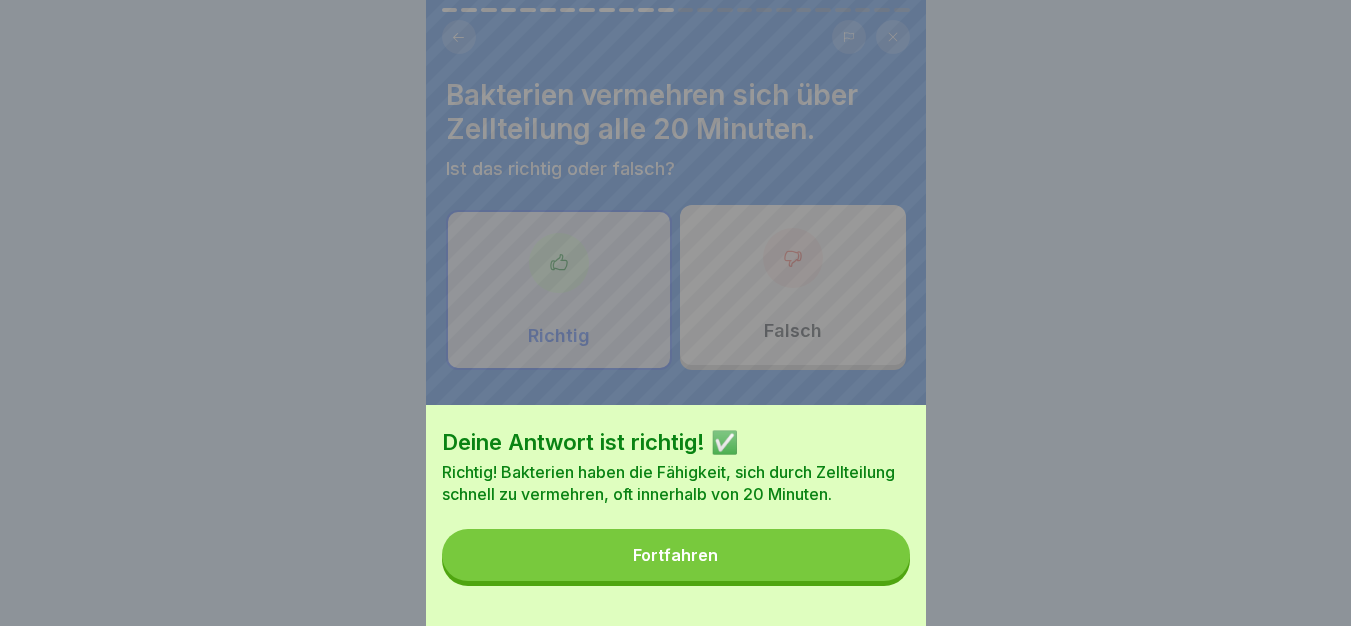 click on "Fortfahren" at bounding box center (676, 555) 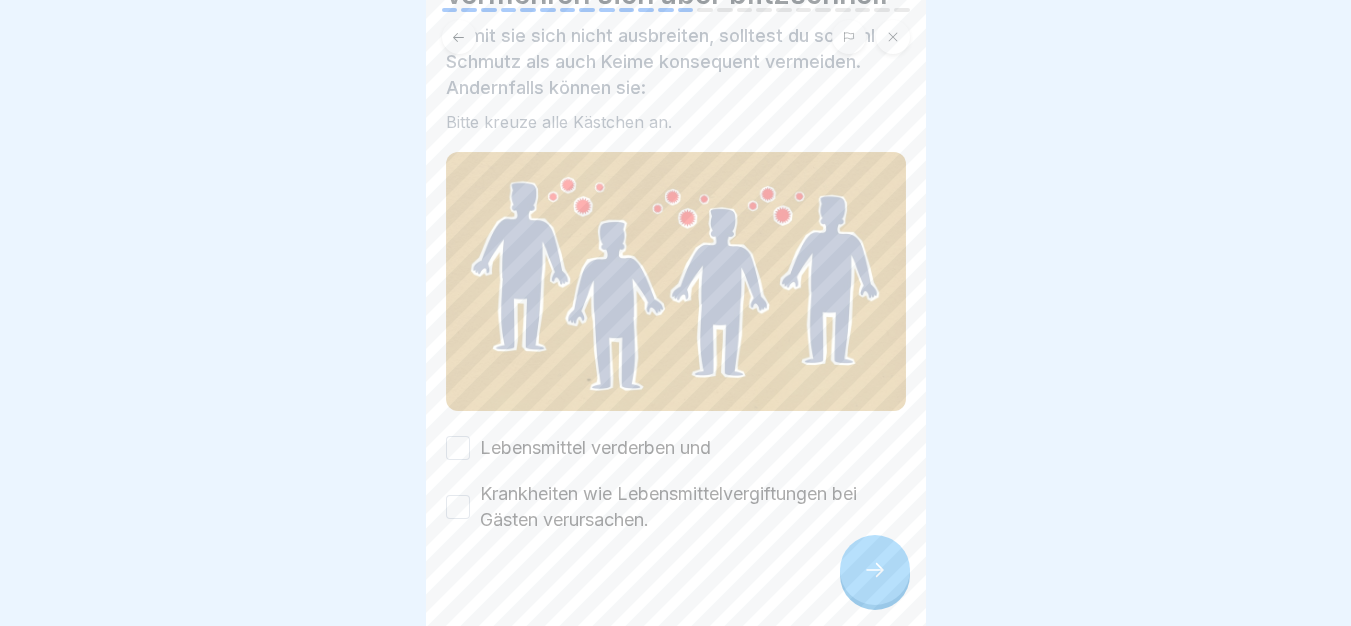 scroll, scrollTop: 153, scrollLeft: 0, axis: vertical 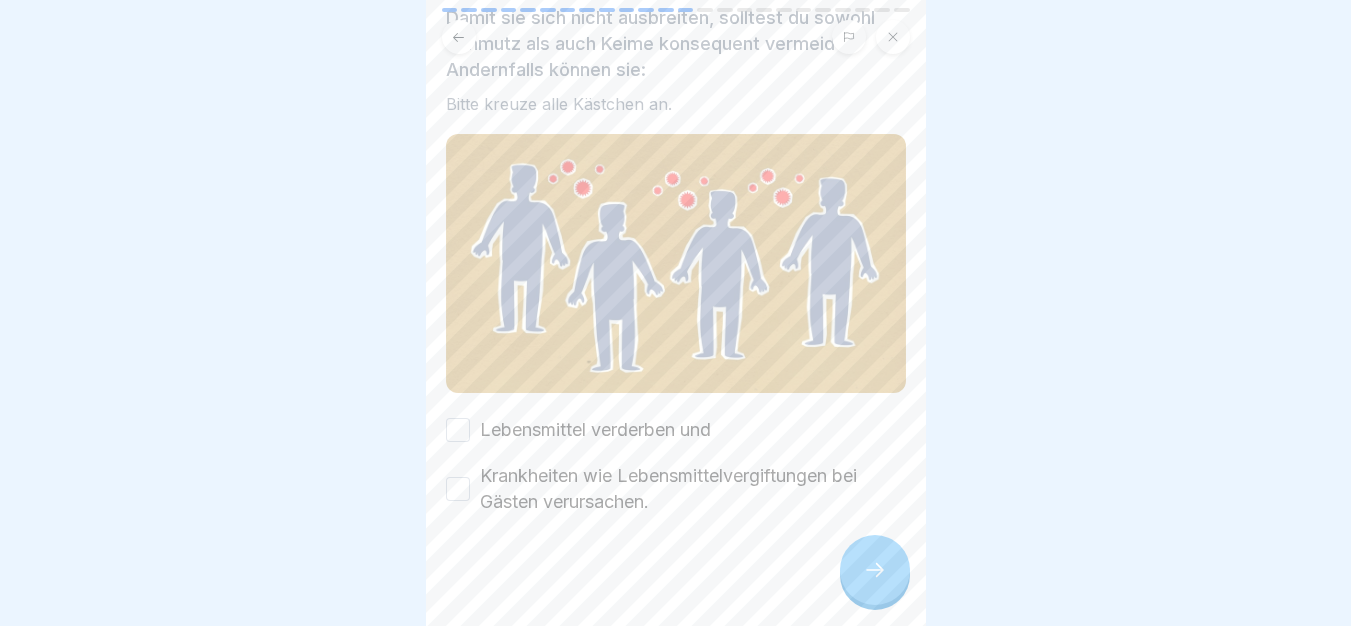 click on "Lebensmittel verderben und" at bounding box center [595, 430] 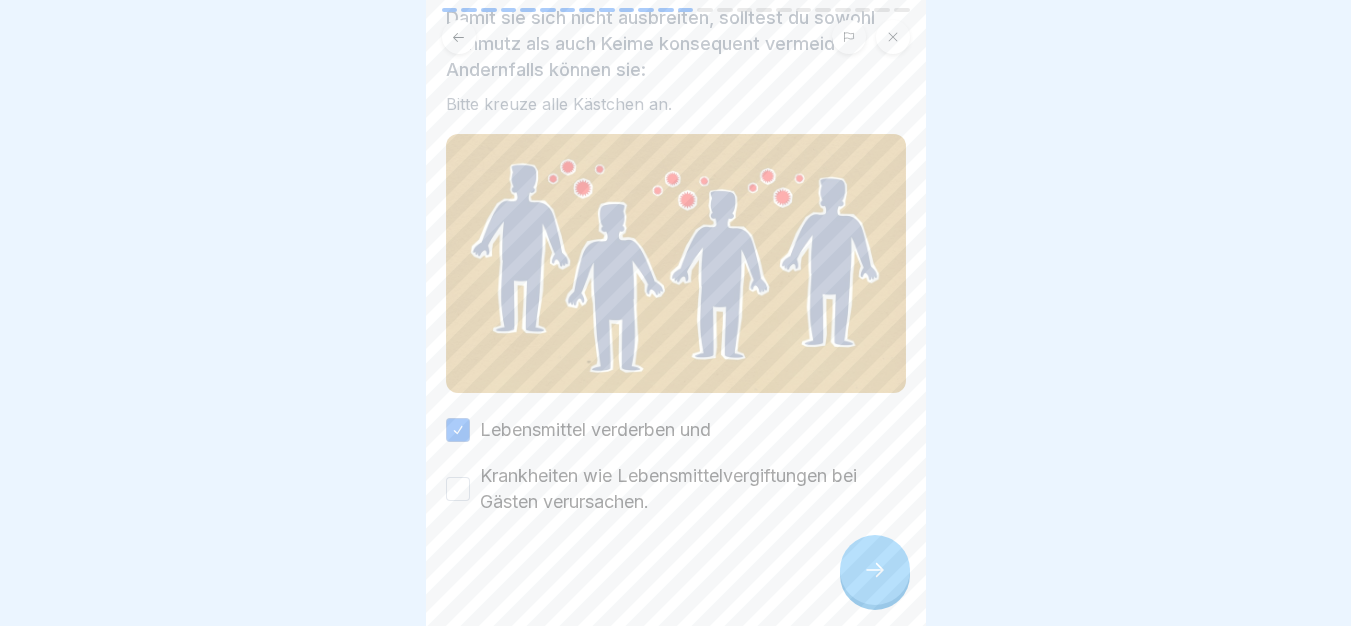 drag, startPoint x: 610, startPoint y: 403, endPoint x: 617, endPoint y: 450, distance: 47.518417 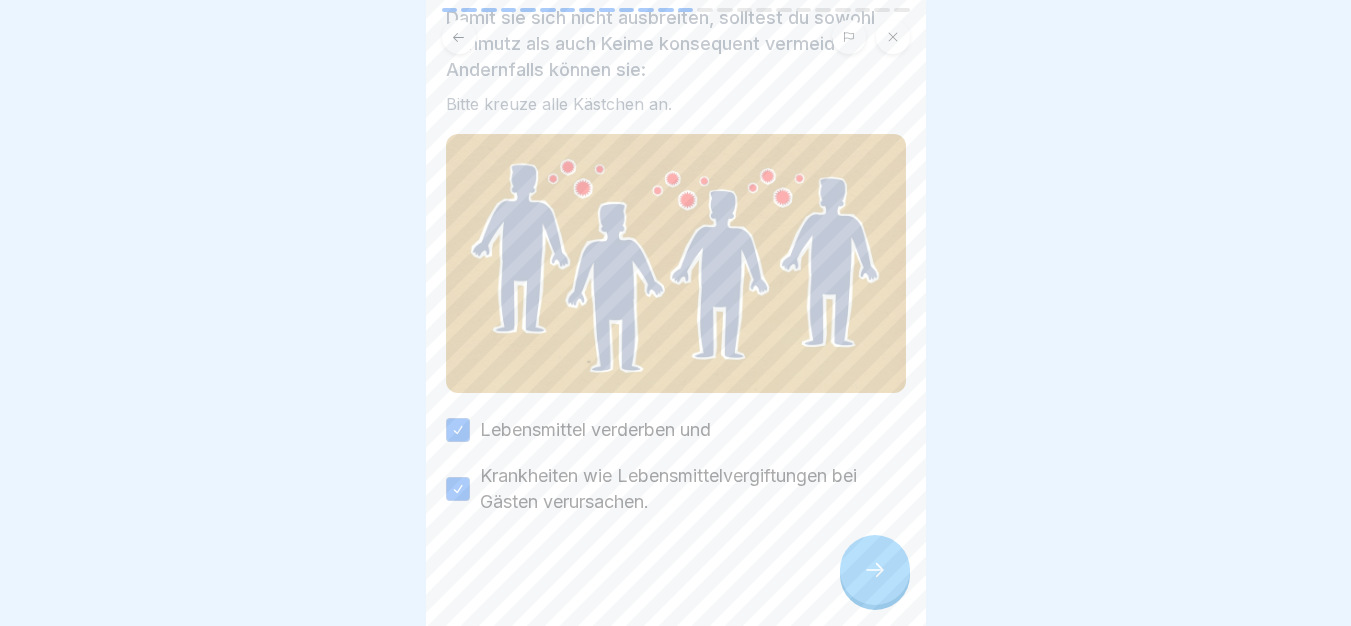 click at bounding box center [875, 570] 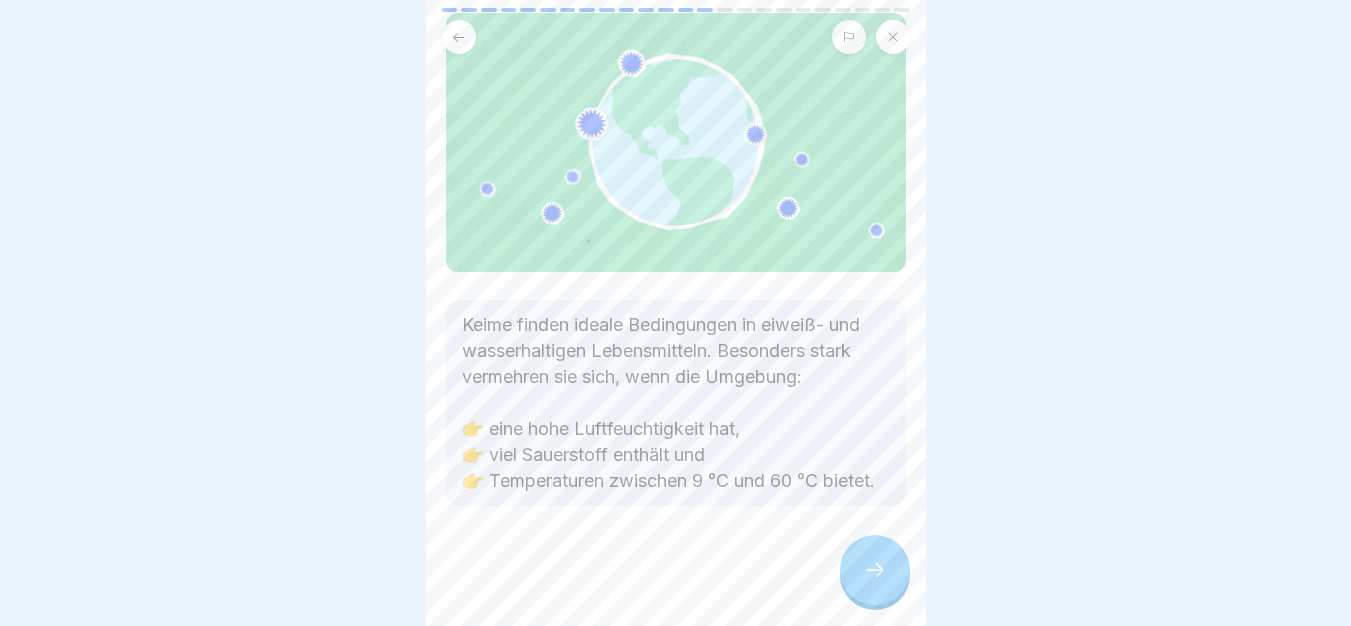 scroll, scrollTop: 178, scrollLeft: 0, axis: vertical 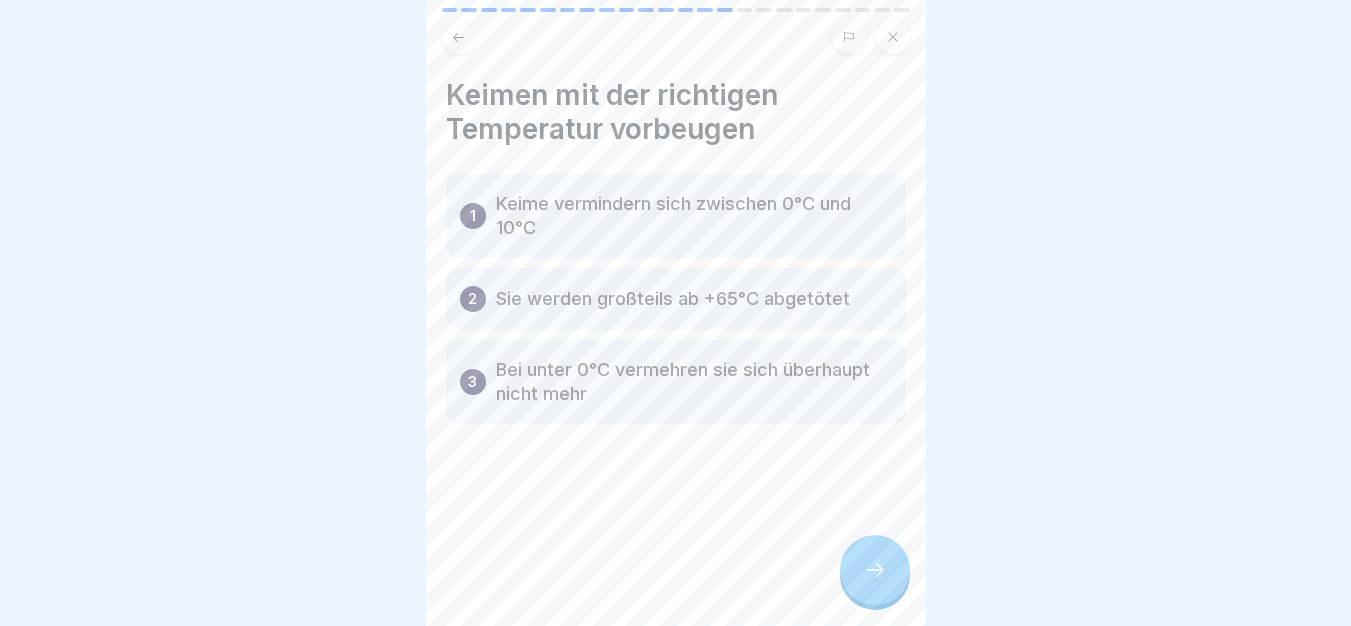 click 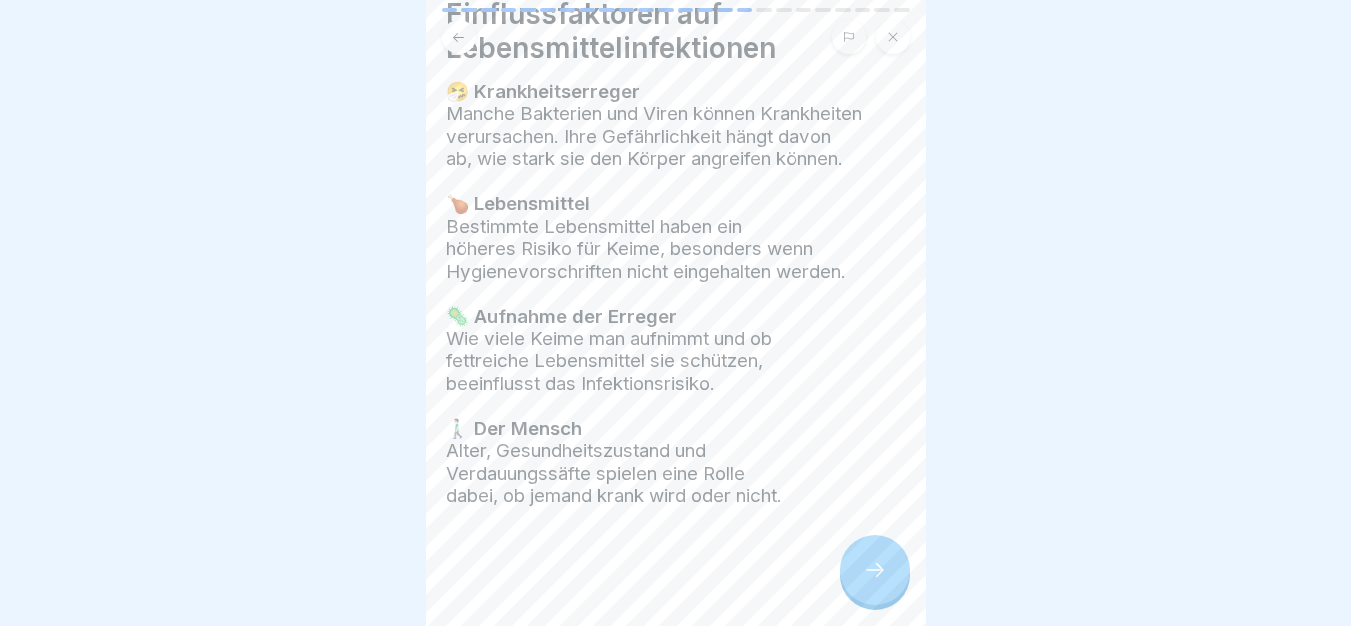 scroll, scrollTop: 83, scrollLeft: 0, axis: vertical 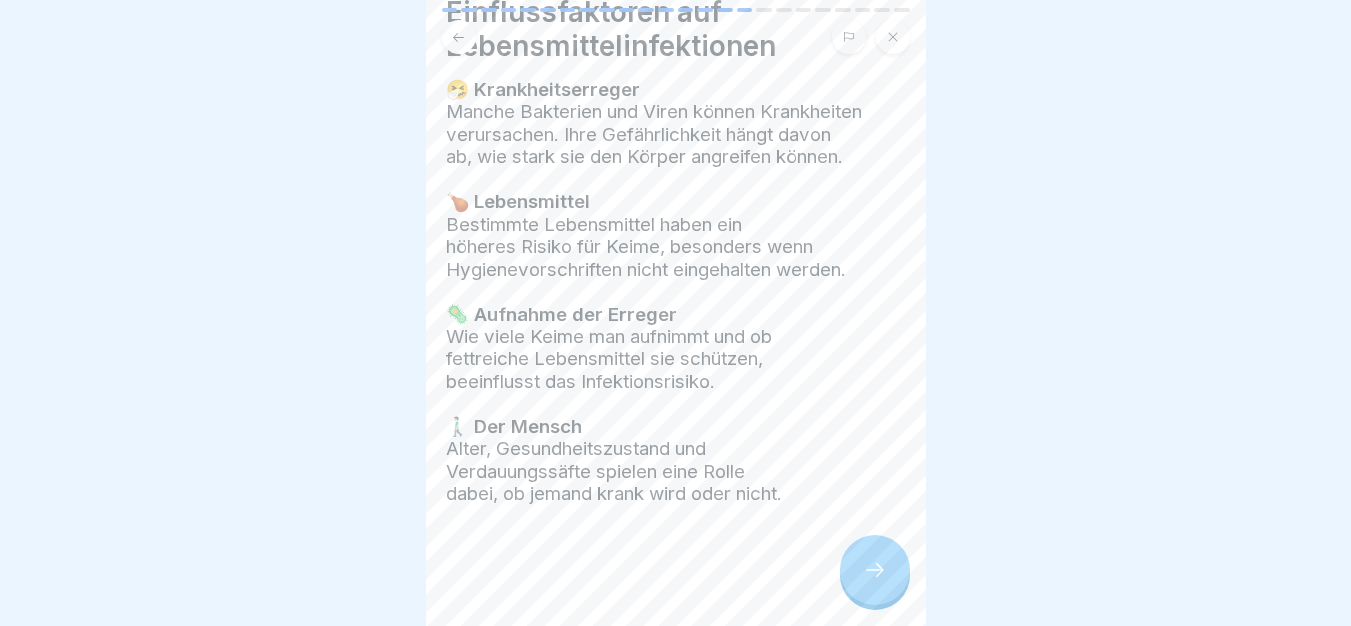 click 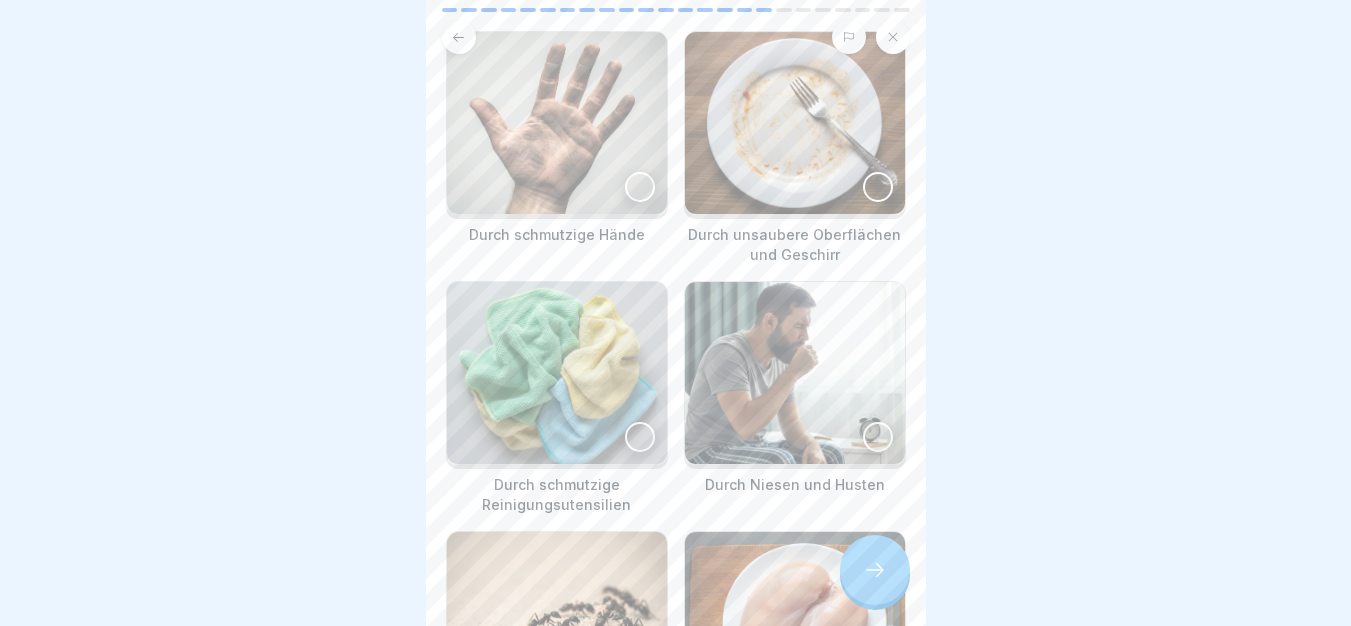 scroll, scrollTop: 0, scrollLeft: 0, axis: both 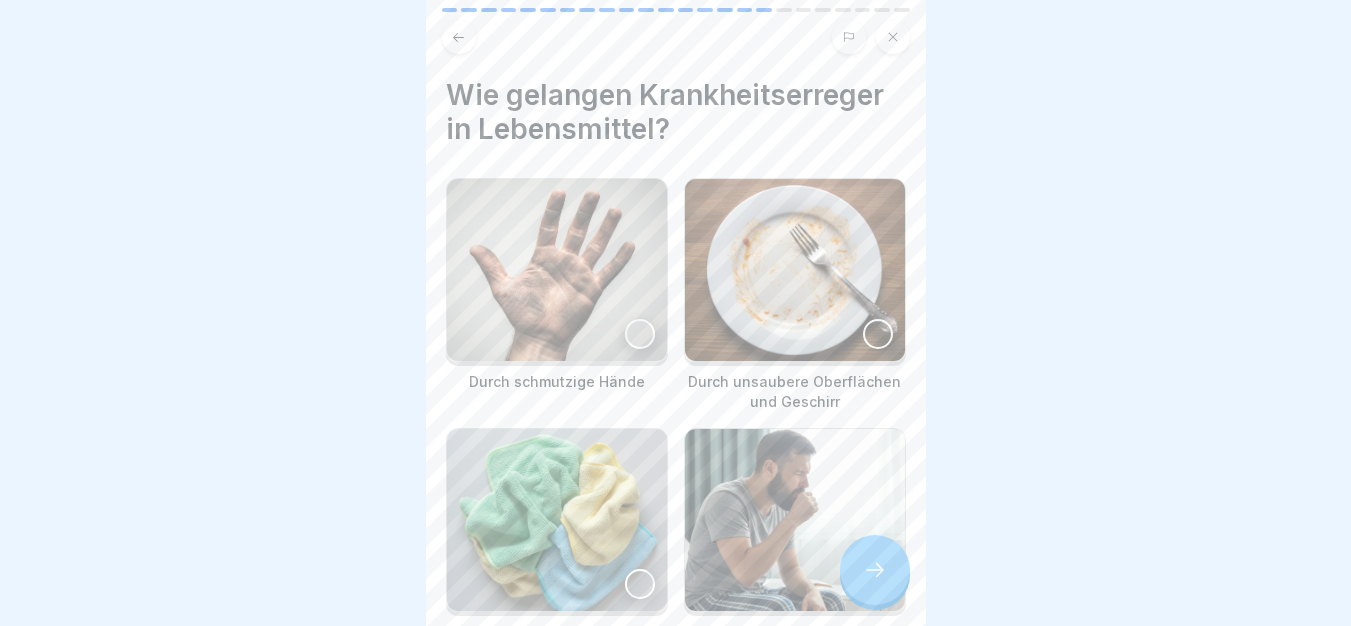 click at bounding box center [557, 270] 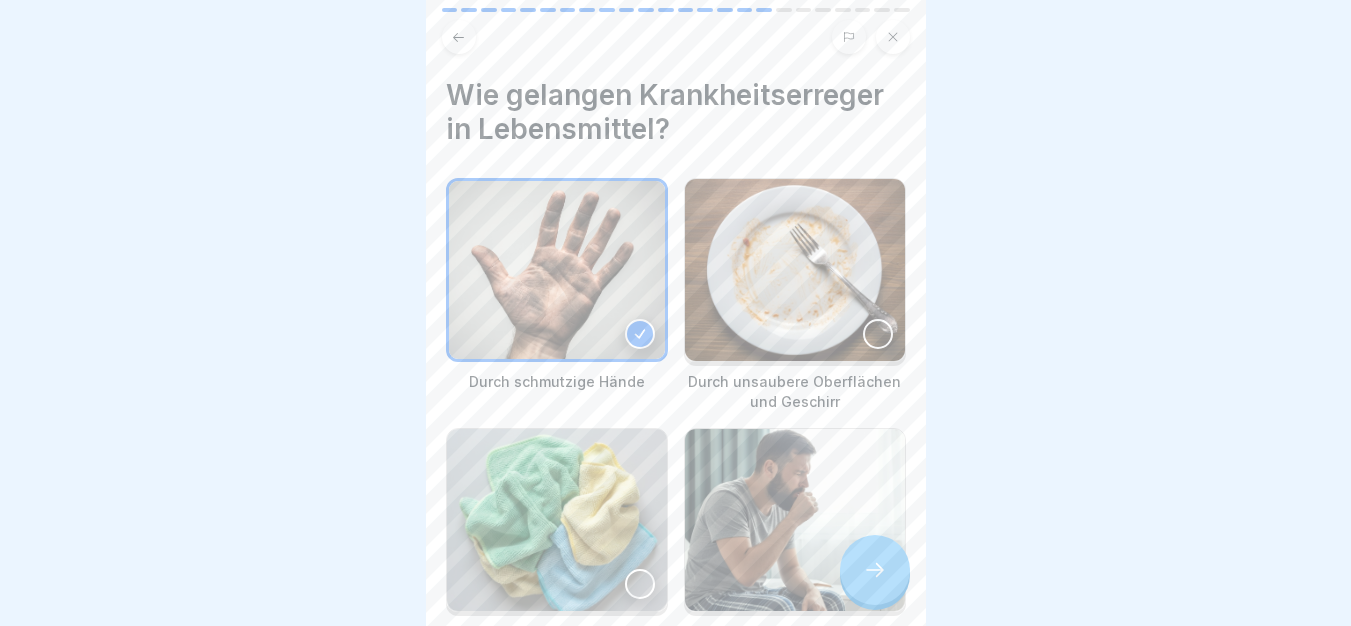 click at bounding box center [795, 270] 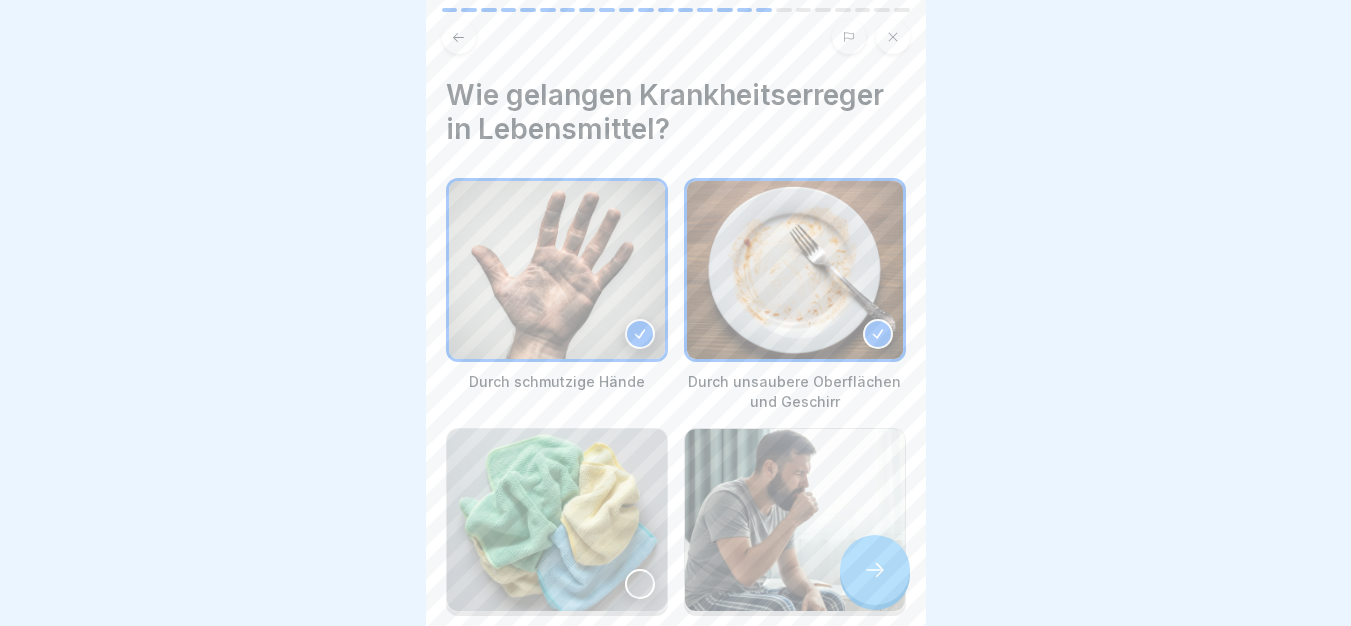click at bounding box center (795, 520) 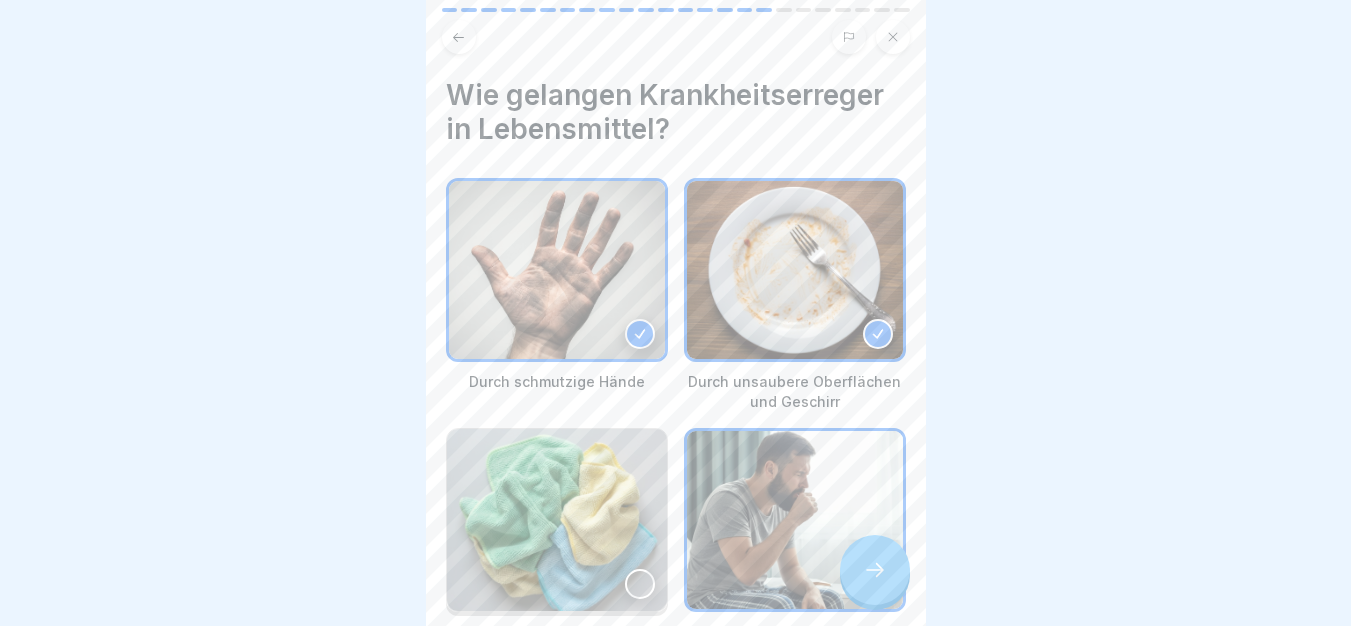 click at bounding box center [557, 520] 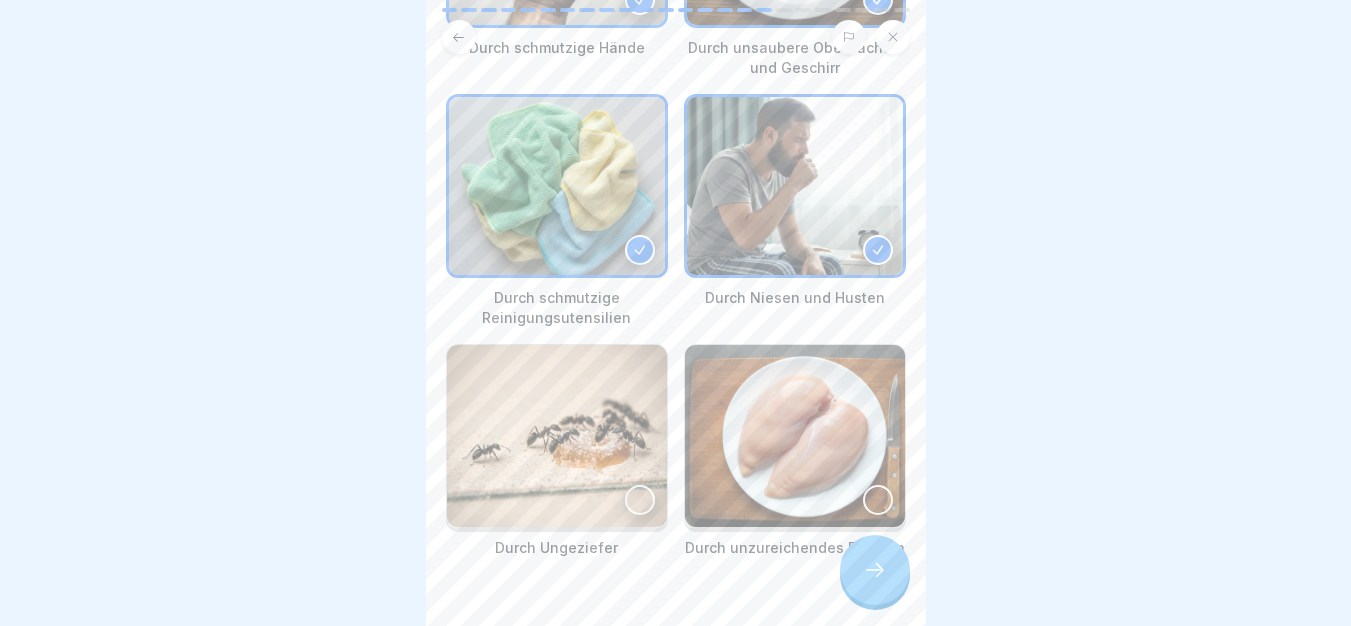 scroll, scrollTop: 386, scrollLeft: 0, axis: vertical 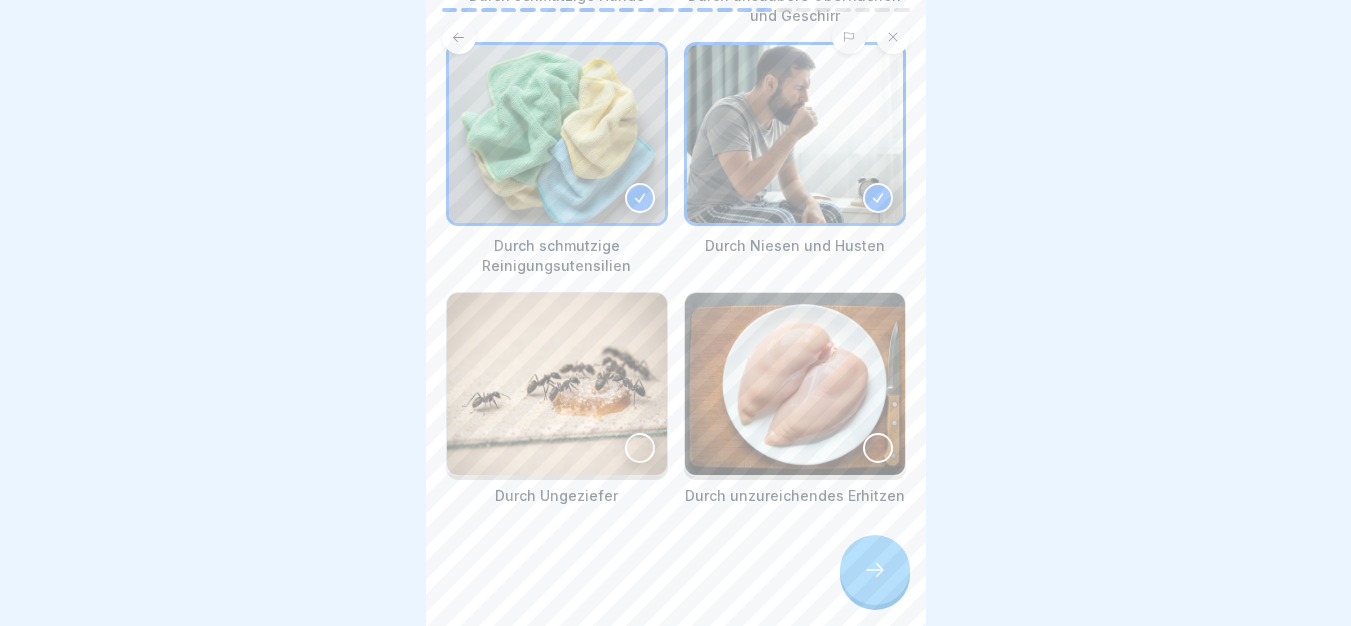 click at bounding box center [557, 384] 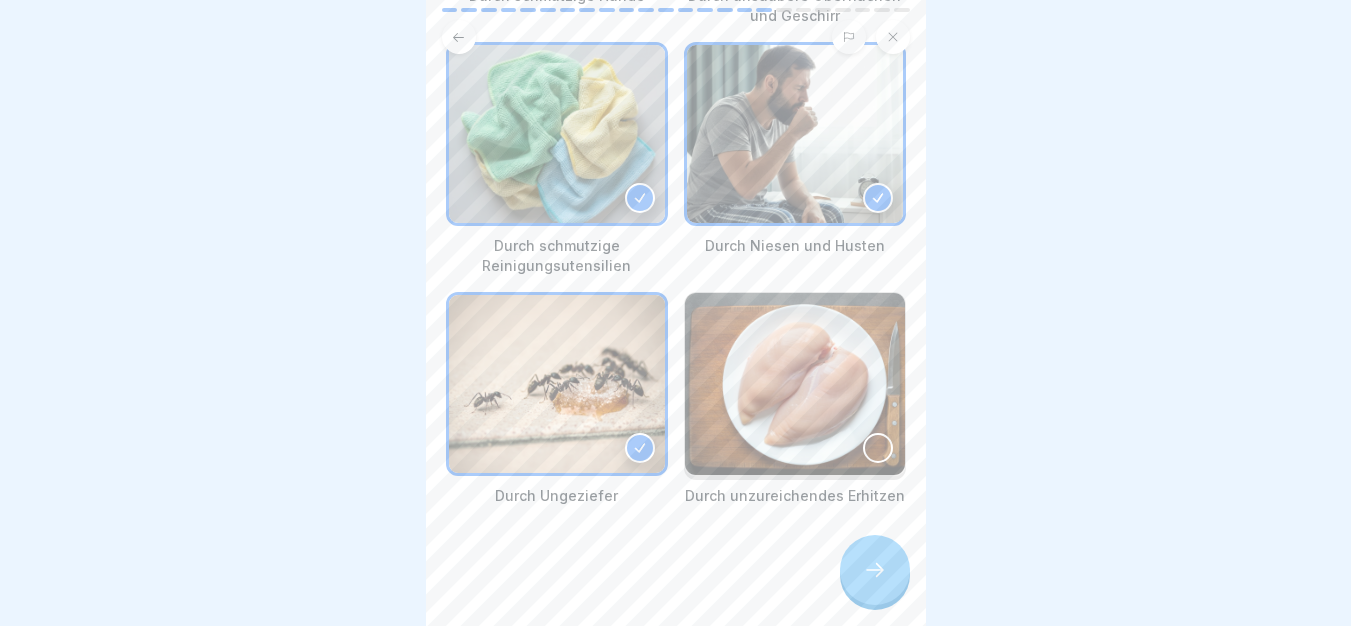 click at bounding box center [795, 384] 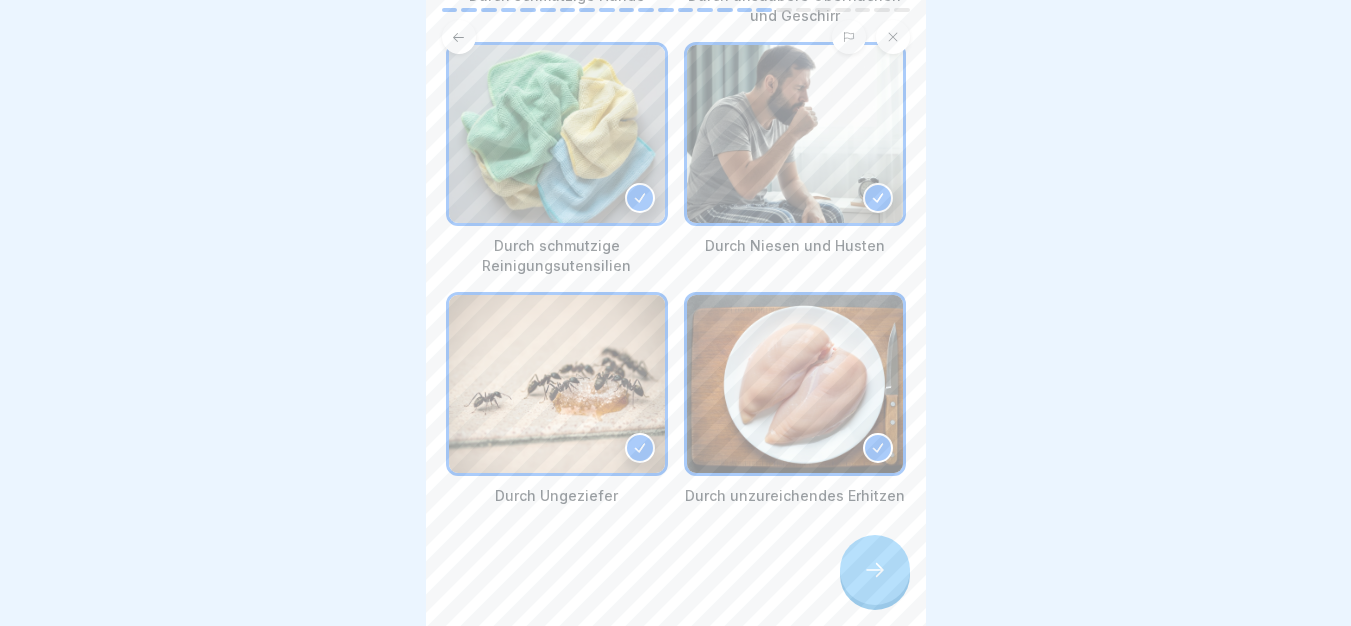 click 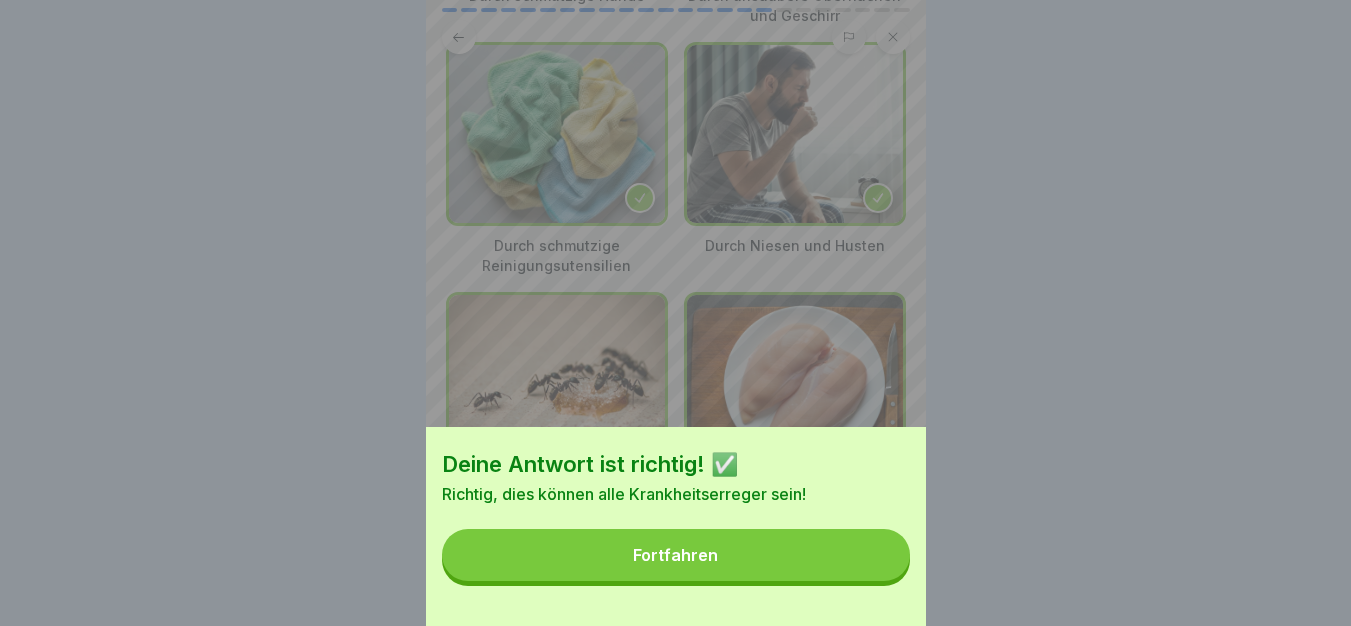 click on "Fortfahren" at bounding box center (676, 555) 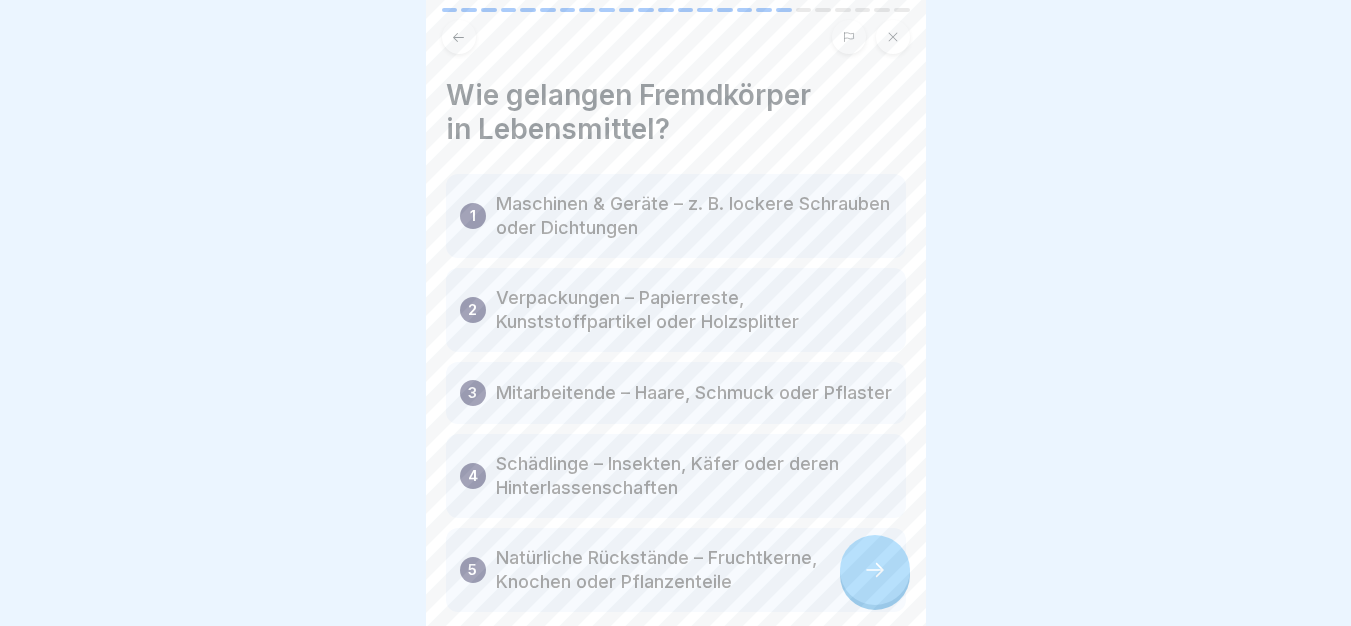 scroll, scrollTop: 128, scrollLeft: 0, axis: vertical 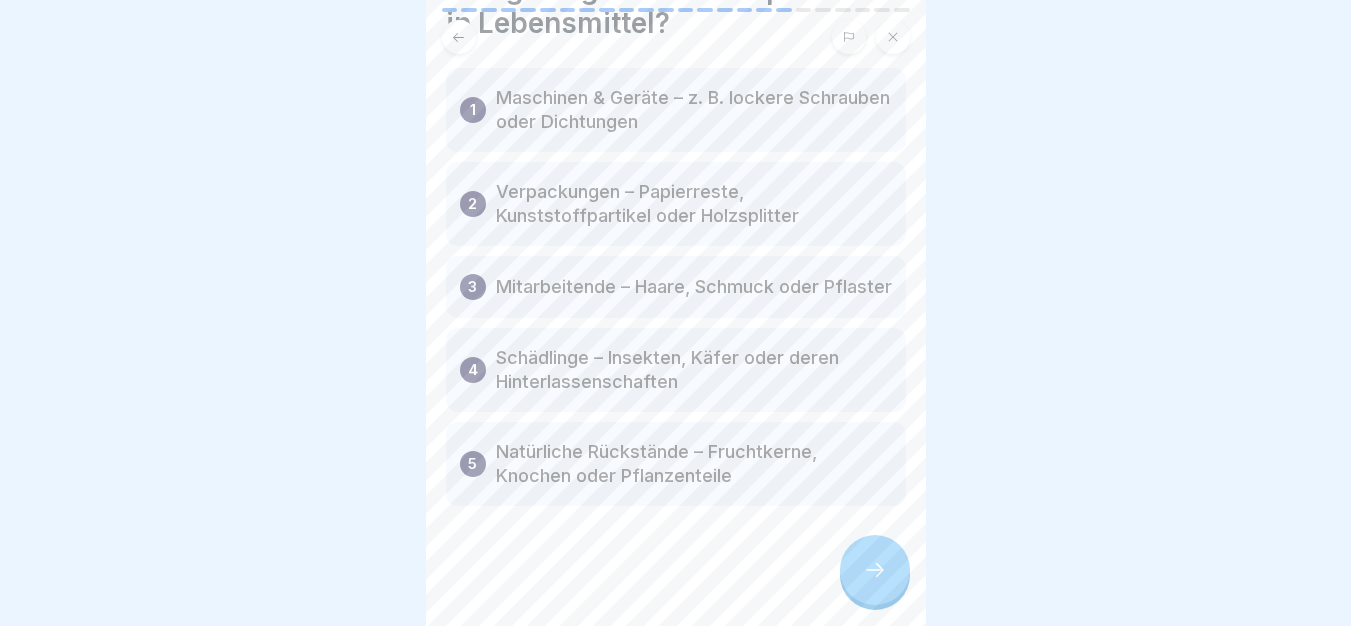 click 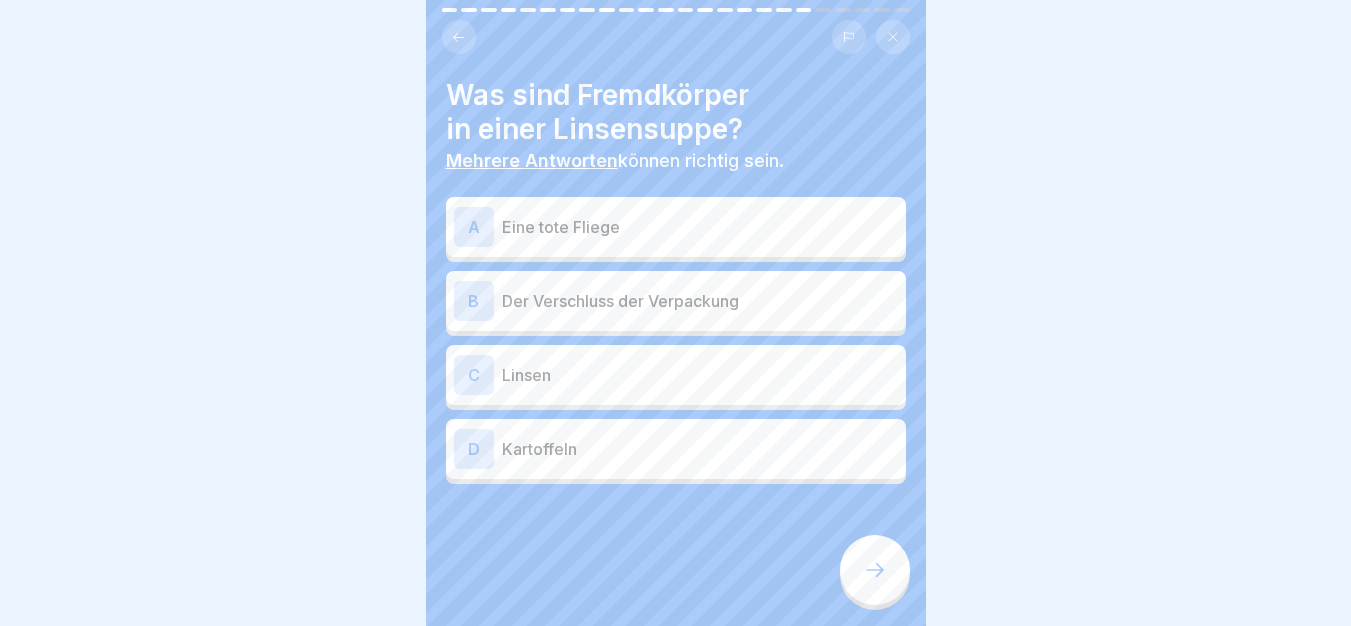 click on "A Eine tote Fliege" at bounding box center (676, 227) 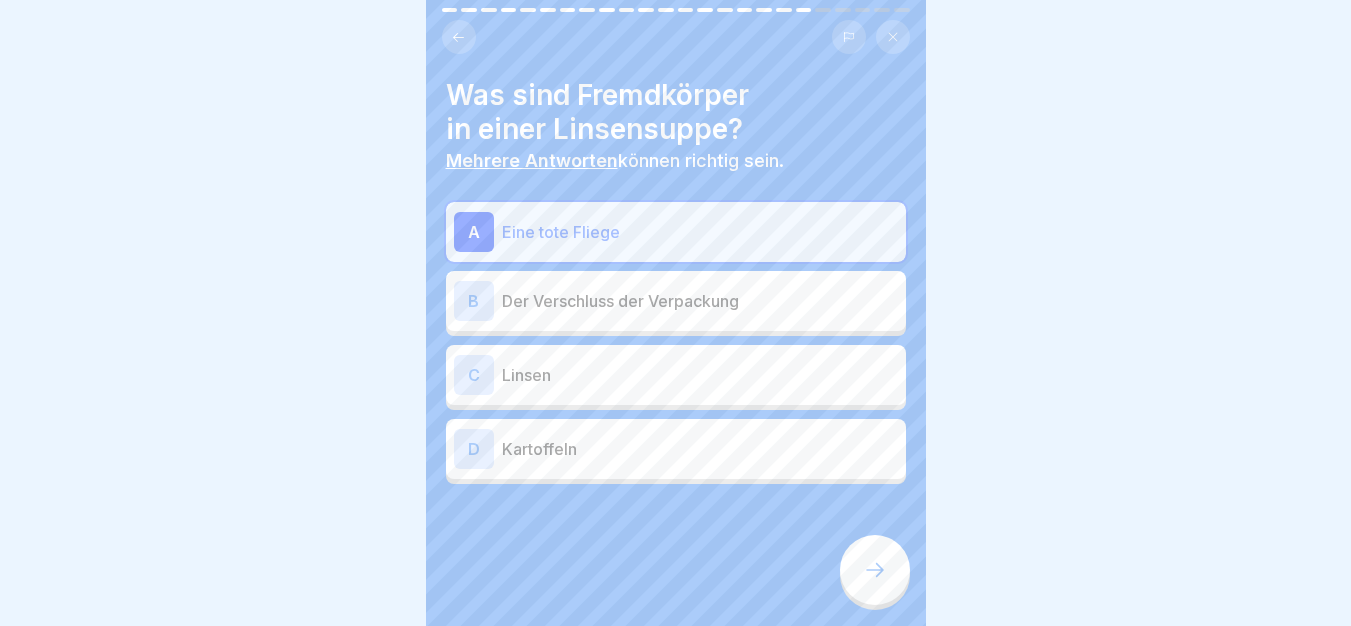 click on "Der Verschluss der Verpackung" at bounding box center (700, 301) 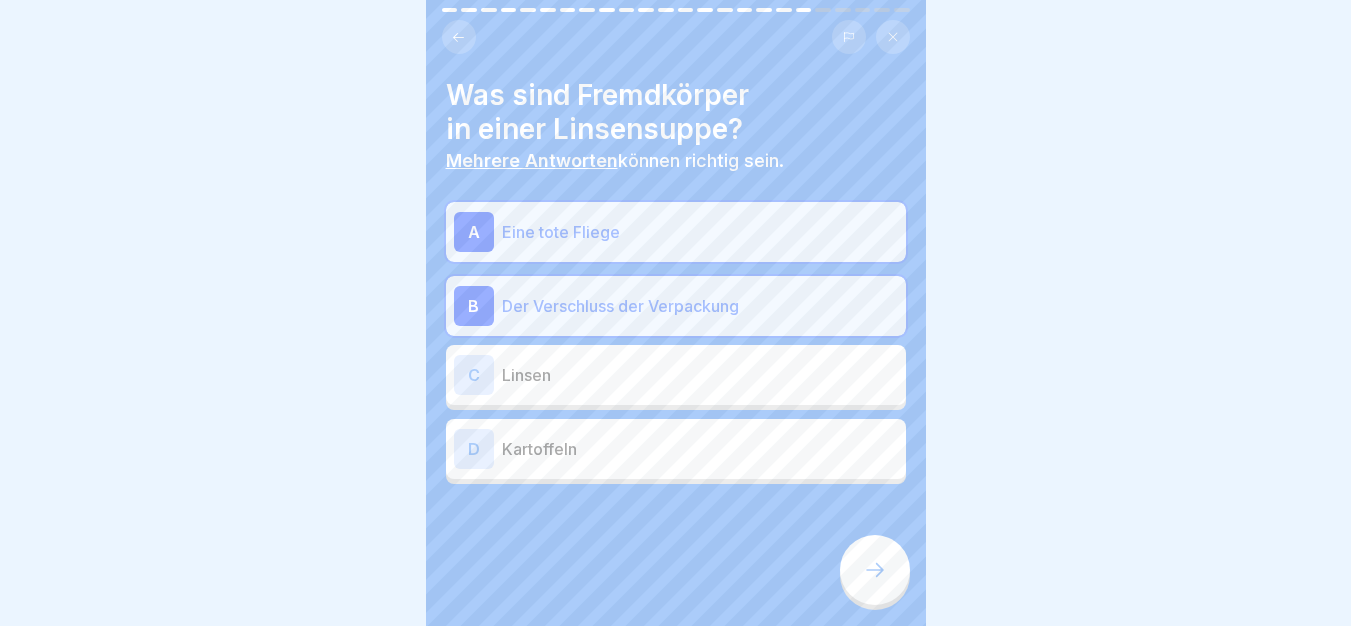 click 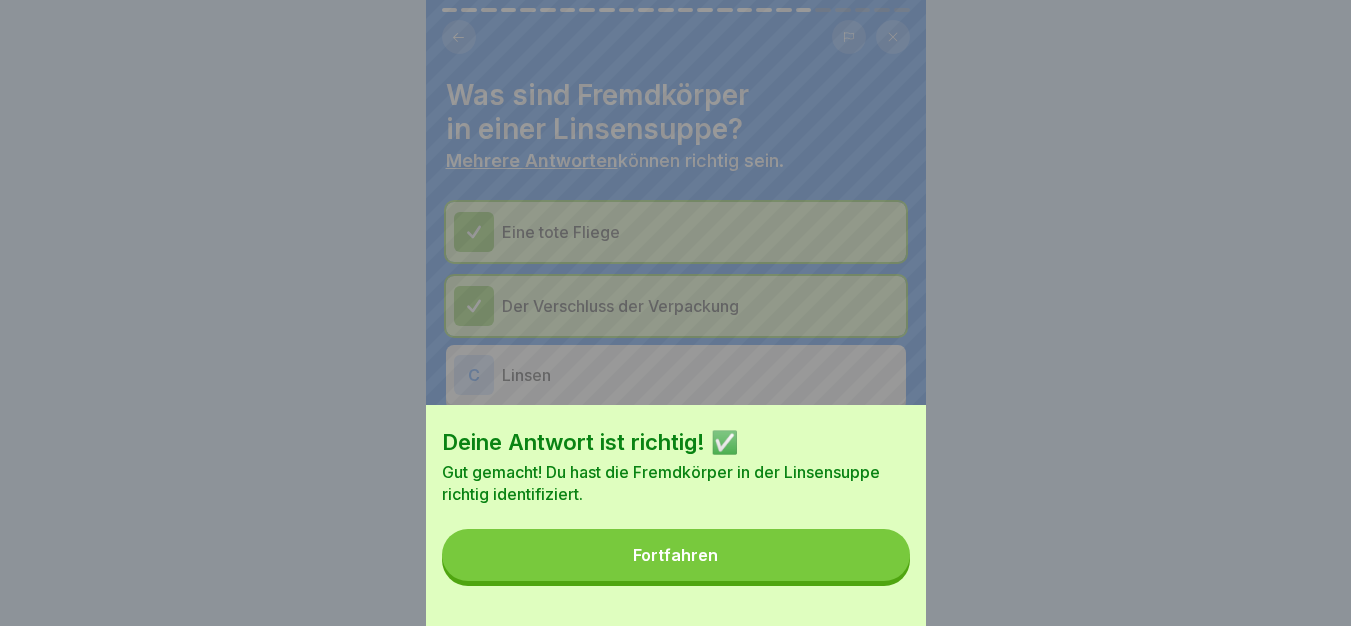 click on "Fortfahren" at bounding box center (676, 555) 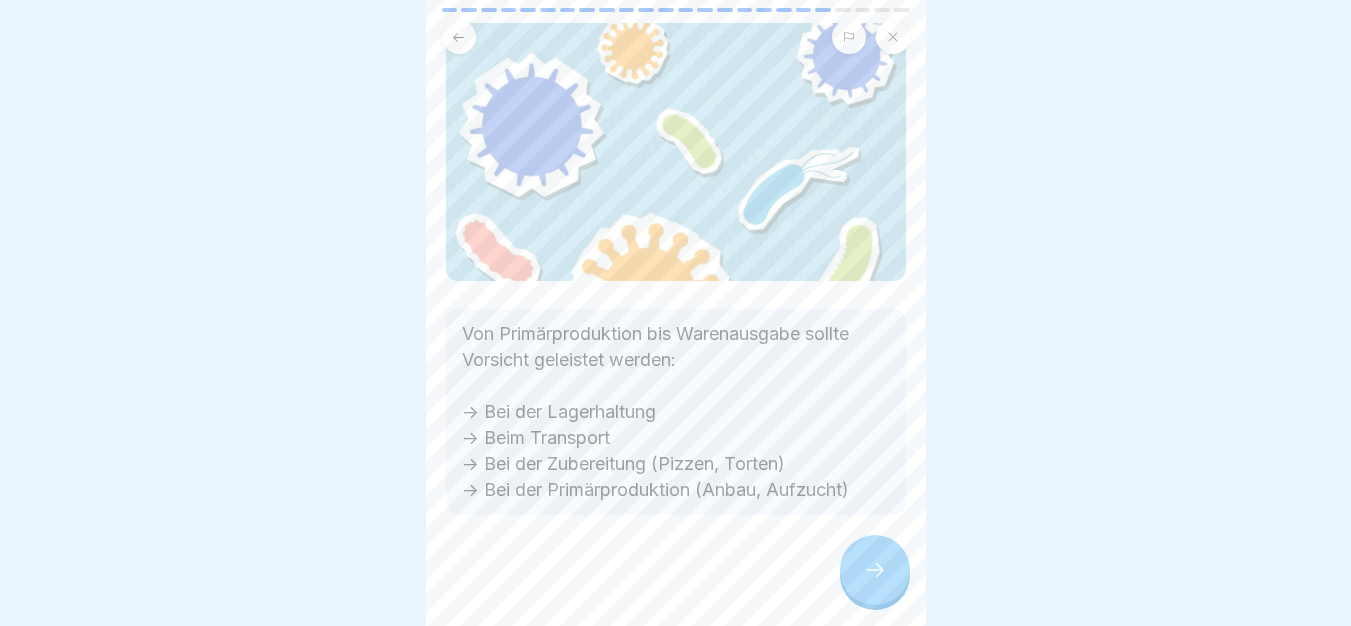 scroll, scrollTop: 152, scrollLeft: 0, axis: vertical 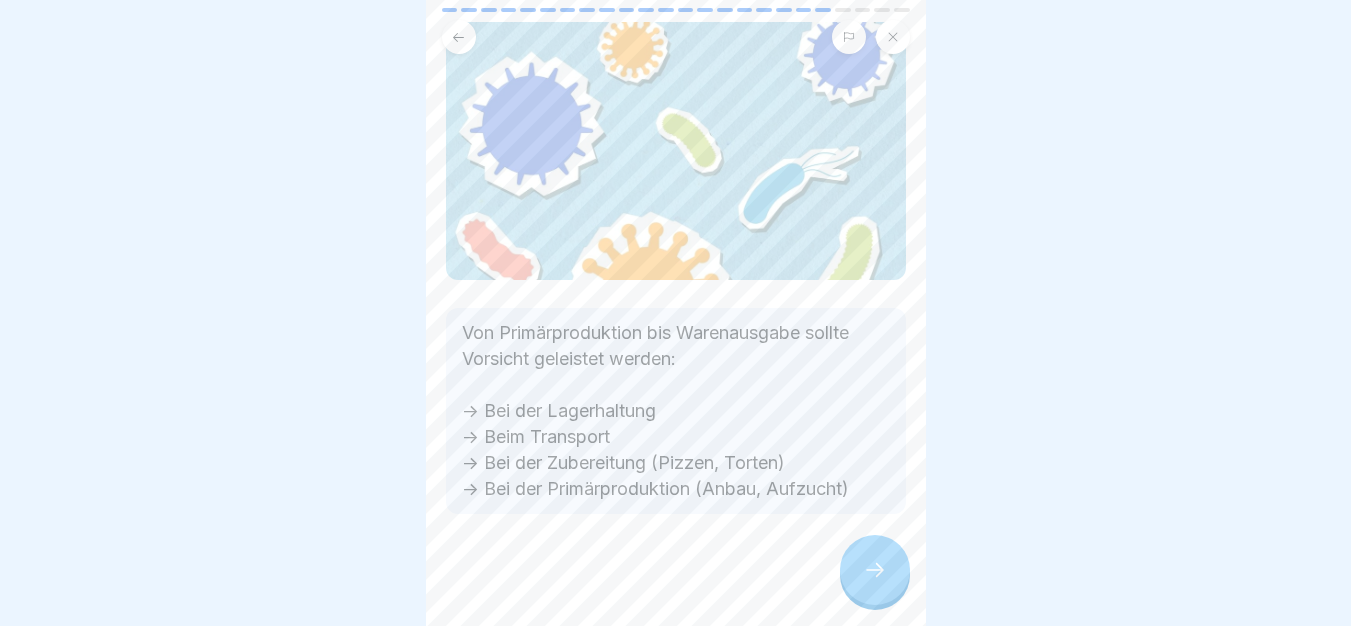 click 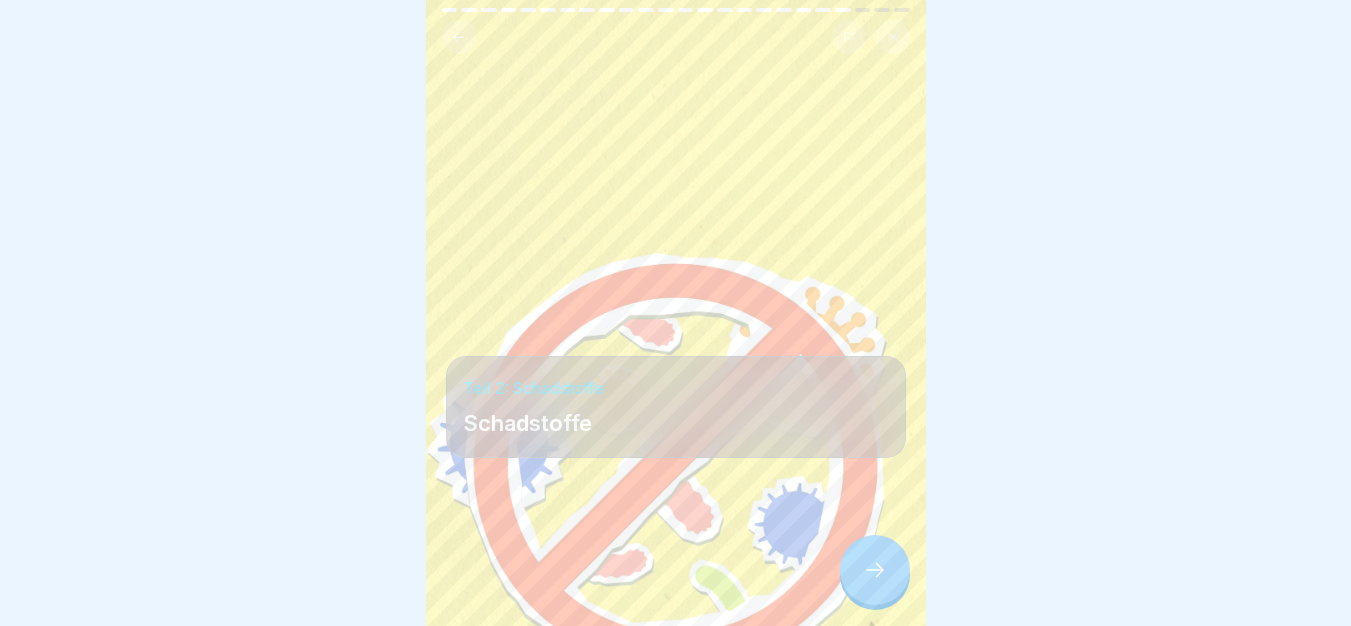 click at bounding box center (875, 570) 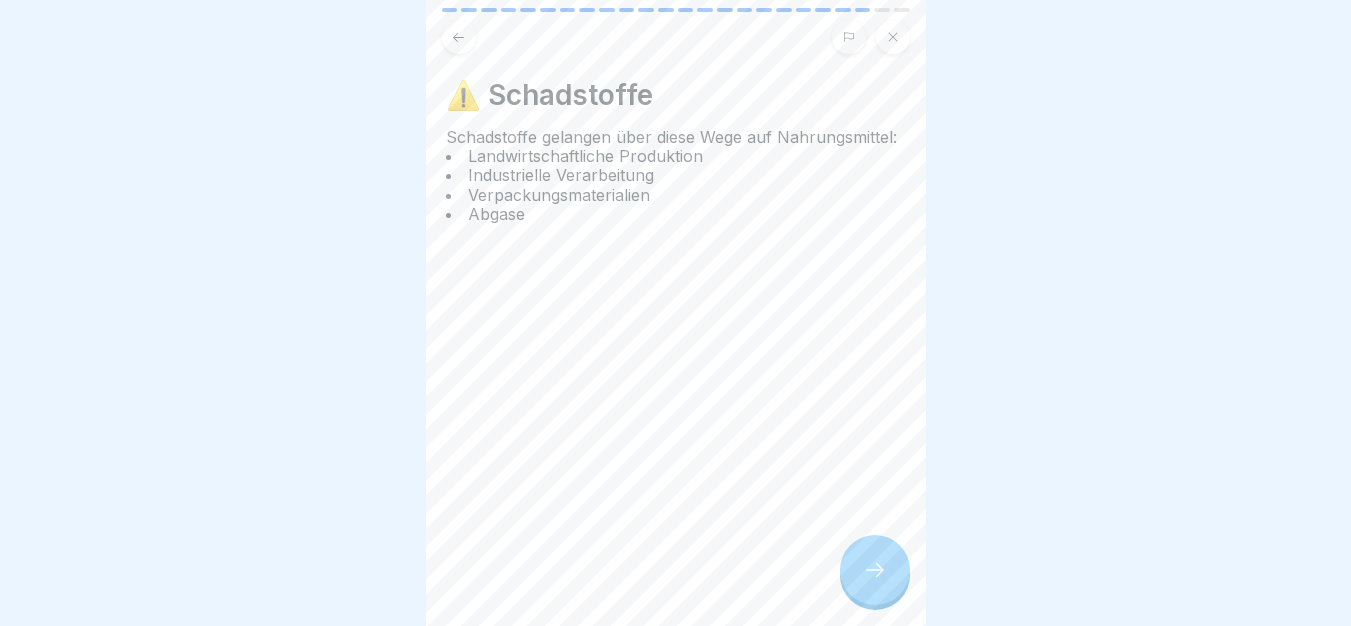 click at bounding box center [875, 570] 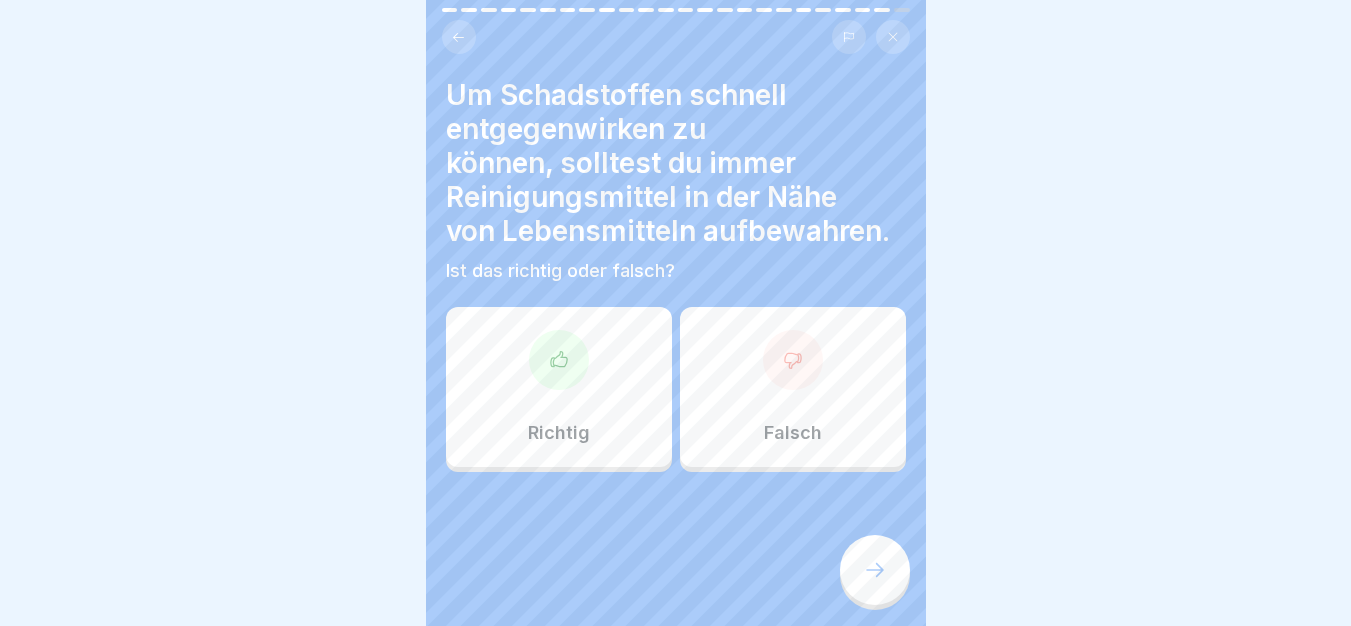 click on "Falsch" at bounding box center [793, 387] 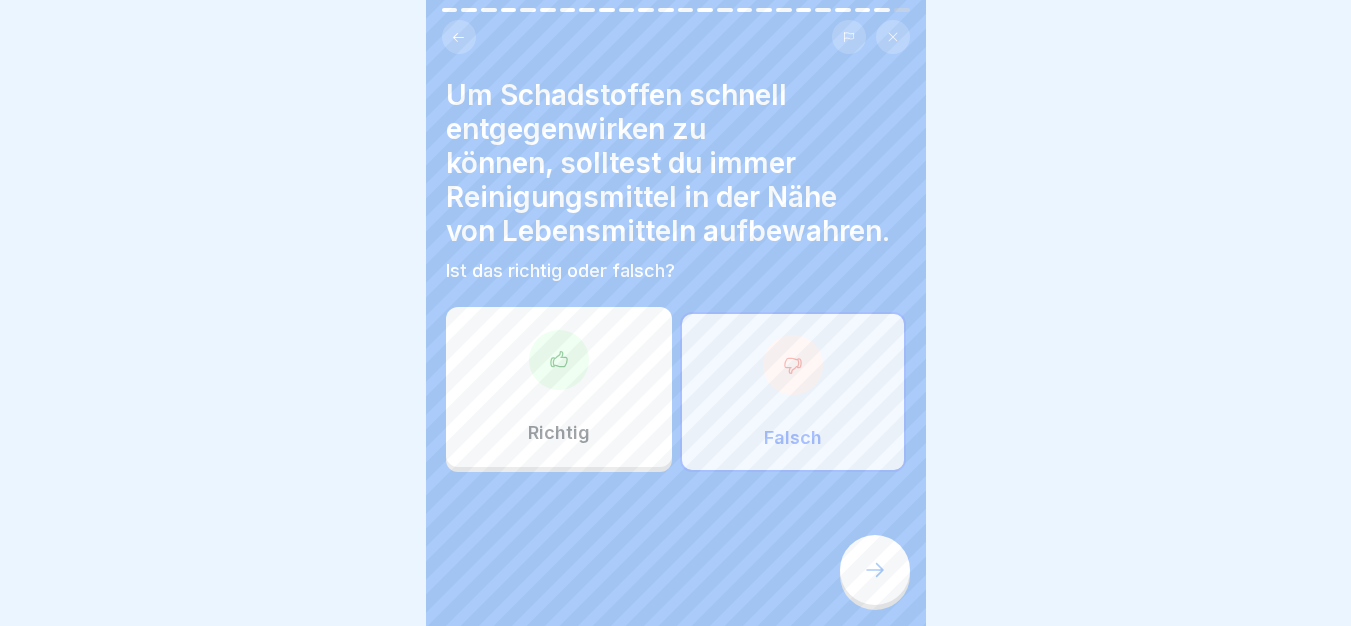 click at bounding box center (875, 570) 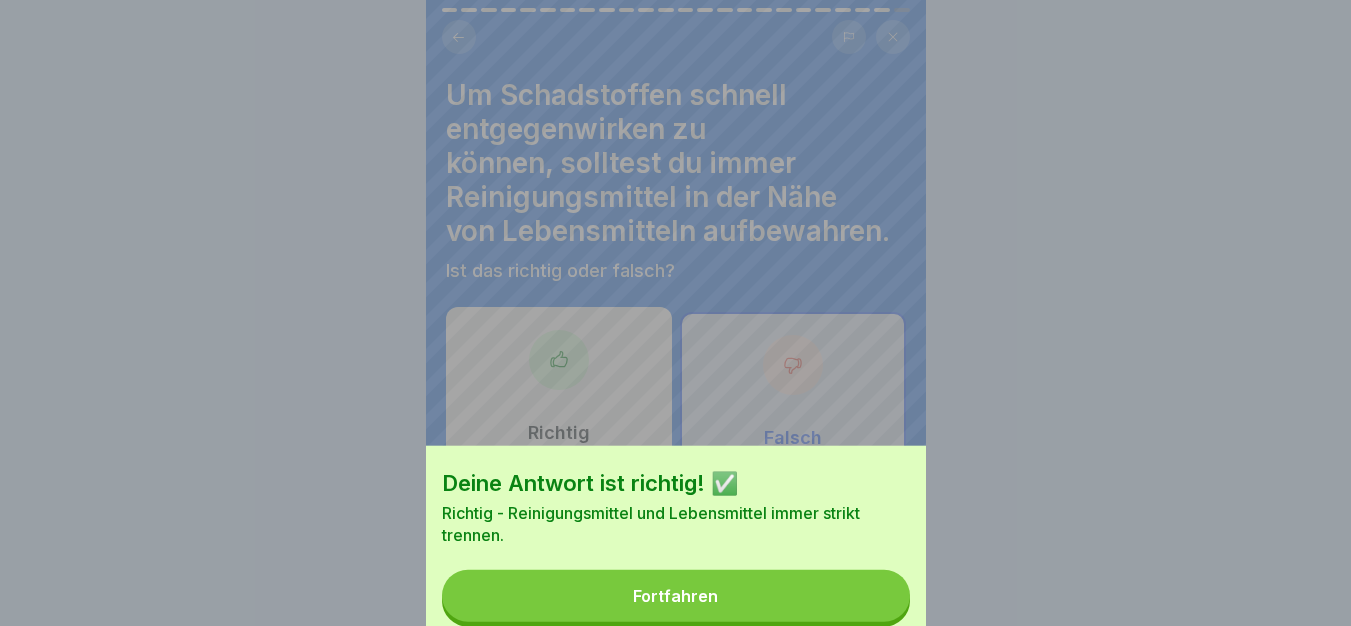 click on "Fortfahren" at bounding box center [676, 596] 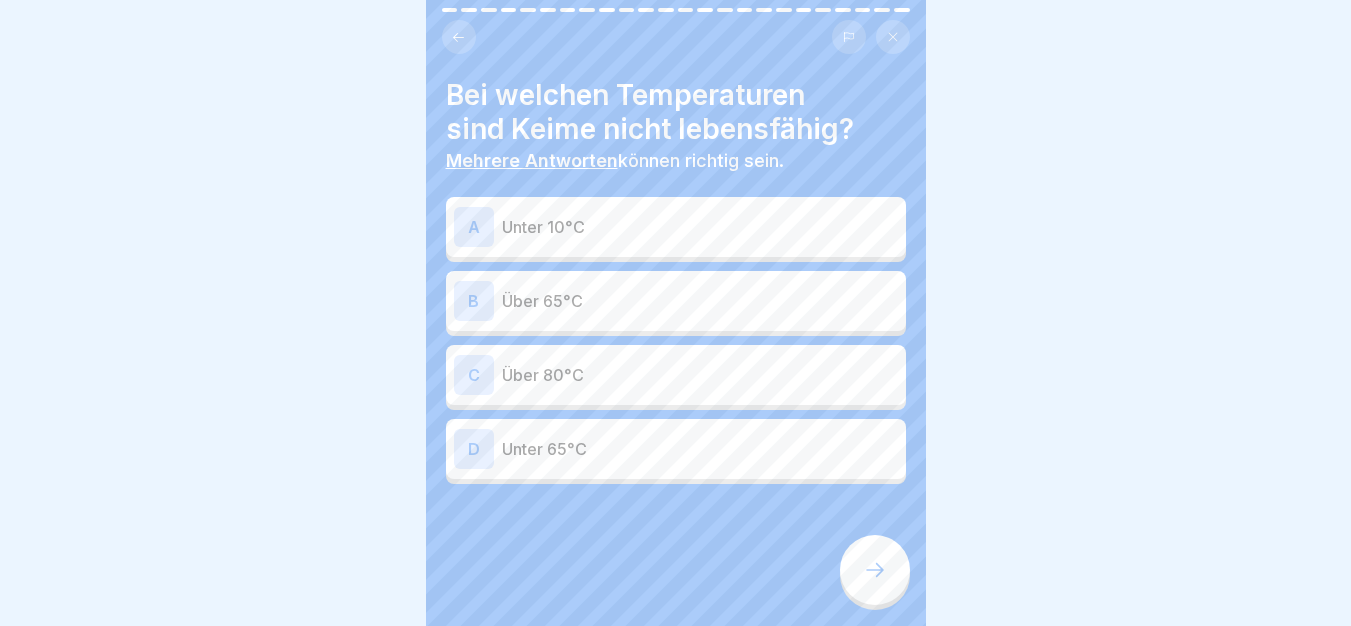 click on "Unter 10°C" at bounding box center (700, 227) 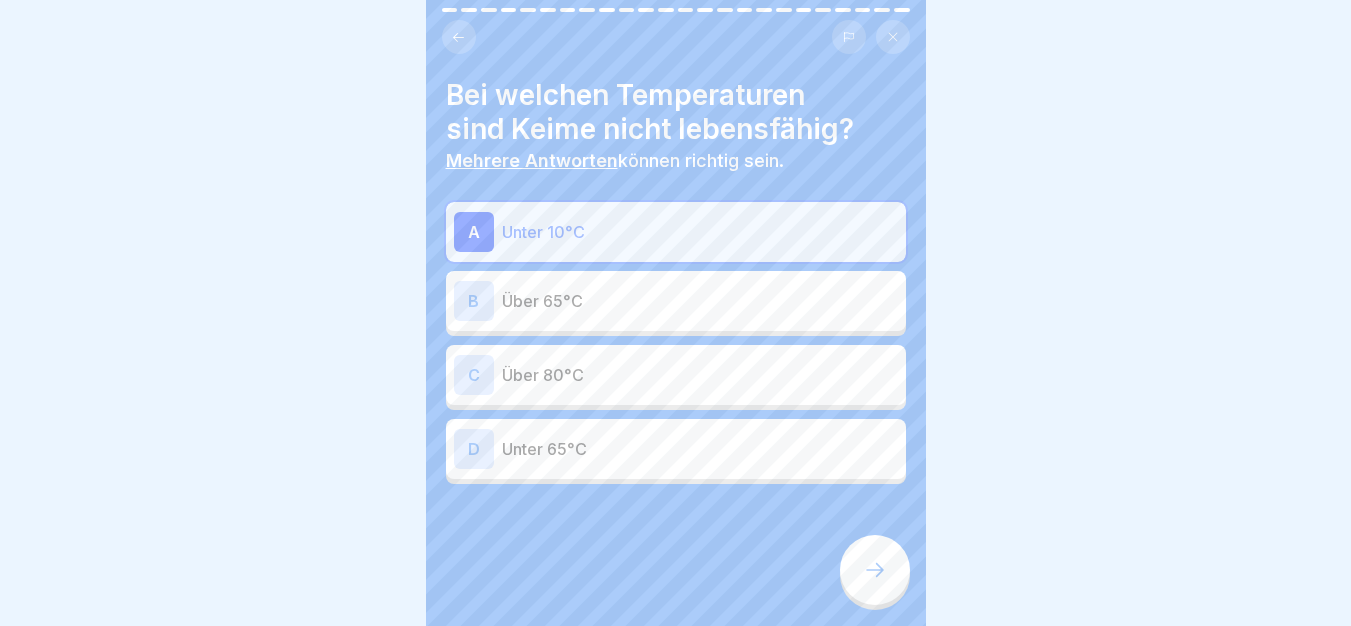 click on "Über 65°C" at bounding box center [700, 301] 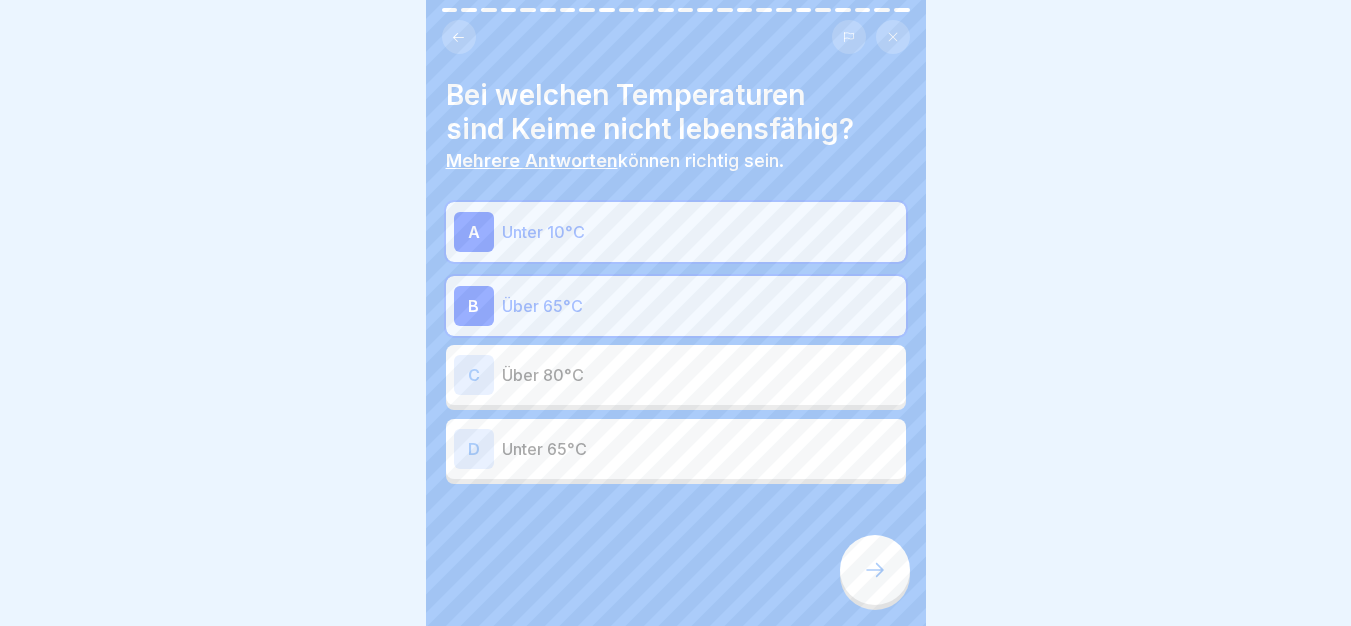 click on "Über 80°C" at bounding box center (700, 375) 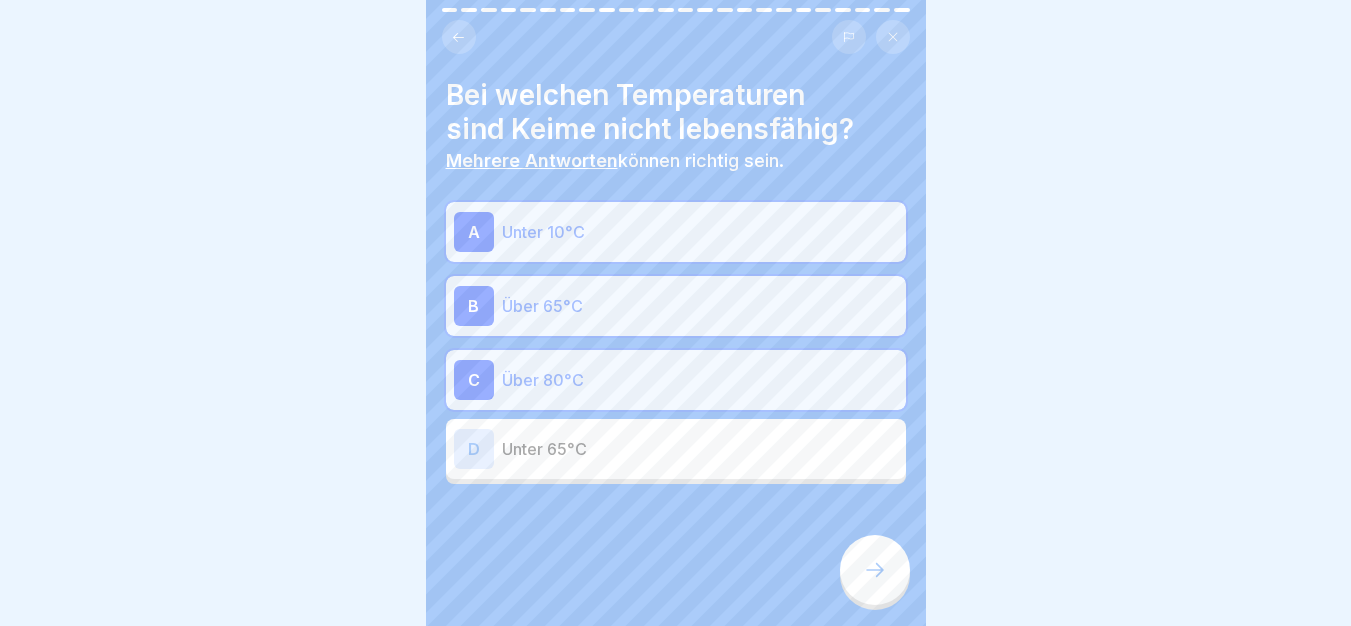 click 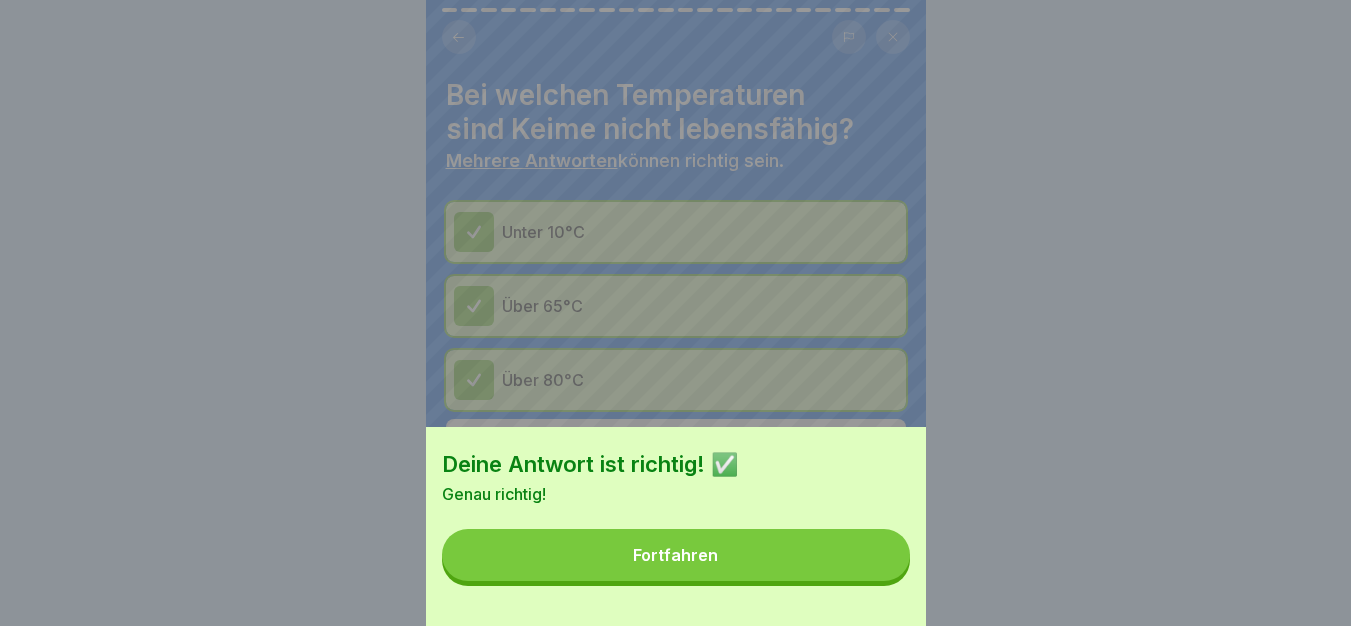 click on "Fortfahren" at bounding box center (676, 555) 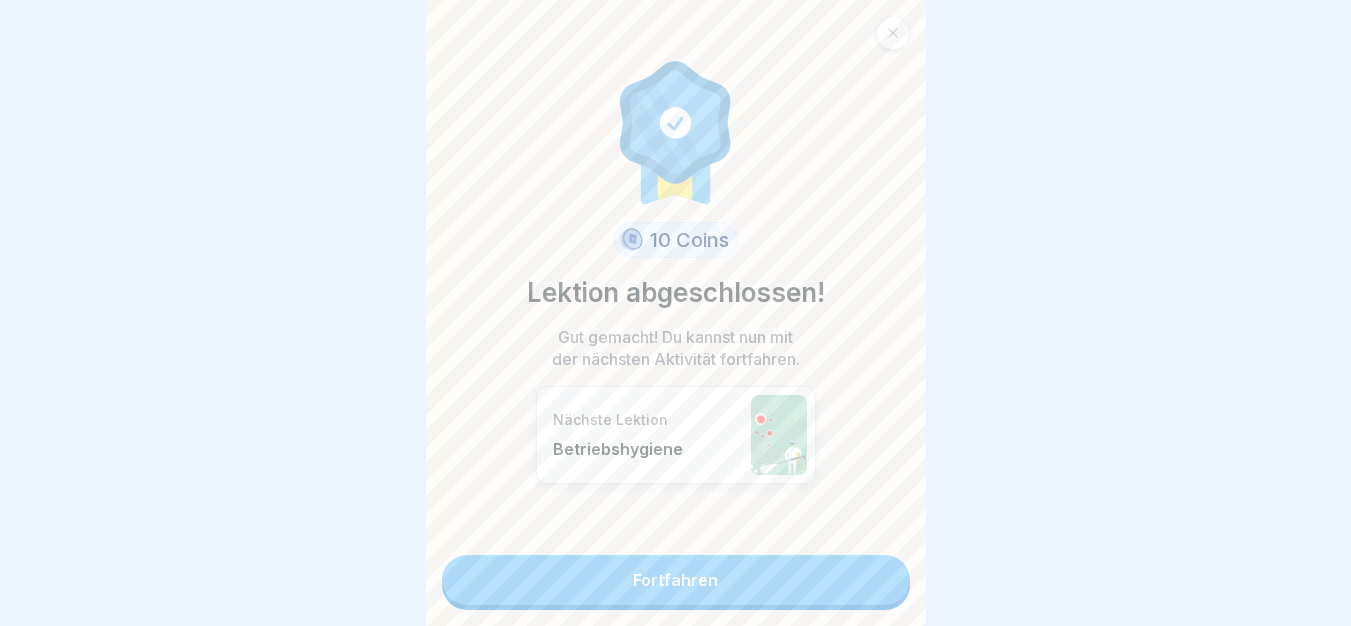 click on "10 Coins Lektion abgeschlossen! Gut gemacht! Du kannst nun mit der nächsten Aktivität fortfahren. Nächste Lektion Betriebshygiene" at bounding box center (676, 277) 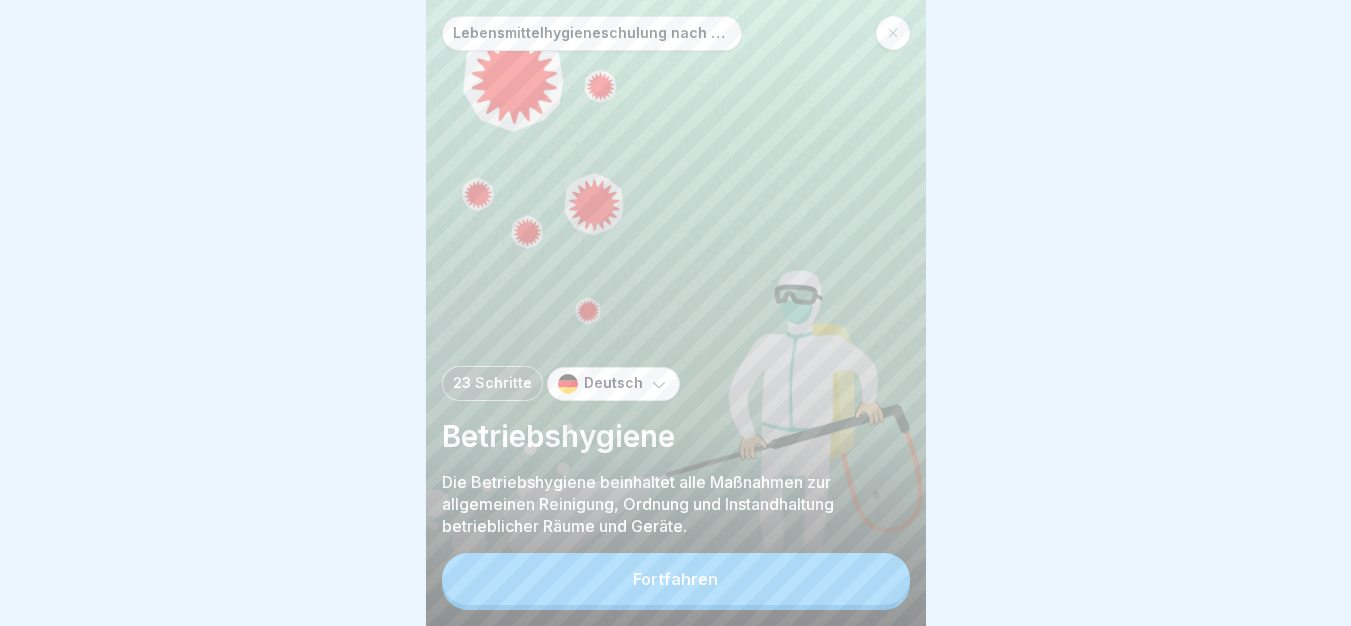 click on "Fortfahren" at bounding box center [676, 579] 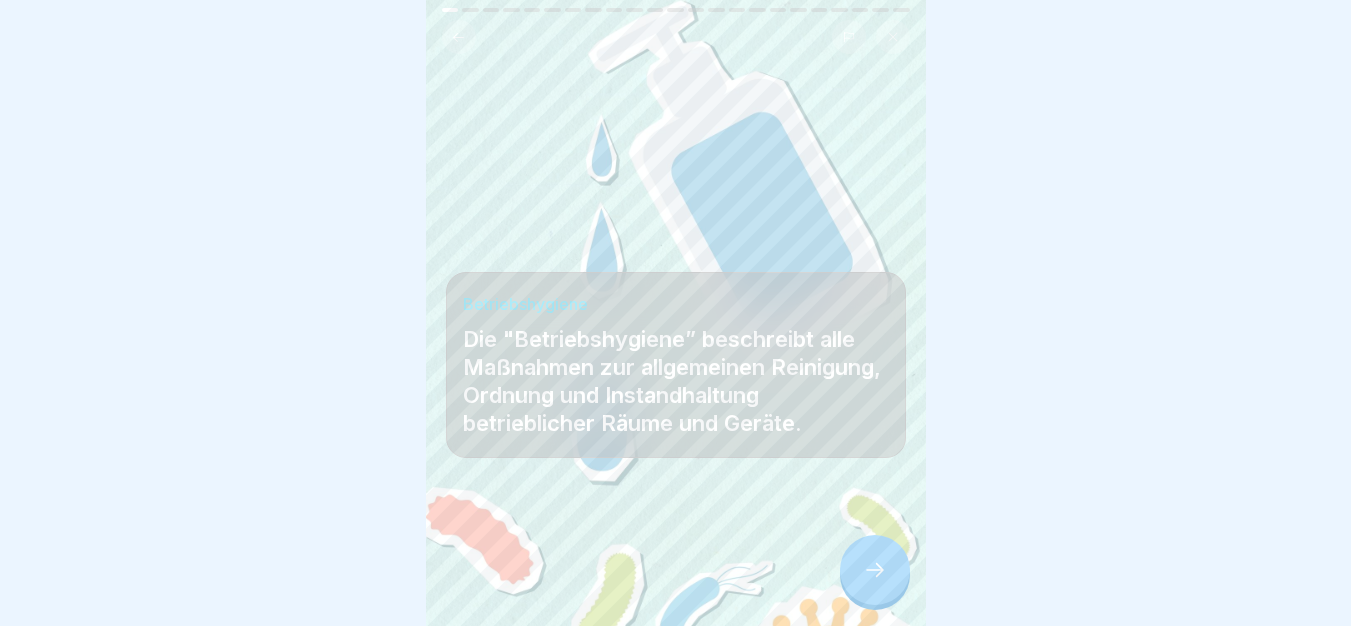click 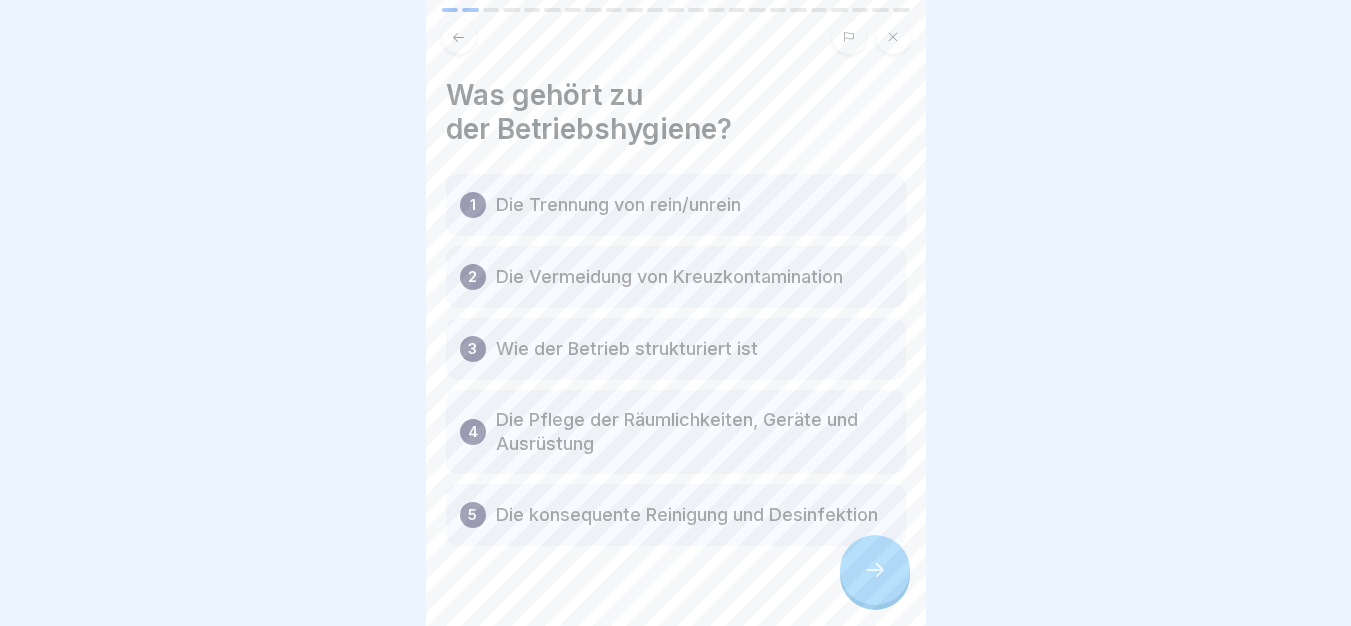 scroll, scrollTop: 62, scrollLeft: 0, axis: vertical 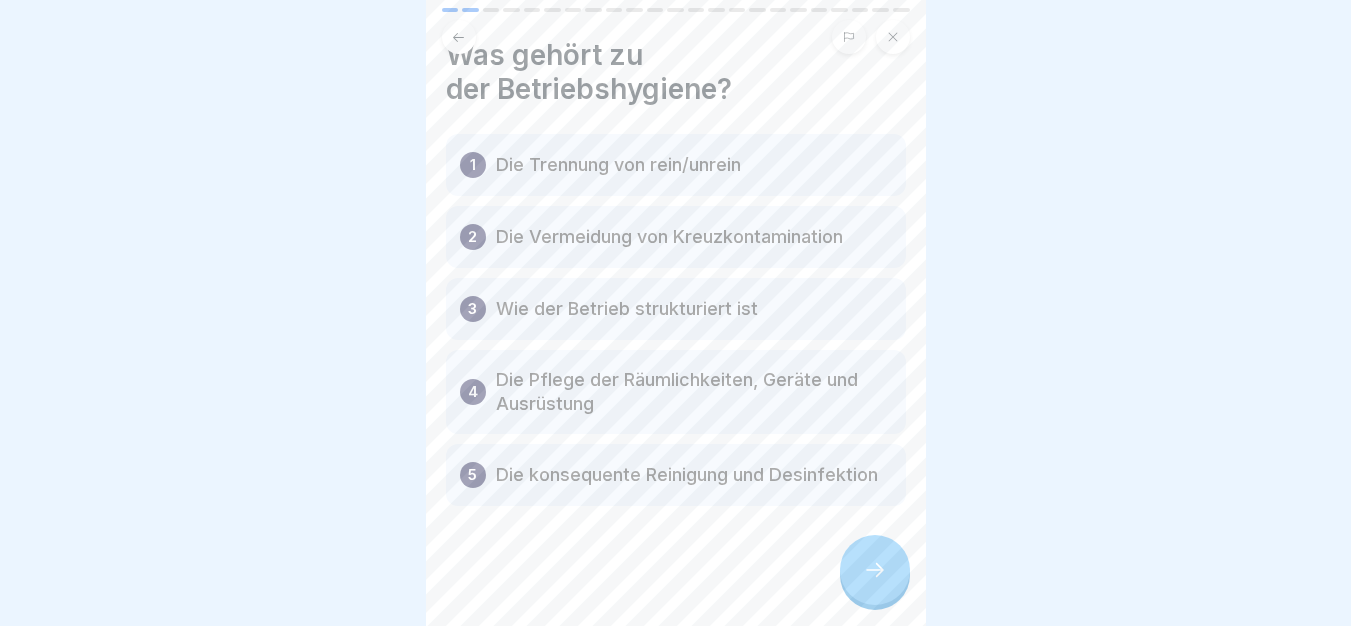 click at bounding box center [875, 570] 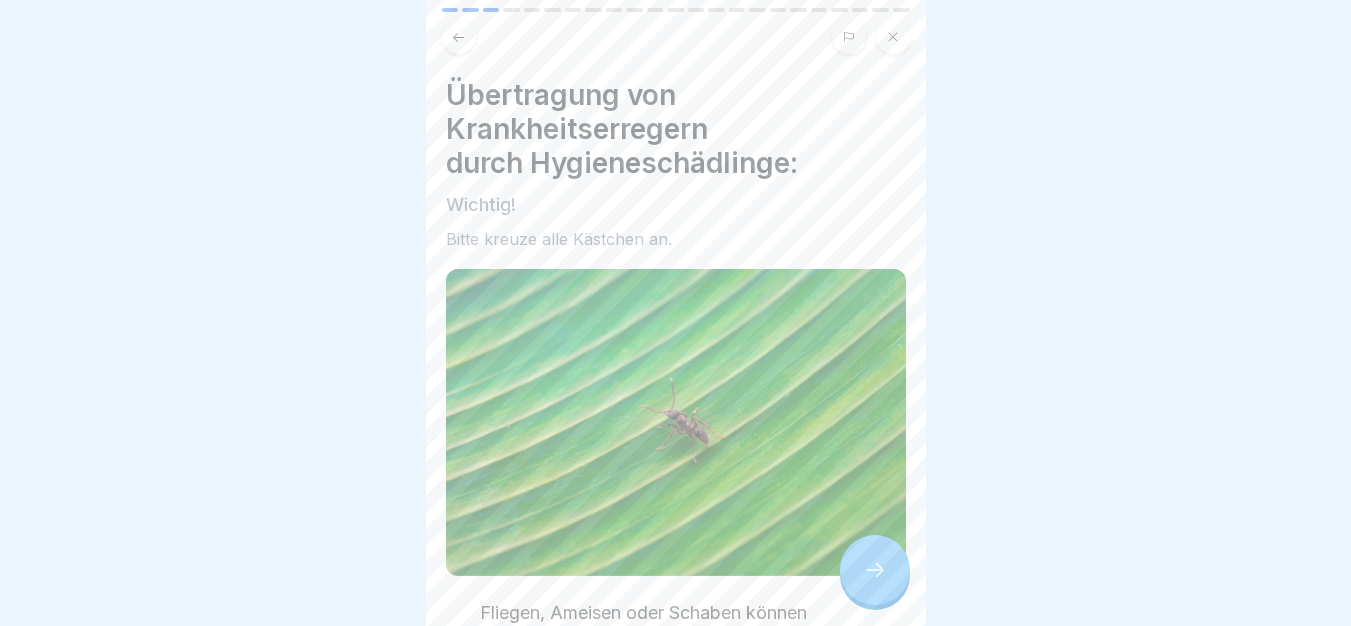scroll, scrollTop: 188, scrollLeft: 0, axis: vertical 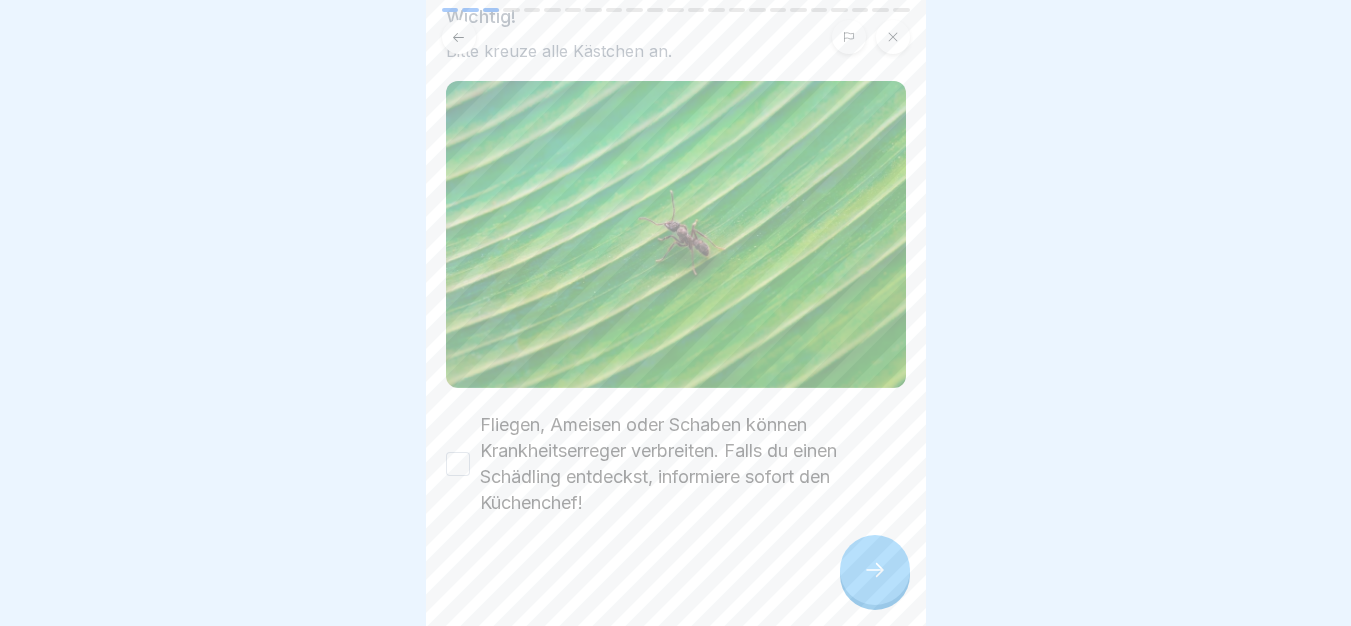 click on "Fliegen, Ameisen oder Schaben können Krankheitserreger verbreiten. Falls du einen Schädling entdeckst, informiere sofort den Küchenchef!" at bounding box center [693, 464] 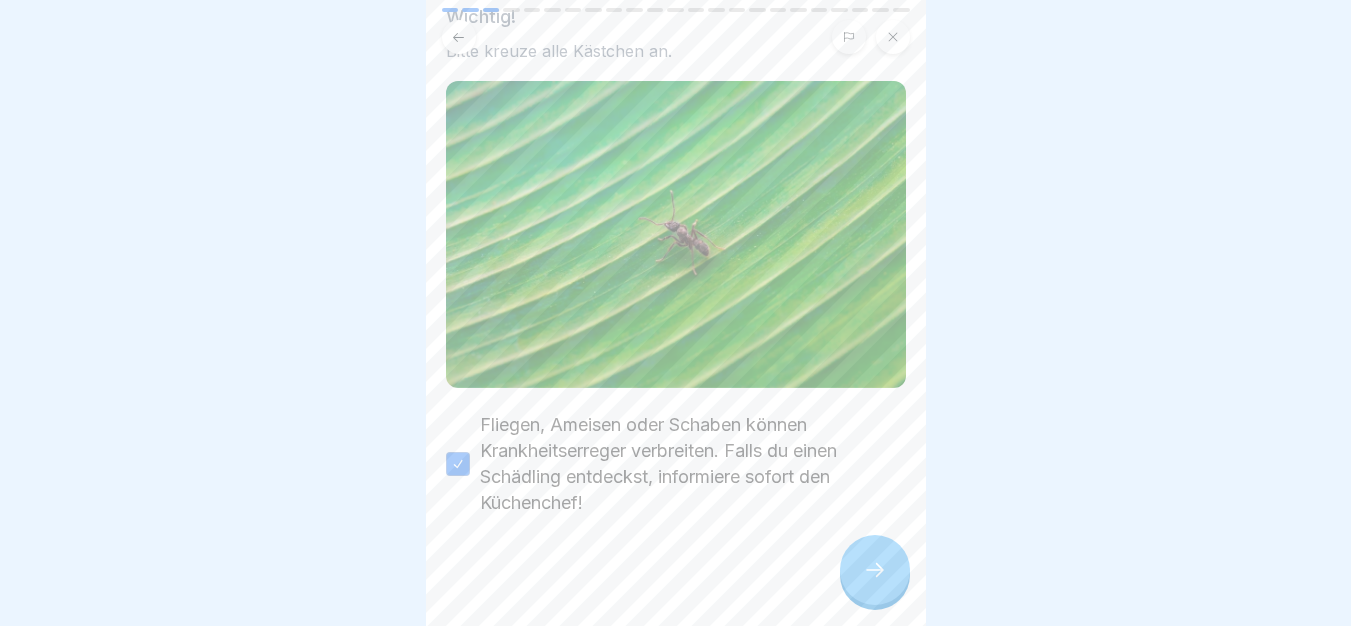 click 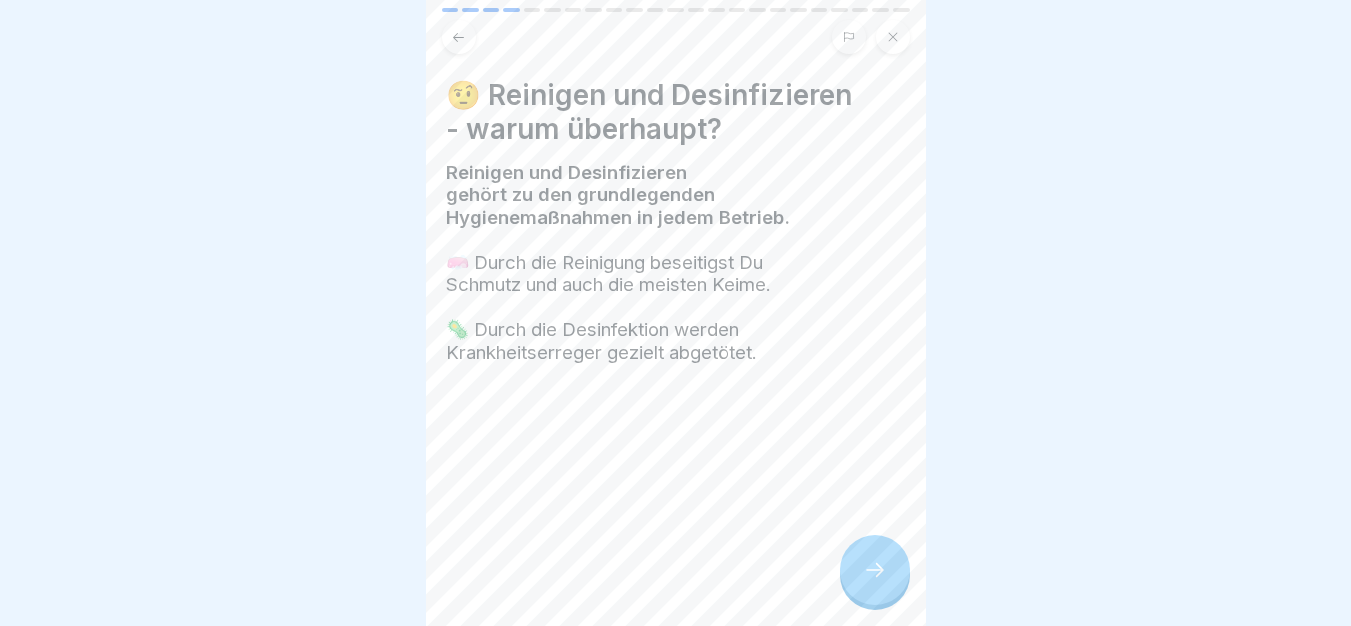 scroll, scrollTop: 15, scrollLeft: 0, axis: vertical 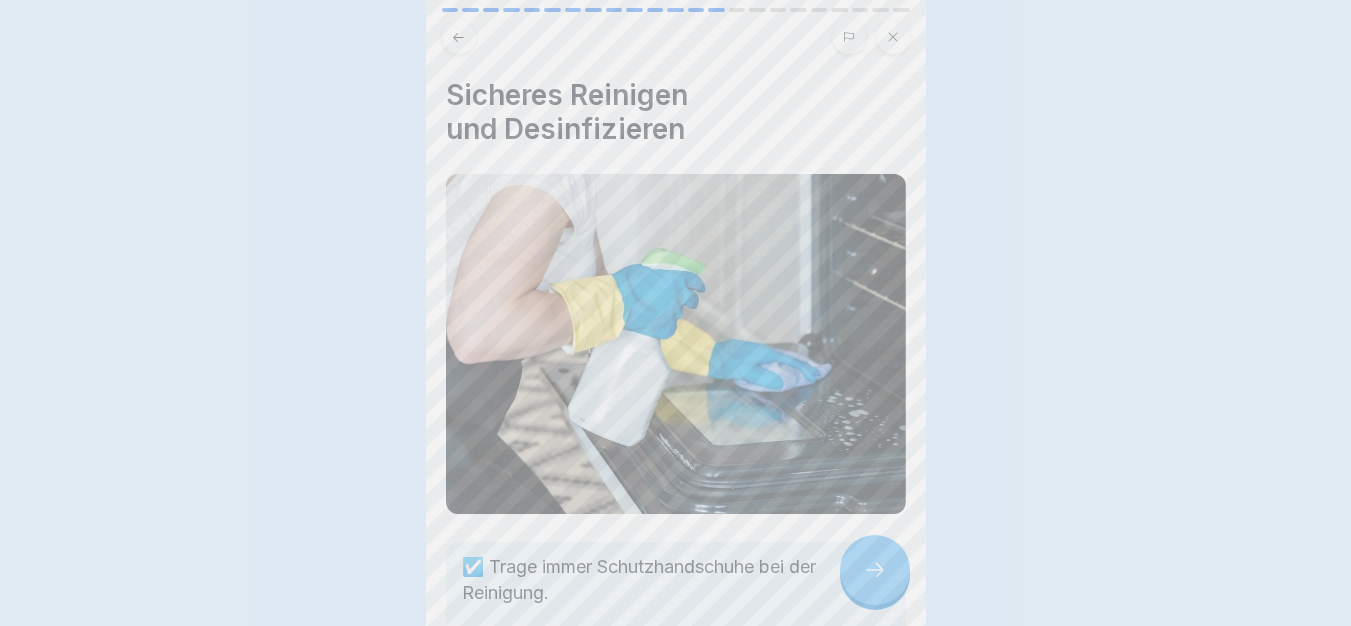 drag, startPoint x: 865, startPoint y: 550, endPoint x: 840, endPoint y: 507, distance: 49.73932 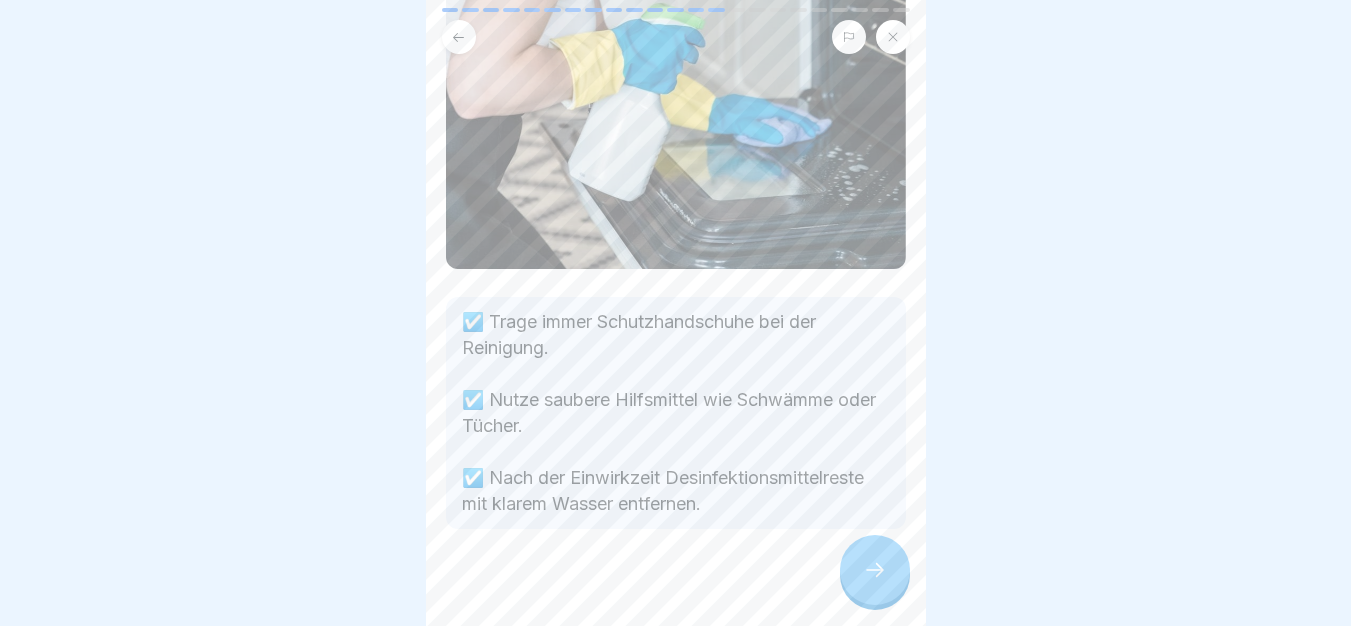 scroll, scrollTop: 282, scrollLeft: 0, axis: vertical 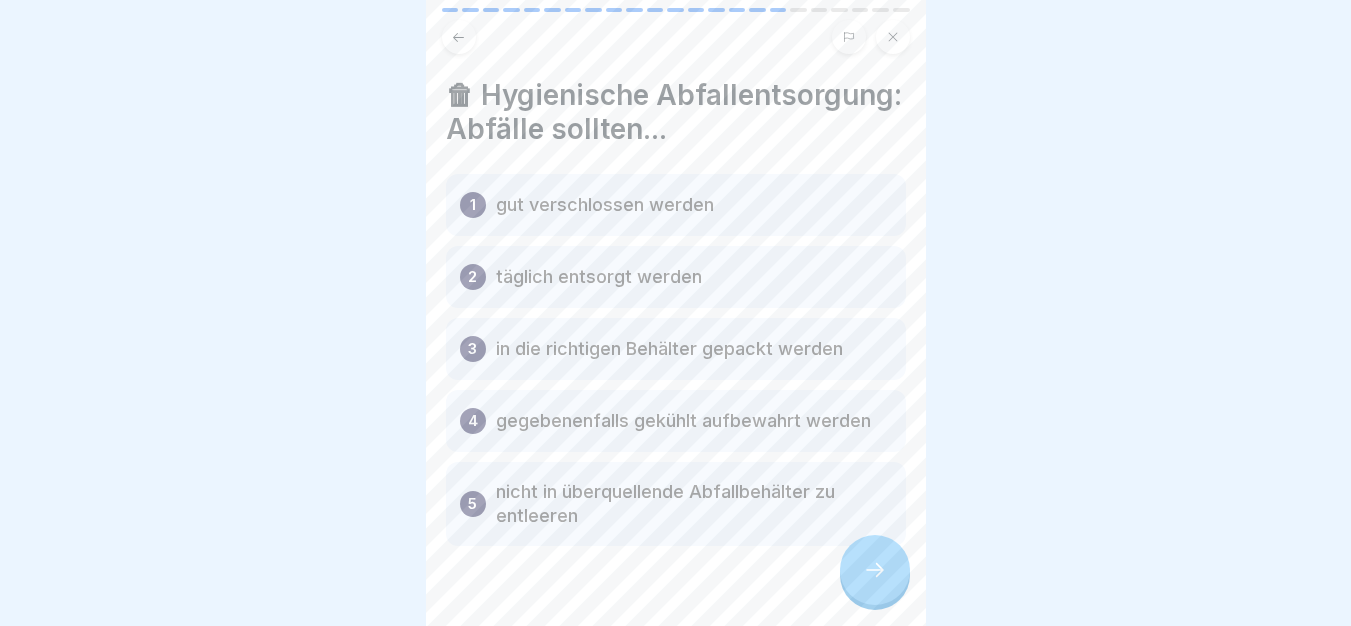drag, startPoint x: 860, startPoint y: 549, endPoint x: 830, endPoint y: 518, distance: 43.13931 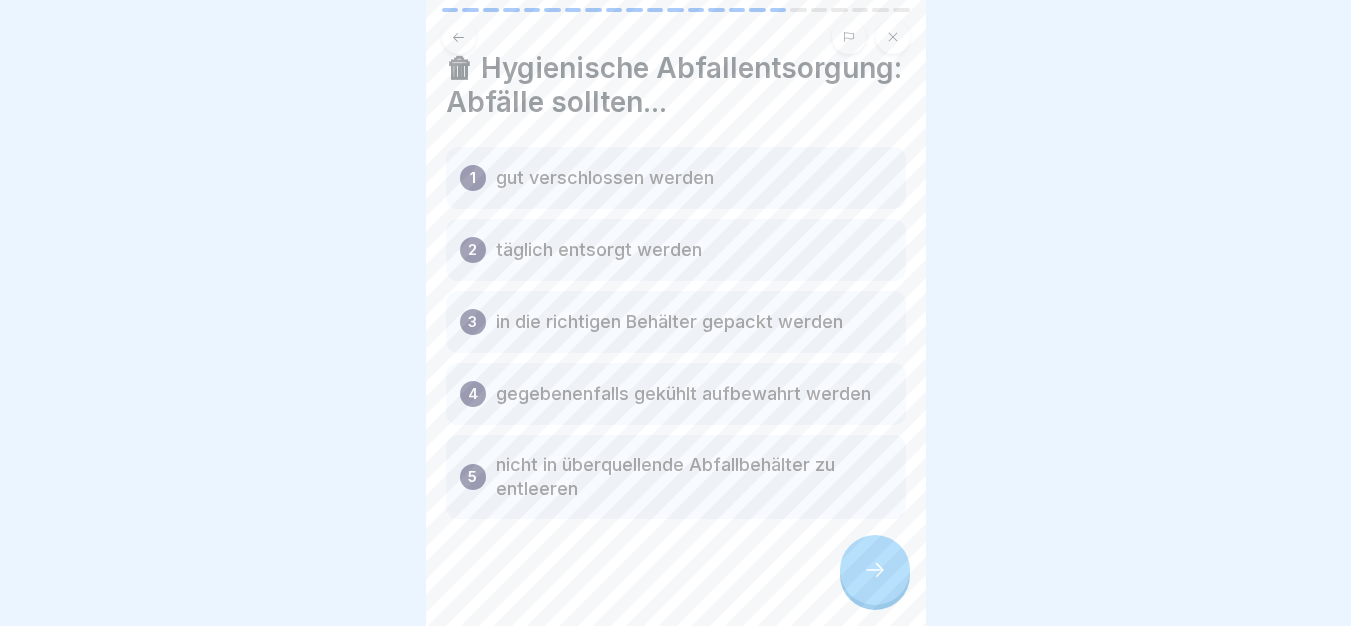 scroll, scrollTop: 74, scrollLeft: 0, axis: vertical 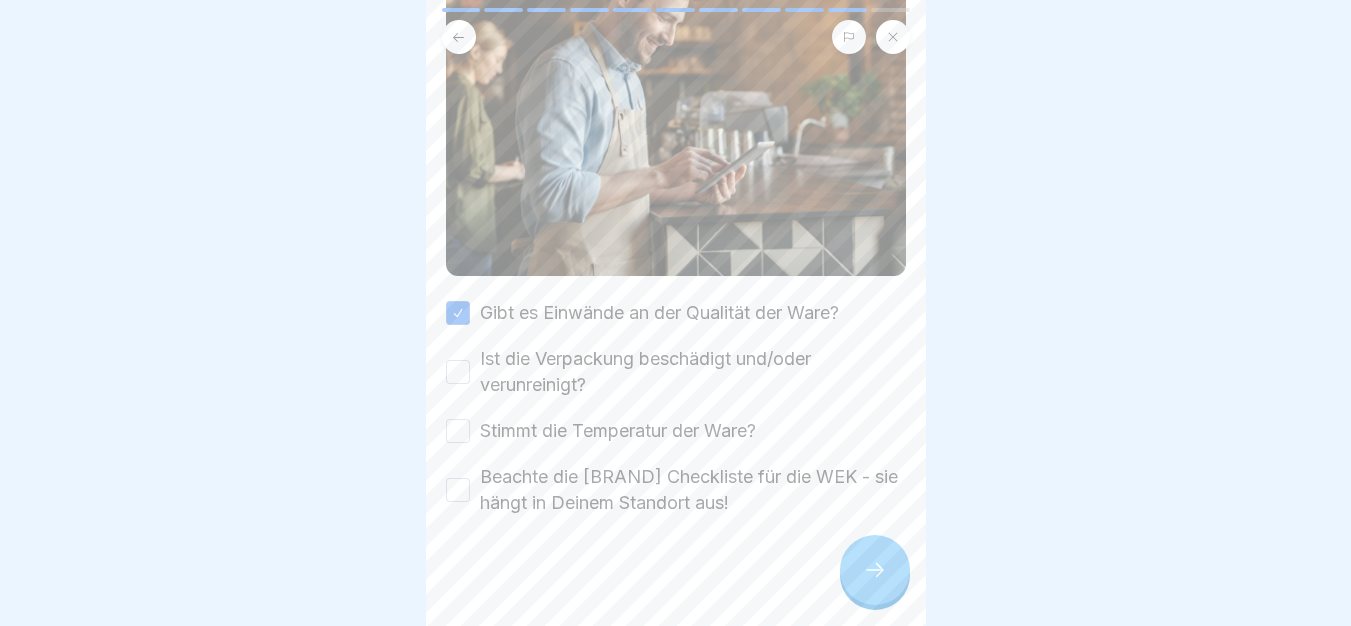 drag, startPoint x: 621, startPoint y: 293, endPoint x: 618, endPoint y: 344, distance: 51.088158 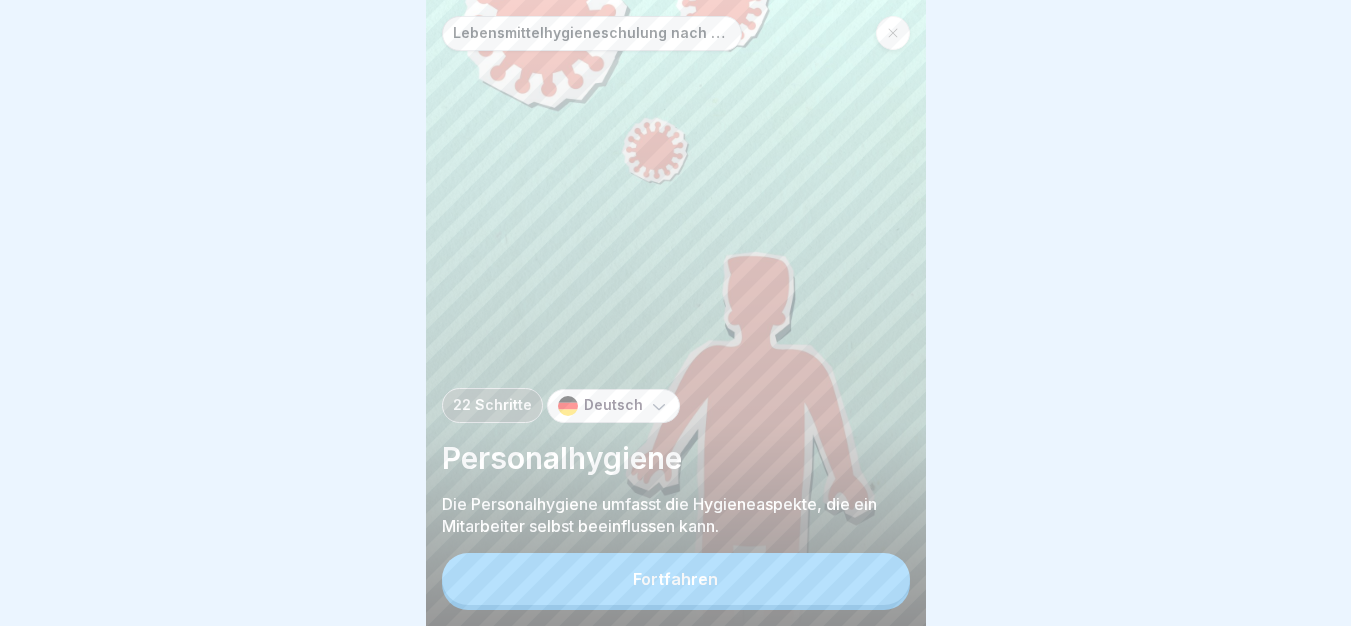 scroll, scrollTop: 15, scrollLeft: 0, axis: vertical 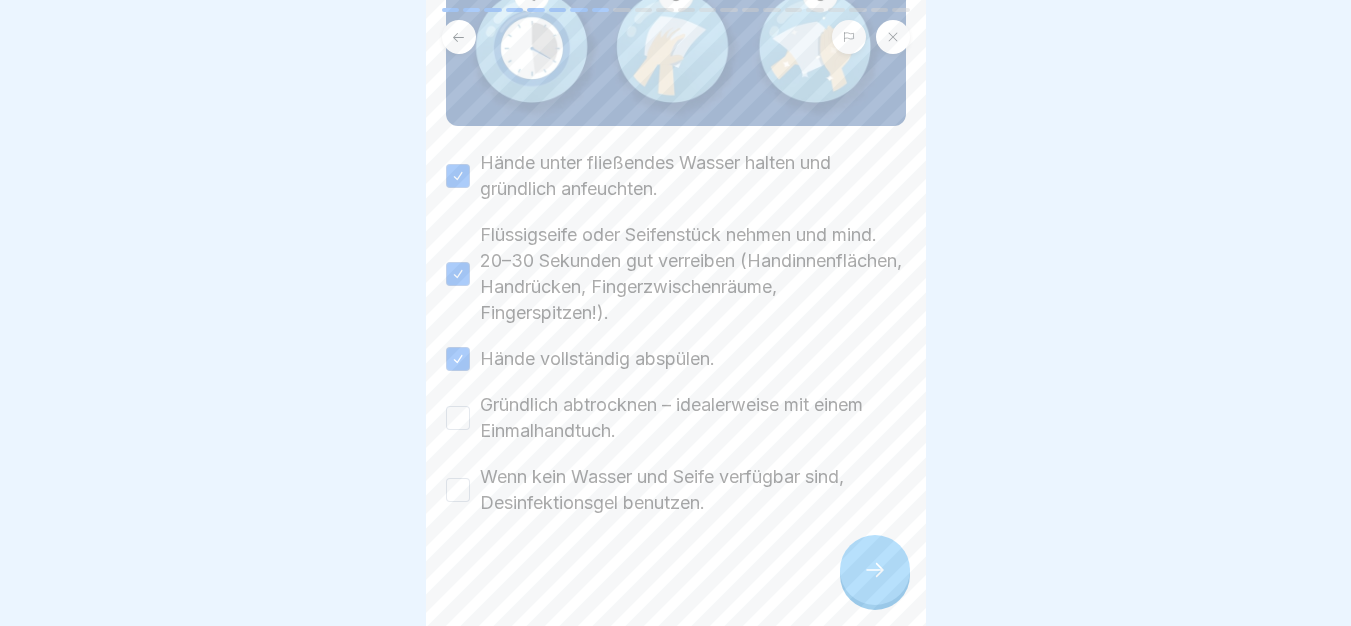 drag, startPoint x: 636, startPoint y: 413, endPoint x: 641, endPoint y: 404, distance: 10.29563 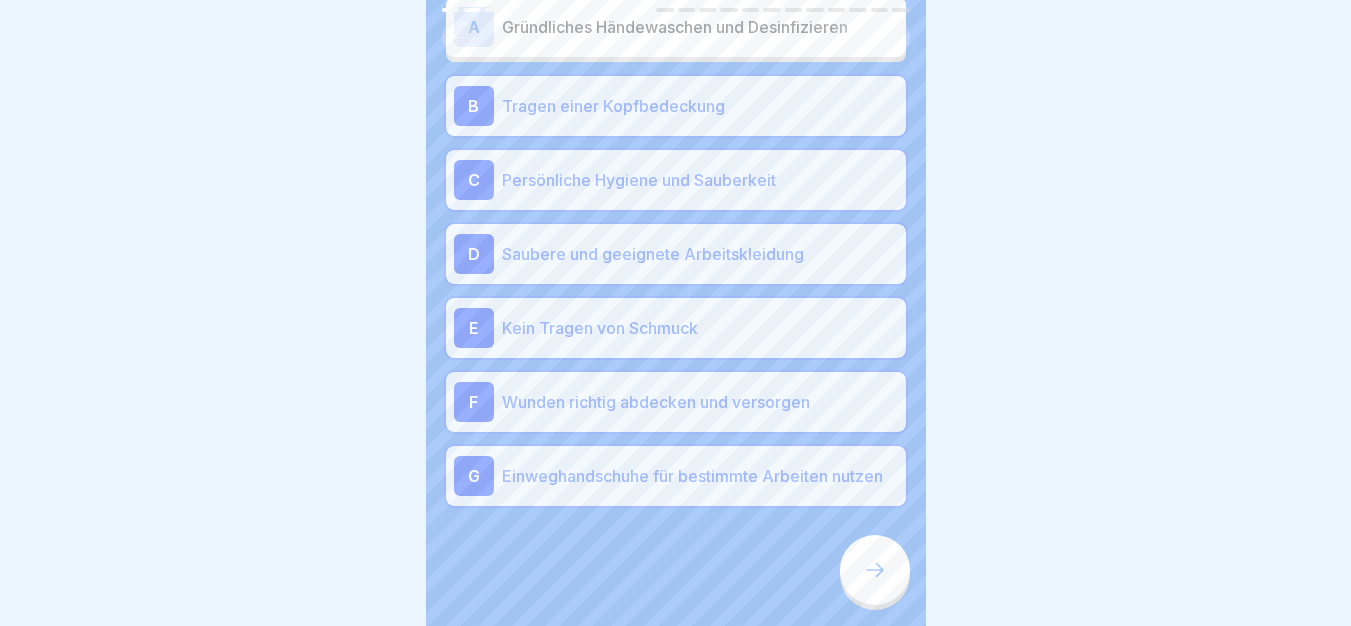 scroll, scrollTop: 0, scrollLeft: 0, axis: both 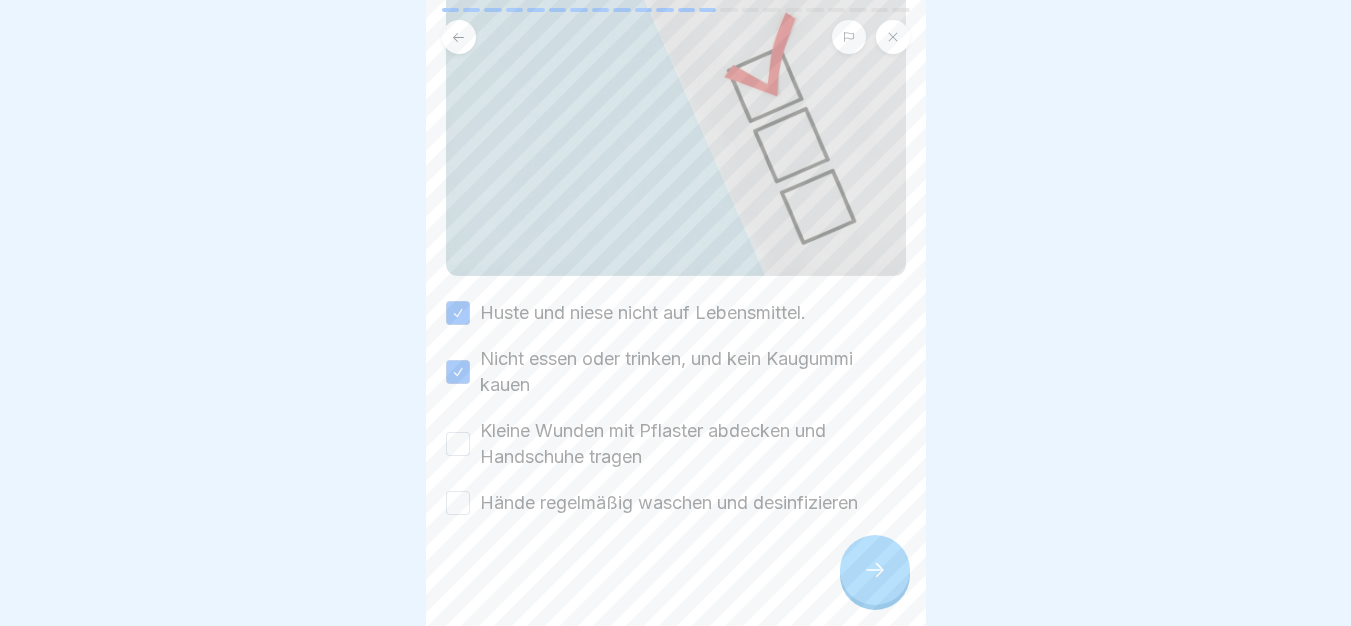 drag, startPoint x: 612, startPoint y: 440, endPoint x: 612, endPoint y: 426, distance: 14 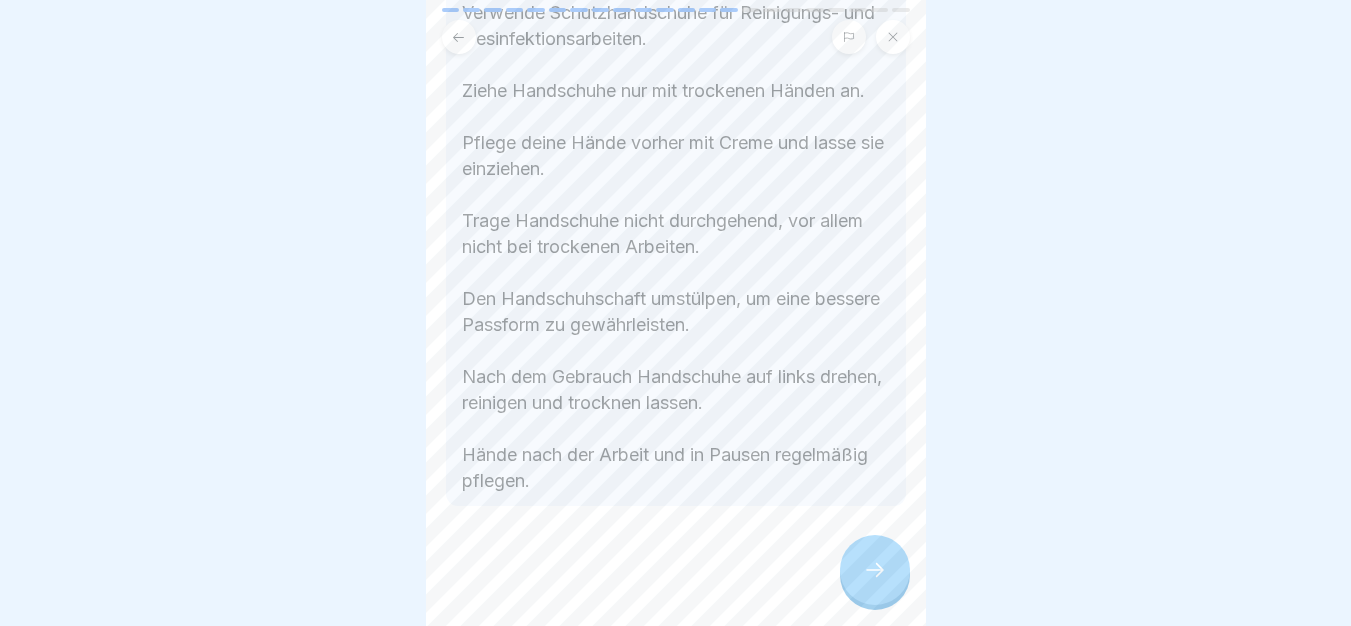 scroll, scrollTop: 483, scrollLeft: 0, axis: vertical 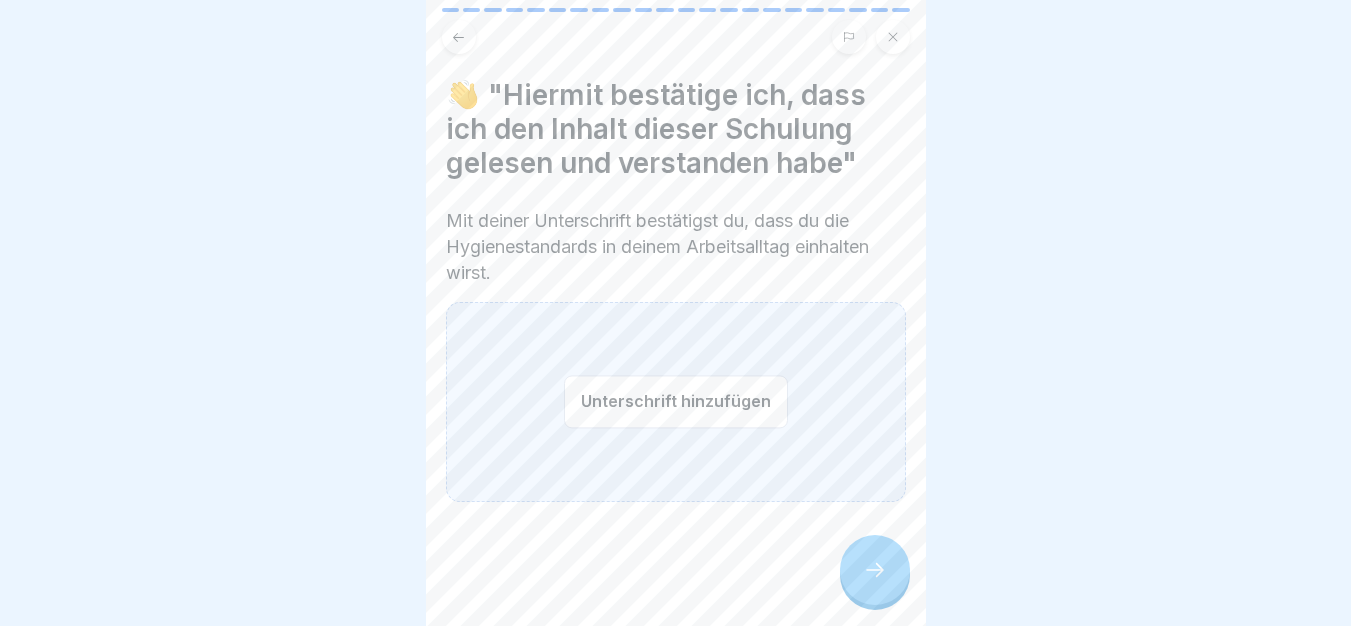 drag, startPoint x: 841, startPoint y: 477, endPoint x: 631, endPoint y: 380, distance: 231.32013 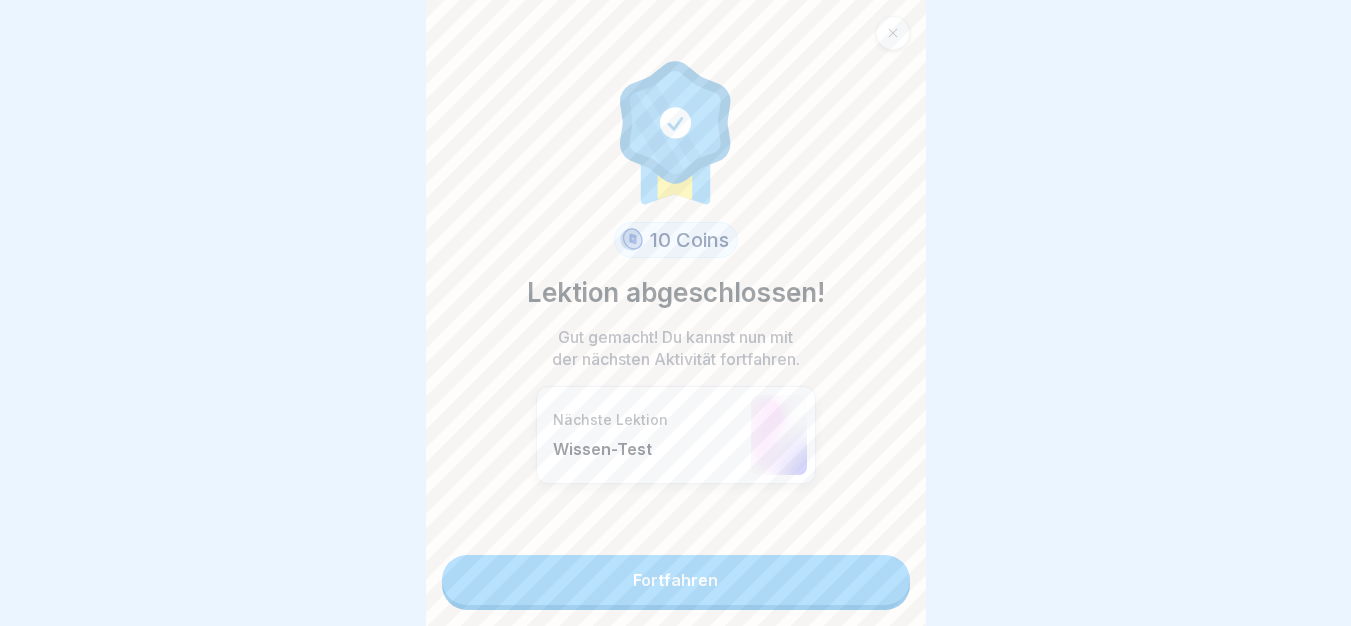 scroll, scrollTop: 15, scrollLeft: 0, axis: vertical 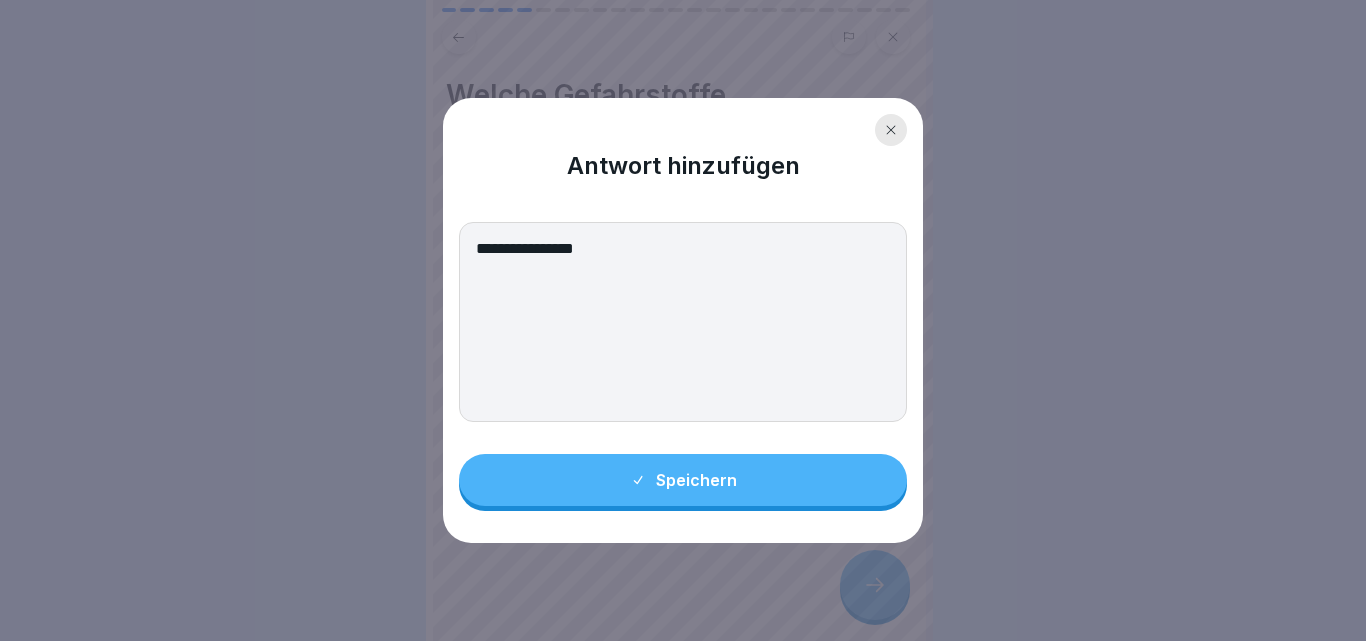 type on "**********" 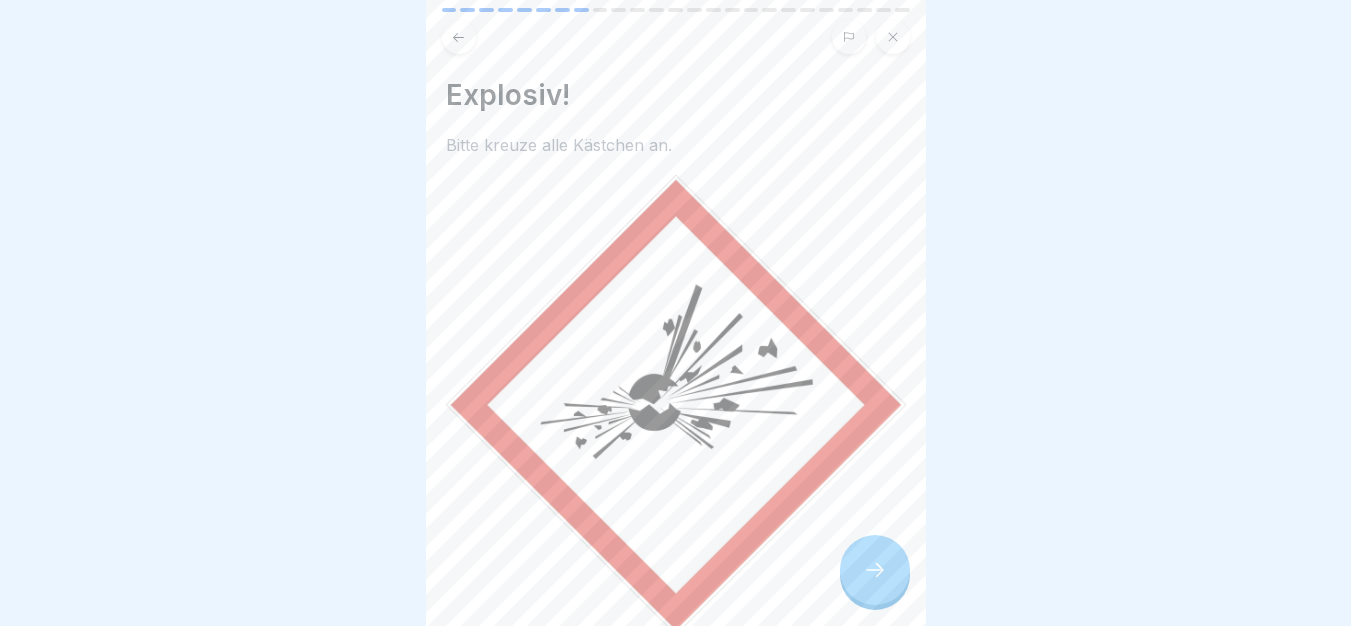 drag, startPoint x: 871, startPoint y: 572, endPoint x: 860, endPoint y: 468, distance: 104.58012 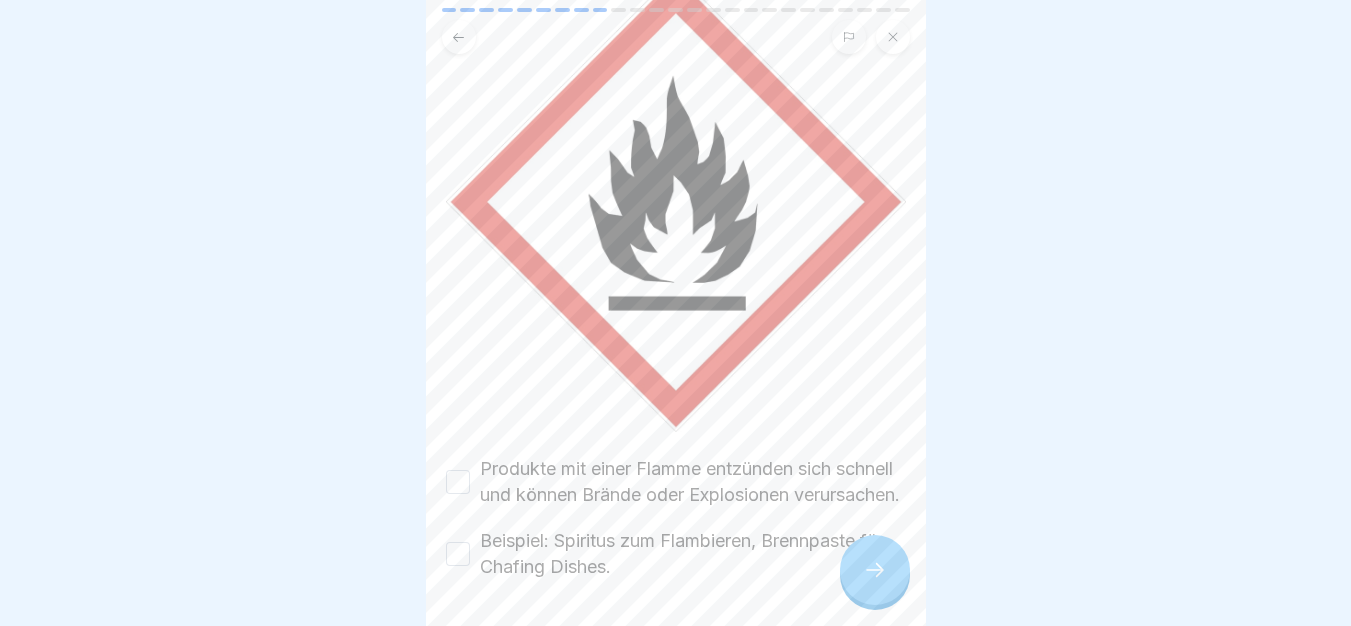 scroll, scrollTop: 288, scrollLeft: 0, axis: vertical 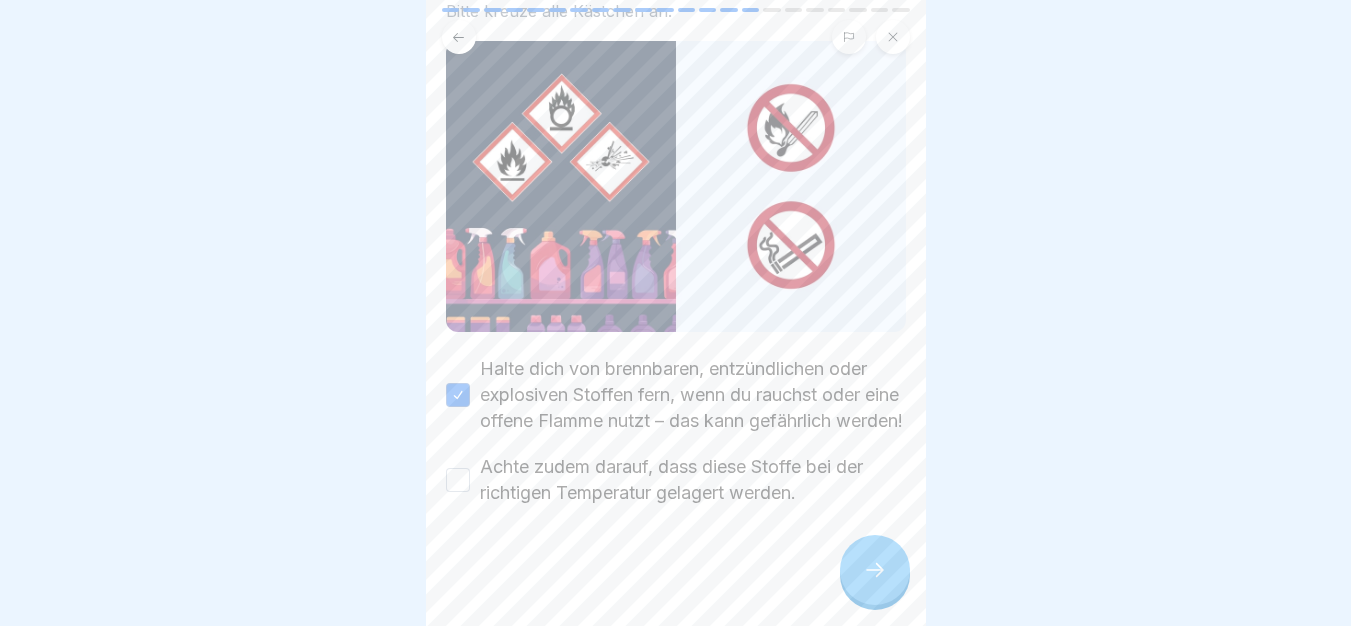 drag, startPoint x: 668, startPoint y: 491, endPoint x: 686, endPoint y: 490, distance: 18.027756 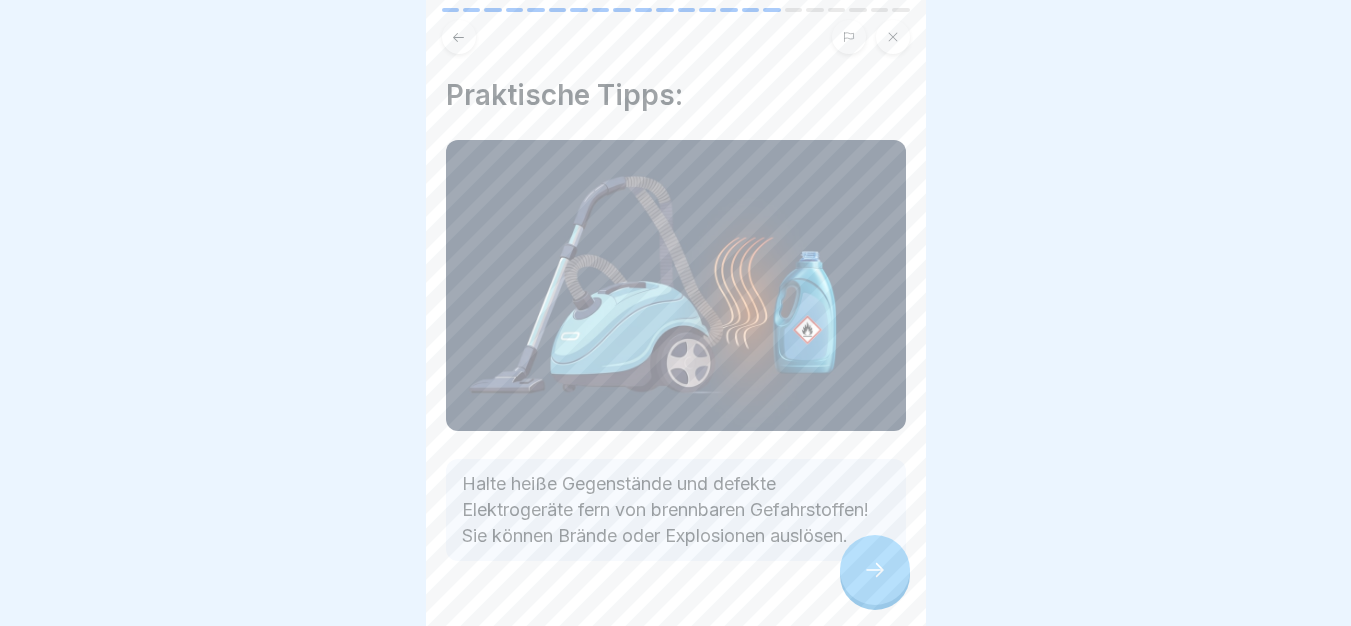 scroll, scrollTop: 71, scrollLeft: 0, axis: vertical 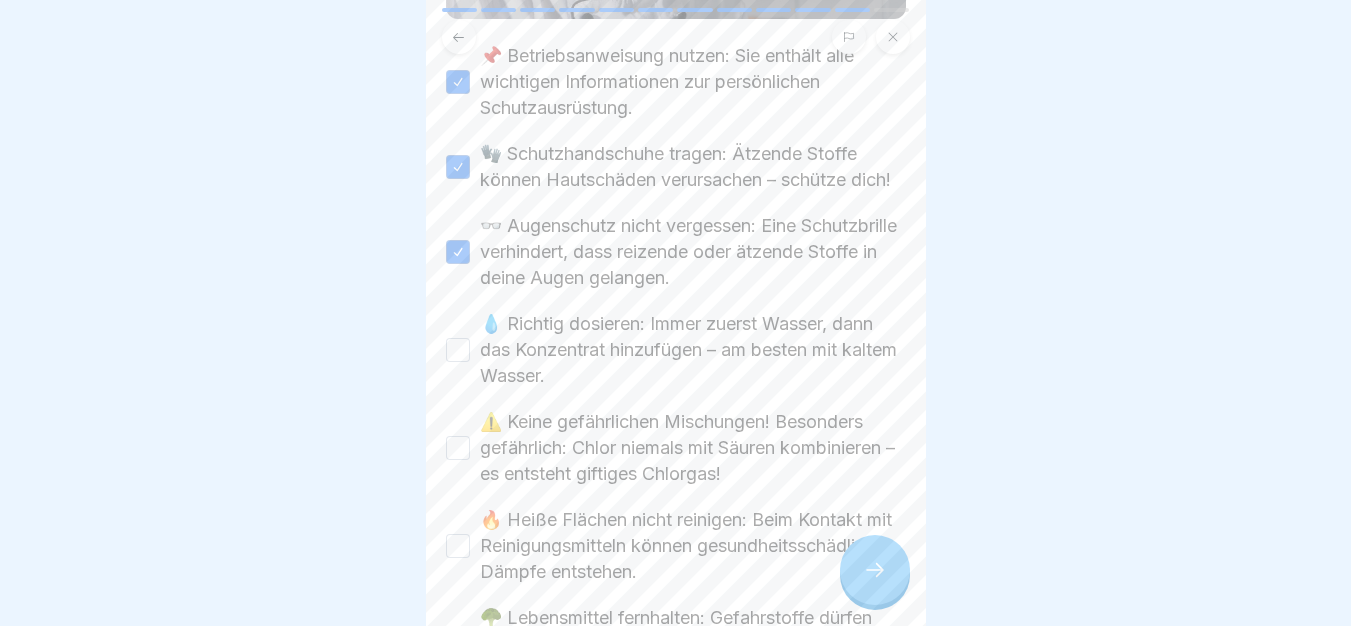 drag, startPoint x: 636, startPoint y: 242, endPoint x: 633, endPoint y: 345, distance: 103.04368 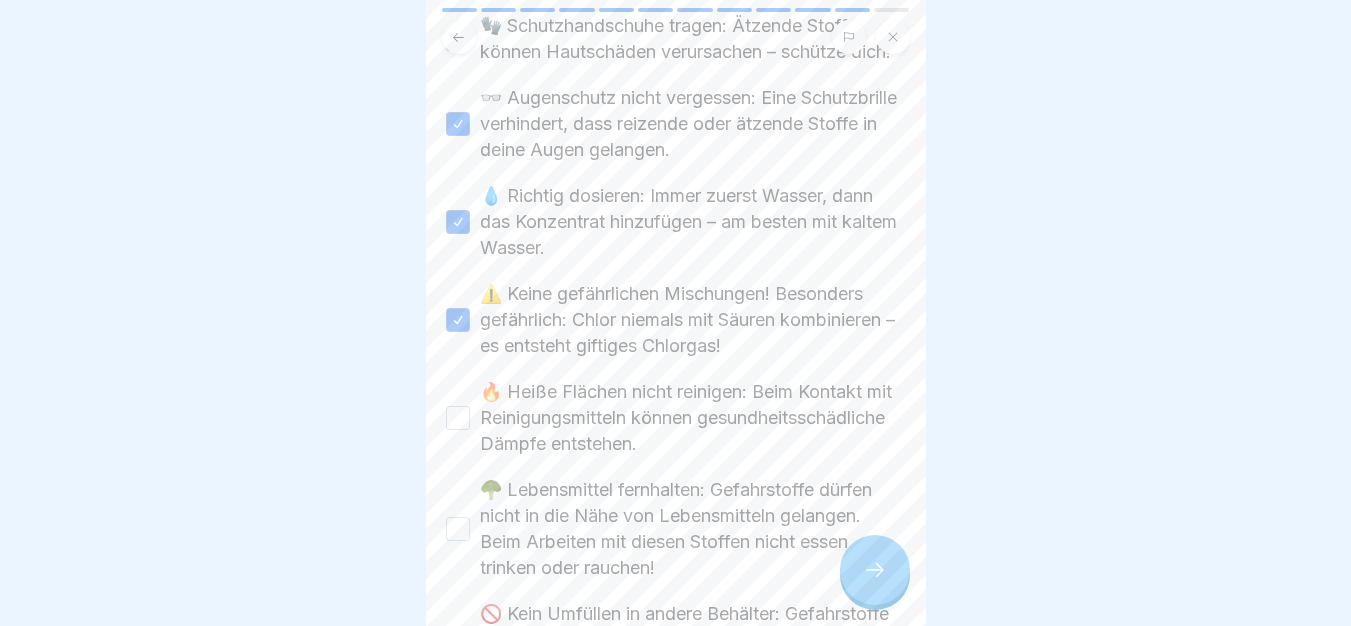 scroll, scrollTop: 964, scrollLeft: 0, axis: vertical 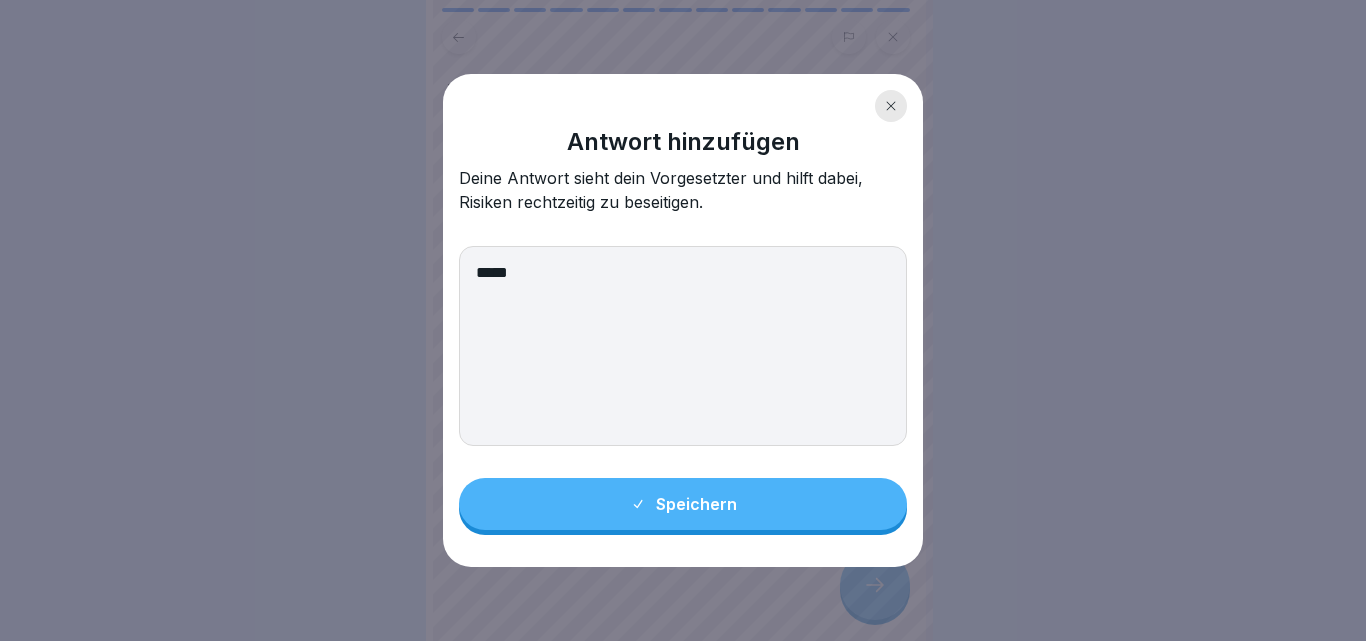 type on "*****" 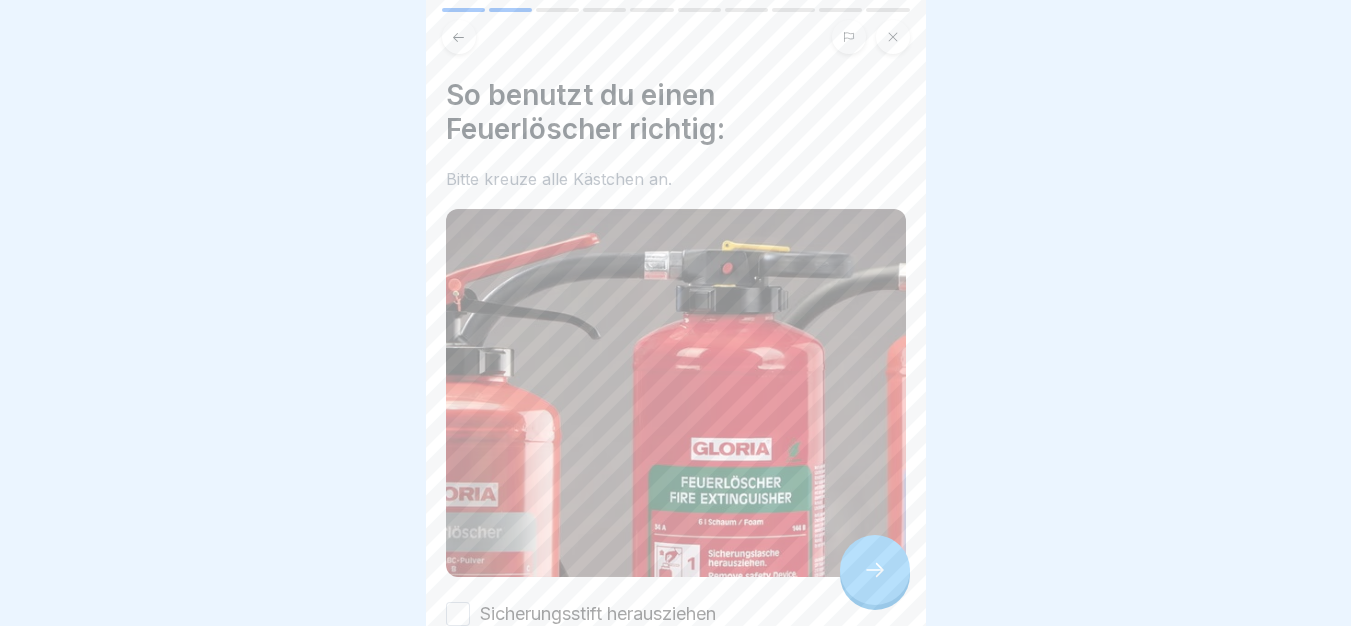 scroll, scrollTop: 423, scrollLeft: 0, axis: vertical 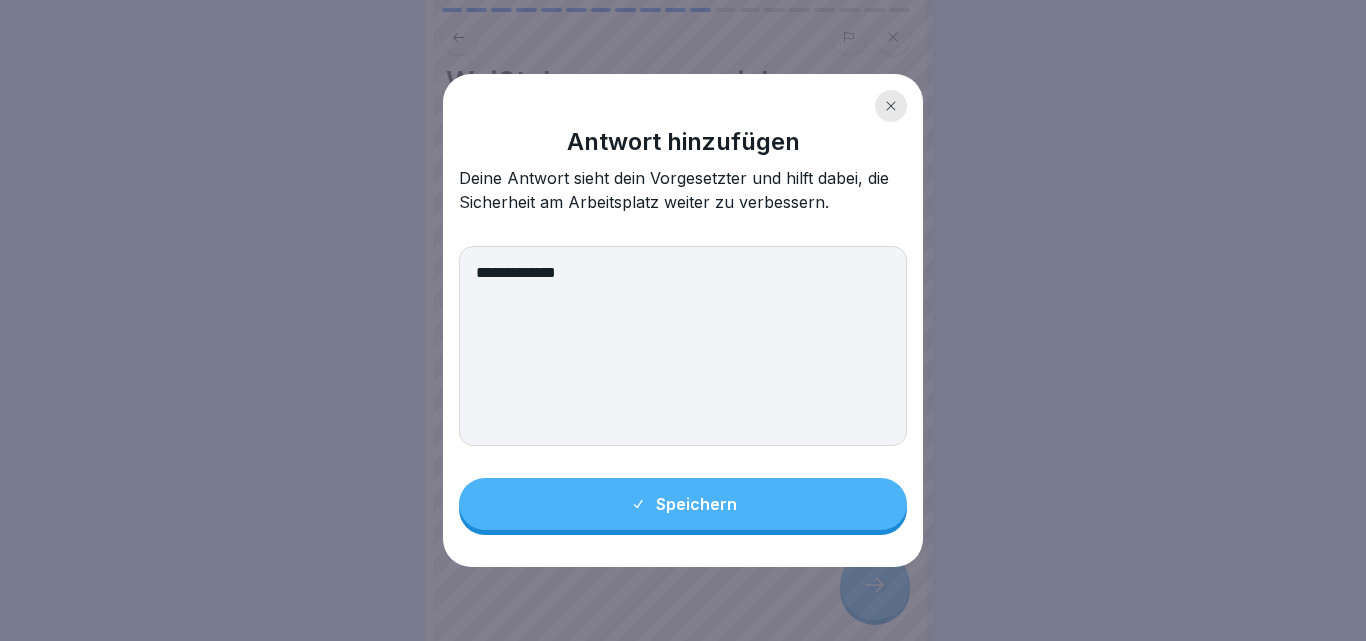 type on "**********" 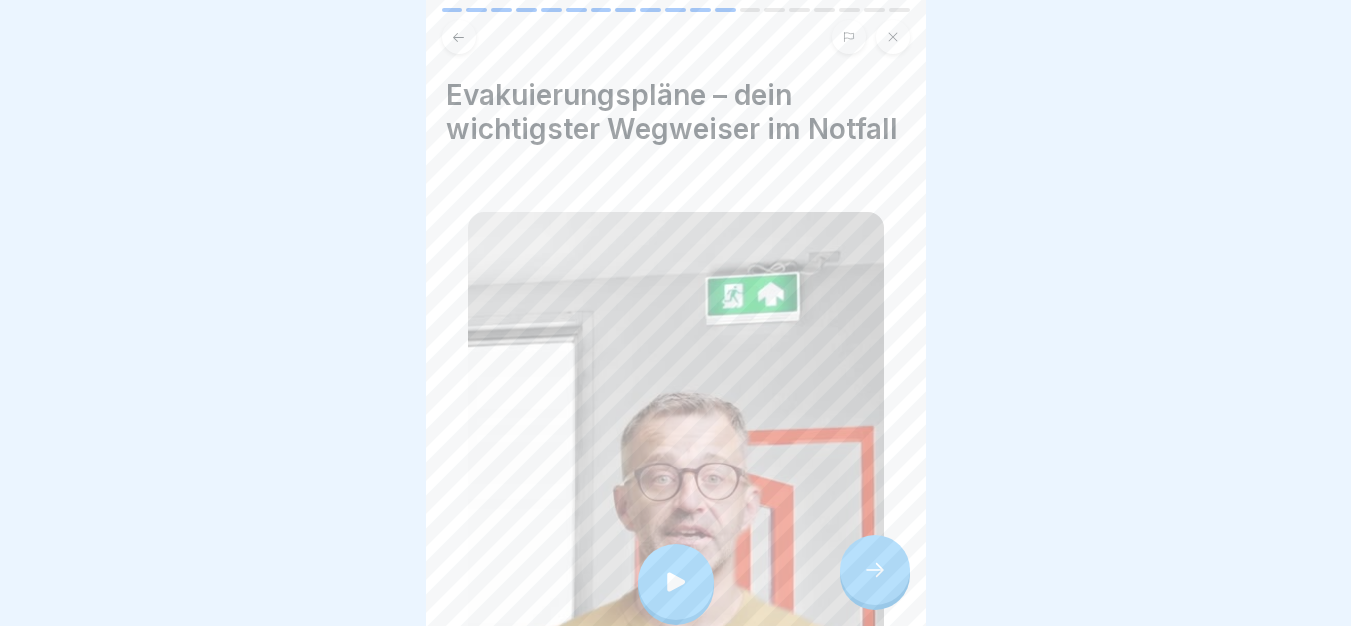 scroll, scrollTop: 453, scrollLeft: 0, axis: vertical 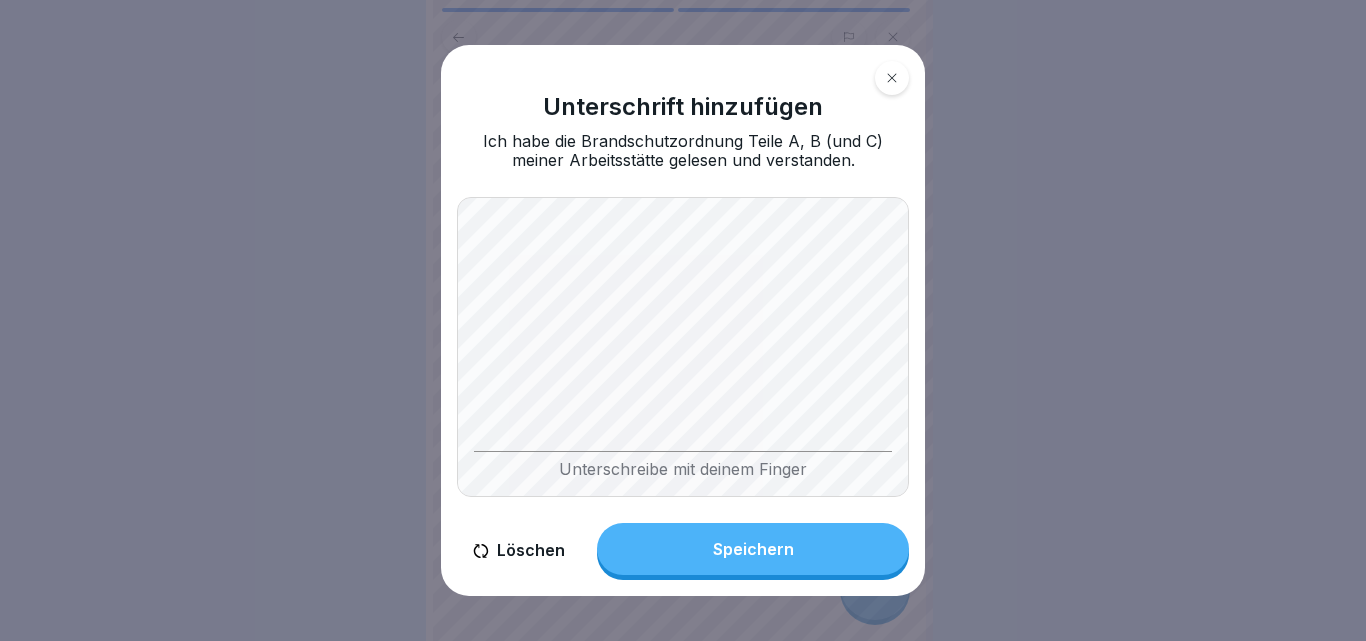 drag, startPoint x: 837, startPoint y: 585, endPoint x: 844, endPoint y: 570, distance: 16.552946 